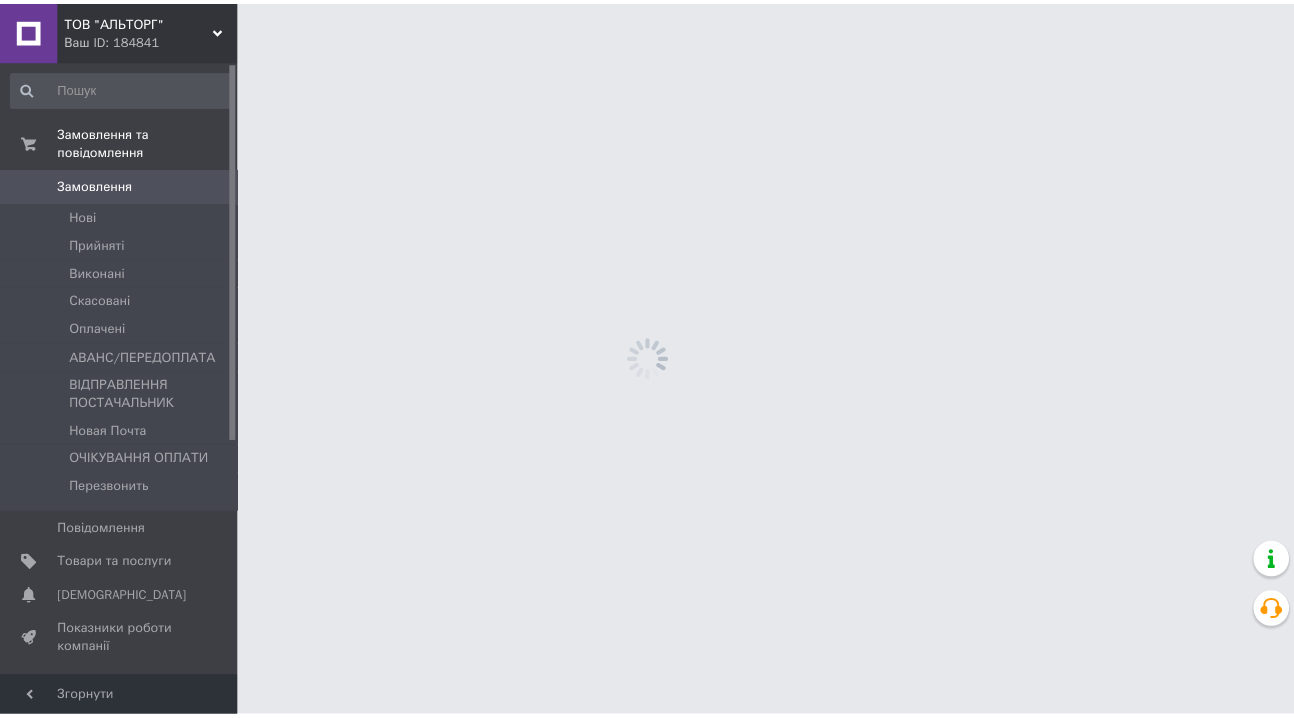 scroll, scrollTop: 0, scrollLeft: 0, axis: both 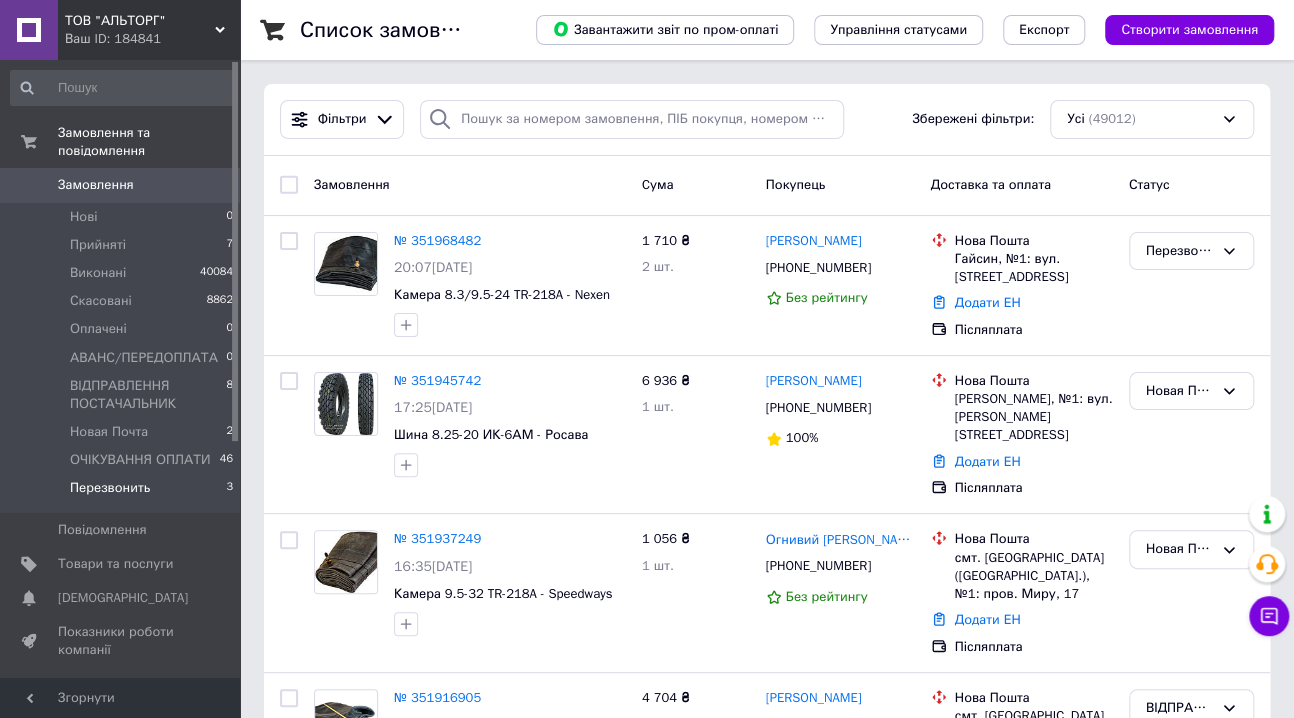click on "Перезвонить" at bounding box center [110, 488] 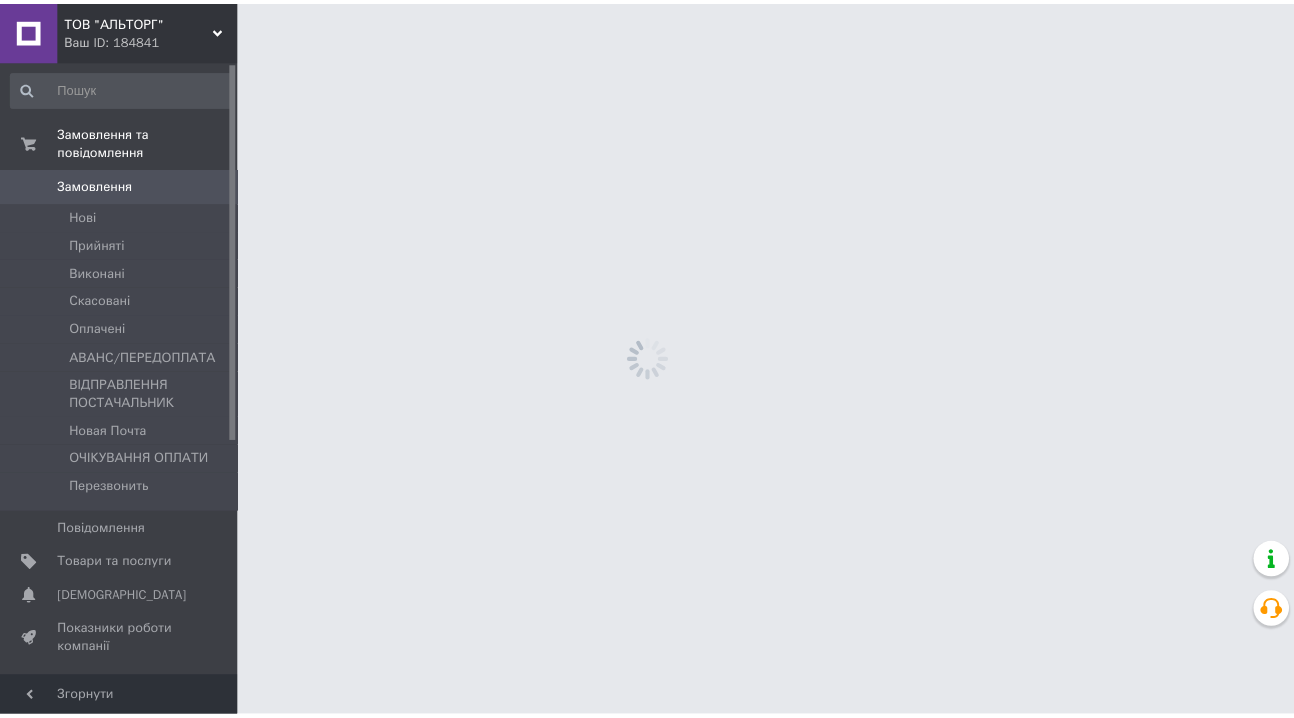 scroll, scrollTop: 0, scrollLeft: 0, axis: both 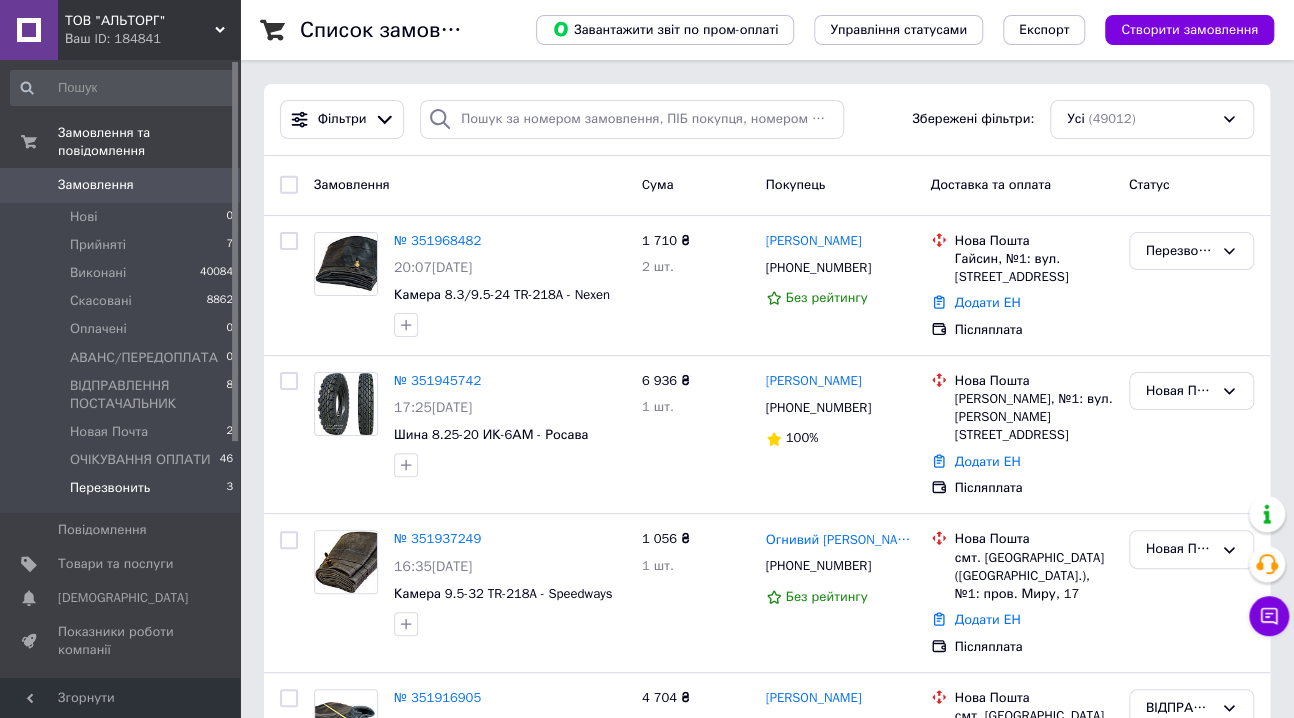 click on "Перезвонить" at bounding box center [110, 488] 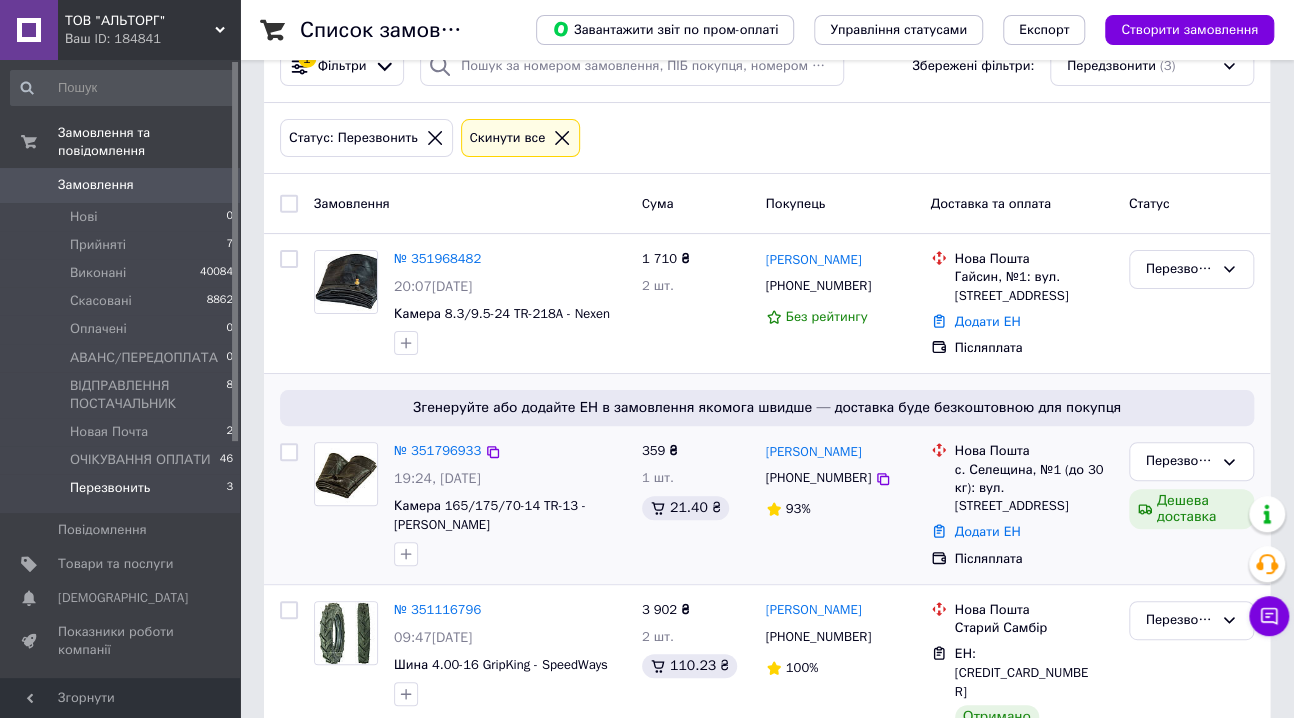 scroll, scrollTop: 73, scrollLeft: 0, axis: vertical 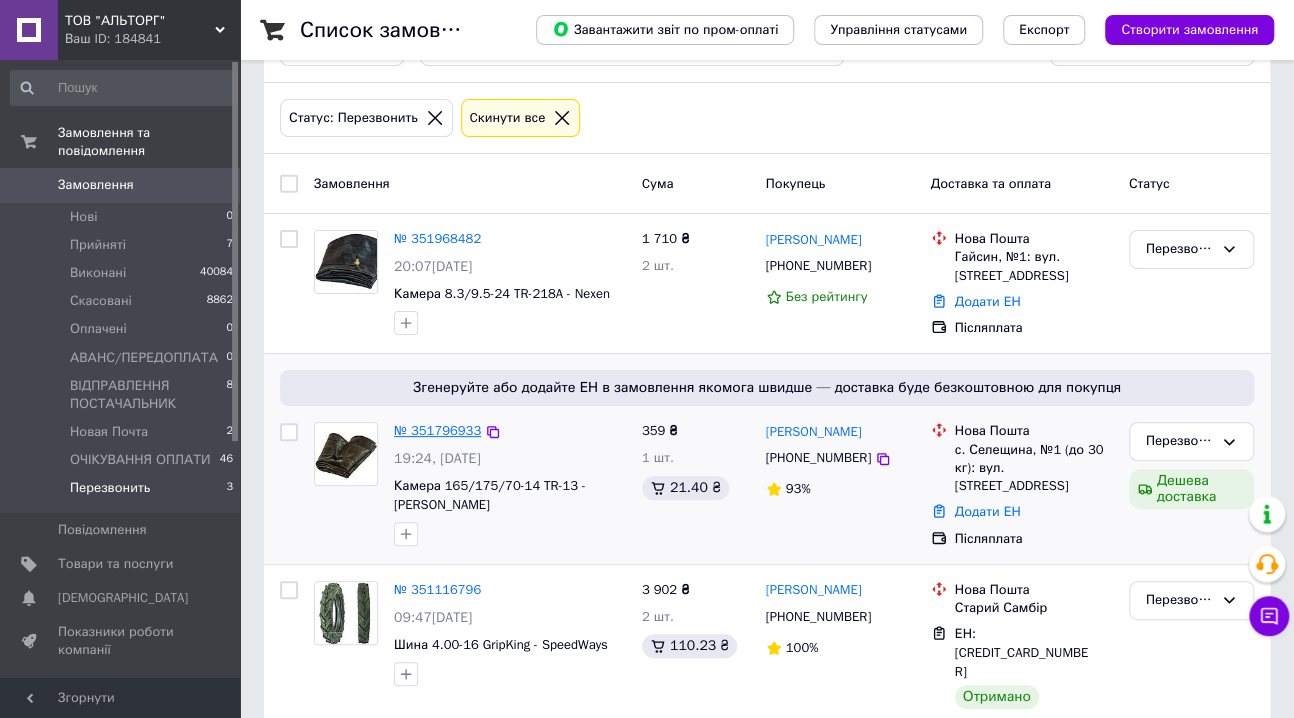 click on "№ 351796933" at bounding box center (437, 430) 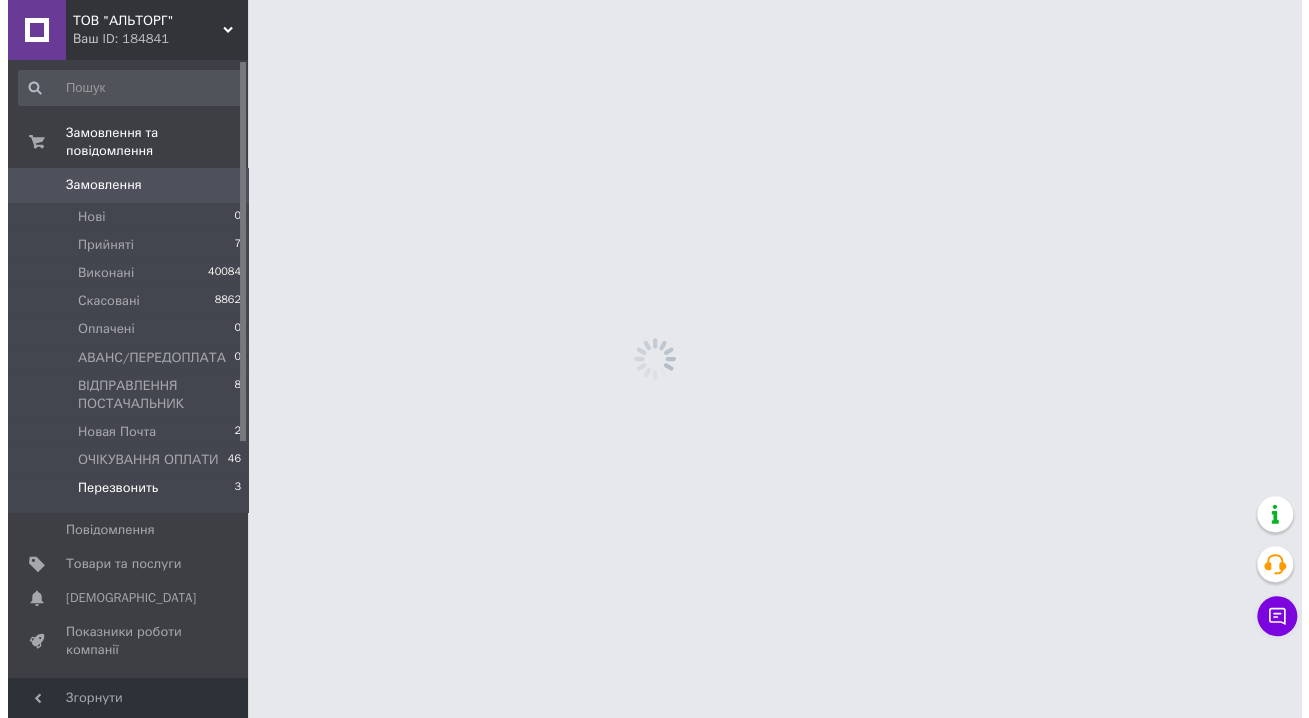 scroll, scrollTop: 0, scrollLeft: 0, axis: both 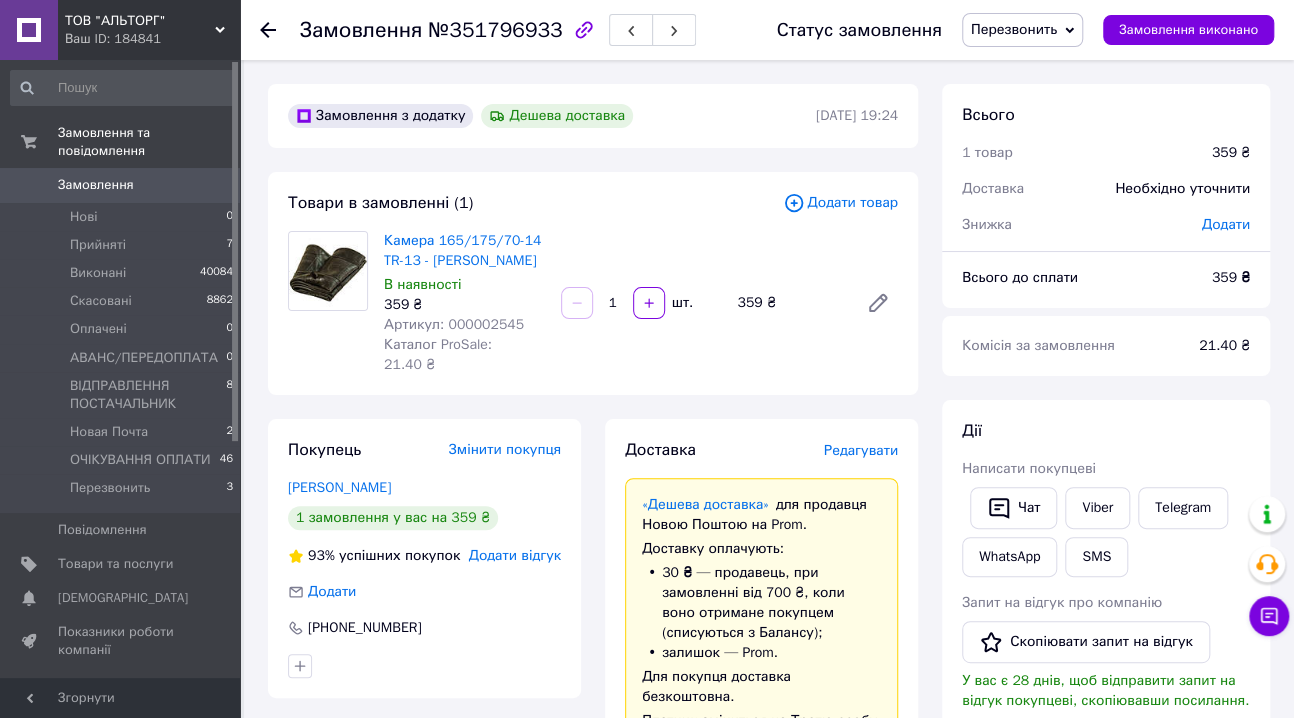 click on "Перезвонить" at bounding box center [1014, 29] 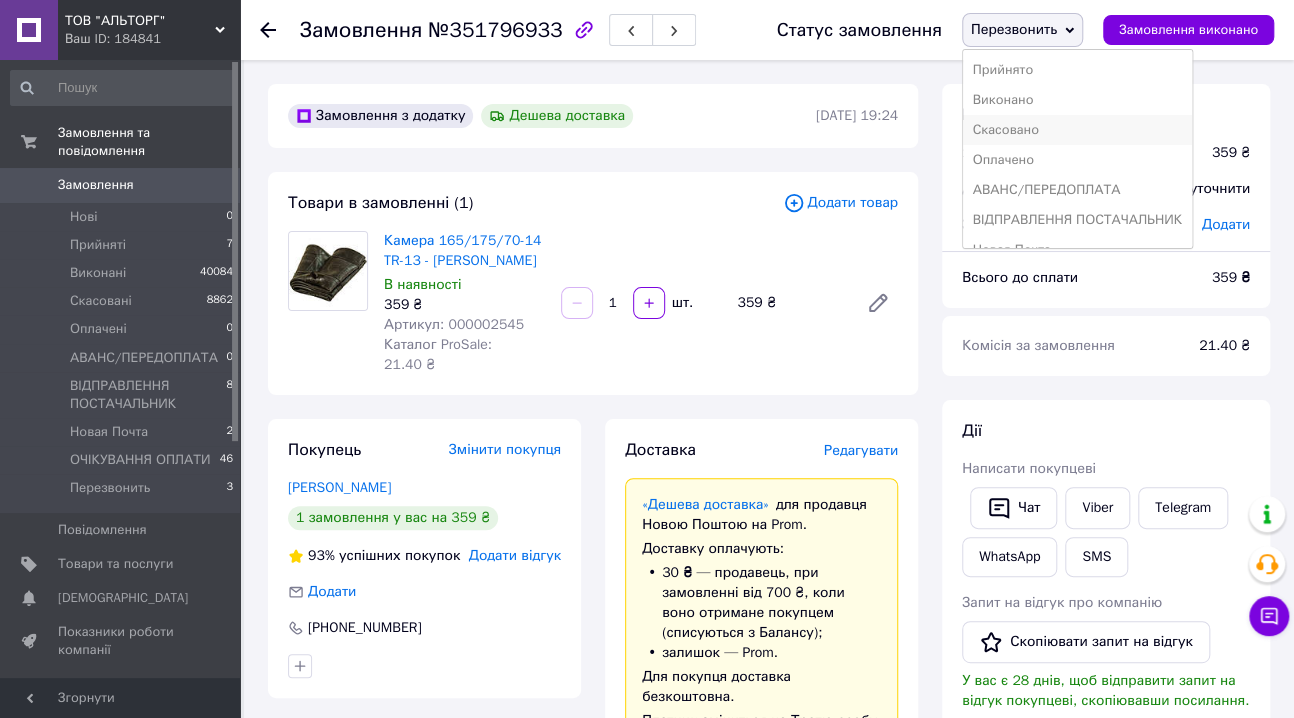 click on "Скасовано" at bounding box center [1077, 130] 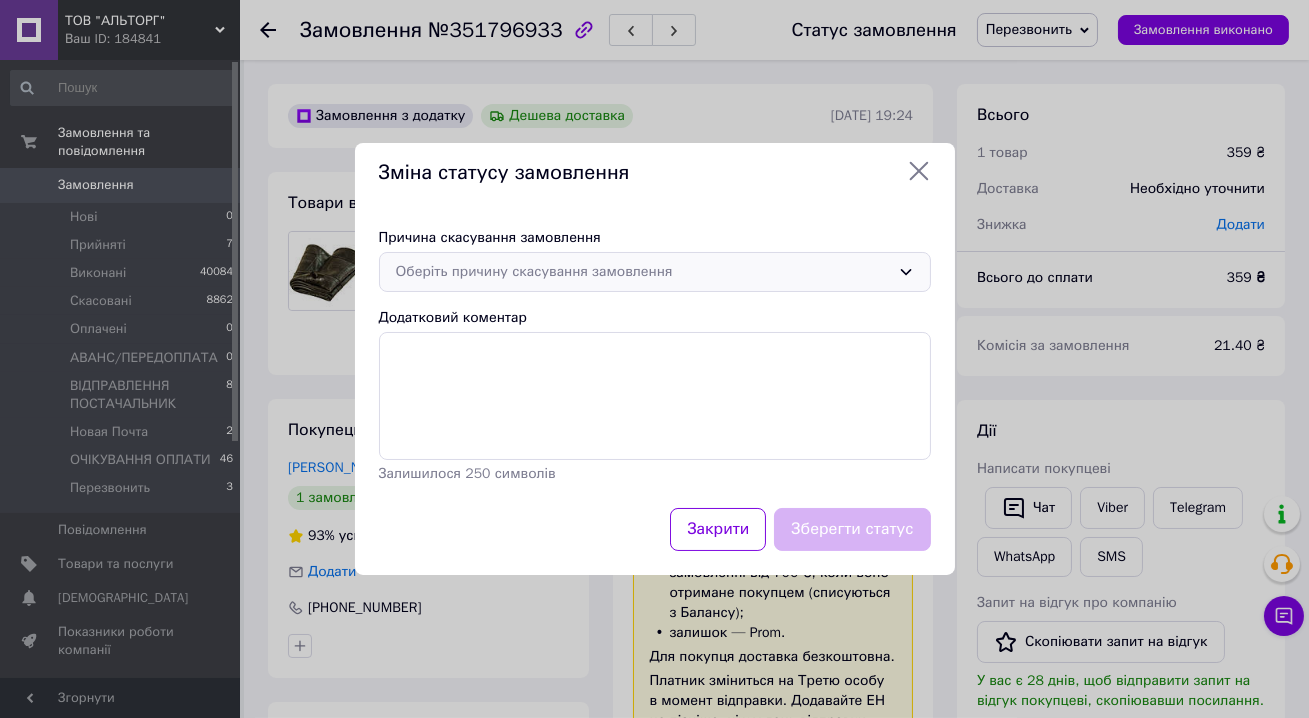 click on "Оберіть причину скасування замовлення" at bounding box center (643, 272) 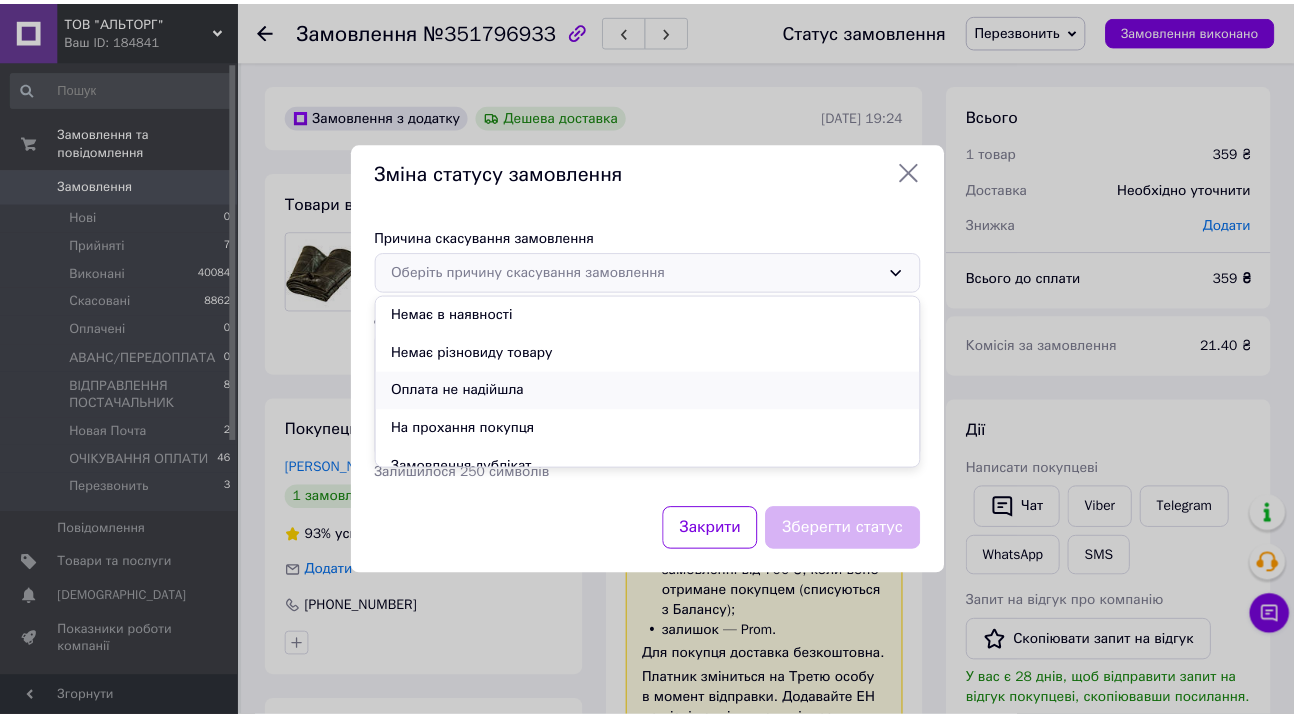 scroll, scrollTop: 90, scrollLeft: 0, axis: vertical 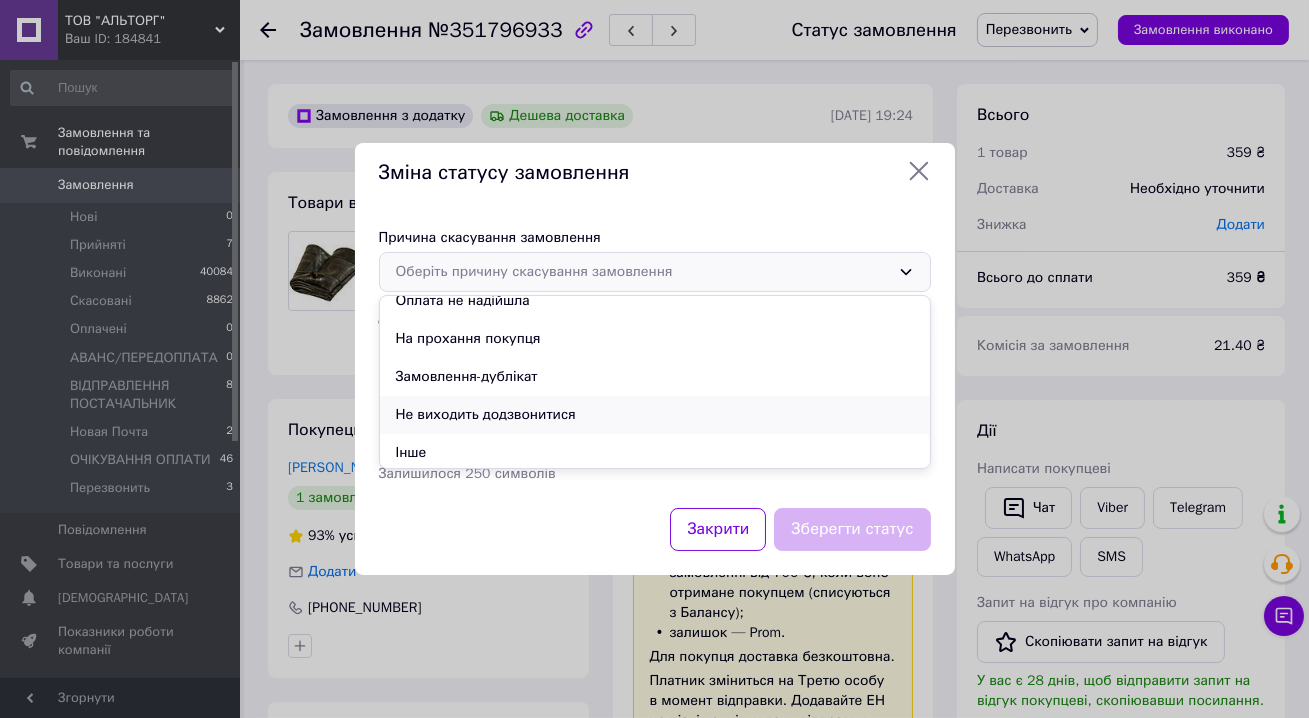 click on "Не виходить додзвонитися" at bounding box center [655, 415] 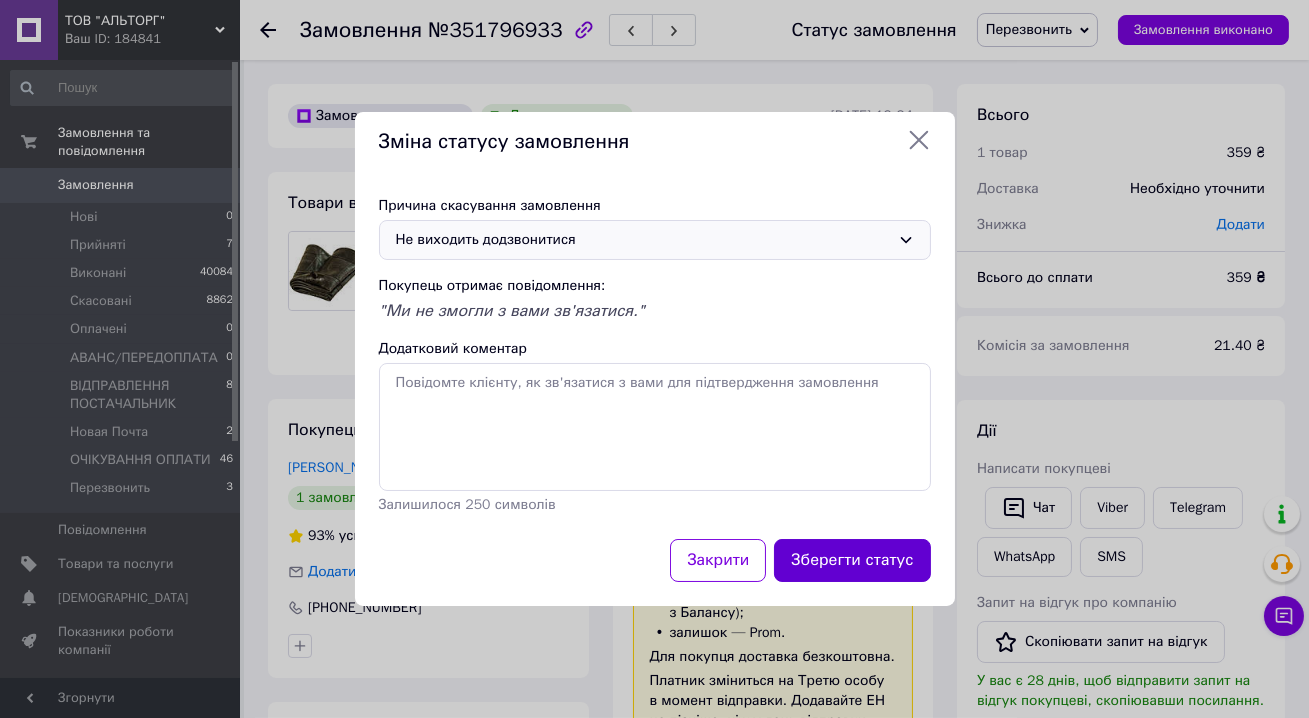click on "Зберегти статус" at bounding box center (852, 560) 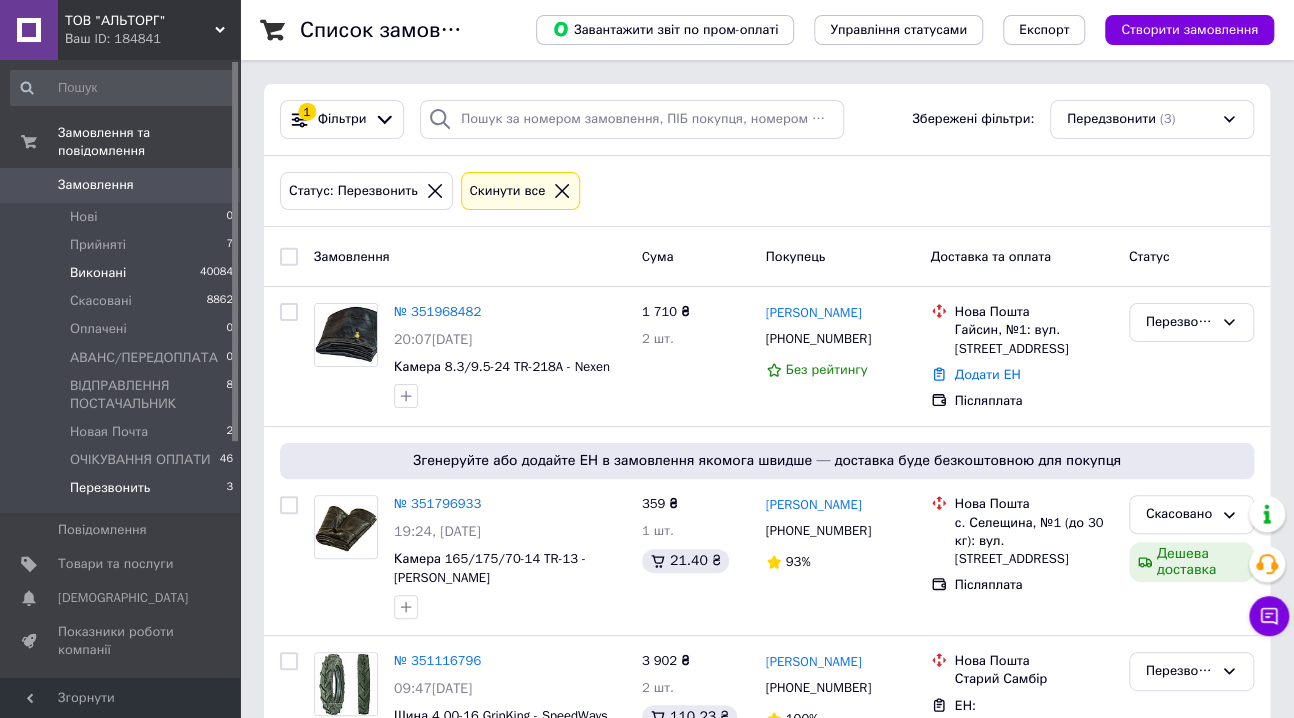 click on "Виконані" at bounding box center (98, 273) 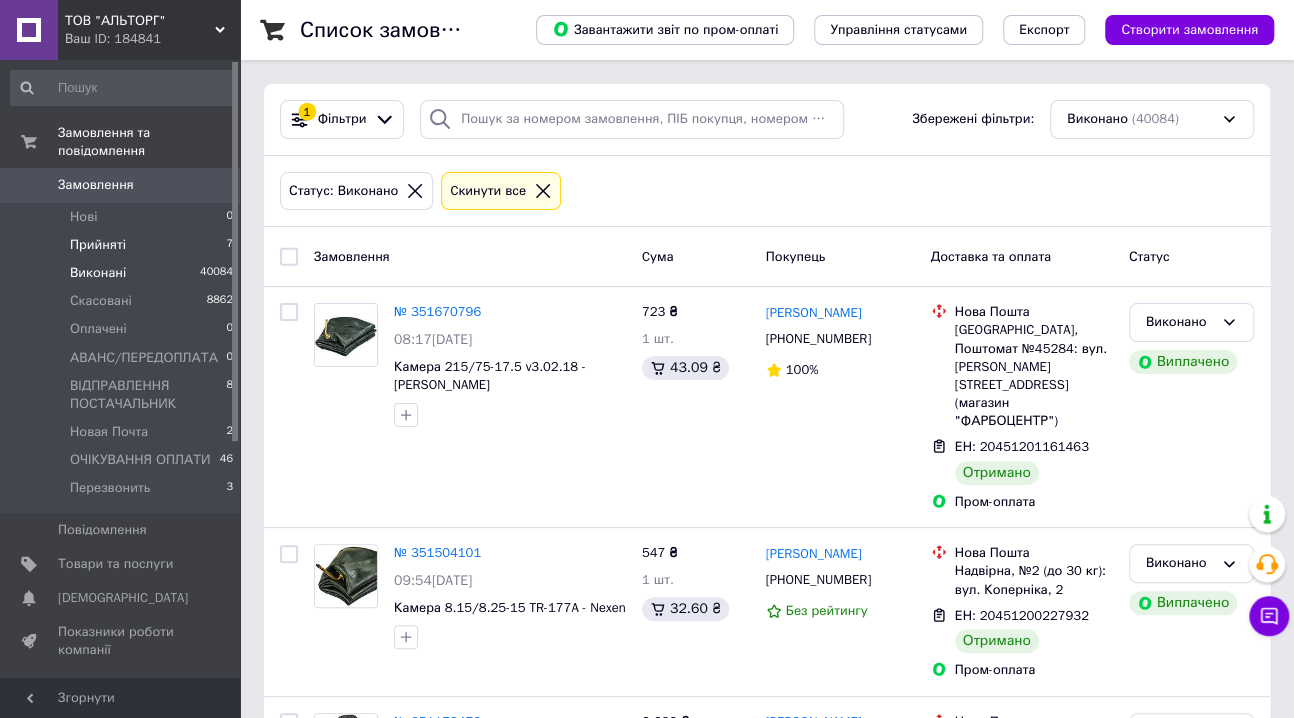 click on "Прийняті" at bounding box center (98, 245) 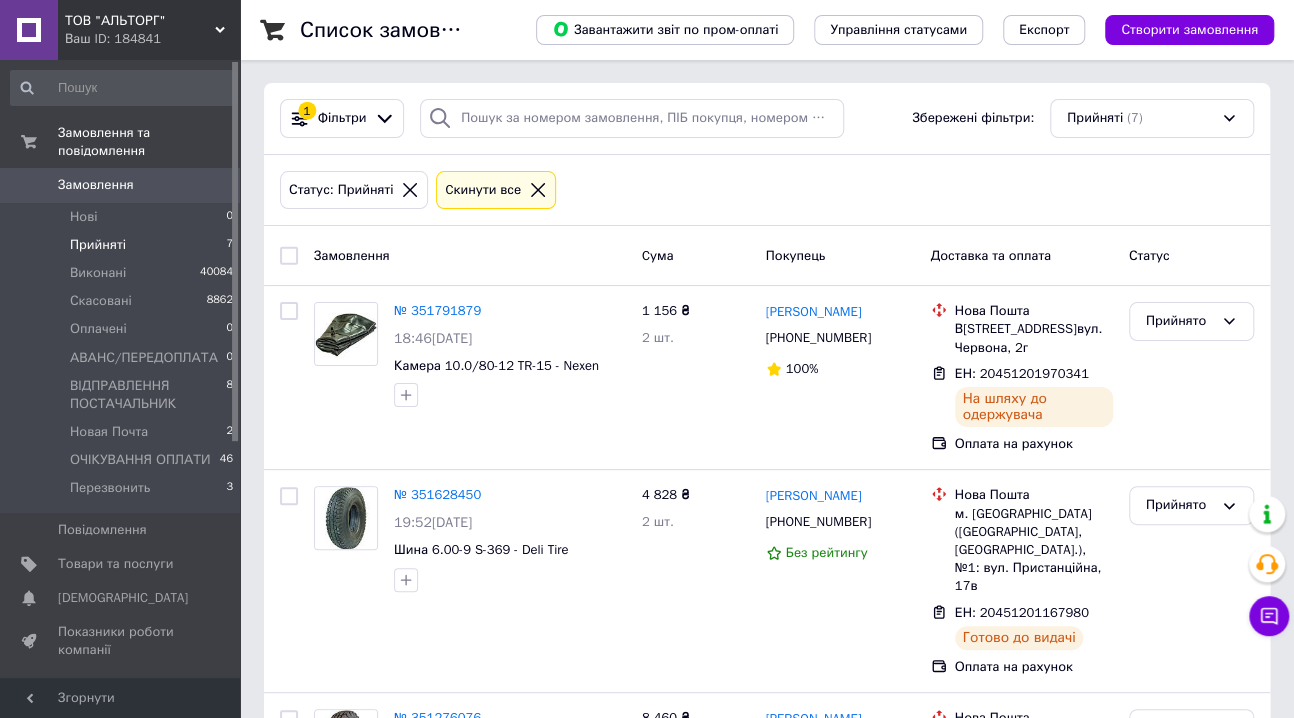 scroll, scrollTop: 0, scrollLeft: 0, axis: both 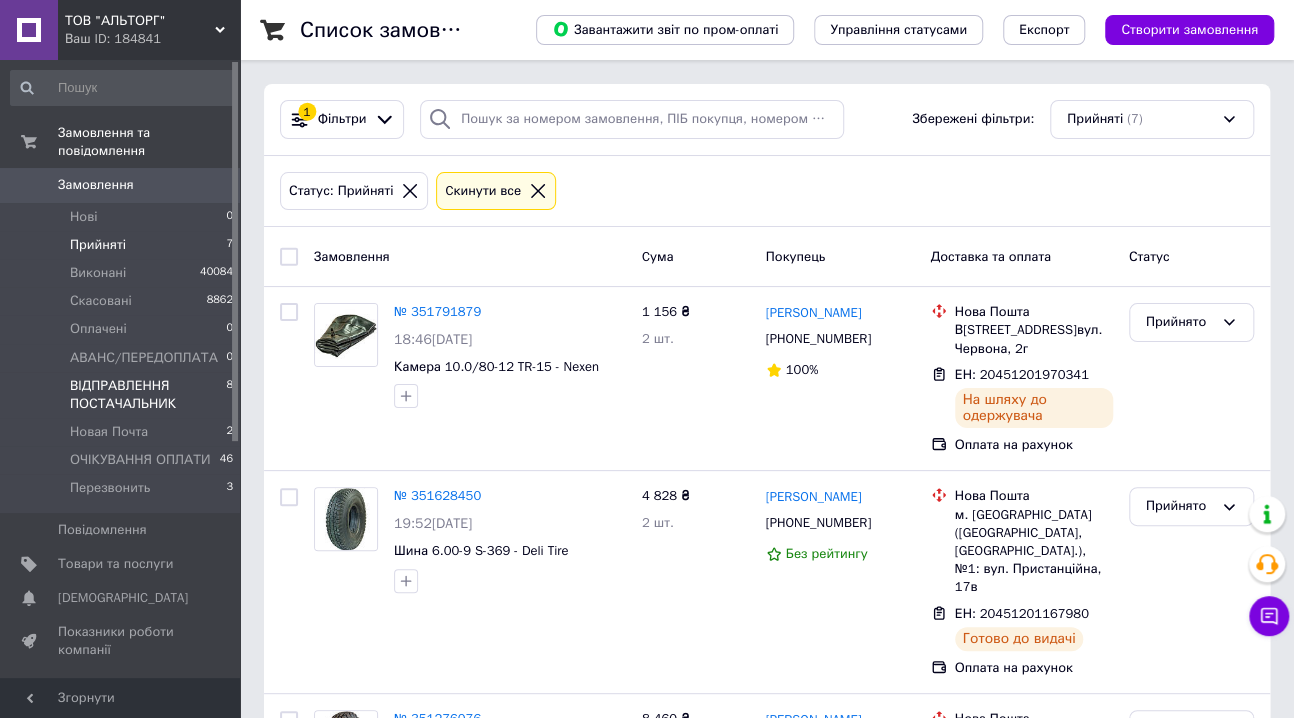 click on "ВІДПРАВЛЕННЯ ПОСТАЧАЛЬНИК" at bounding box center [148, 395] 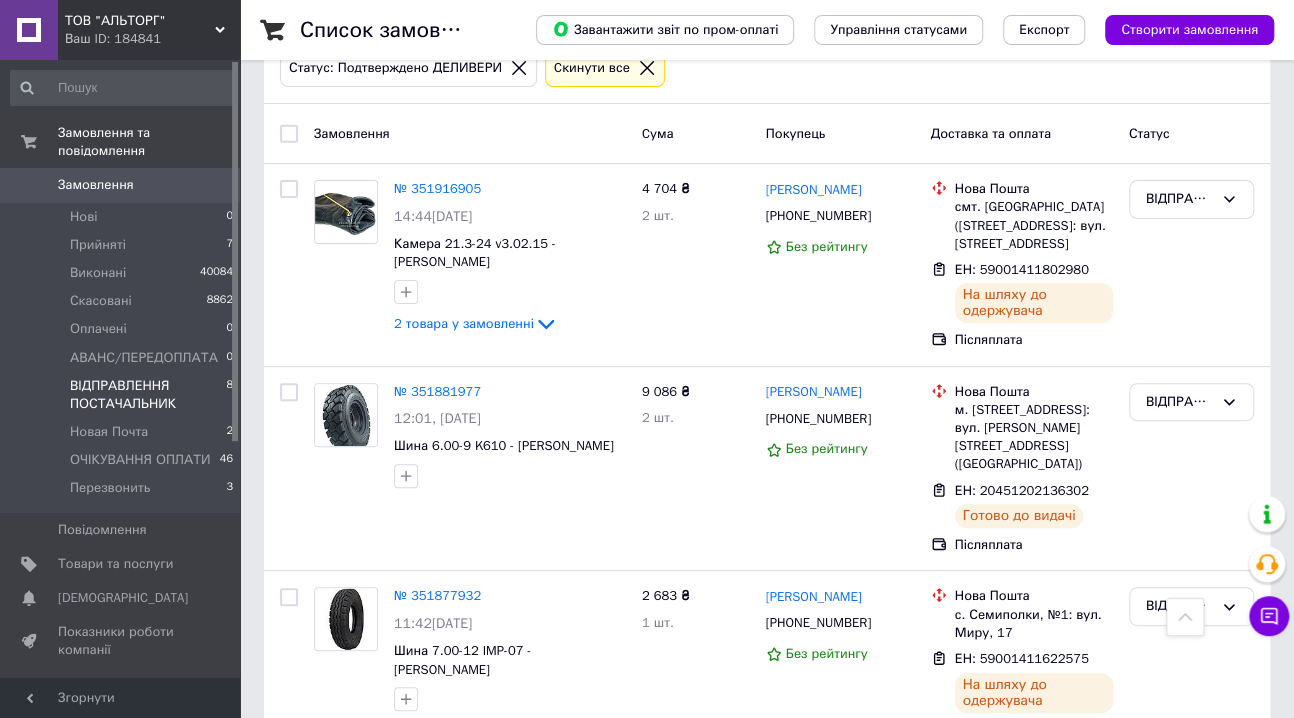 scroll, scrollTop: 0, scrollLeft: 0, axis: both 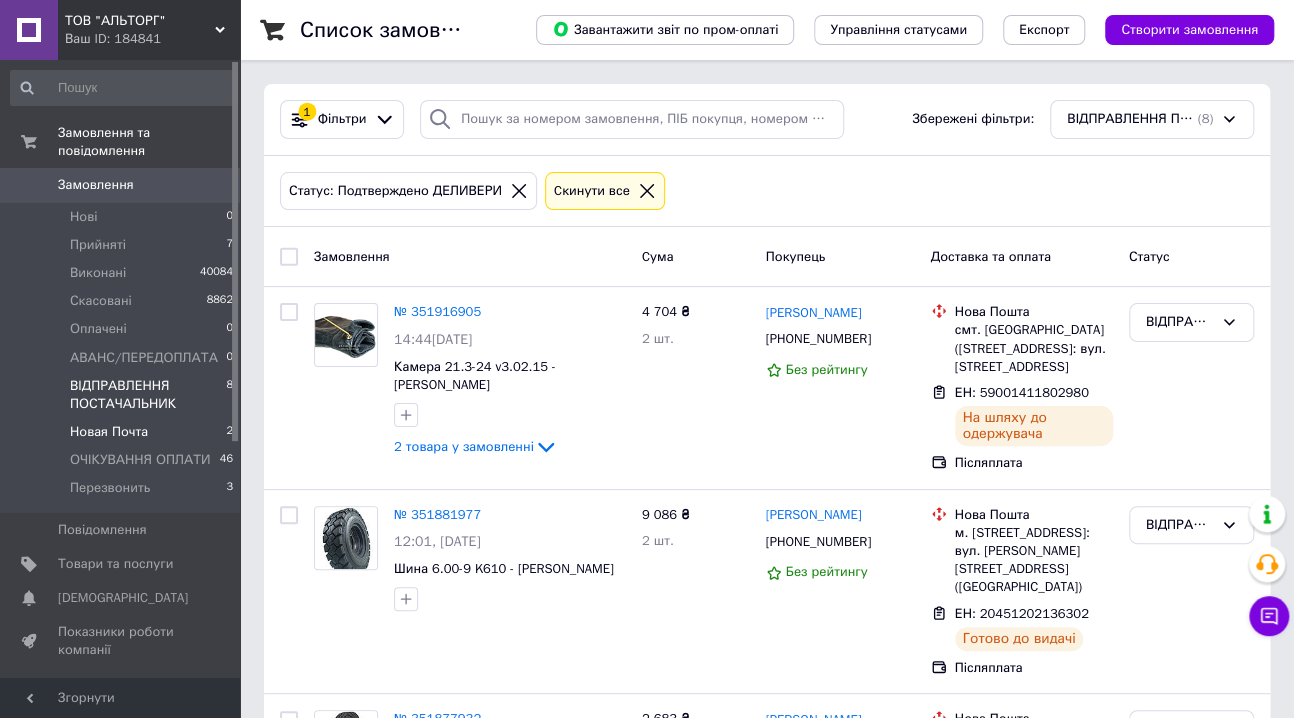 click on "Новая Почта" at bounding box center (109, 432) 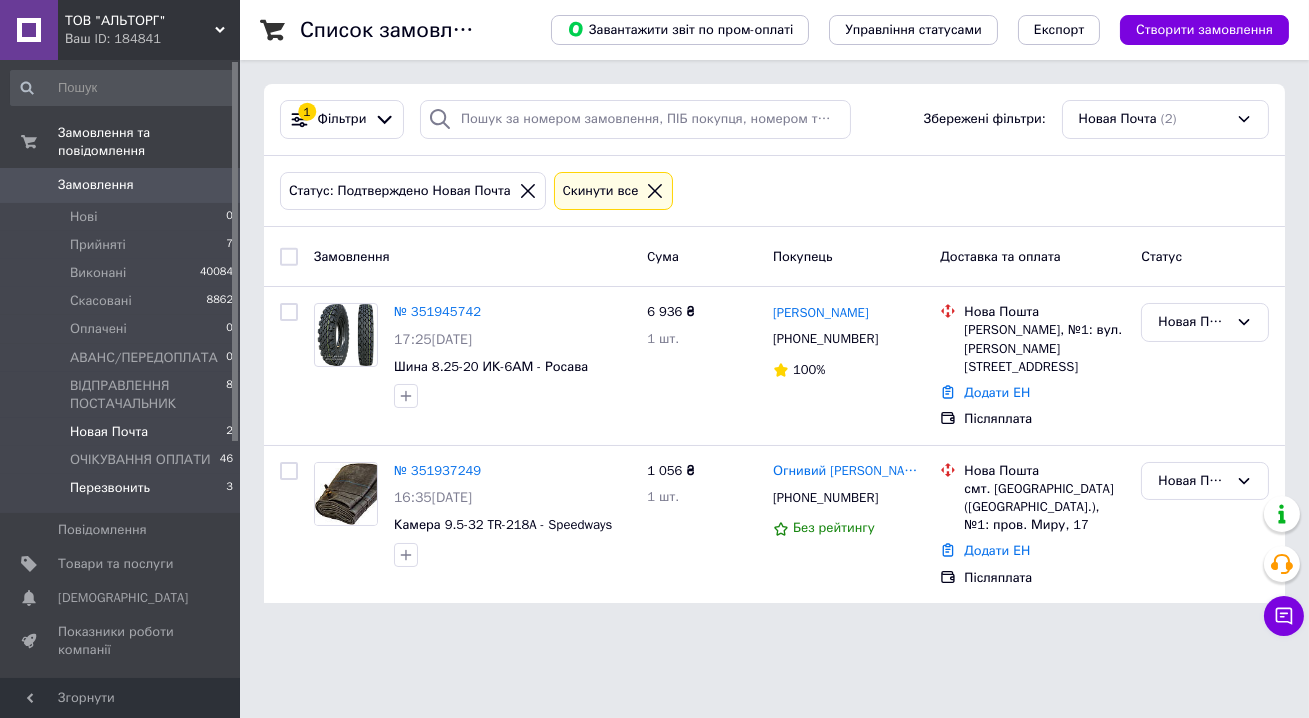 click on "Перезвонить" at bounding box center (110, 488) 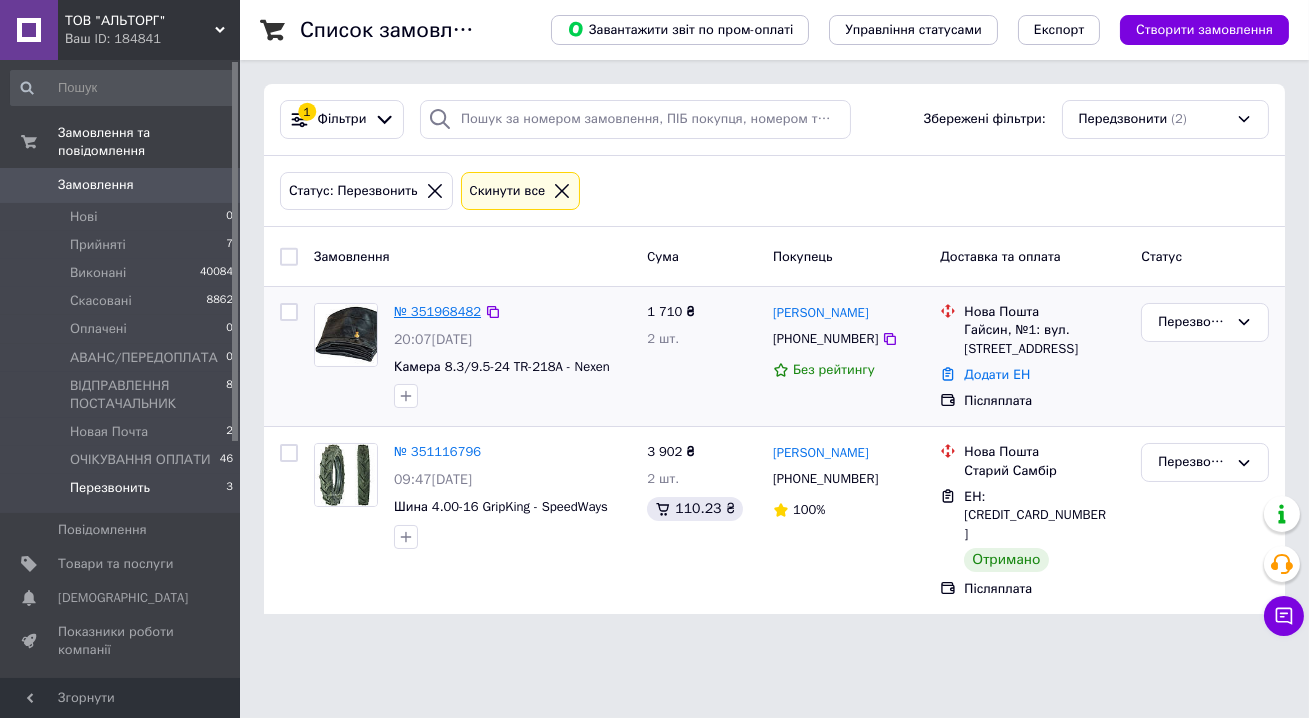 click on "№ 351968482" at bounding box center [437, 311] 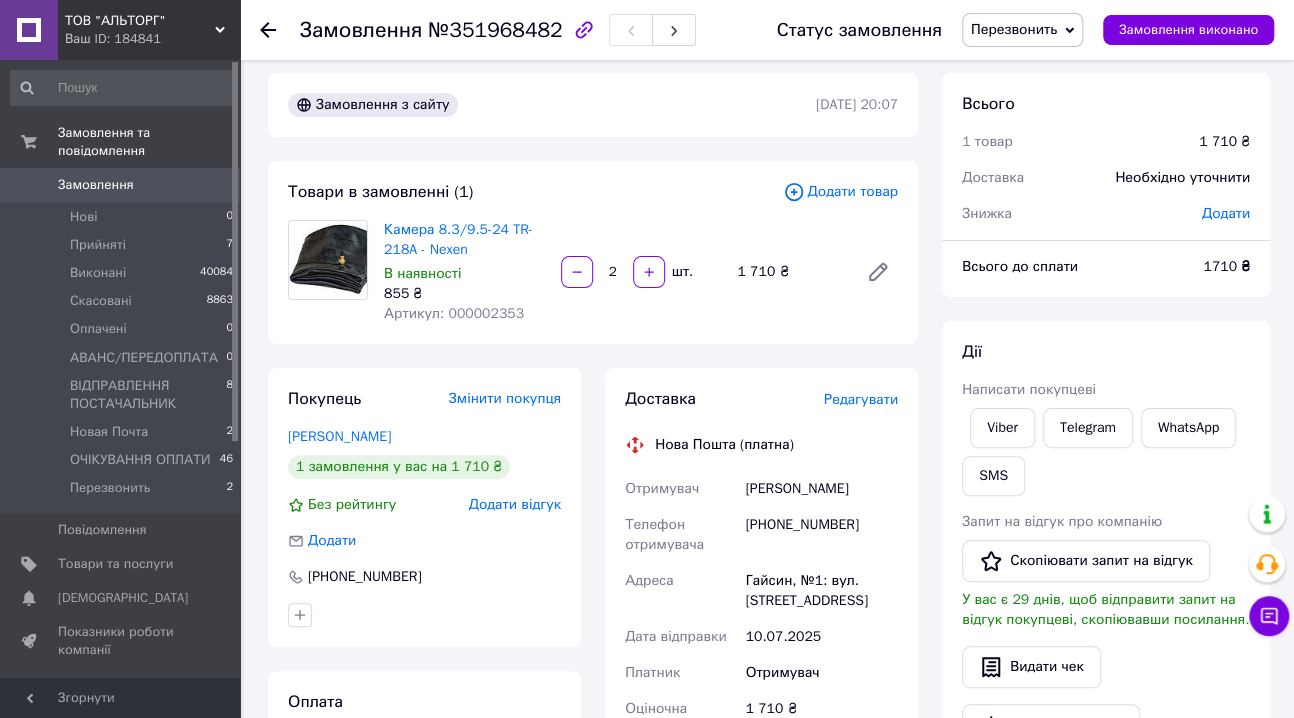 scroll, scrollTop: 8, scrollLeft: 0, axis: vertical 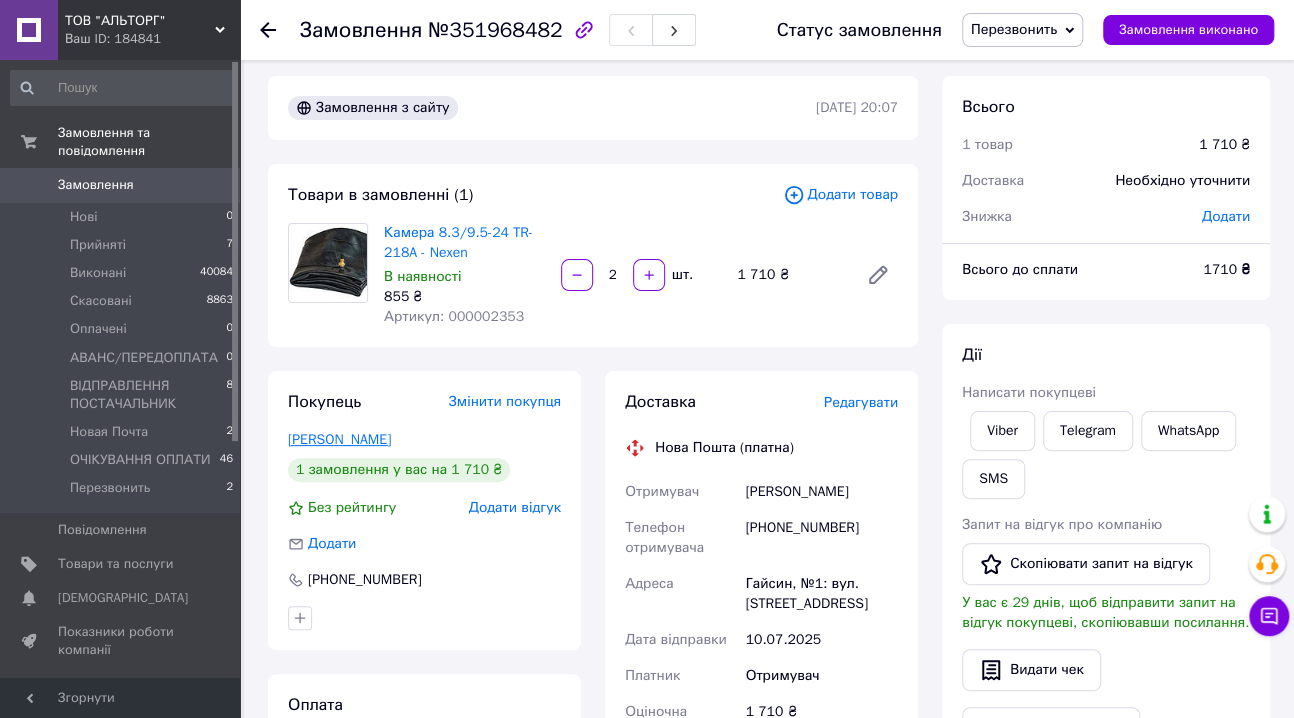 click on "Хитрук Іван" at bounding box center [339, 439] 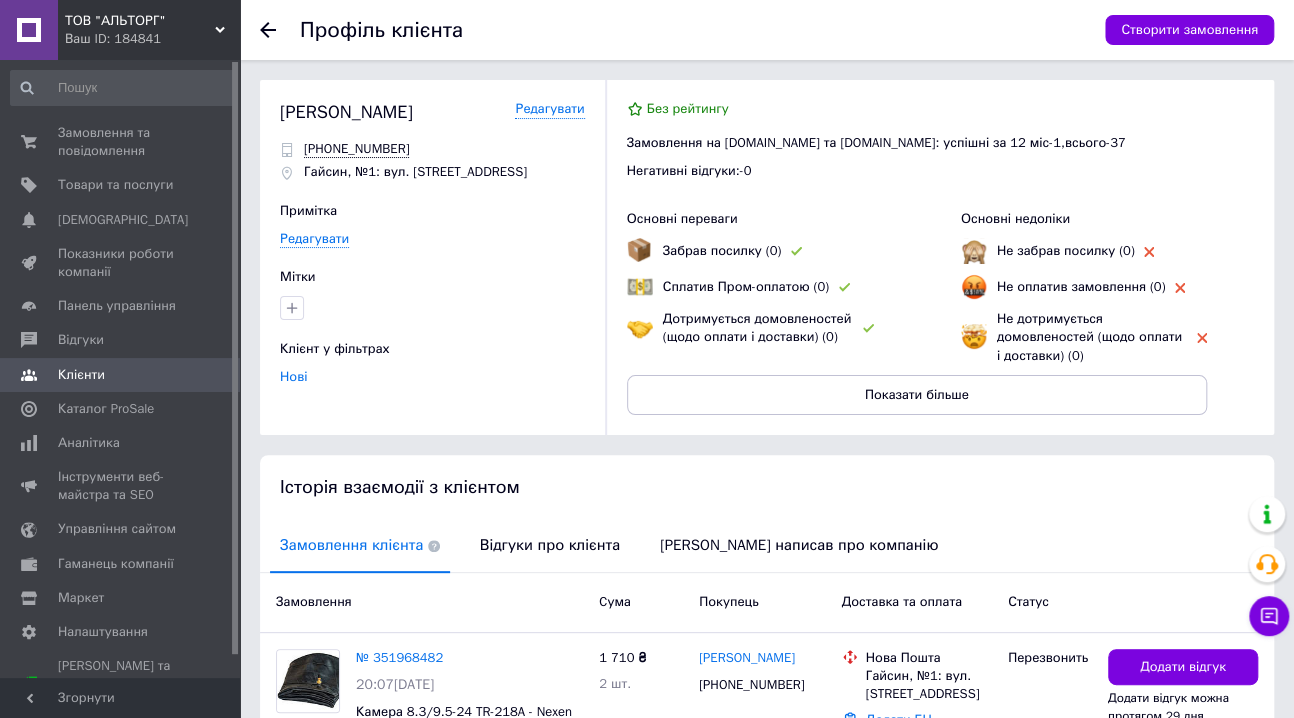 scroll, scrollTop: 90, scrollLeft: 0, axis: vertical 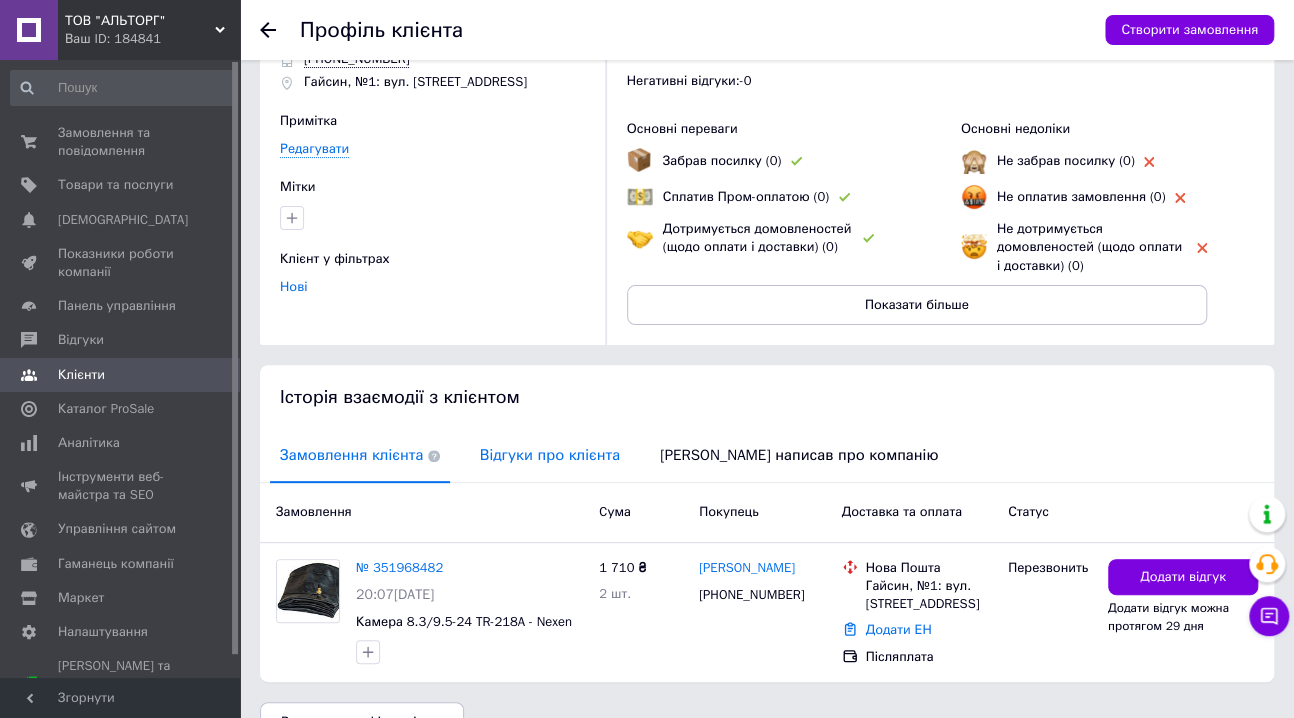 click on "Відгуки про клієнта" at bounding box center (550, 455) 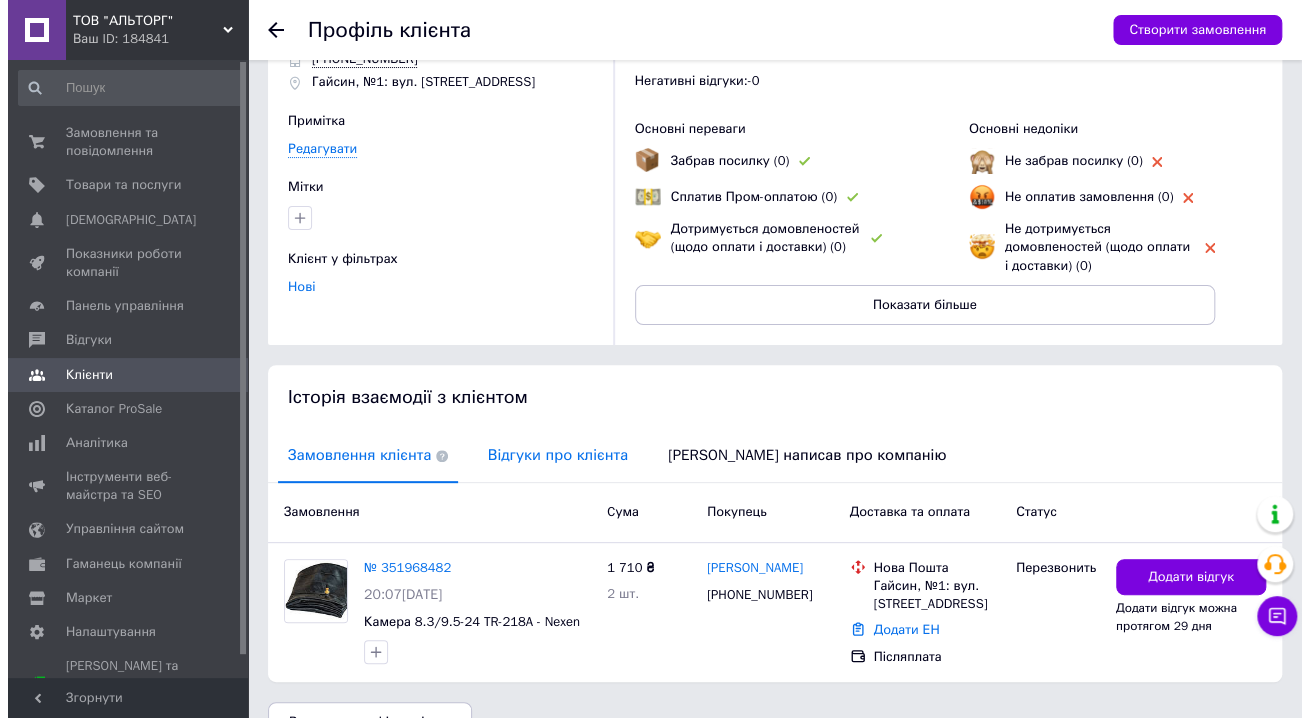 scroll, scrollTop: 0, scrollLeft: 0, axis: both 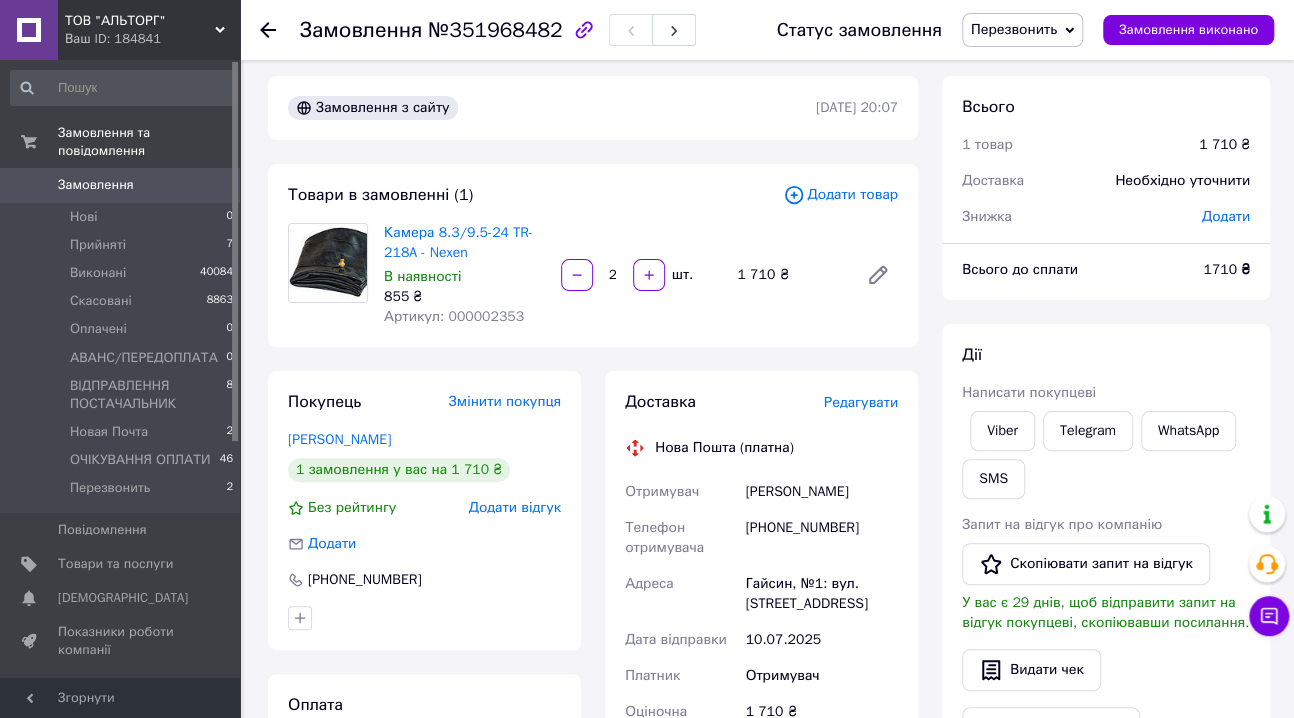 click on "Перезвонить" at bounding box center (1014, 29) 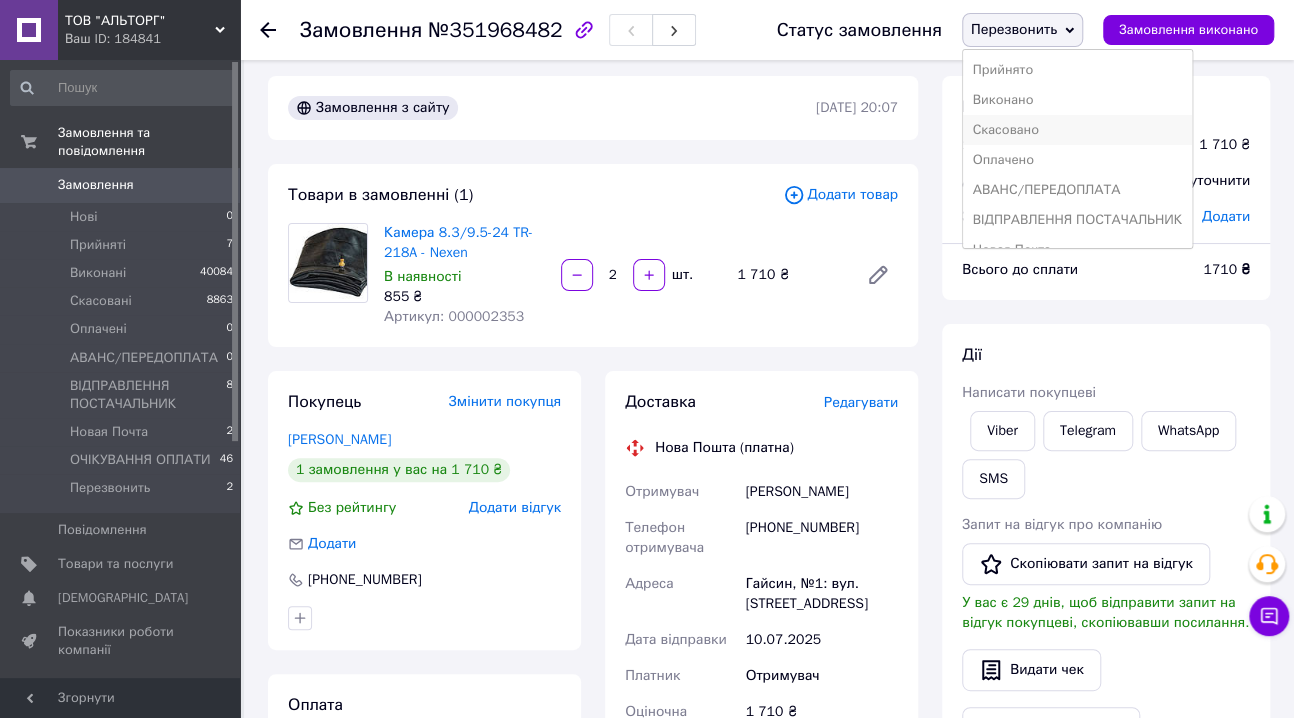 click on "Скасовано" at bounding box center [1077, 130] 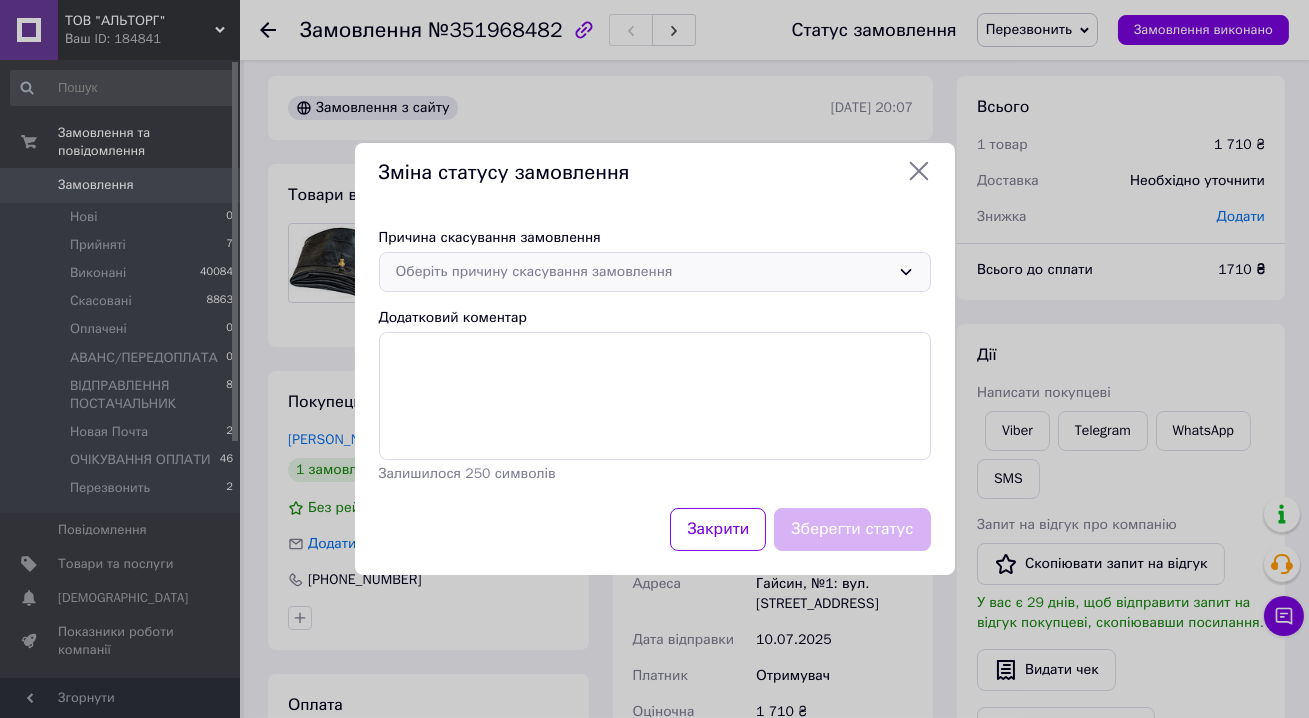 click on "Оберіть причину скасування замовлення" at bounding box center (643, 272) 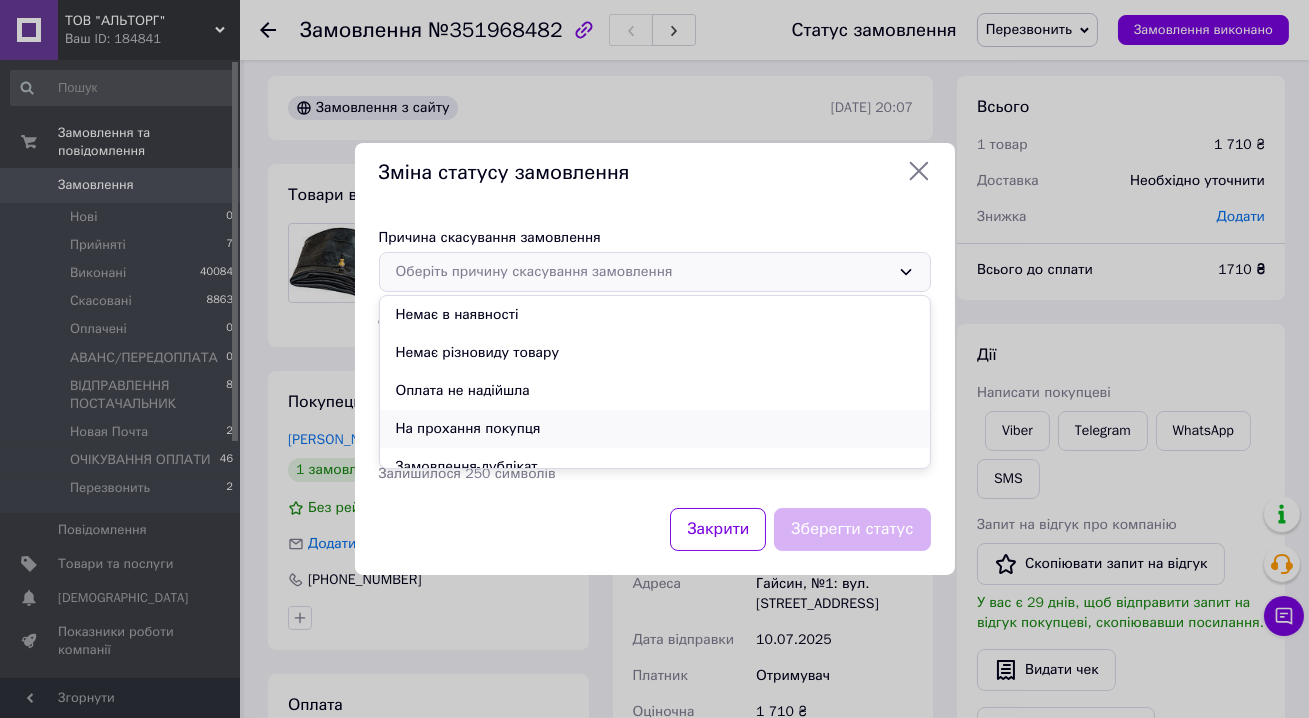 click on "На прохання покупця" at bounding box center [655, 429] 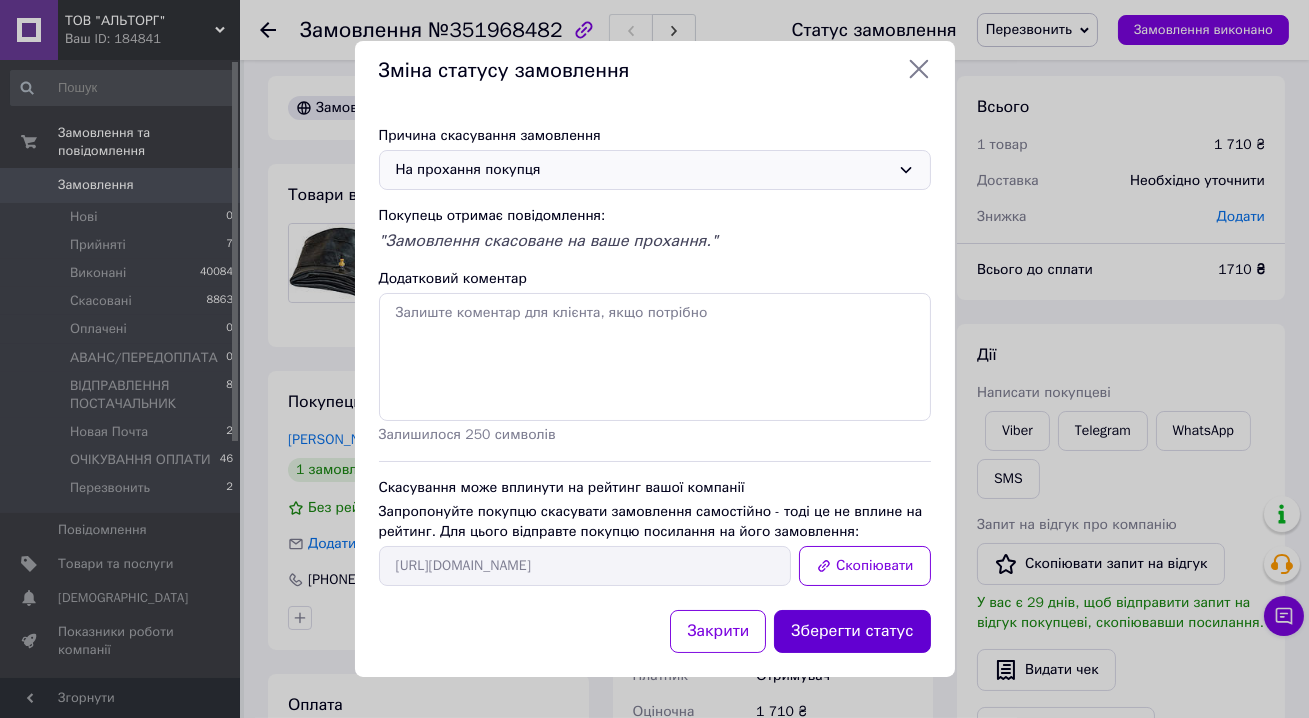 click on "Зберегти статус" at bounding box center [852, 631] 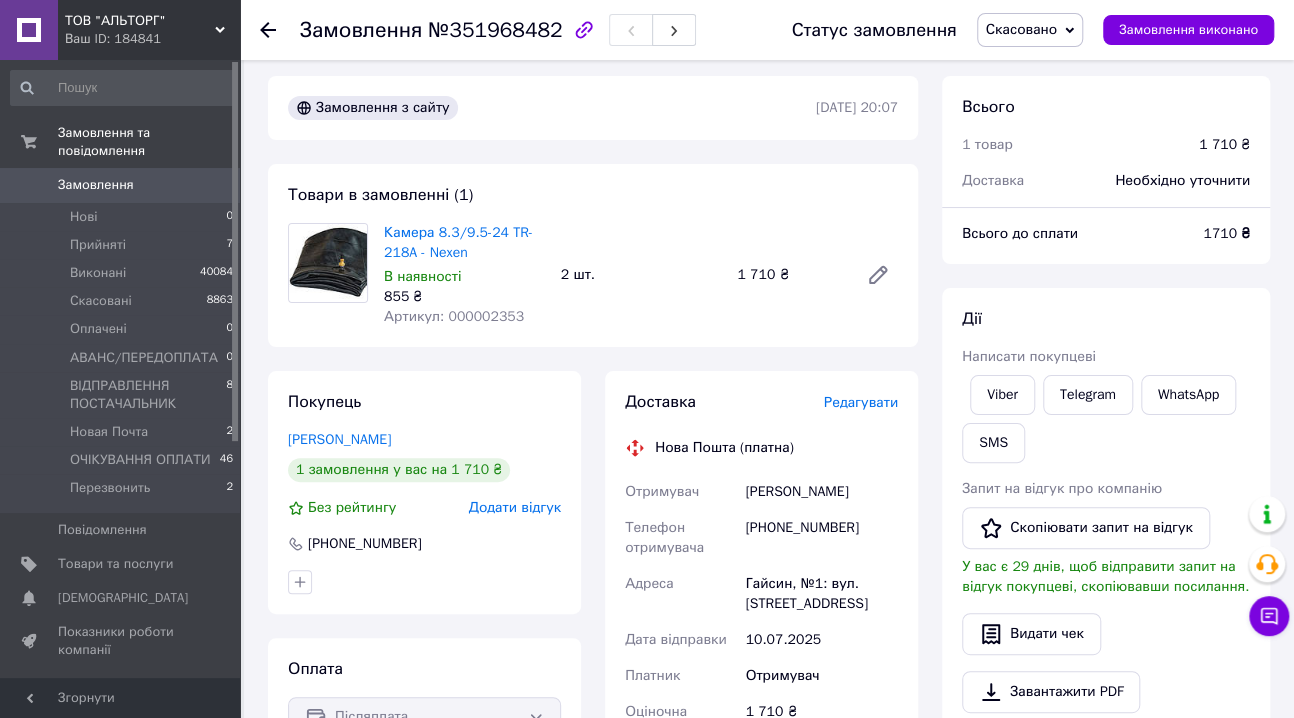 scroll, scrollTop: 0, scrollLeft: 0, axis: both 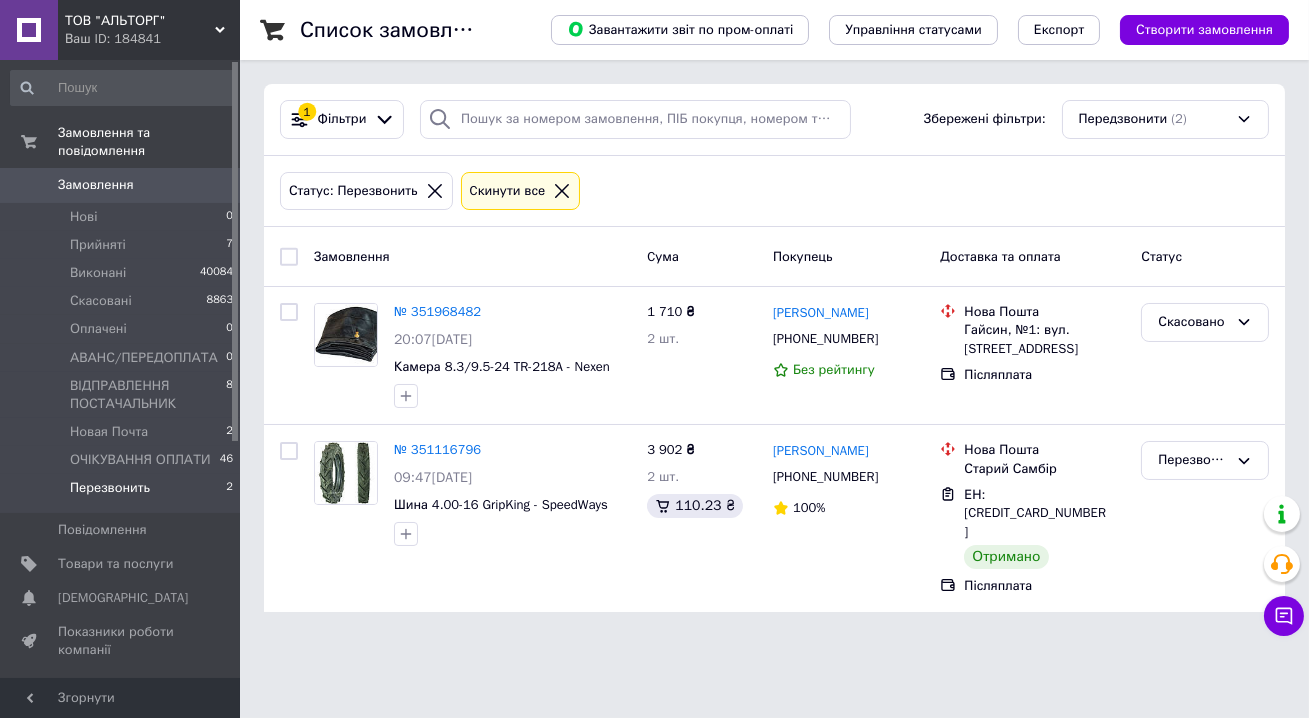 click on "Замовлення" at bounding box center [96, 185] 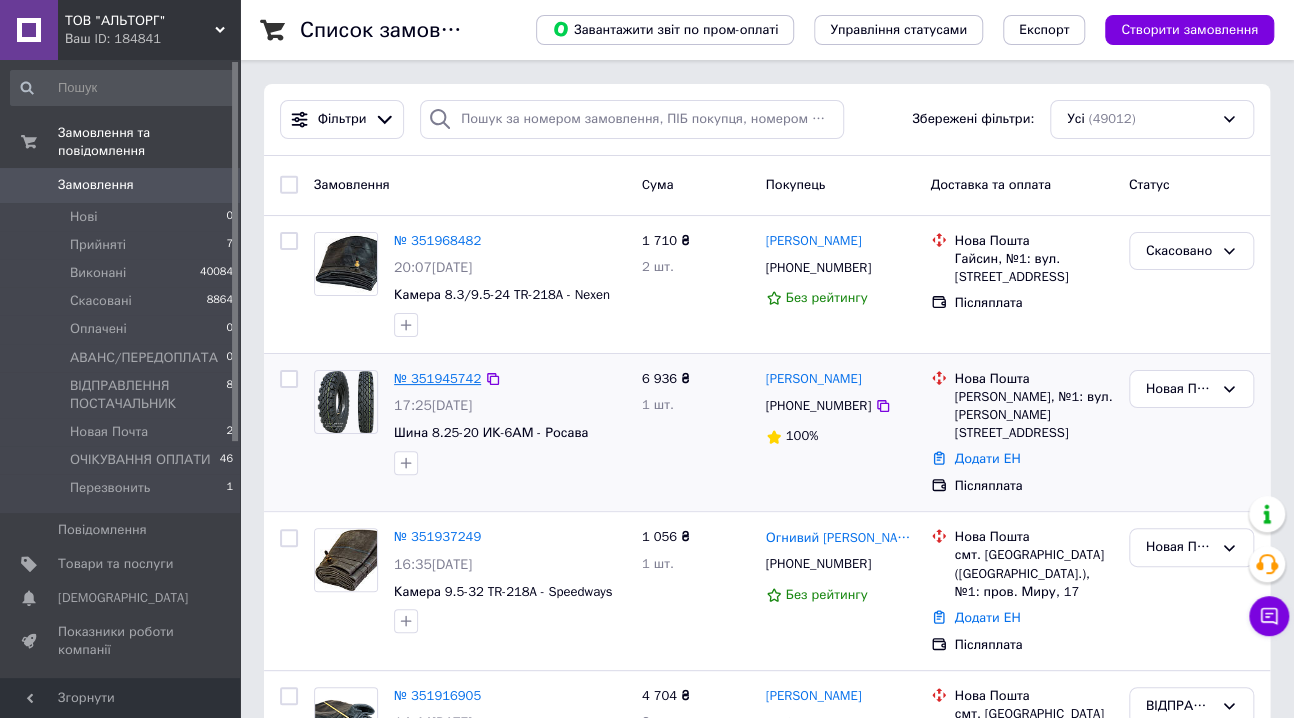 click on "№ 351945742" at bounding box center (437, 378) 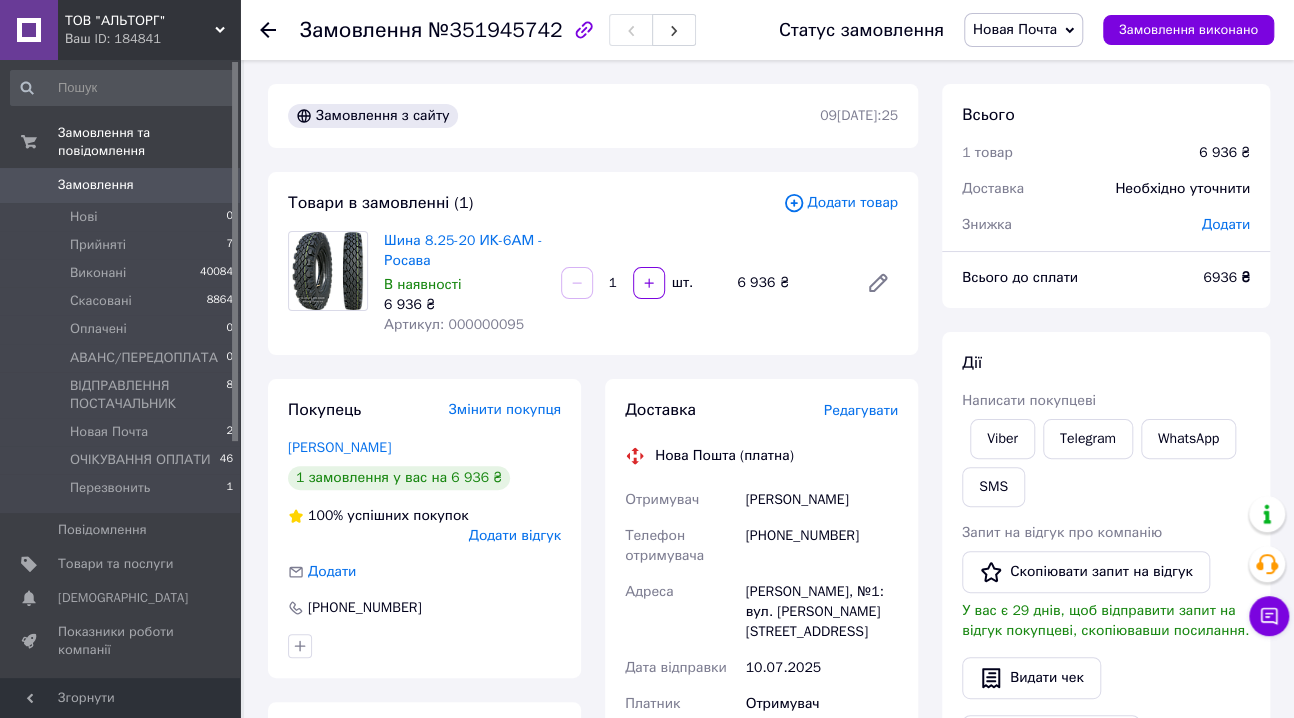 click on "№351945742" at bounding box center (495, 30) 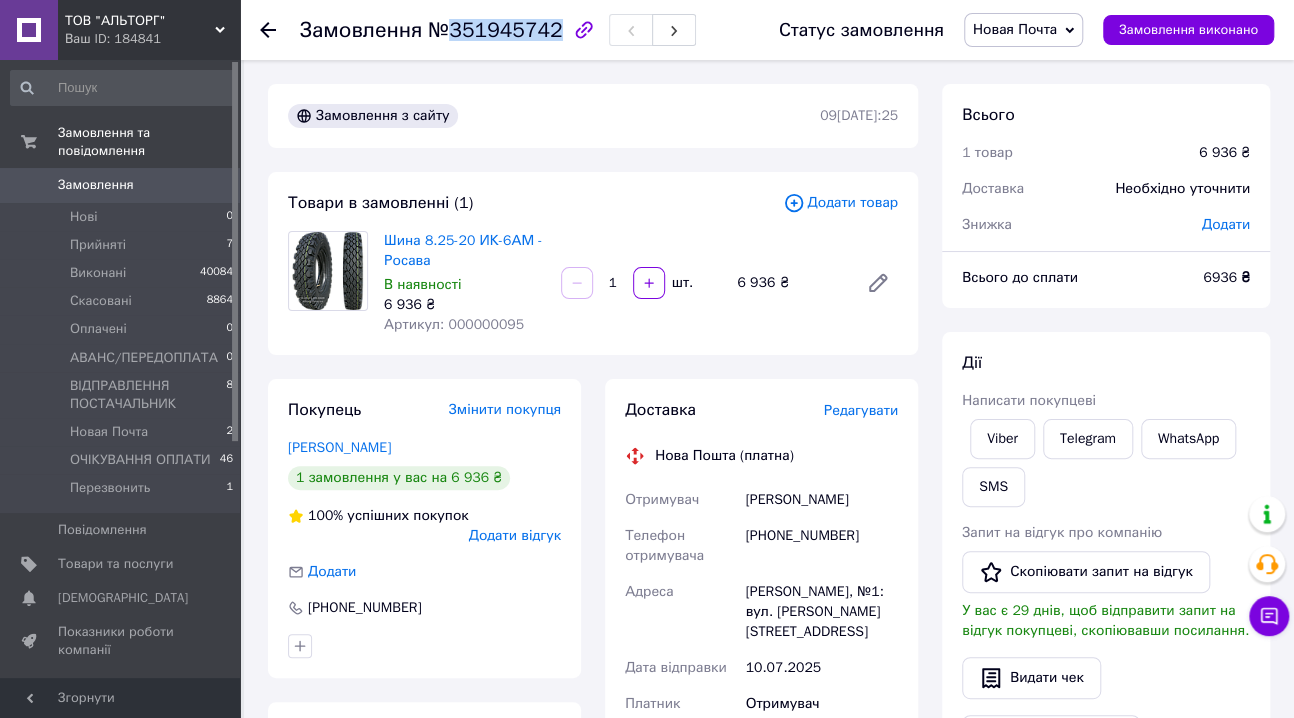 click on "№351945742" at bounding box center [495, 30] 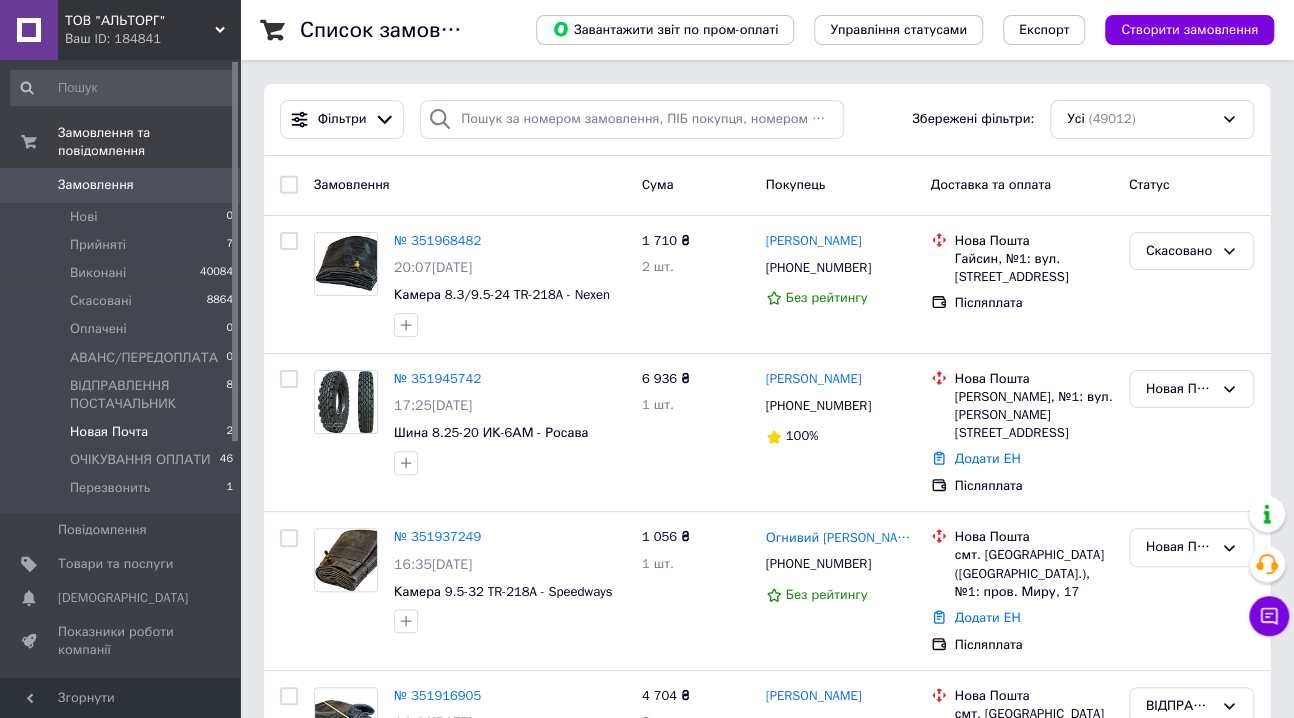 click on "Новая Почта" at bounding box center (109, 432) 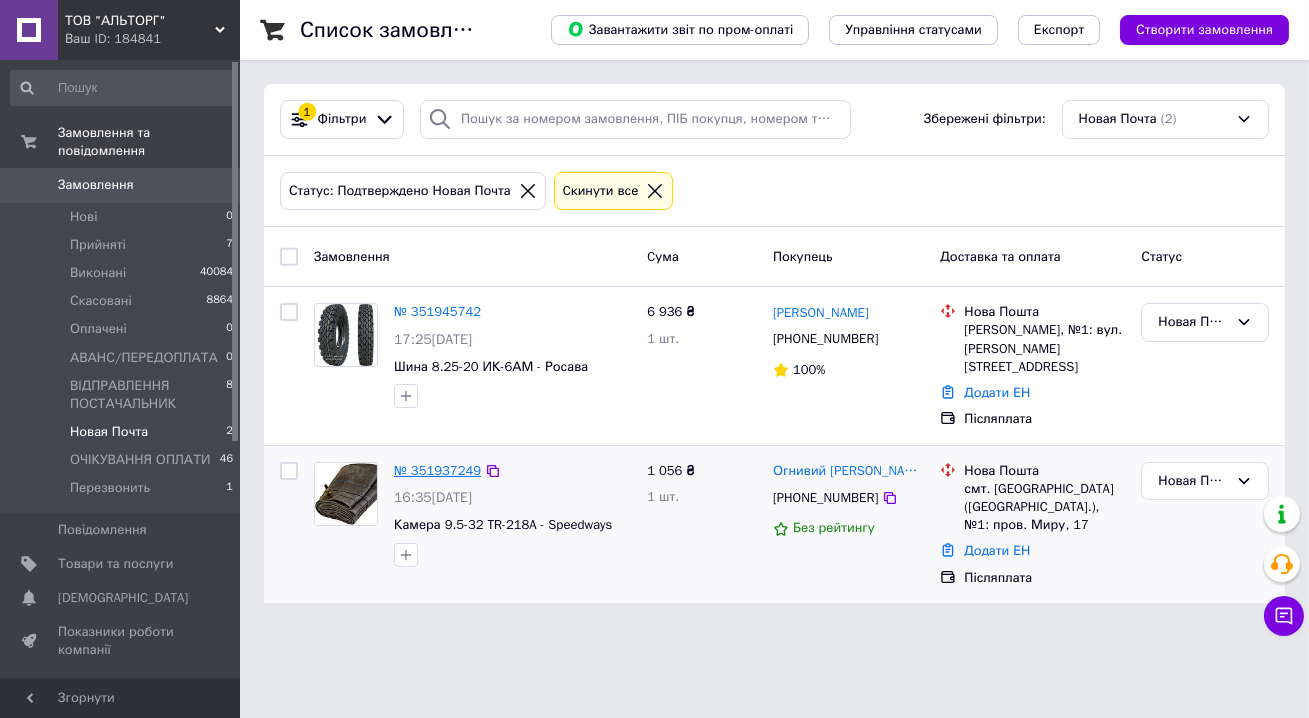 click on "№ 351937249" at bounding box center [437, 470] 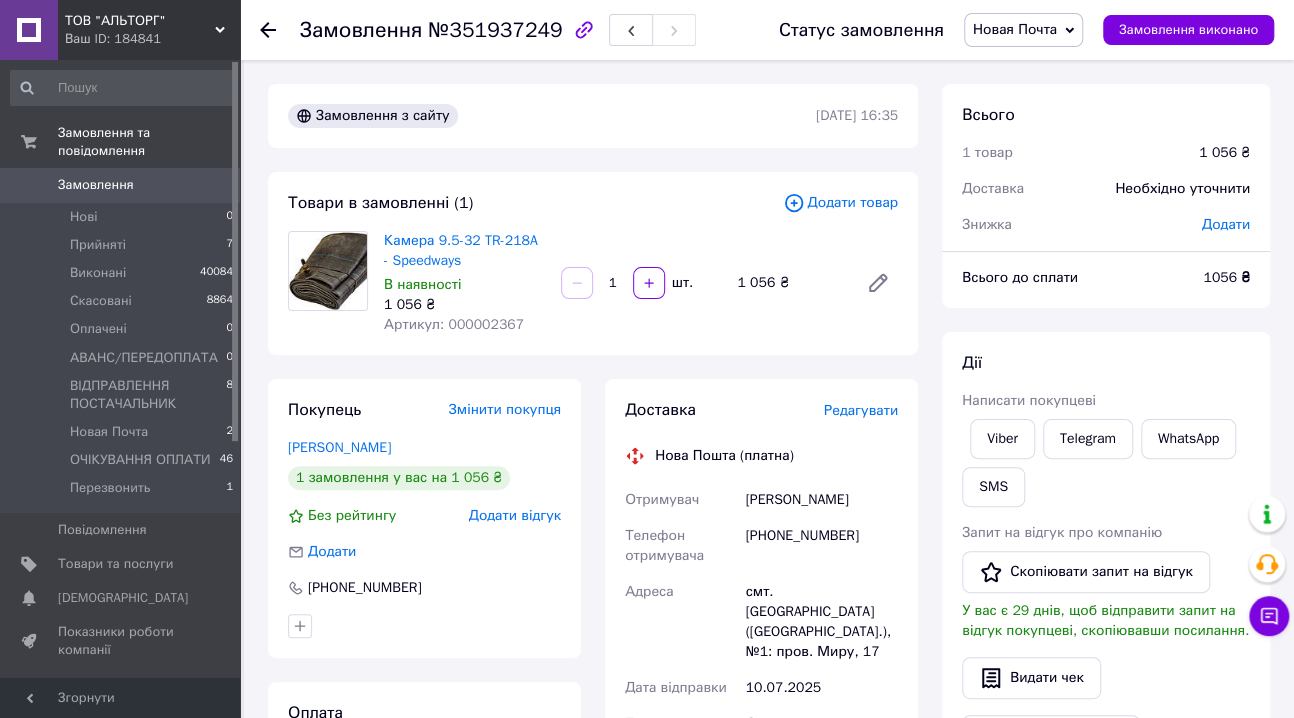 click on "№351937249" at bounding box center (495, 30) 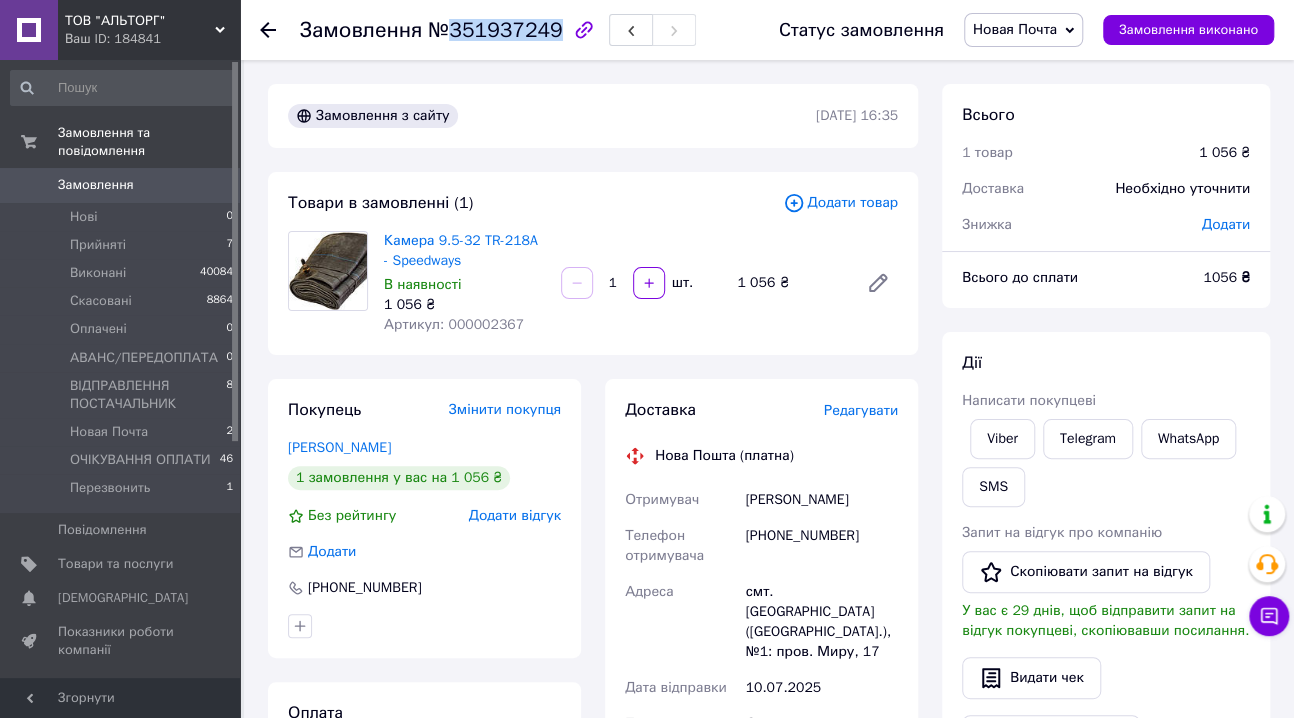 click on "№351937249" at bounding box center (495, 30) 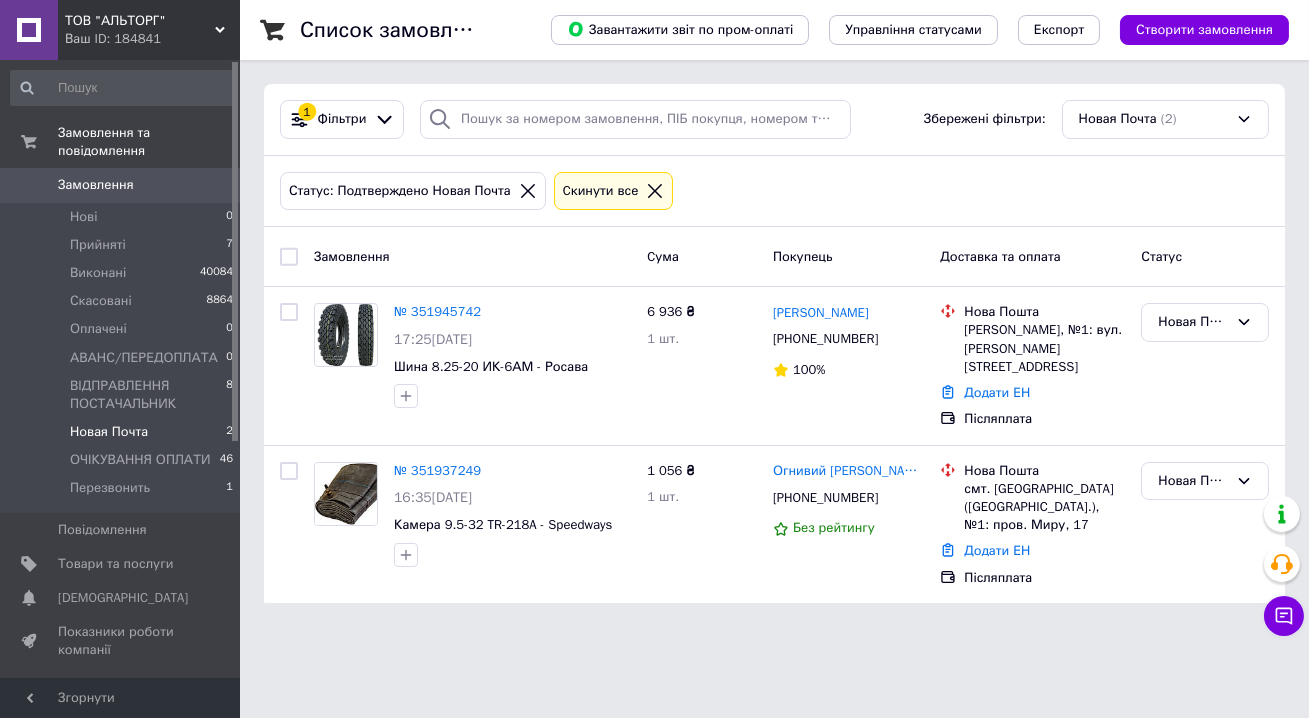 click on "Замовлення" at bounding box center (96, 185) 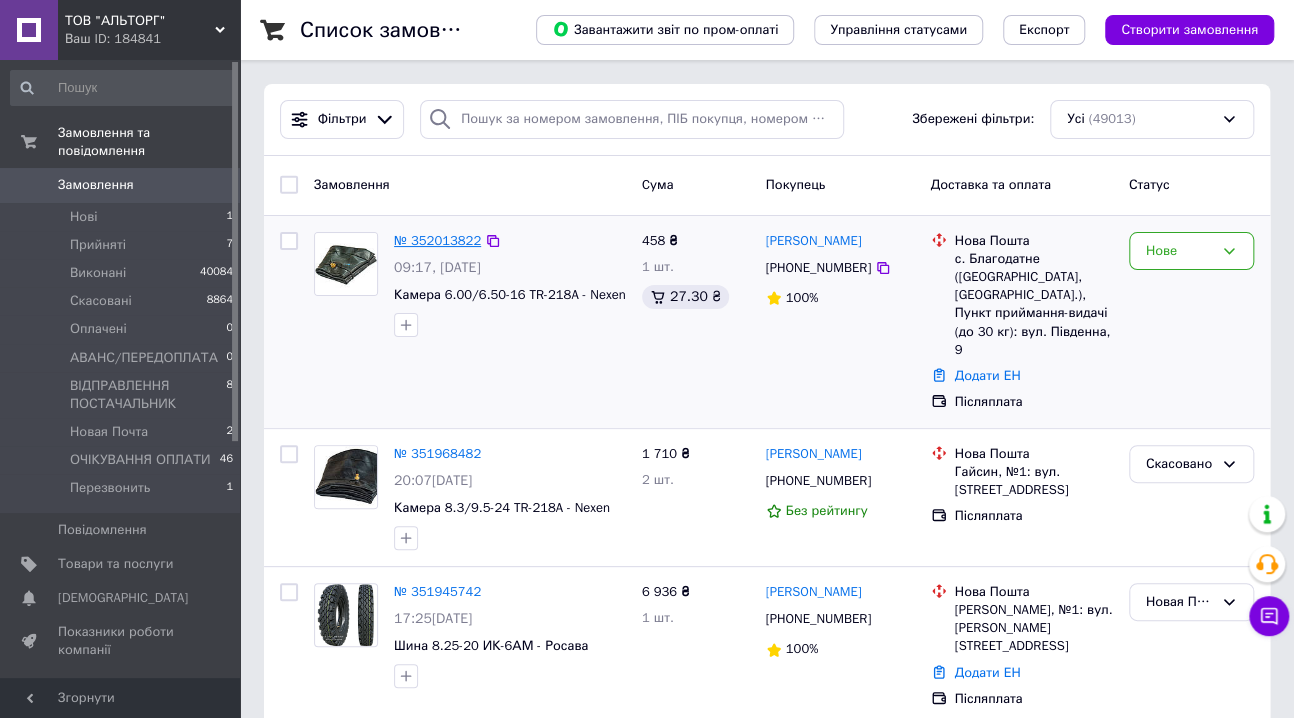 click on "№ 352013822" at bounding box center [437, 240] 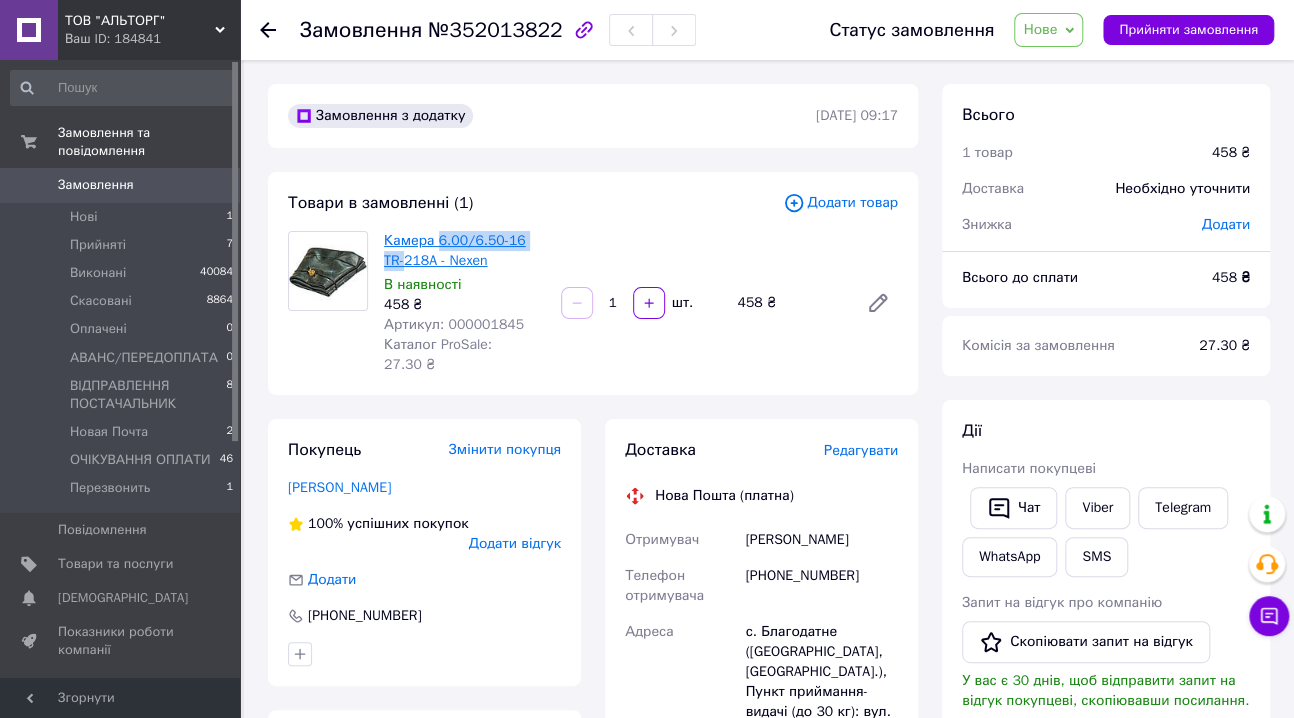 drag, startPoint x: 540, startPoint y: 240, endPoint x: 439, endPoint y: 240, distance: 101 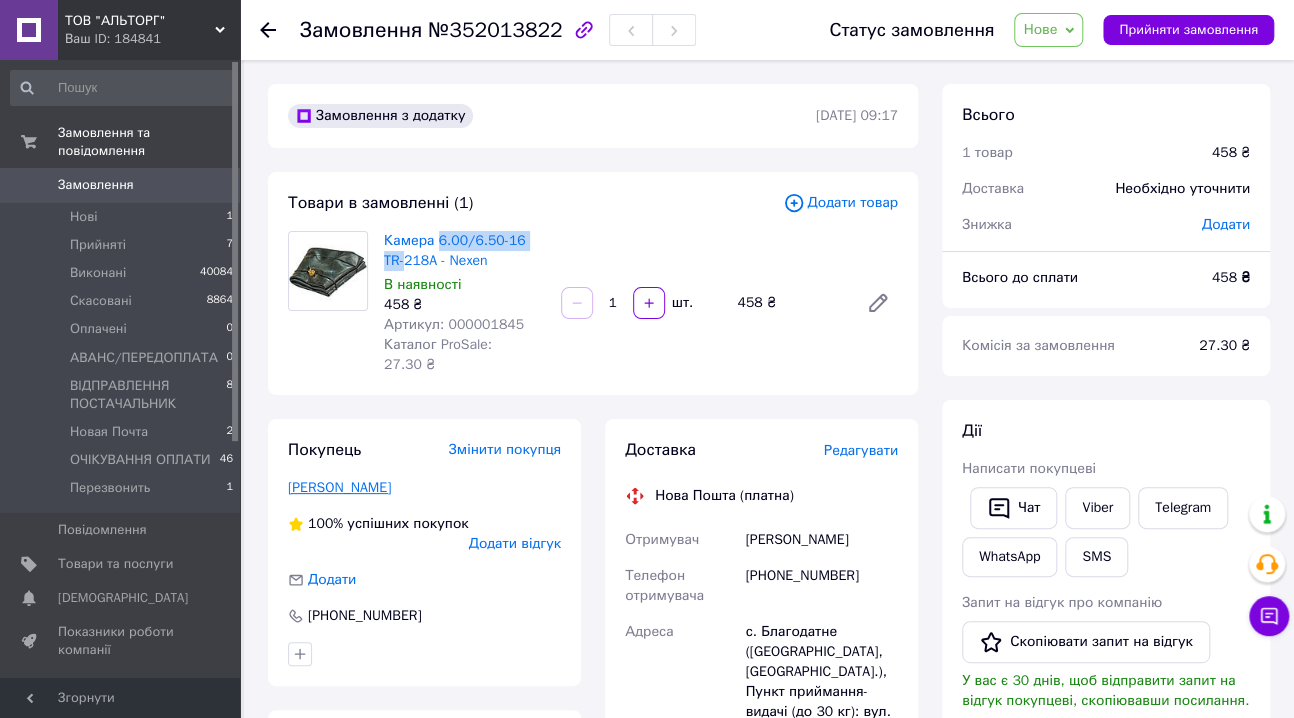 click on "Опальчук Олександр" at bounding box center [339, 487] 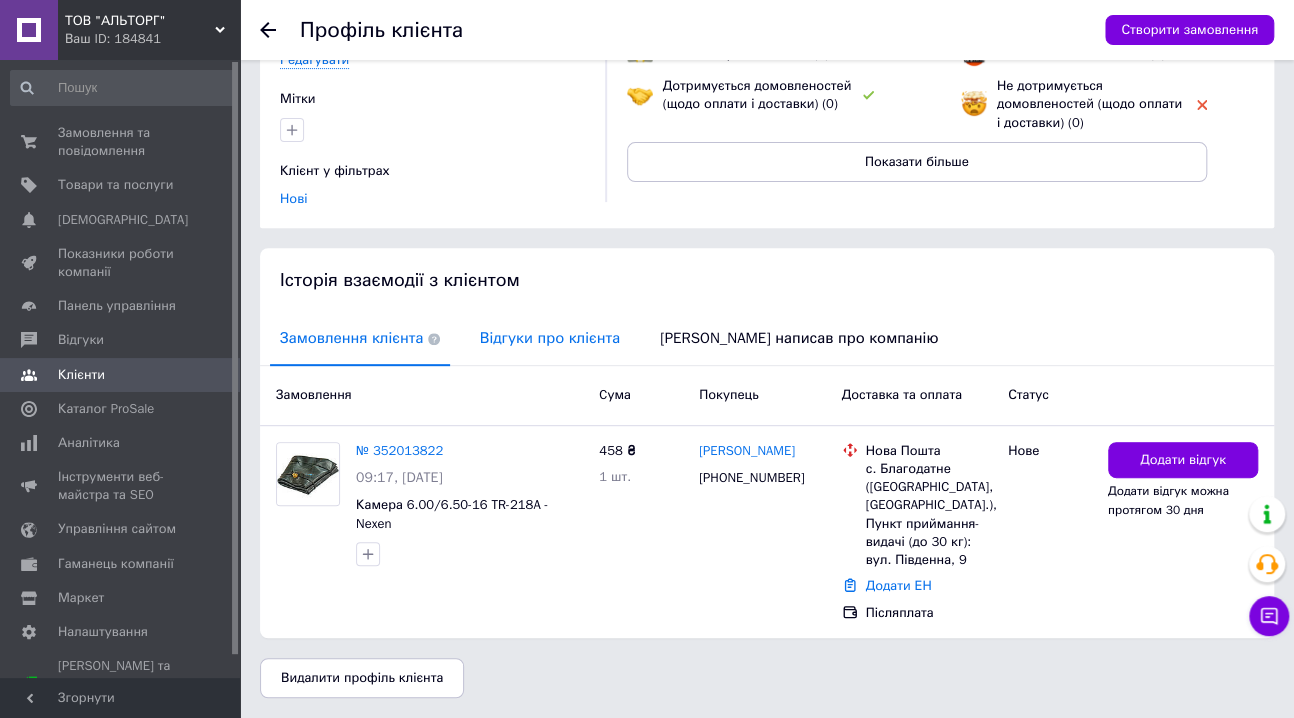 click on "Відгуки про клієнта" at bounding box center (550, 338) 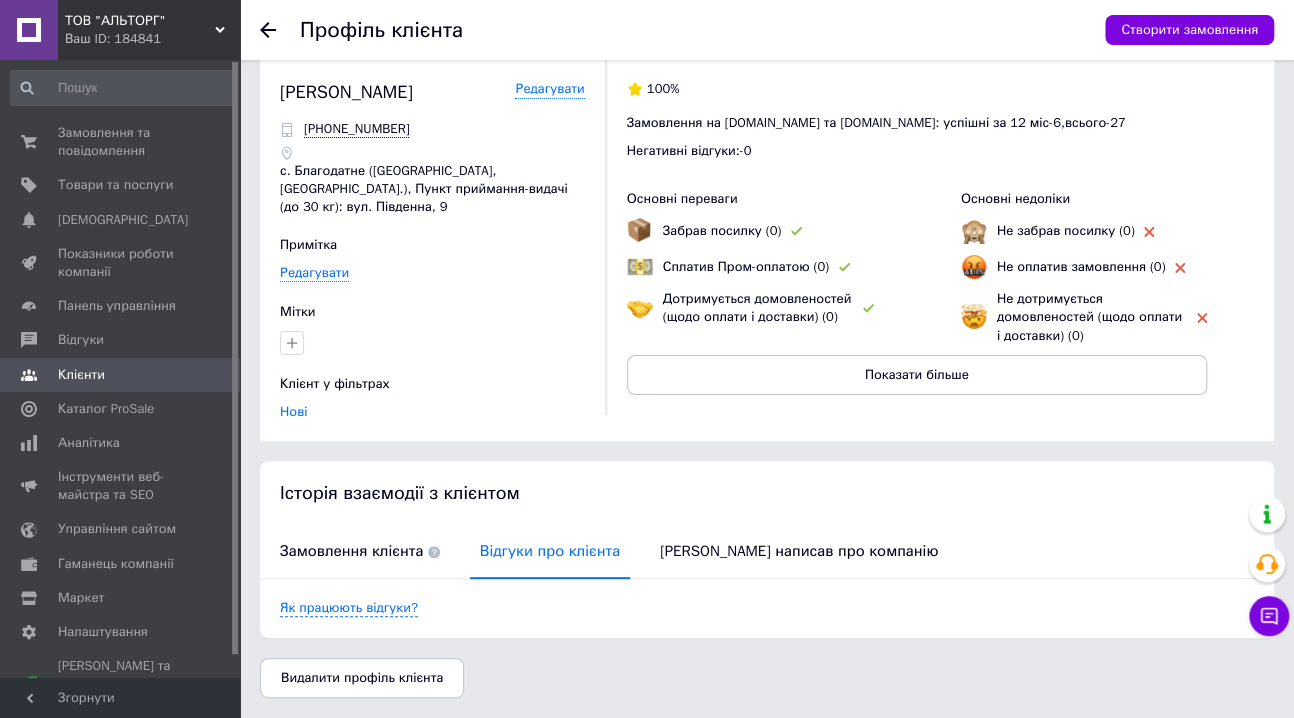 scroll, scrollTop: 19, scrollLeft: 0, axis: vertical 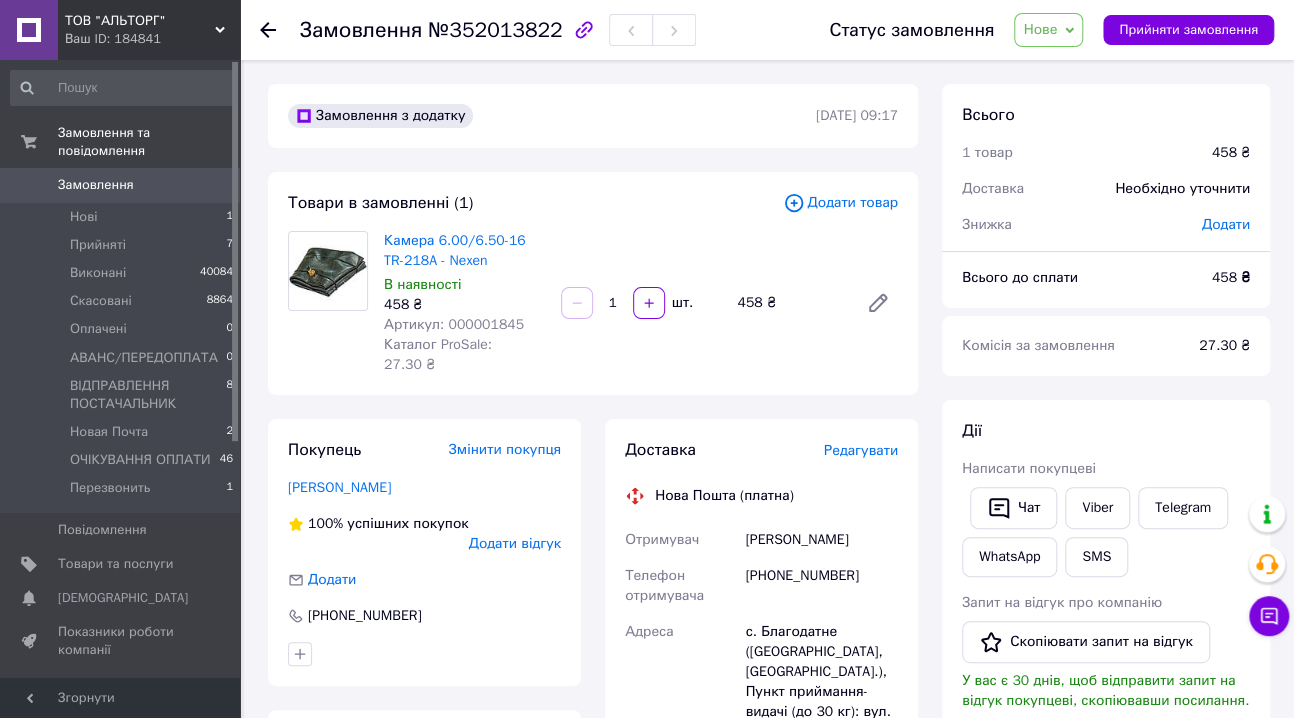 click on "№352013822" at bounding box center (495, 30) 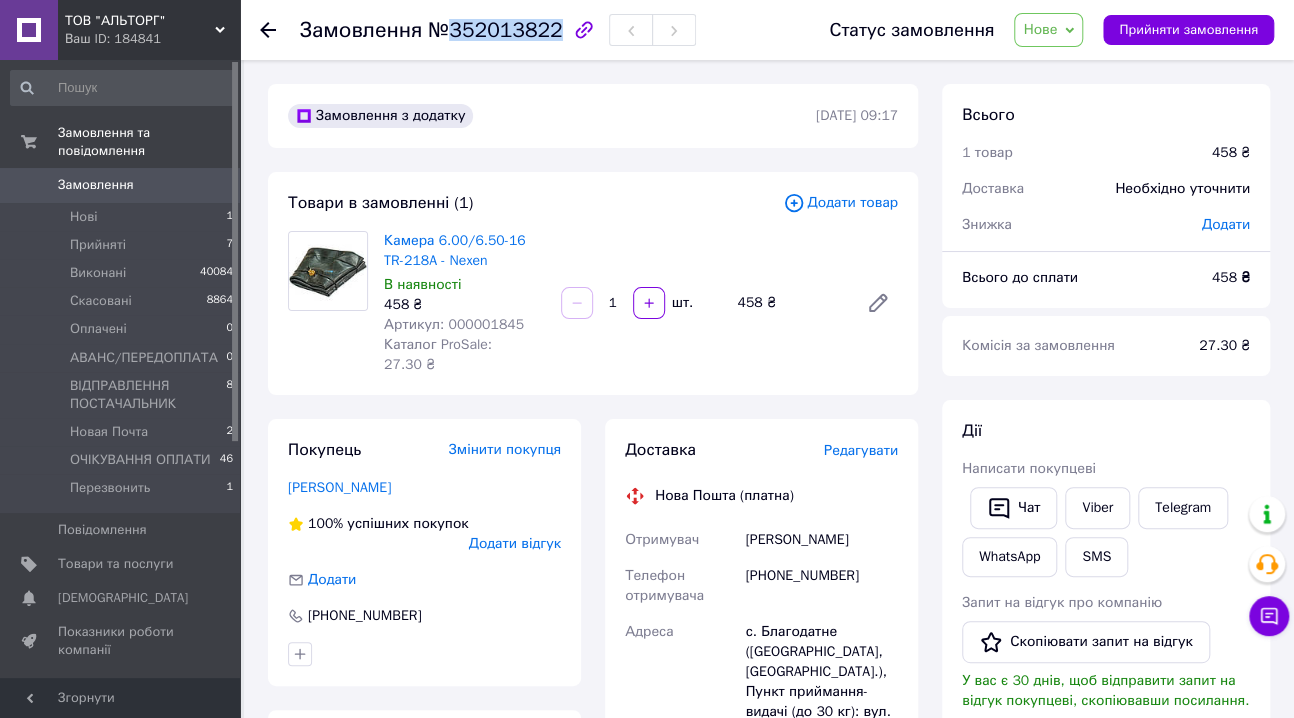 click on "№352013822" at bounding box center (495, 30) 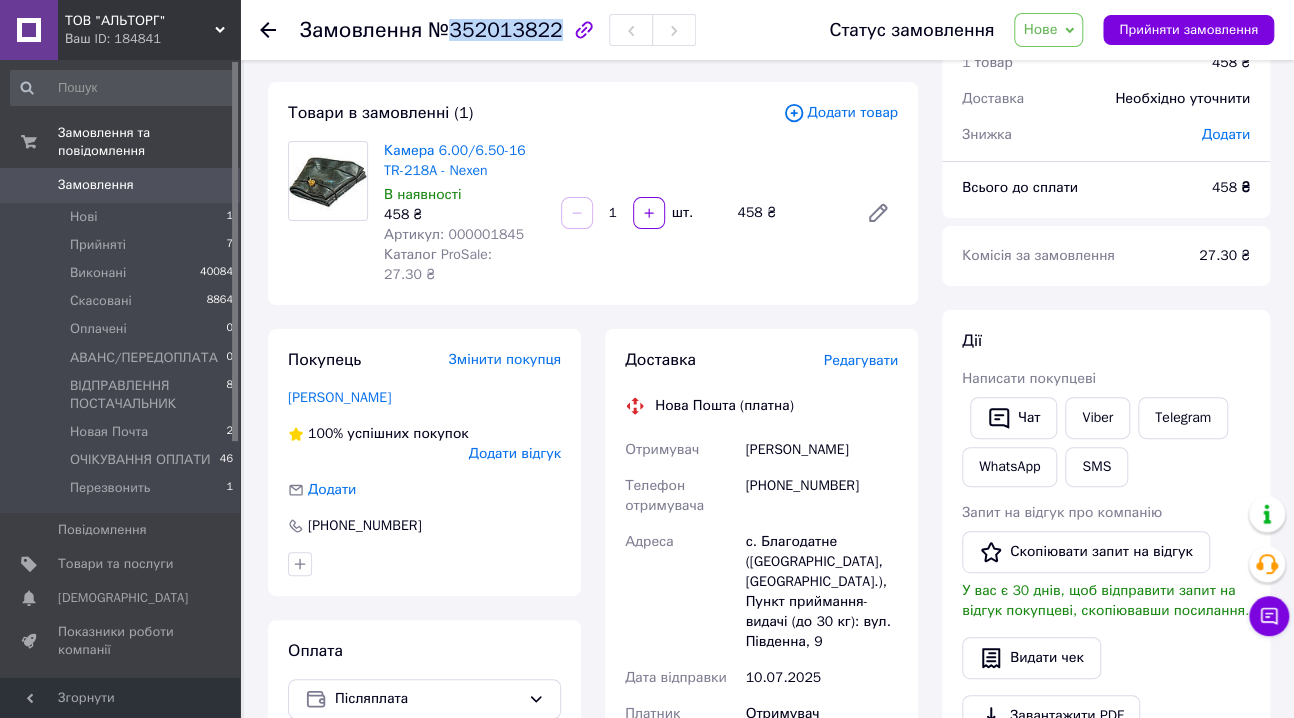 click on "Нове" at bounding box center [1040, 29] 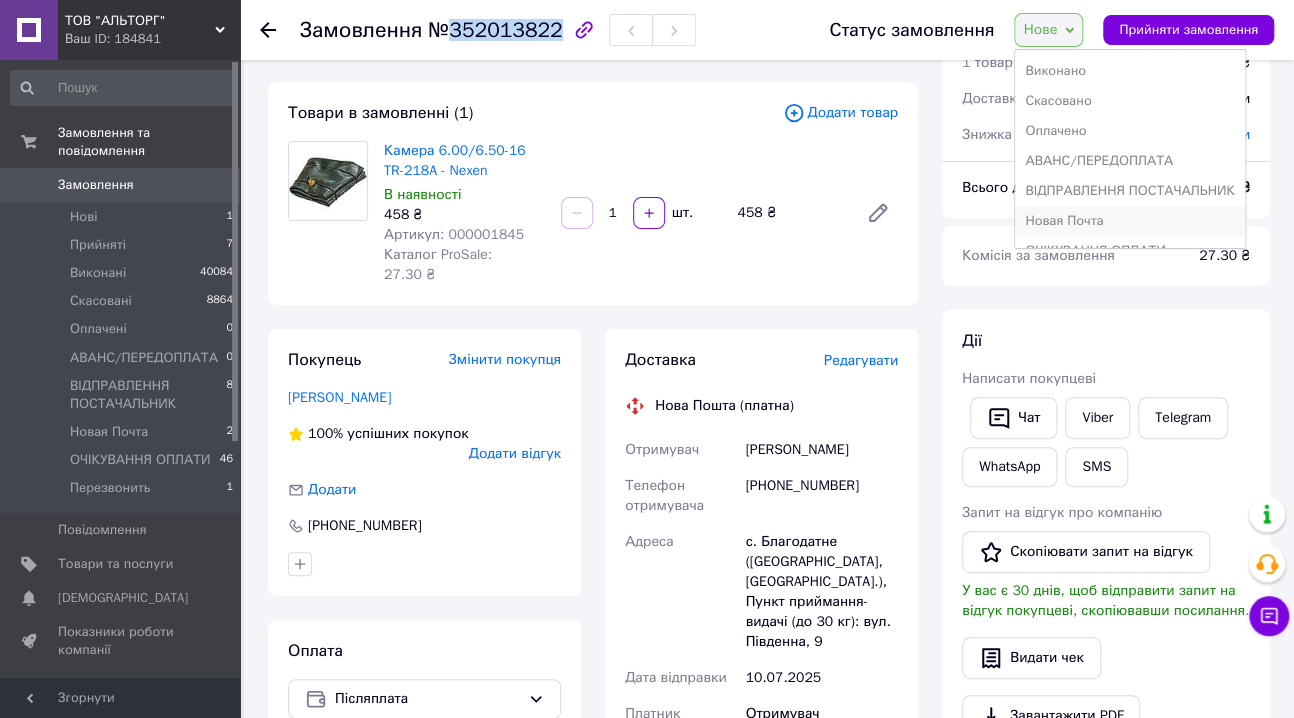 scroll, scrollTop: 81, scrollLeft: 0, axis: vertical 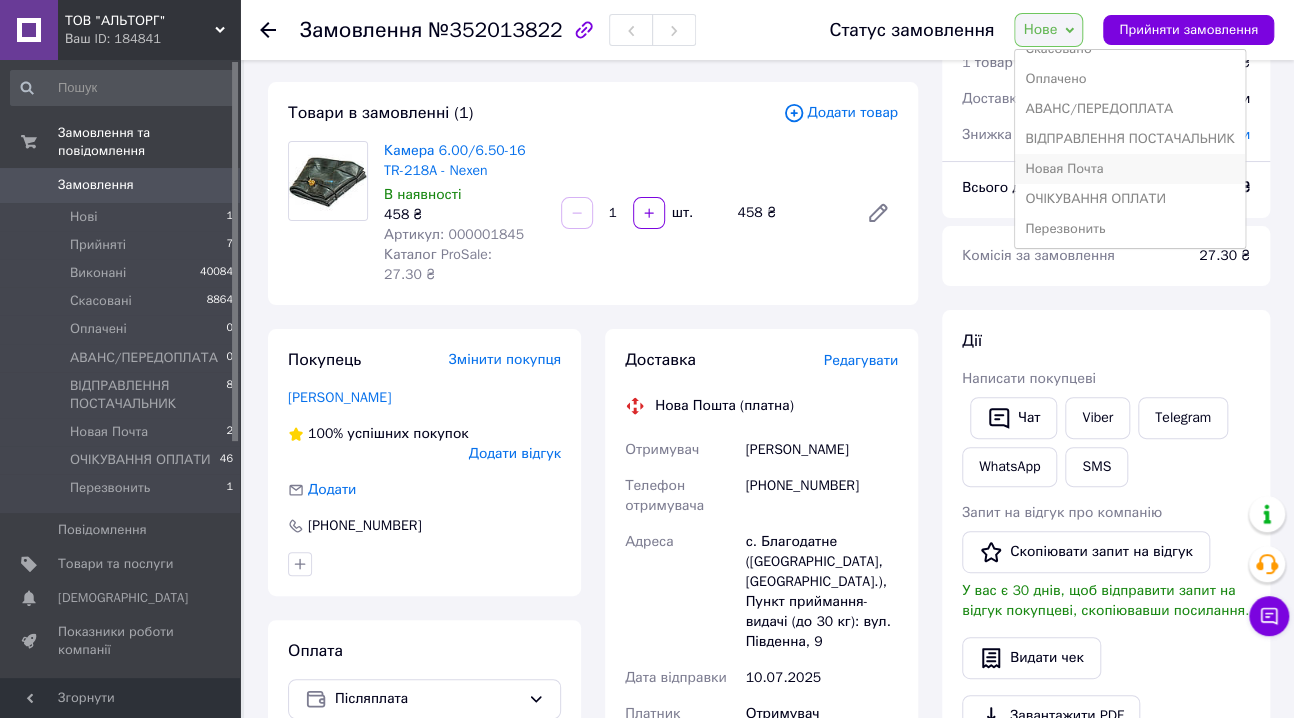 click on "Новая Почта" at bounding box center [1129, 169] 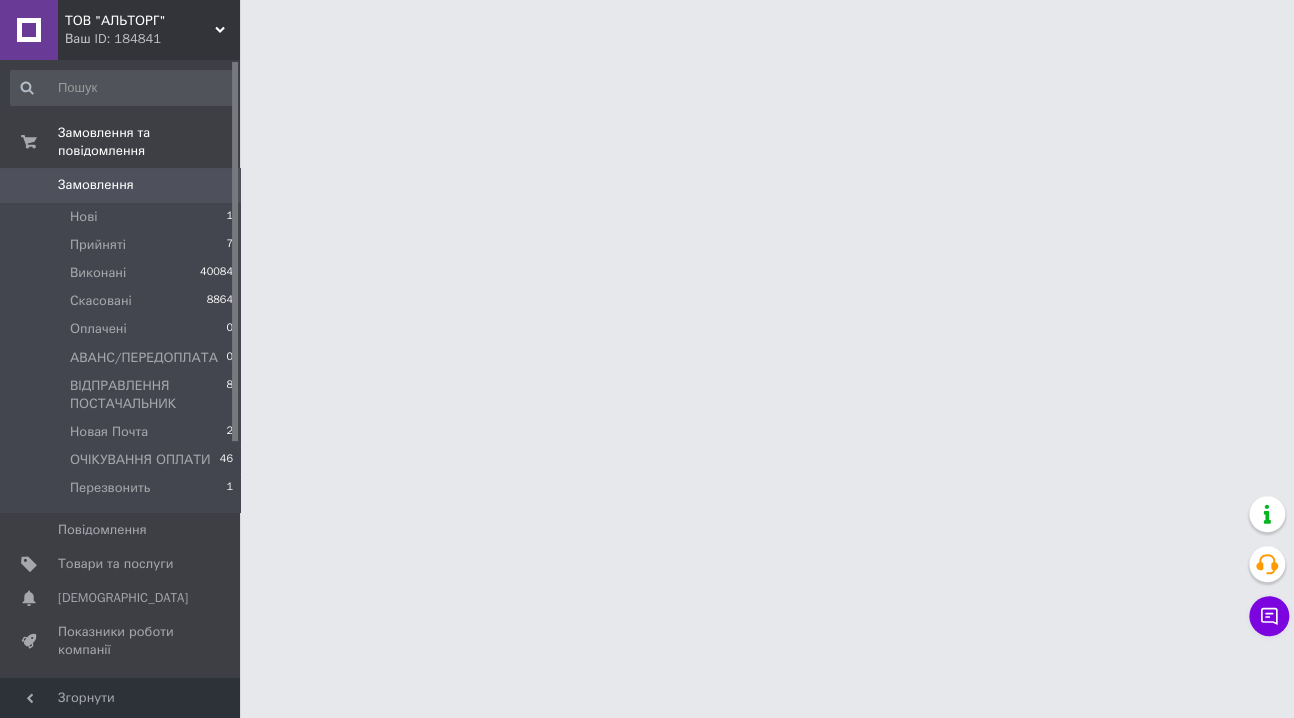 scroll, scrollTop: 0, scrollLeft: 0, axis: both 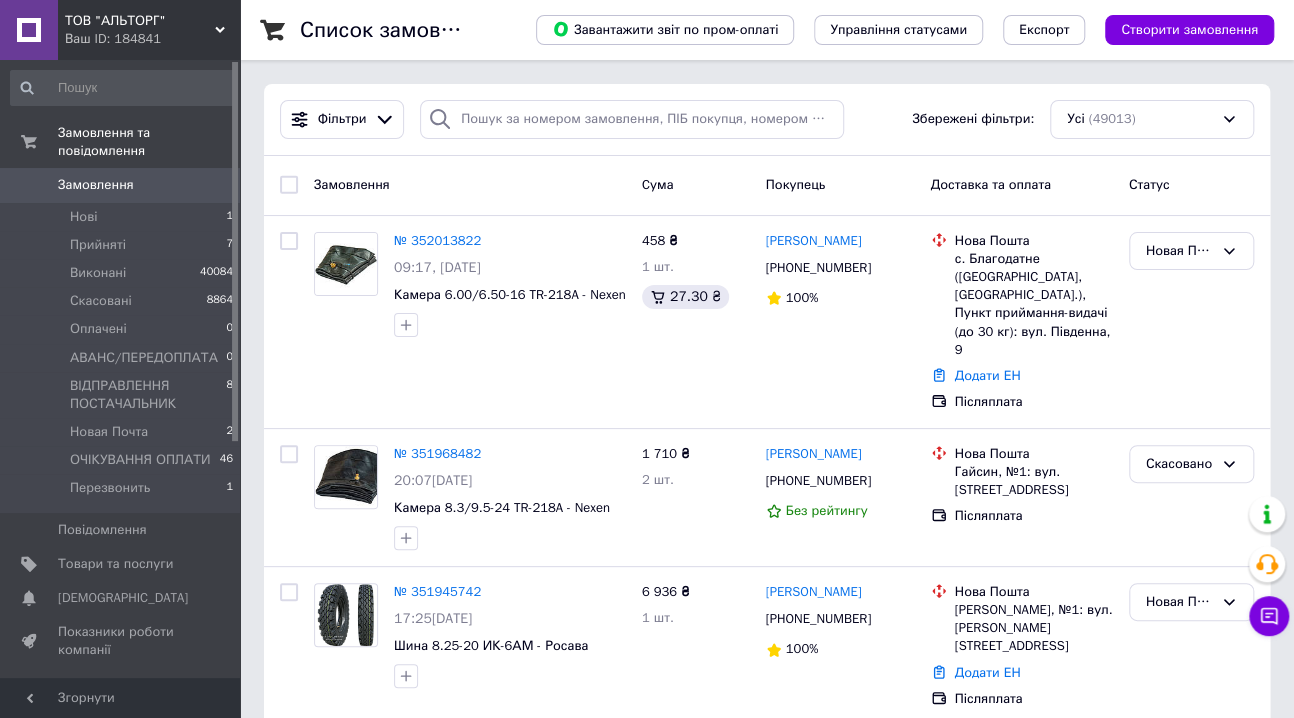 click on "Замовлення" at bounding box center (96, 185) 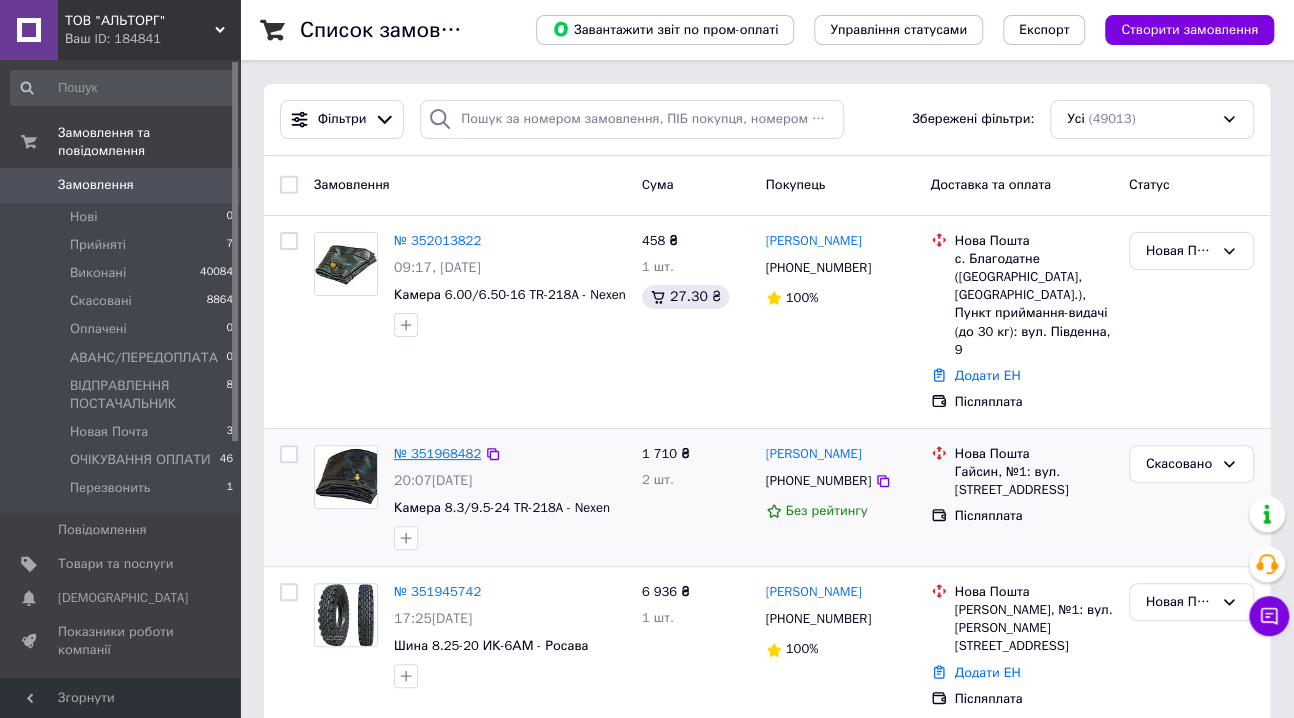 click on "№ 351968482" at bounding box center [437, 453] 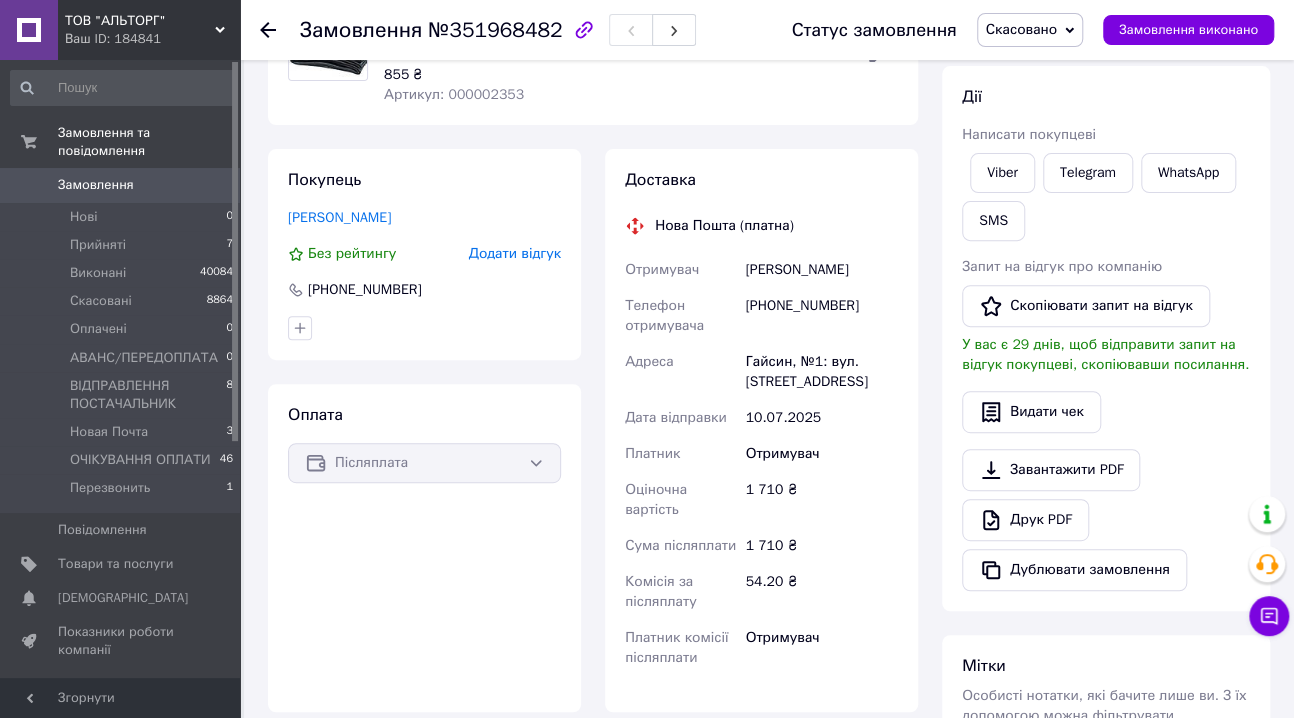 scroll, scrollTop: 154, scrollLeft: 0, axis: vertical 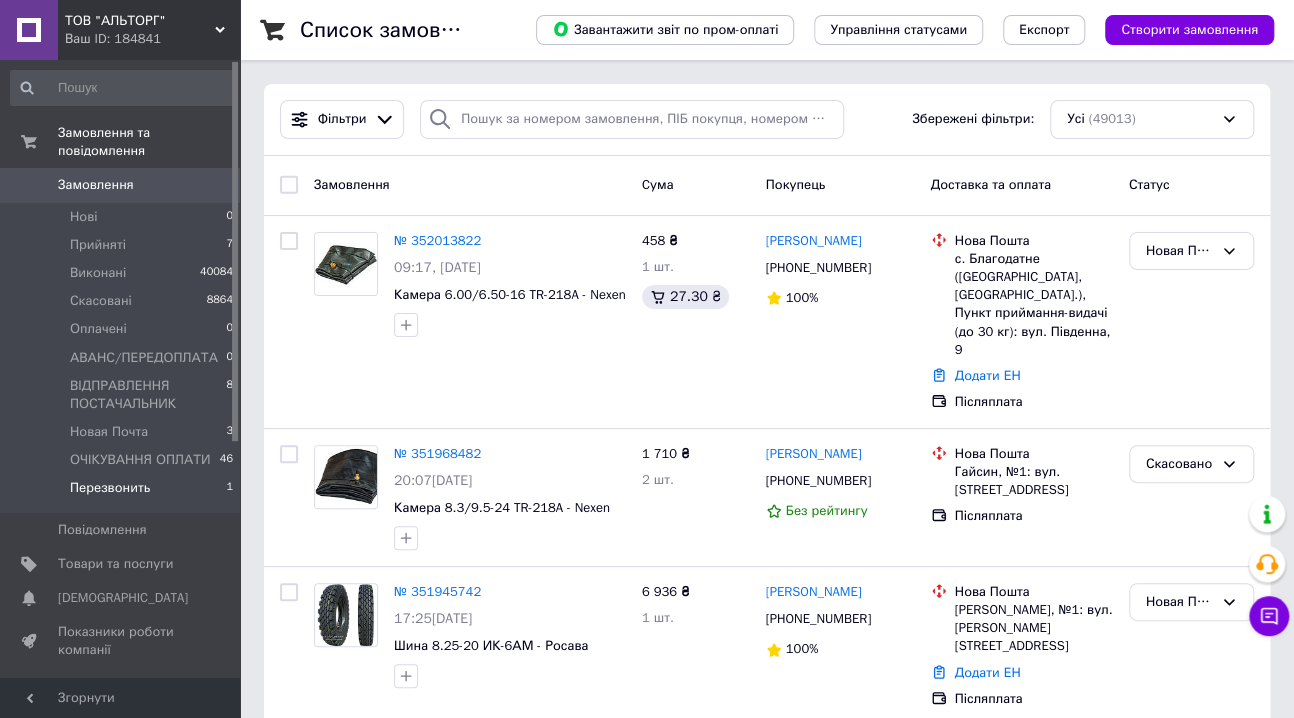 click on "Перезвонить" at bounding box center [110, 488] 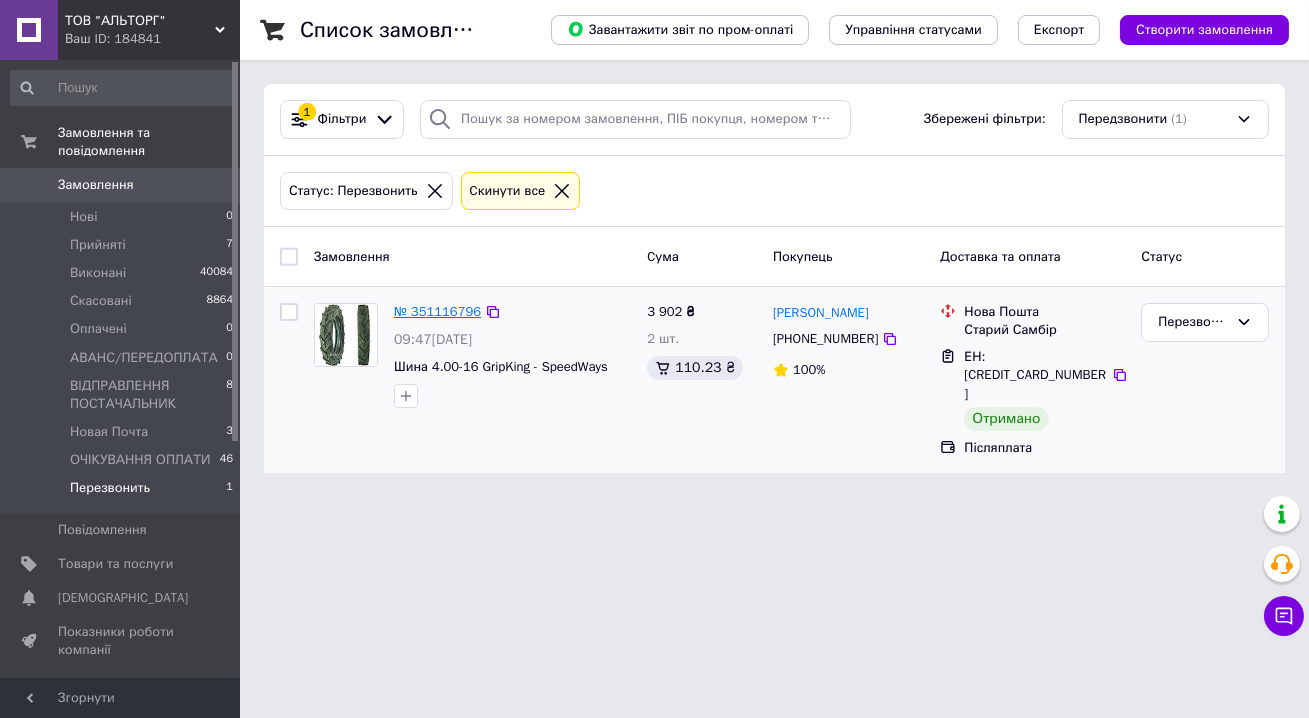 click on "№ 351116796" at bounding box center [437, 311] 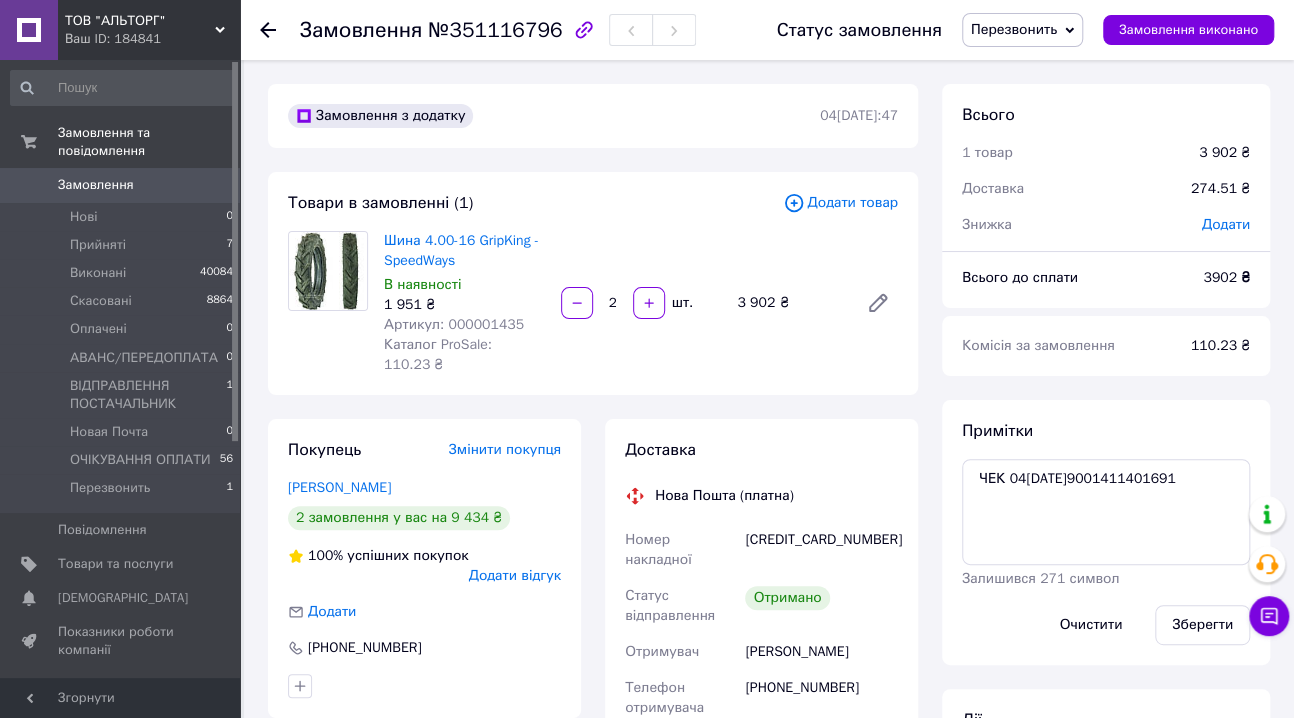 scroll, scrollTop: 155, scrollLeft: 0, axis: vertical 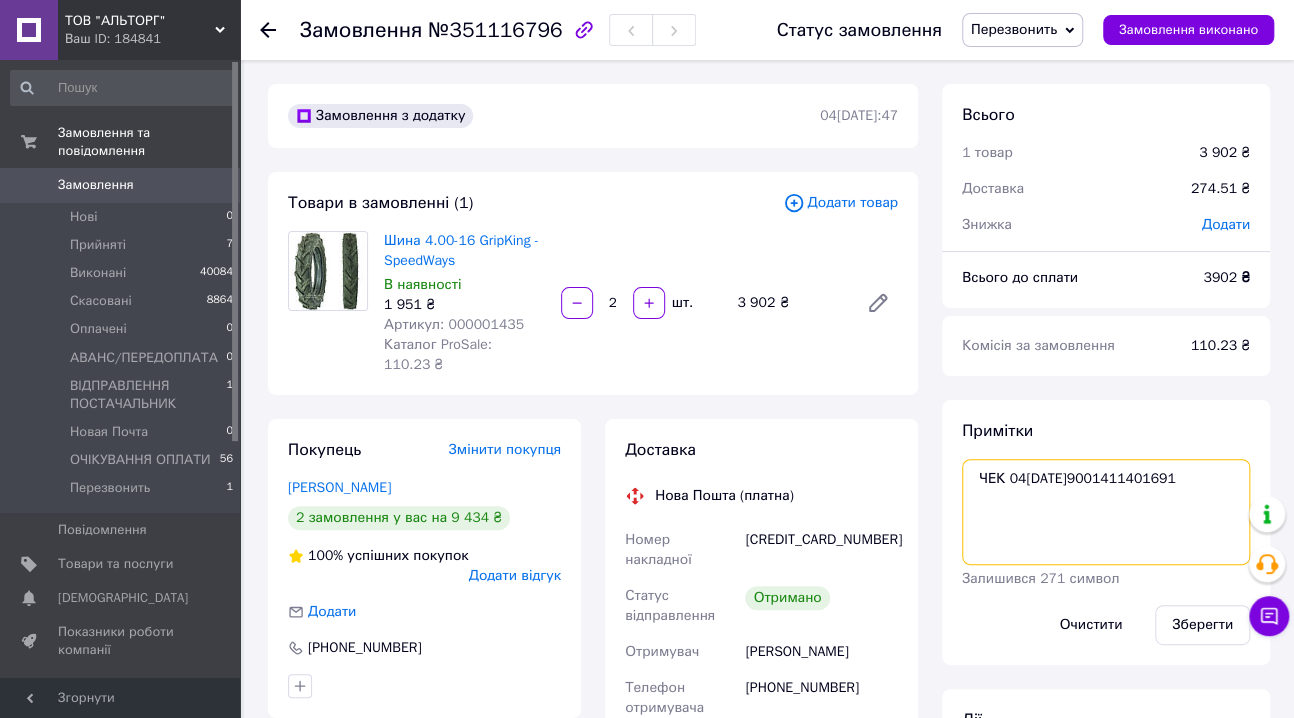drag, startPoint x: 1090, startPoint y: 507, endPoint x: 966, endPoint y: 507, distance: 124 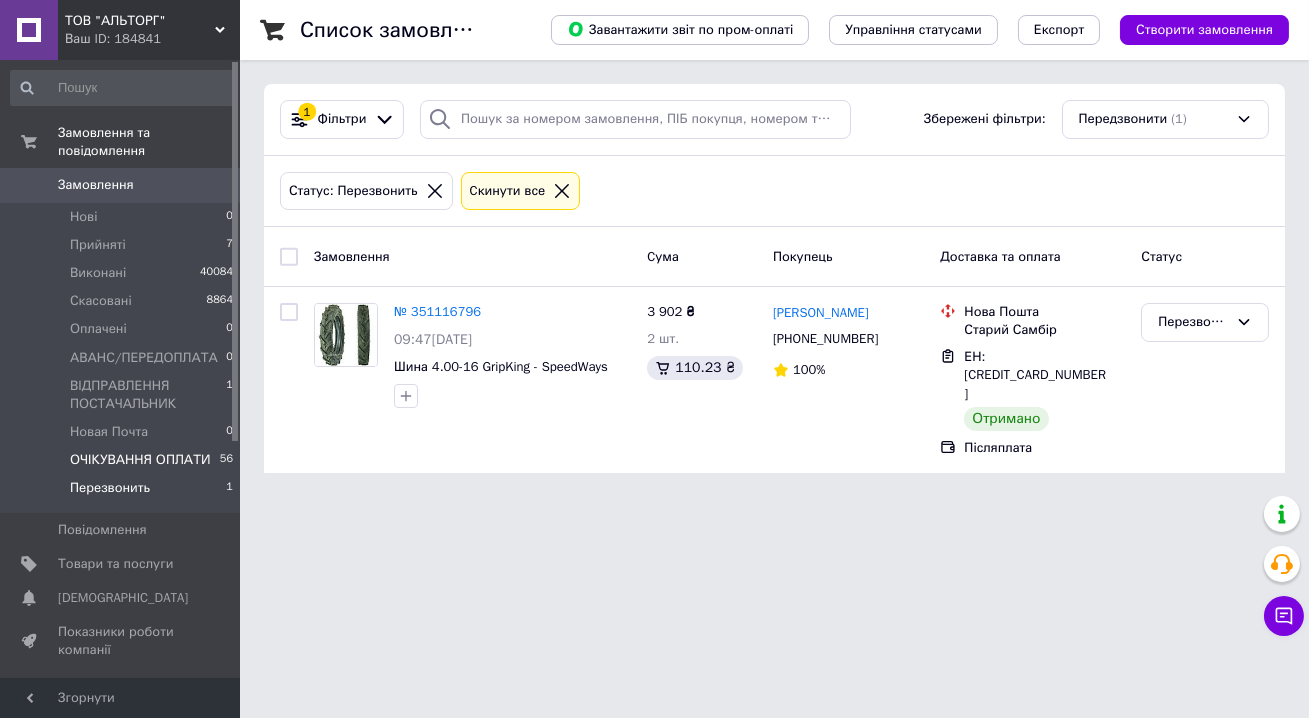 click on "ОЧІКУВАННЯ ОПЛАТИ" at bounding box center (140, 460) 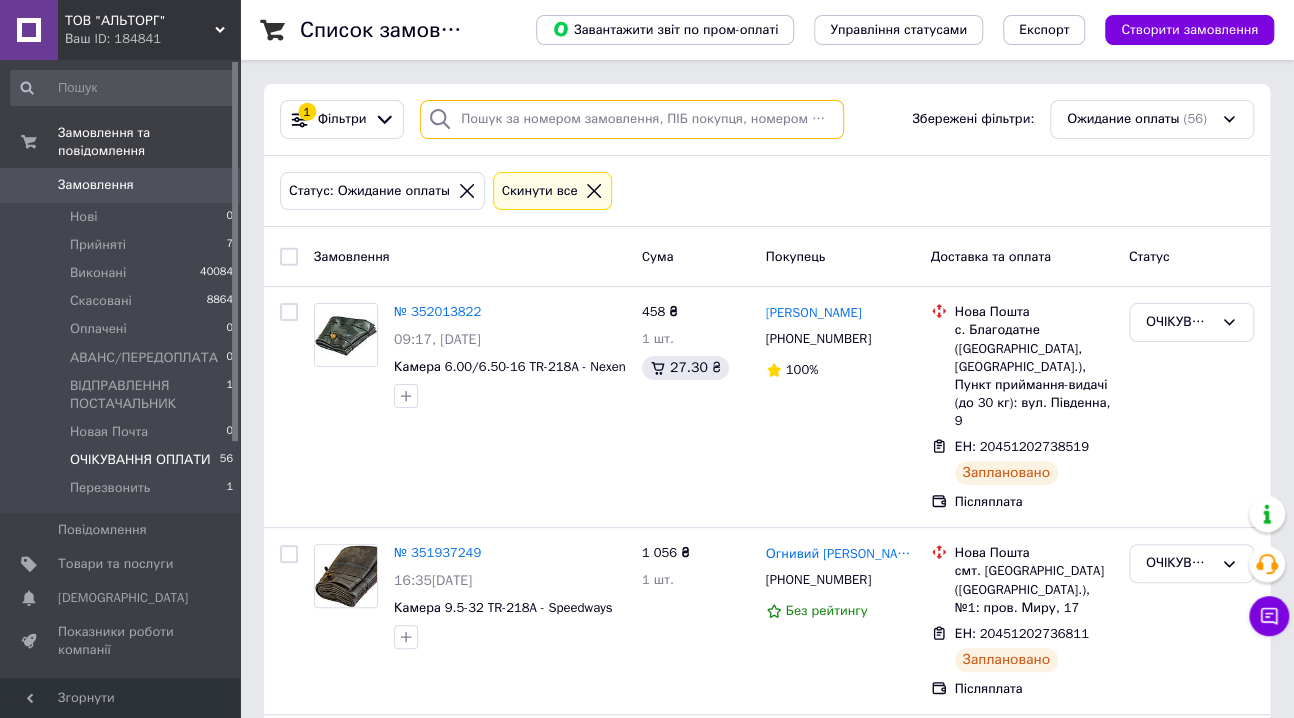 click at bounding box center (632, 119) 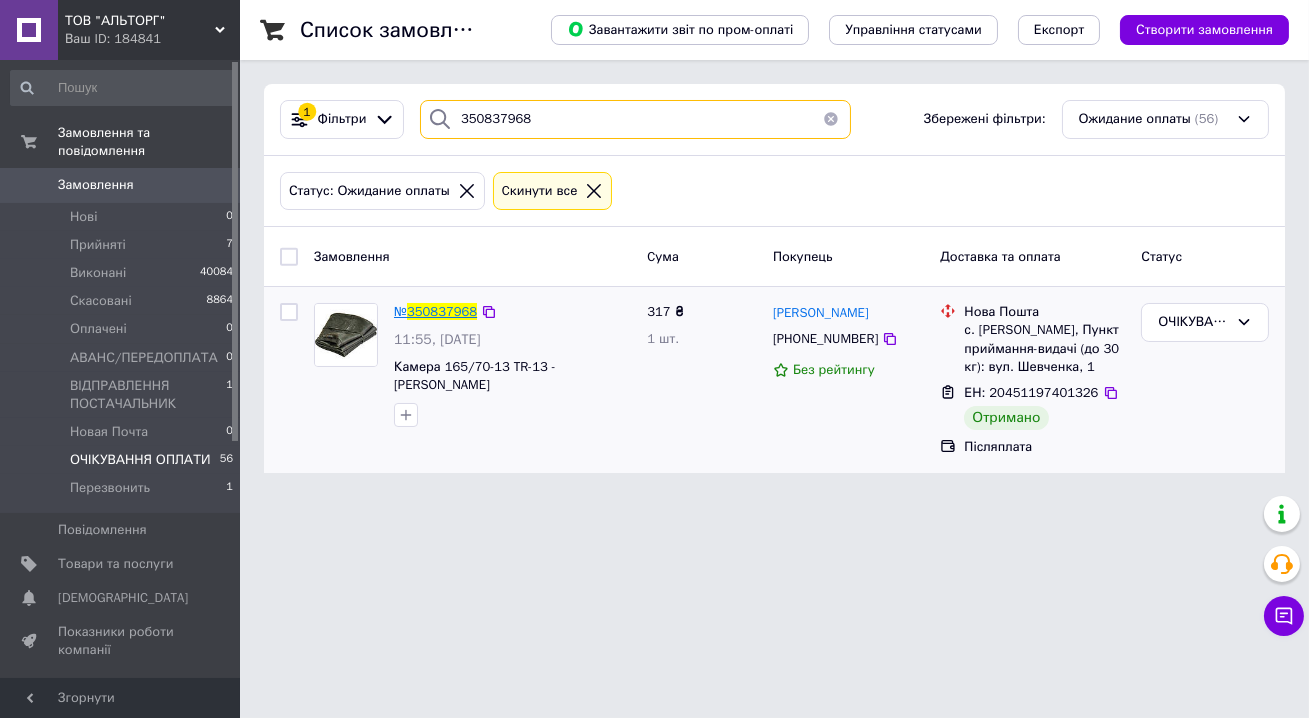 type on "350837968" 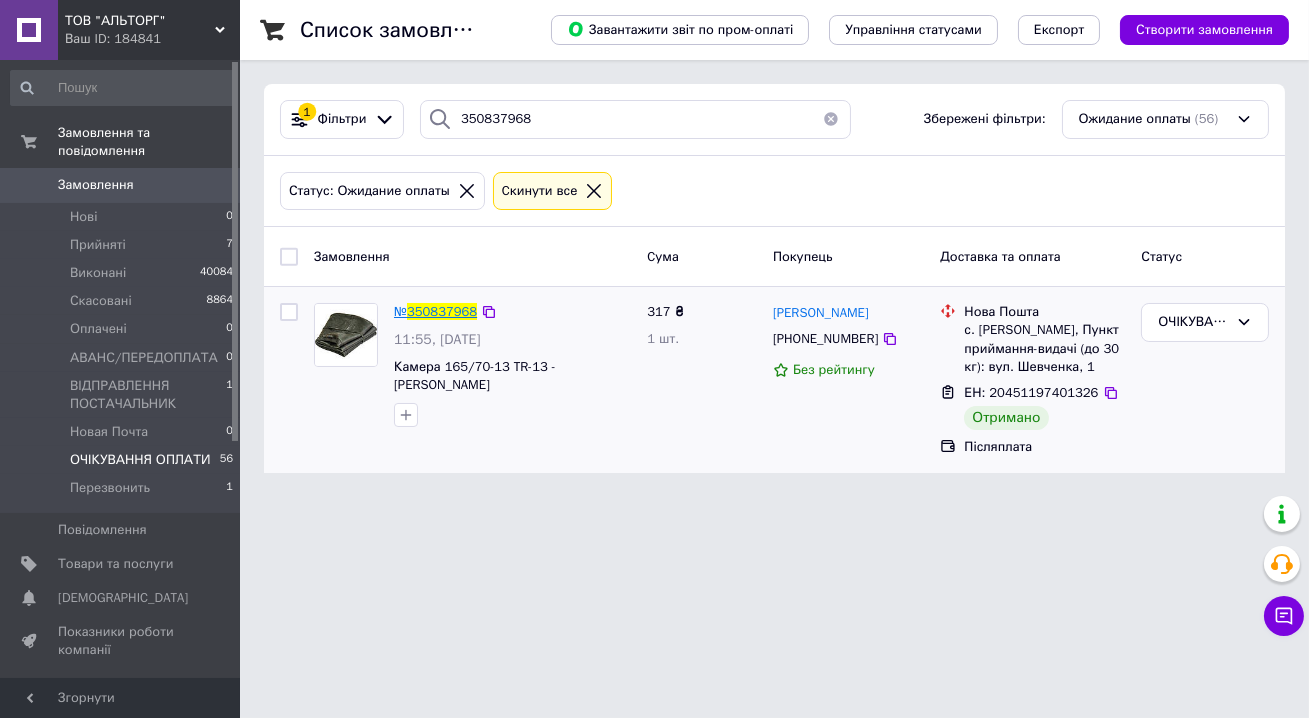 click on "350837968" at bounding box center (442, 311) 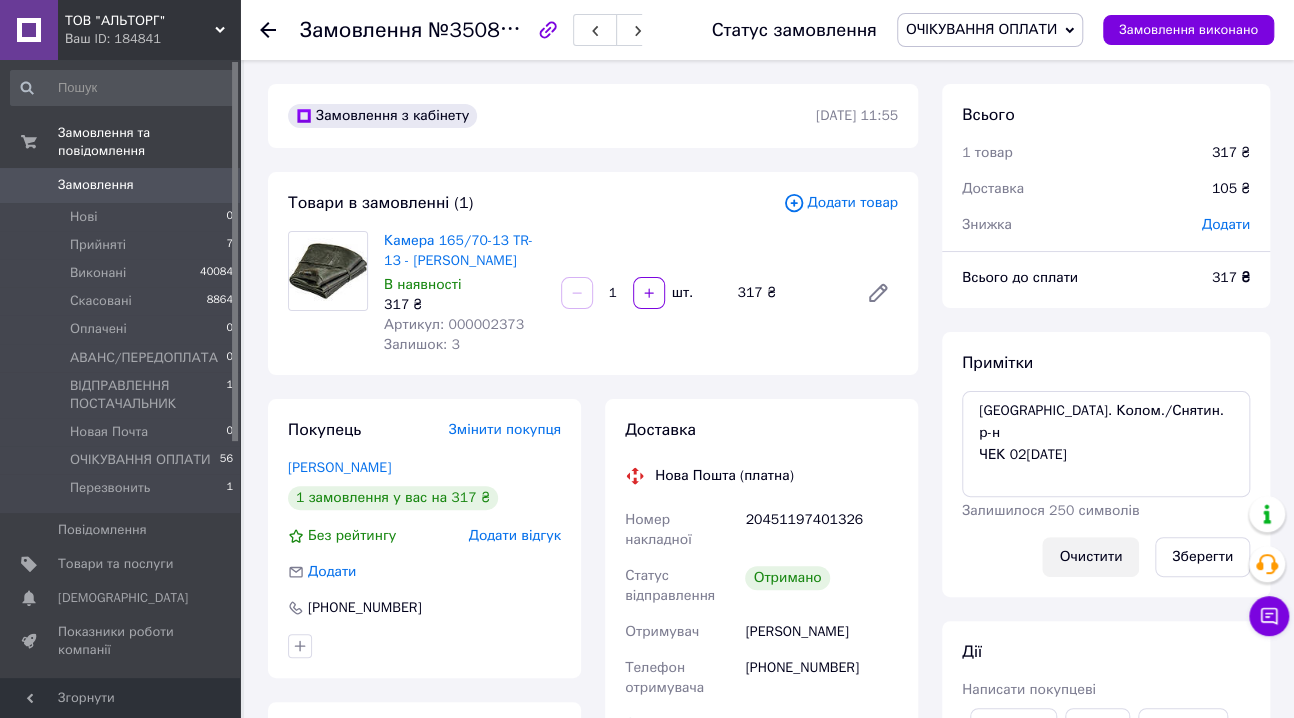 scroll, scrollTop: 100, scrollLeft: 0, axis: vertical 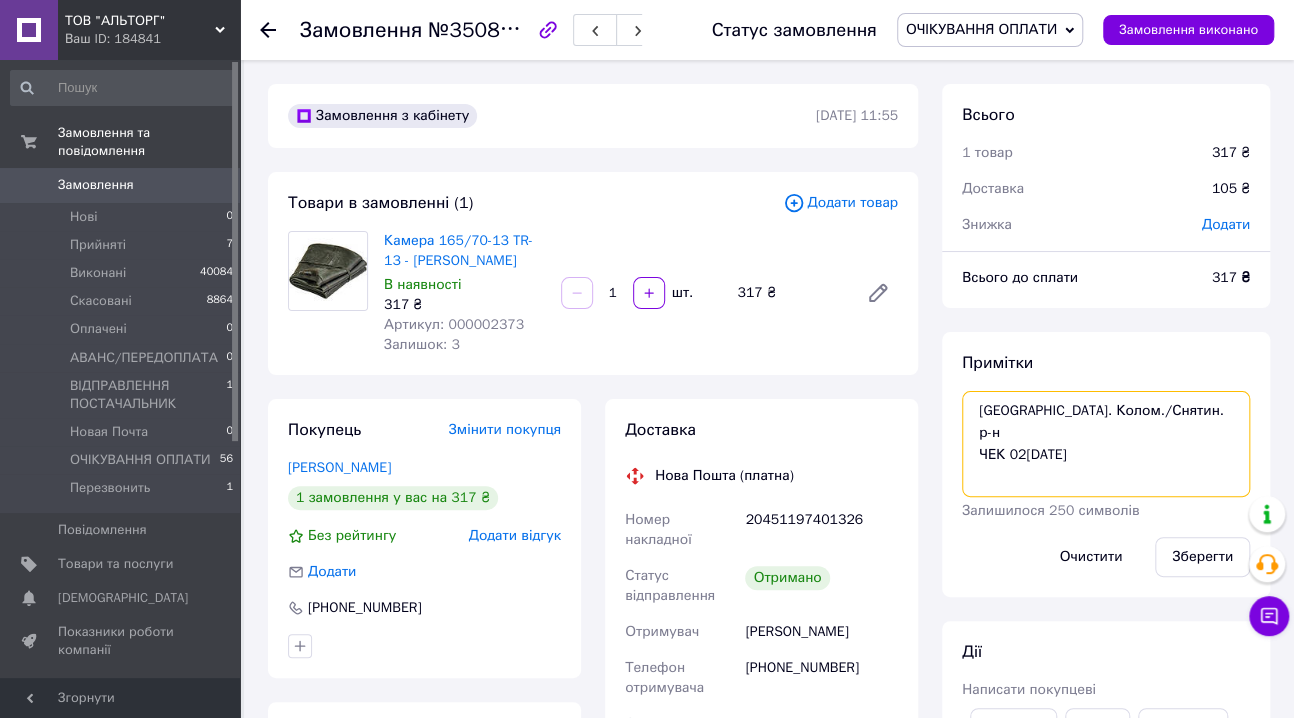 click on "Івано-фран. обл. Колом./Снятин. р-н
ЧЕК 02/07/2025" at bounding box center (1106, 444) 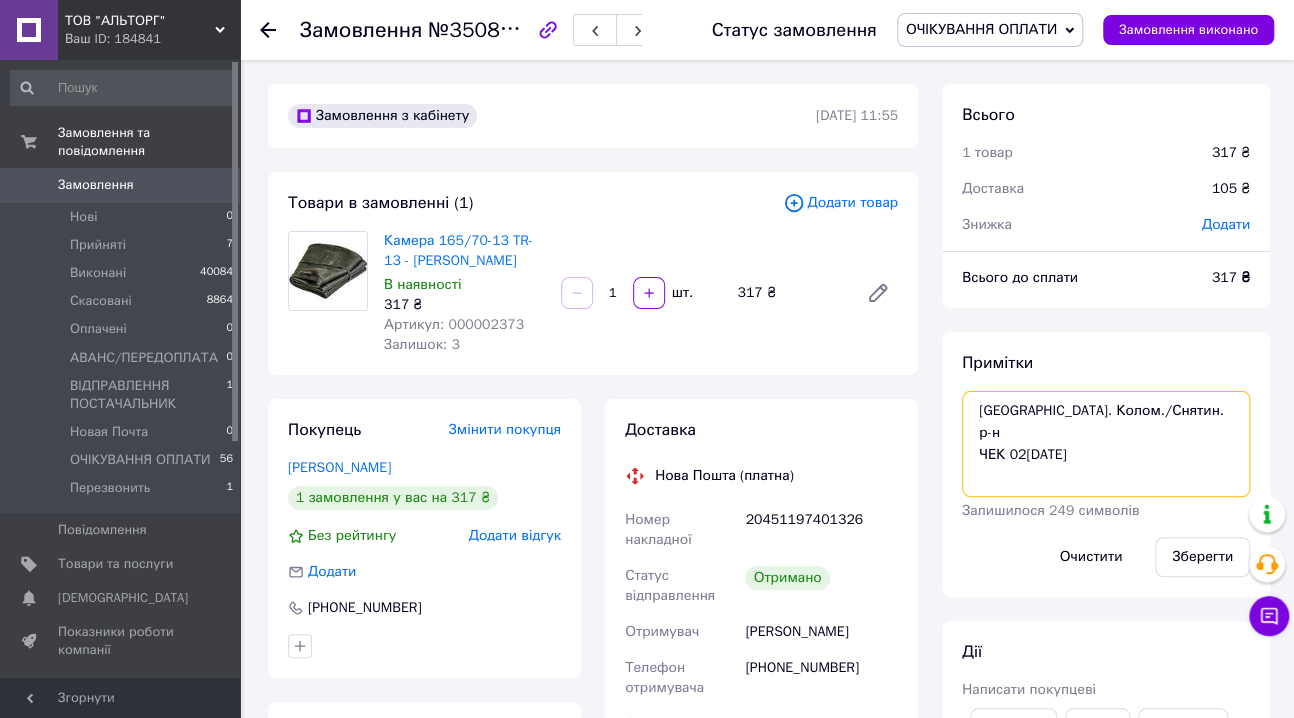 paste on "Реєстр № 6293673 від 09 липня 2025 р" 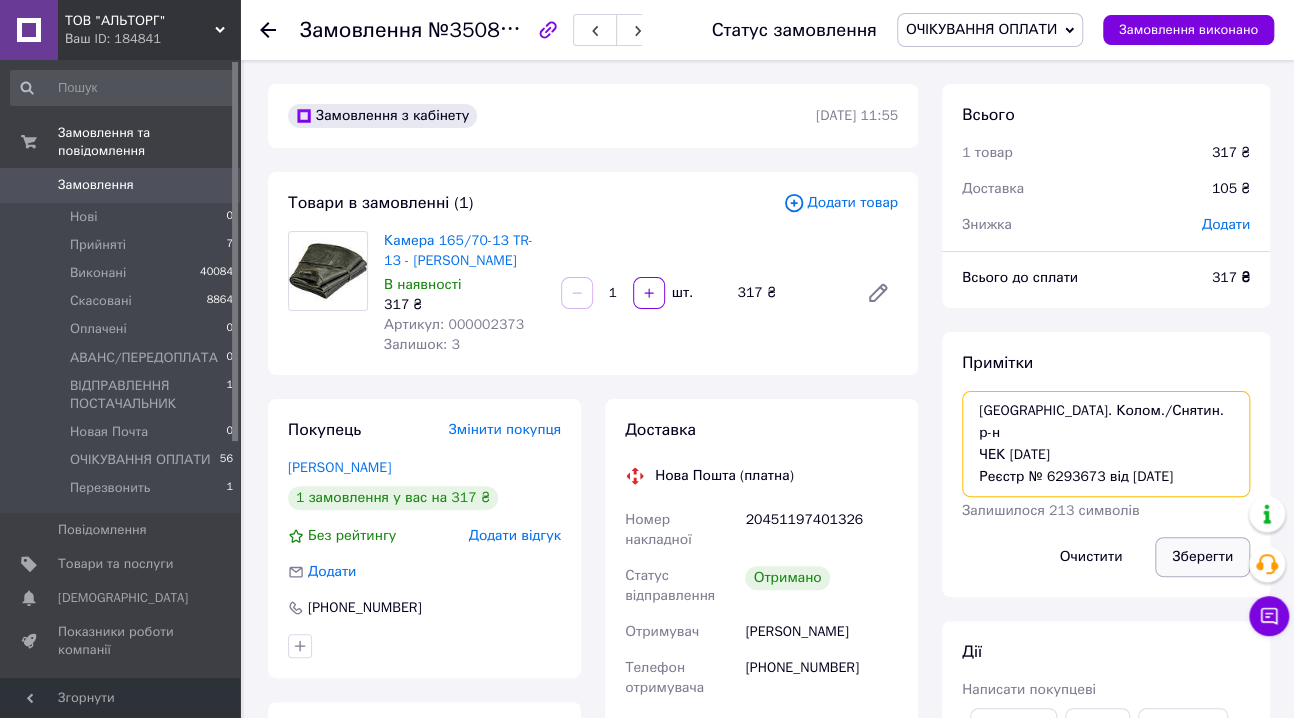 type on "Івано-фран. обл. Колом./Снятин. р-н
ЧЕК 02/07/2025
Реєстр № 6293673 від 09 липня 2025 р" 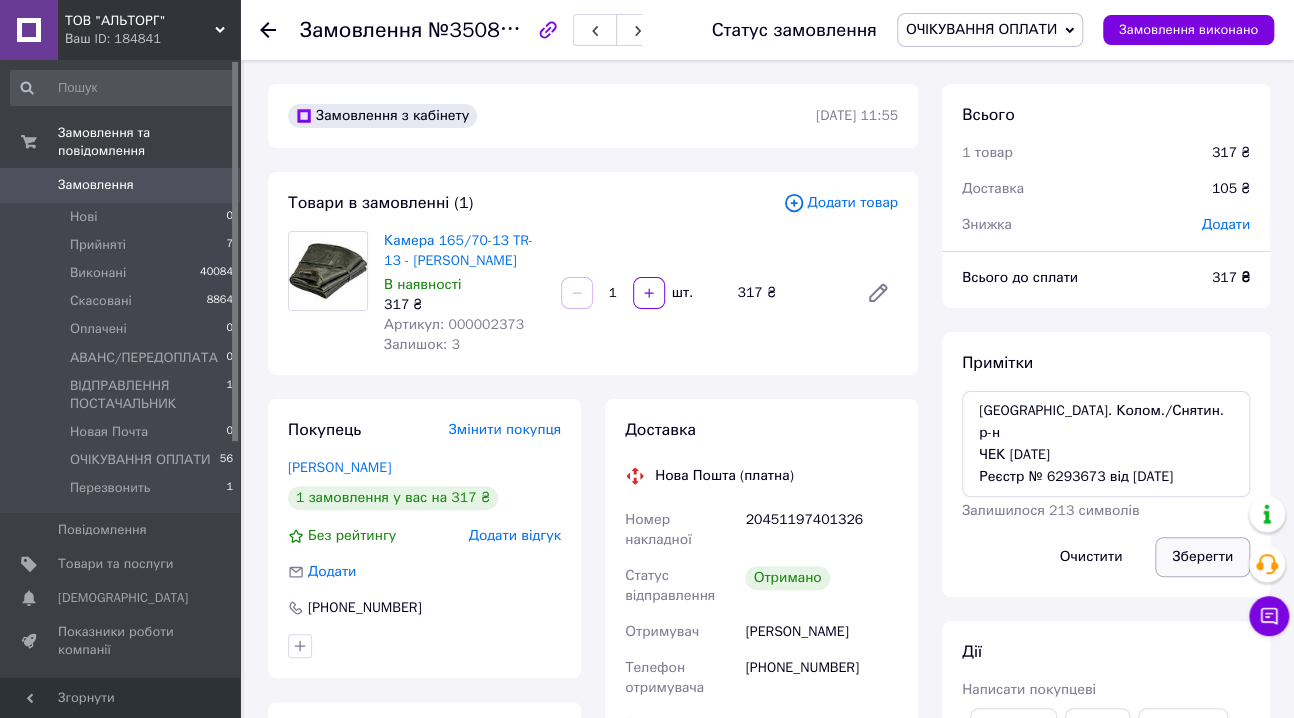click on "Зберегти" at bounding box center (1202, 557) 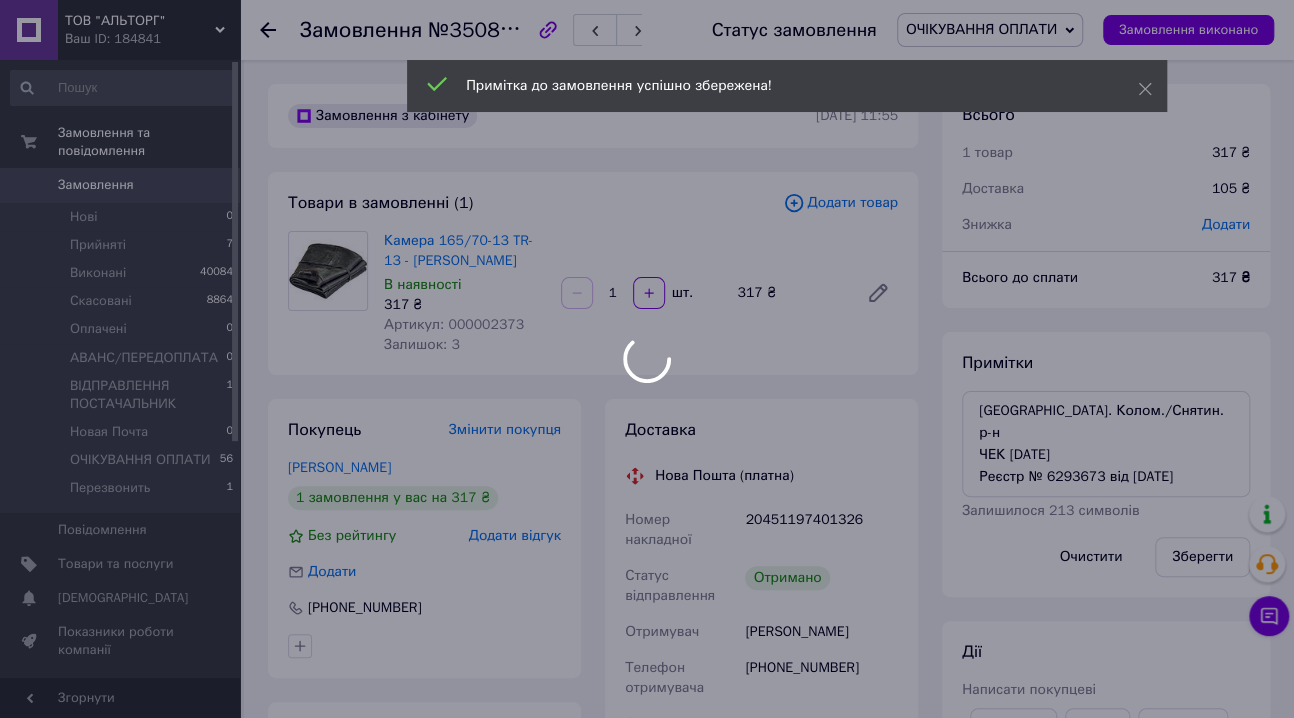 scroll, scrollTop: 168, scrollLeft: 0, axis: vertical 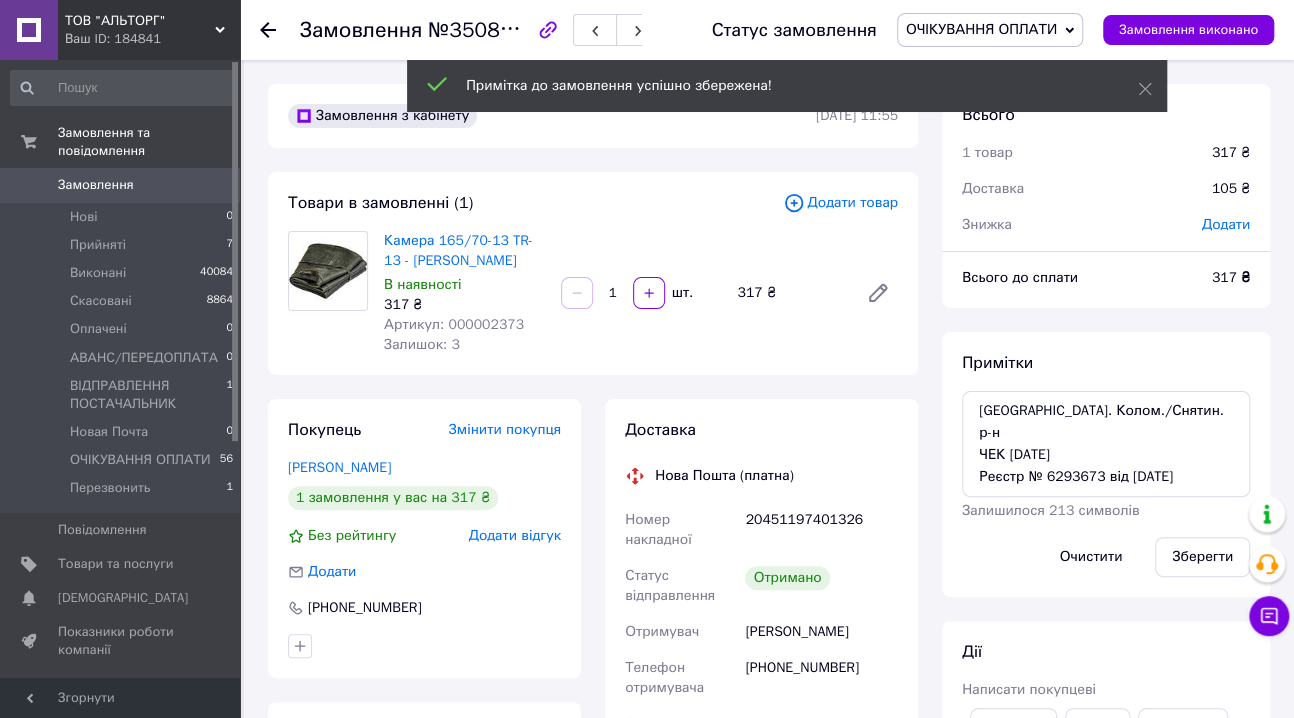 click on "ОЧІКУВАННЯ ОПЛАТИ" at bounding box center (981, 29) 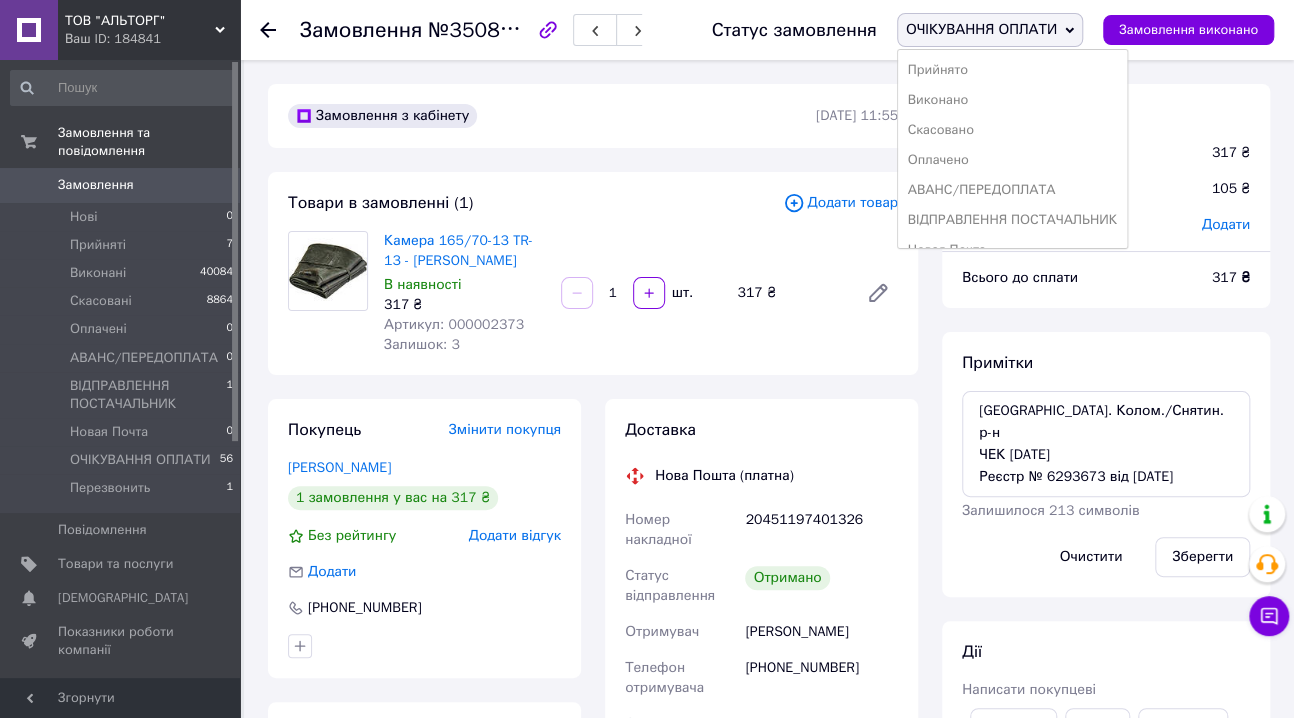 click on "Виконано" at bounding box center (1012, 100) 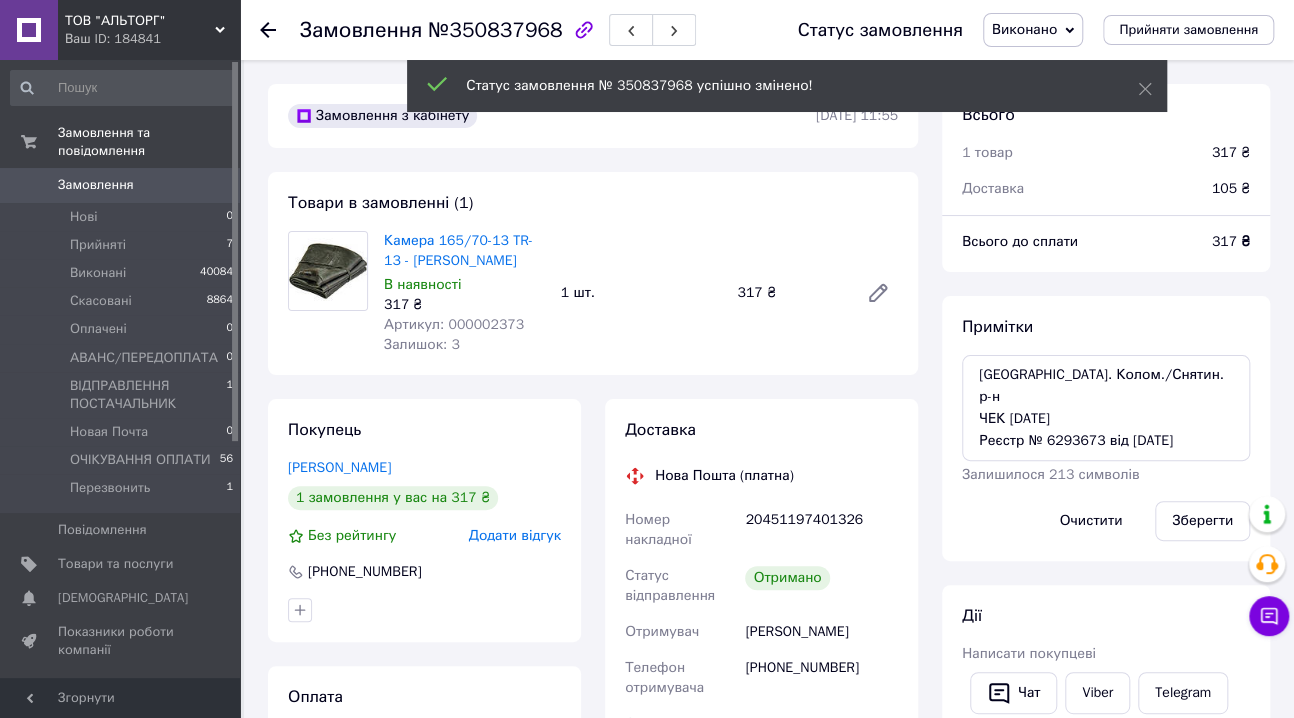 scroll, scrollTop: 215, scrollLeft: 0, axis: vertical 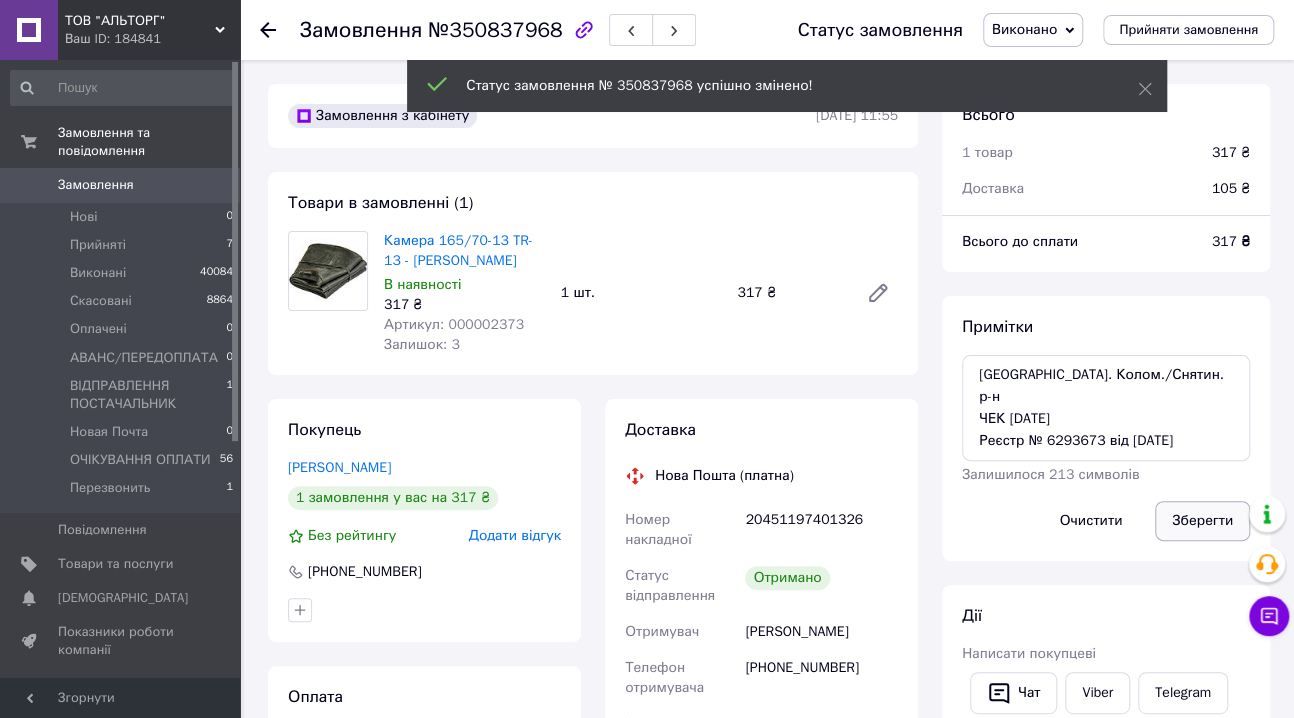 click on "Зберегти" at bounding box center (1202, 521) 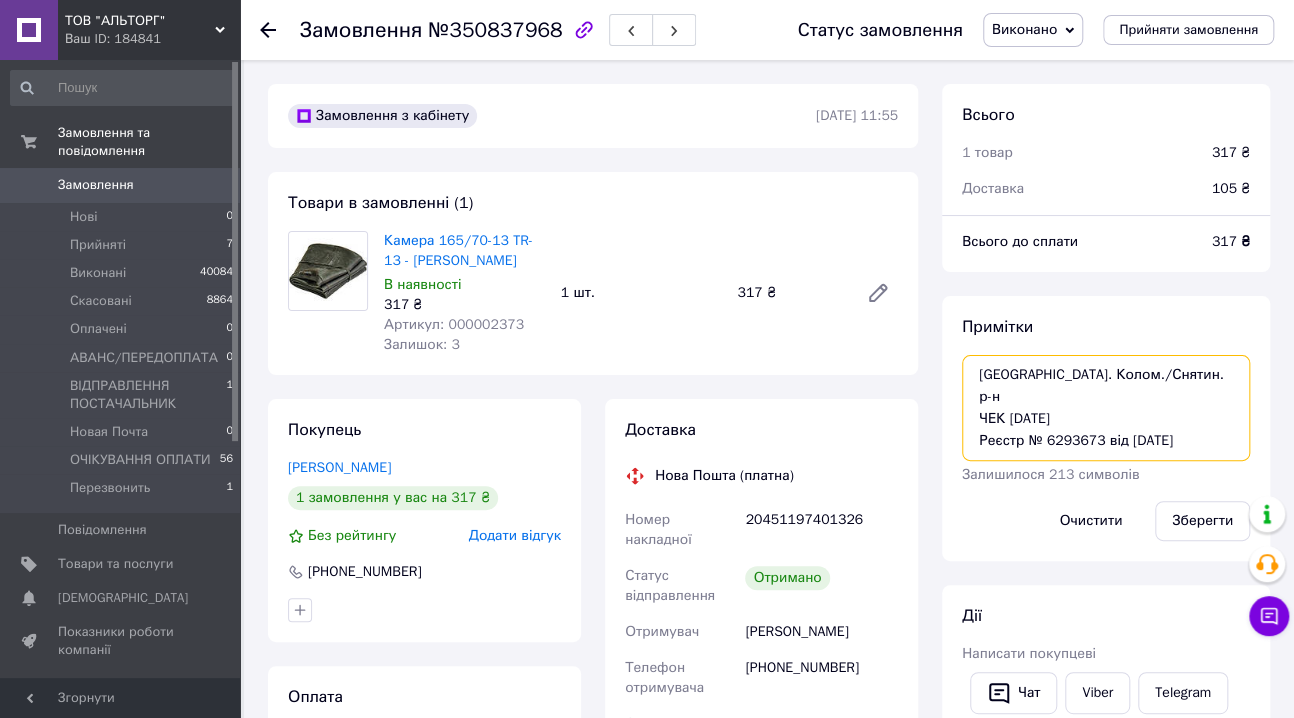 drag, startPoint x: 1092, startPoint y: 401, endPoint x: 978, endPoint y: 400, distance: 114.00439 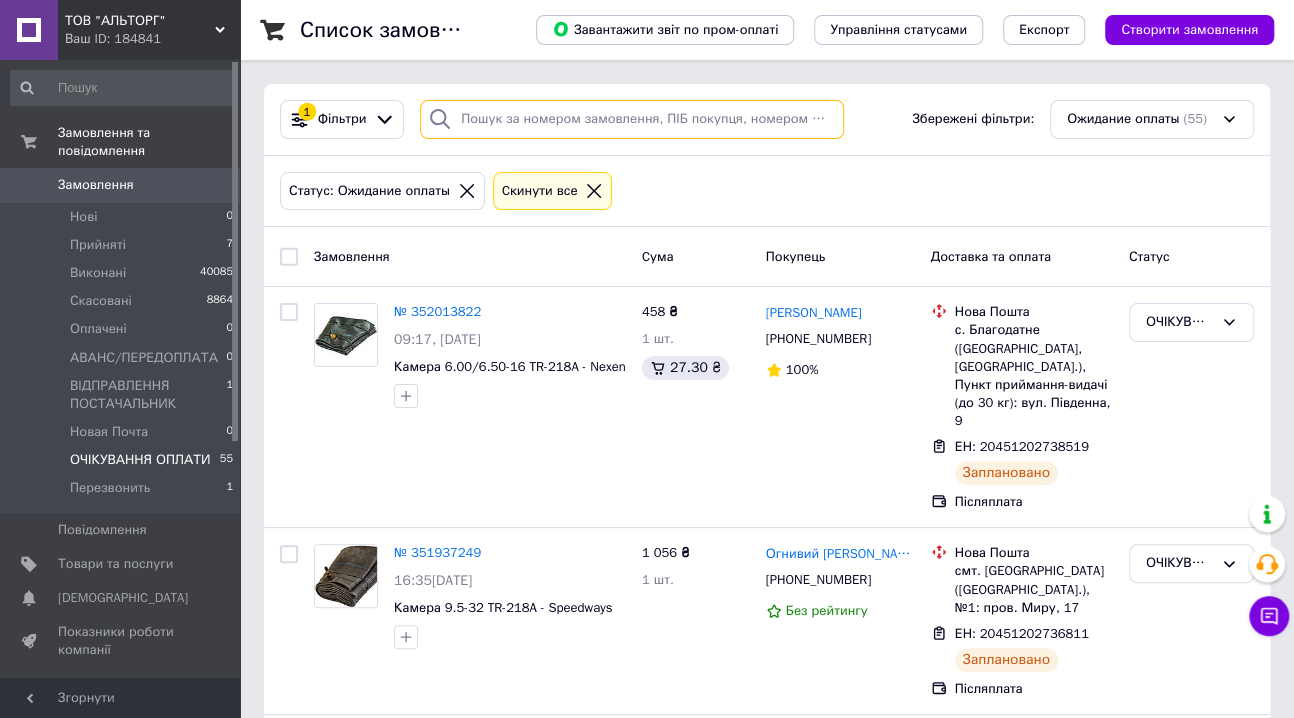 click at bounding box center (632, 119) 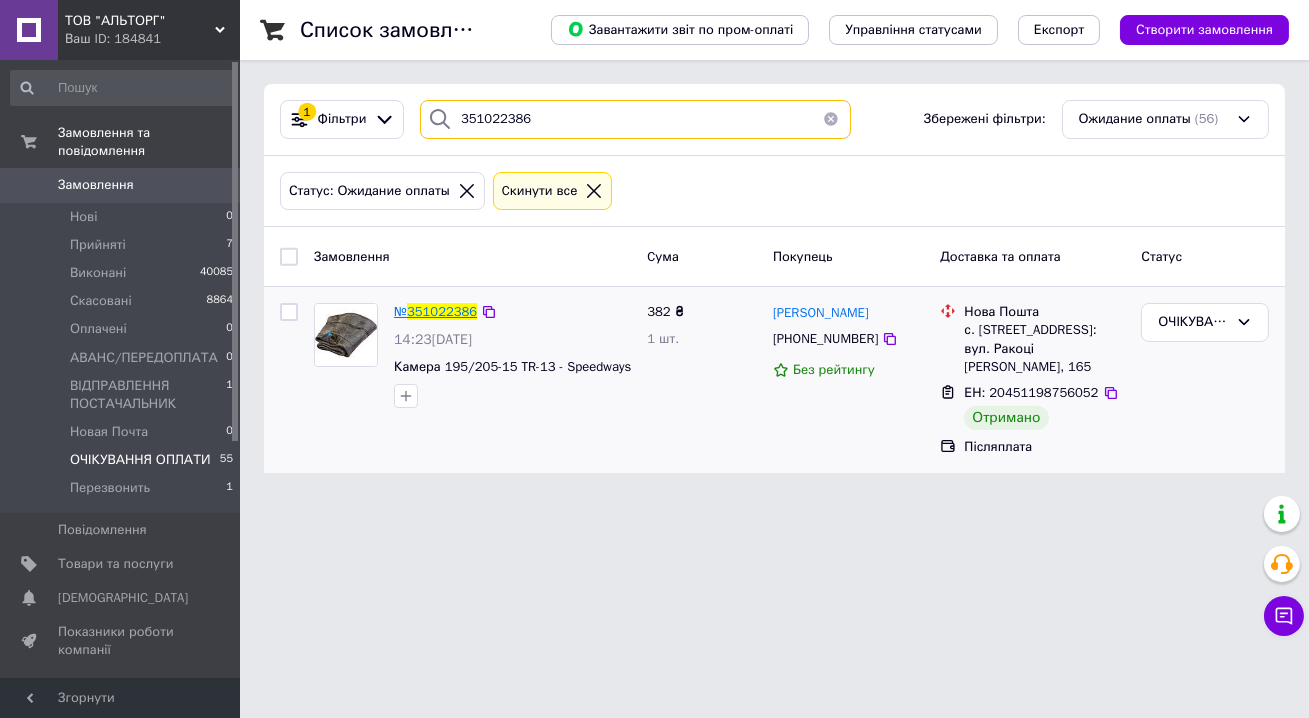 type on "351022386" 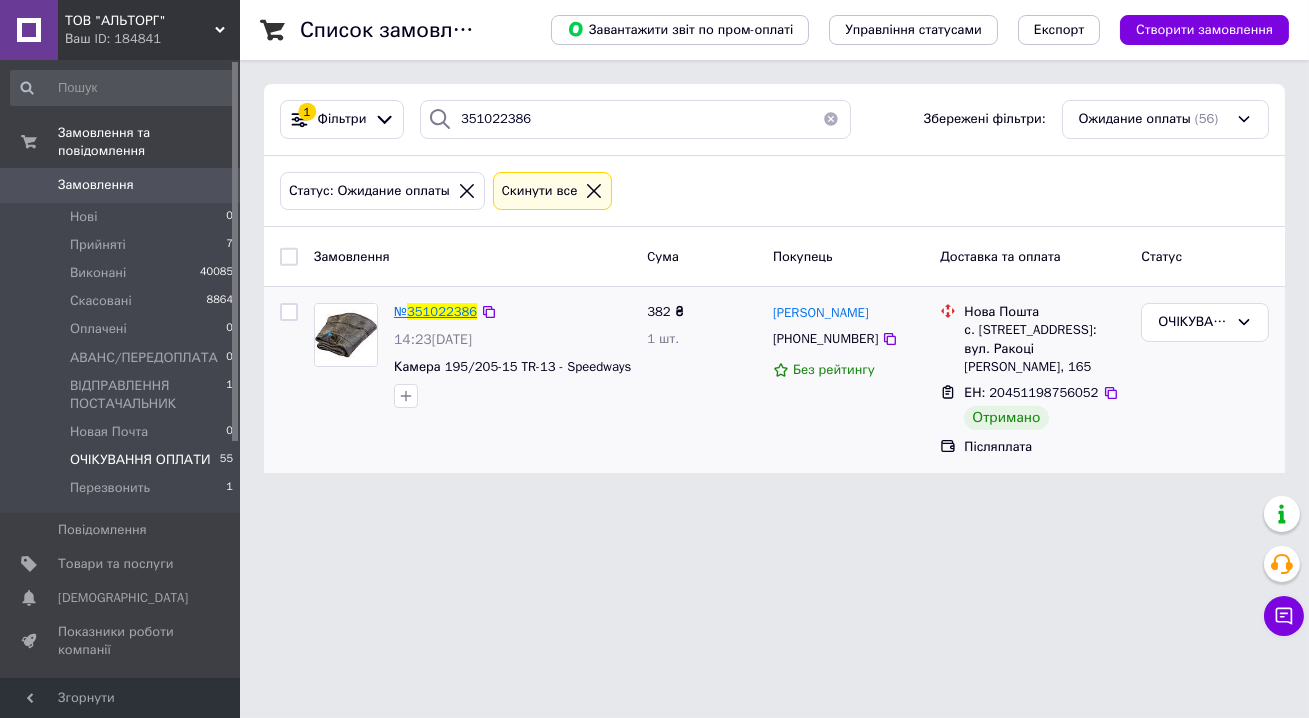 click on "351022386" at bounding box center [442, 311] 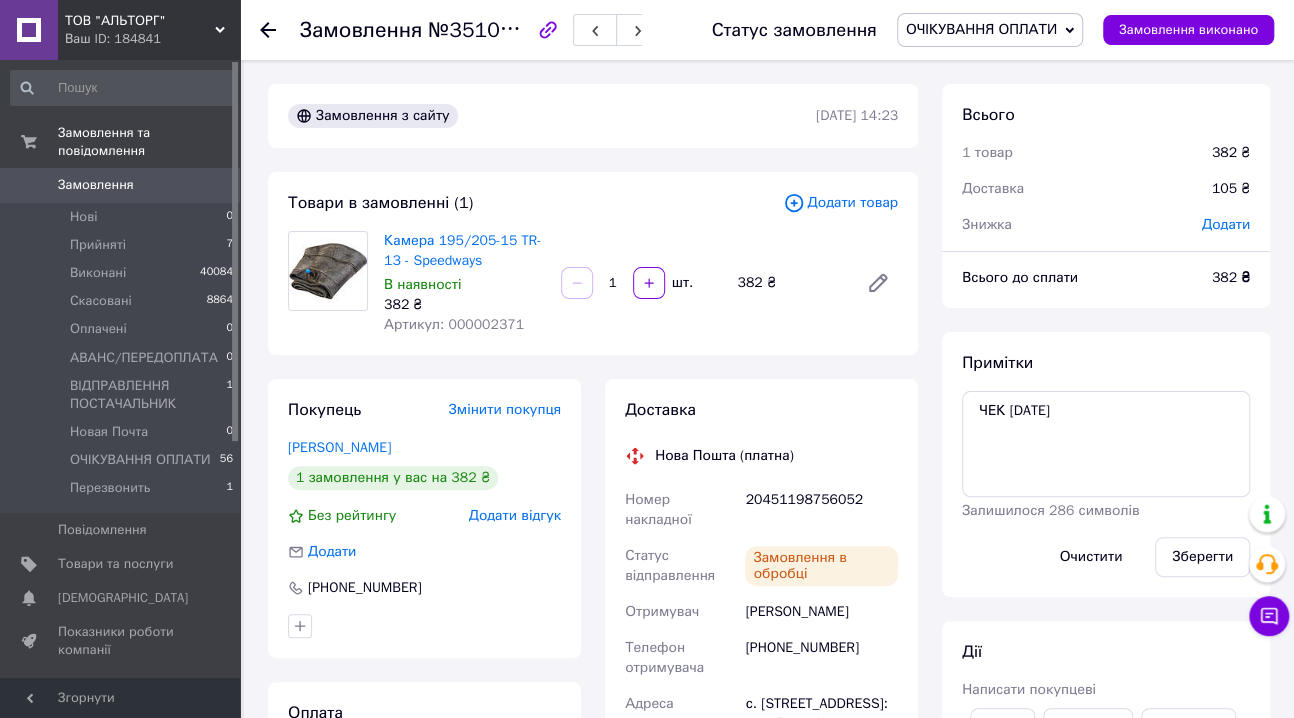 scroll, scrollTop: 83, scrollLeft: 0, axis: vertical 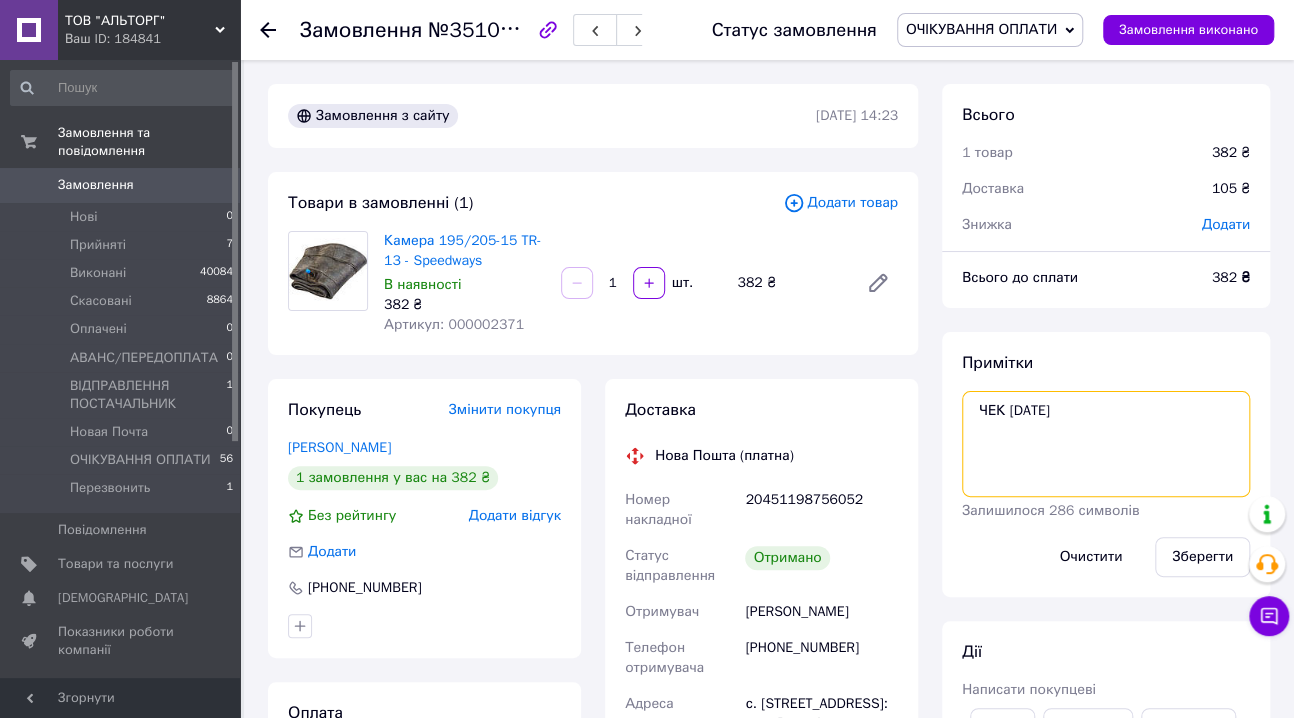 click on "ЧЕК 04/07/2025" at bounding box center (1106, 444) 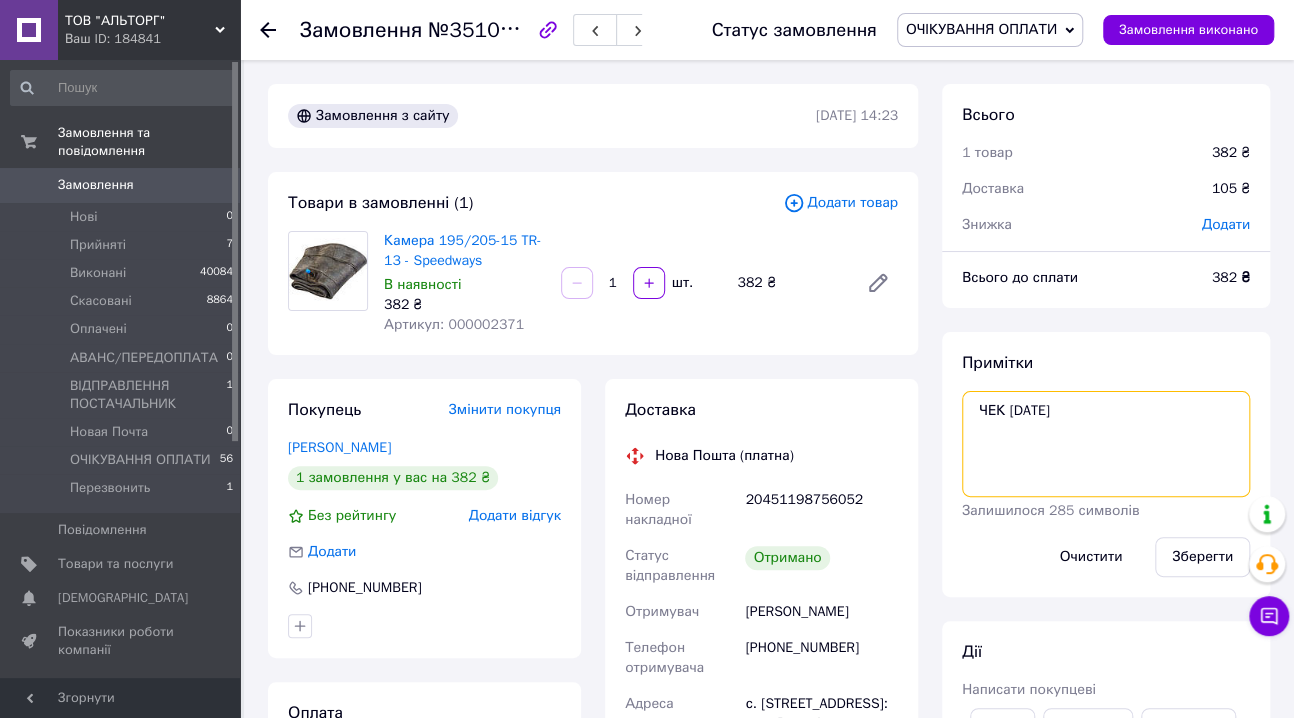 paste on "Реєстр № 6293673 від 09 липня 2025 р" 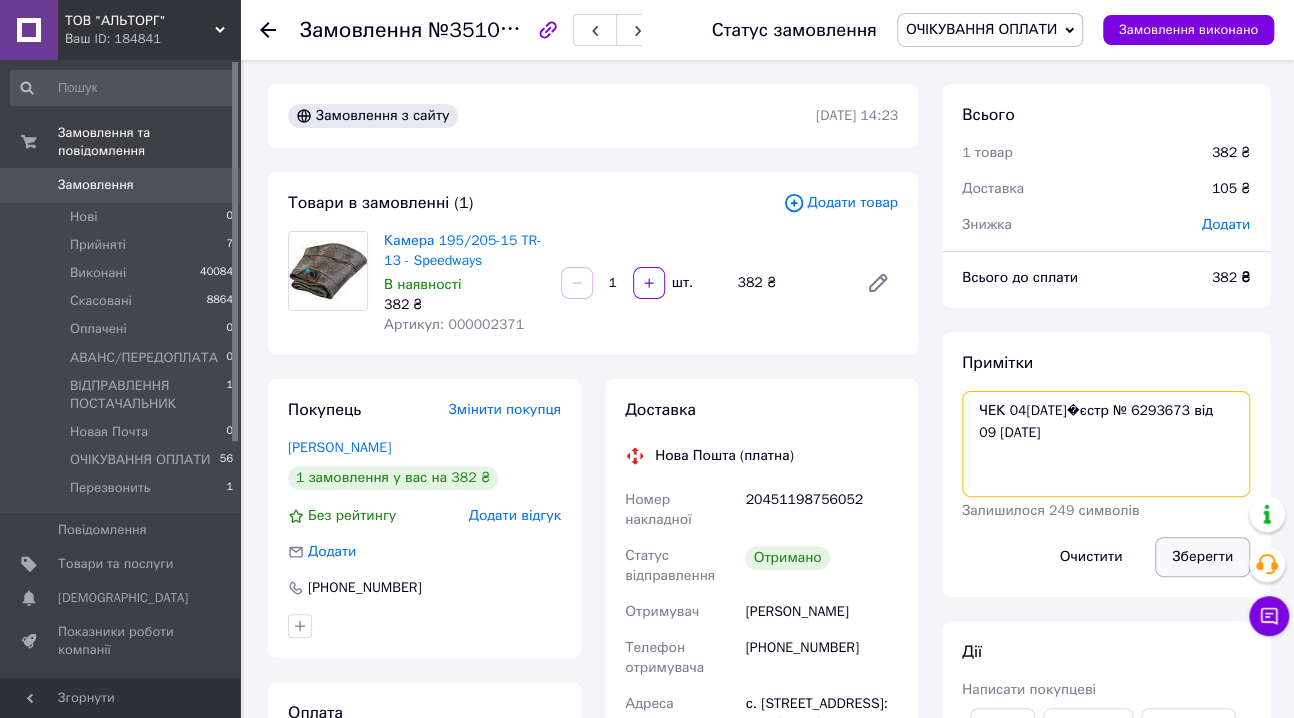 type on "ЧЕК 04/07/2025
Реєстр № 6293673 від 09 липня 2025 р" 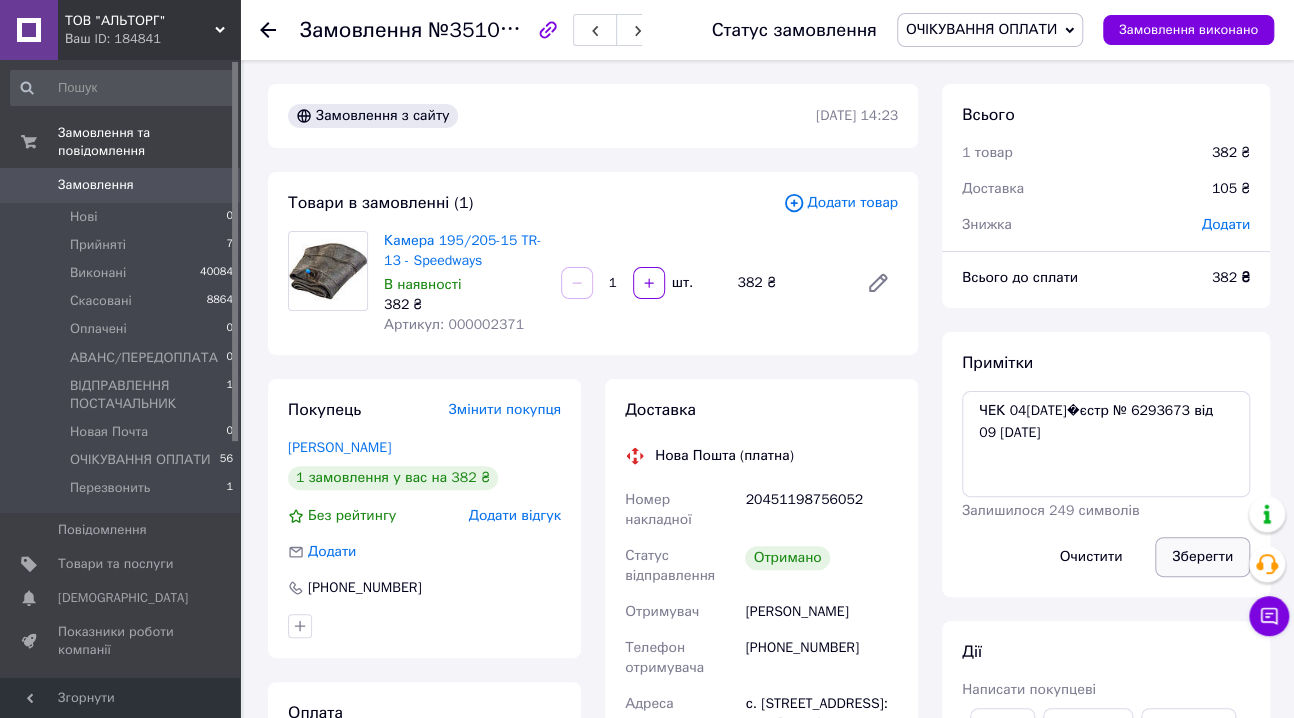 click on "Зберегти" at bounding box center (1202, 557) 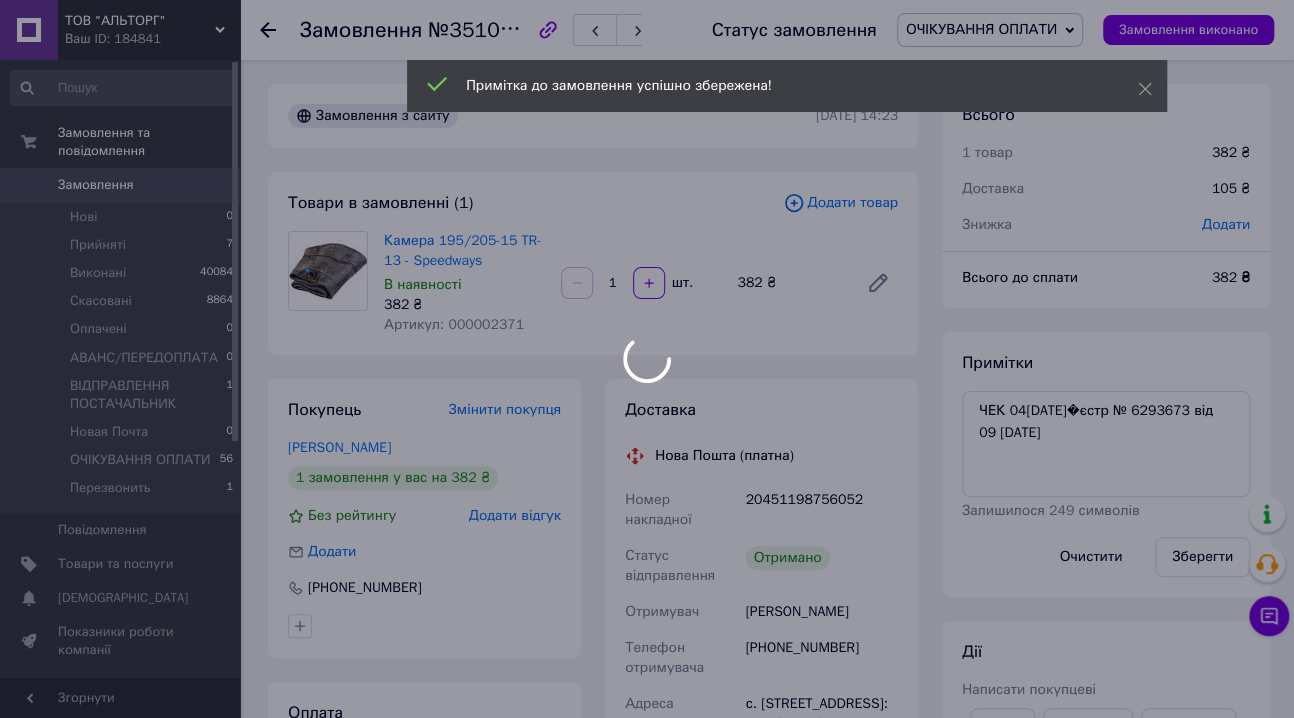 scroll, scrollTop: 131, scrollLeft: 0, axis: vertical 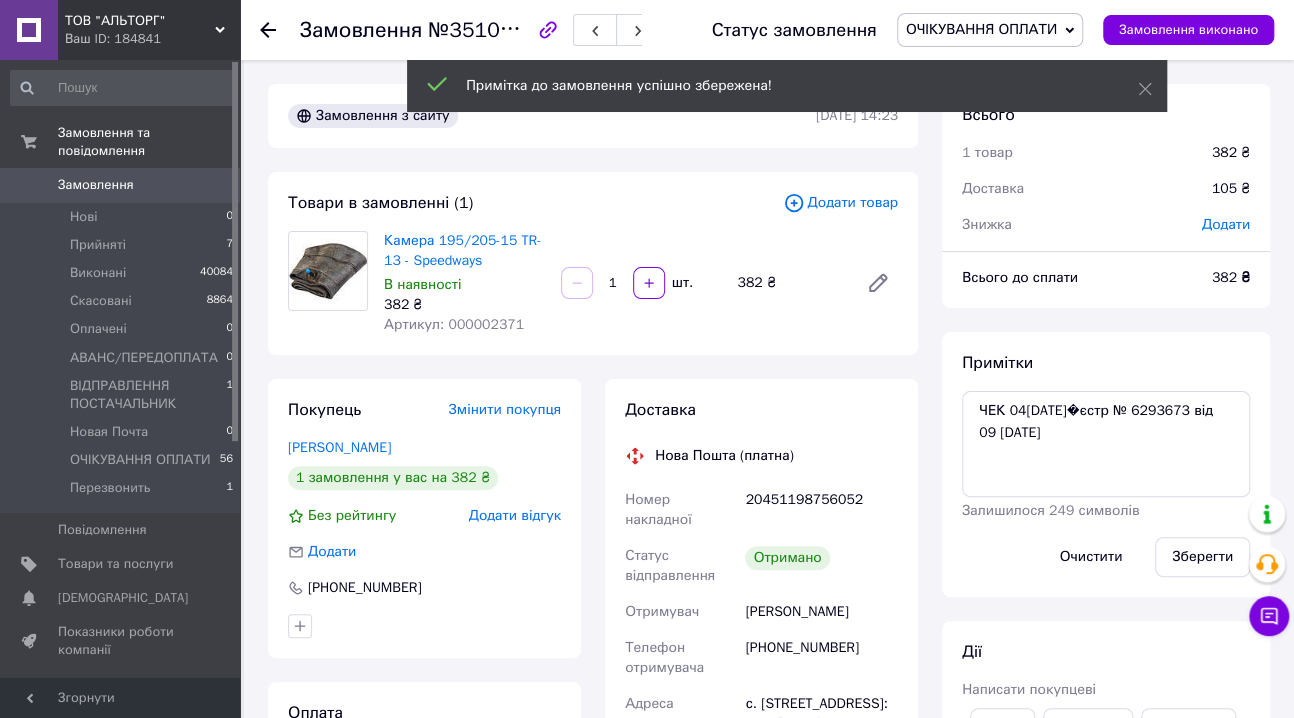 click on "ОЧІКУВАННЯ ОПЛАТИ" at bounding box center (981, 29) 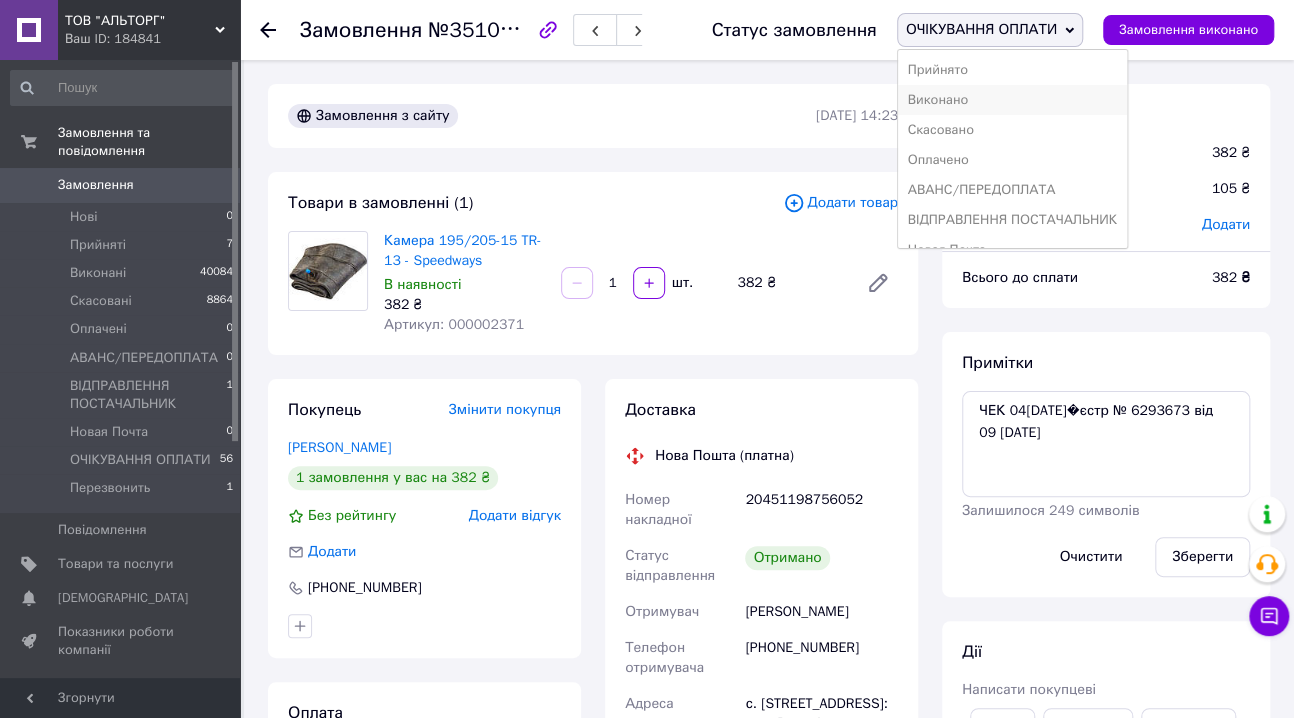 click on "Виконано" at bounding box center [1012, 100] 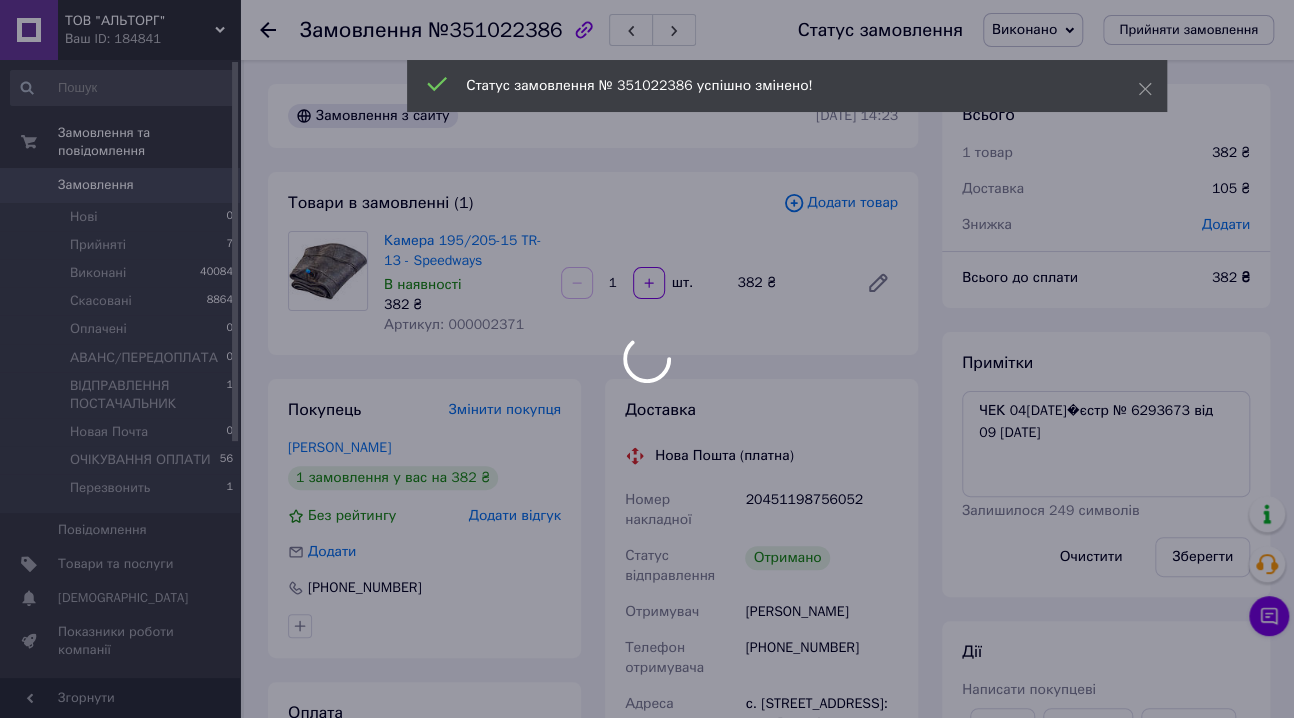 scroll, scrollTop: 180, scrollLeft: 0, axis: vertical 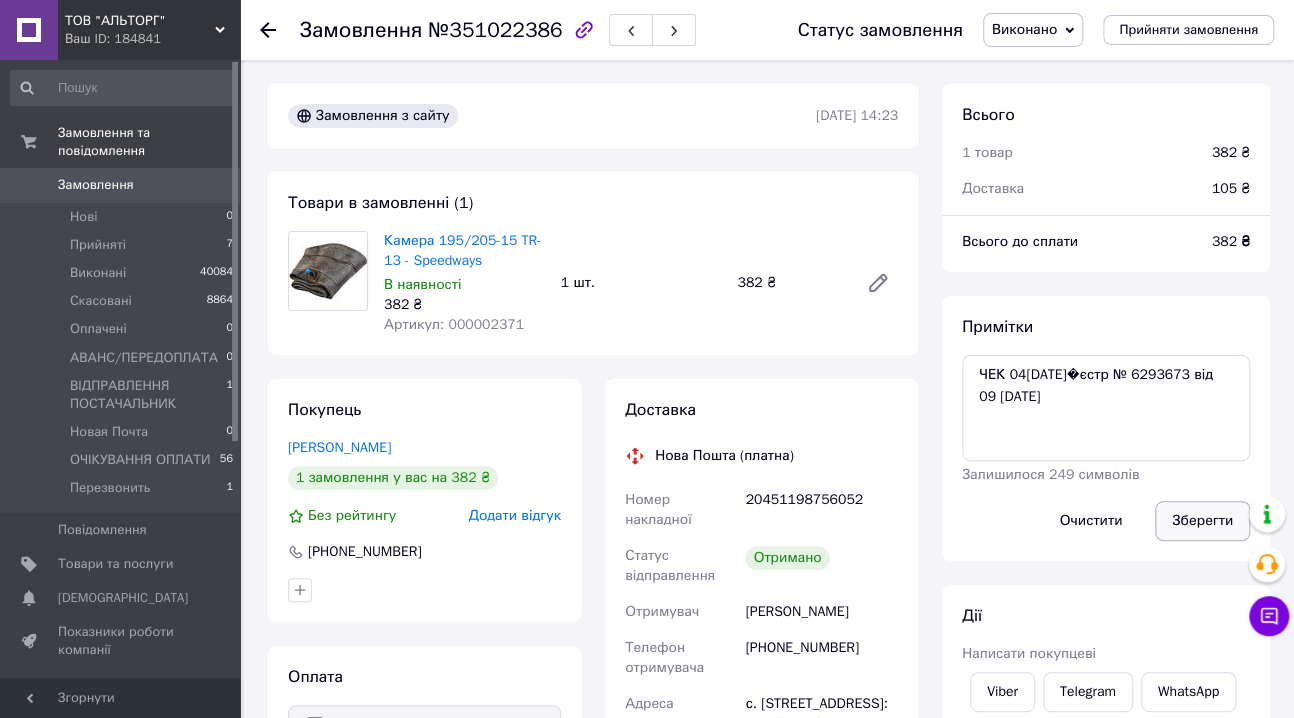 click on "Зберегти" at bounding box center (1202, 521) 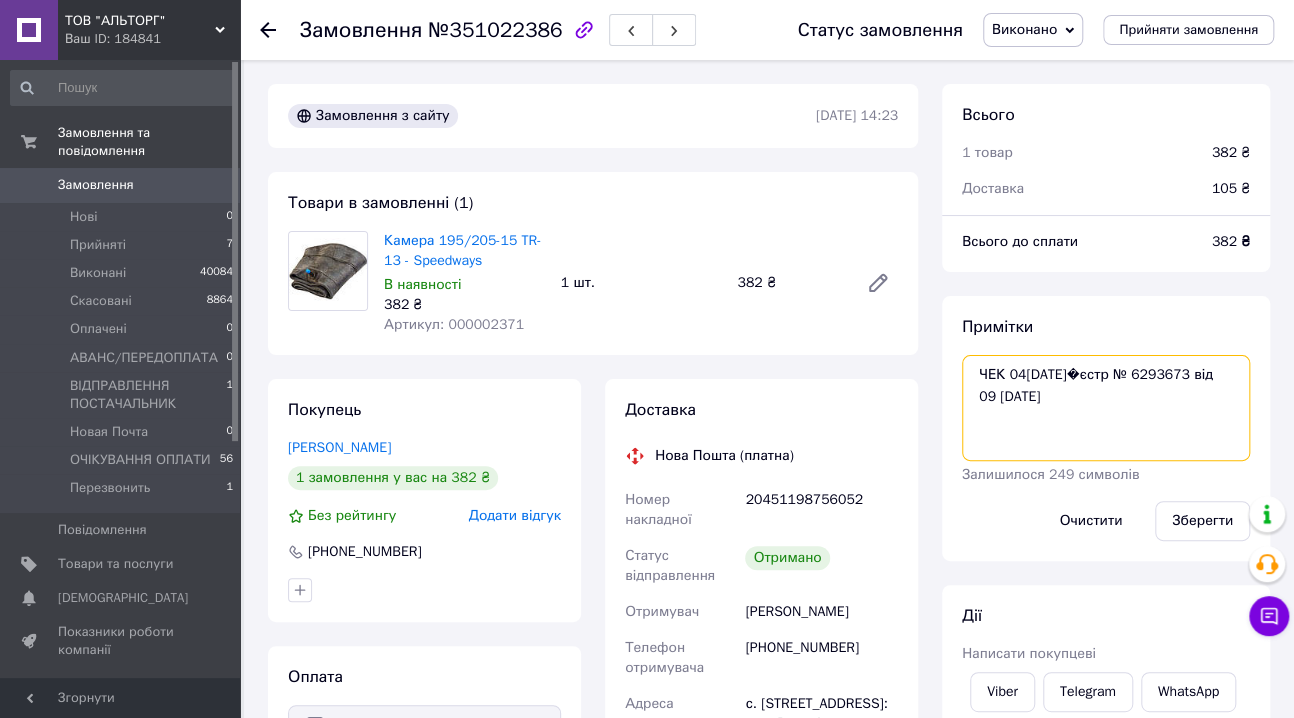 drag, startPoint x: 1085, startPoint y: 368, endPoint x: 970, endPoint y: 370, distance: 115.01739 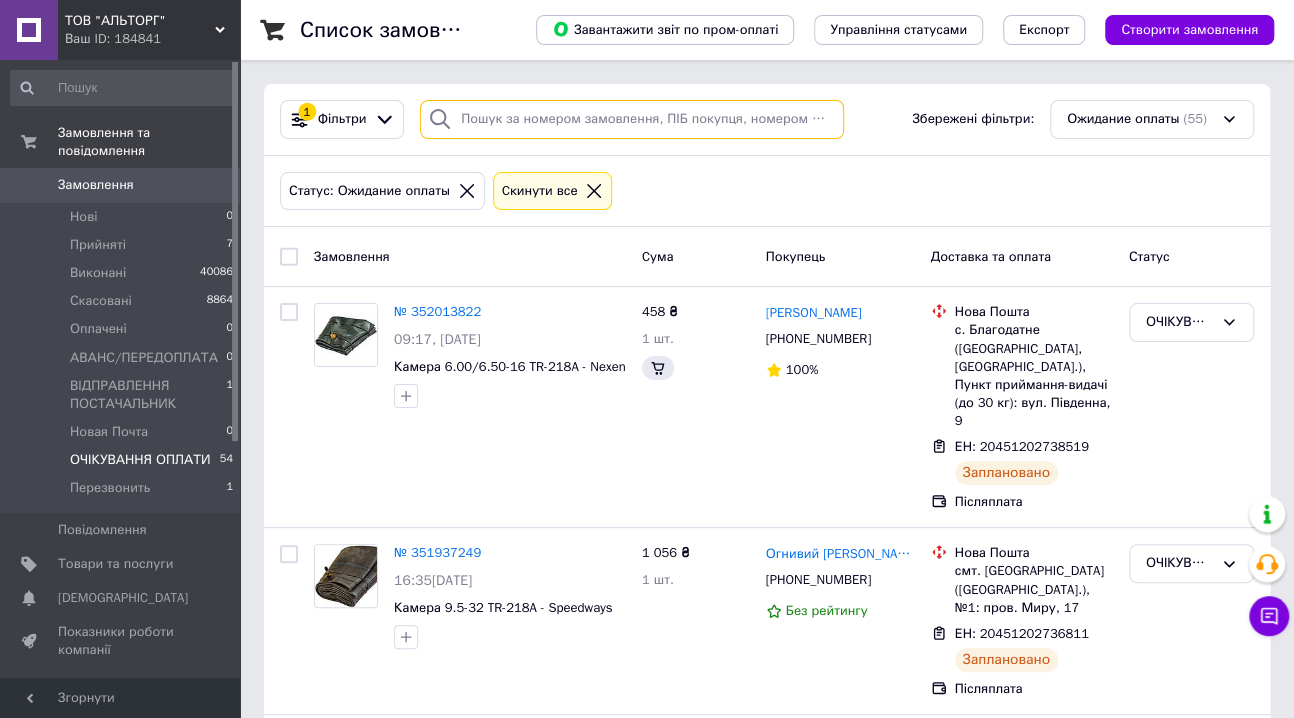 click at bounding box center (632, 119) 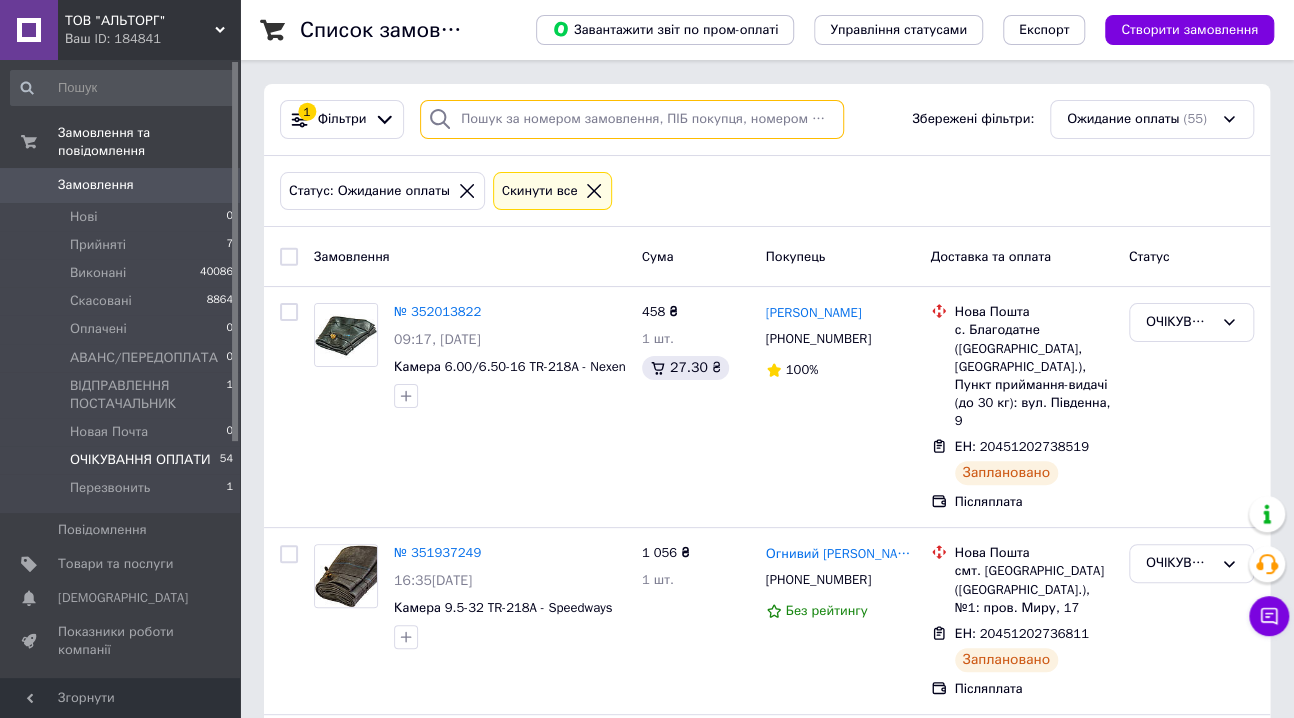 paste on "351037579" 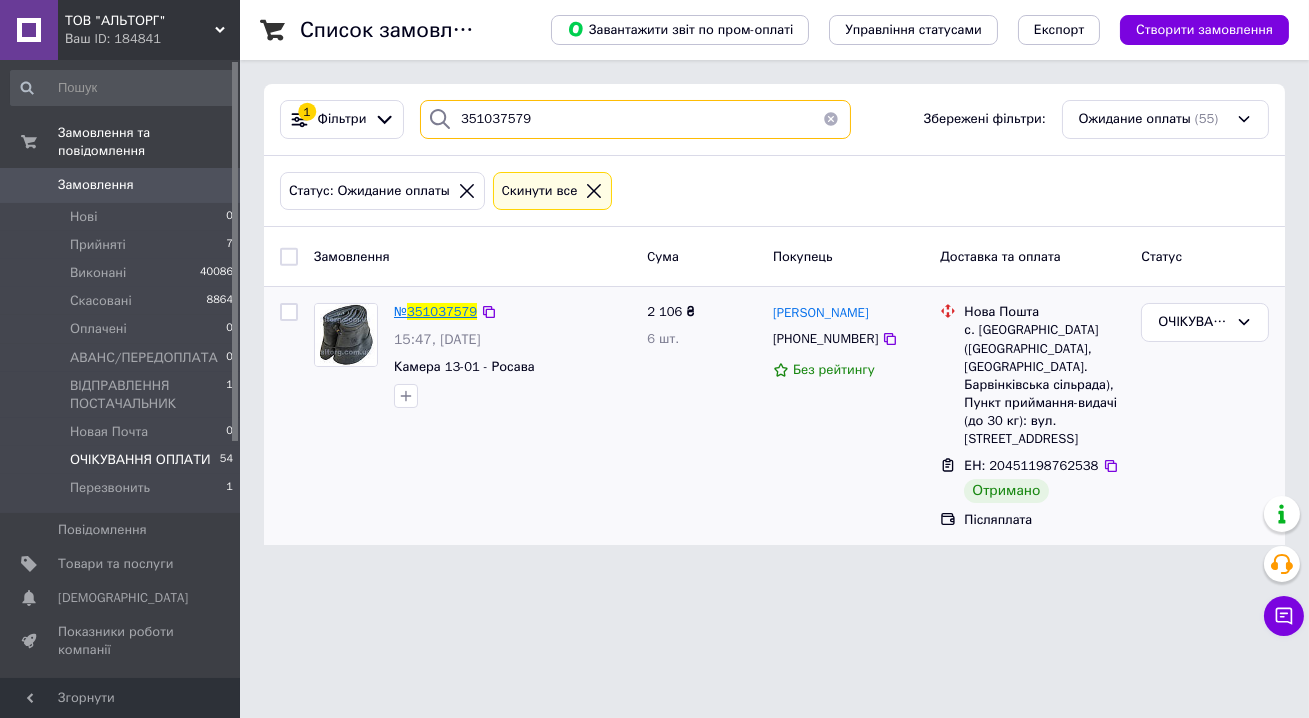 type on "351037579" 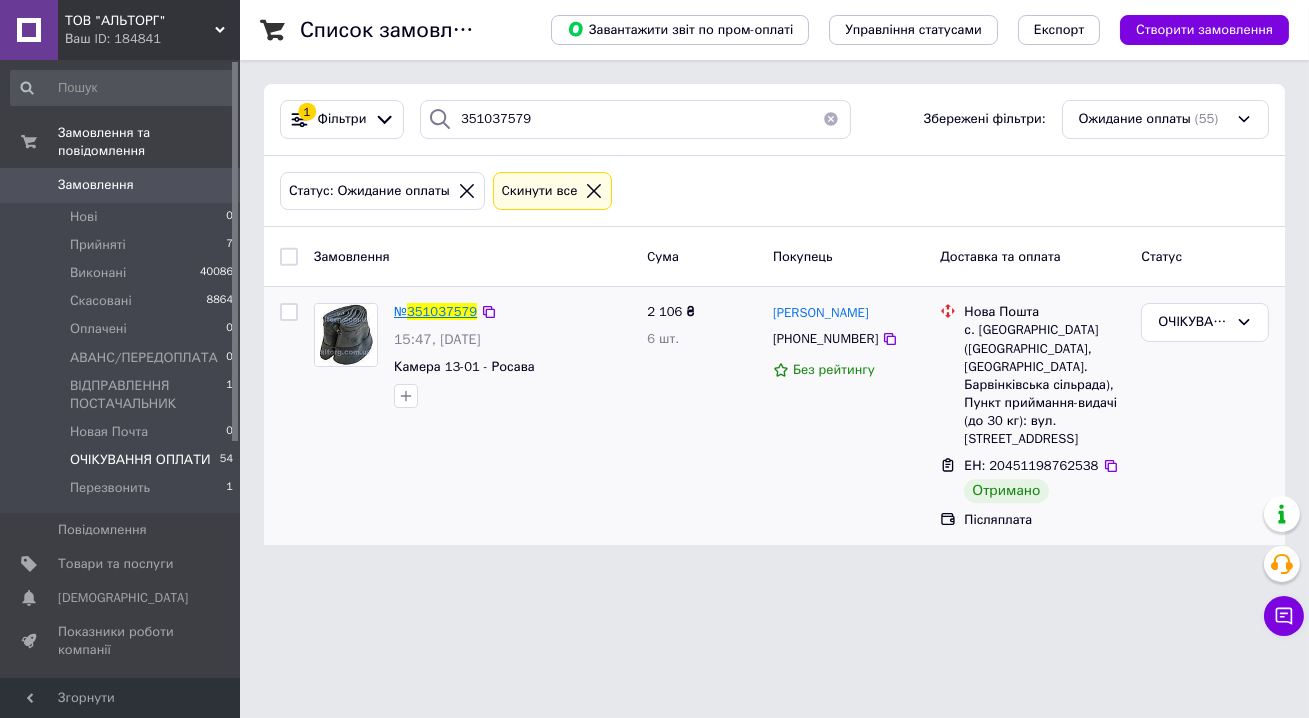click on "351037579" at bounding box center (442, 311) 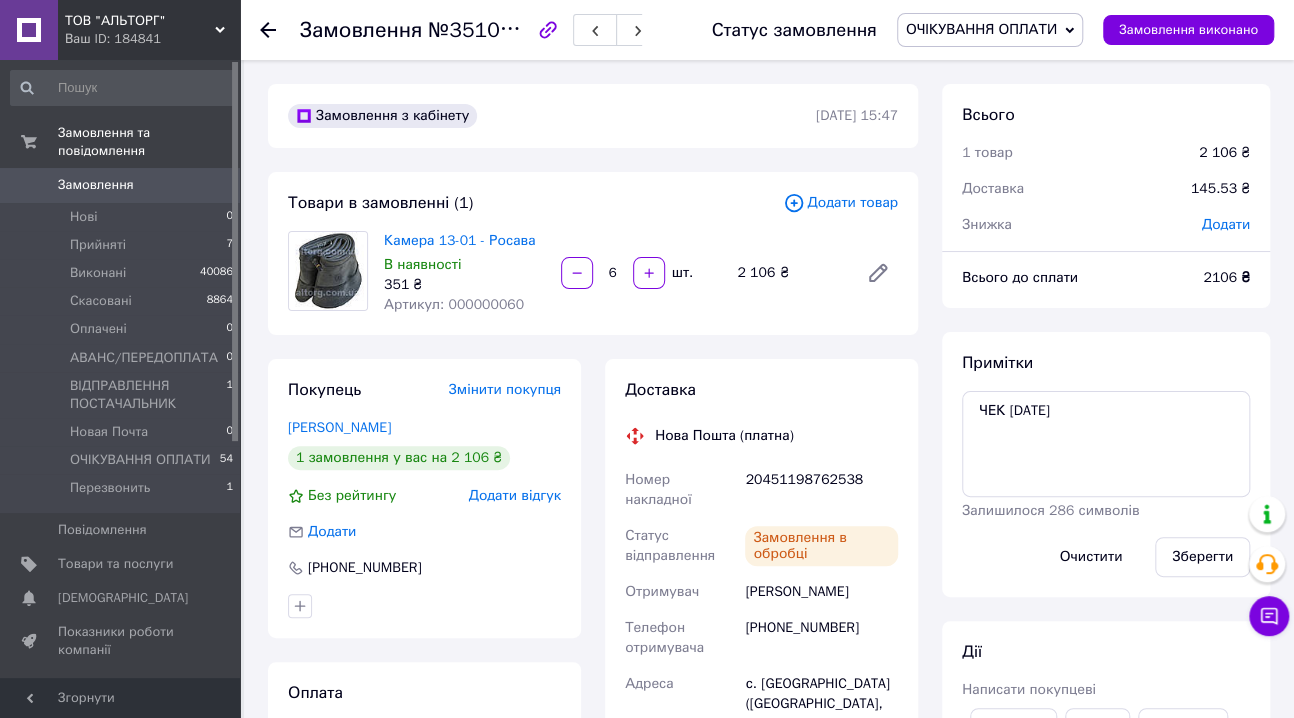 scroll, scrollTop: 3, scrollLeft: 0, axis: vertical 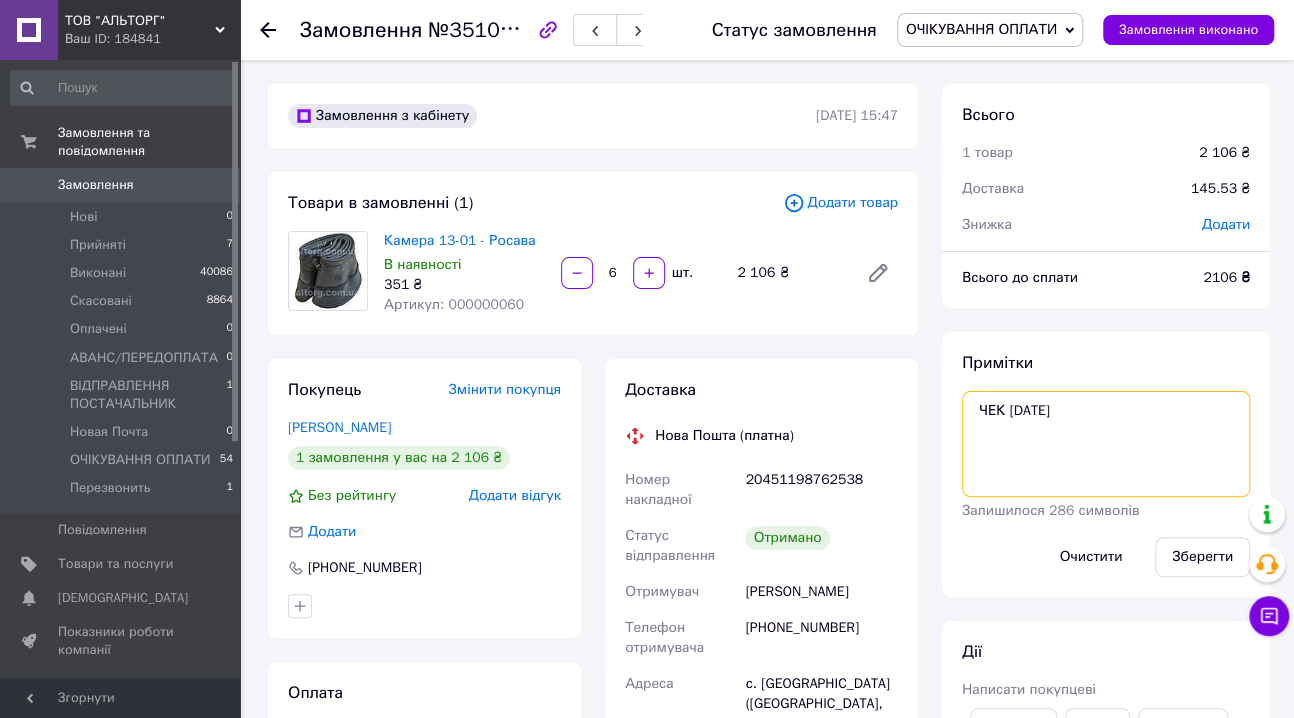 click on "ЧЕК 04/07/2025" at bounding box center [1106, 444] 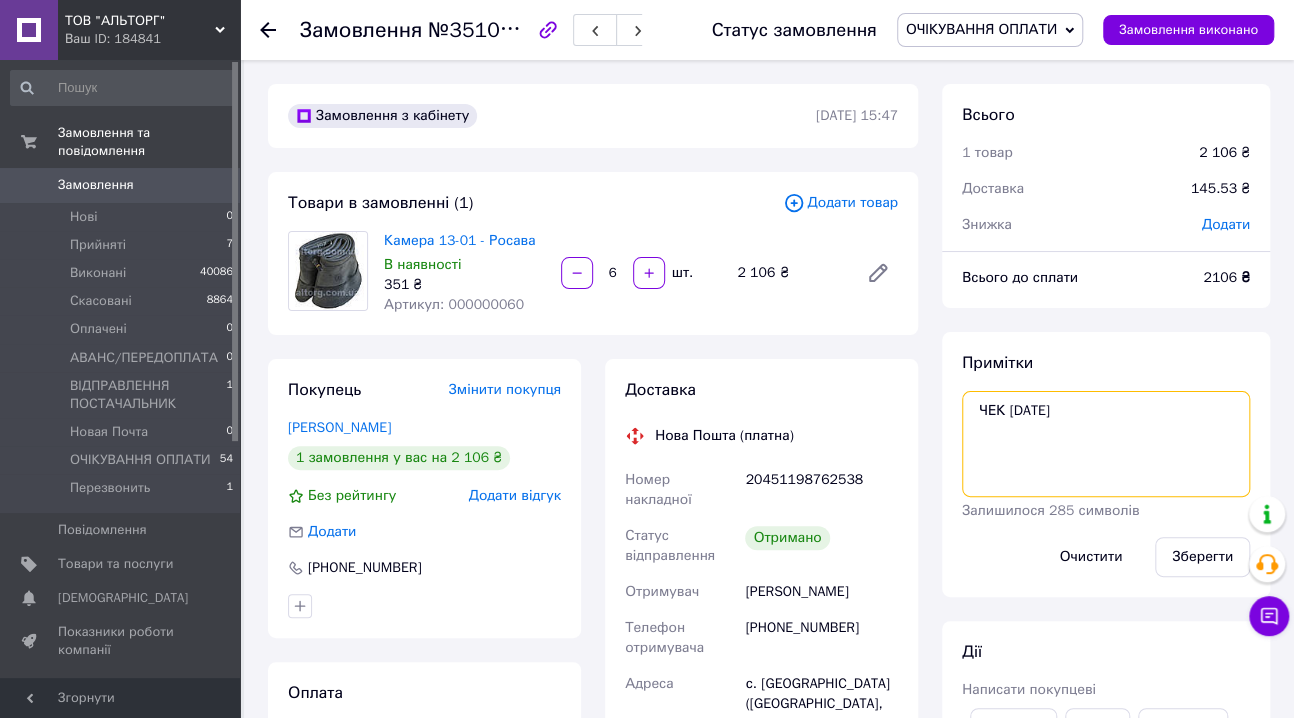 paste on "Реєстр № 6293673 від 09 липня 2025 р" 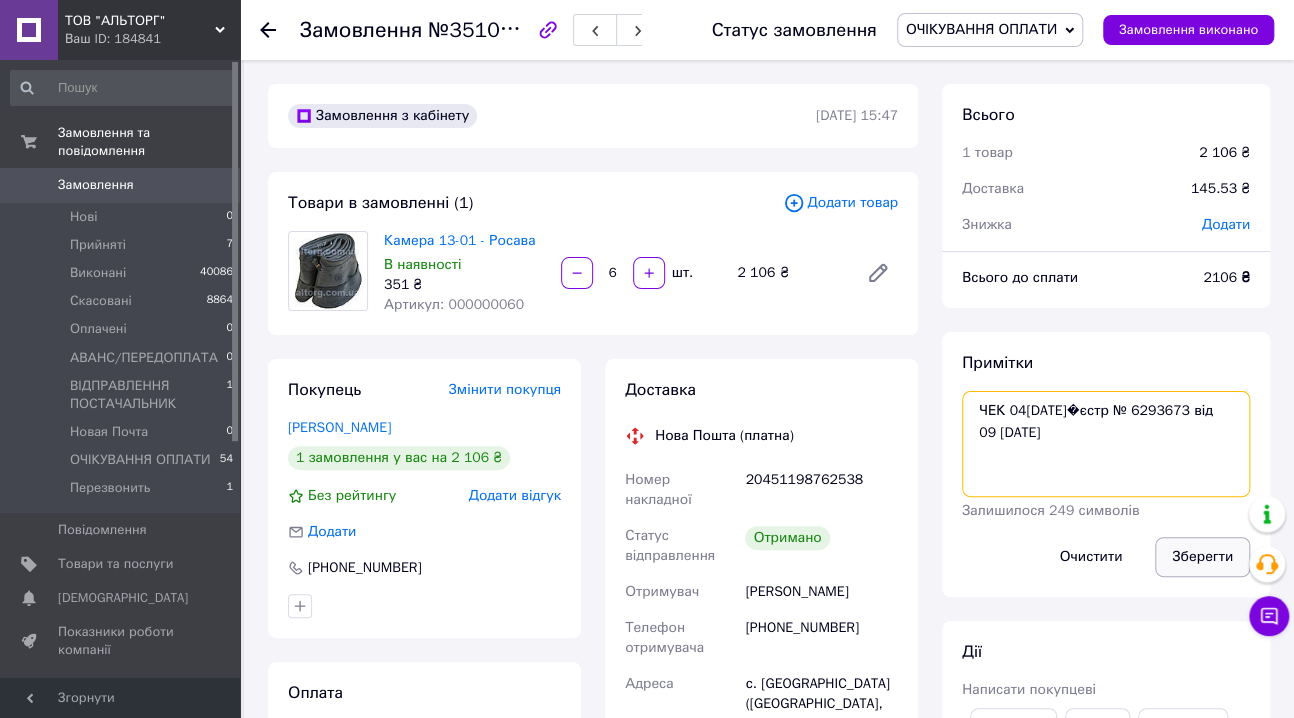 type on "ЧЕК 04/07/2025
Реєстр № 6293673 від 09 липня 2025 р" 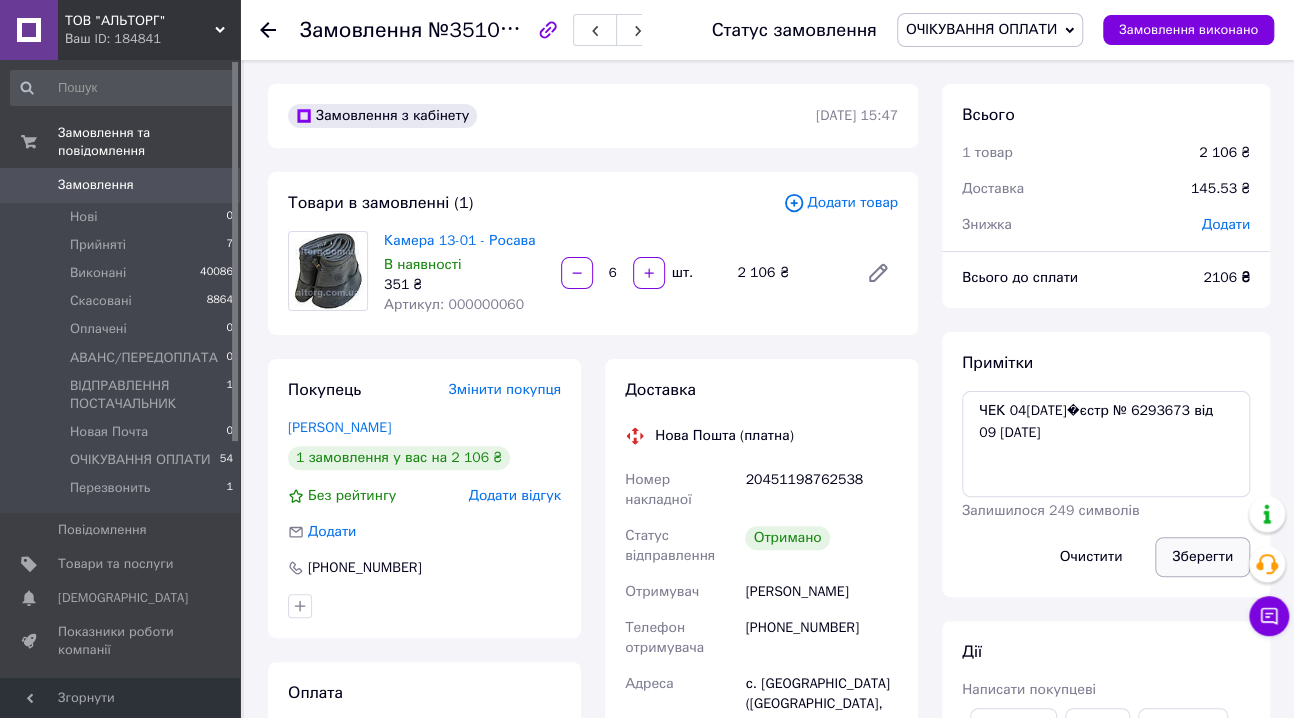 click on "Зберегти" at bounding box center (1202, 557) 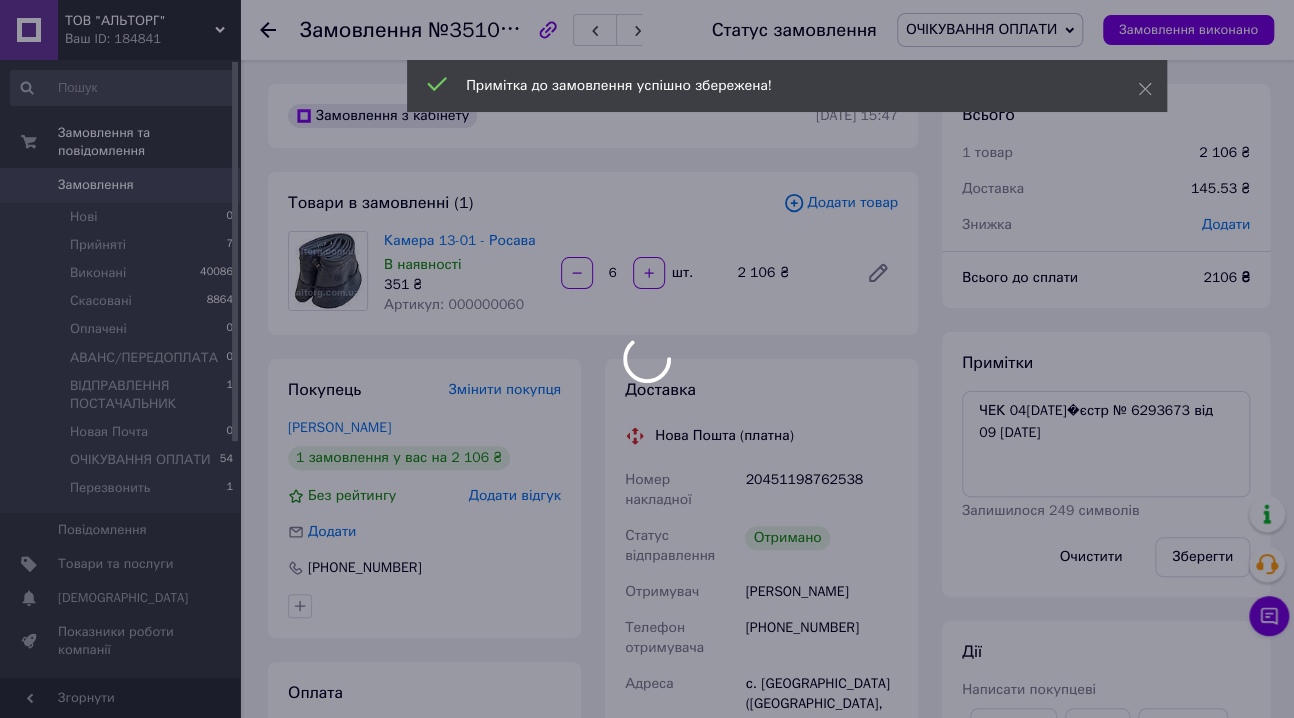 scroll, scrollTop: 51, scrollLeft: 0, axis: vertical 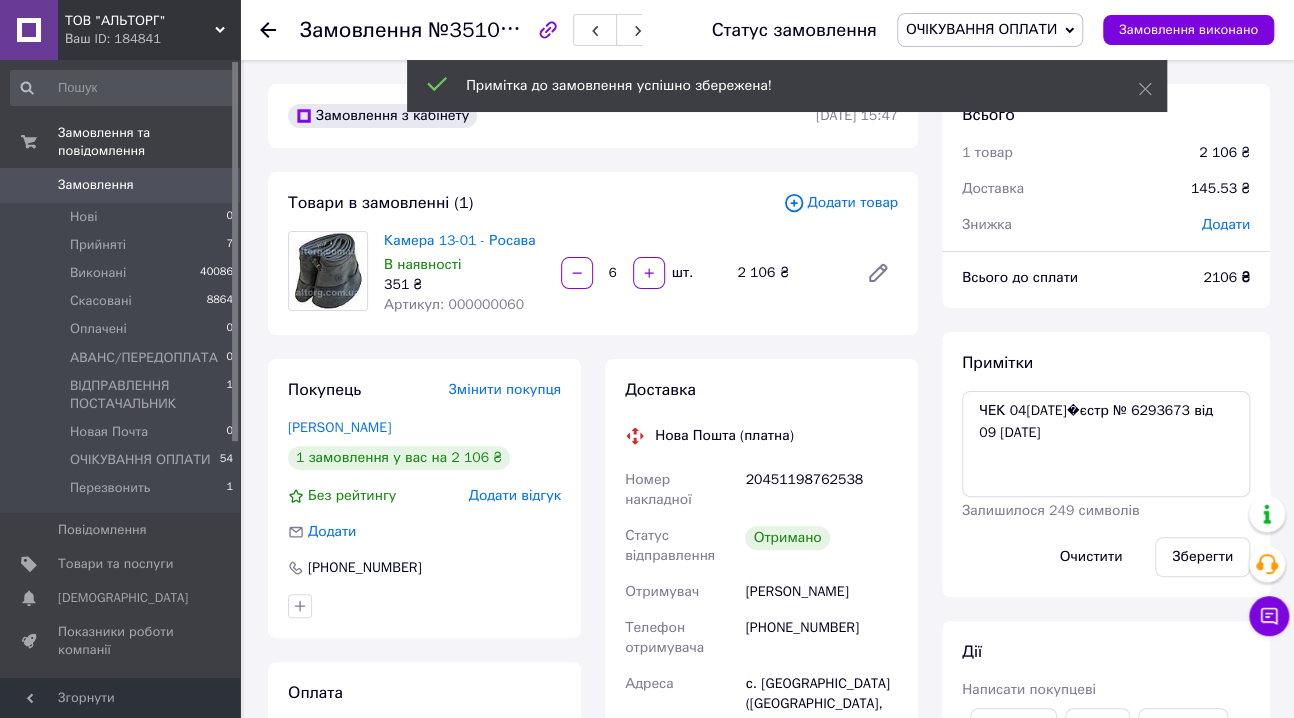 click on "ОЧІКУВАННЯ ОПЛАТИ" at bounding box center (981, 29) 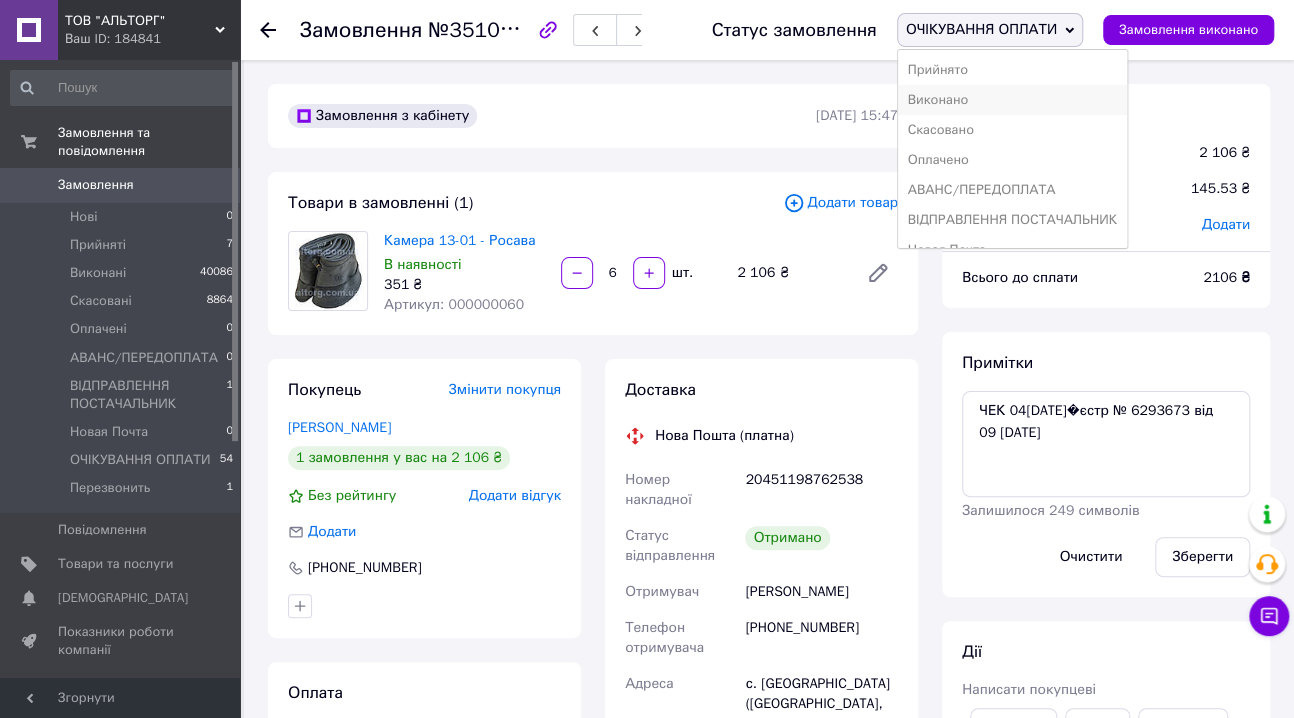click on "Виконано" at bounding box center [1012, 100] 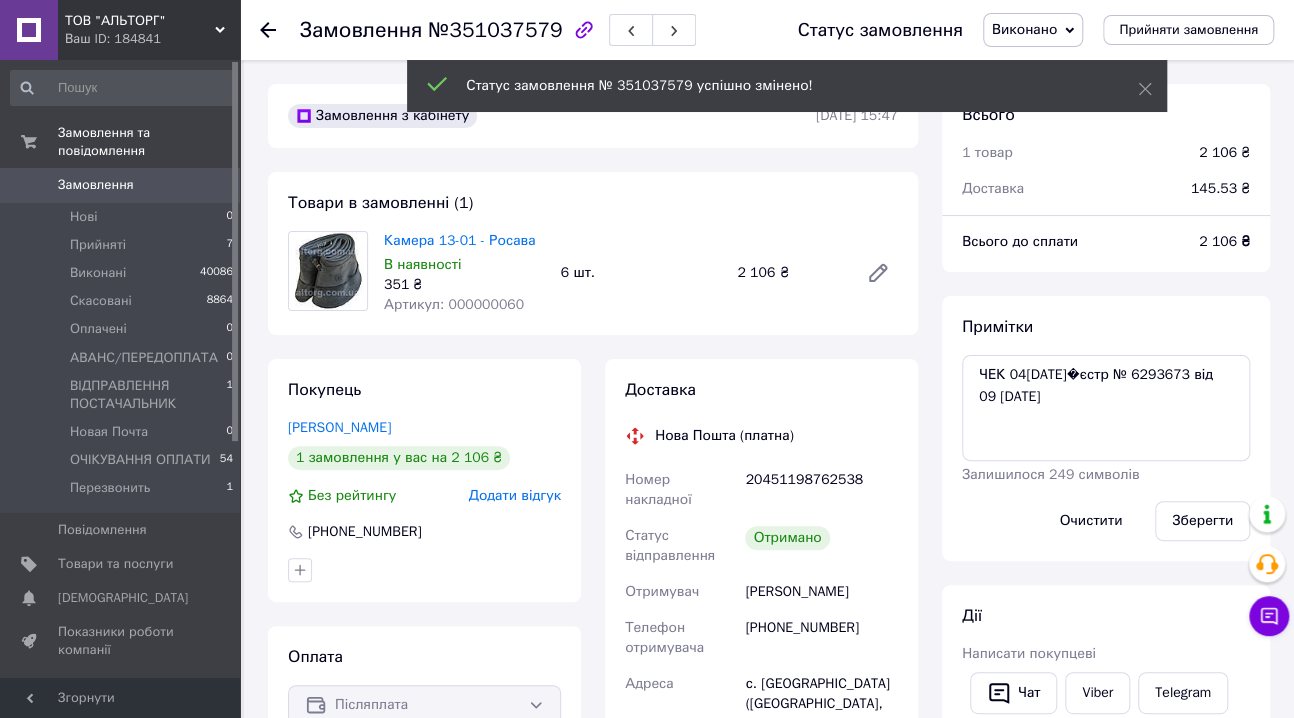 scroll, scrollTop: 100, scrollLeft: 0, axis: vertical 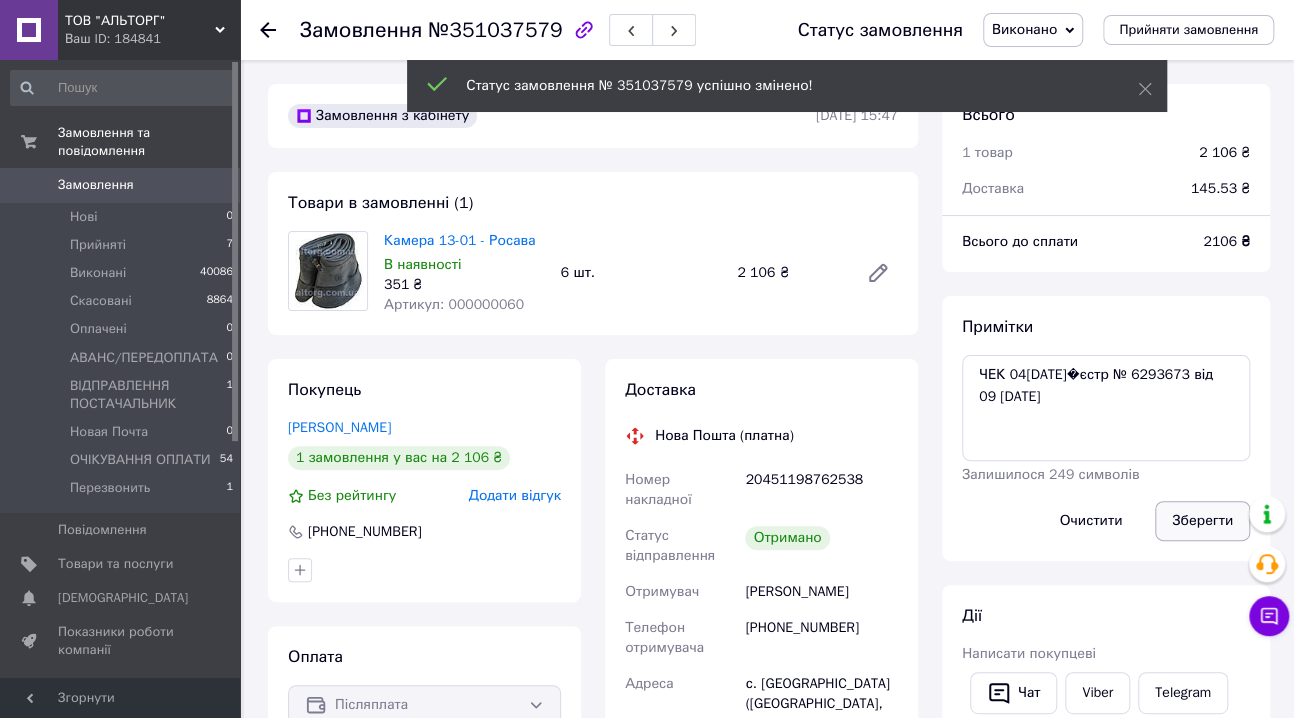 click on "Зберегти" at bounding box center (1202, 521) 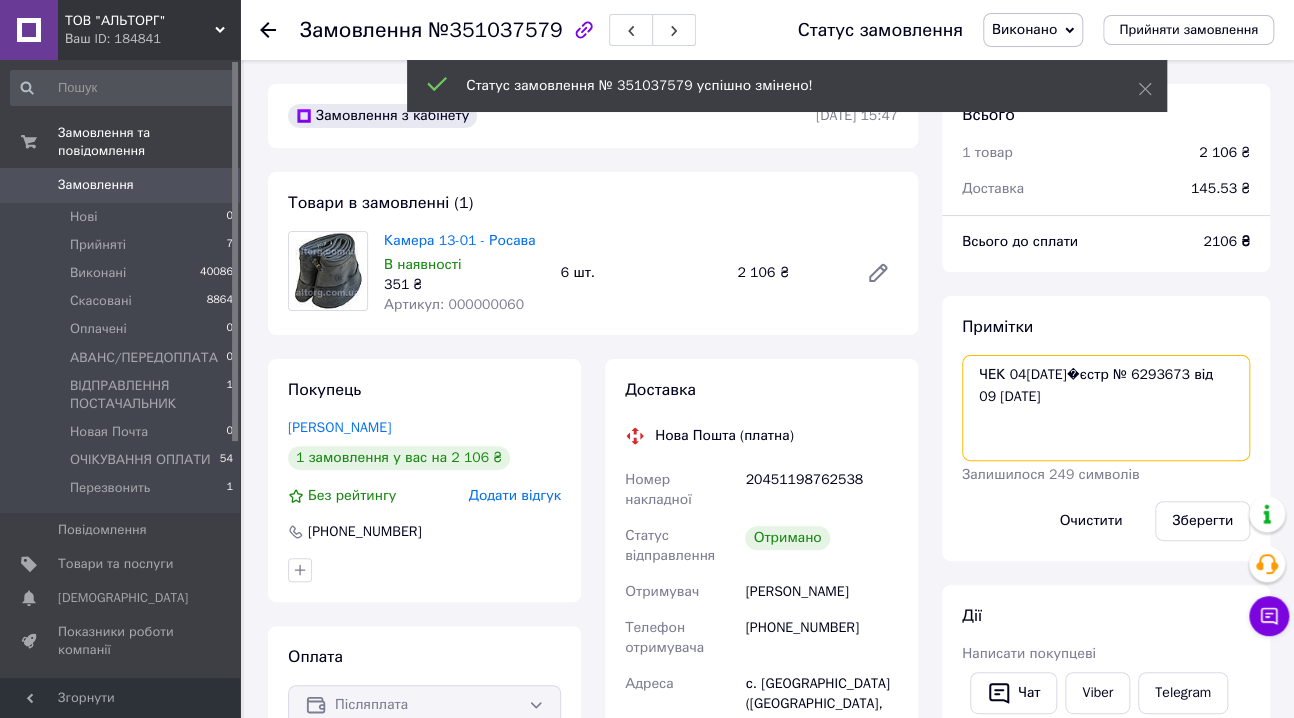 drag, startPoint x: 1097, startPoint y: 380, endPoint x: 966, endPoint y: 378, distance: 131.01526 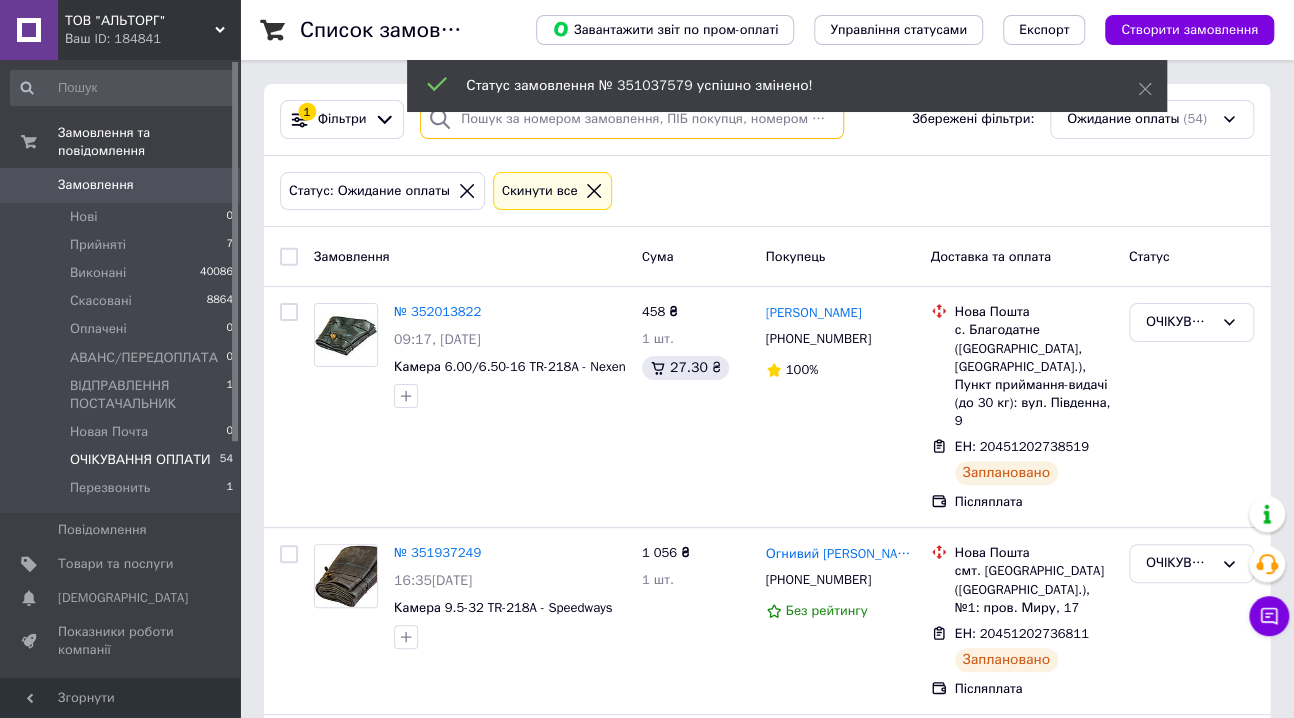 click at bounding box center [632, 119] 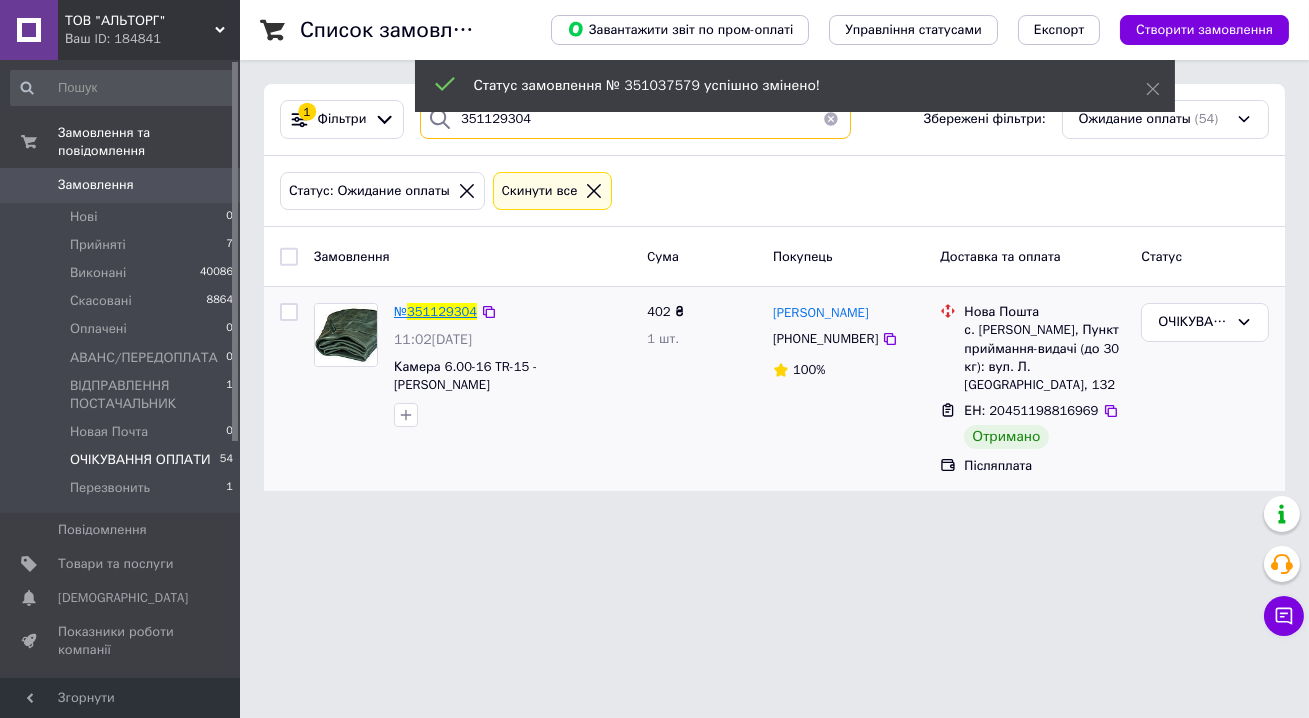 type on "351129304" 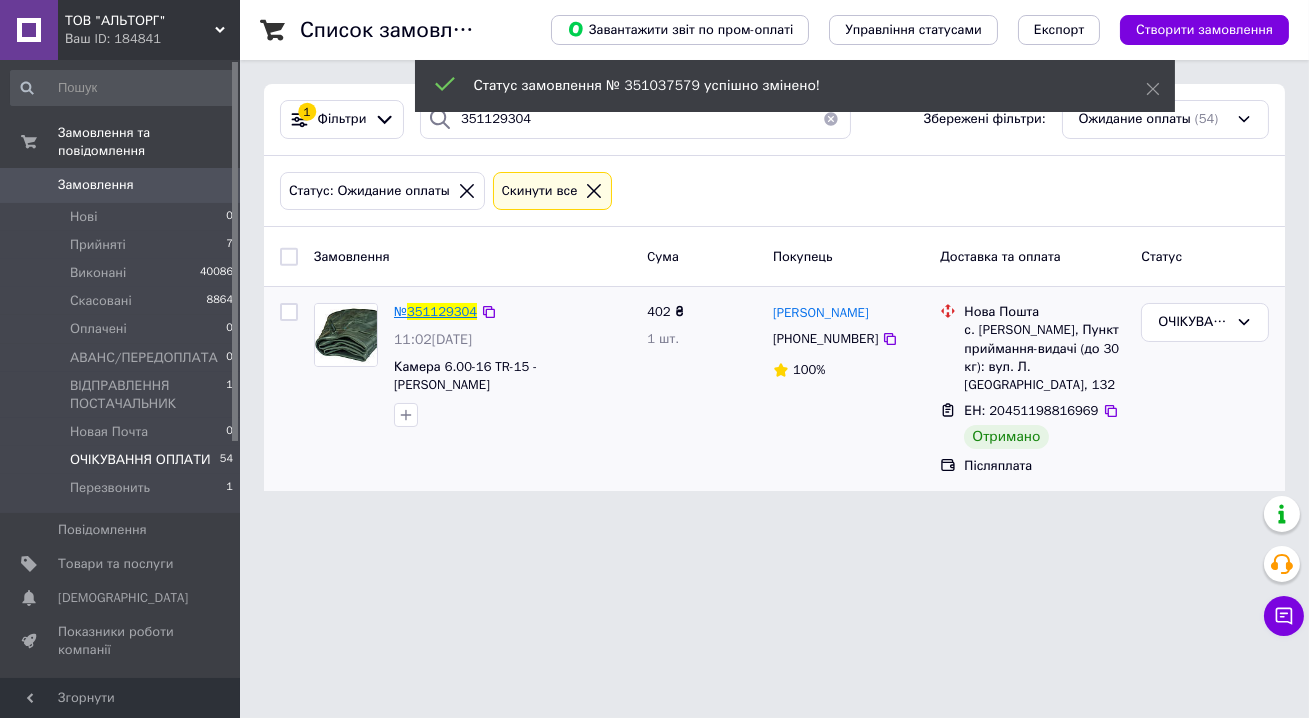 click on "351129304" at bounding box center [442, 311] 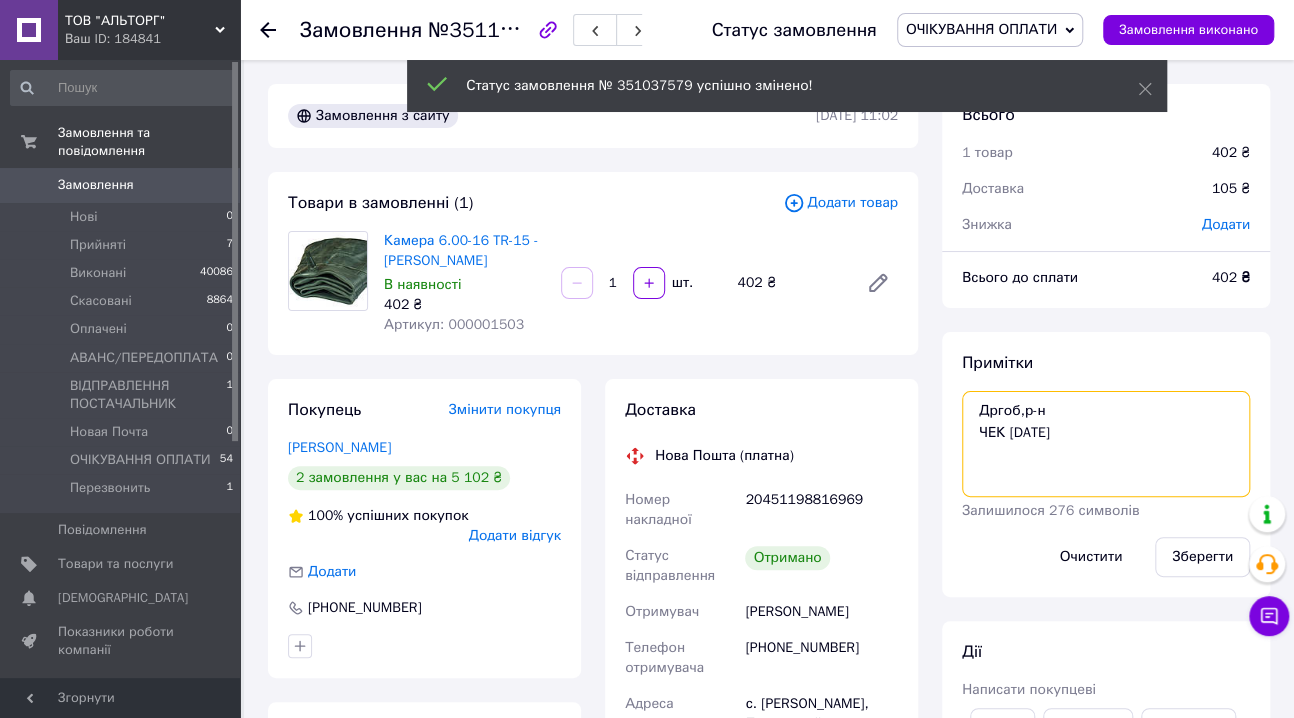 click on "Дргоб,р-н
ЧЕК 04/07/2025" at bounding box center [1106, 444] 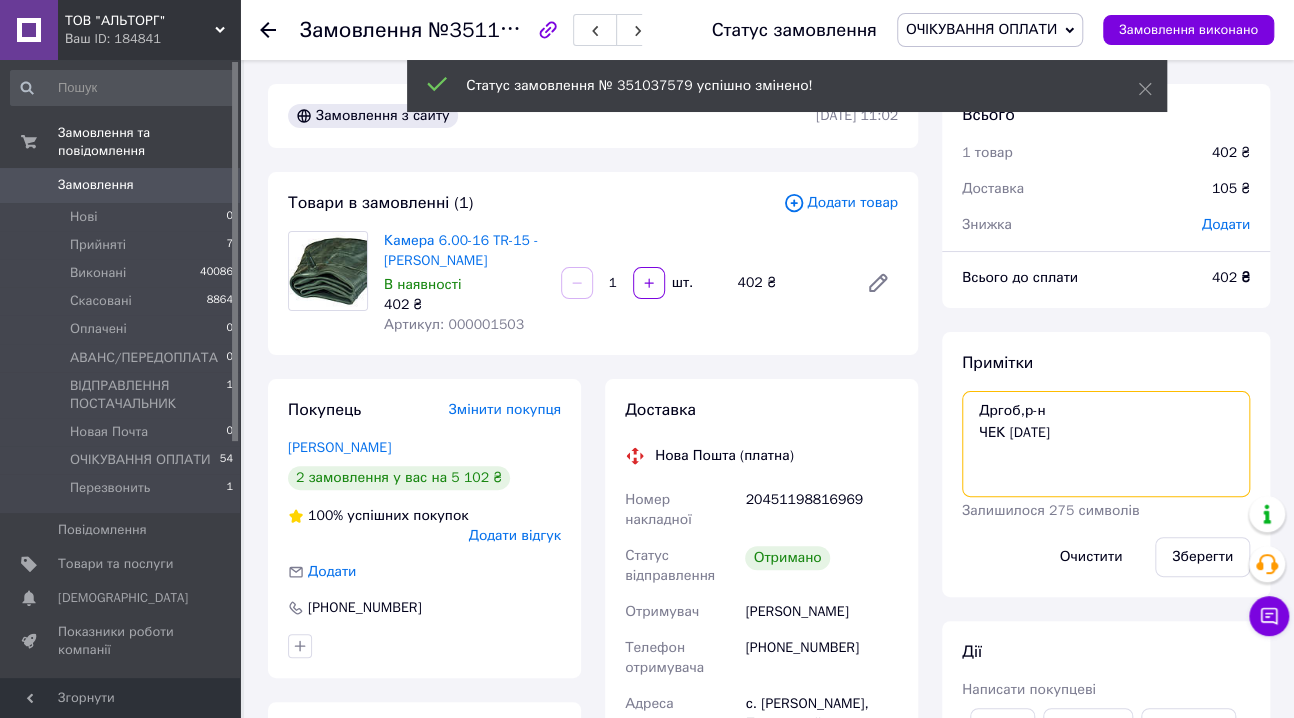 paste on "Реєстр № 6293673 від 09 липня 2025 р" 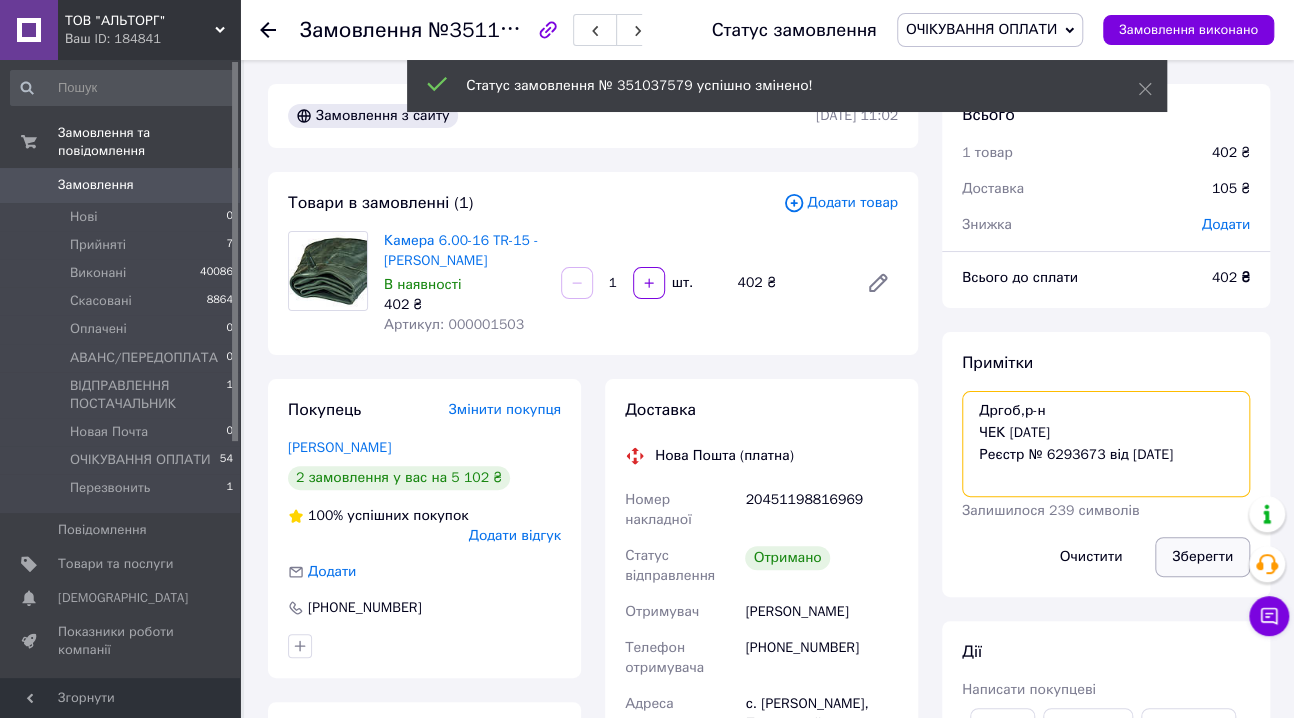 type on "Дргоб,р-н
ЧЕК 04/07/2025
Реєстр № 6293673 від 09 липня 2025 р" 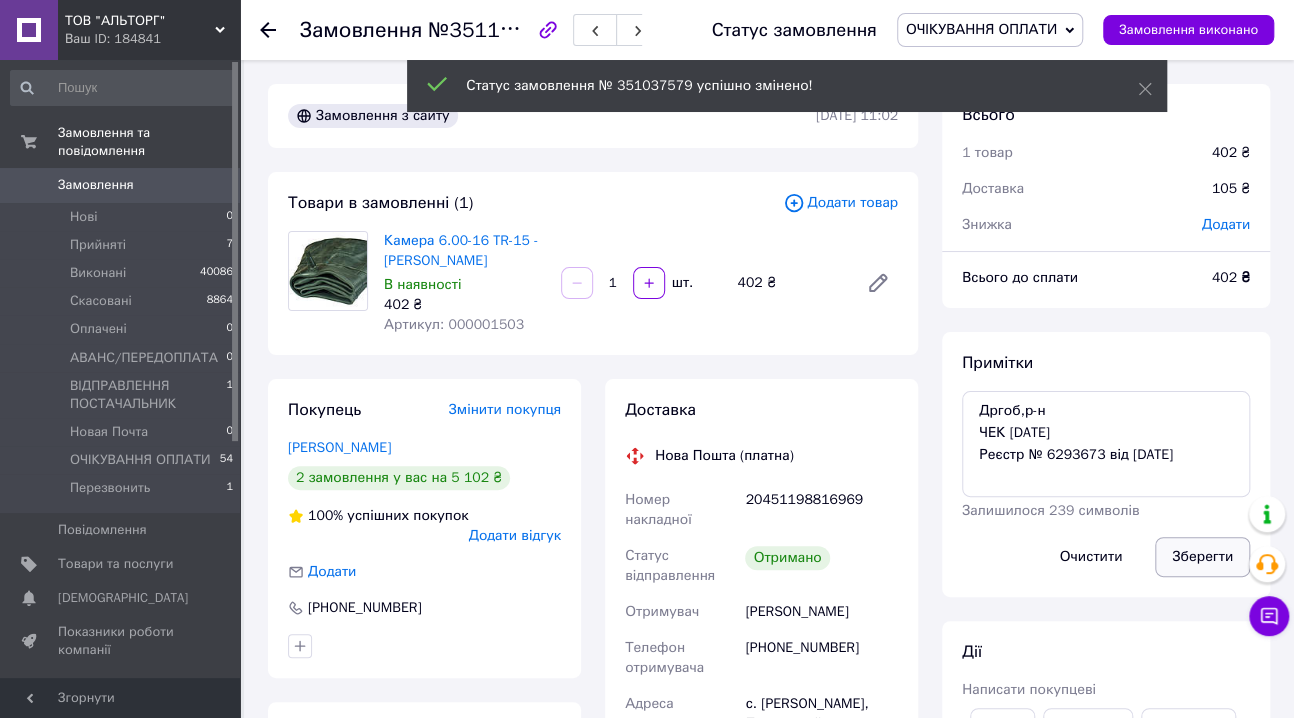 click on "Зберегти" at bounding box center [1202, 557] 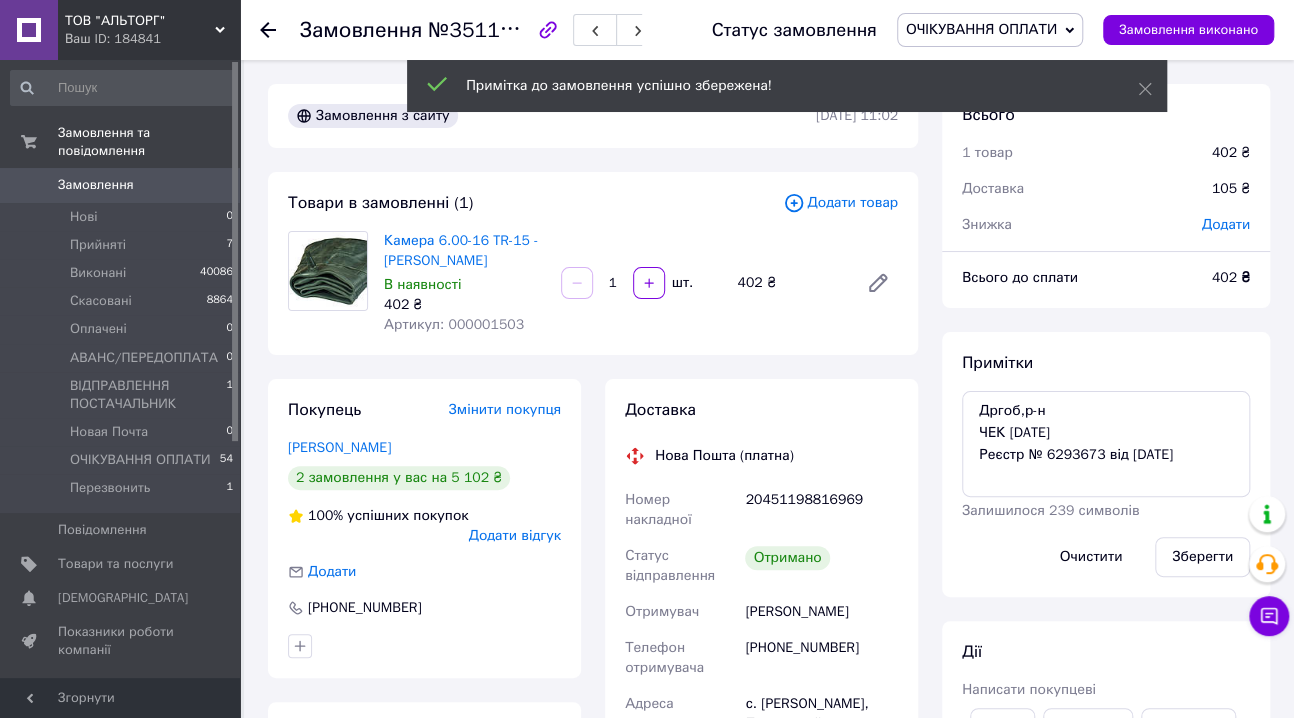 click on "ОЧІКУВАННЯ ОПЛАТИ" at bounding box center [981, 29] 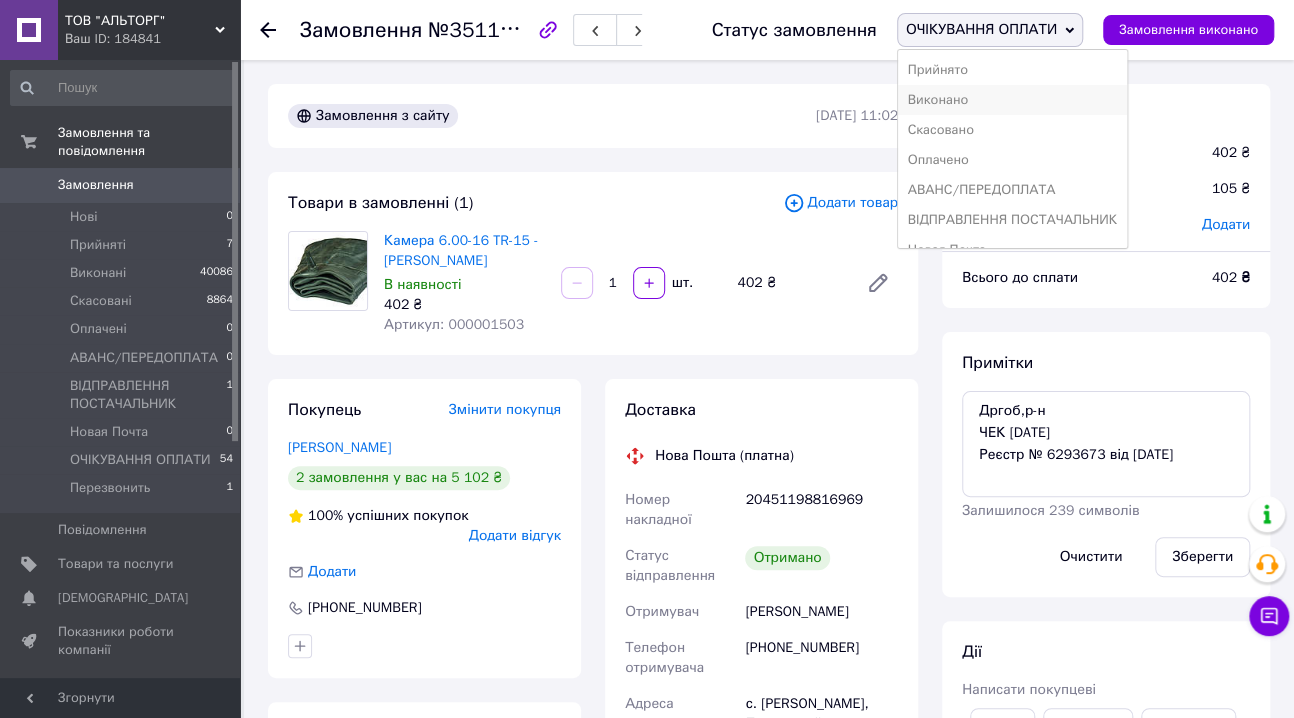 click on "Виконано" at bounding box center [1012, 100] 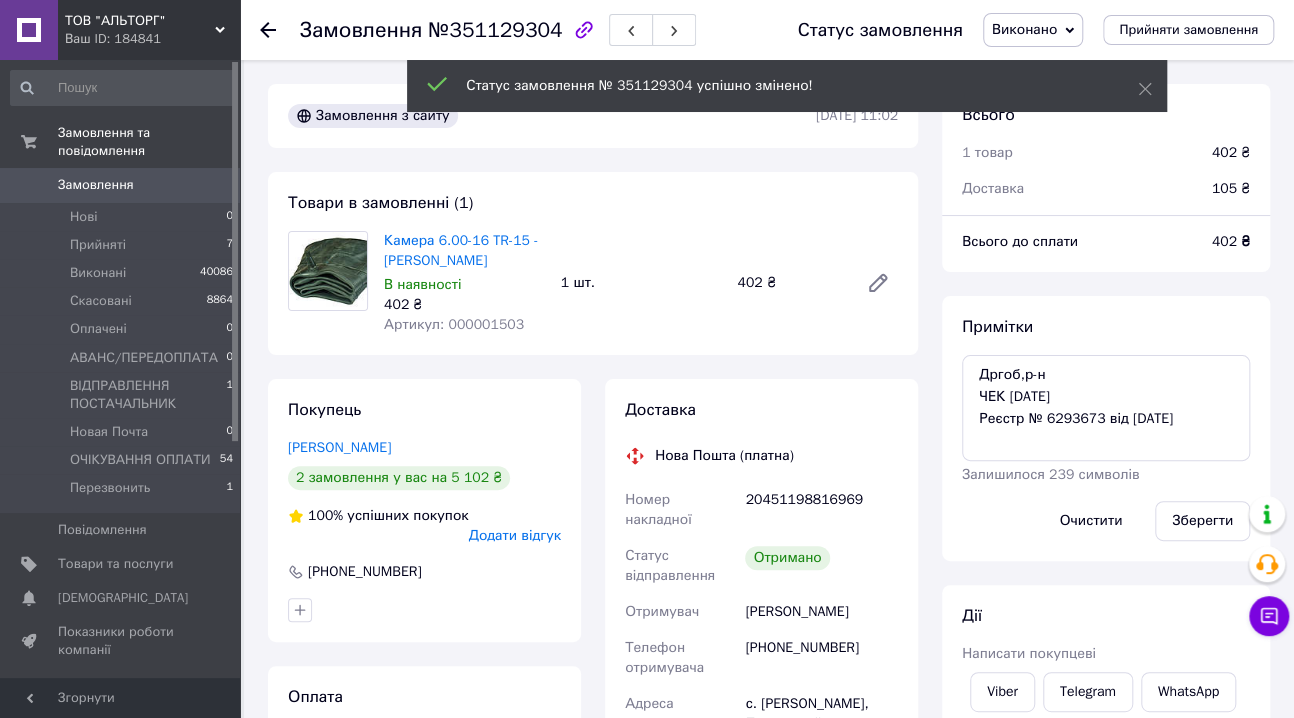 drag, startPoint x: 1209, startPoint y: 517, endPoint x: 1190, endPoint y: 493, distance: 30.610456 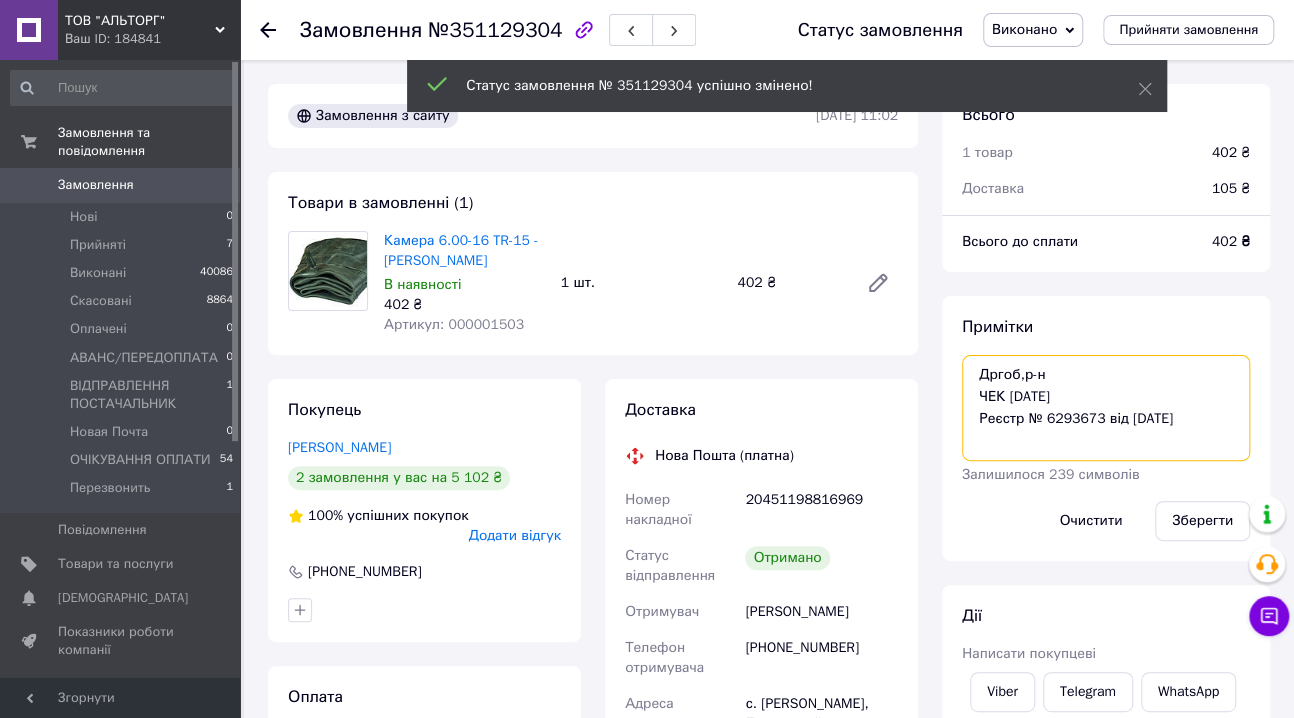 drag, startPoint x: 1097, startPoint y: 398, endPoint x: 978, endPoint y: 404, distance: 119.15116 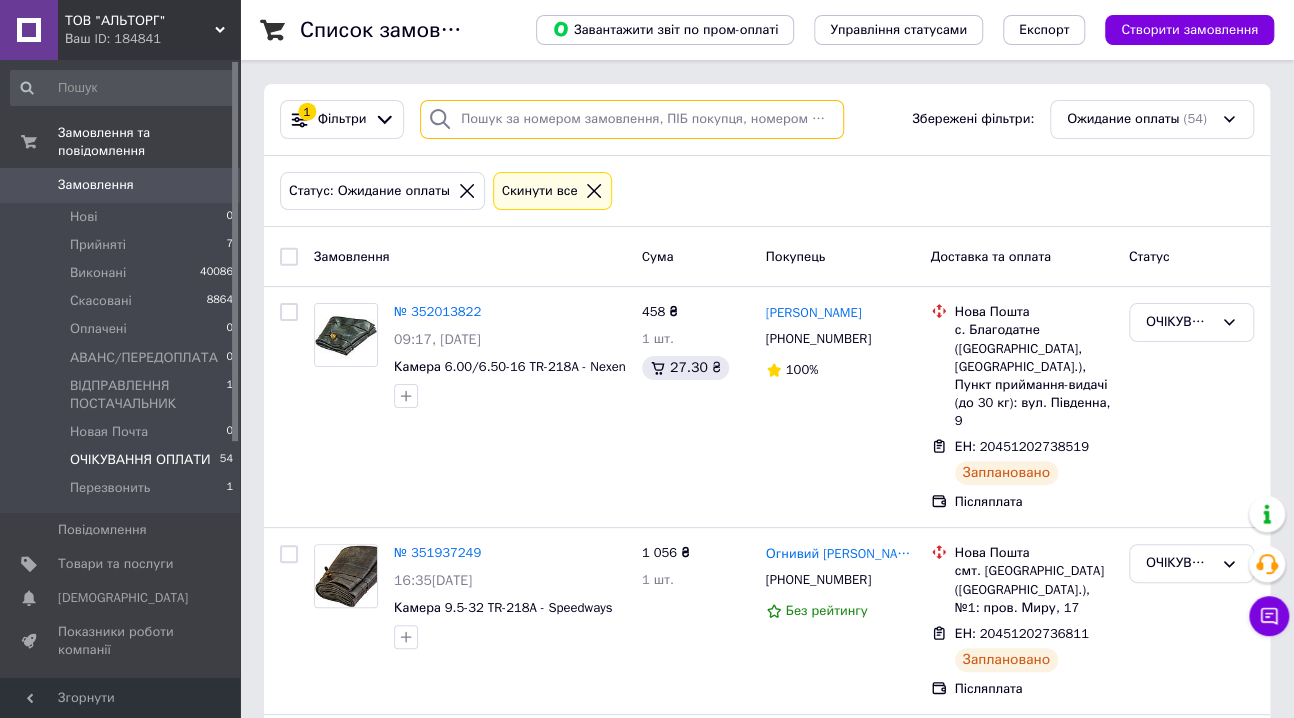 click at bounding box center (632, 119) 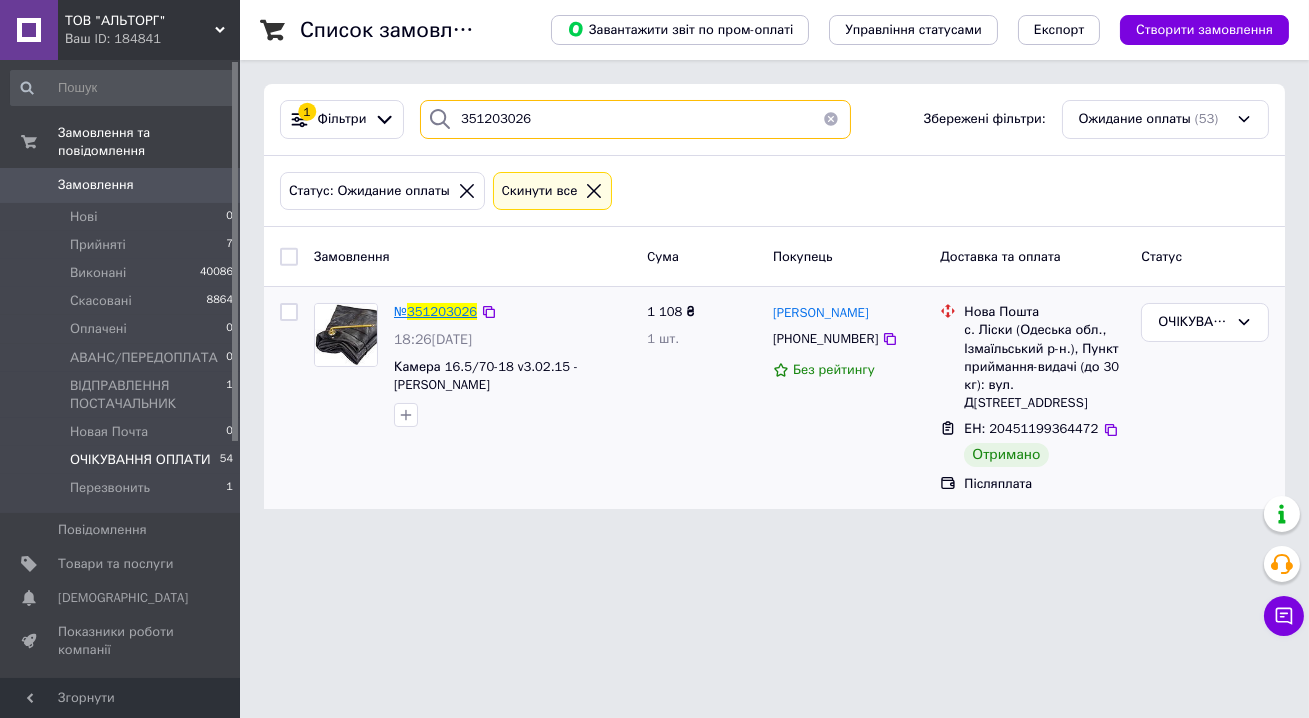 type on "351203026" 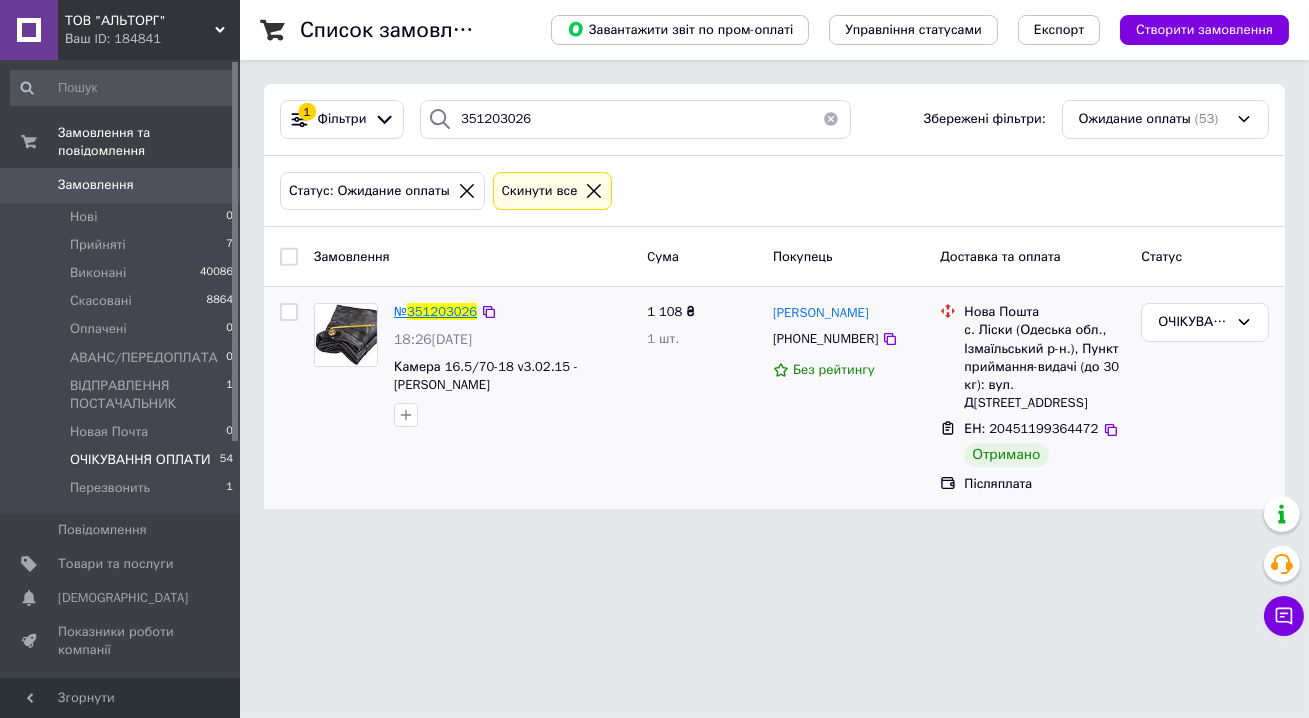 click on "351203026" at bounding box center (442, 311) 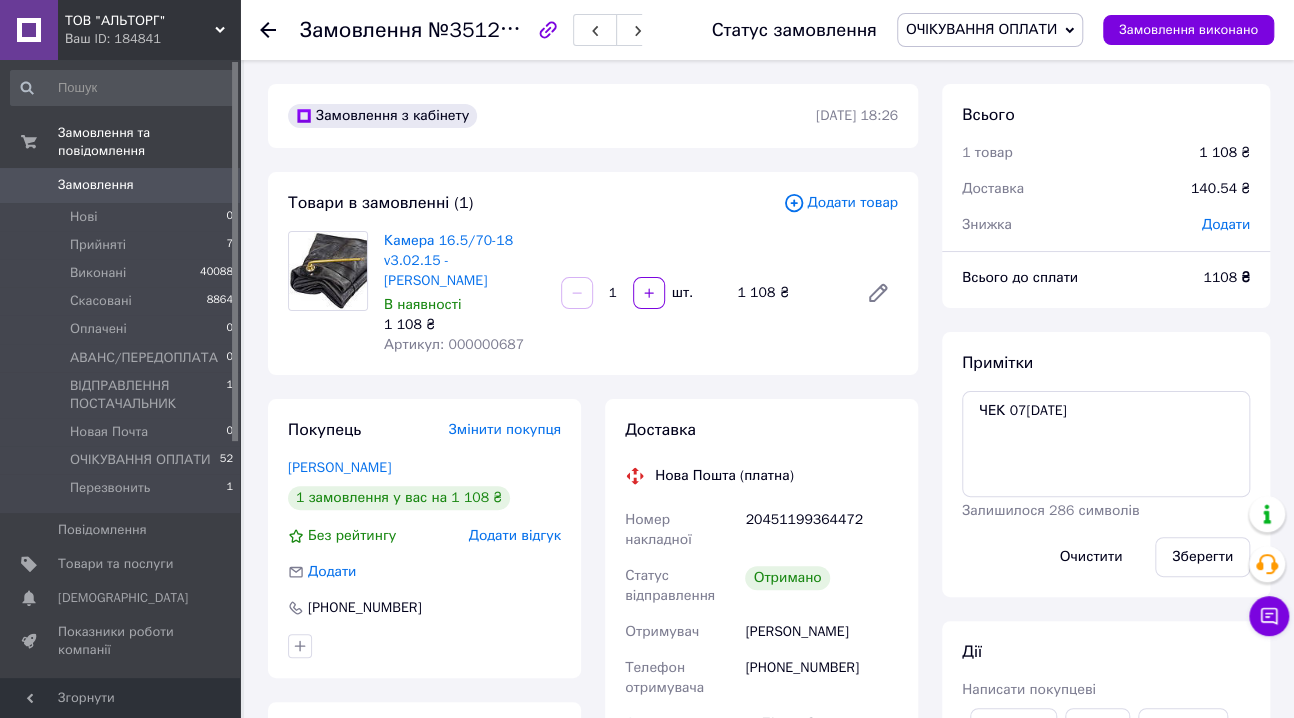 scroll, scrollTop: 3, scrollLeft: 0, axis: vertical 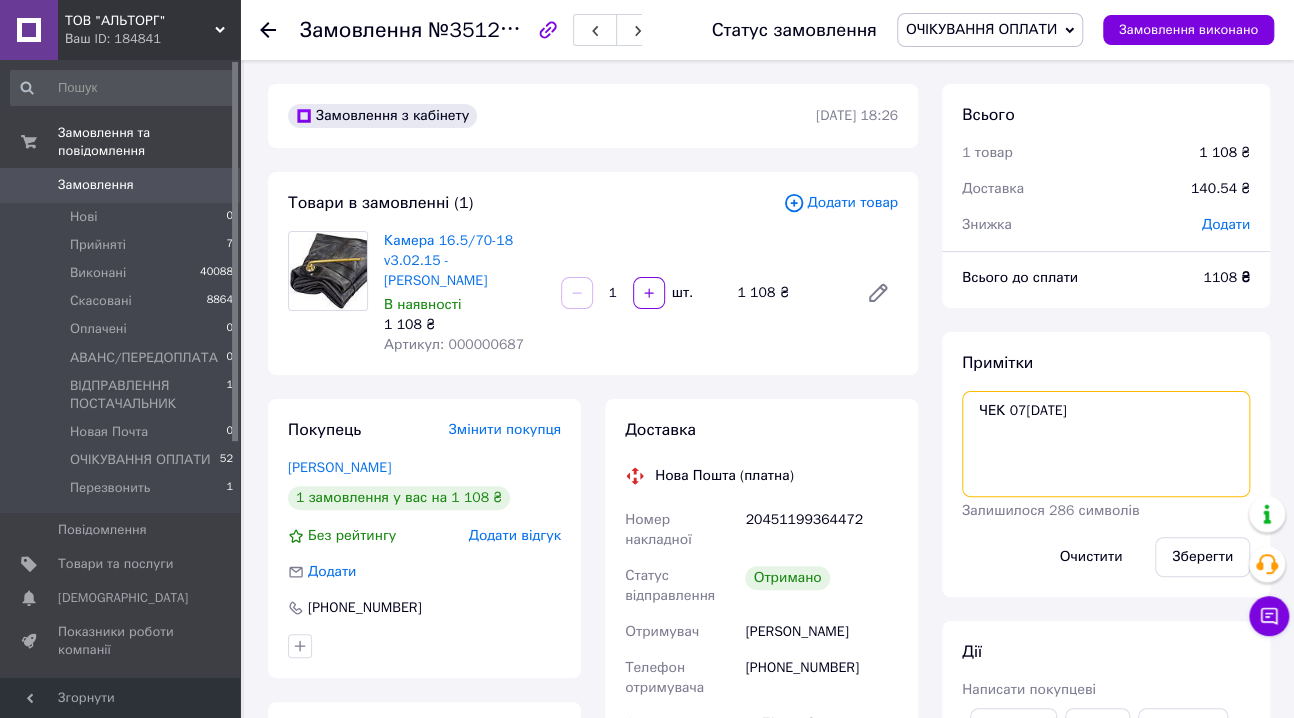 click on "ЧЕК 07/07/2025" at bounding box center (1106, 444) 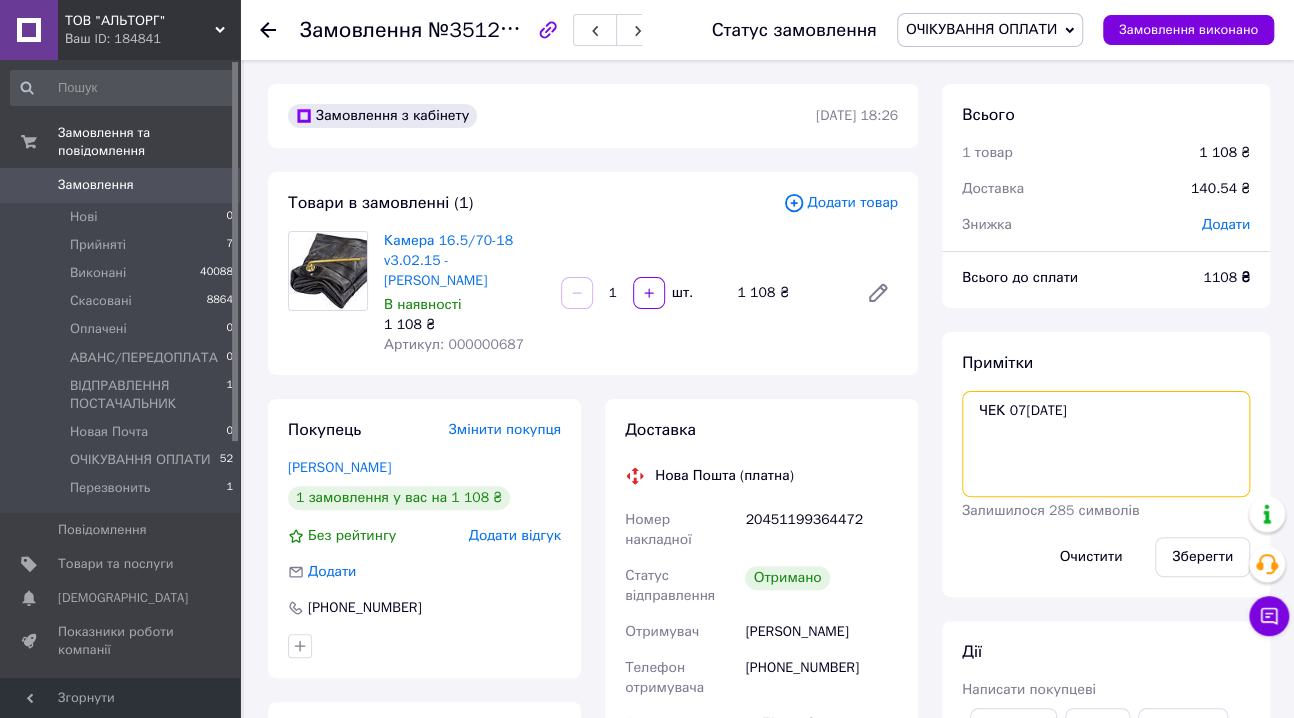 paste on "Реєстр № 6293673 від 09 липня 2025 р" 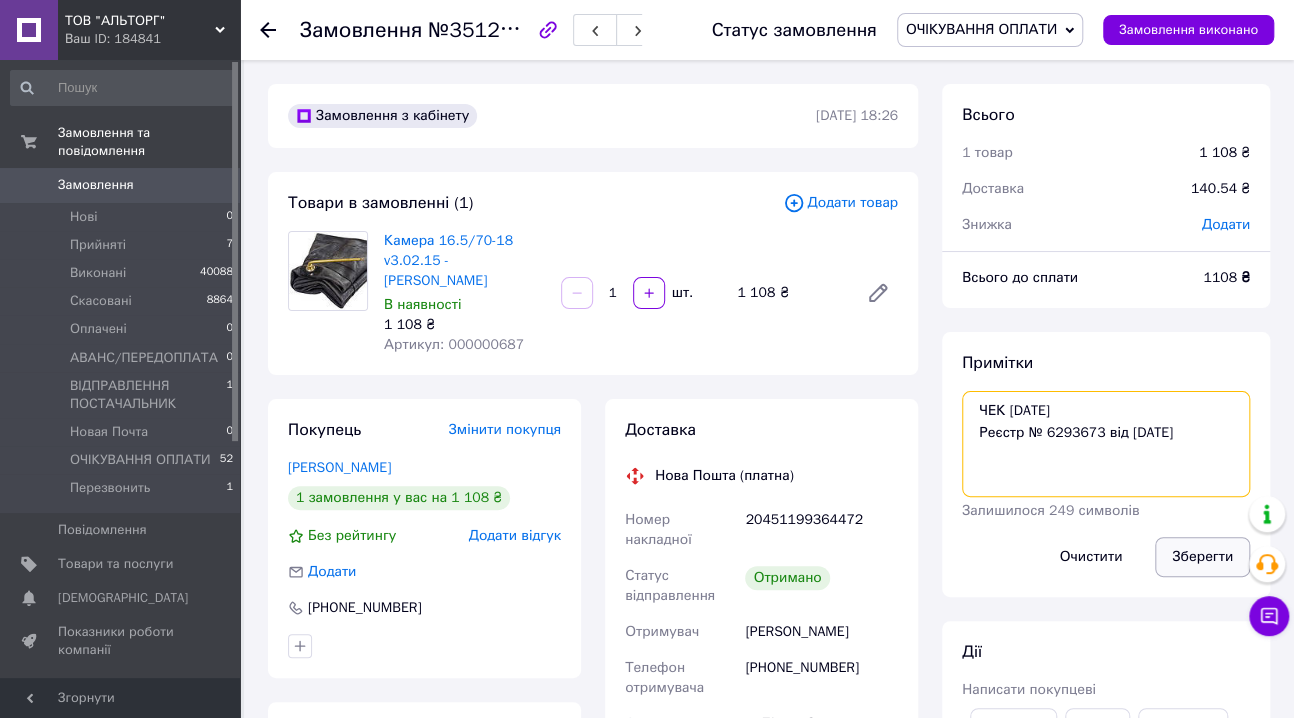 type on "ЧЕК 07/07/2025
Реєстр № 6293673 від 09 липня 2025 р" 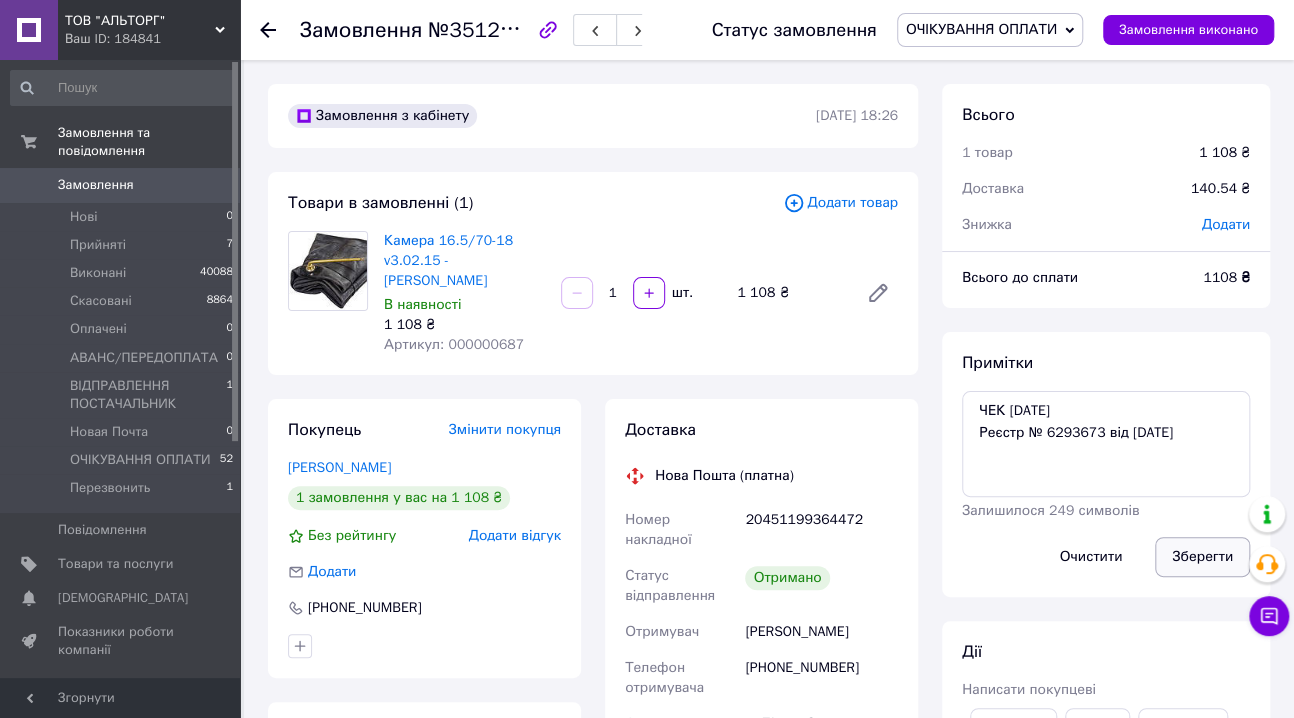click on "Зберегти" at bounding box center [1202, 557] 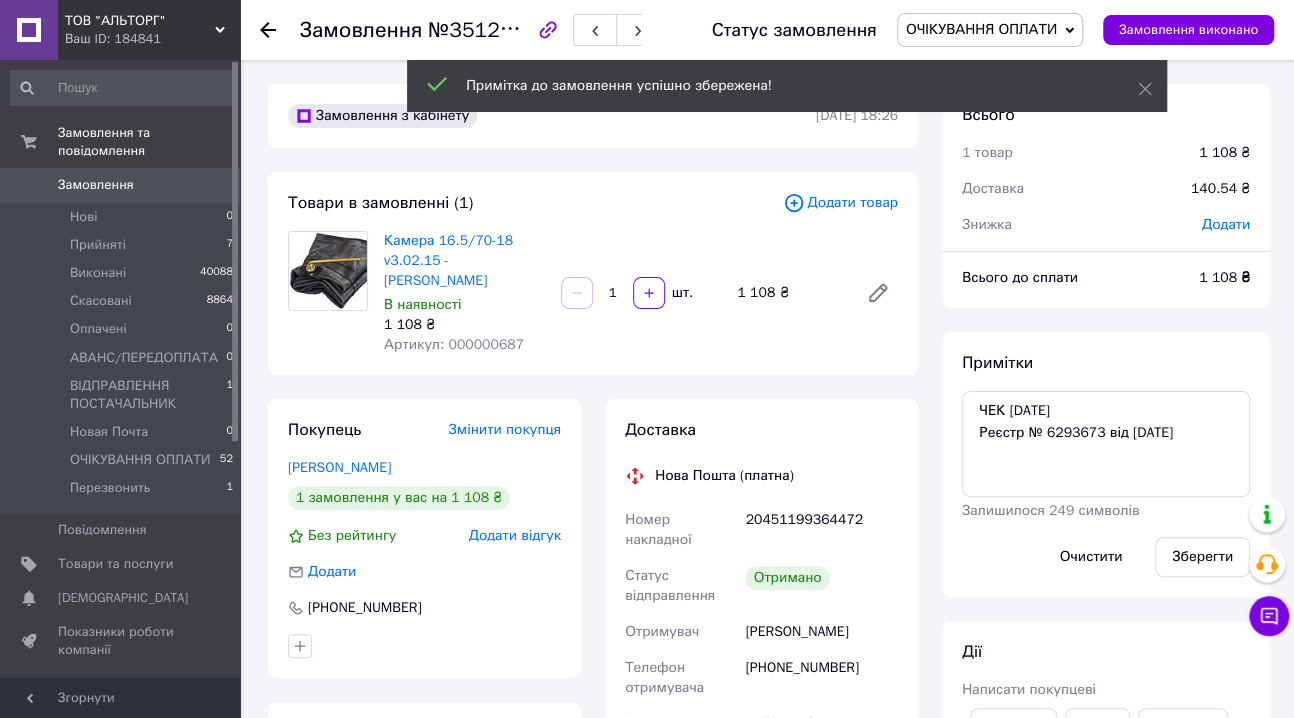 scroll, scrollTop: 51, scrollLeft: 0, axis: vertical 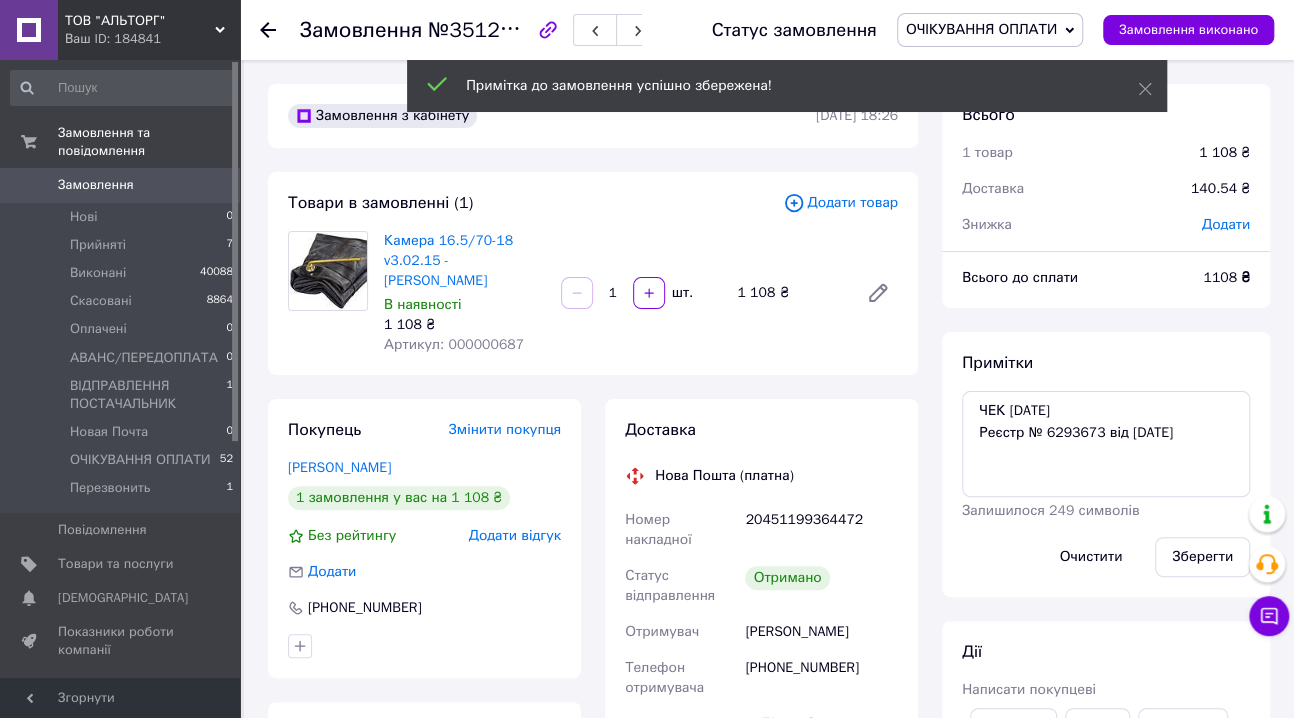 click on "ОЧІКУВАННЯ ОПЛАТИ" at bounding box center [981, 29] 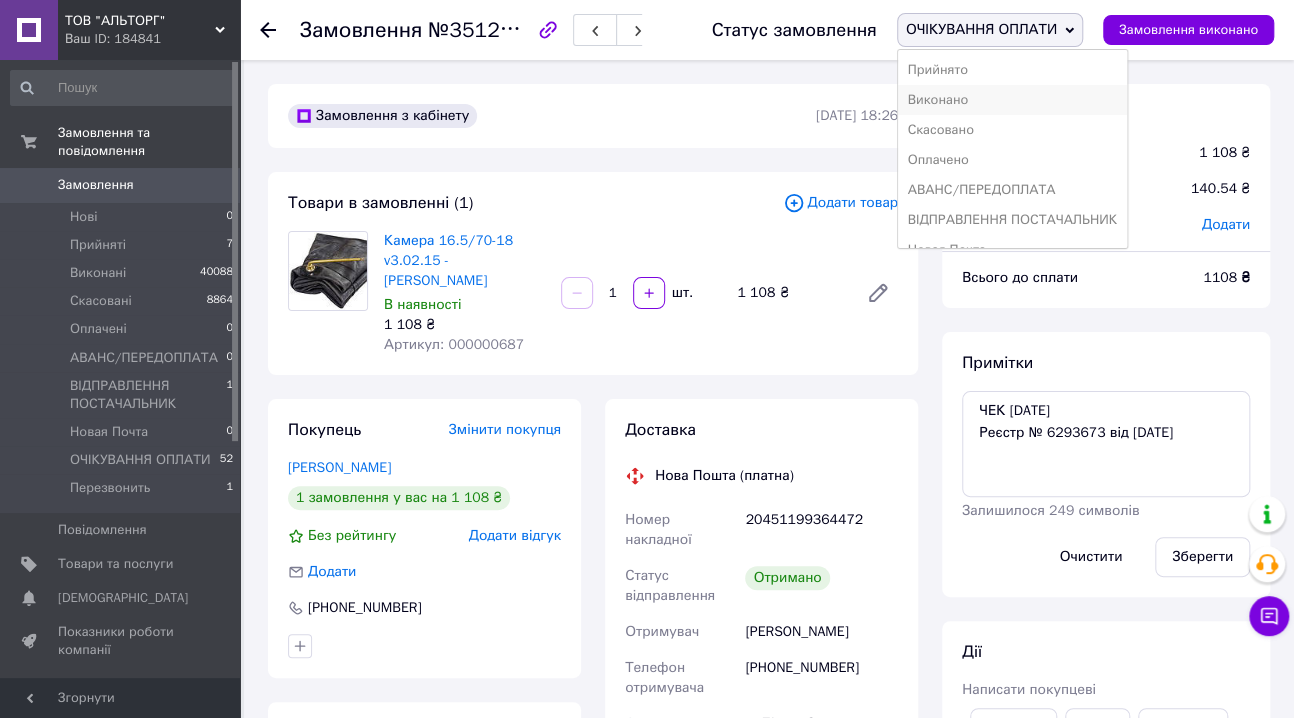 click on "Виконано" at bounding box center (1012, 100) 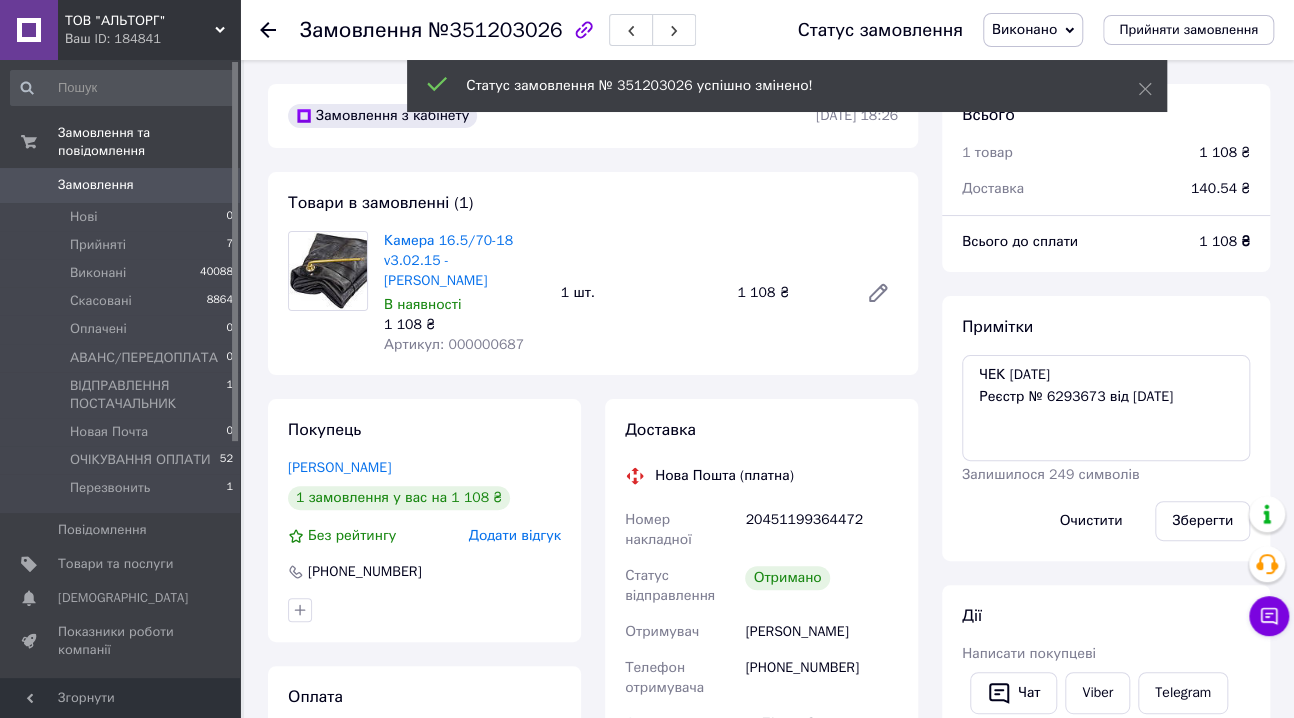 scroll, scrollTop: 100, scrollLeft: 0, axis: vertical 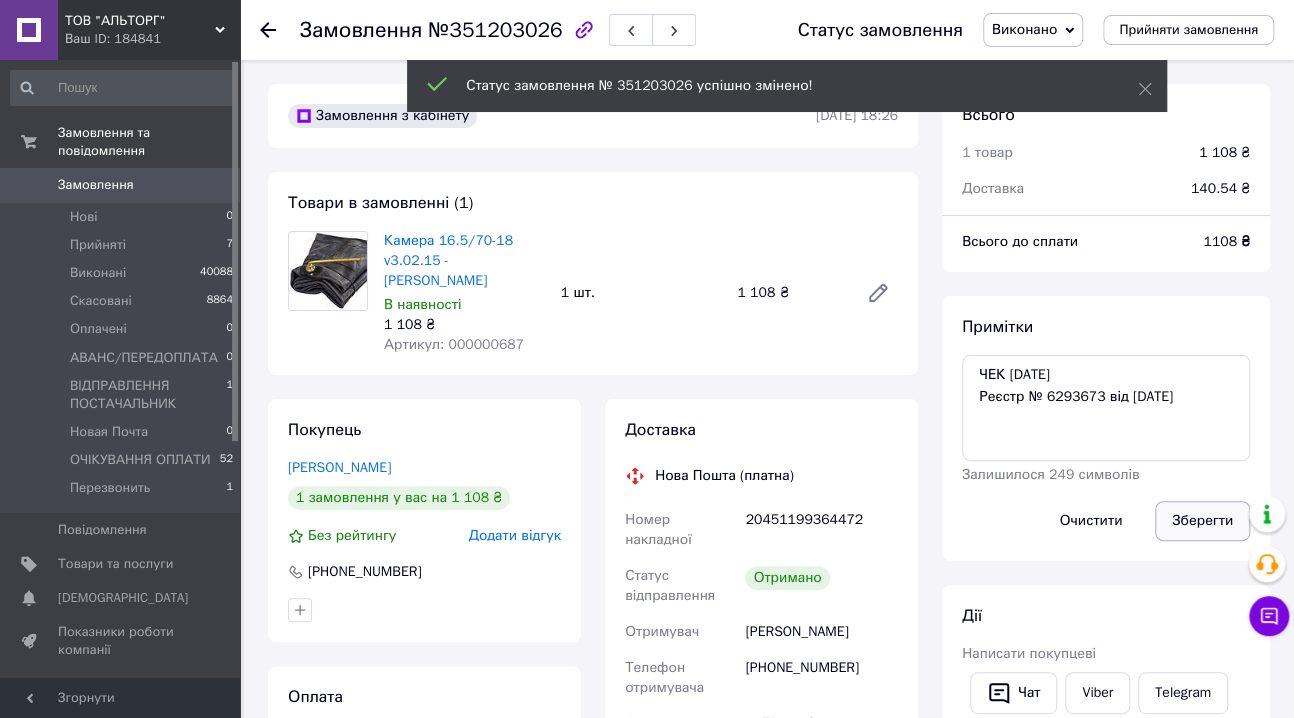 click on "Зберегти" at bounding box center [1202, 521] 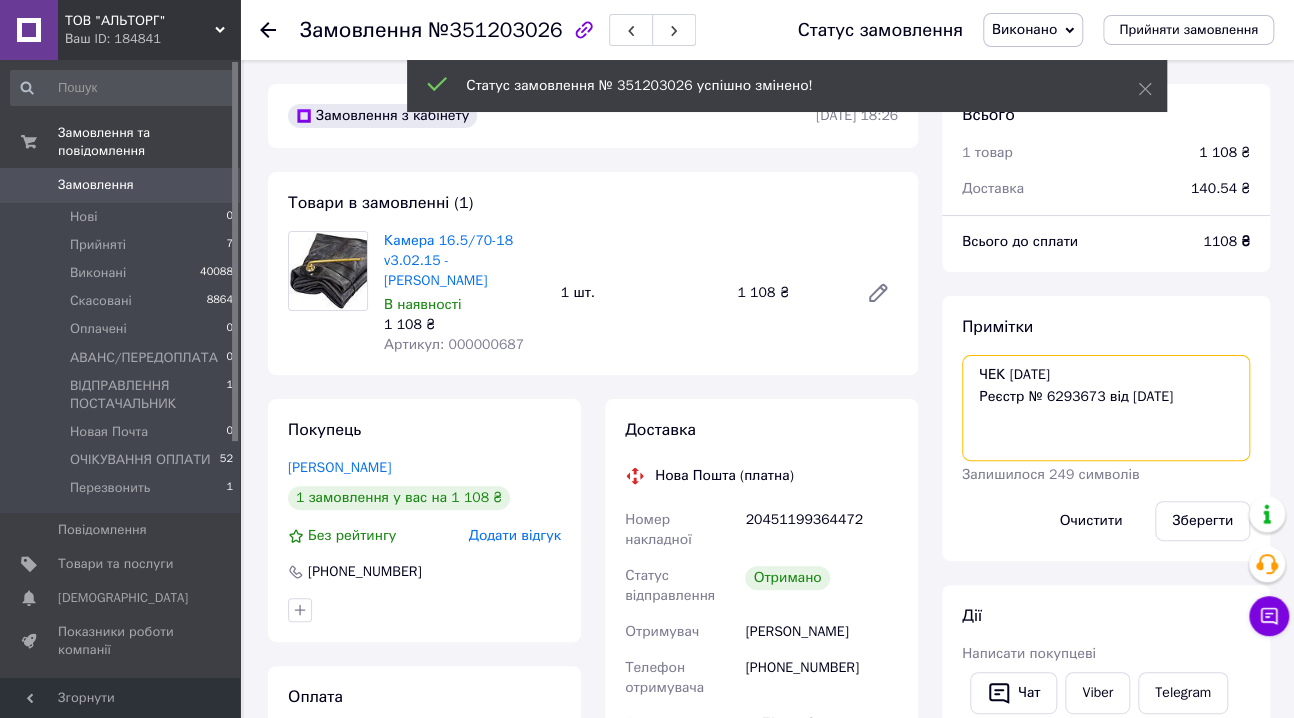 drag, startPoint x: 1097, startPoint y: 378, endPoint x: 972, endPoint y: 384, distance: 125.14392 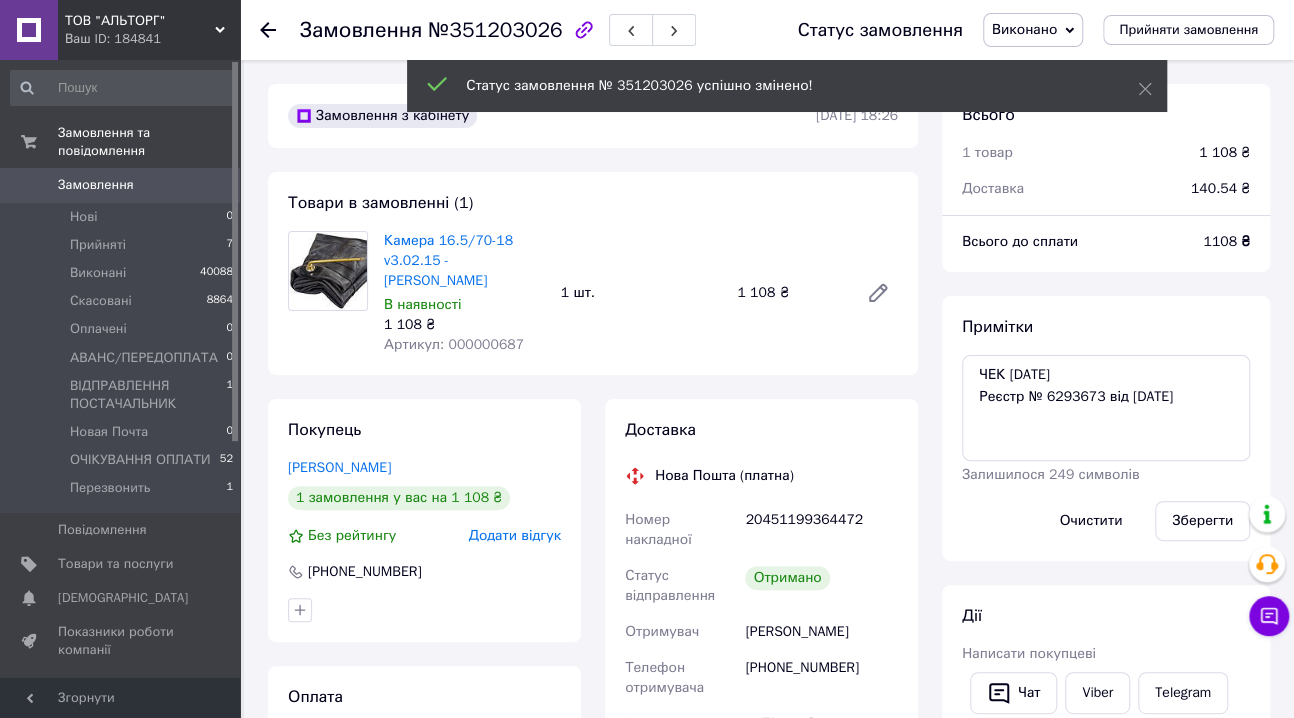 drag, startPoint x: 1200, startPoint y: 524, endPoint x: 1146, endPoint y: 515, distance: 54.74486 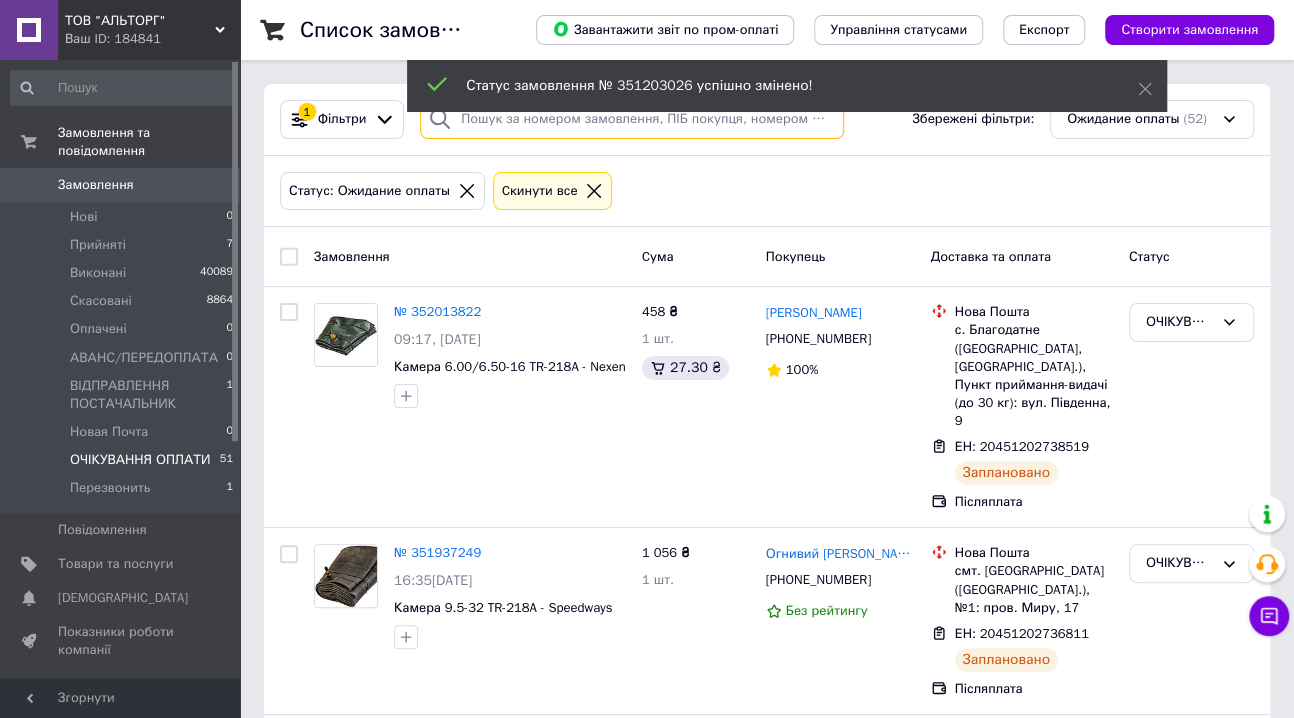 click at bounding box center [632, 119] 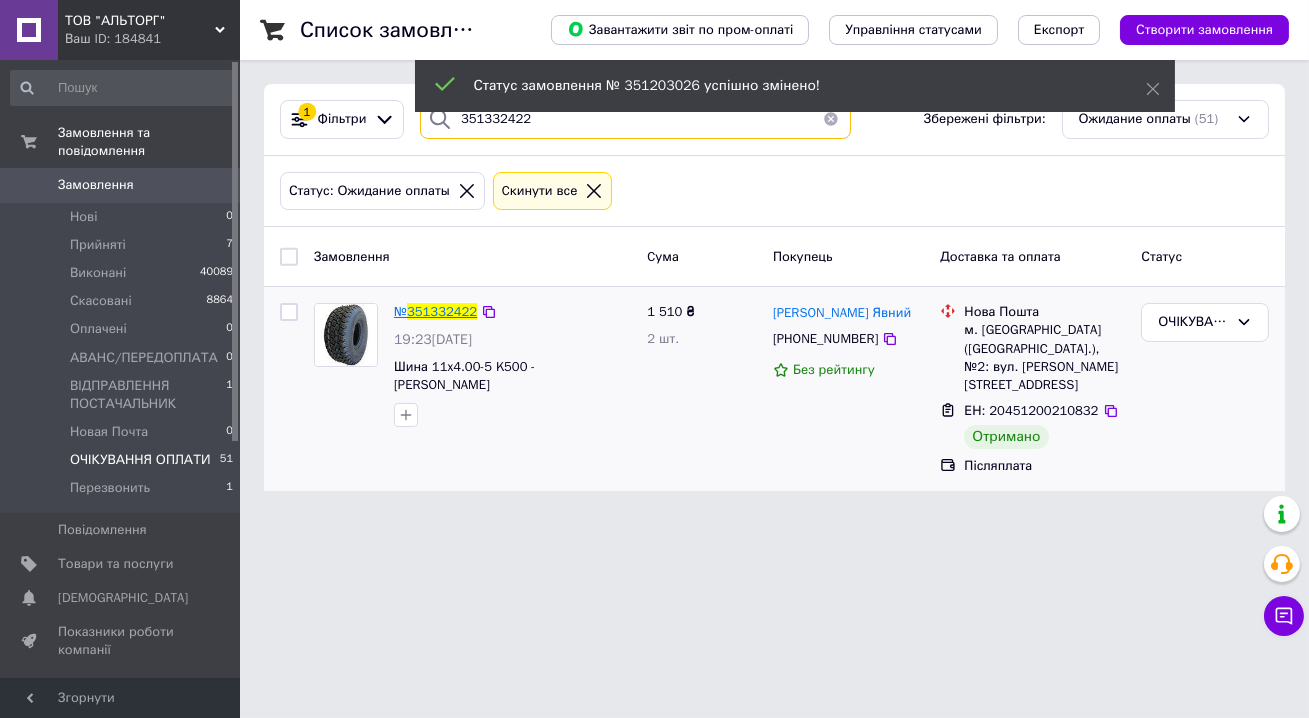 type on "351332422" 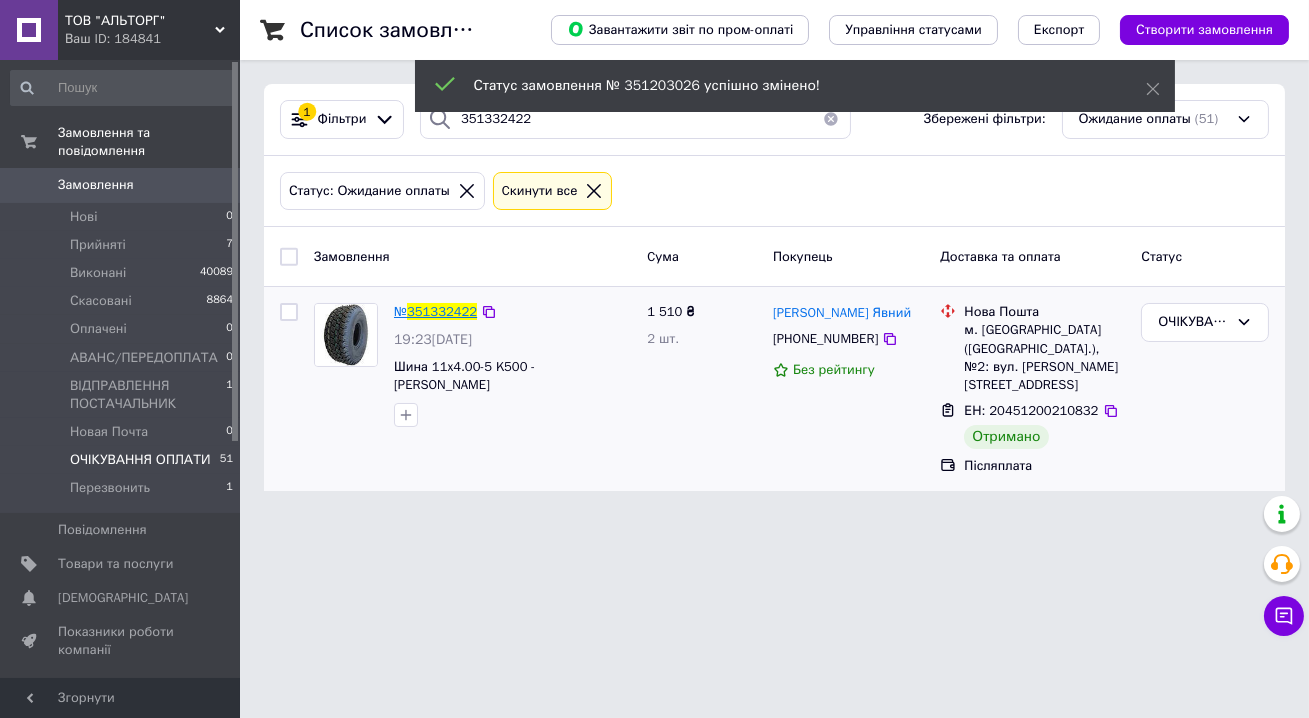 click on "351332422" at bounding box center [442, 311] 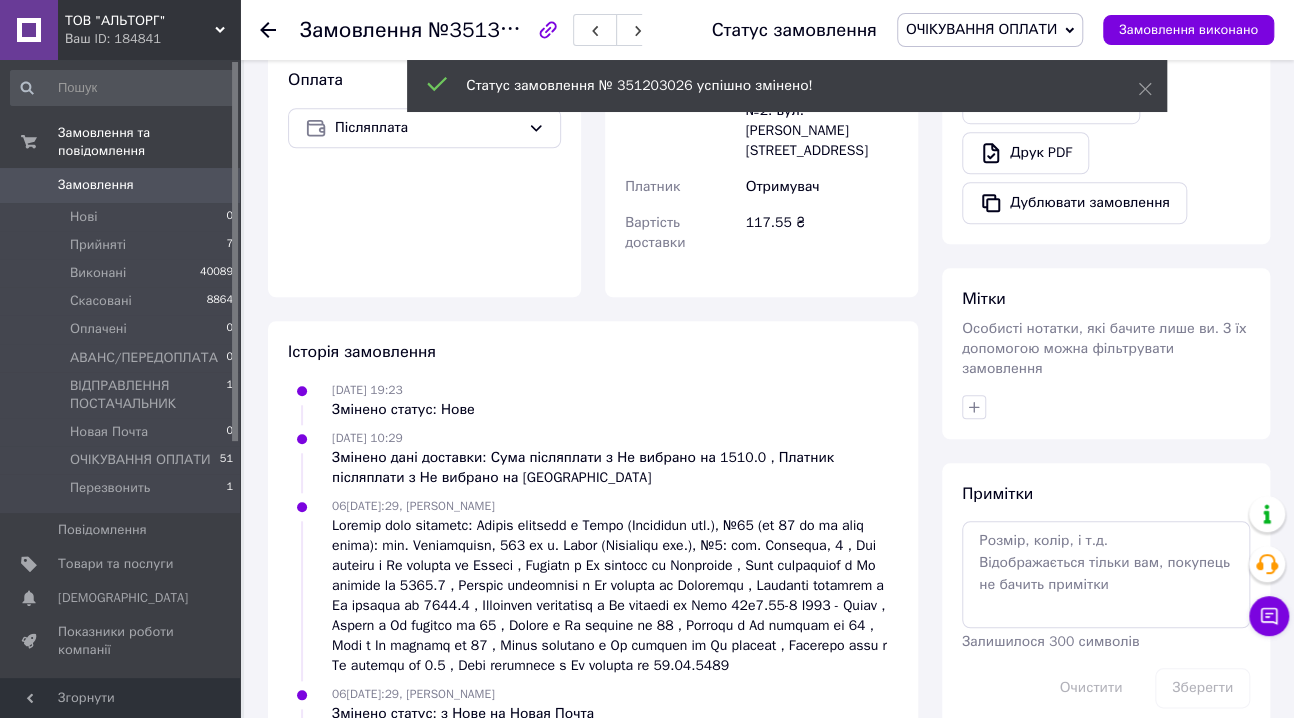 scroll, scrollTop: 636, scrollLeft: 0, axis: vertical 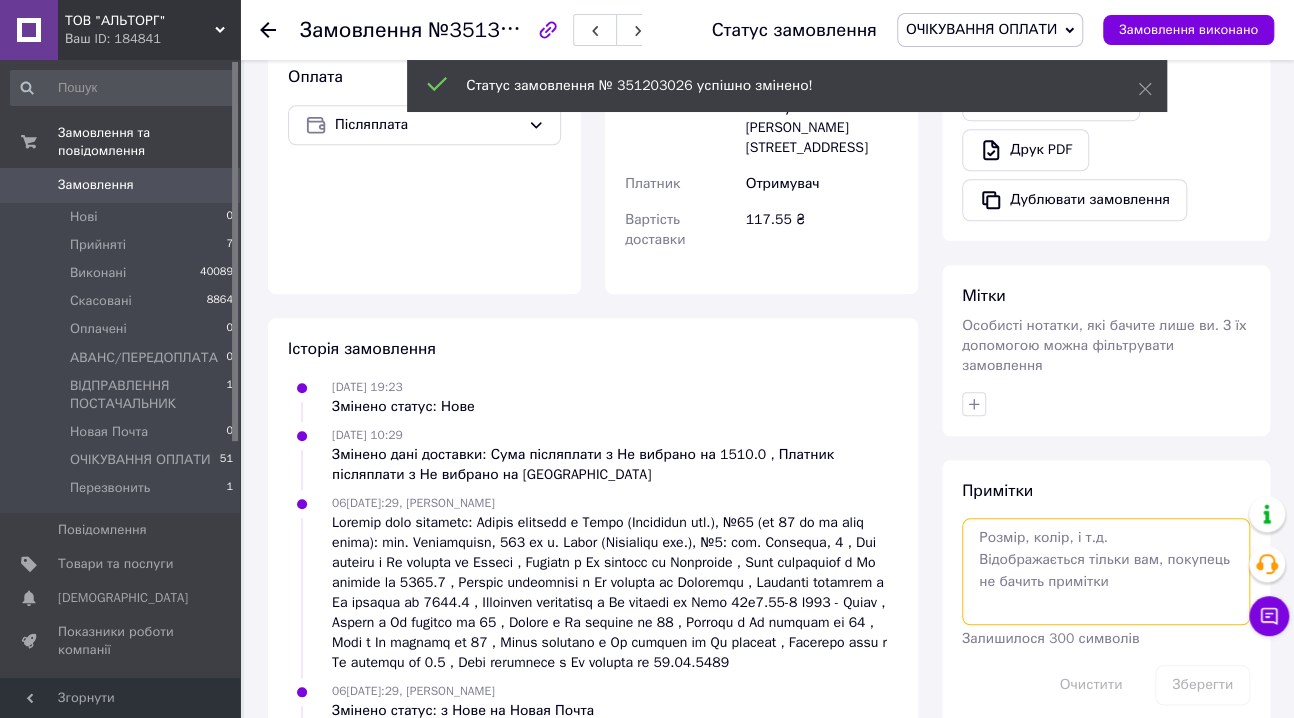 click at bounding box center (1106, 571) 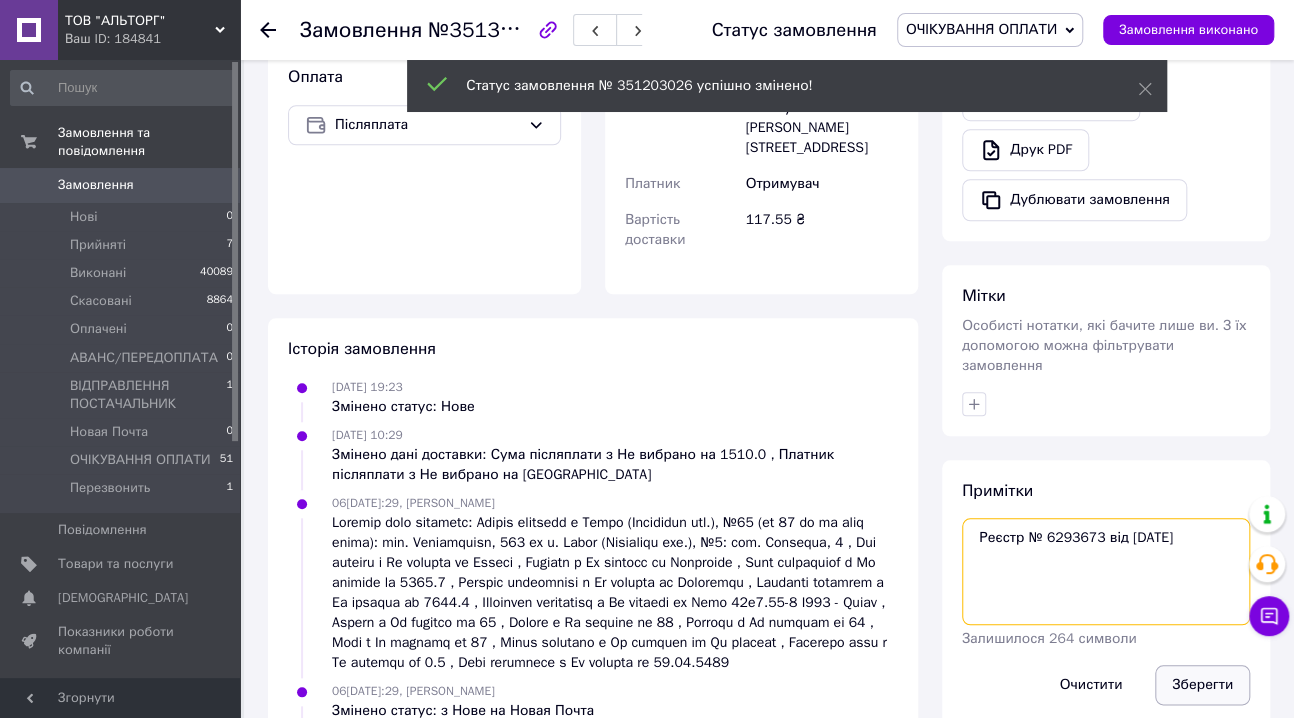 type on "Реєстр № 6293673 від 09 липня 2025 р" 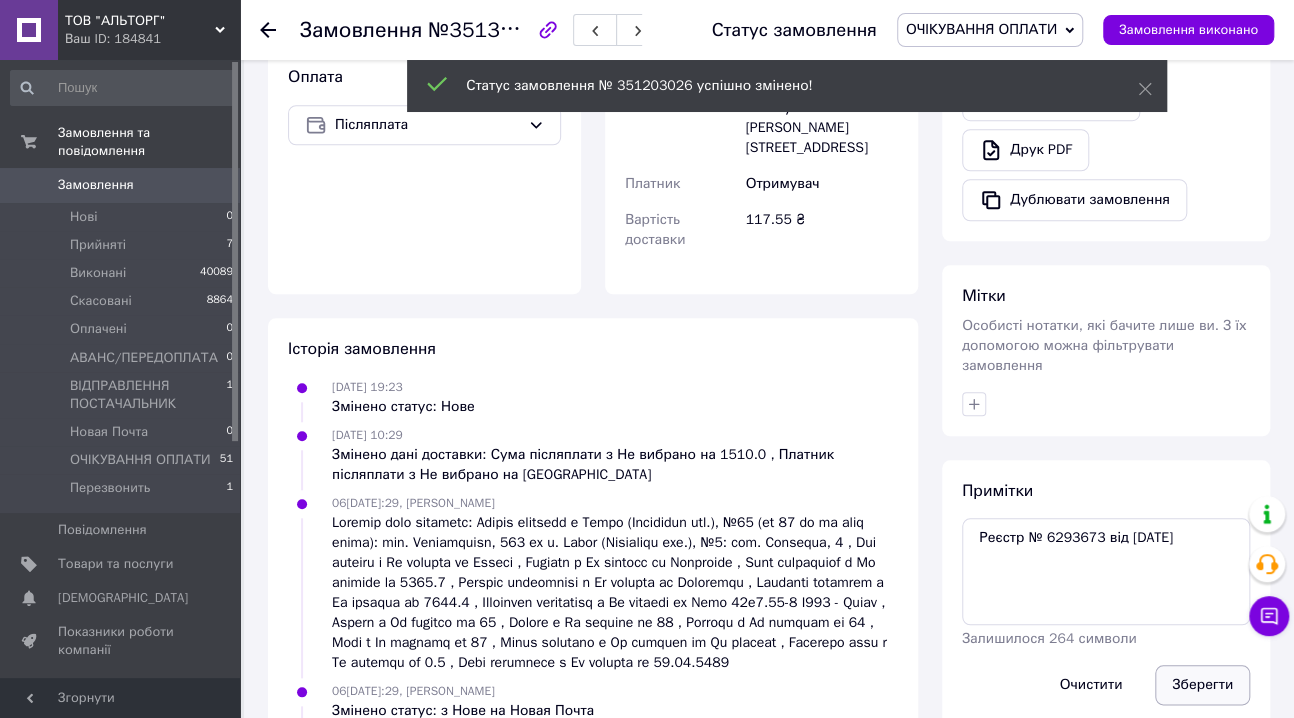 click on "Зберегти" at bounding box center [1202, 685] 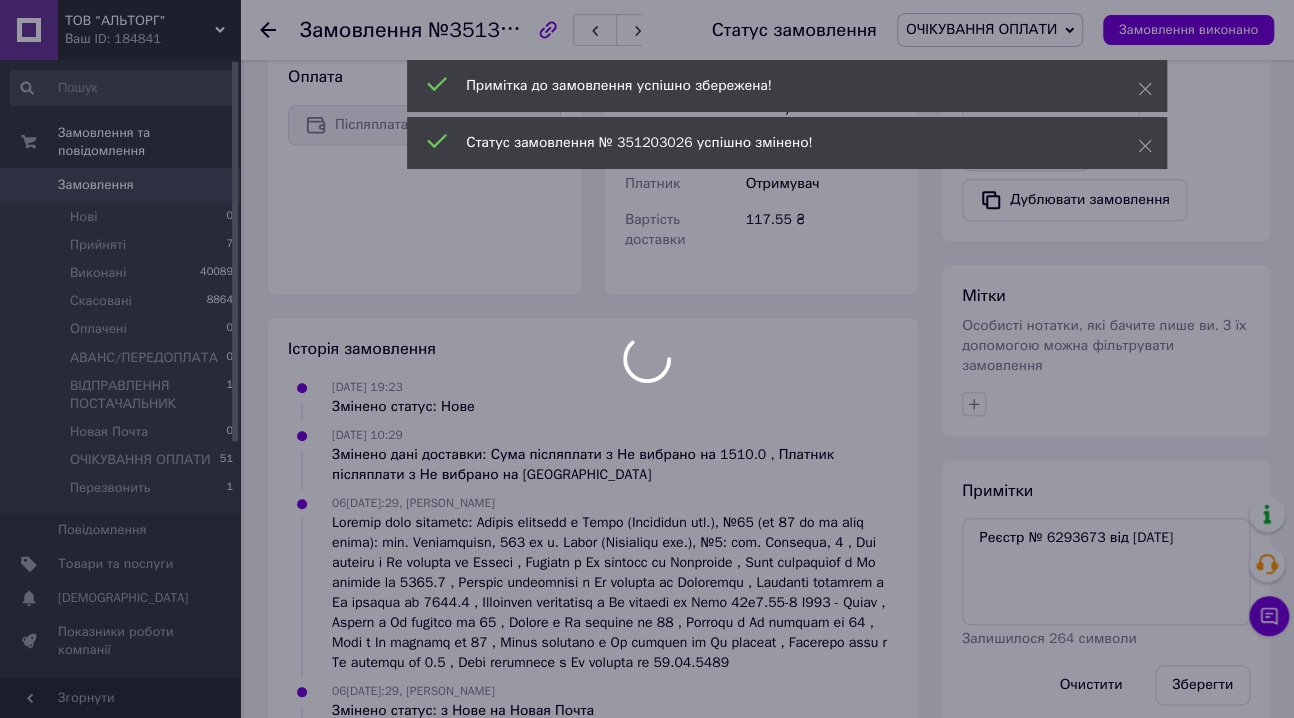 scroll, scrollTop: 3, scrollLeft: 0, axis: vertical 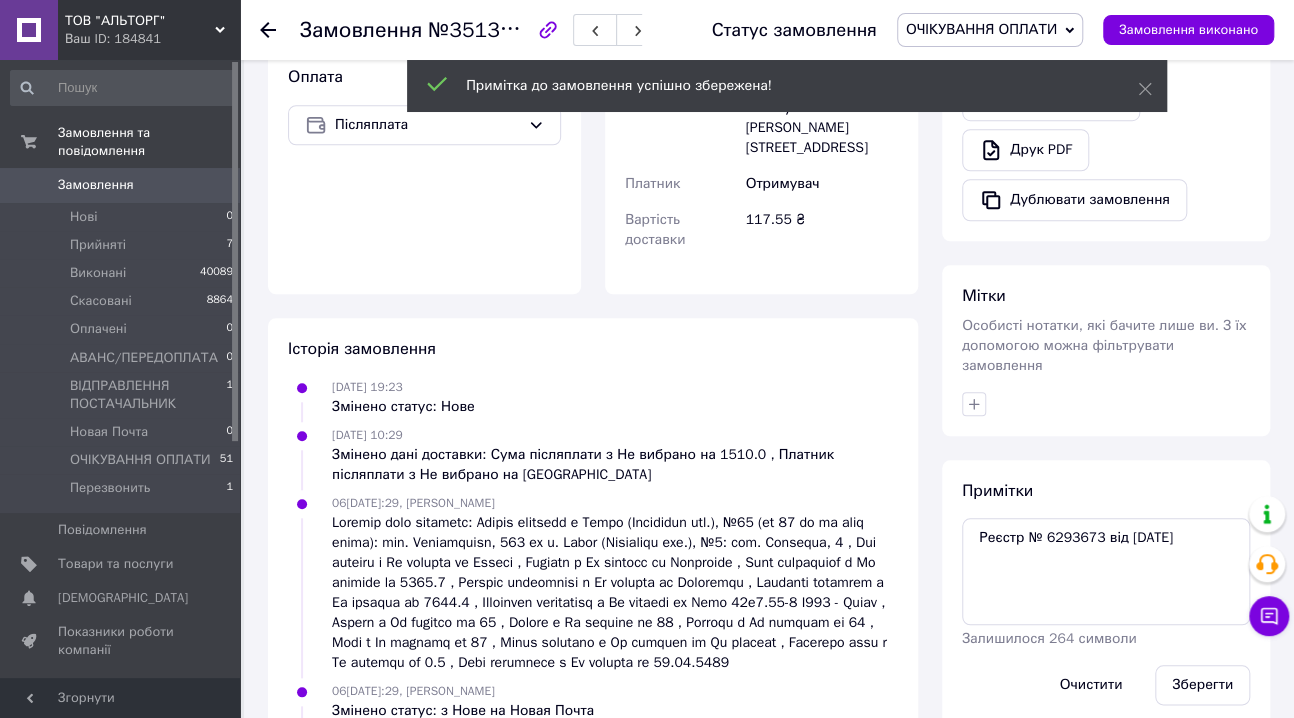 click on "ОЧІКУВАННЯ ОПЛАТИ" at bounding box center (981, 29) 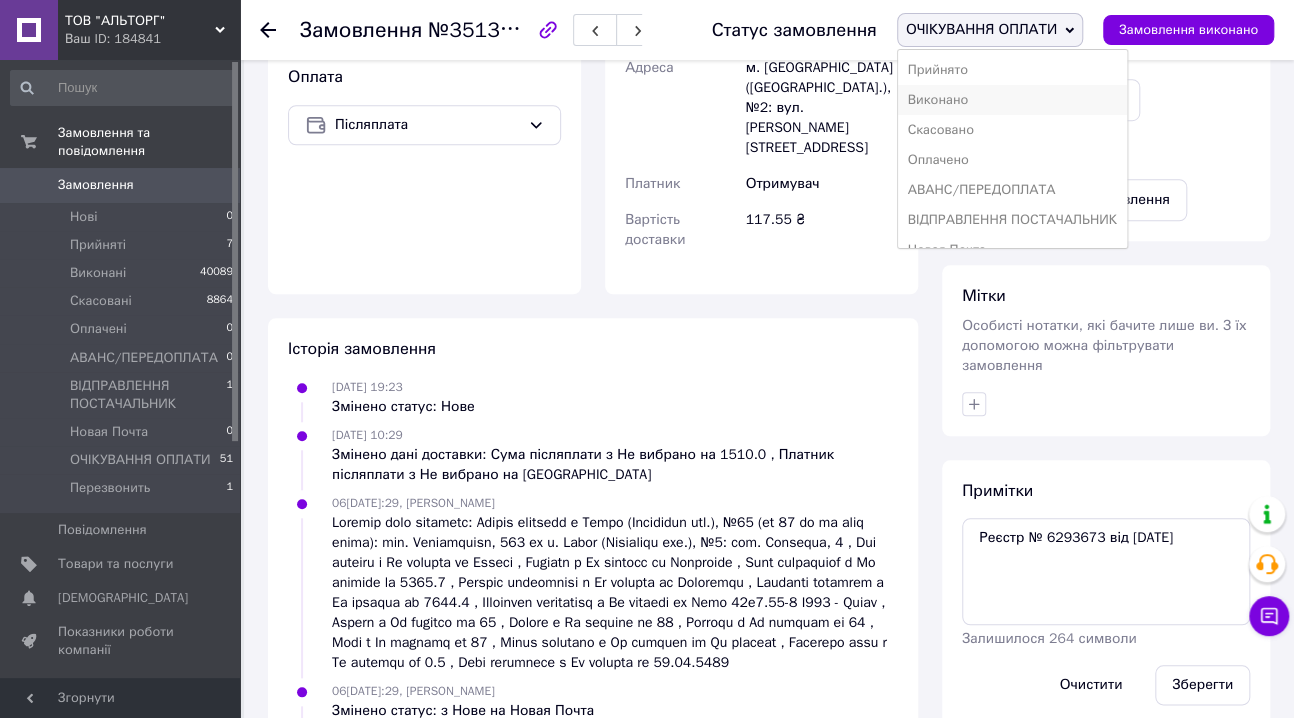 click on "Виконано" at bounding box center (1012, 100) 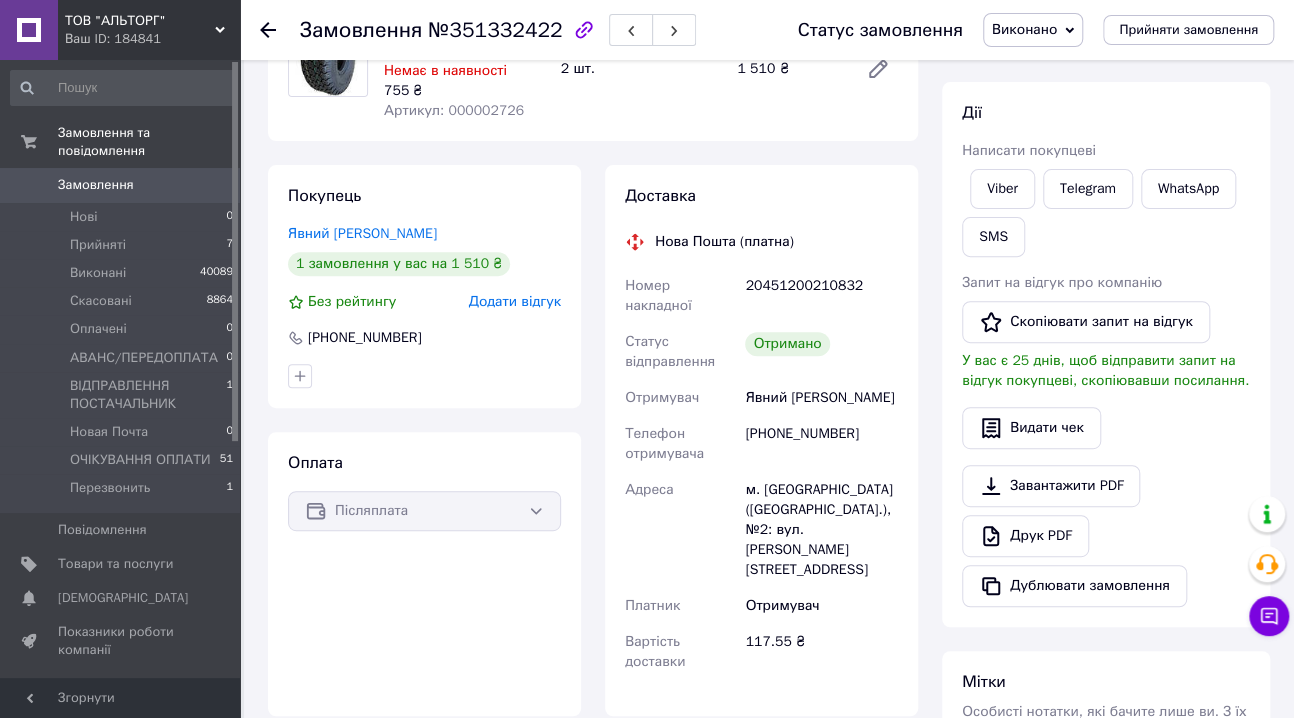scroll, scrollTop: 145, scrollLeft: 0, axis: vertical 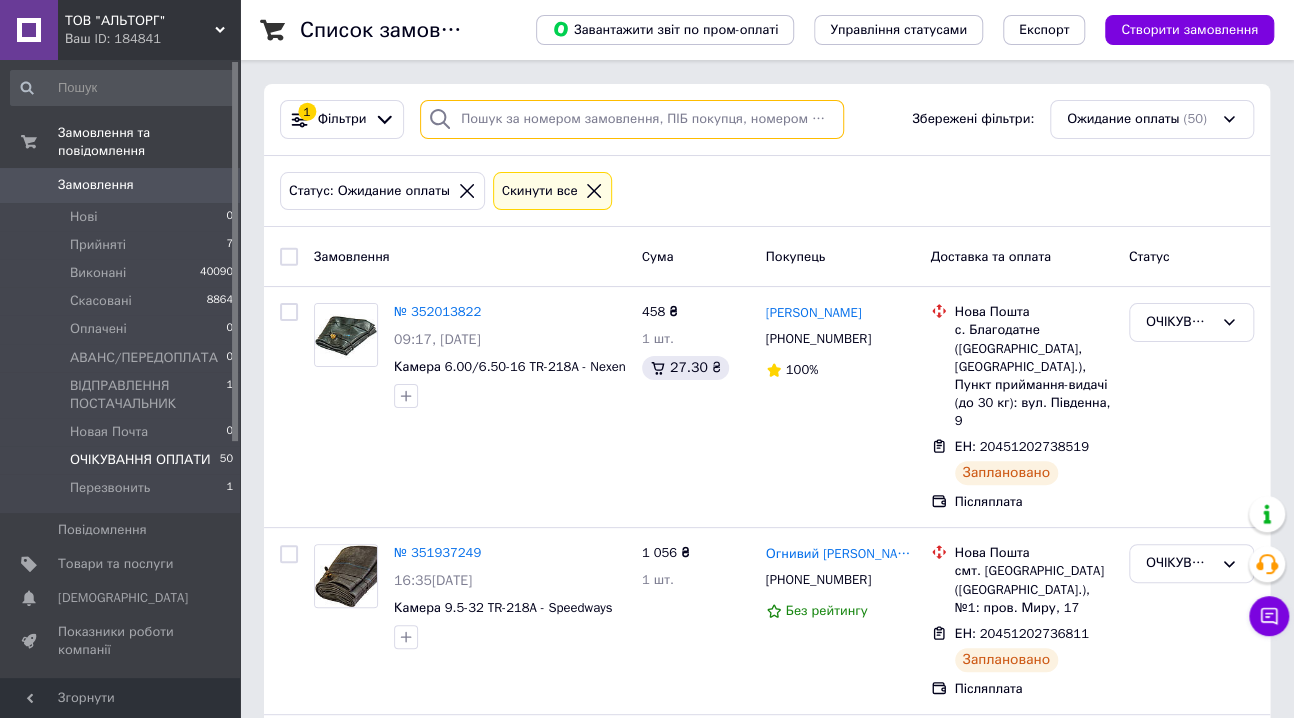 click at bounding box center (632, 119) 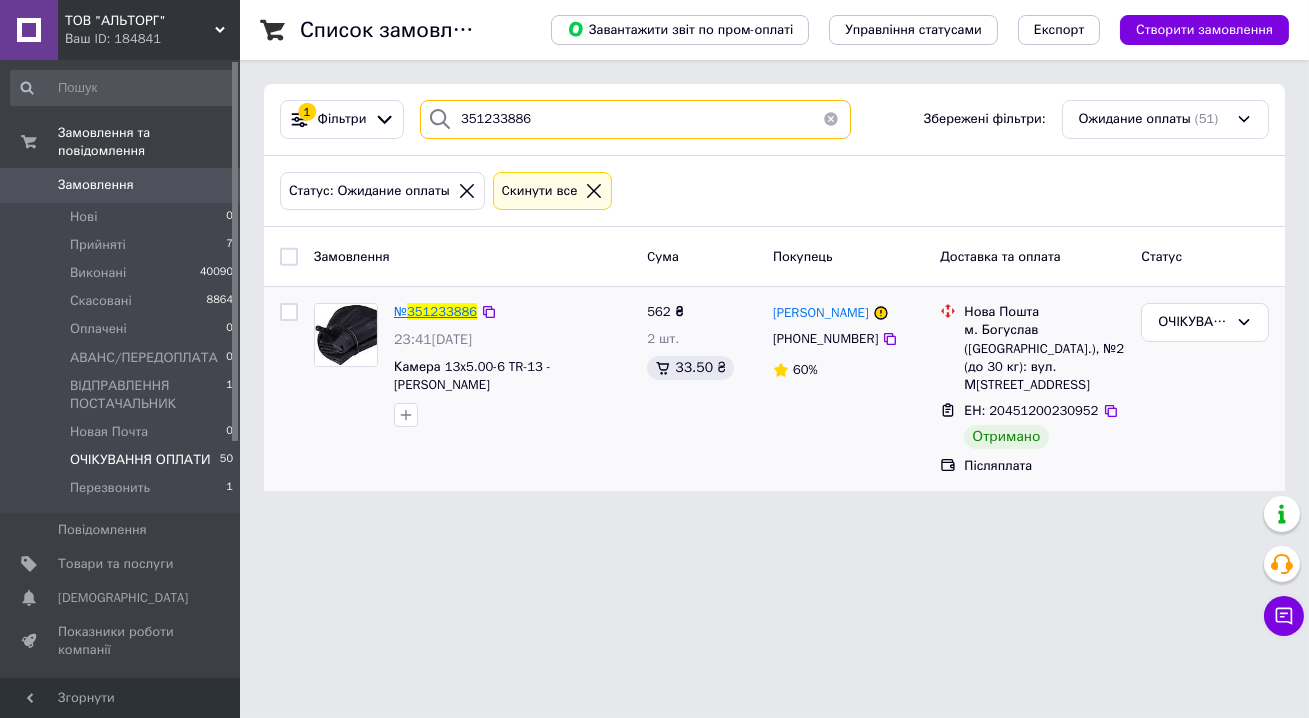 type on "351233886" 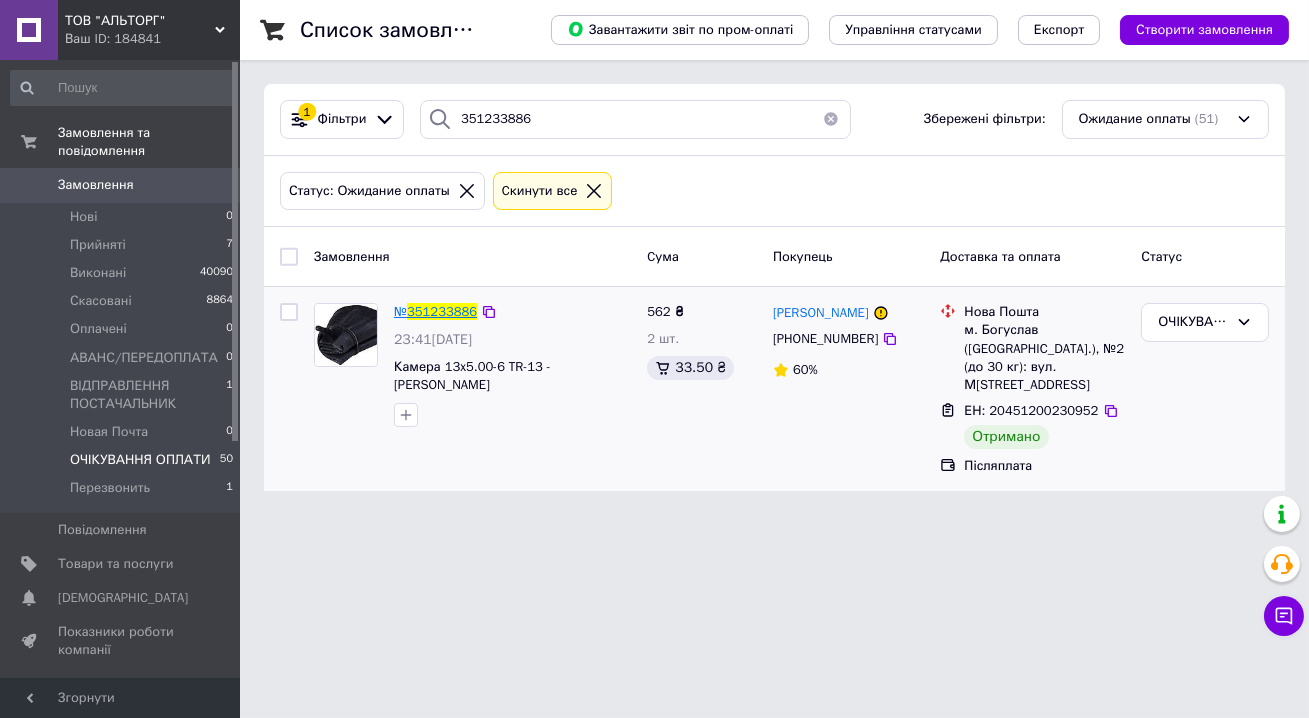 click on "351233886" at bounding box center (442, 311) 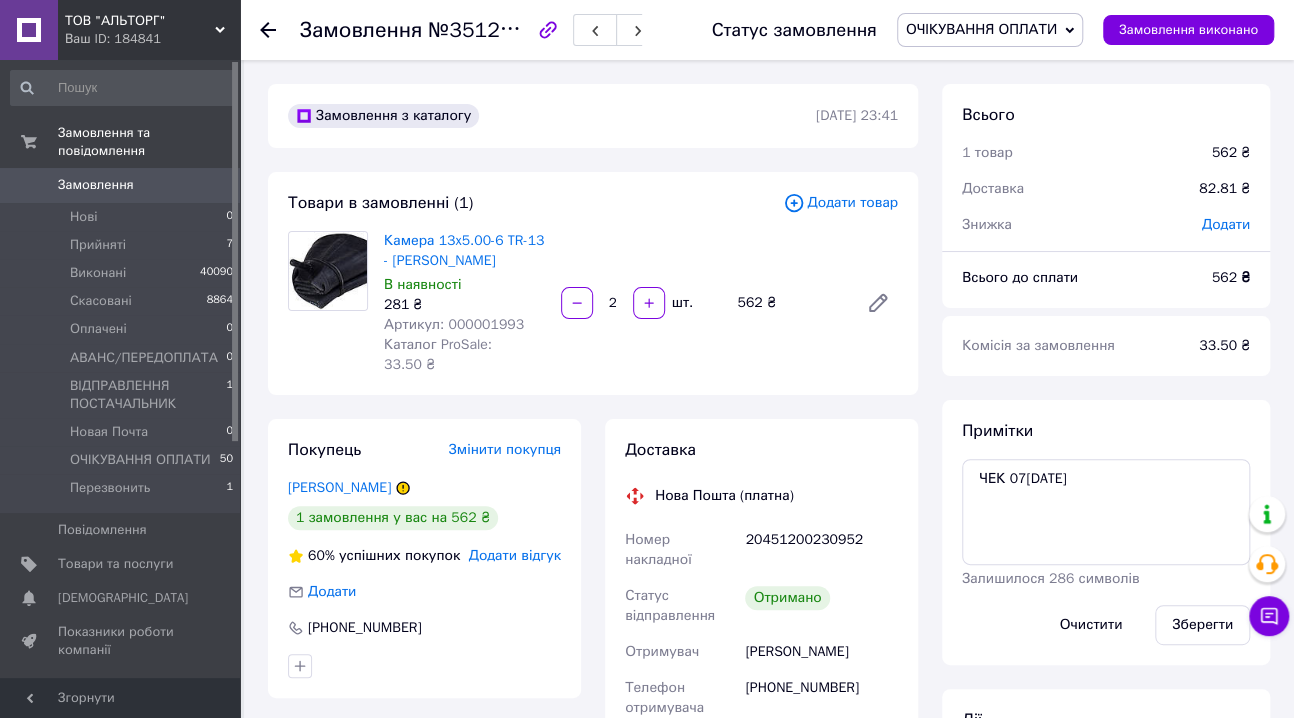 scroll, scrollTop: 100, scrollLeft: 0, axis: vertical 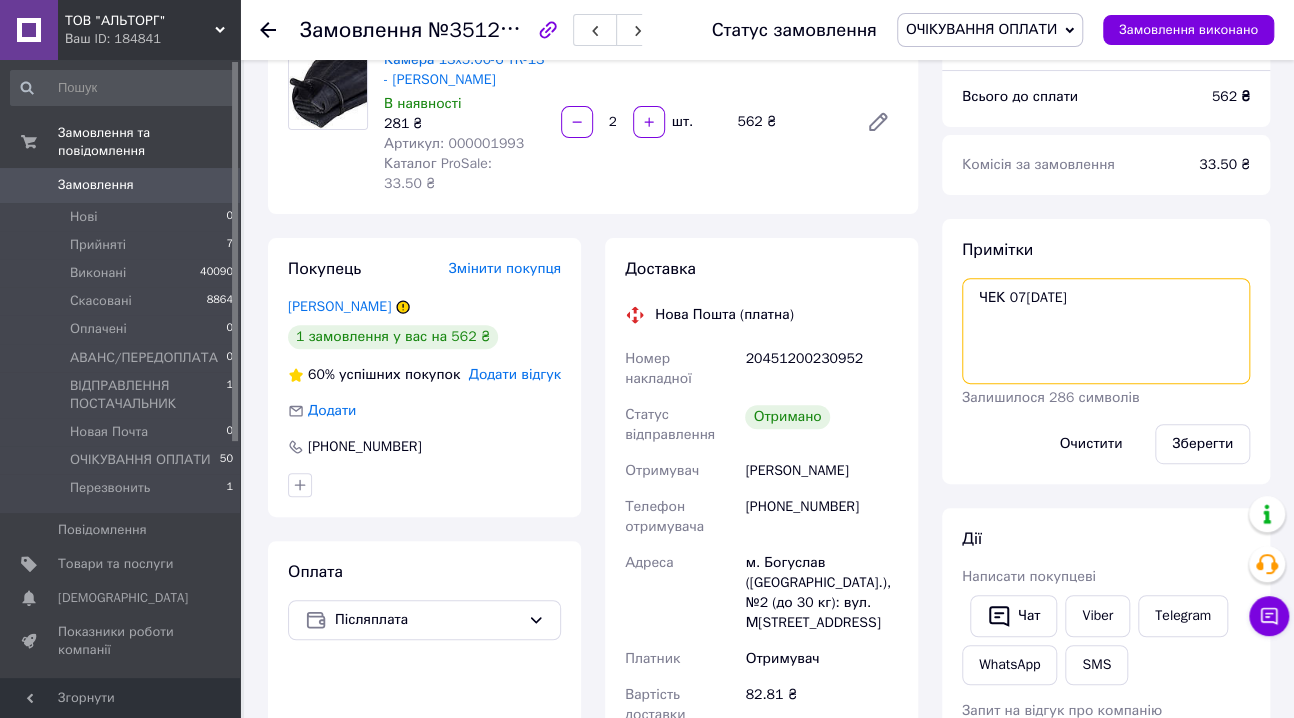 click on "ЧЕК 07/07/2025" at bounding box center [1106, 331] 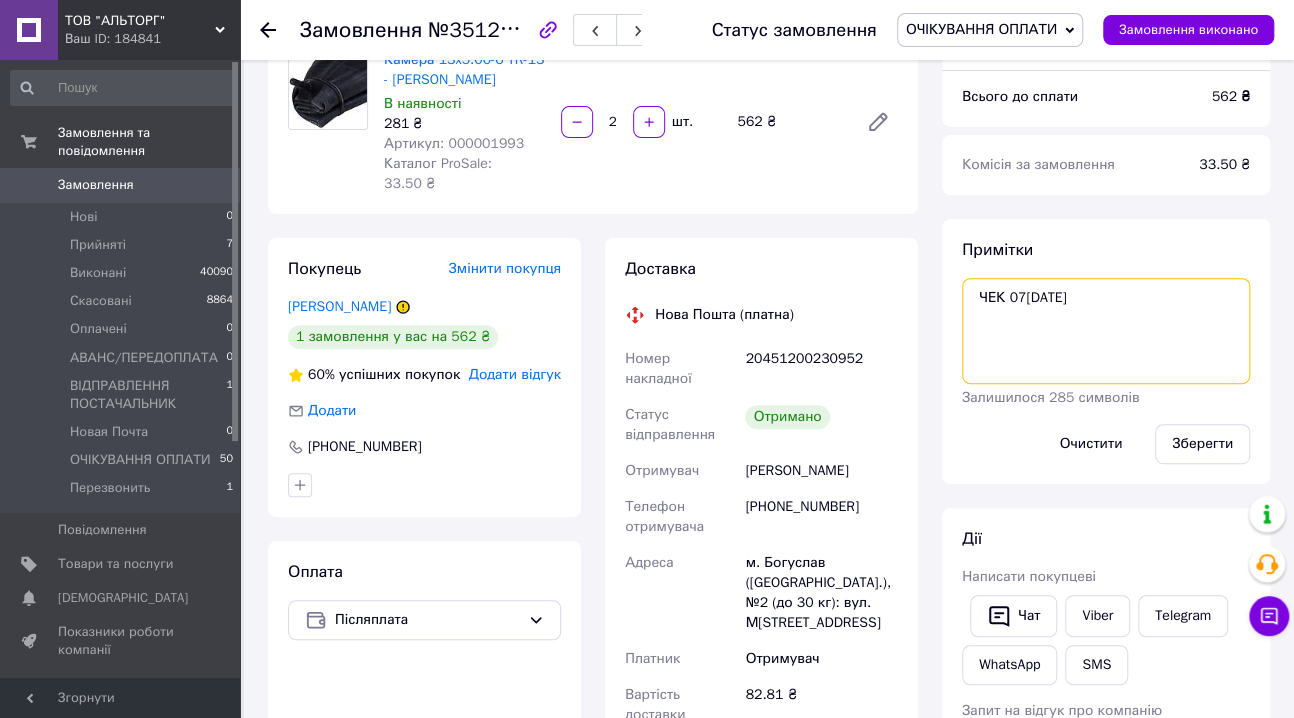 paste on "Реєстр № 6293673 від 09 липня 2025 р" 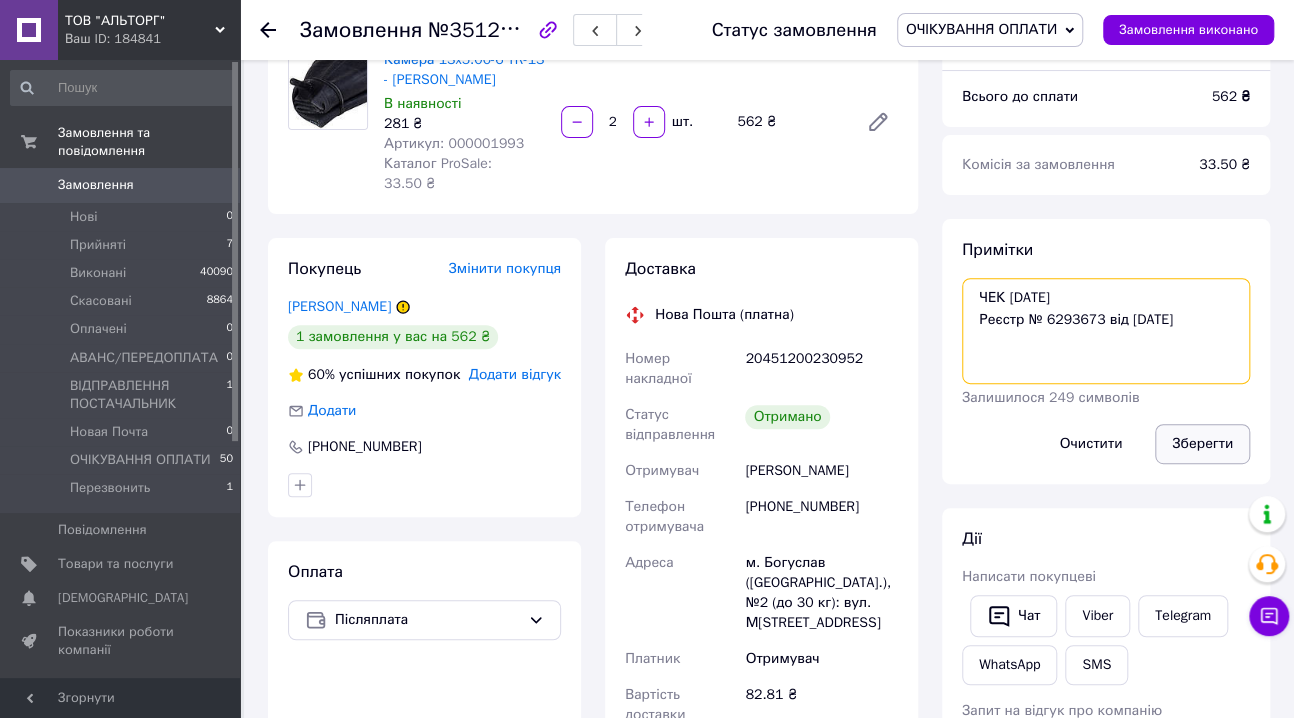 type on "ЧЕК 07/07/2025
Реєстр № 6293673 від 09 липня 2025 р" 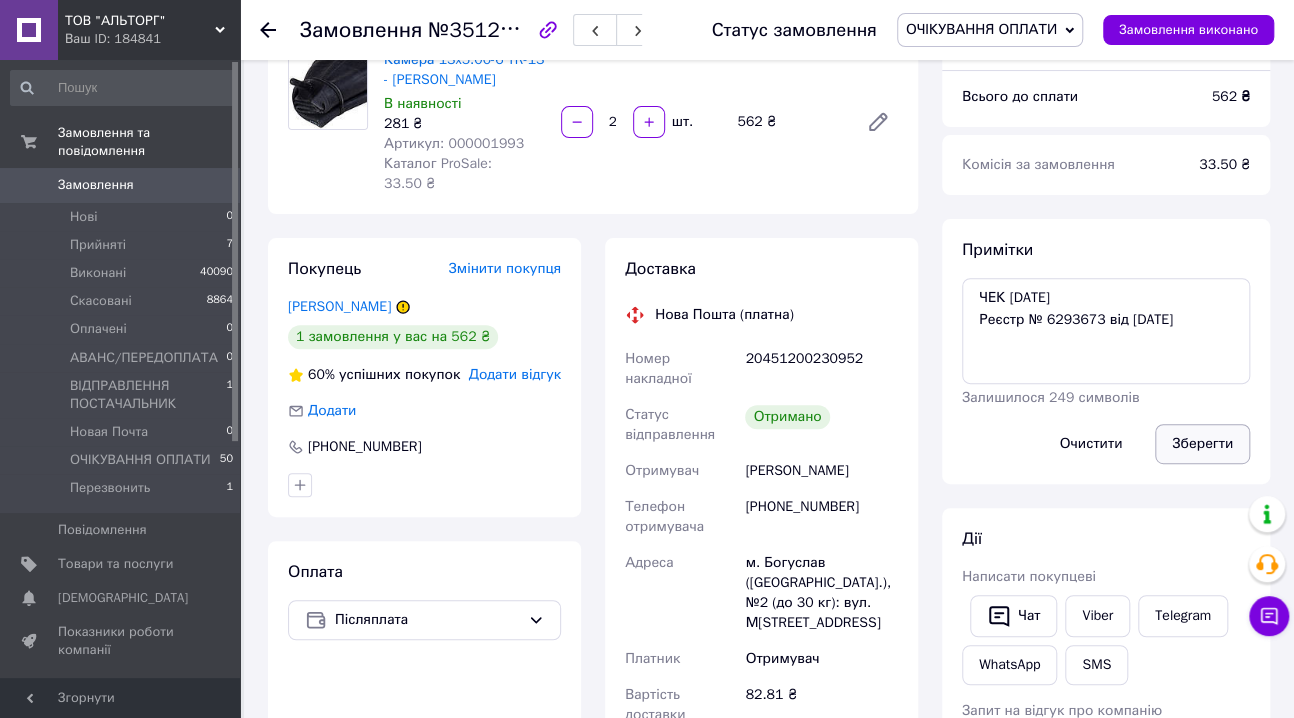 click on "Зберегти" at bounding box center [1202, 444] 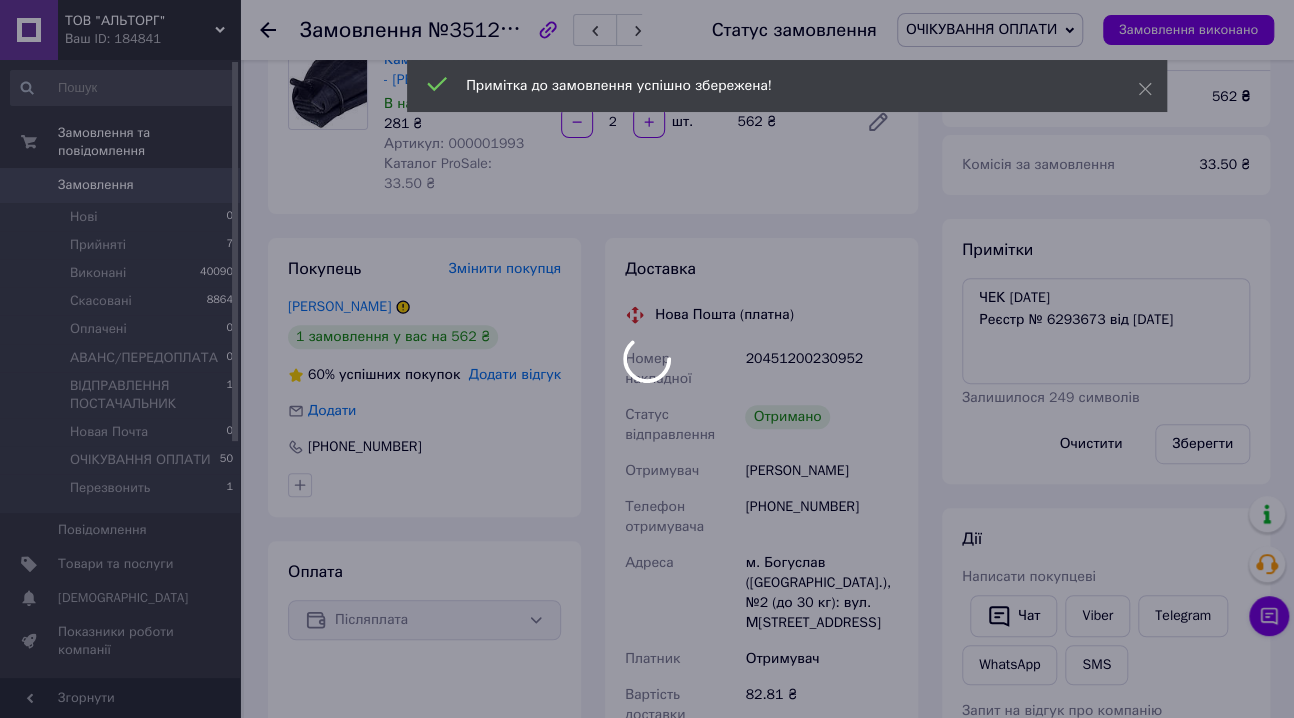 scroll, scrollTop: 148, scrollLeft: 0, axis: vertical 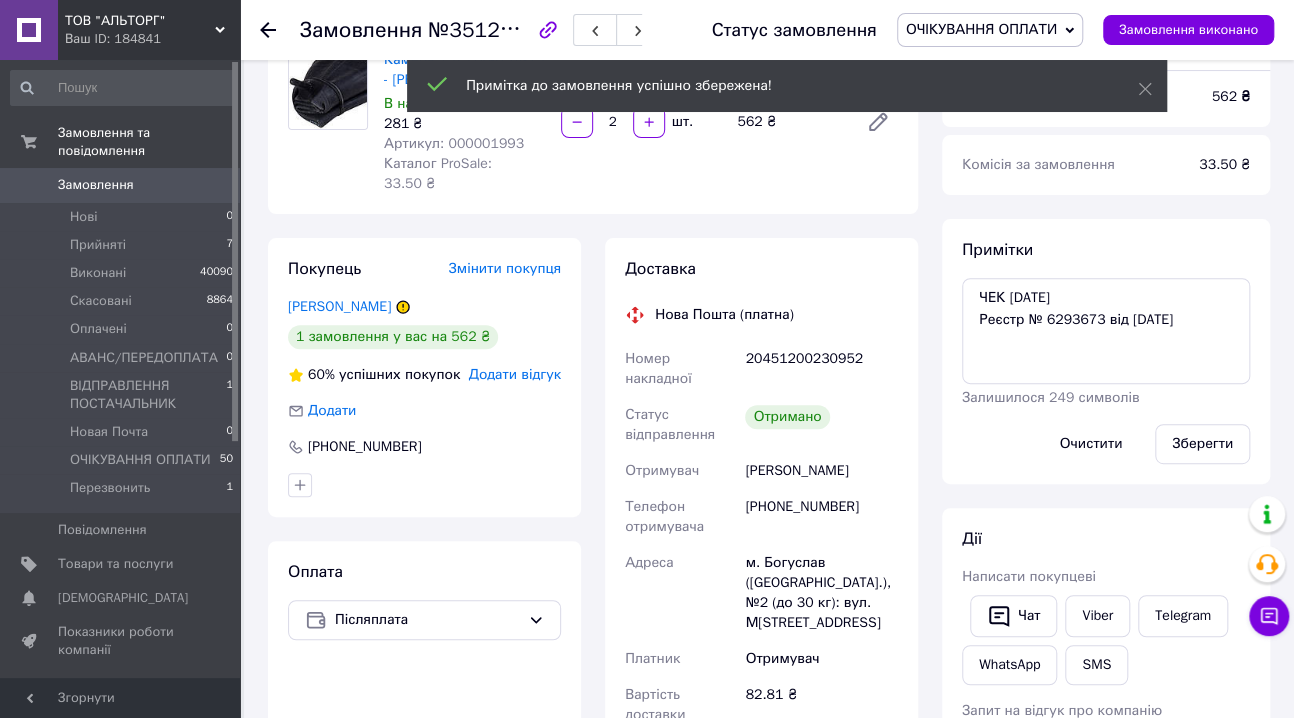 click on "ОЧІКУВАННЯ ОПЛАТИ" at bounding box center (981, 29) 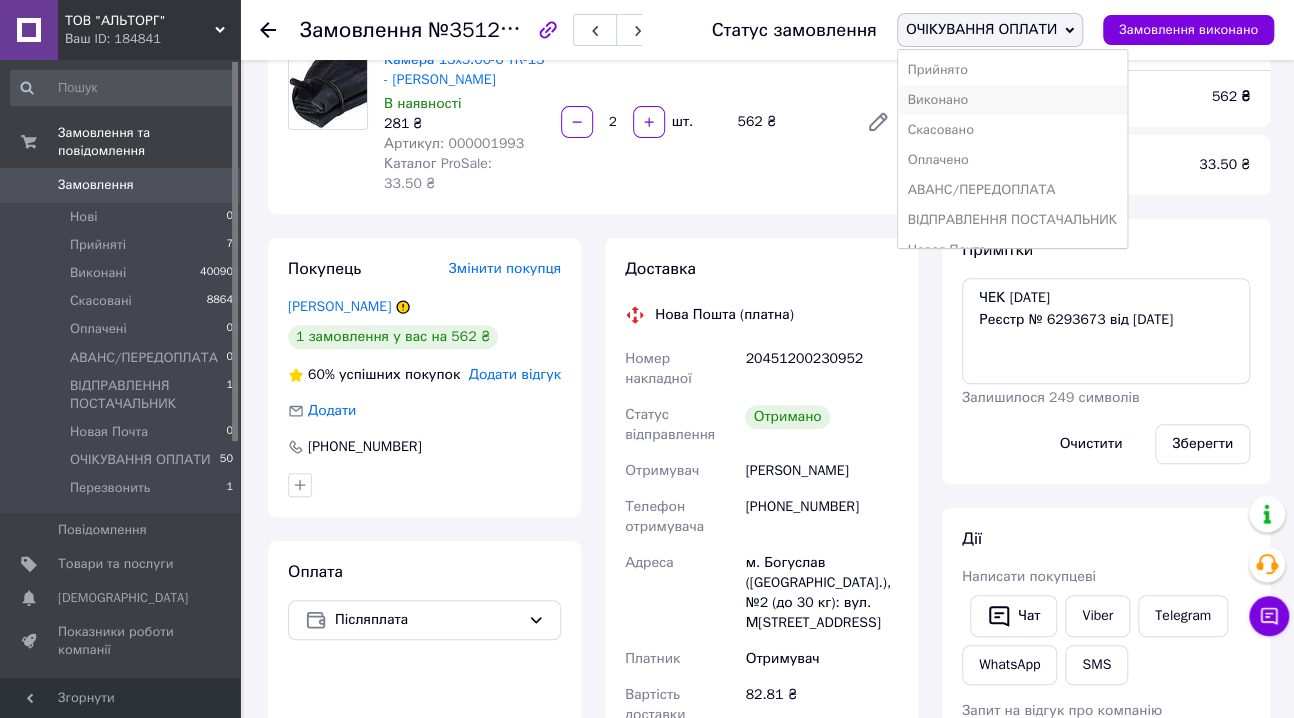click on "Виконано" at bounding box center (1012, 100) 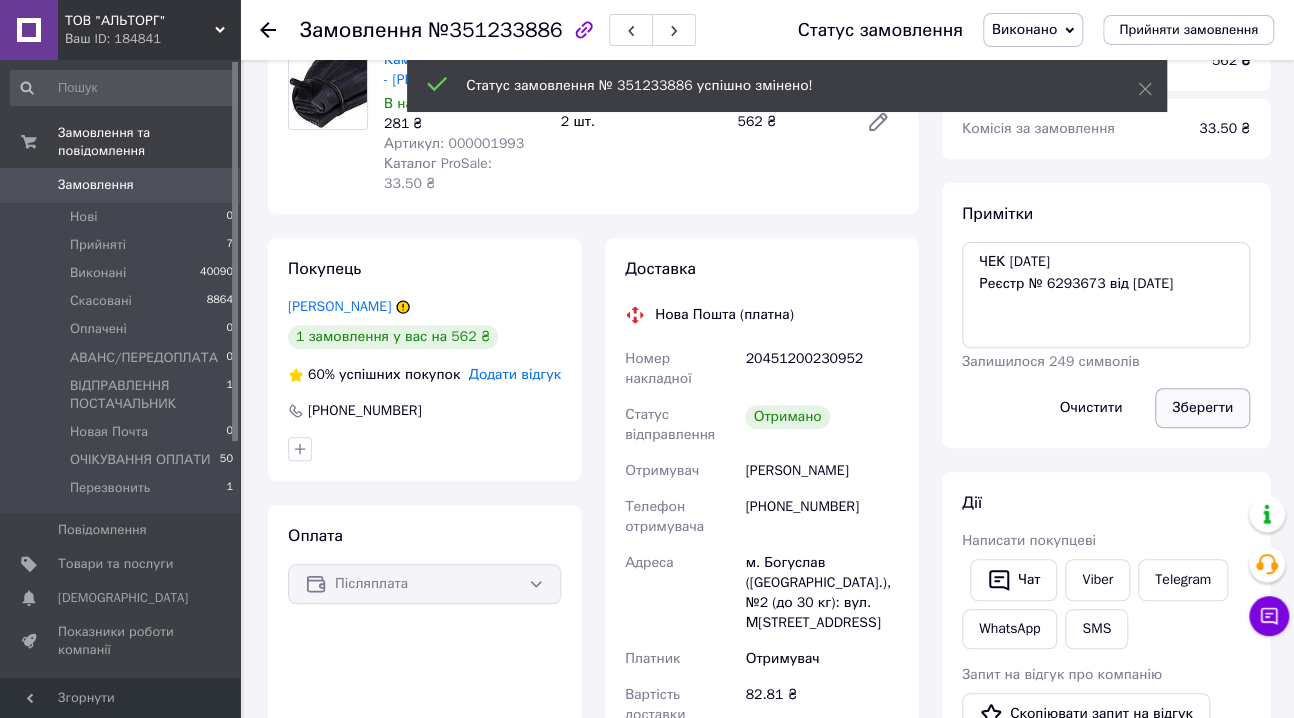 click on "Зберегти" at bounding box center (1202, 408) 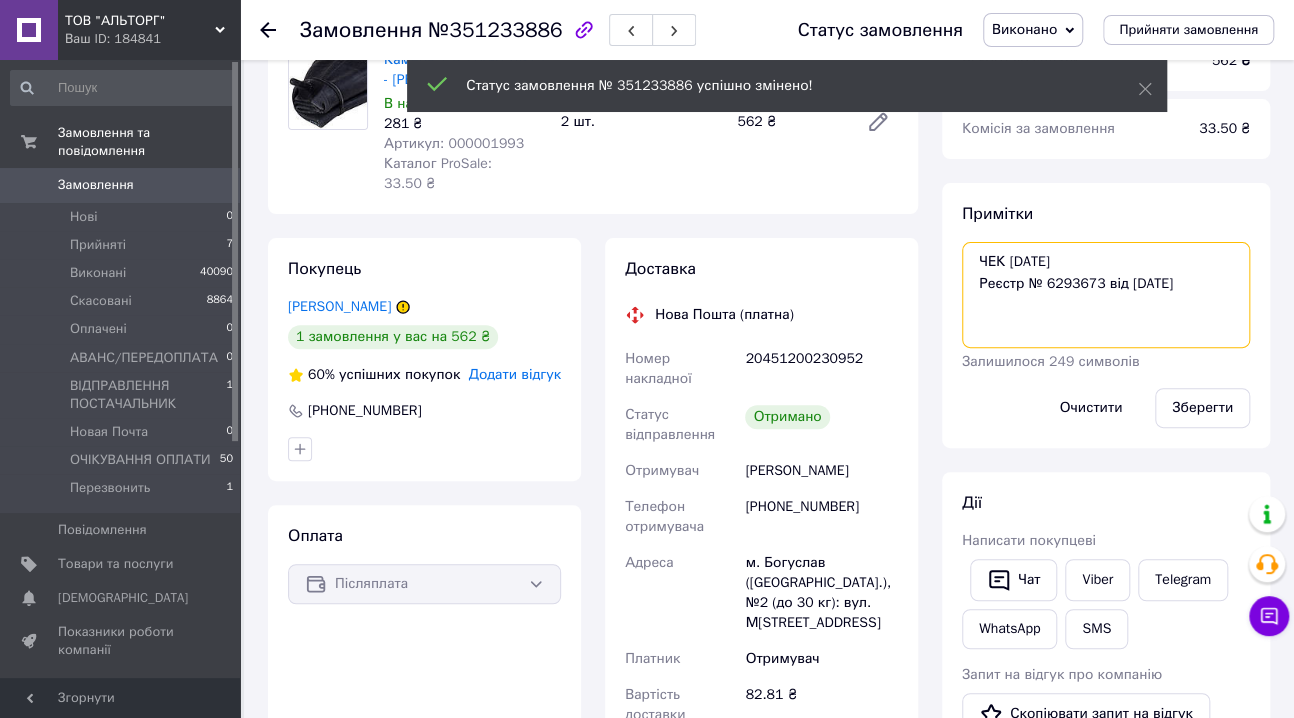 drag, startPoint x: 1085, startPoint y: 260, endPoint x: 968, endPoint y: 260, distance: 117 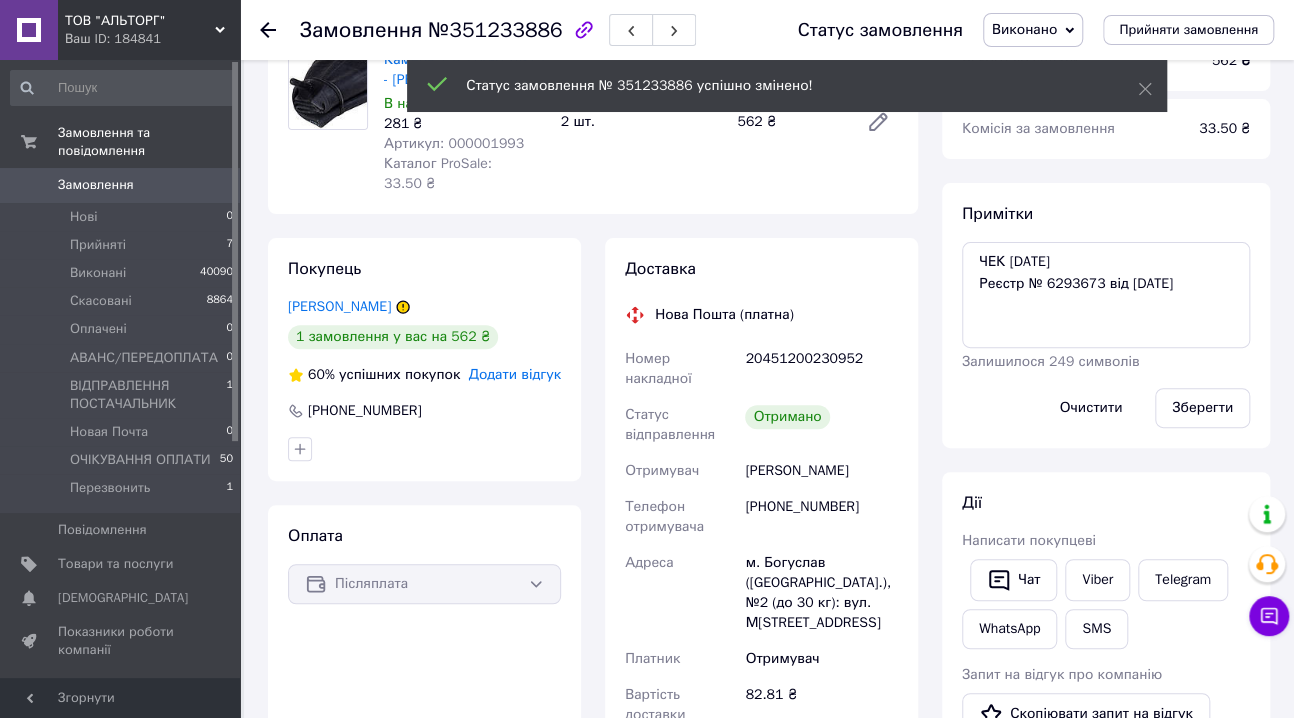 scroll, scrollTop: 0, scrollLeft: 0, axis: both 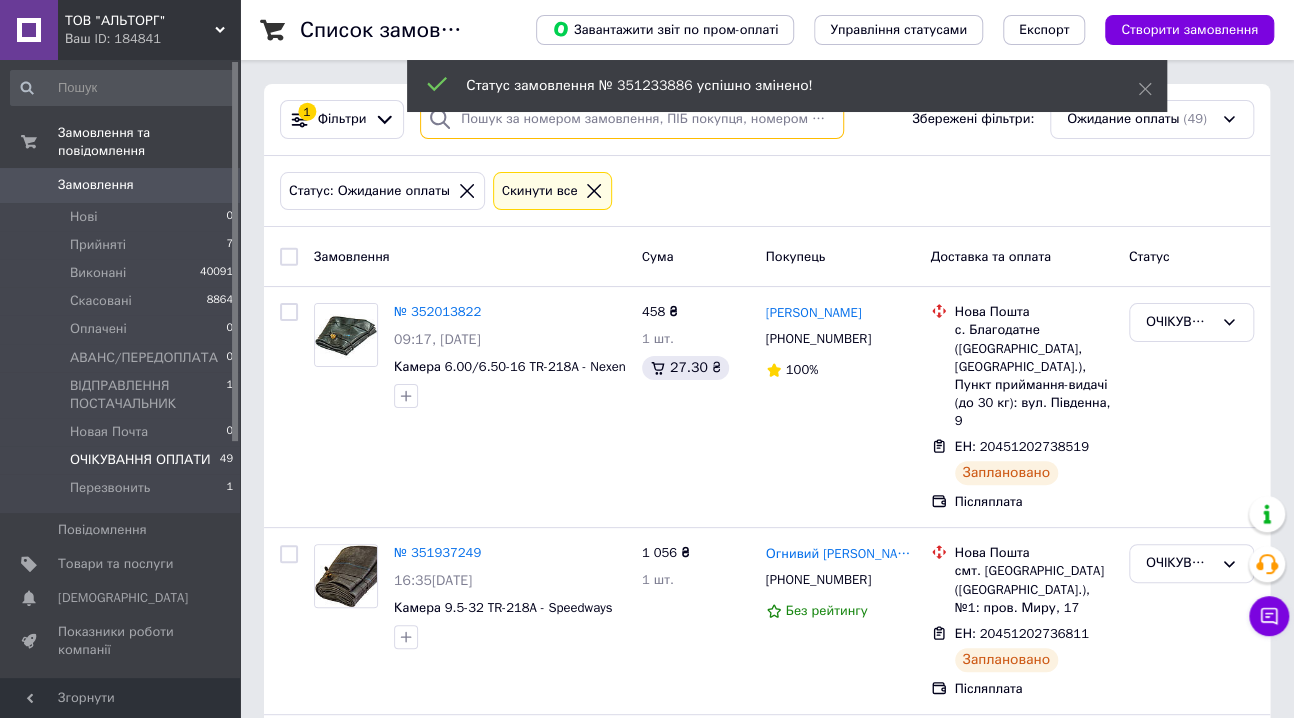click at bounding box center [632, 119] 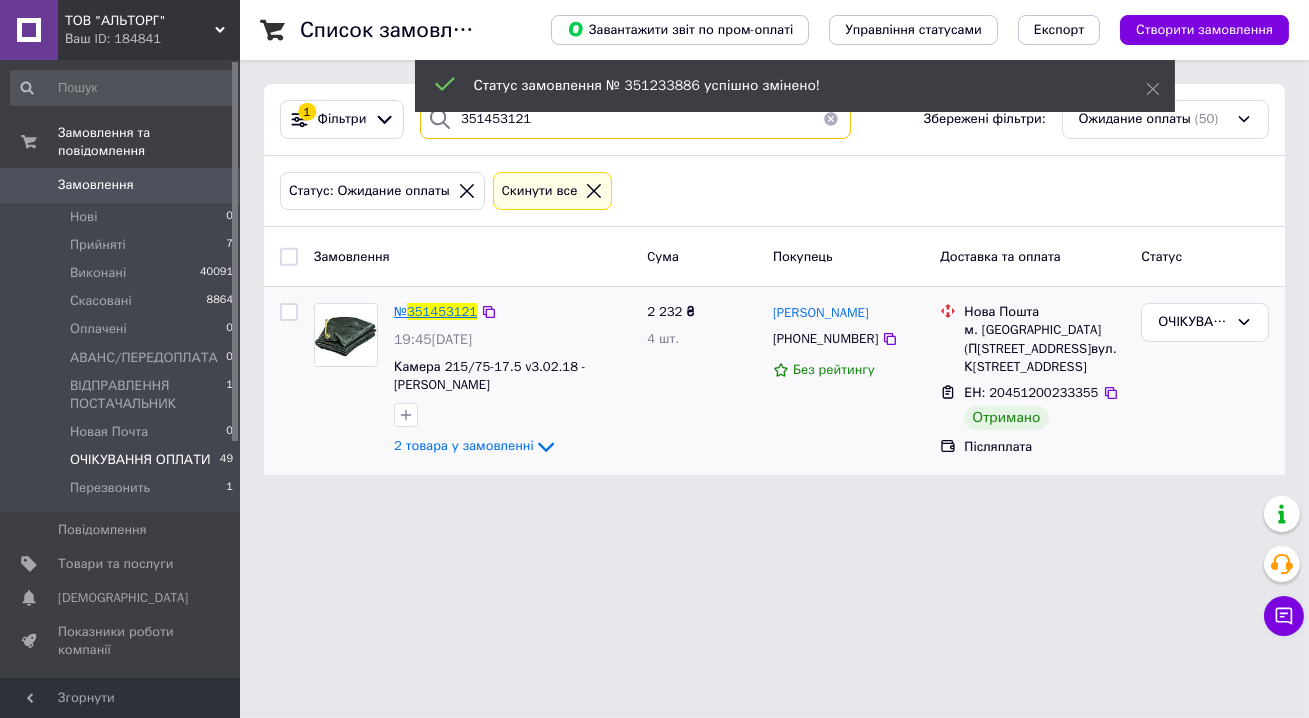 type on "351453121" 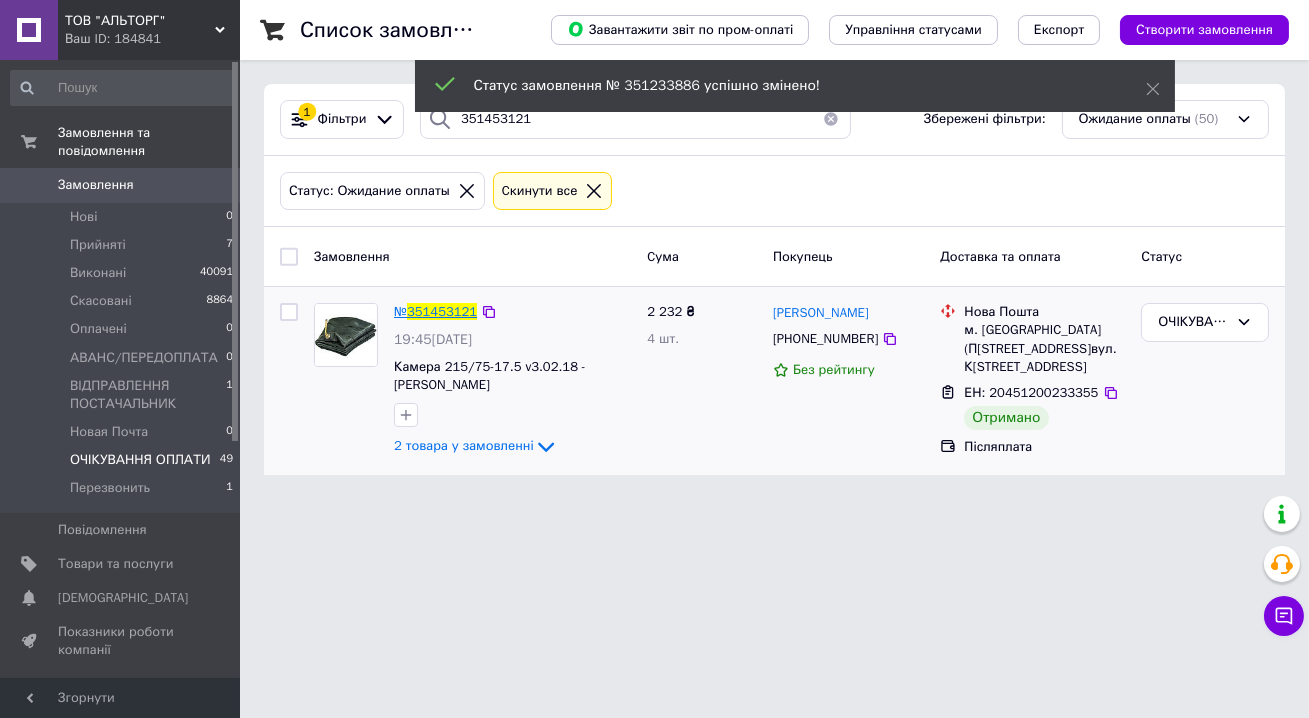 click on "351453121" at bounding box center (442, 311) 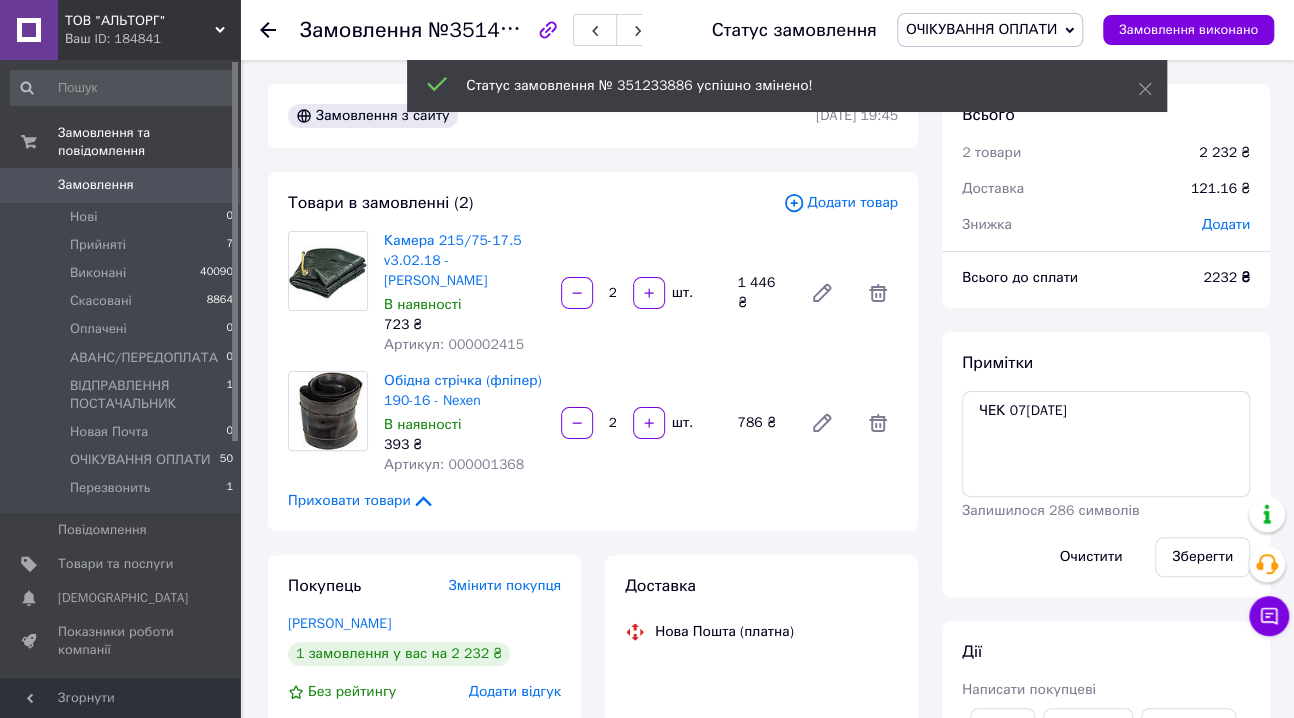 scroll, scrollTop: 35, scrollLeft: 0, axis: vertical 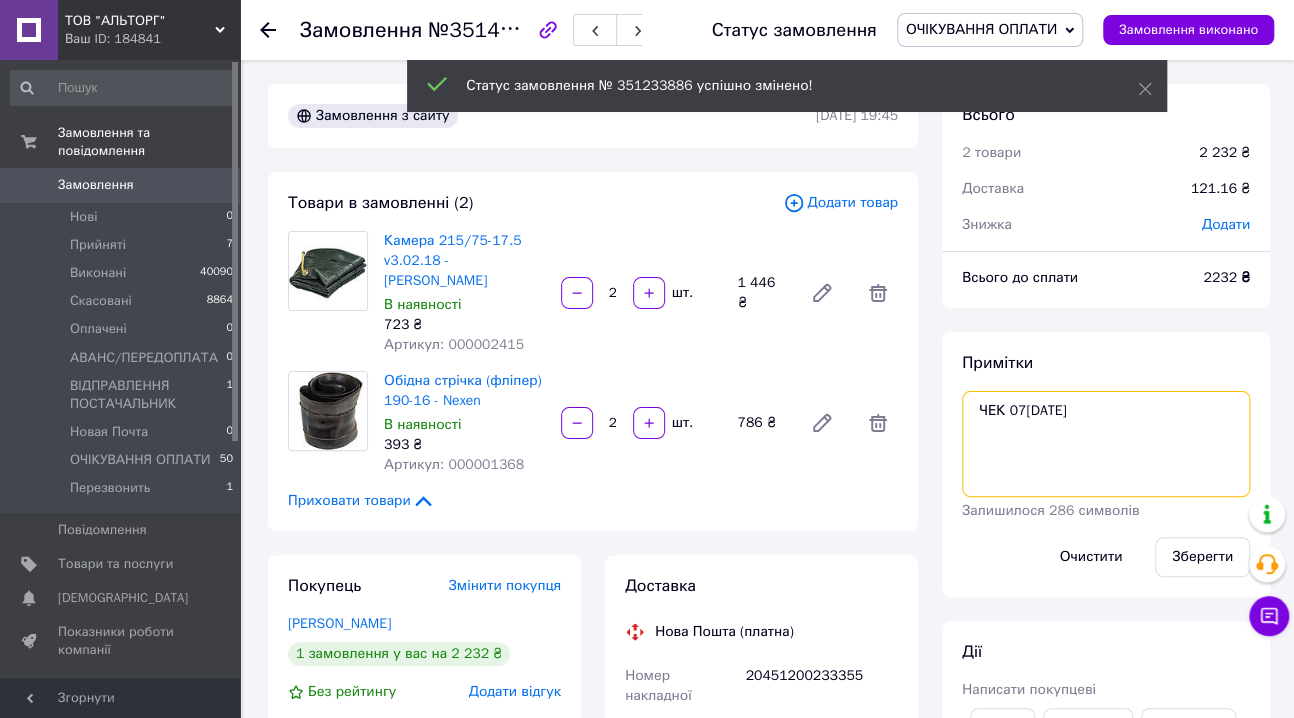 click on "ЧЕК 07/07/2025" at bounding box center [1106, 444] 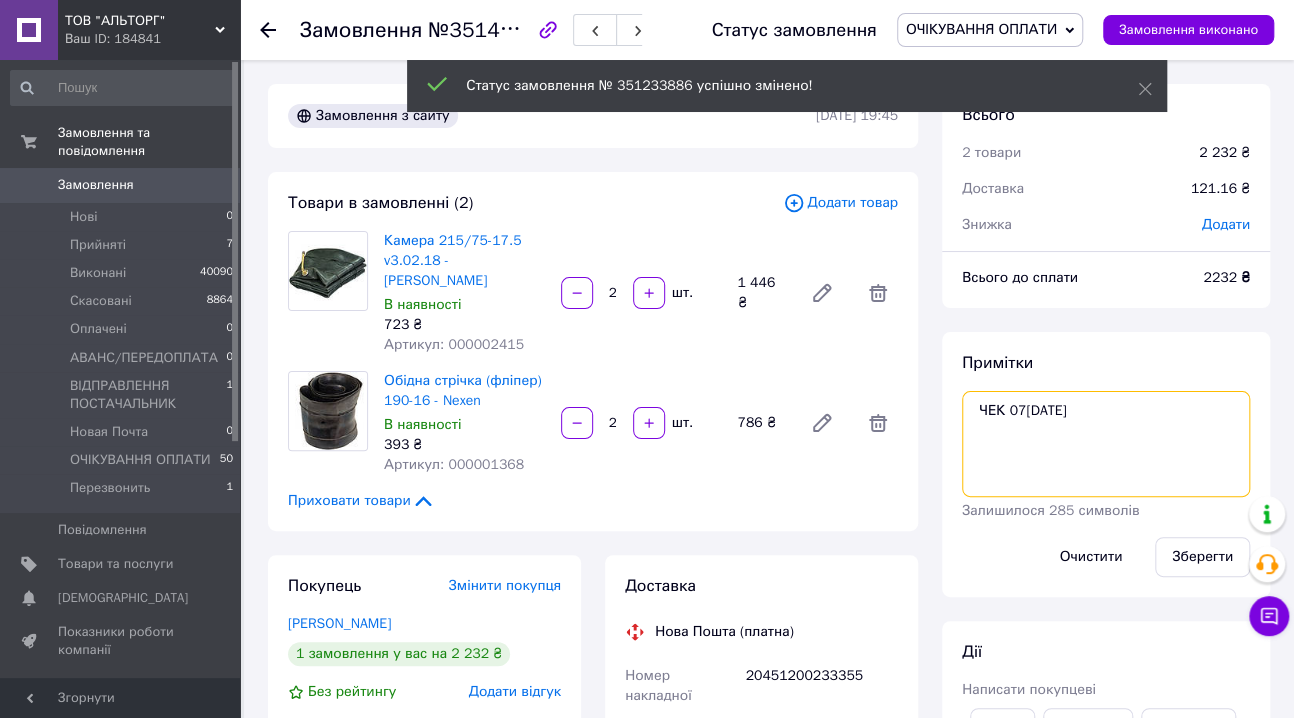 paste on "Реєстр № 6293673 від 09 липня 2025 р" 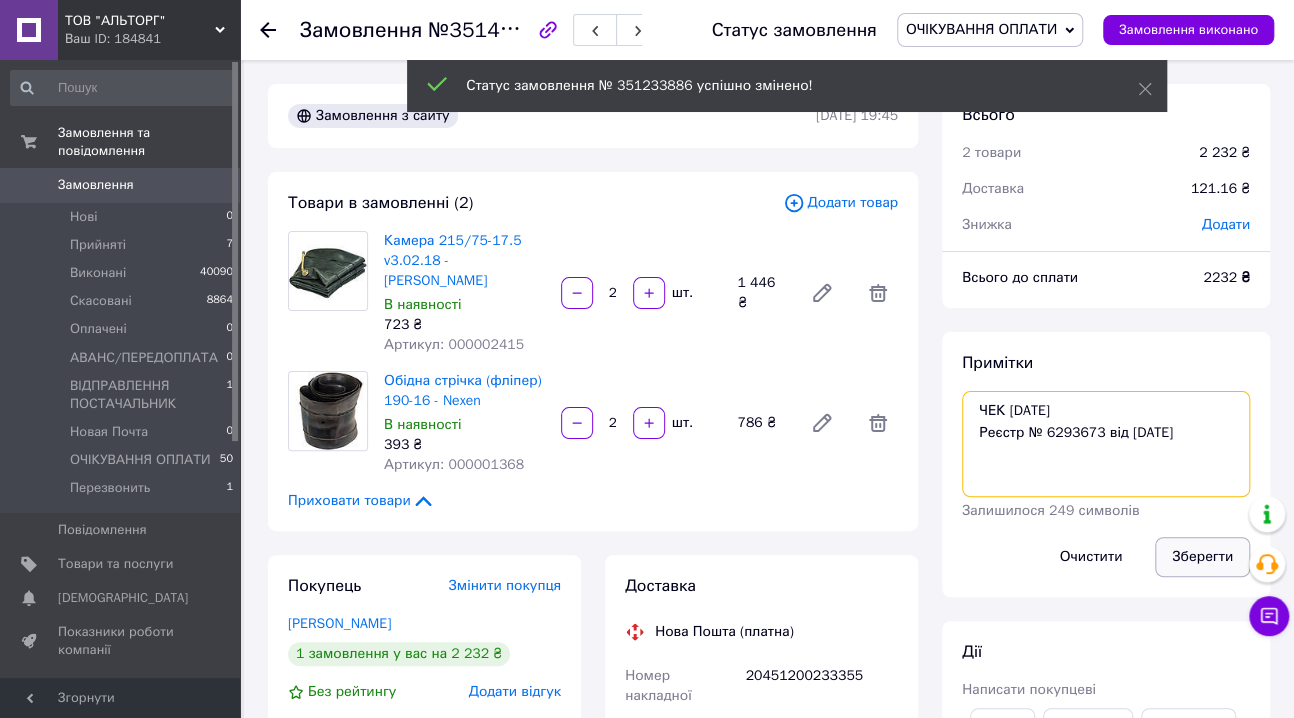 type on "ЧЕК 07/07/2025
Реєстр № 6293673 від 09 липня 2025 р" 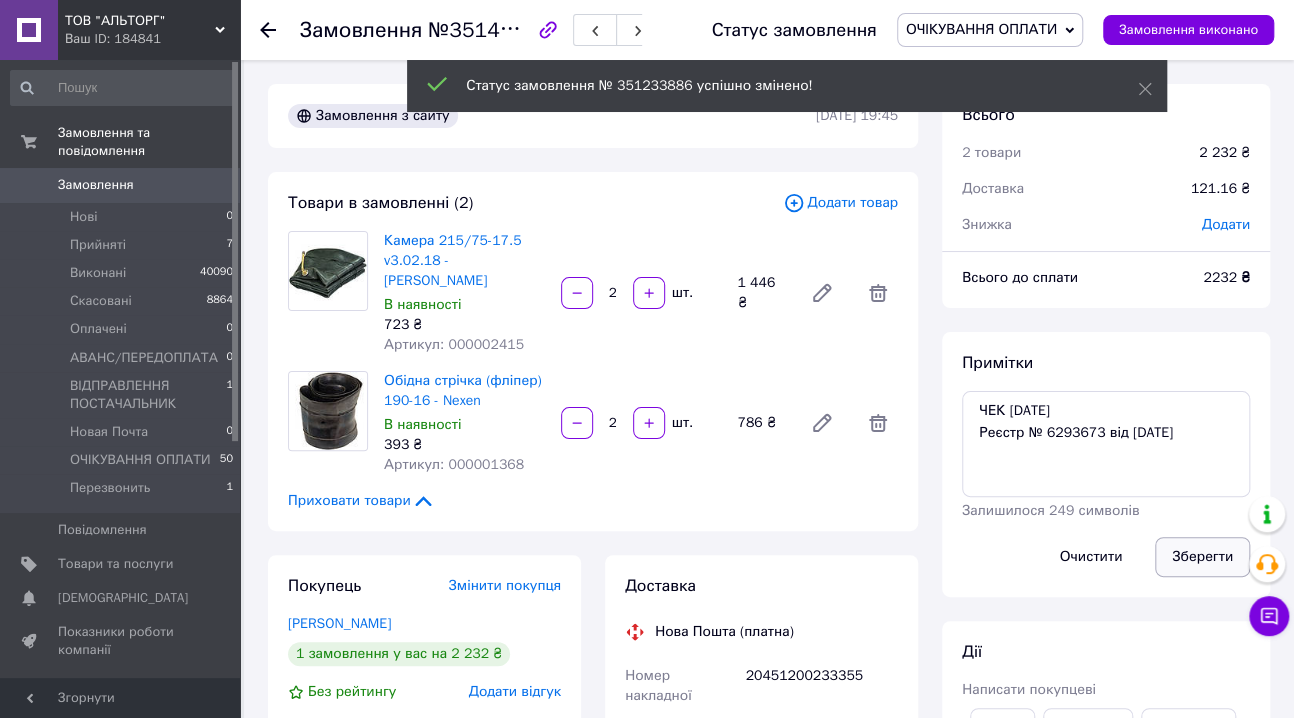 click on "Зберегти" at bounding box center [1202, 557] 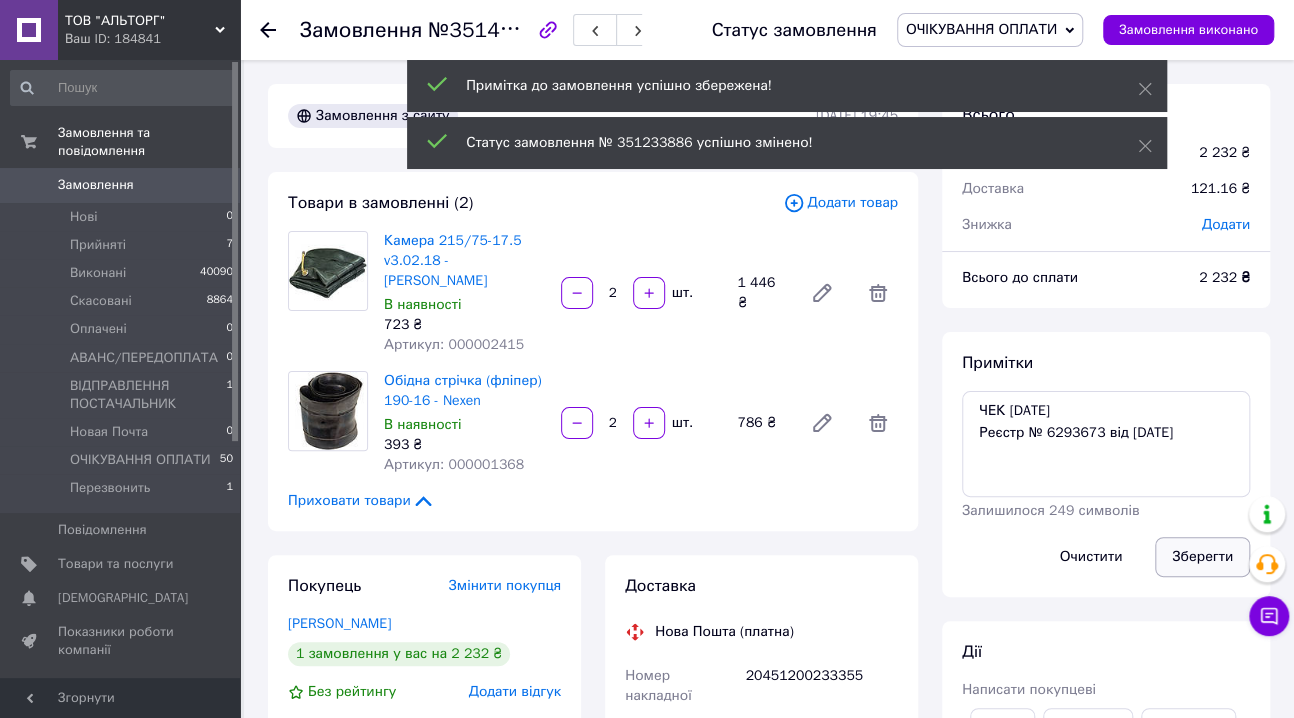 scroll, scrollTop: 83, scrollLeft: 0, axis: vertical 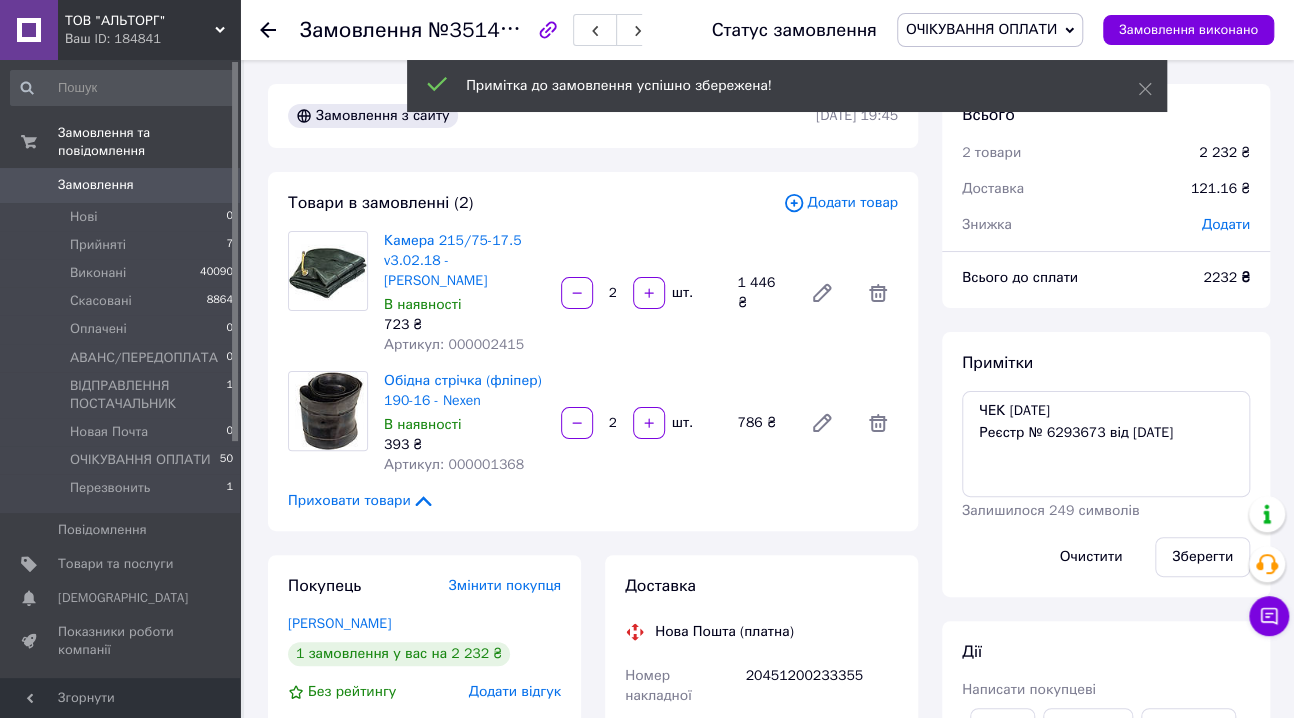 click on "ОЧІКУВАННЯ ОПЛАТИ" at bounding box center [981, 29] 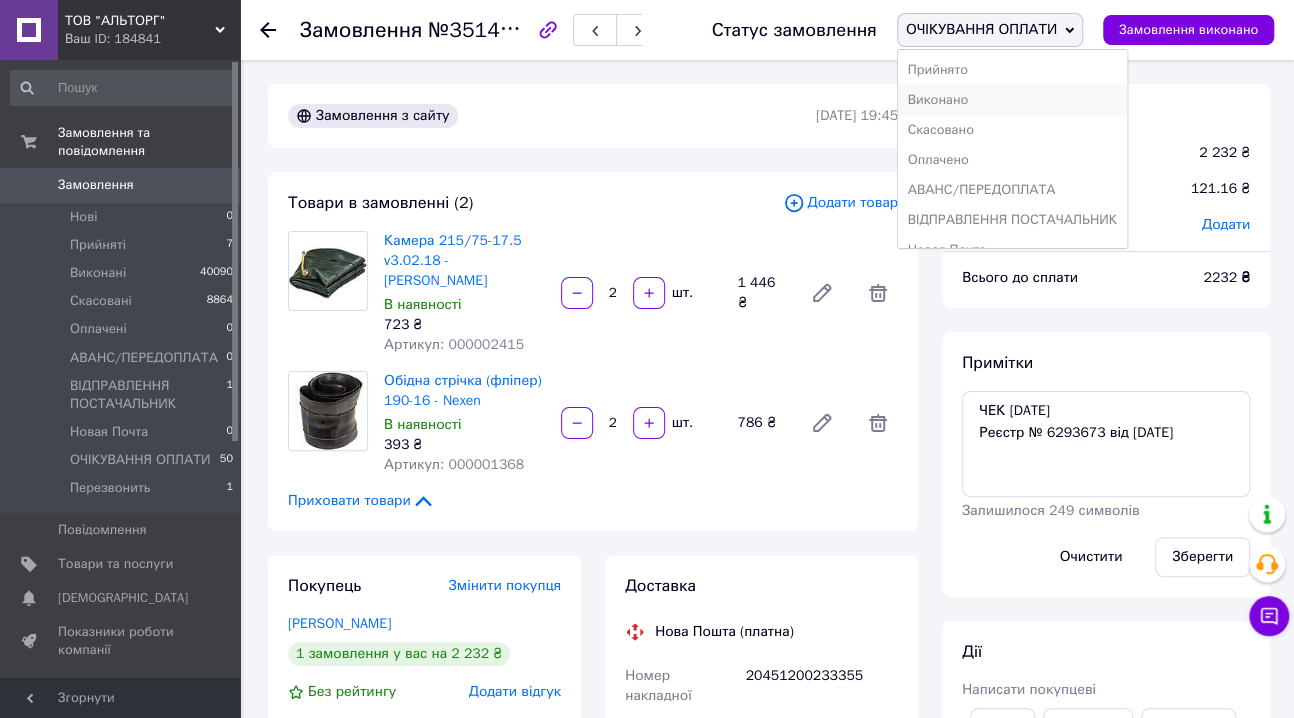 click on "Виконано" at bounding box center (1012, 100) 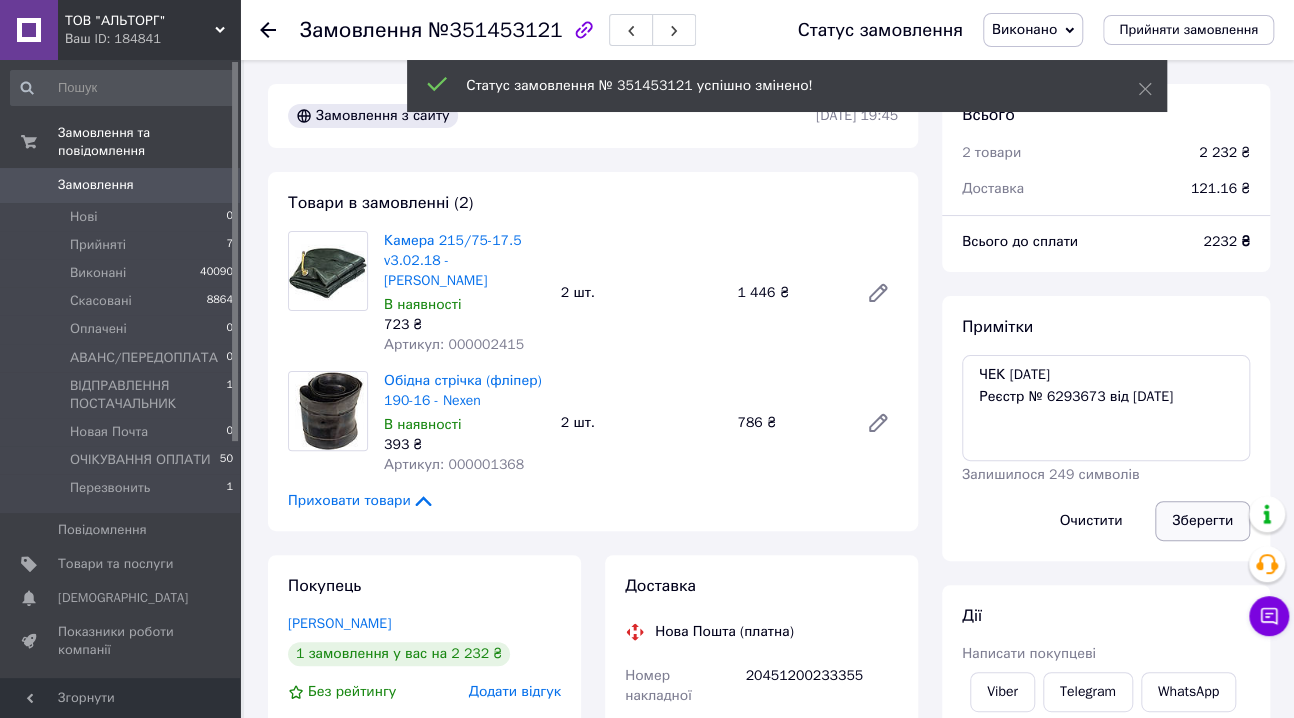 click on "Зберегти" at bounding box center [1202, 521] 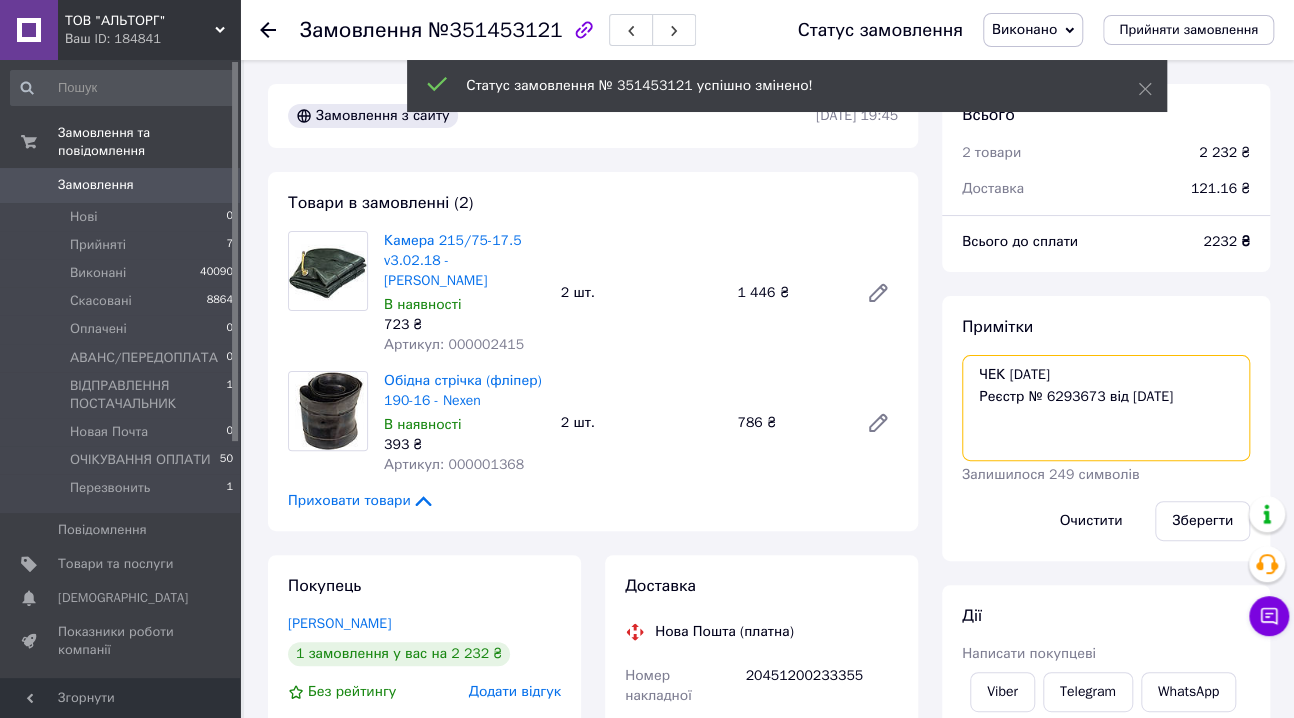 drag, startPoint x: 1085, startPoint y: 372, endPoint x: 979, endPoint y: 377, distance: 106.11786 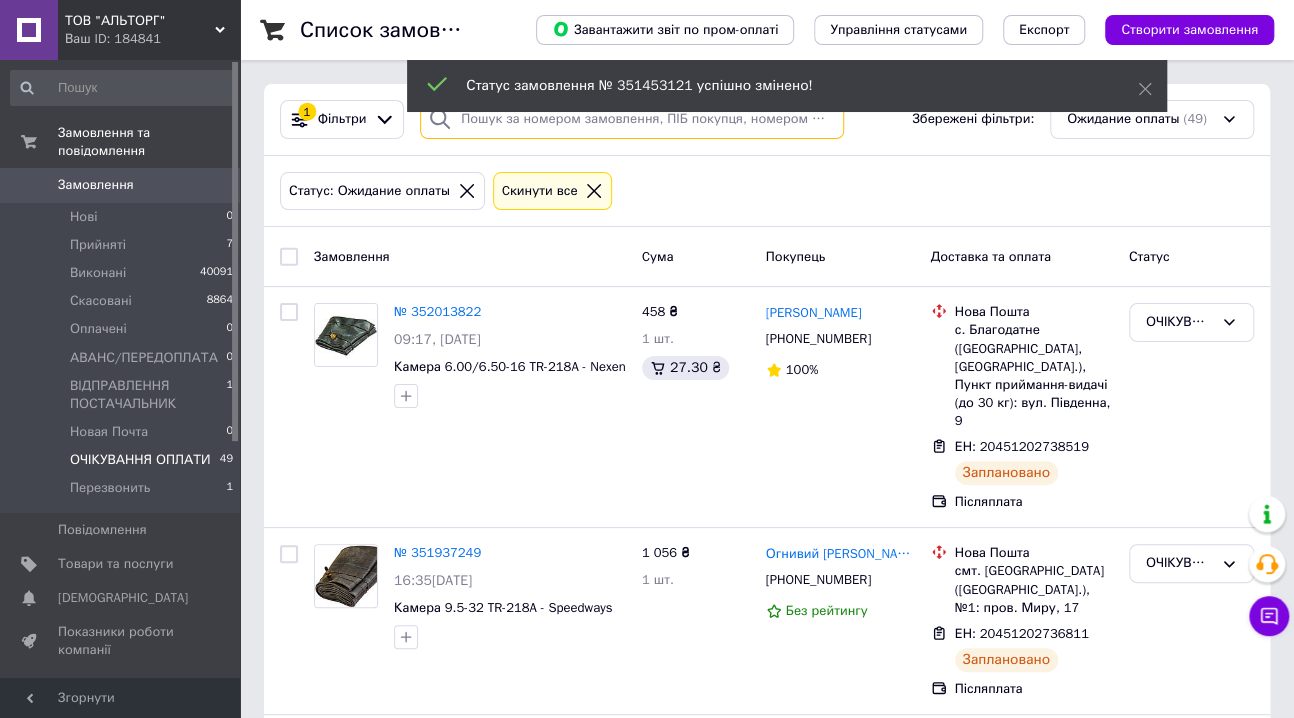 click at bounding box center (632, 119) 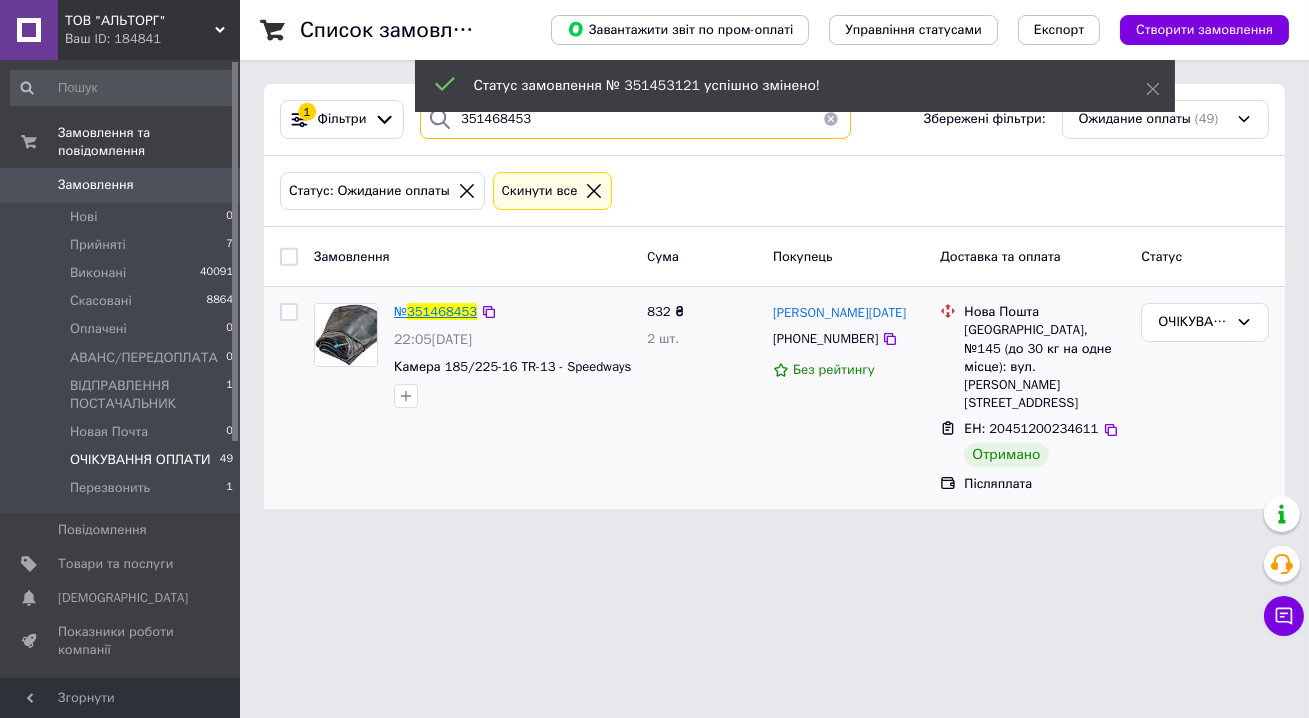 type on "351468453" 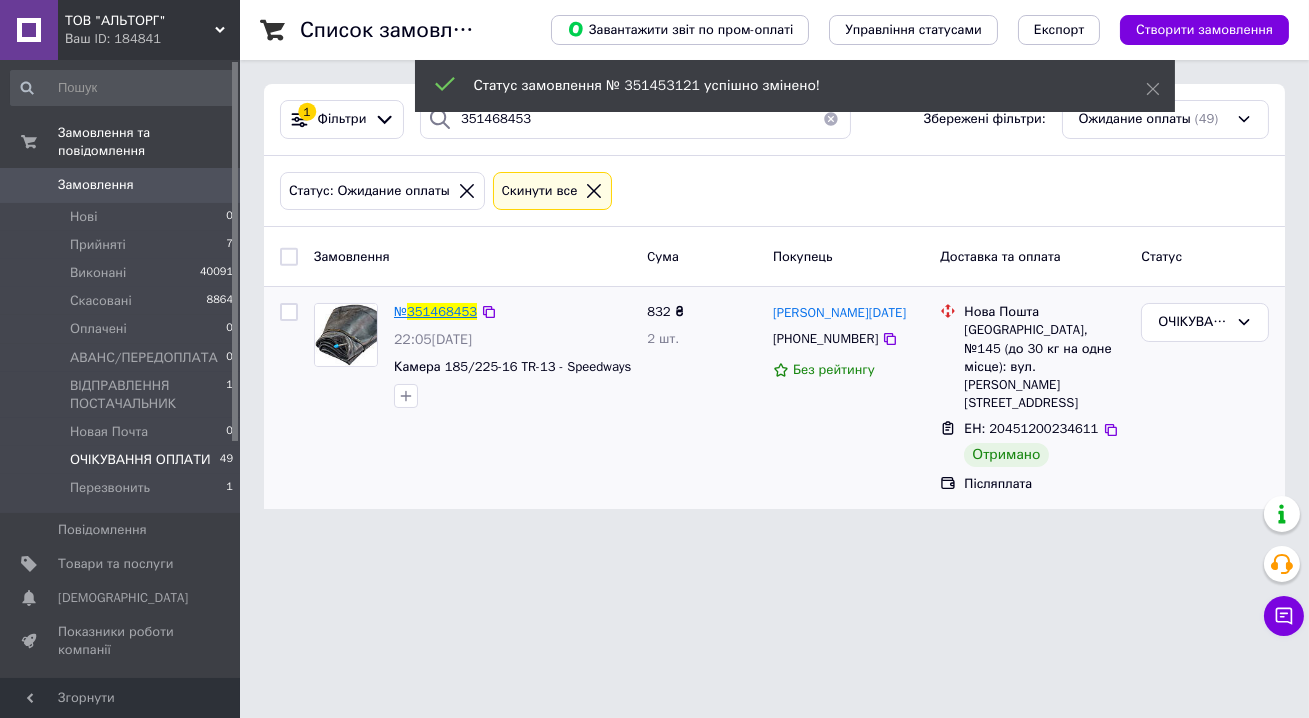 click on "351468453" at bounding box center (442, 311) 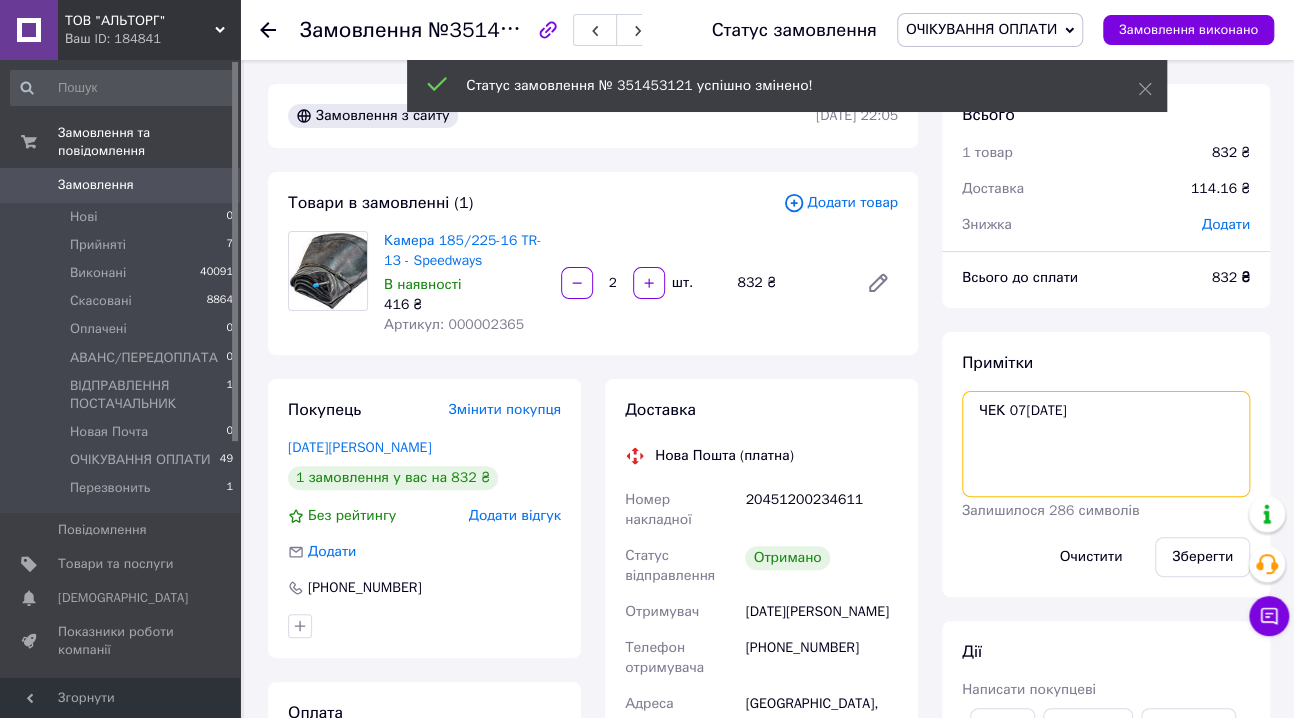 click on "ЧЕК 07/07/2025" at bounding box center (1106, 444) 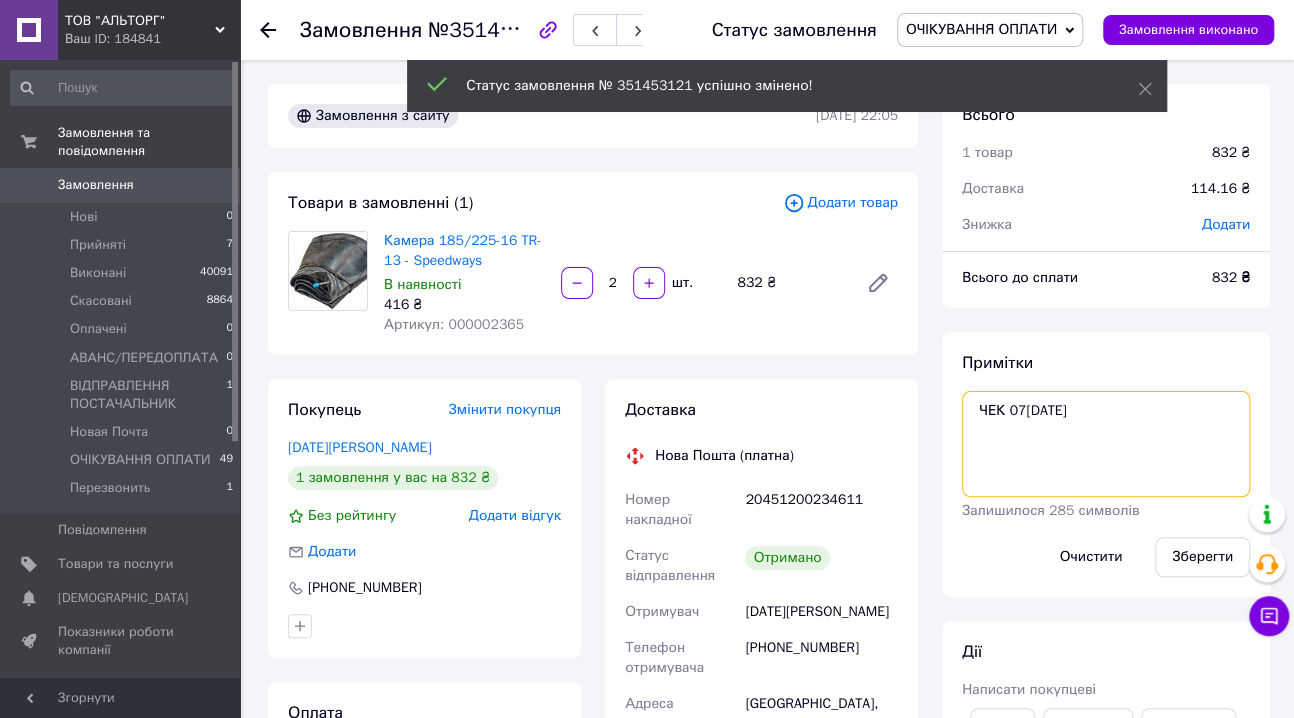 paste on "Реєстр № 6293673 від 09 липня 2025 р" 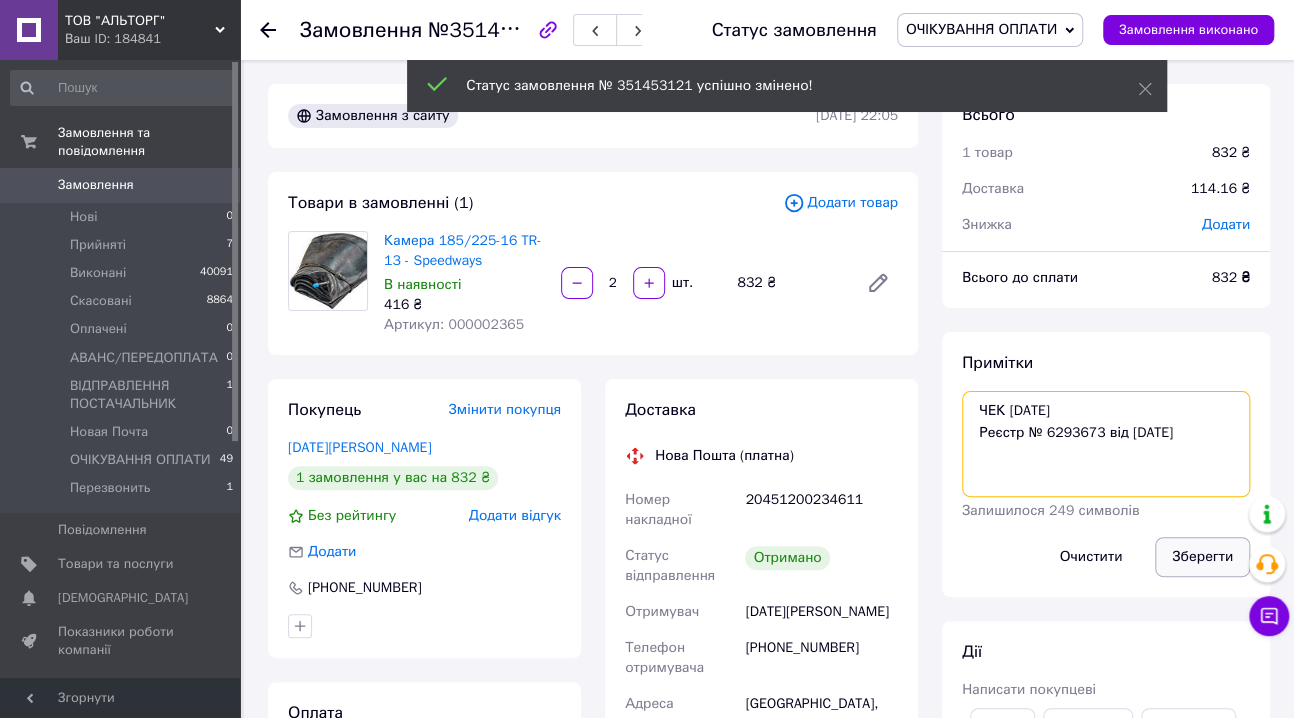 type on "ЧЕК 07/07/2025
Реєстр № 6293673 від 09 липня 2025 р" 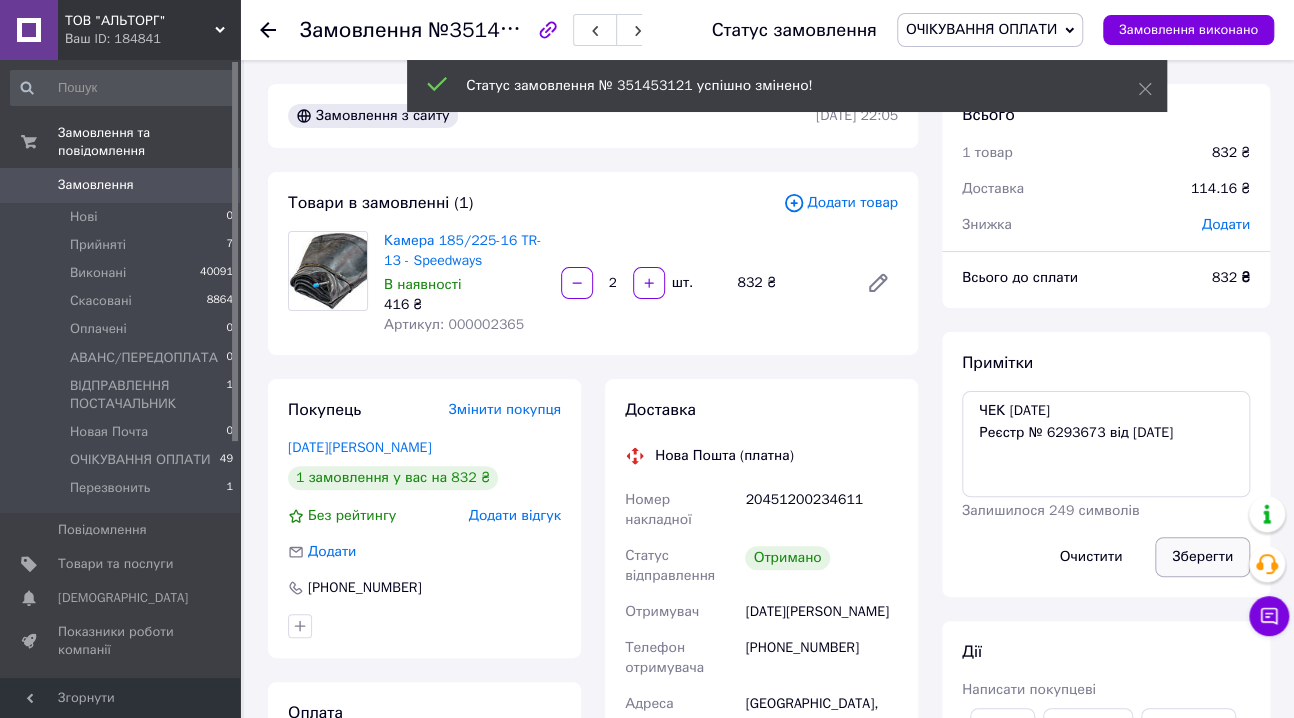 click on "Зберегти" at bounding box center (1202, 557) 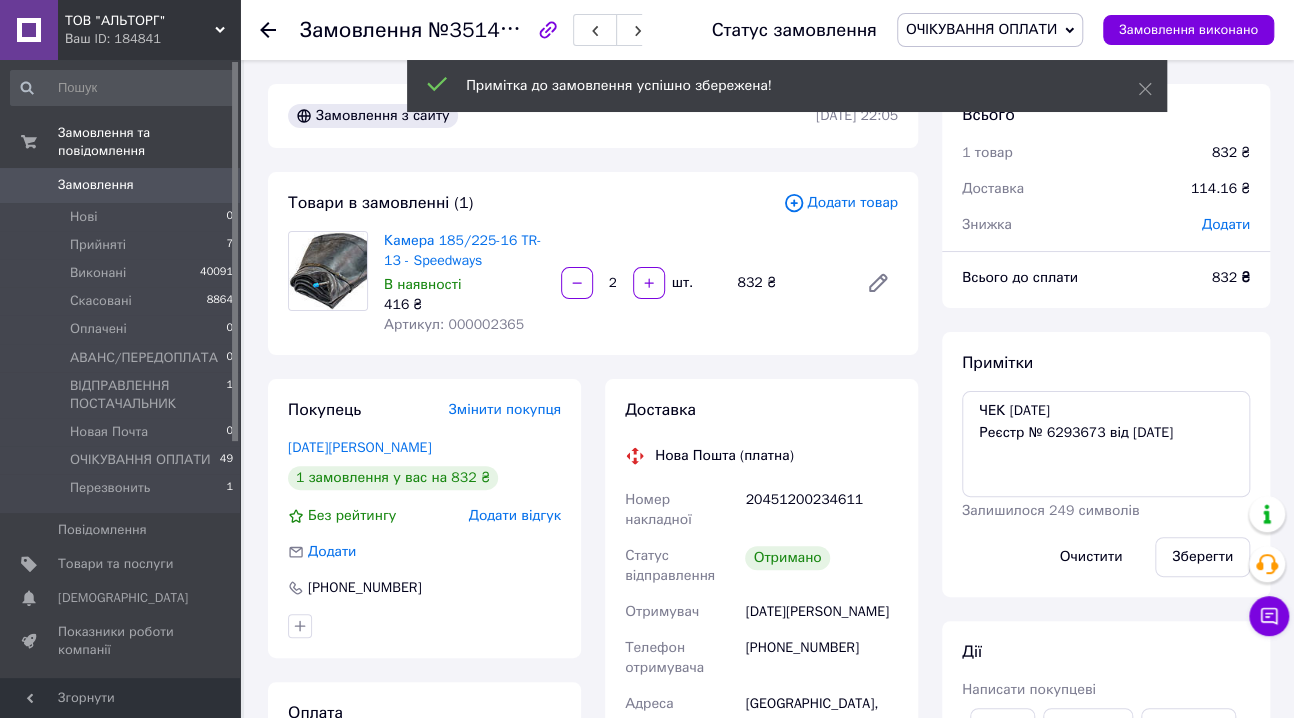 click on "ОЧІКУВАННЯ ОПЛАТИ" at bounding box center [981, 29] 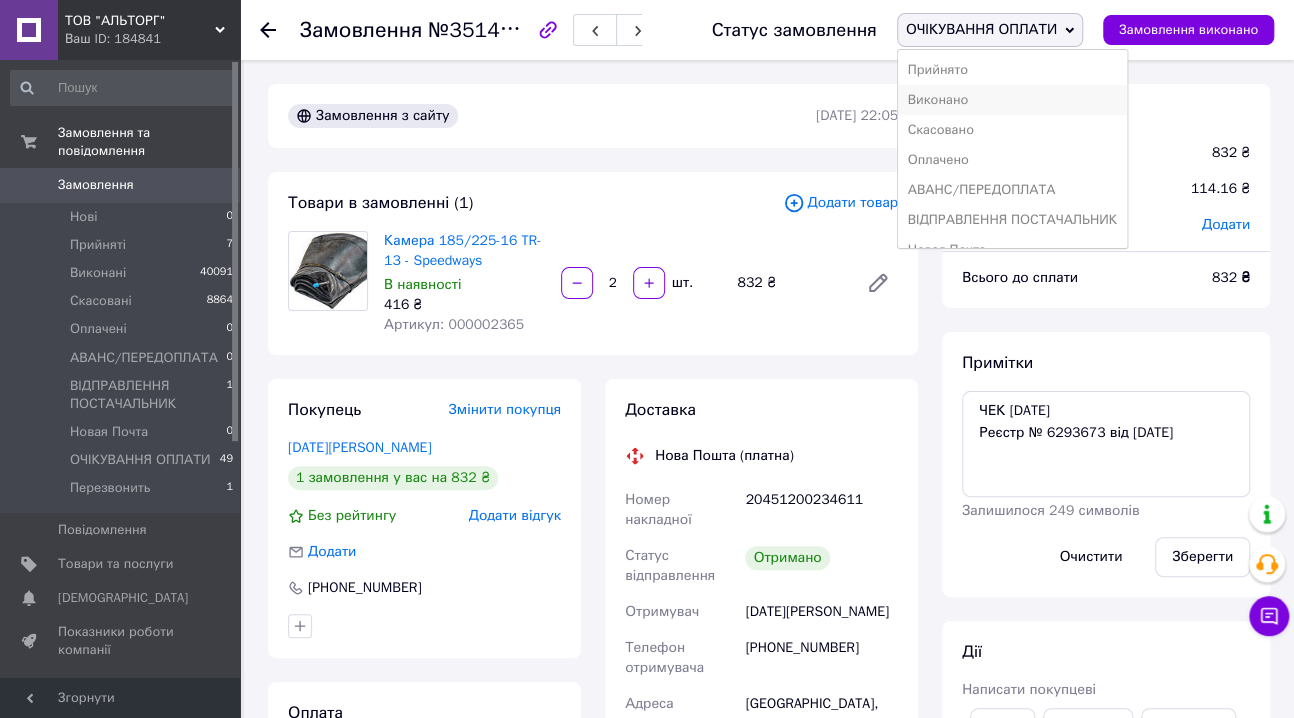 click on "Виконано" at bounding box center [1012, 100] 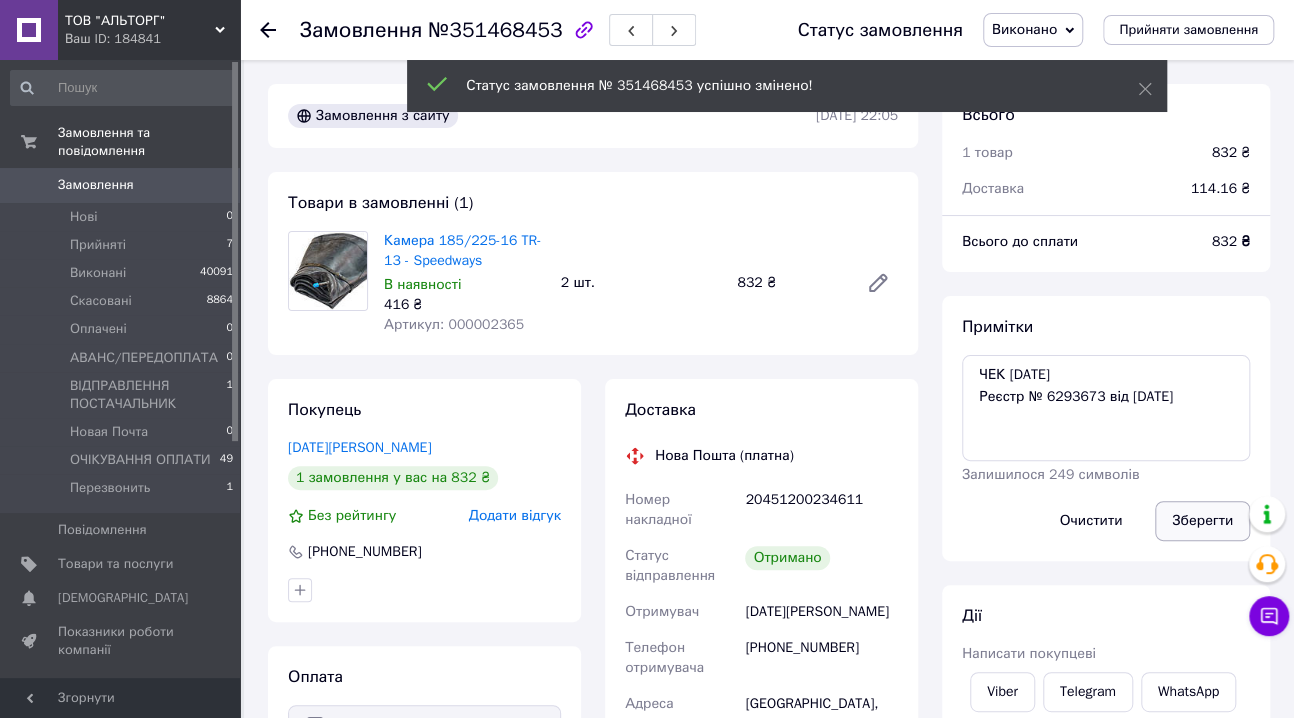 click on "Зберегти" at bounding box center [1202, 521] 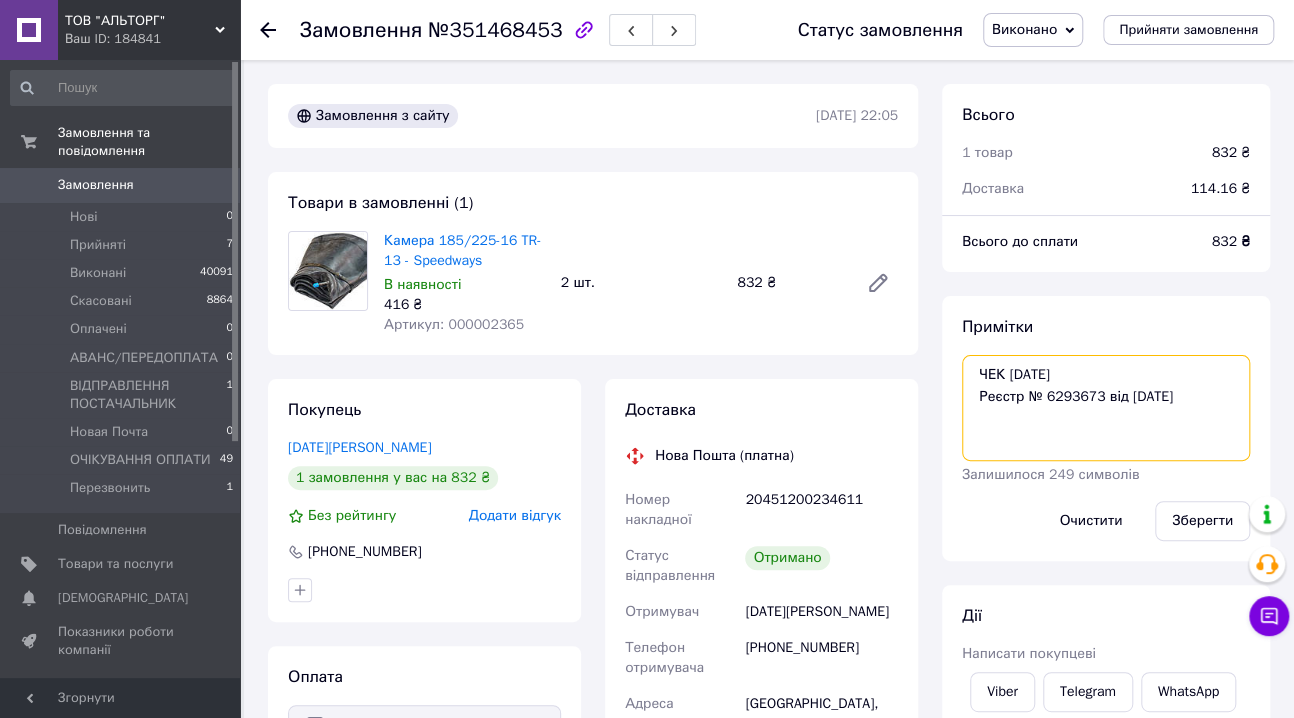 drag, startPoint x: 1092, startPoint y: 378, endPoint x: 970, endPoint y: 376, distance: 122.016396 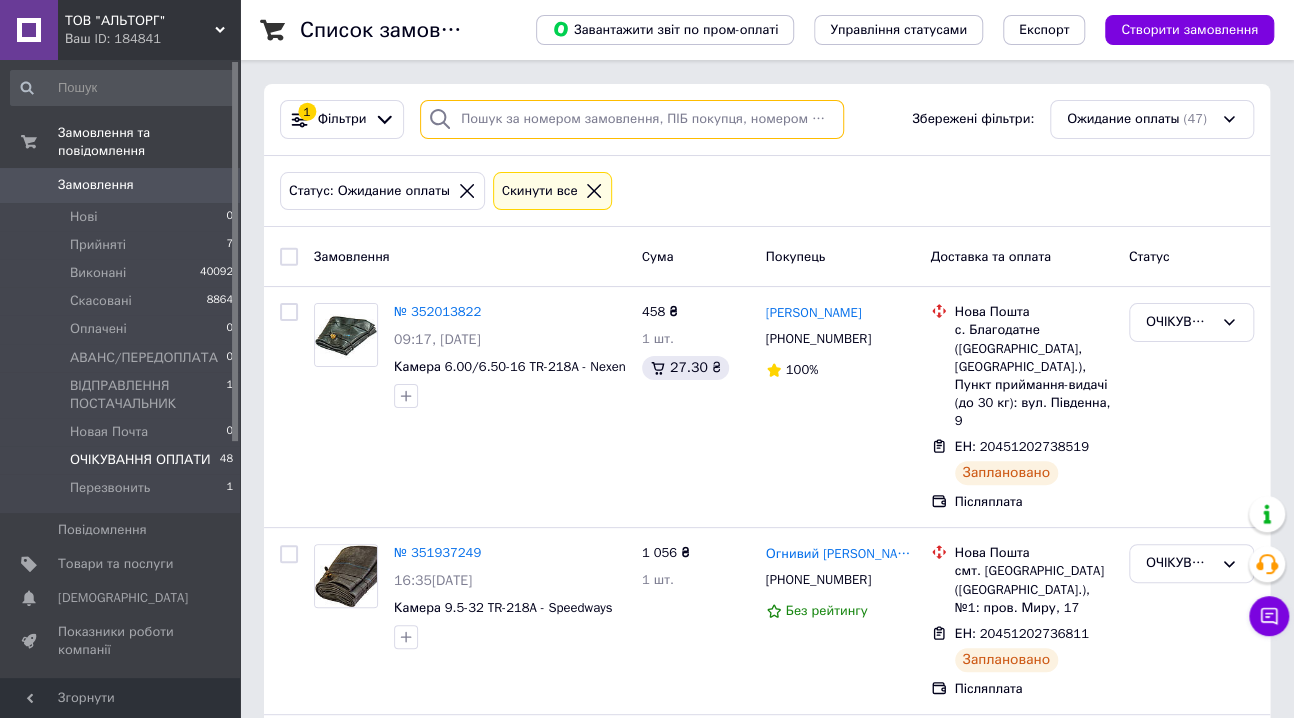 click at bounding box center (632, 119) 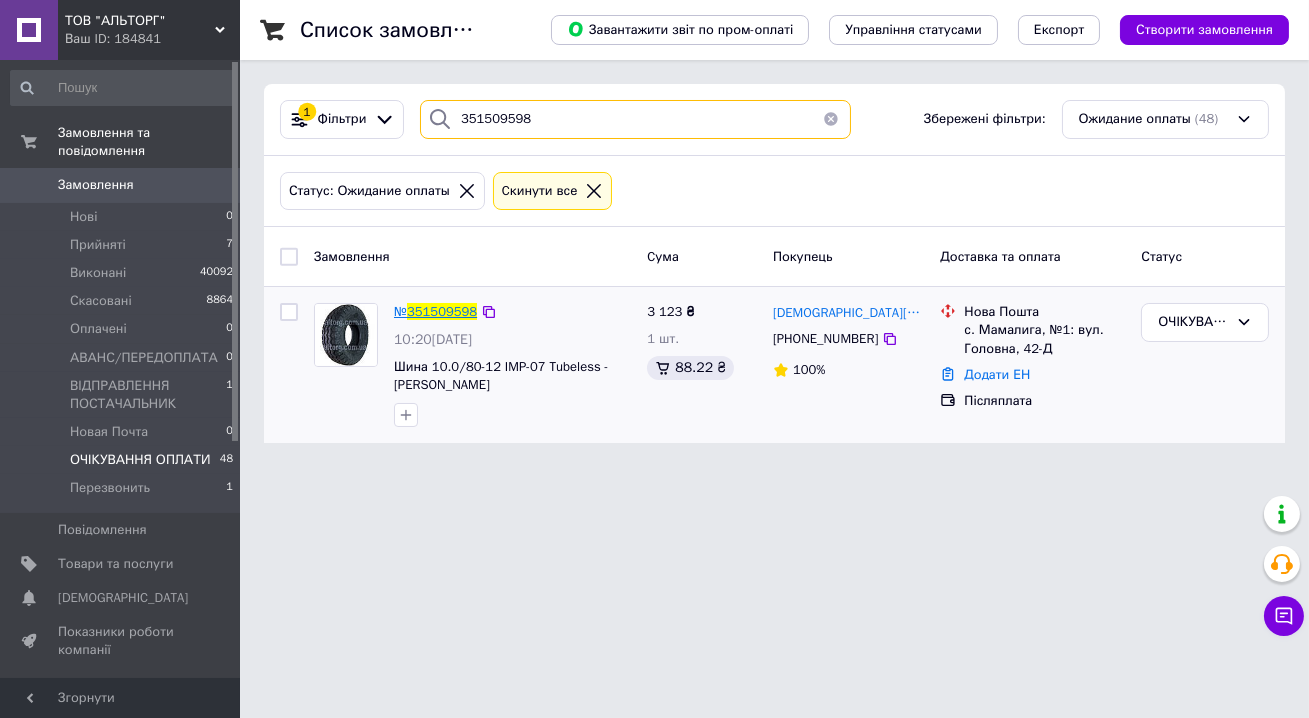 type on "351509598" 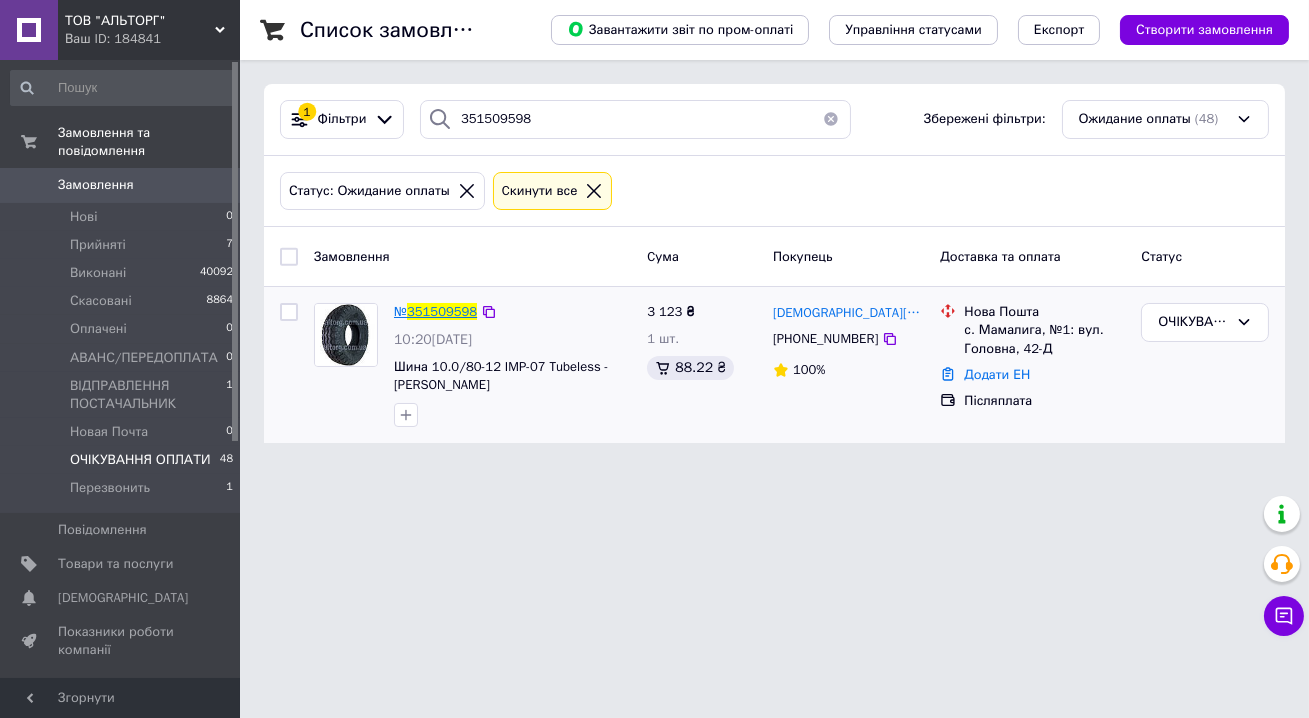 click on "351509598" at bounding box center [442, 311] 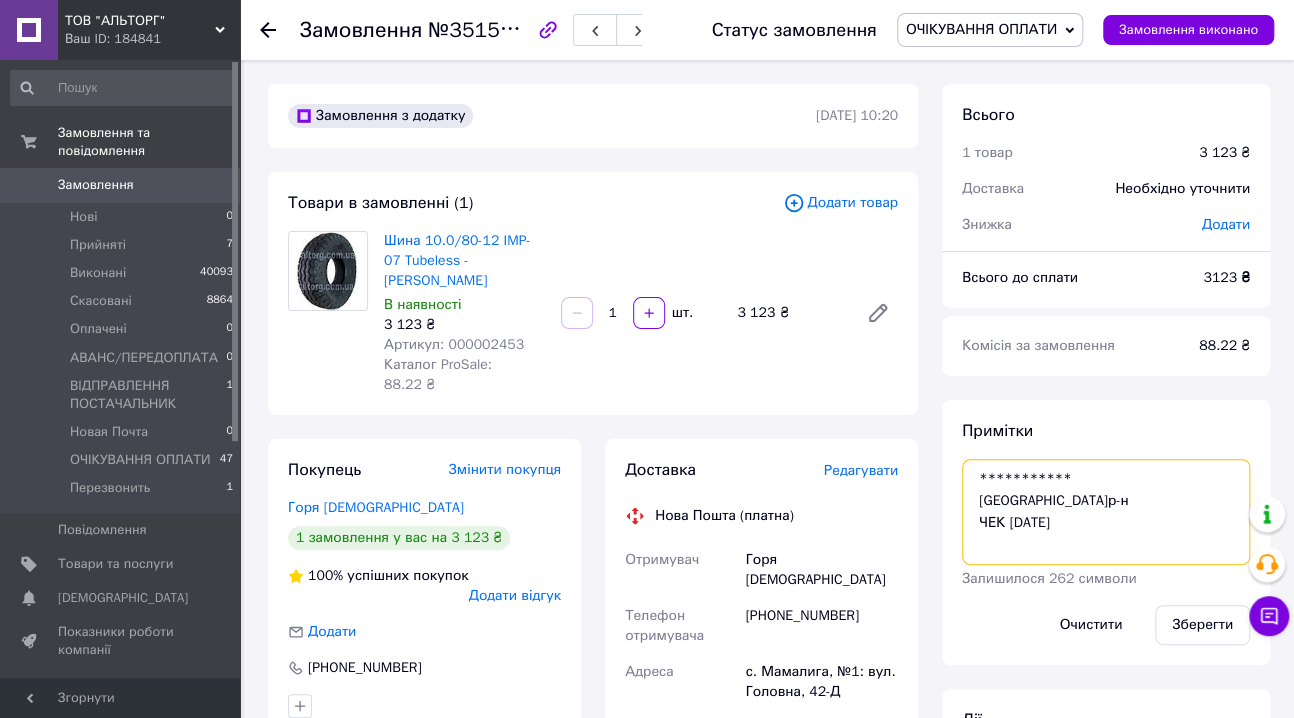 click on "**********" at bounding box center (1106, 512) 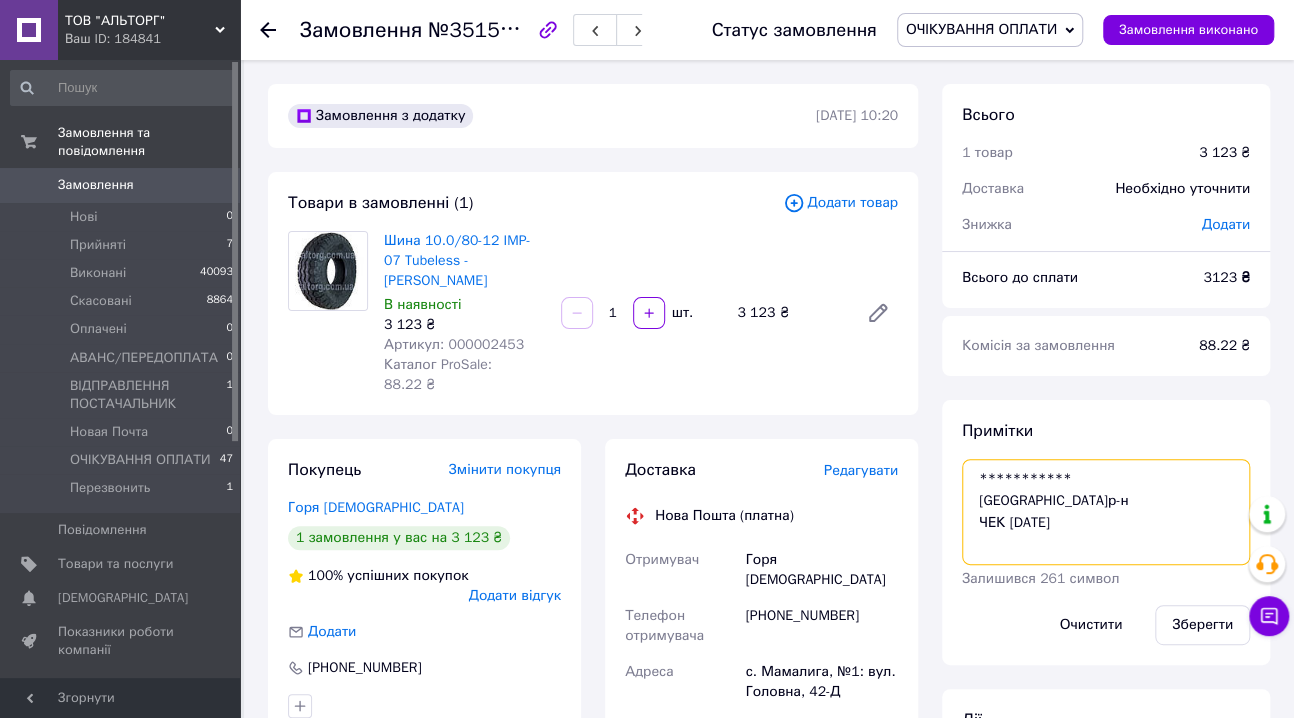 paste on "Реєстр № 6293673 від 09 липня 2025 р" 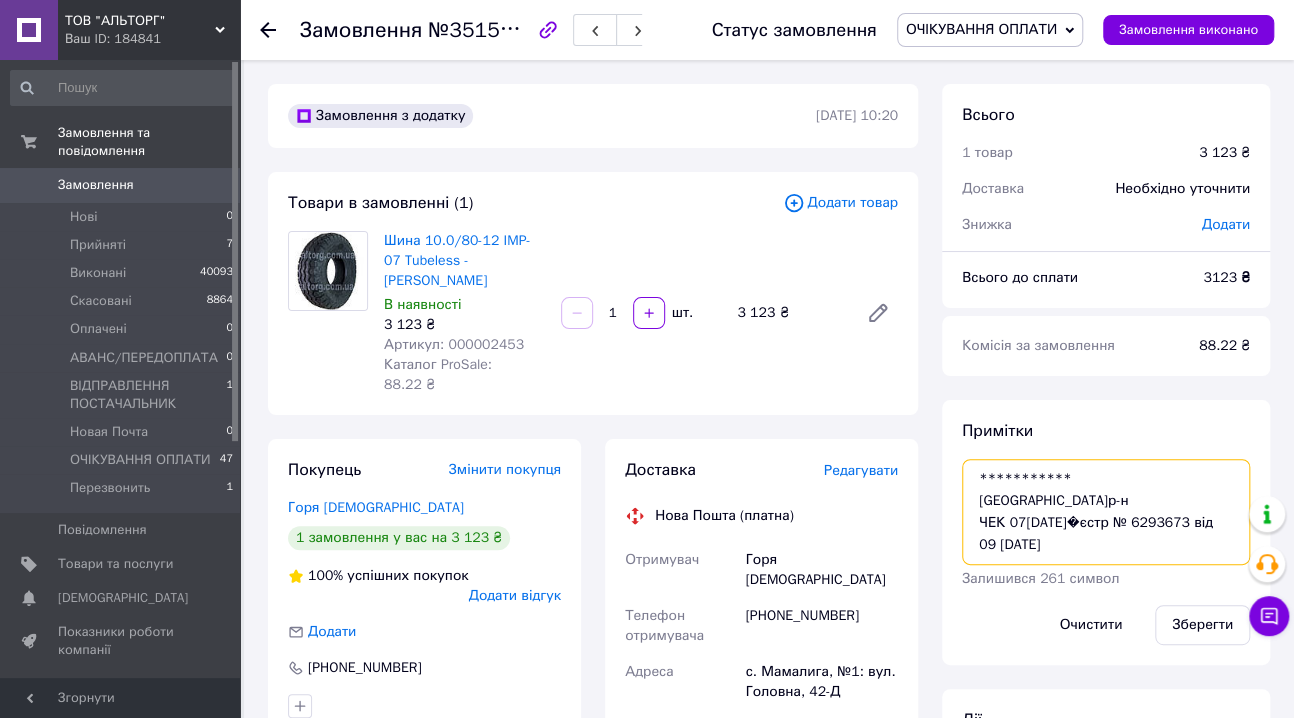 scroll, scrollTop: 12, scrollLeft: 0, axis: vertical 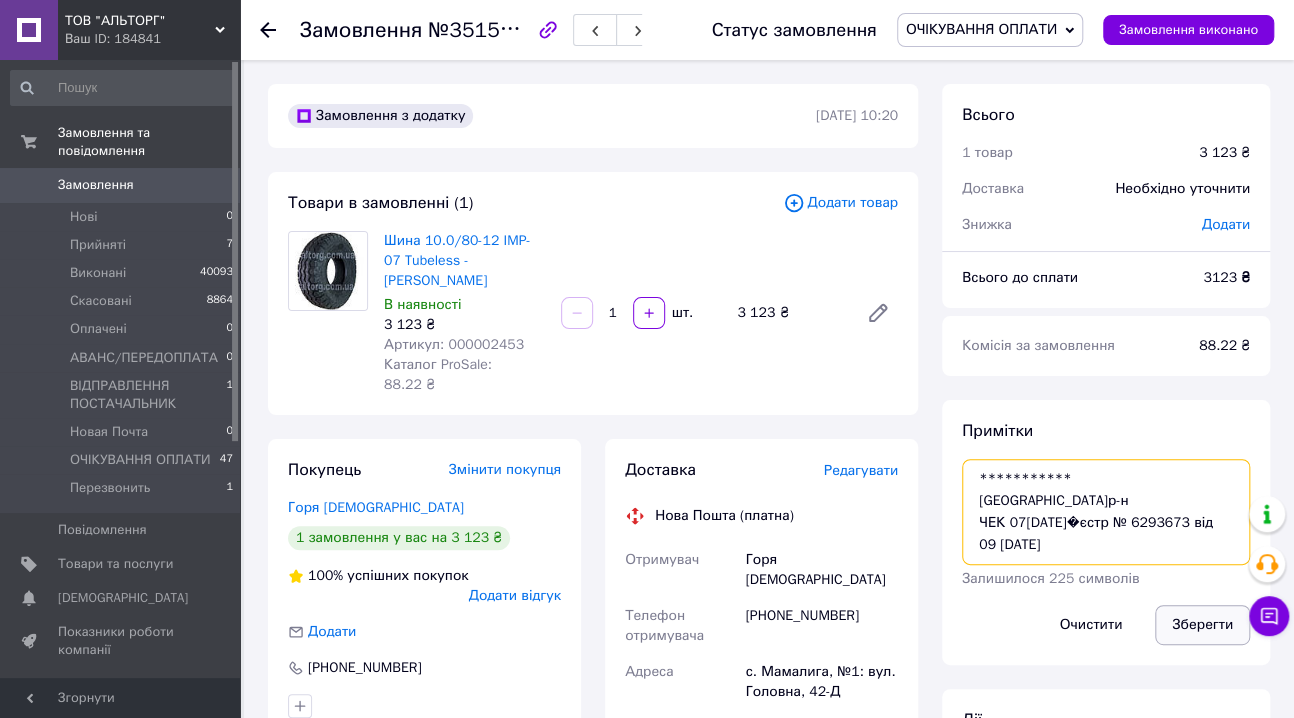 type on "**********" 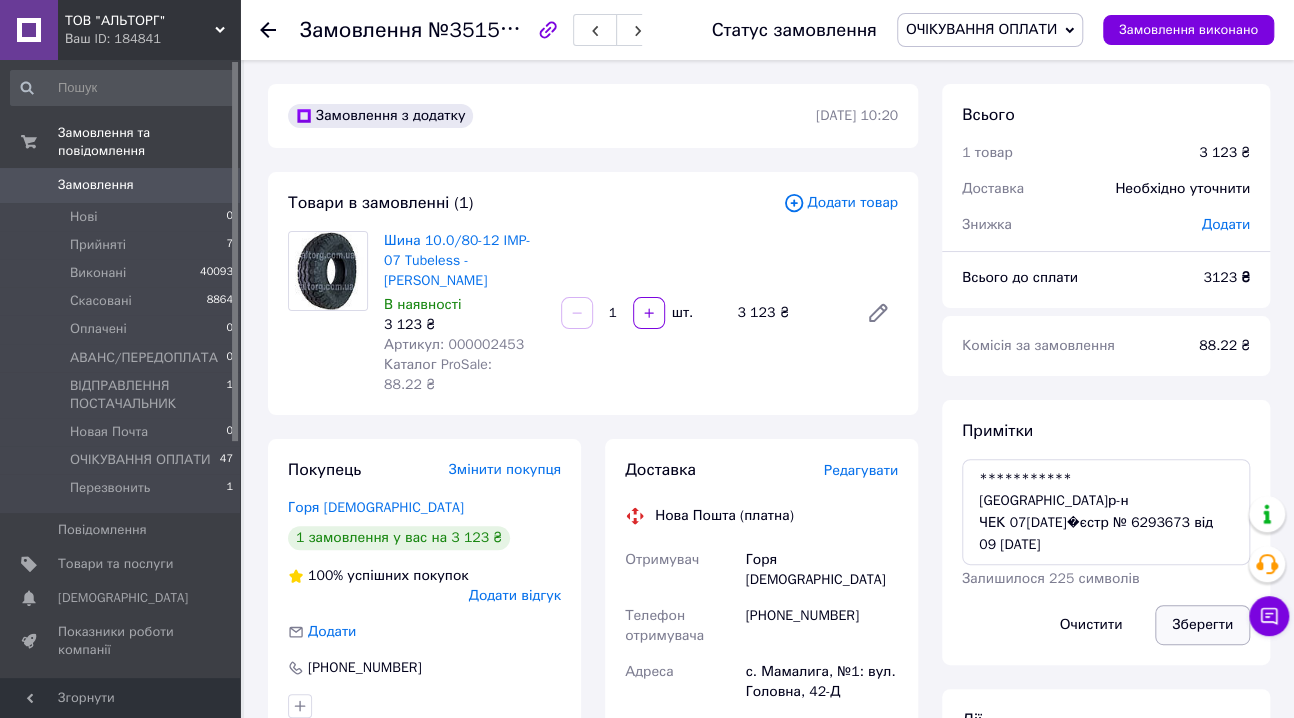click on "Зберегти" at bounding box center (1202, 625) 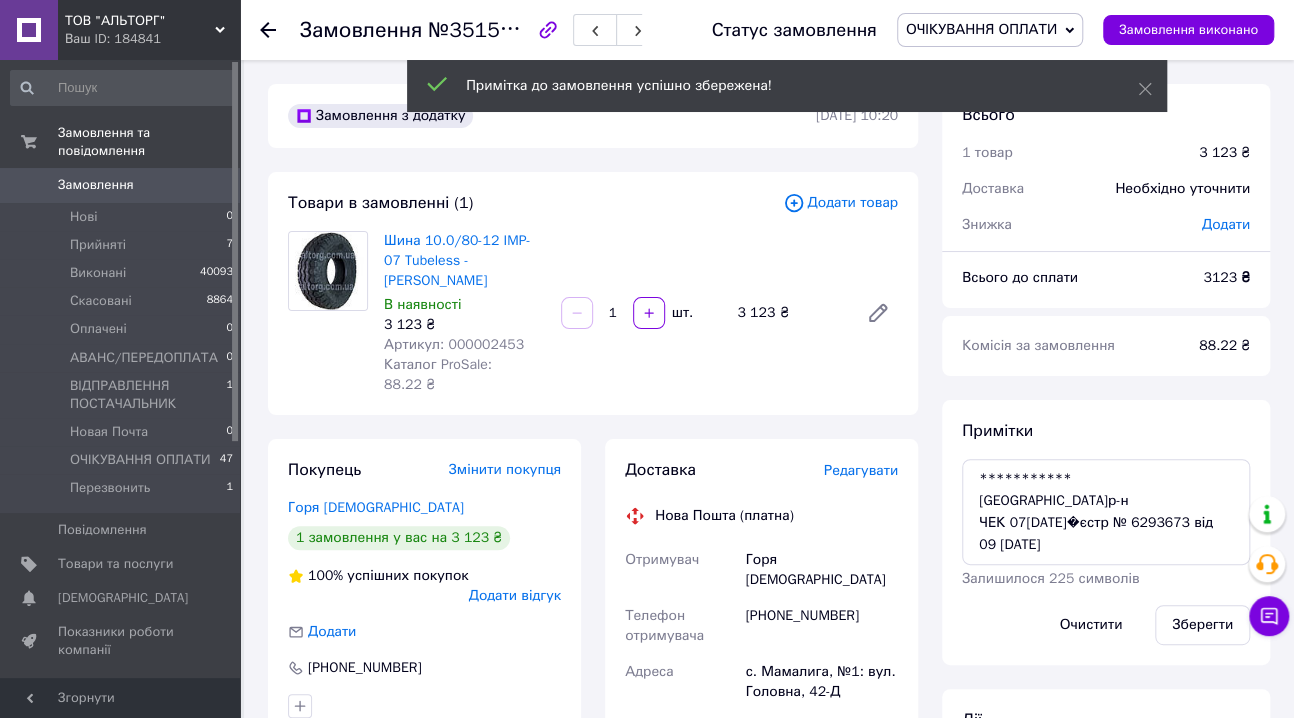 click on "ОЧІКУВАННЯ ОПЛАТИ" at bounding box center (981, 29) 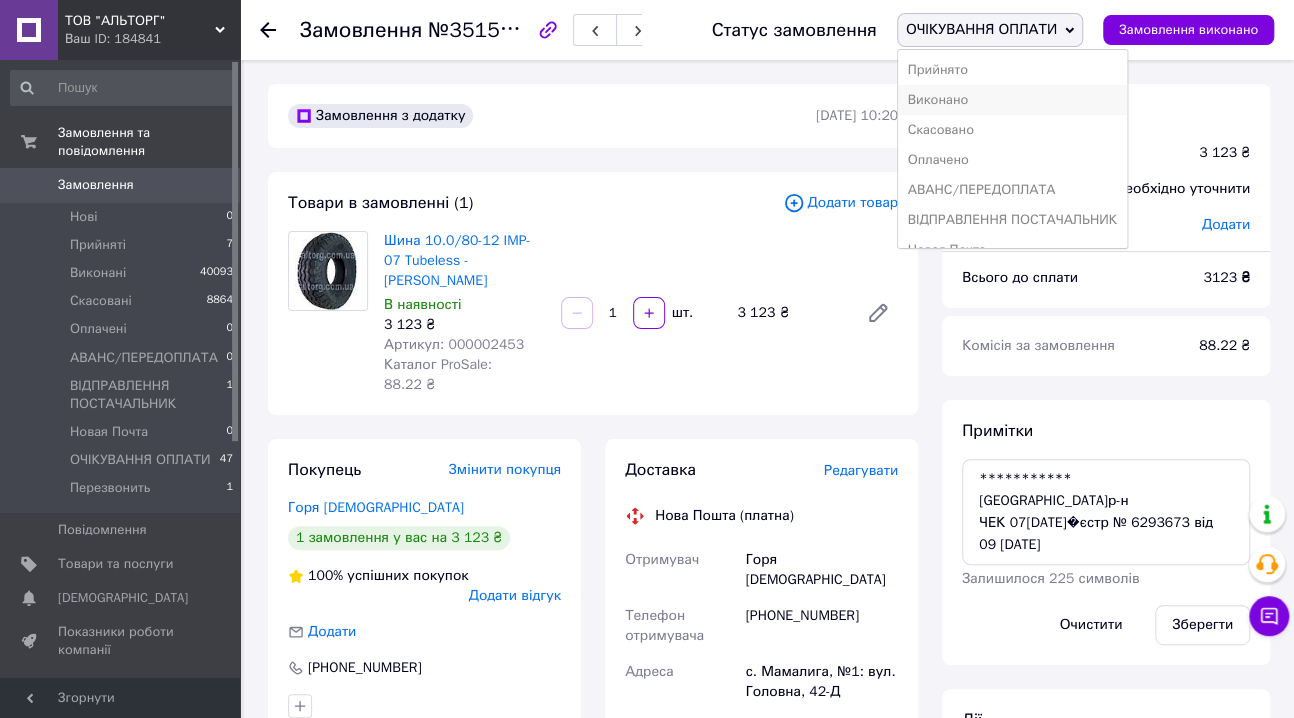 click on "Виконано" at bounding box center (1012, 100) 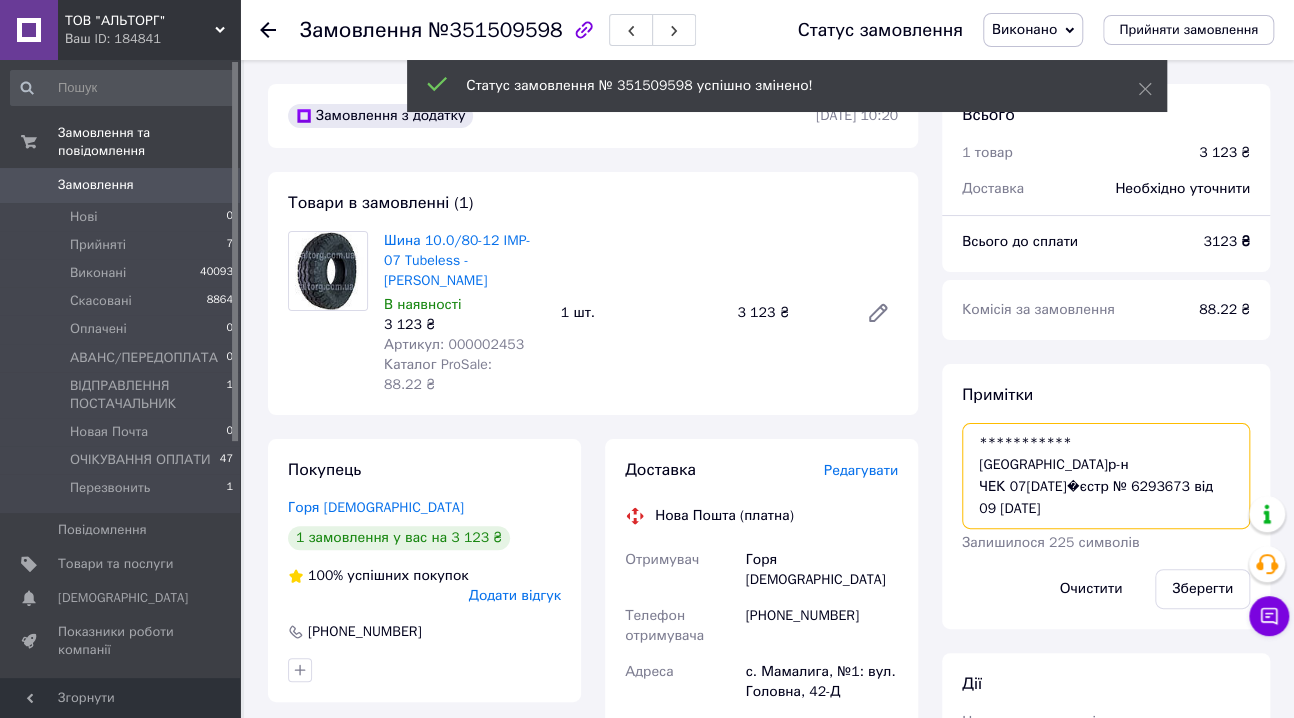 scroll, scrollTop: 0, scrollLeft: 0, axis: both 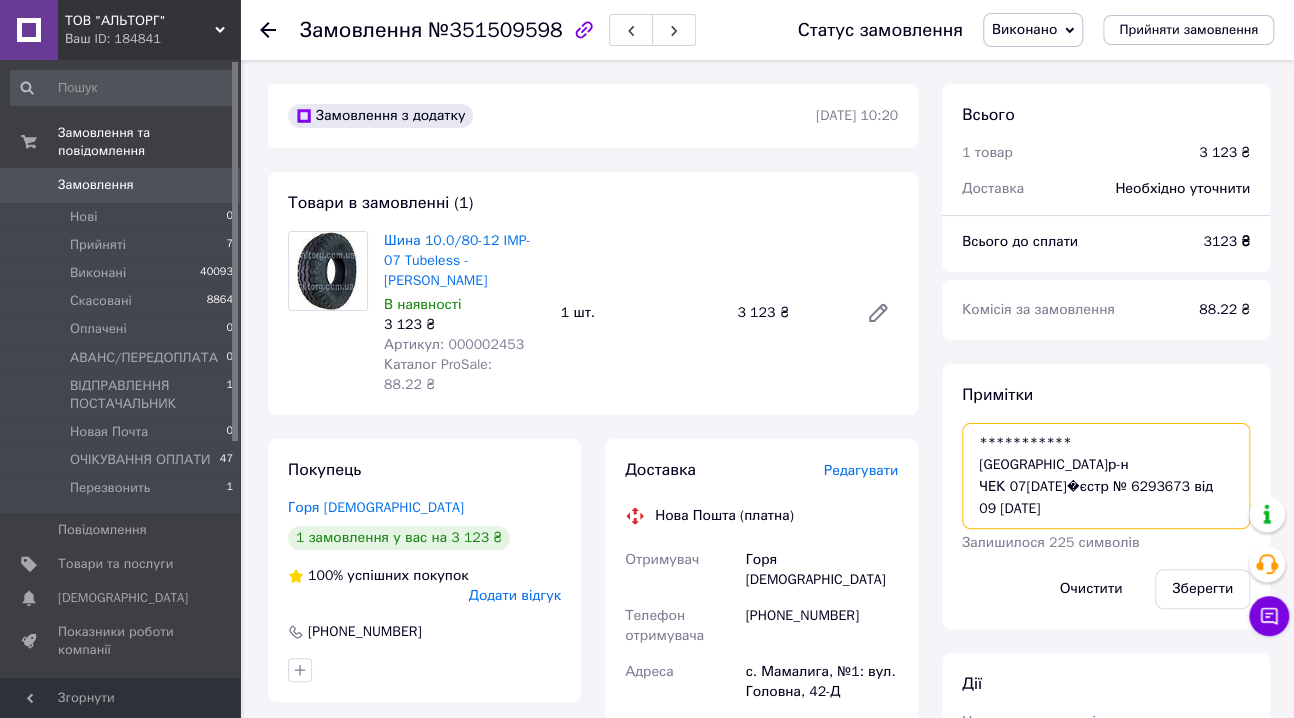 drag, startPoint x: 1083, startPoint y: 439, endPoint x: 1067, endPoint y: 441, distance: 16.124516 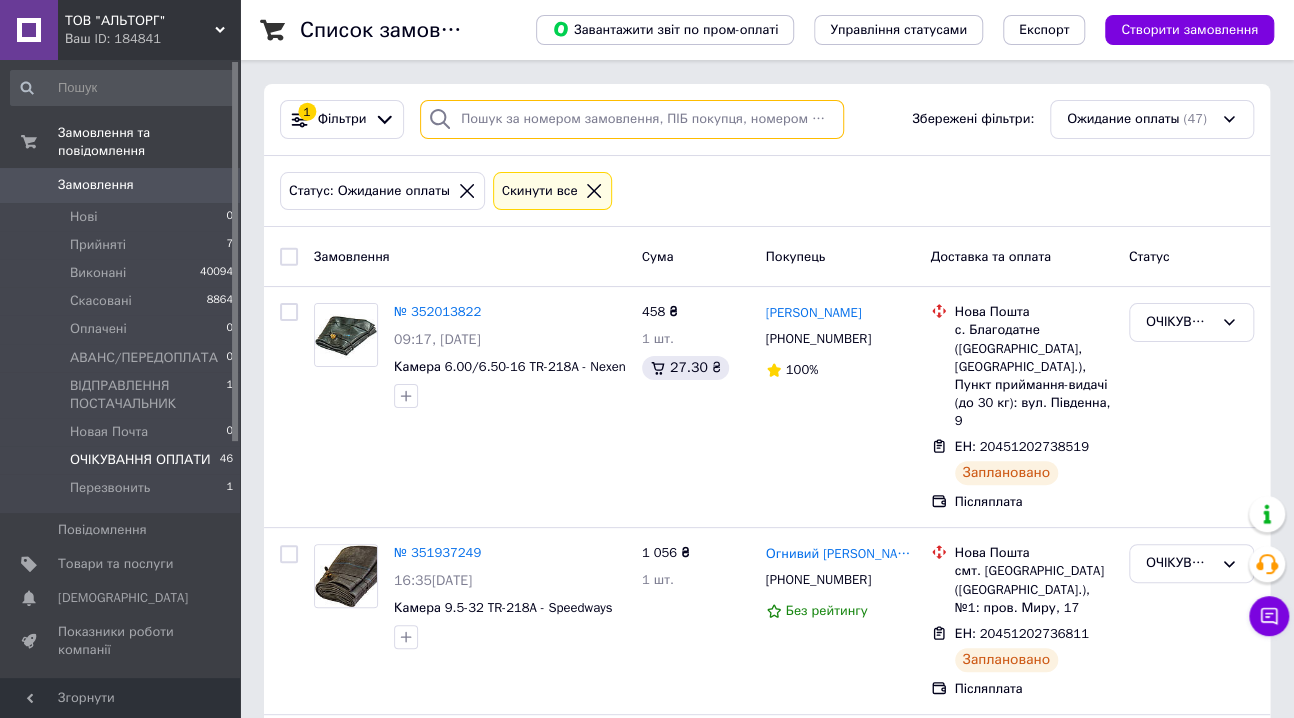 click at bounding box center (632, 119) 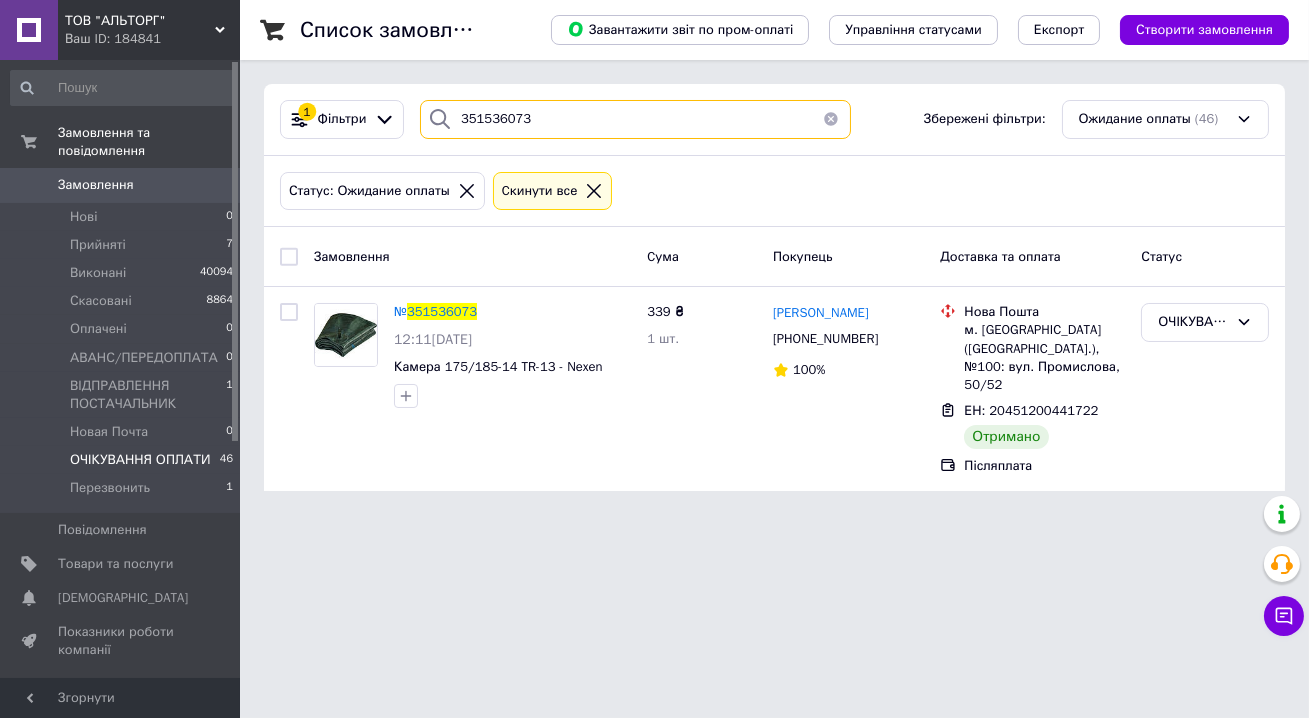 type on "351536073" 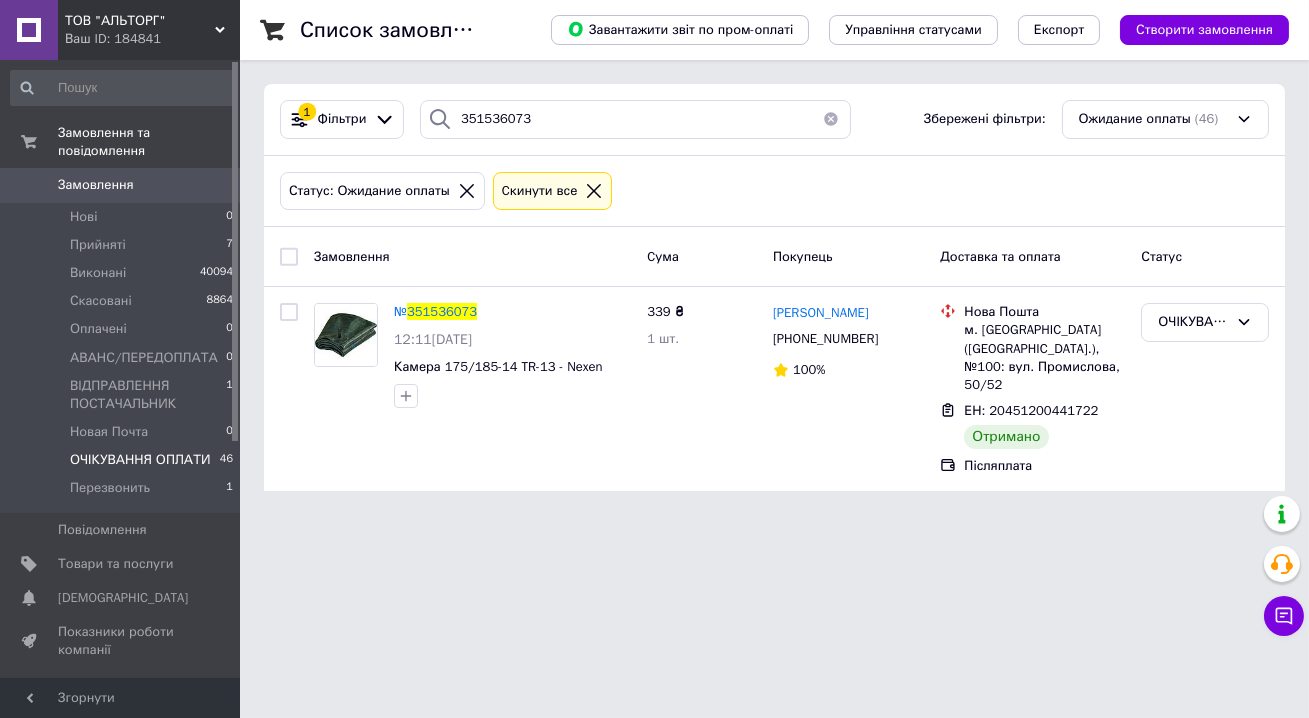 click on "351536073" at bounding box center (442, 311) 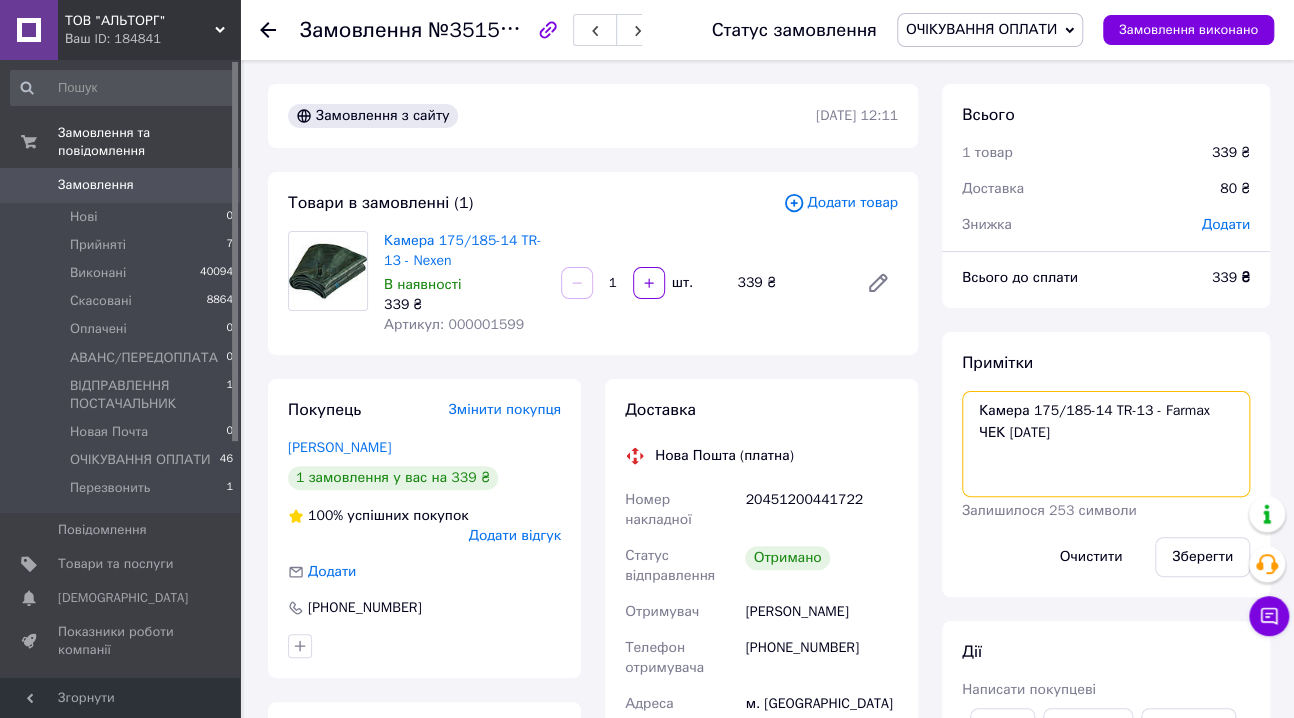 click on "Камера 175/185-14 TR-13 - Farmax
ЧЕК 07/07/2025" at bounding box center [1106, 444] 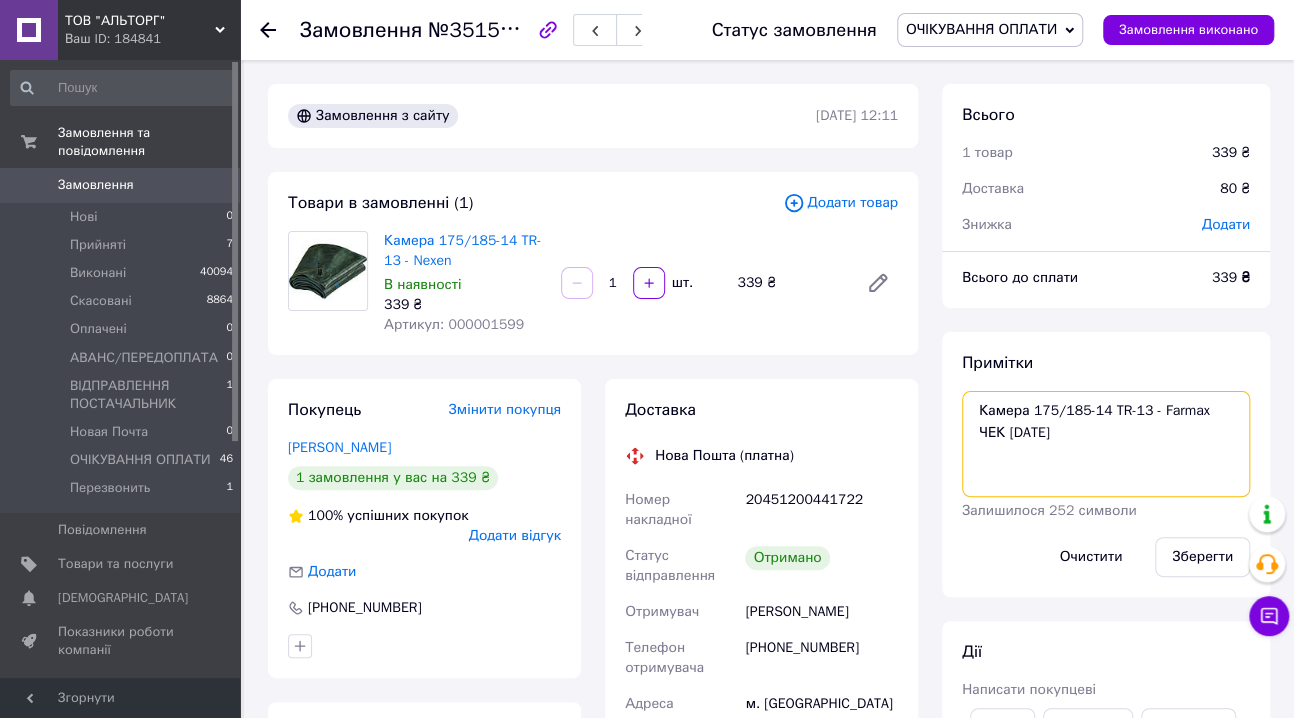 paste on "Реєстр № 6293673 від 09 липня 2025 р" 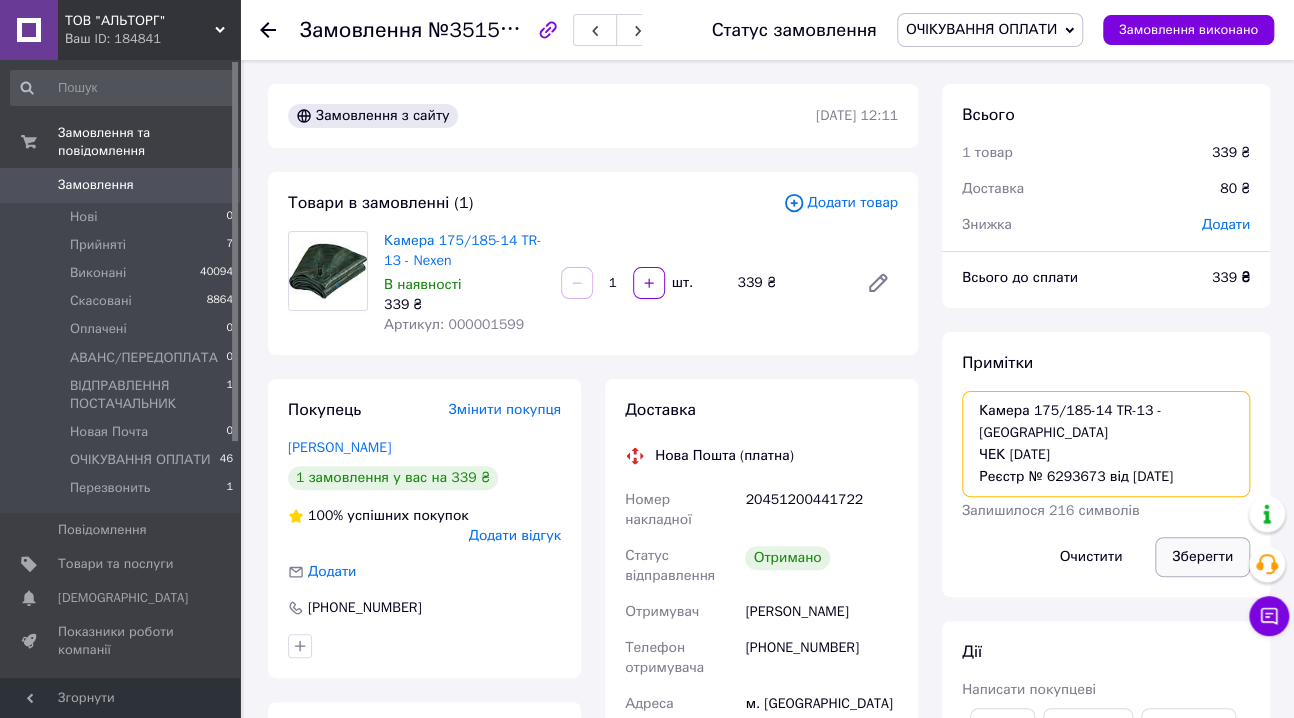 type on "Камера 175/185-14 TR-13 - Farmax
ЧЕК 07/07/2025
Реєстр № 6293673 від 09 липня 2025 р" 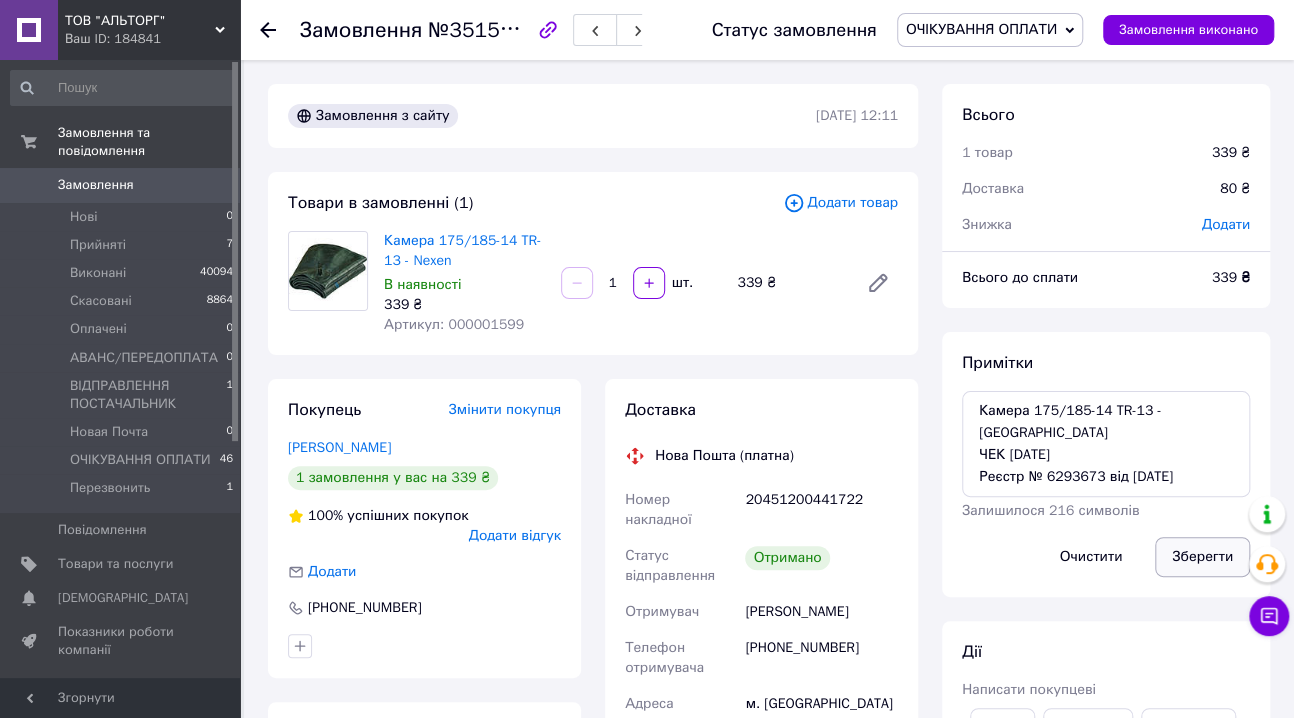 click on "Зберегти" at bounding box center [1202, 557] 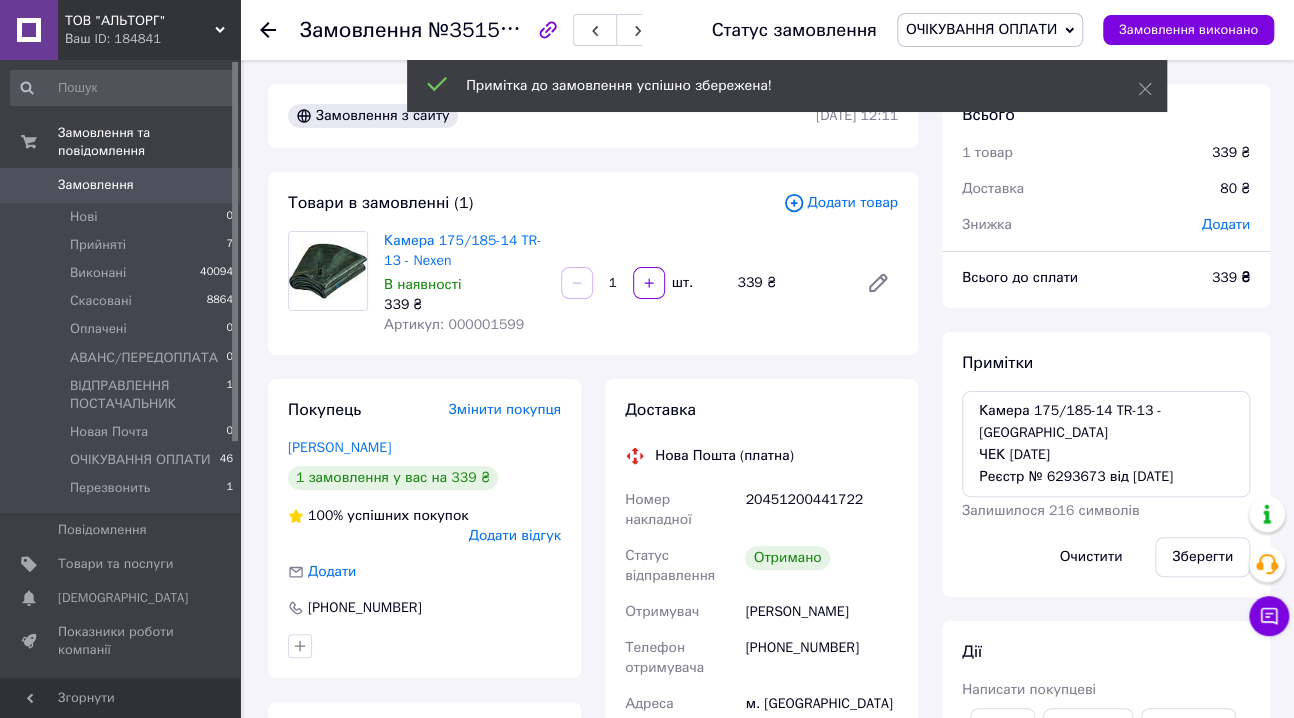 click on "ОЧІКУВАННЯ ОПЛАТИ" at bounding box center [981, 29] 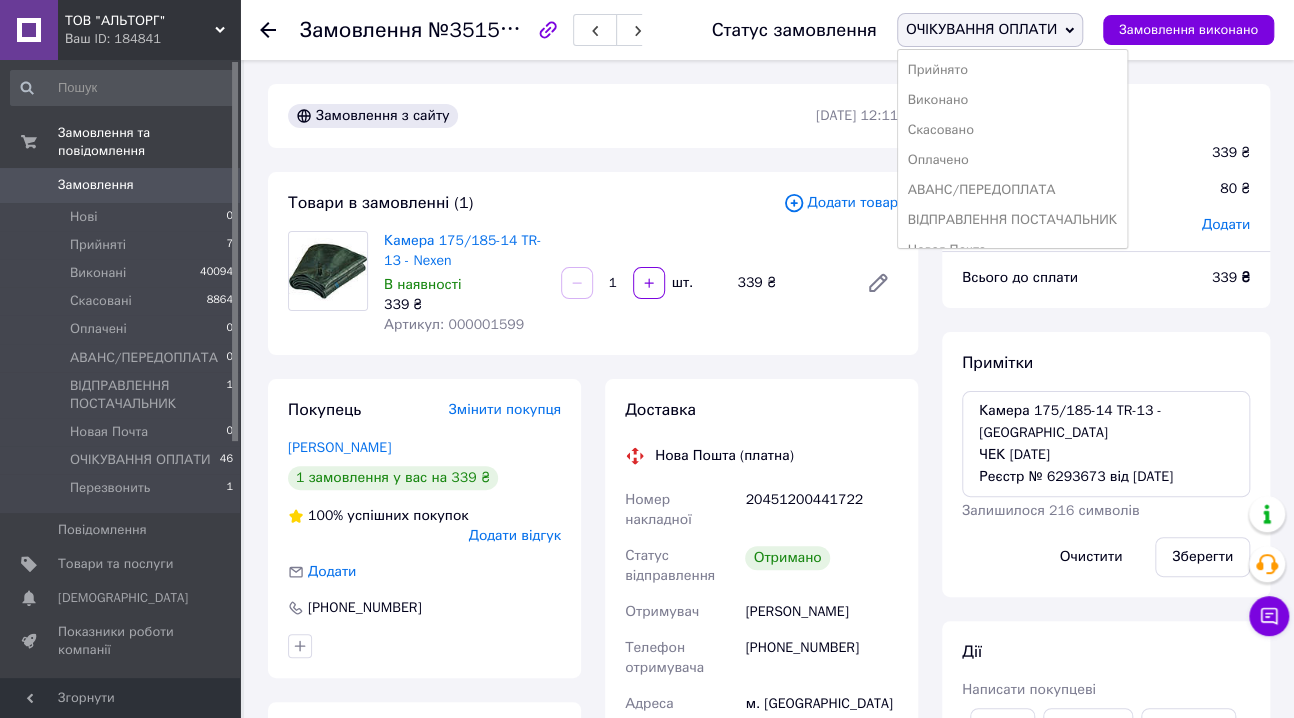 click on "Виконано" at bounding box center [1012, 100] 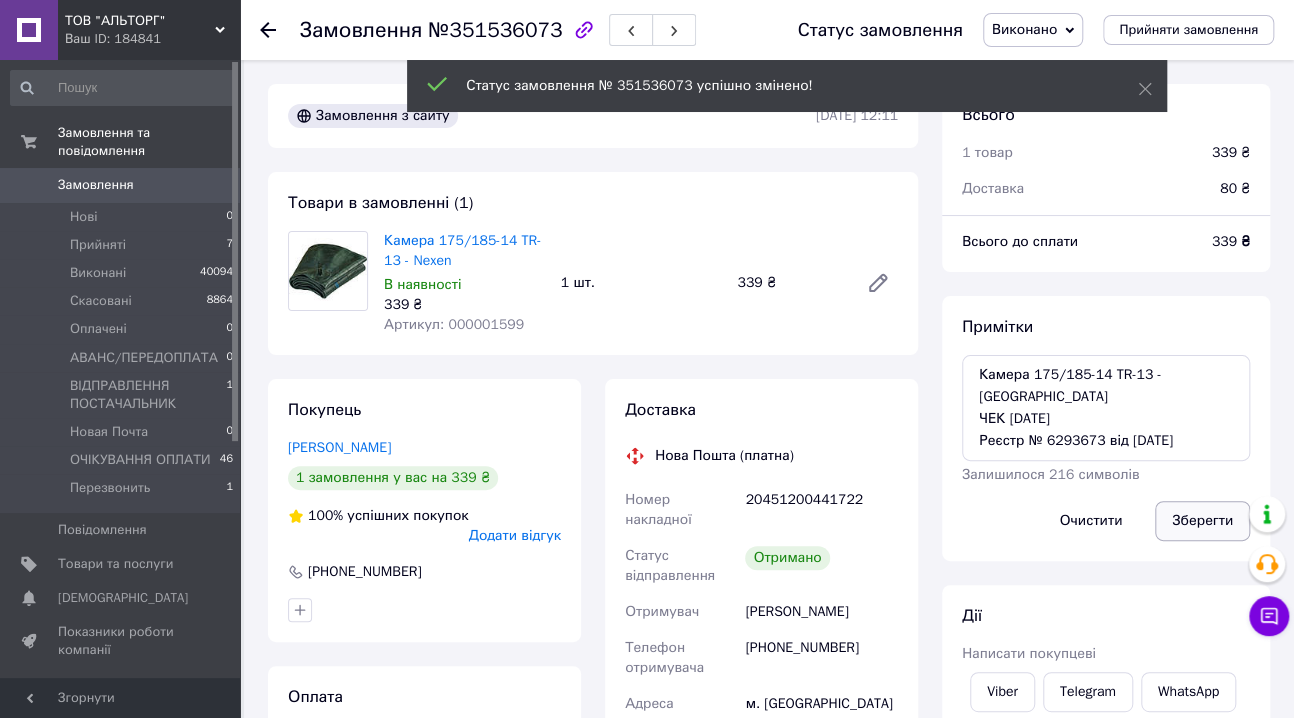 click on "Зберегти" at bounding box center (1202, 521) 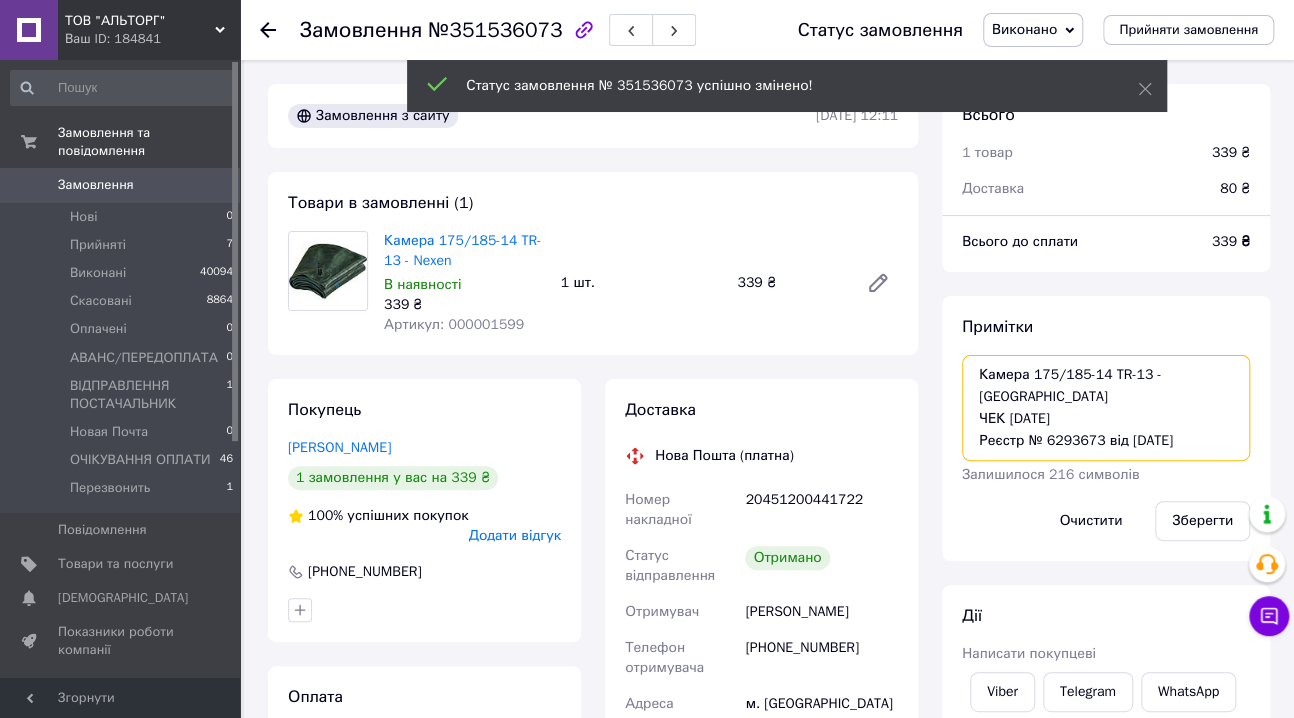 drag, startPoint x: 1103, startPoint y: 398, endPoint x: 982, endPoint y: 400, distance: 121.016525 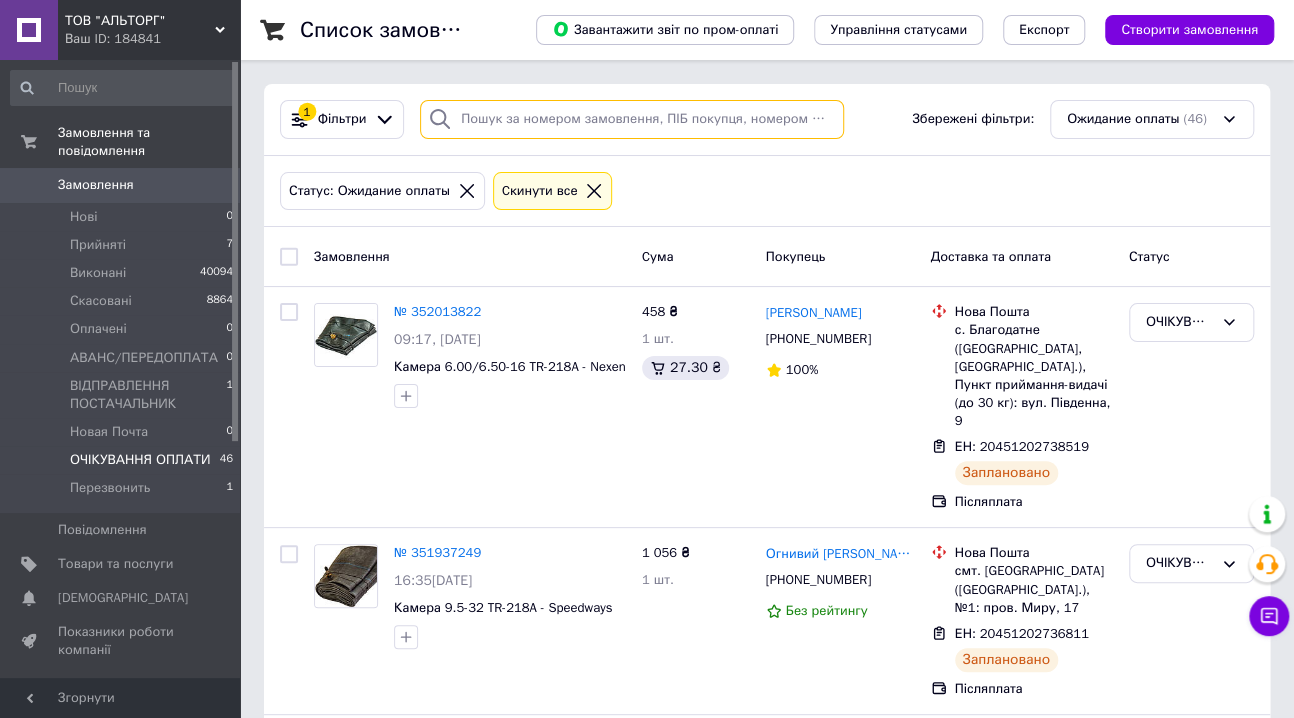click at bounding box center (632, 119) 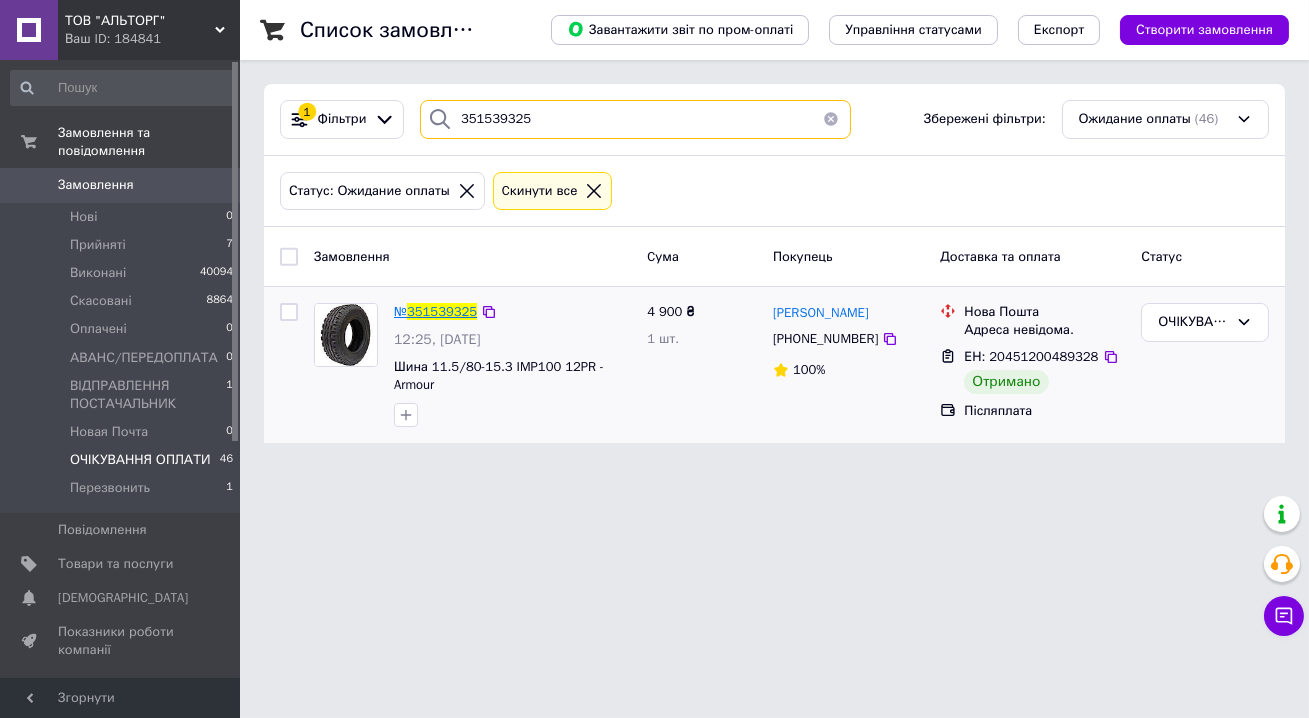 type on "351539325" 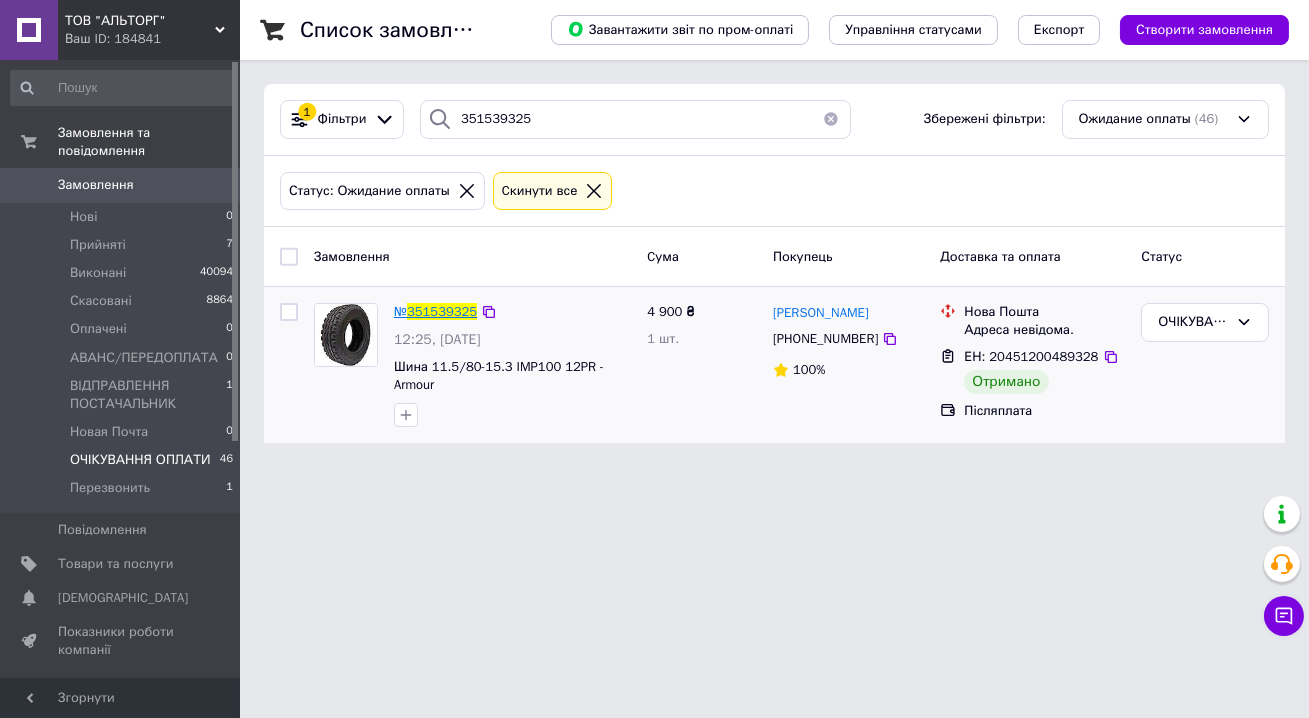 click on "351539325" at bounding box center (442, 311) 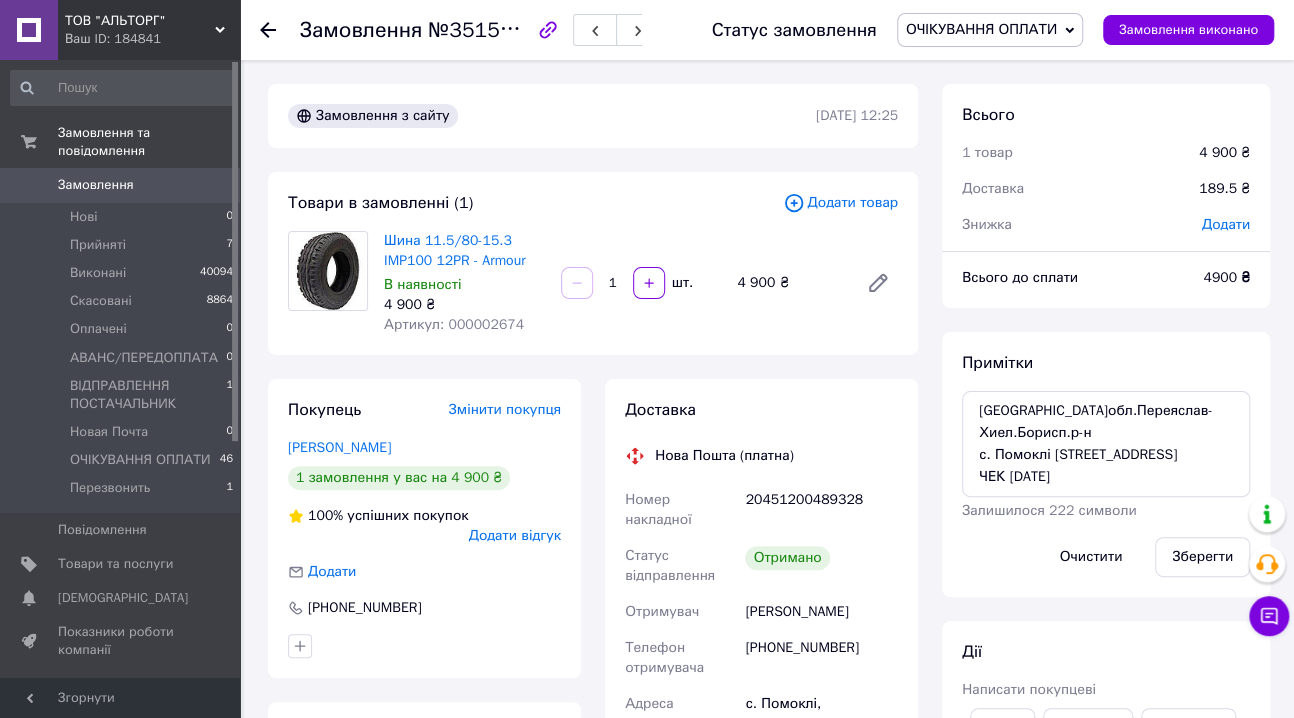 scroll, scrollTop: 128, scrollLeft: 0, axis: vertical 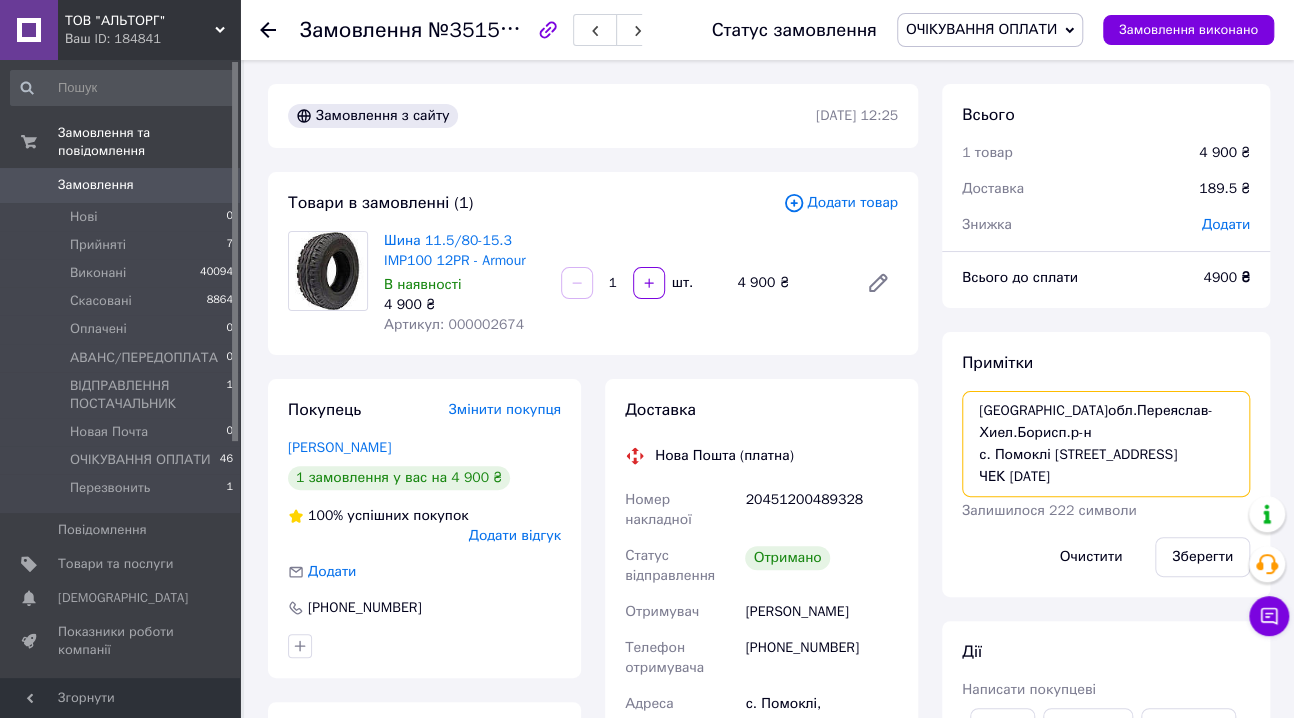 click on "Київ.обл.Переяслав-Хиел.Борисп.р-н
с. Помоклі вул.Садова буд.18
ЧЕК 07/07/2025" at bounding box center (1106, 444) 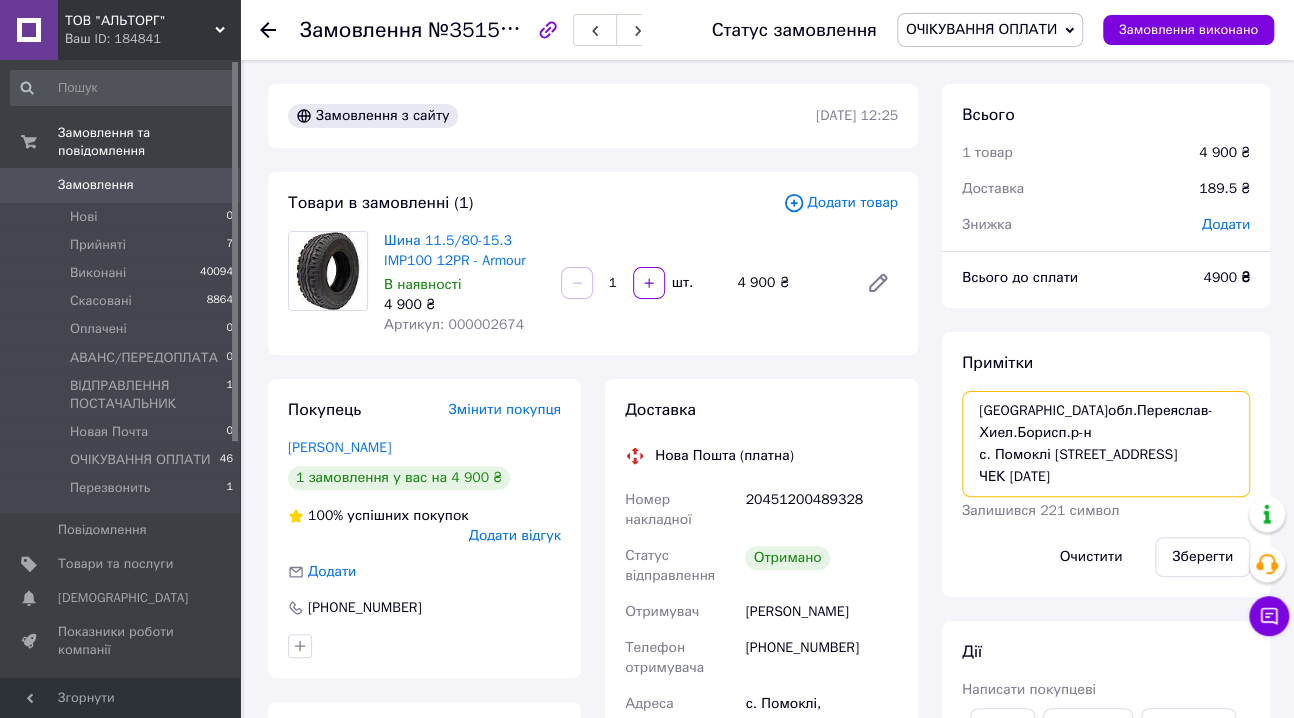 paste on "Реєстр № 6293673 від 09 липня 2025 р" 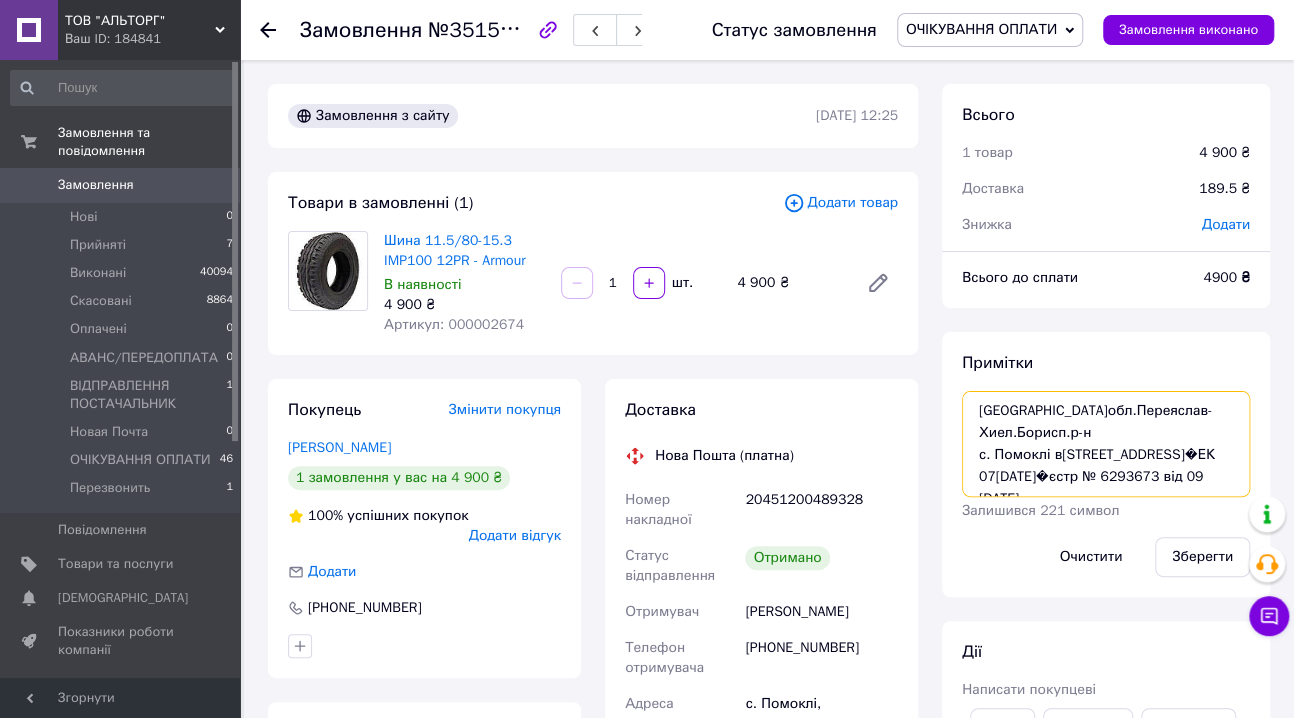 scroll, scrollTop: 11, scrollLeft: 0, axis: vertical 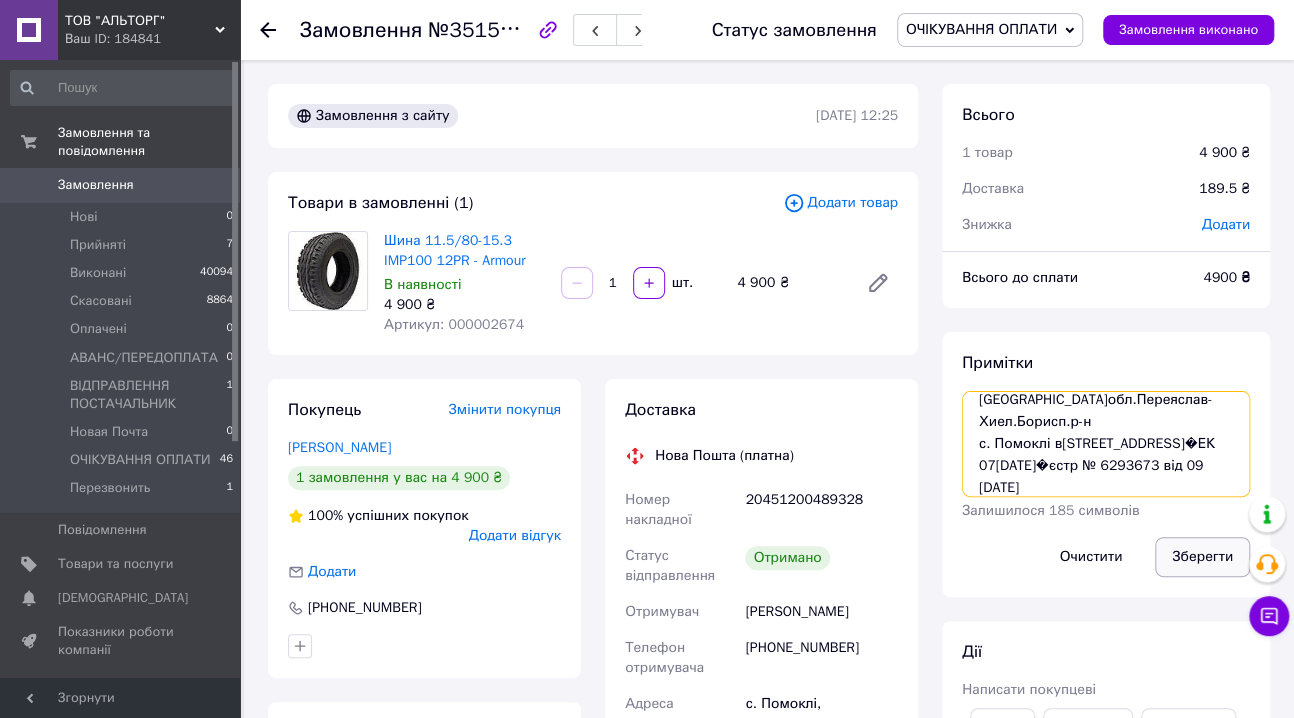 type on "Київ.обл.Переяслав-Хиел.Борисп.р-н
с. Помоклі вул.Садова буд.18
ЧЕК 07/07/2025
Реєстр № 6293673 від 09 липня 2025 р" 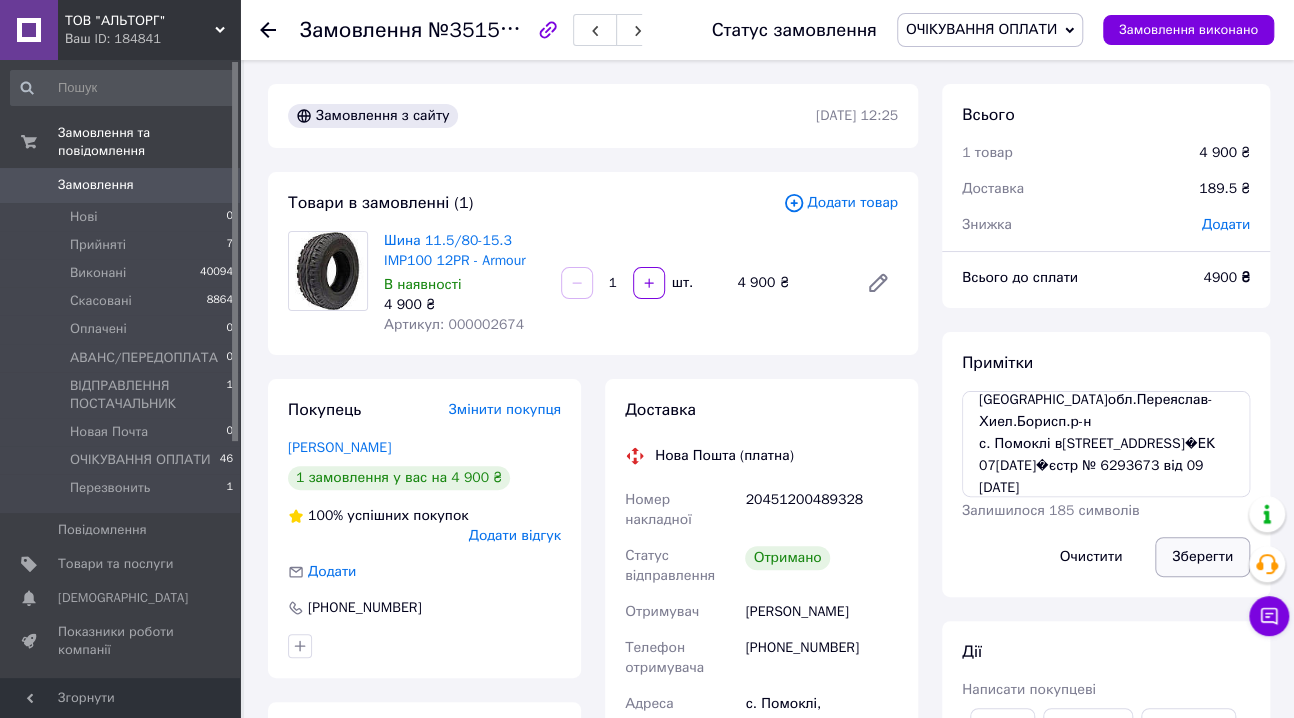 click on "Зберегти" at bounding box center [1202, 557] 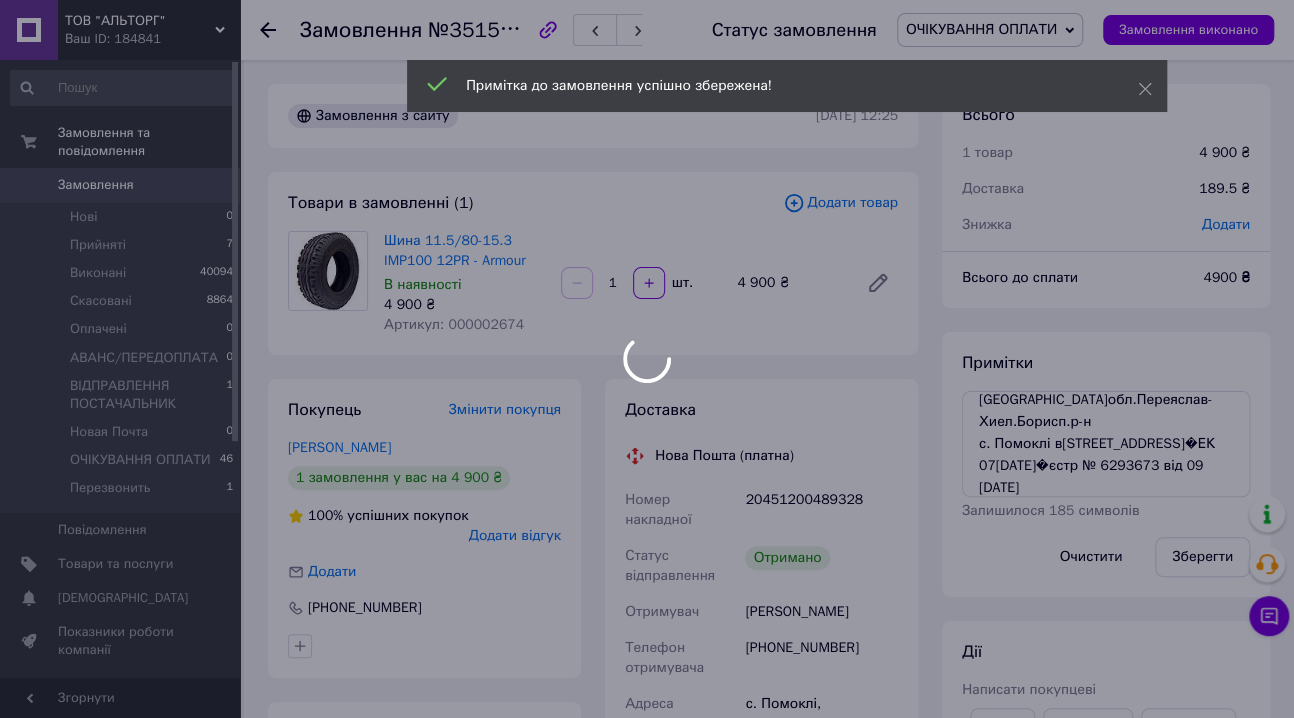 scroll, scrollTop: 195, scrollLeft: 0, axis: vertical 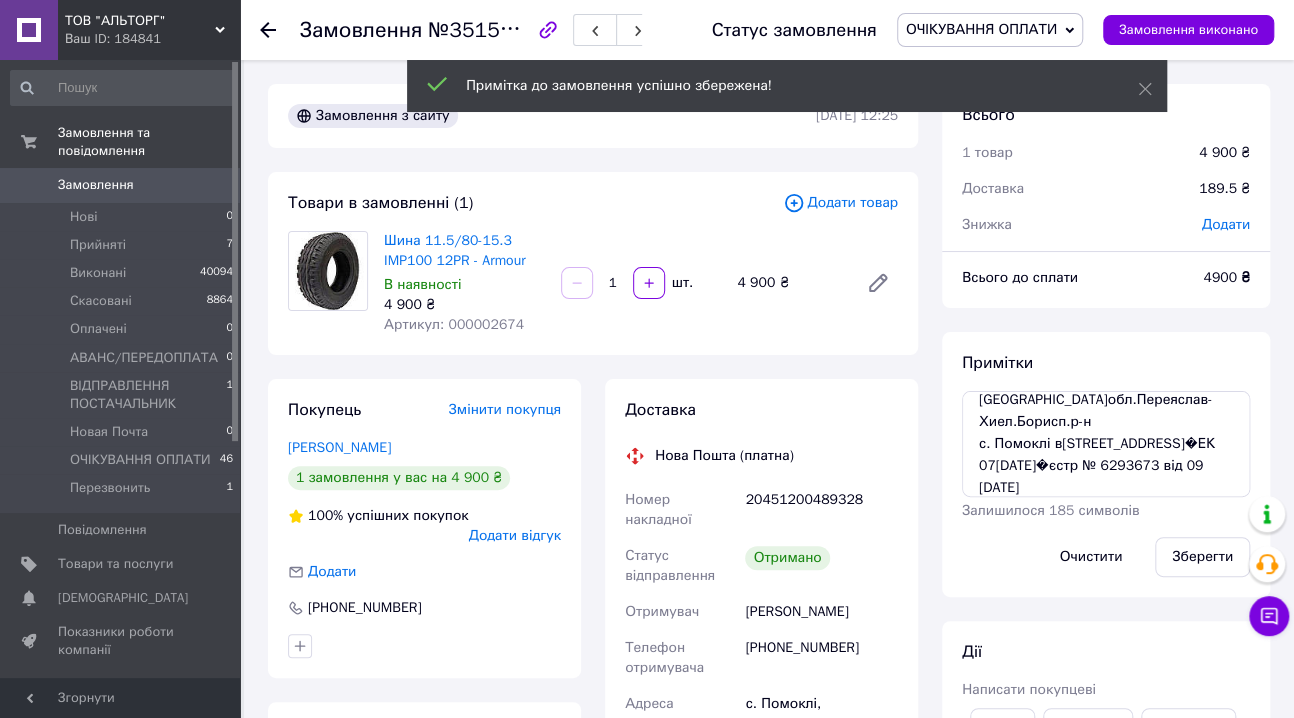 click on "ОЧІКУВАННЯ ОПЛАТИ" at bounding box center [981, 29] 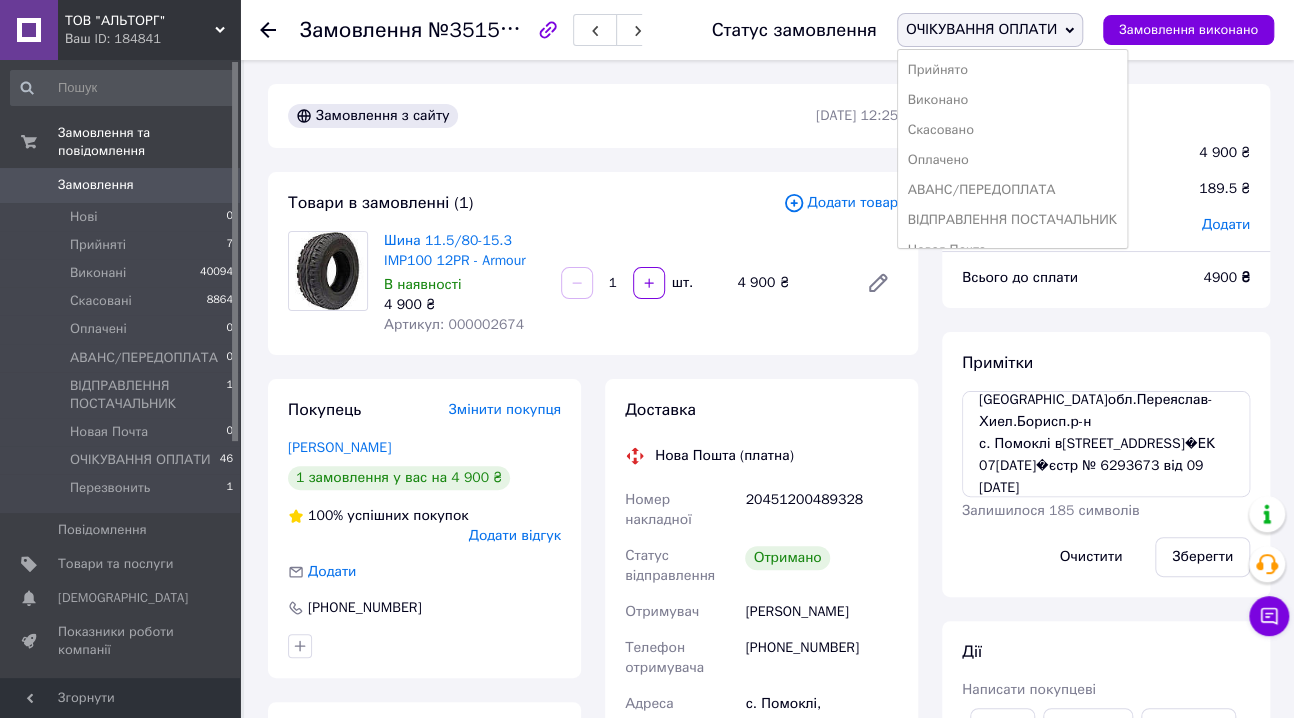 click on "Виконано" at bounding box center [1012, 100] 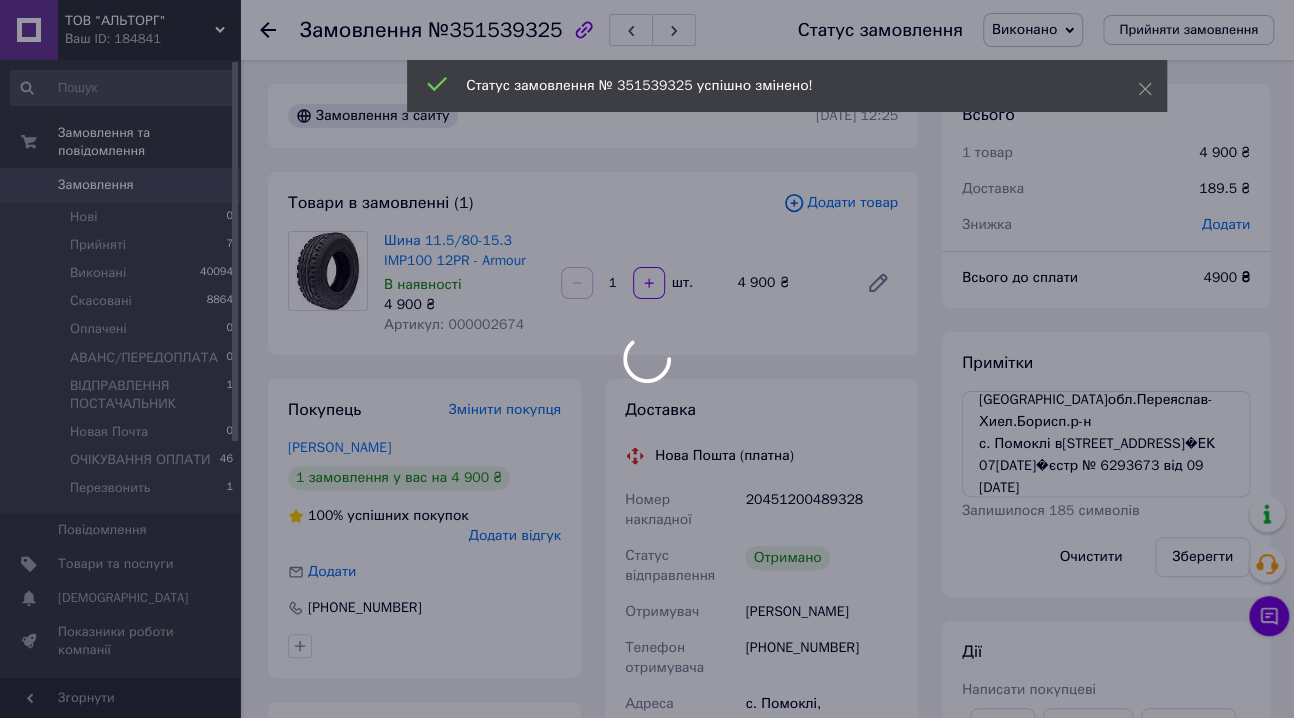 scroll, scrollTop: 243, scrollLeft: 0, axis: vertical 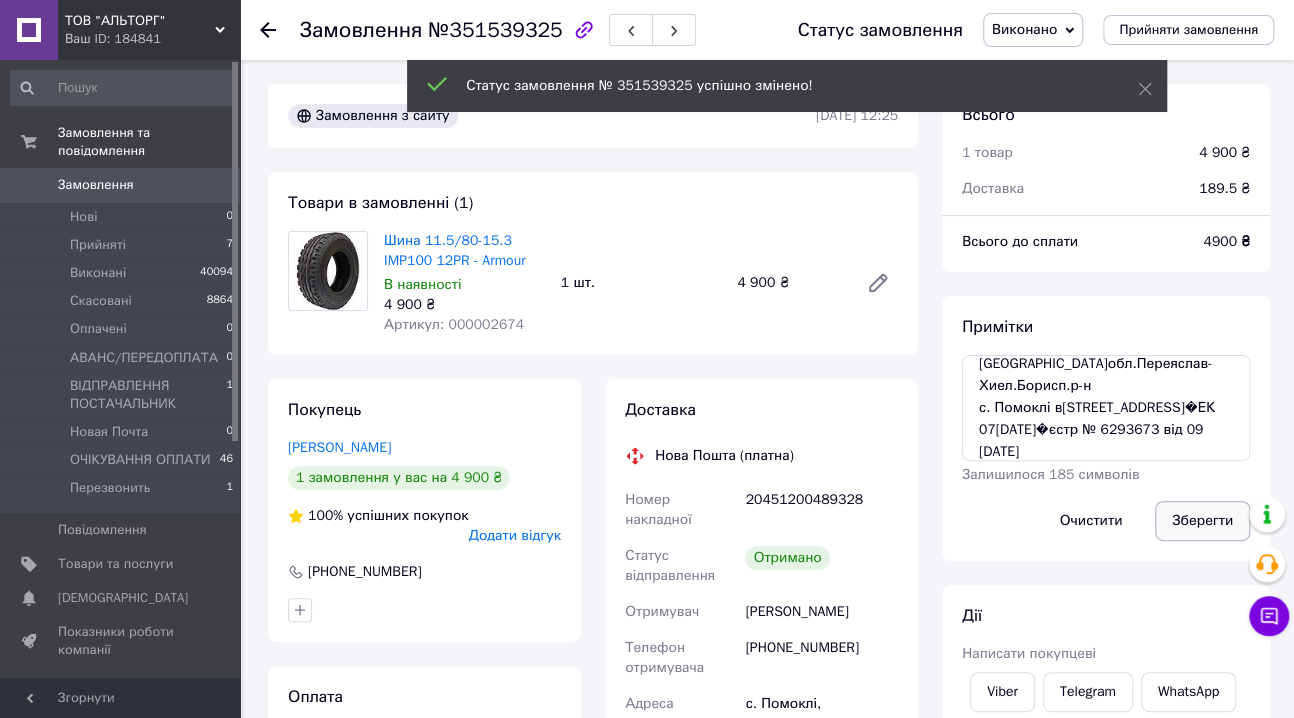 click on "Зберегти" at bounding box center [1202, 521] 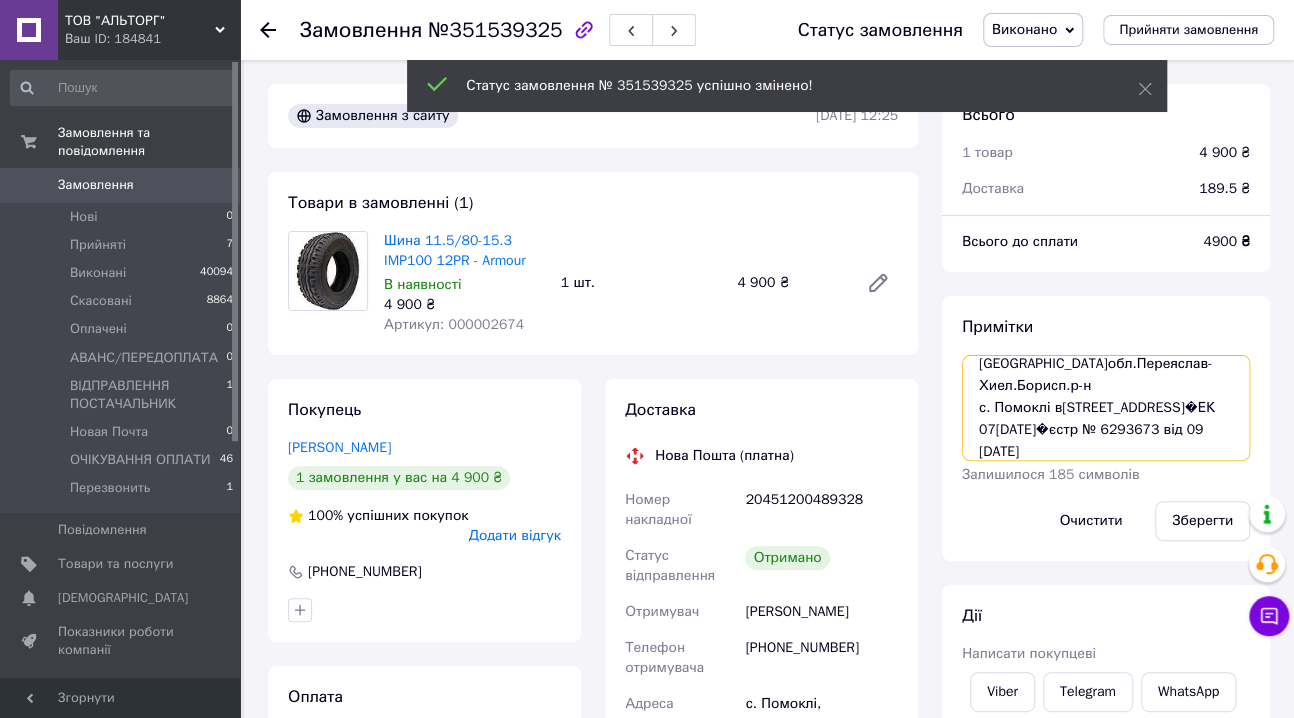 drag, startPoint x: 1090, startPoint y: 411, endPoint x: 973, endPoint y: 411, distance: 117 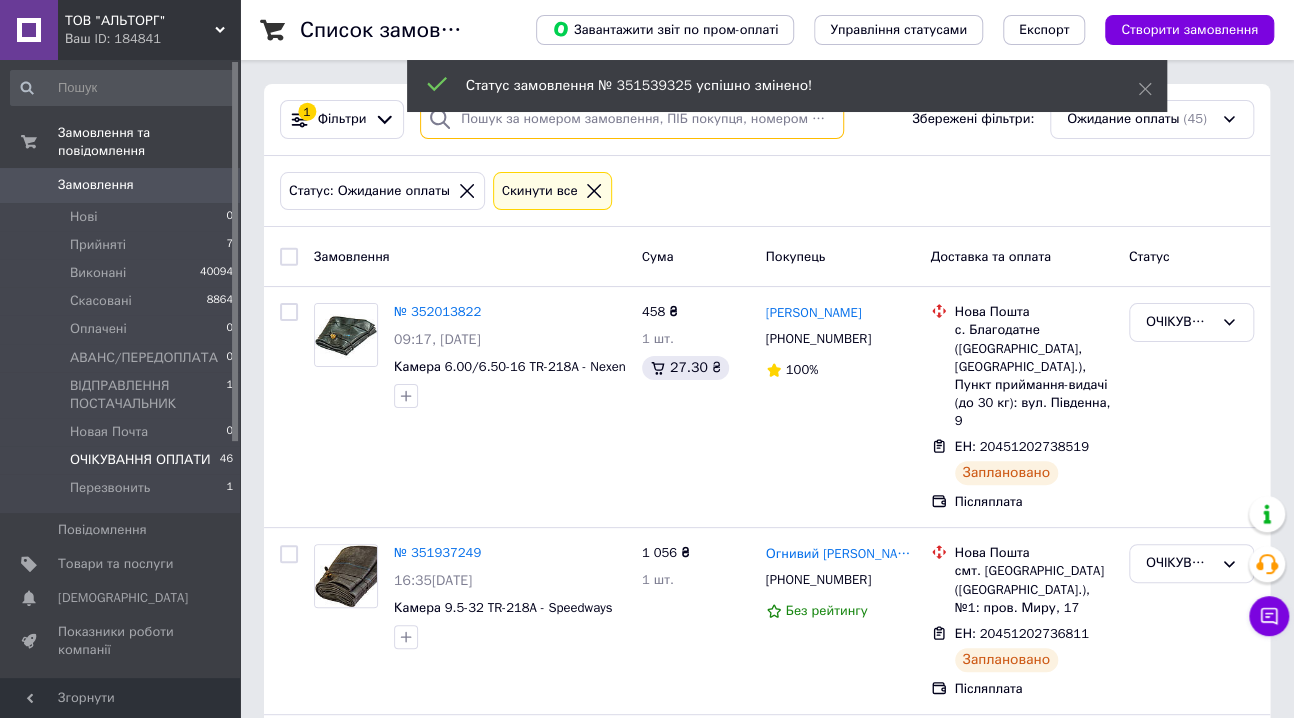 click at bounding box center [632, 119] 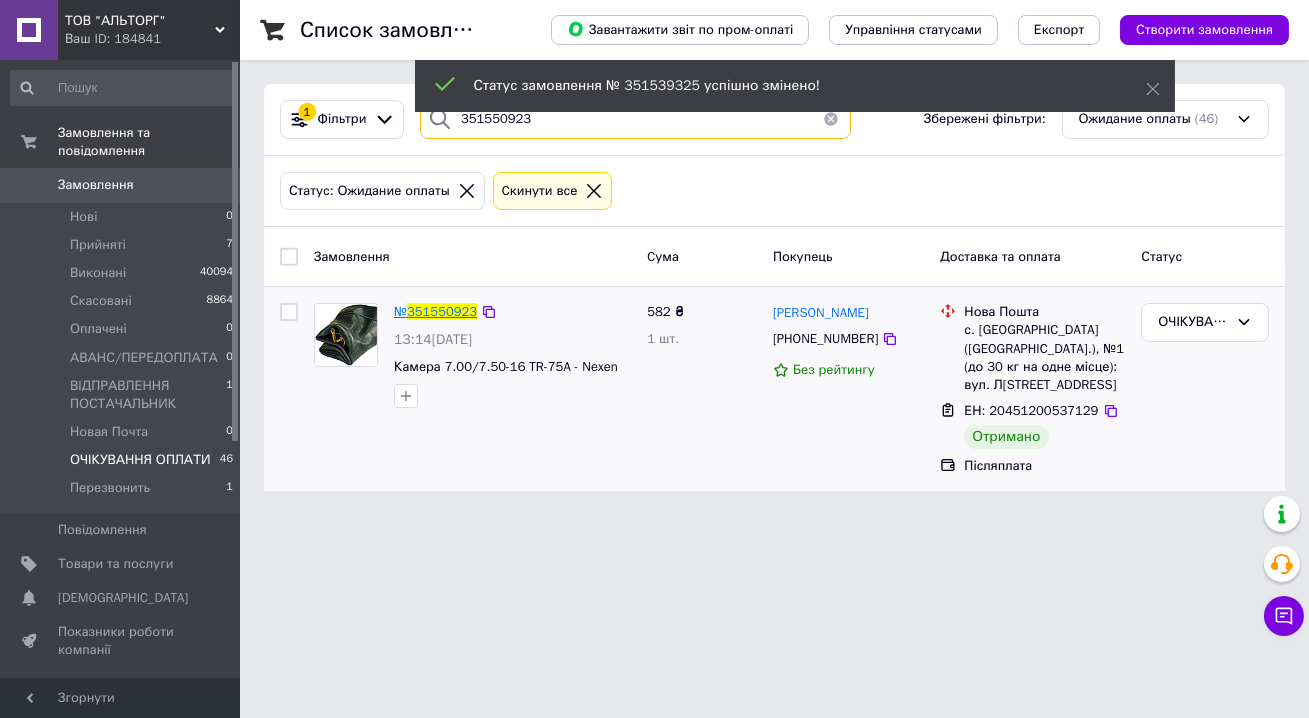 type on "351550923" 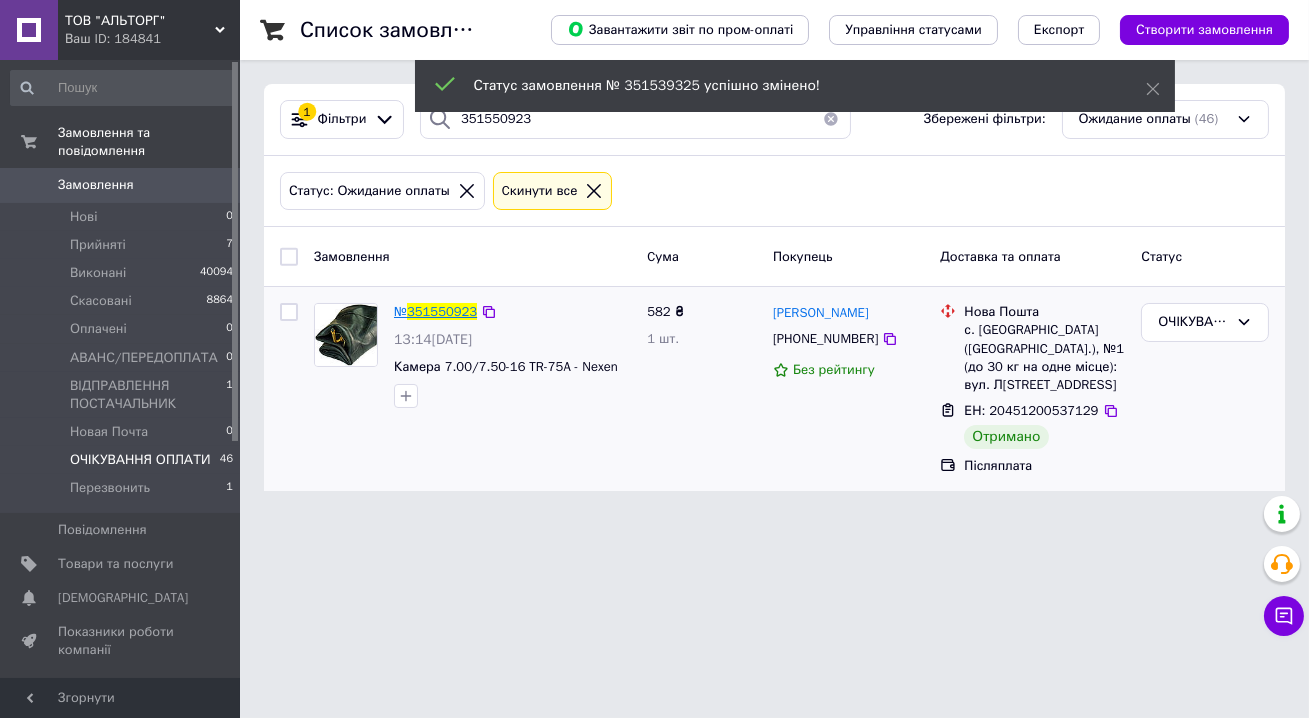 click on "351550923" at bounding box center [442, 311] 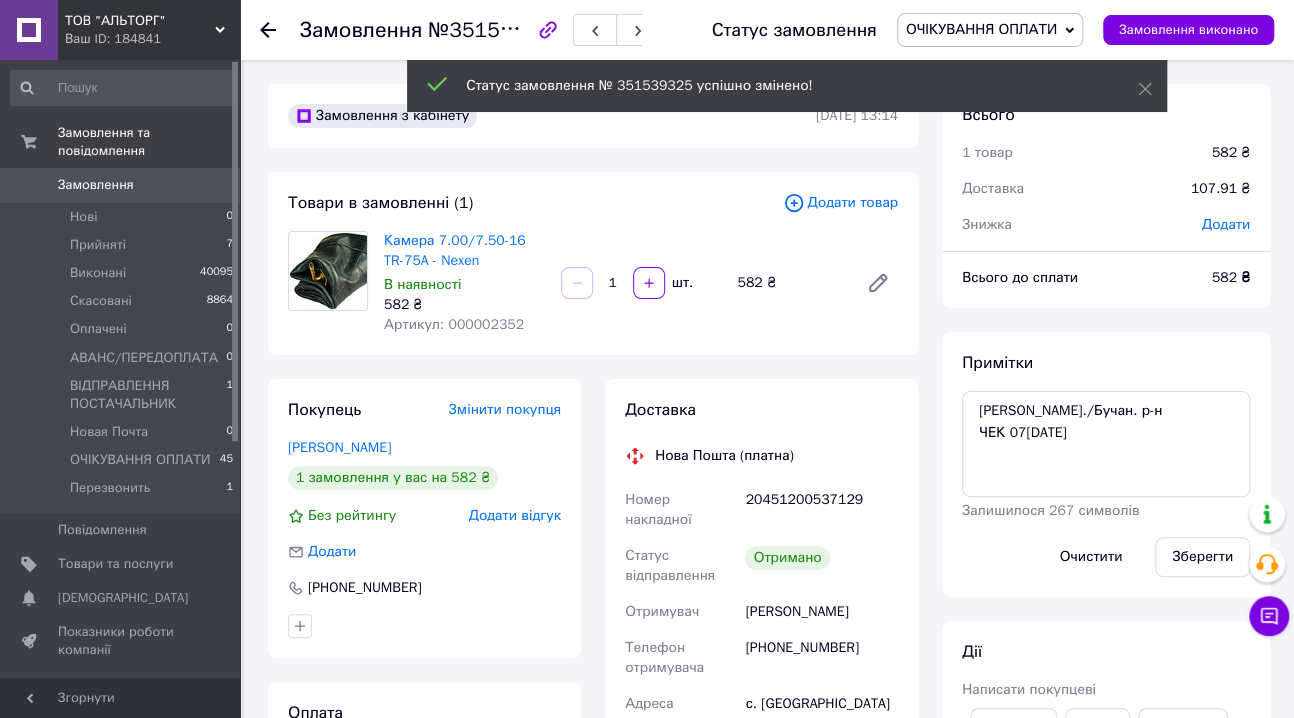scroll, scrollTop: 100, scrollLeft: 0, axis: vertical 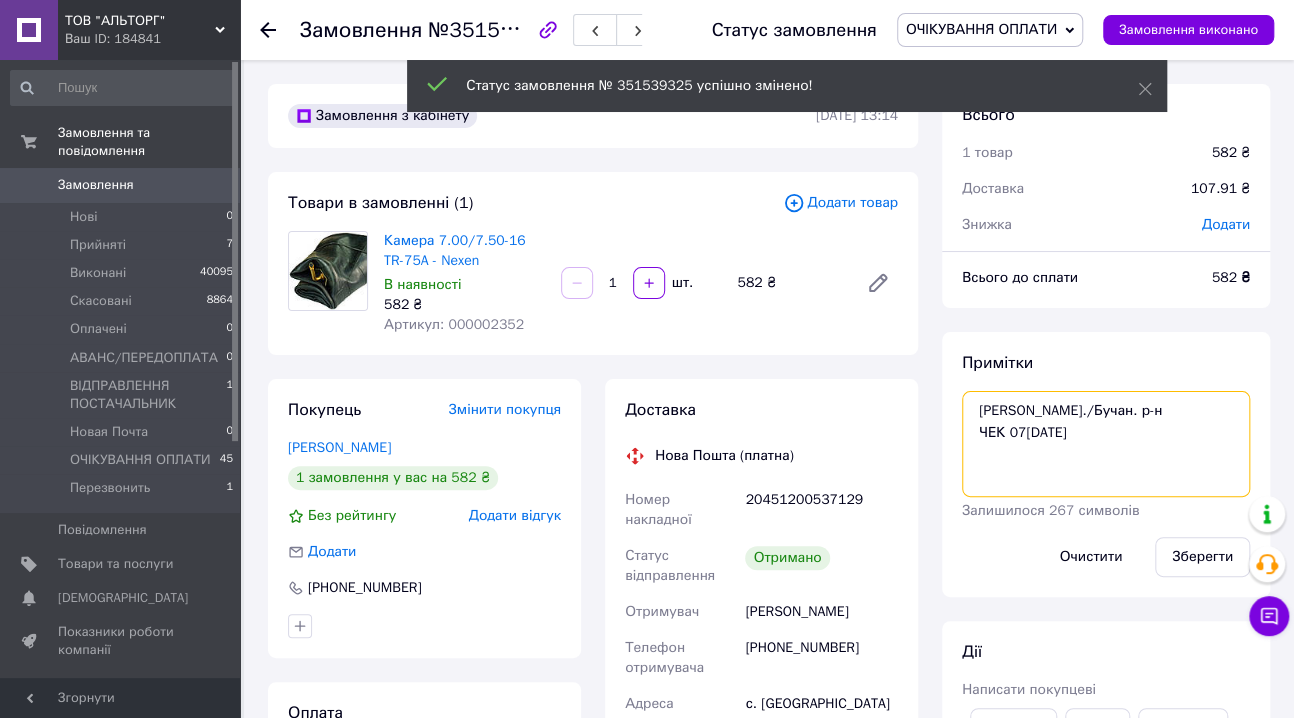 click on "Макар./Бучан. р-н
ЧЕК 07/07/2025" at bounding box center (1106, 444) 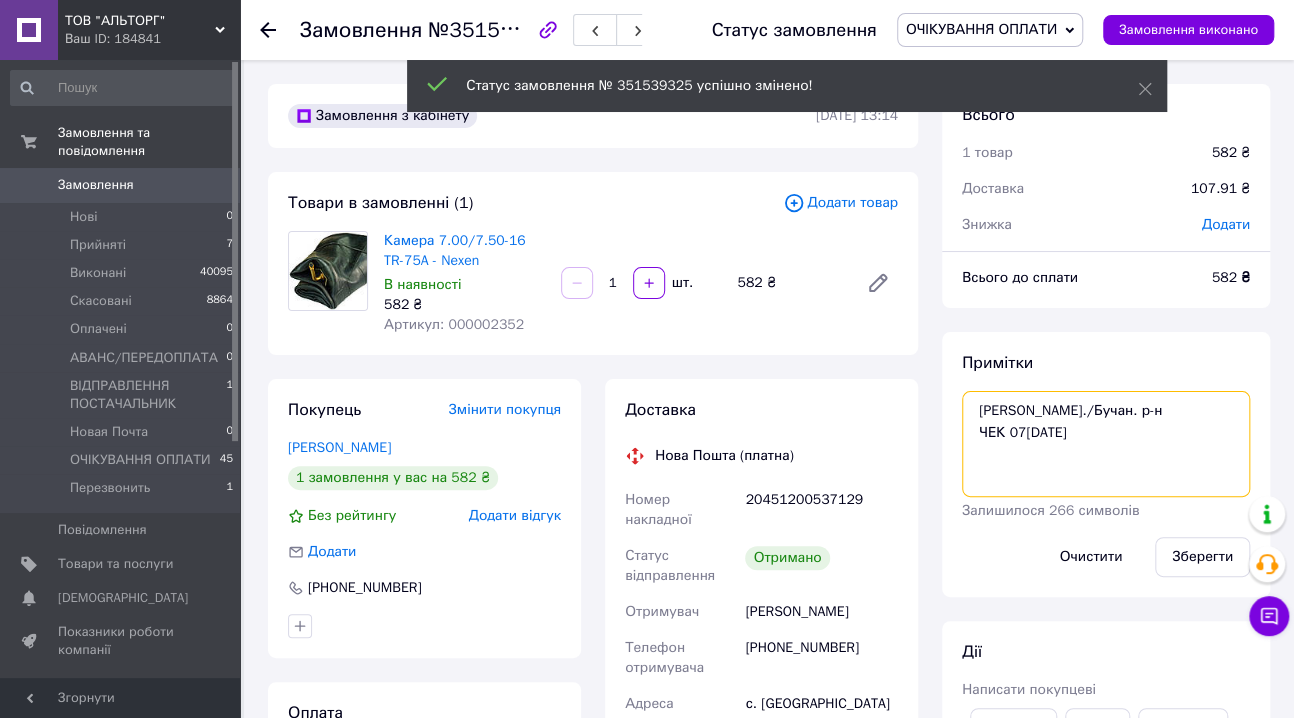 paste on "Реєстр № 6293673 від 09 липня 2025 р" 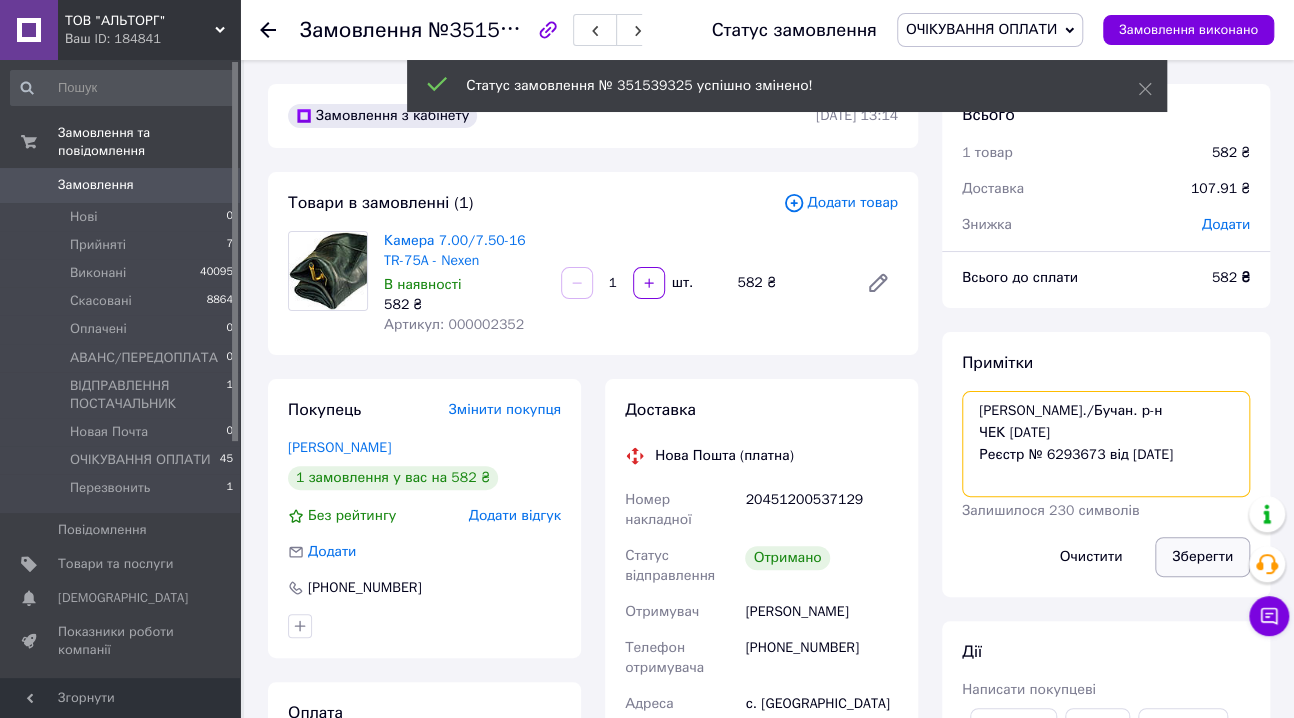 type on "Макар./Бучан. р-н
ЧЕК 07/07/2025
Реєстр № 6293673 від 09 липня 2025 р" 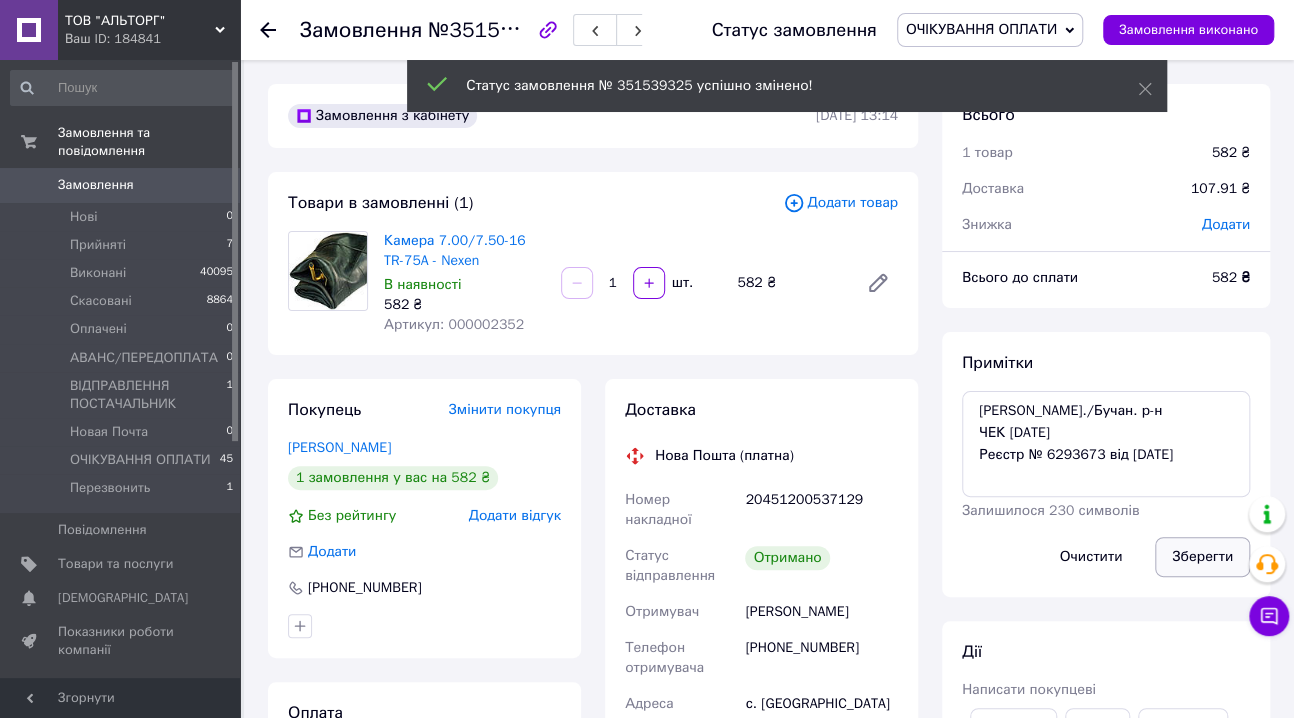 click on "Зберегти" at bounding box center (1202, 557) 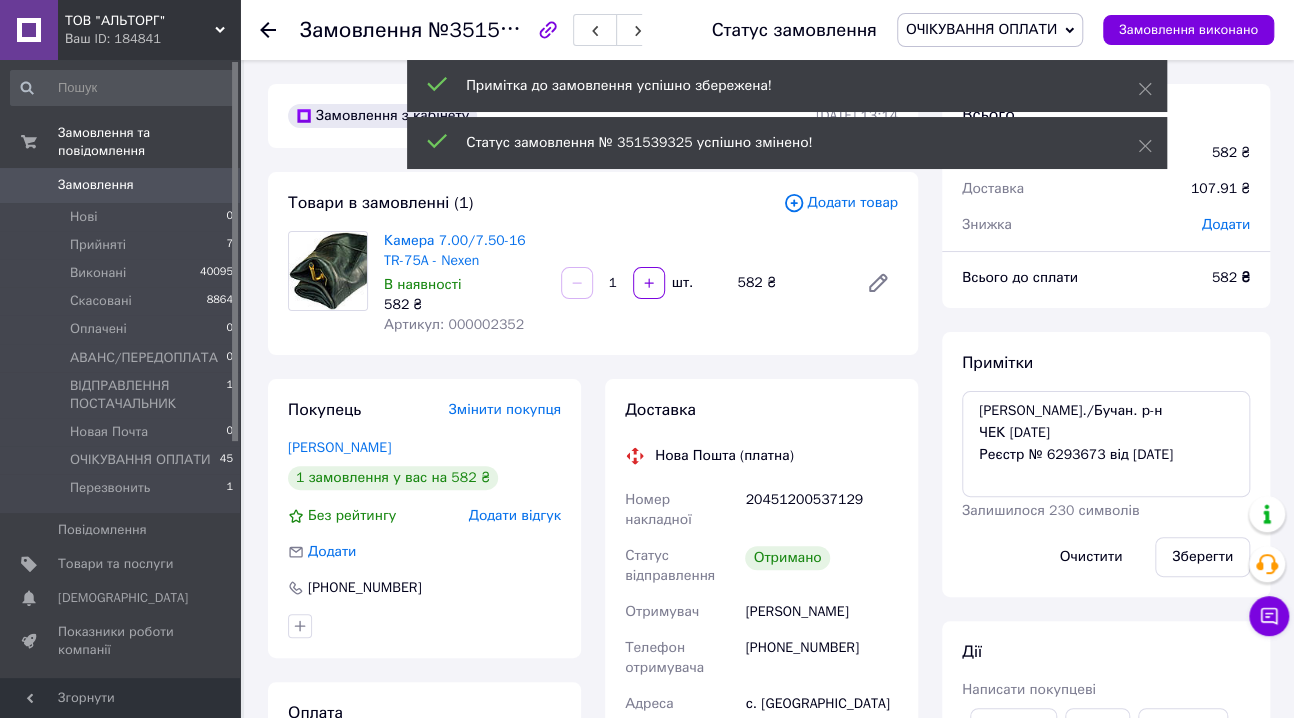 scroll, scrollTop: 168, scrollLeft: 0, axis: vertical 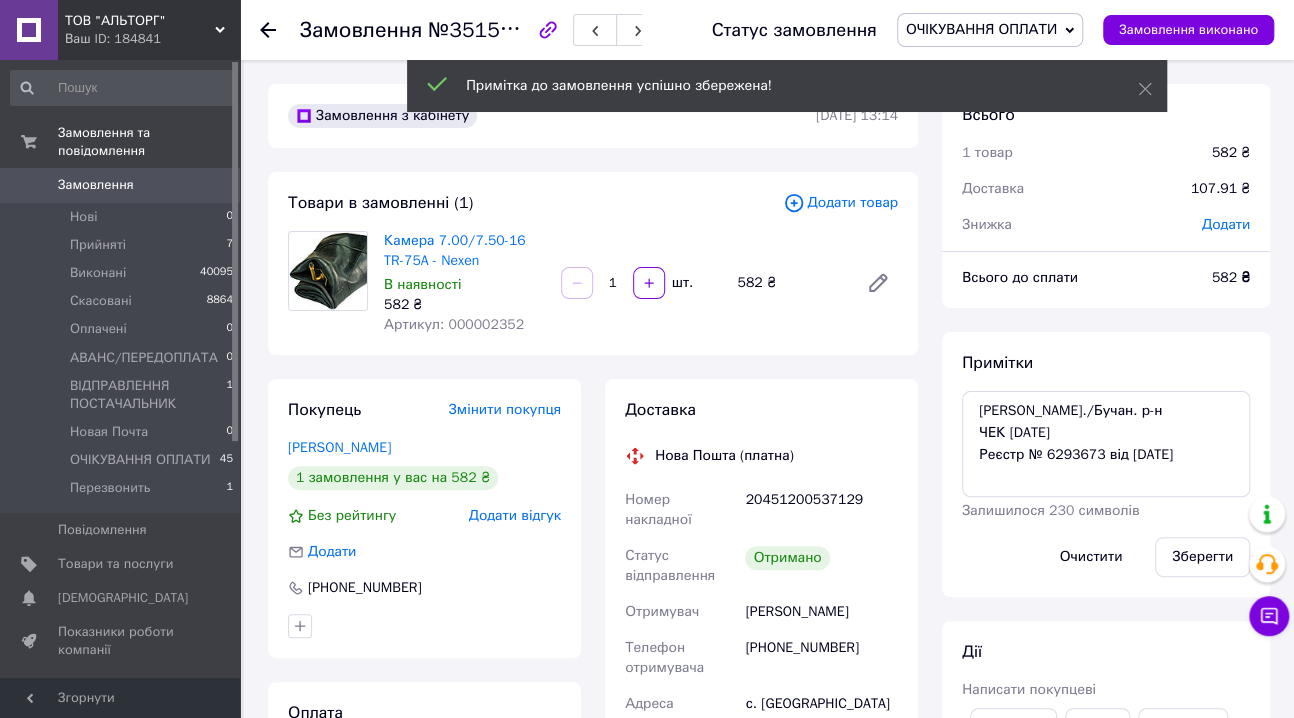click on "ОЧІКУВАННЯ ОПЛАТИ" at bounding box center [981, 29] 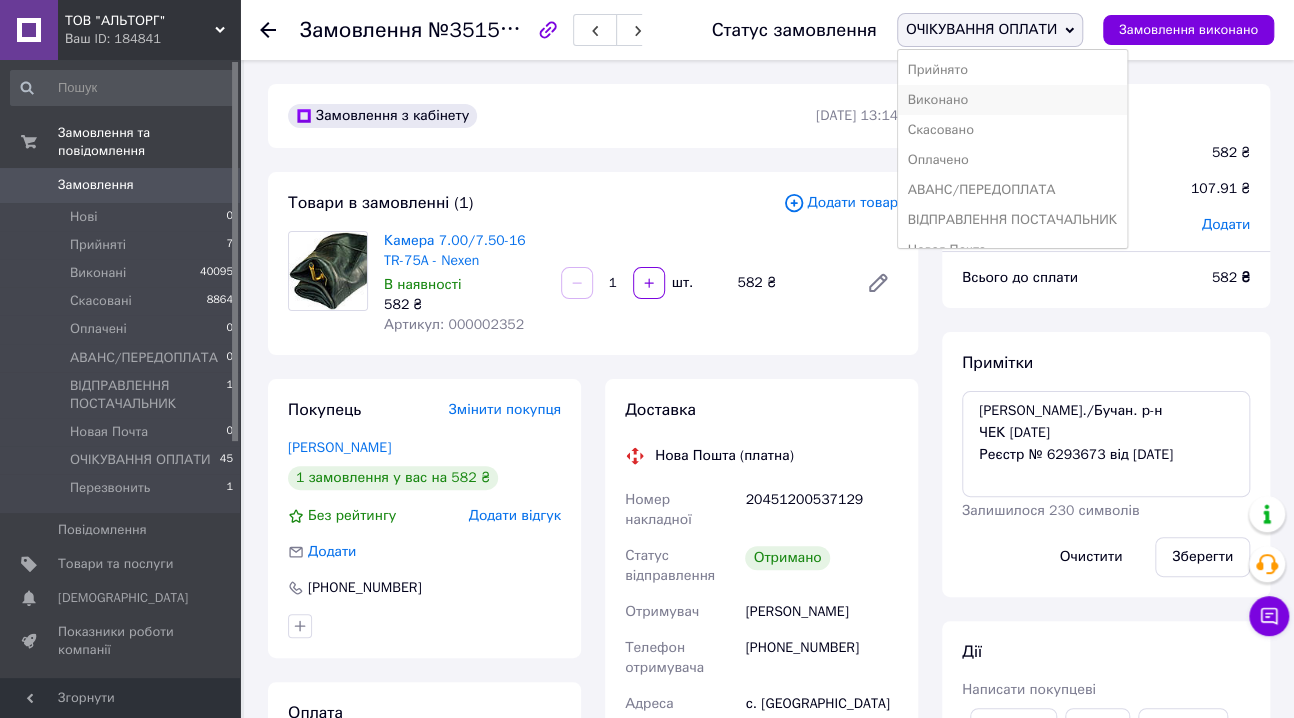 click on "Виконано" at bounding box center [1012, 100] 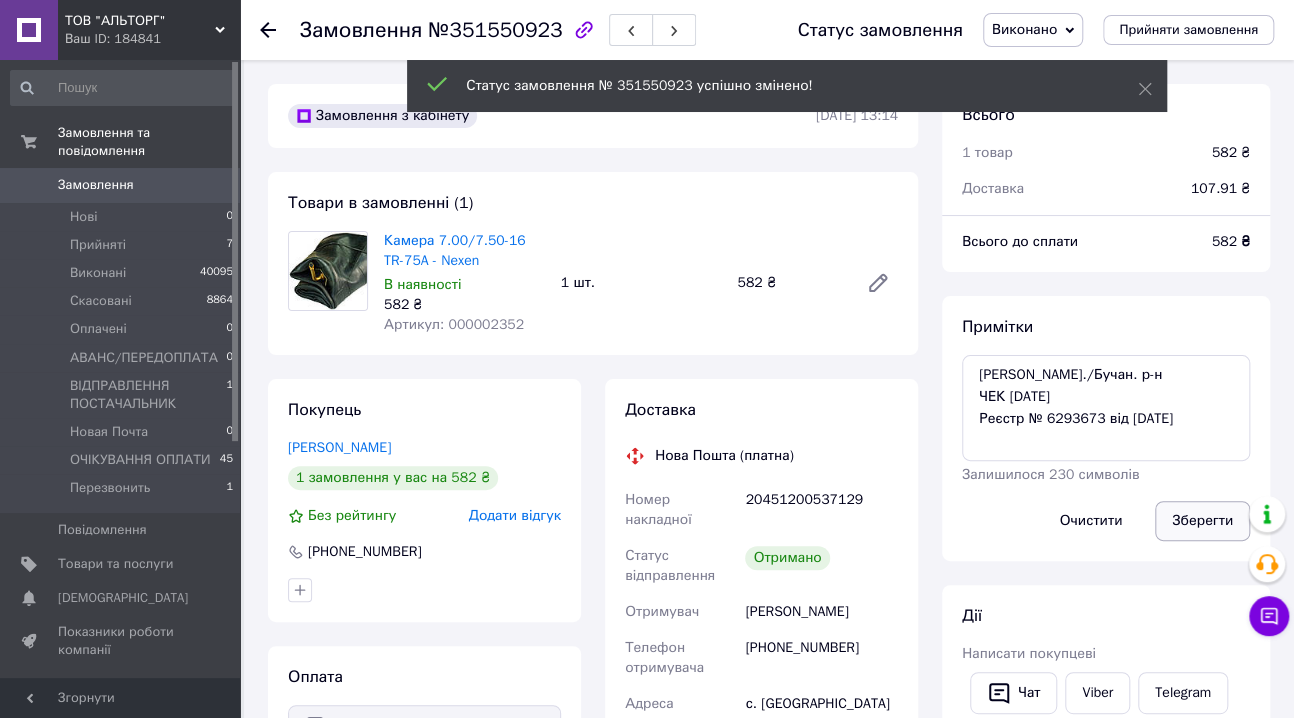 scroll, scrollTop: 215, scrollLeft: 0, axis: vertical 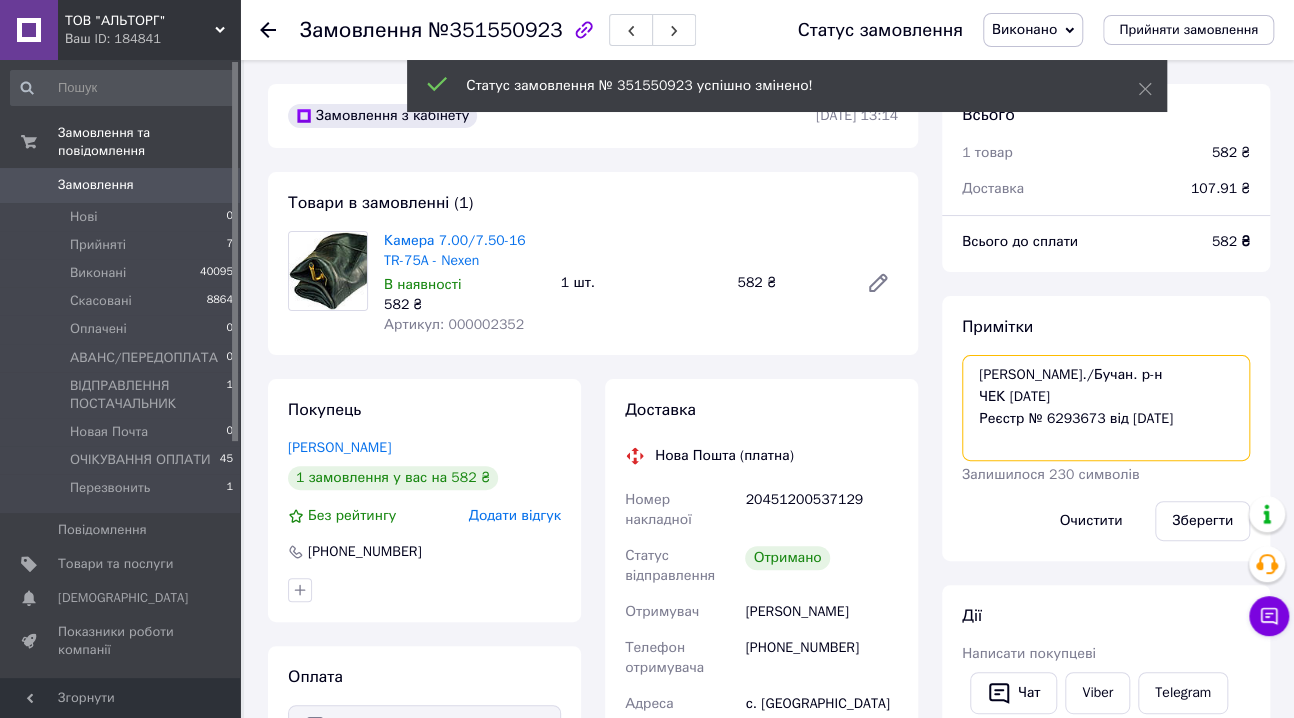 drag, startPoint x: 1088, startPoint y: 403, endPoint x: 974, endPoint y: 401, distance: 114.01754 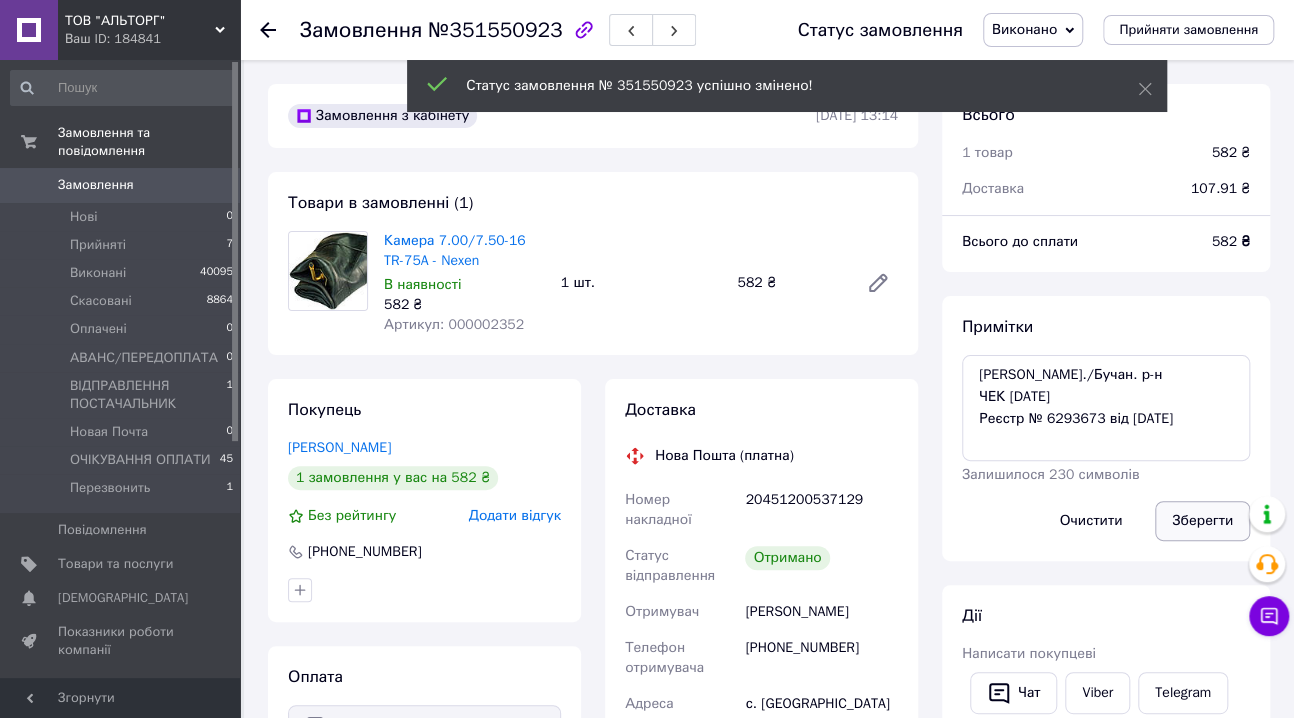click on "Зберегти" at bounding box center [1202, 521] 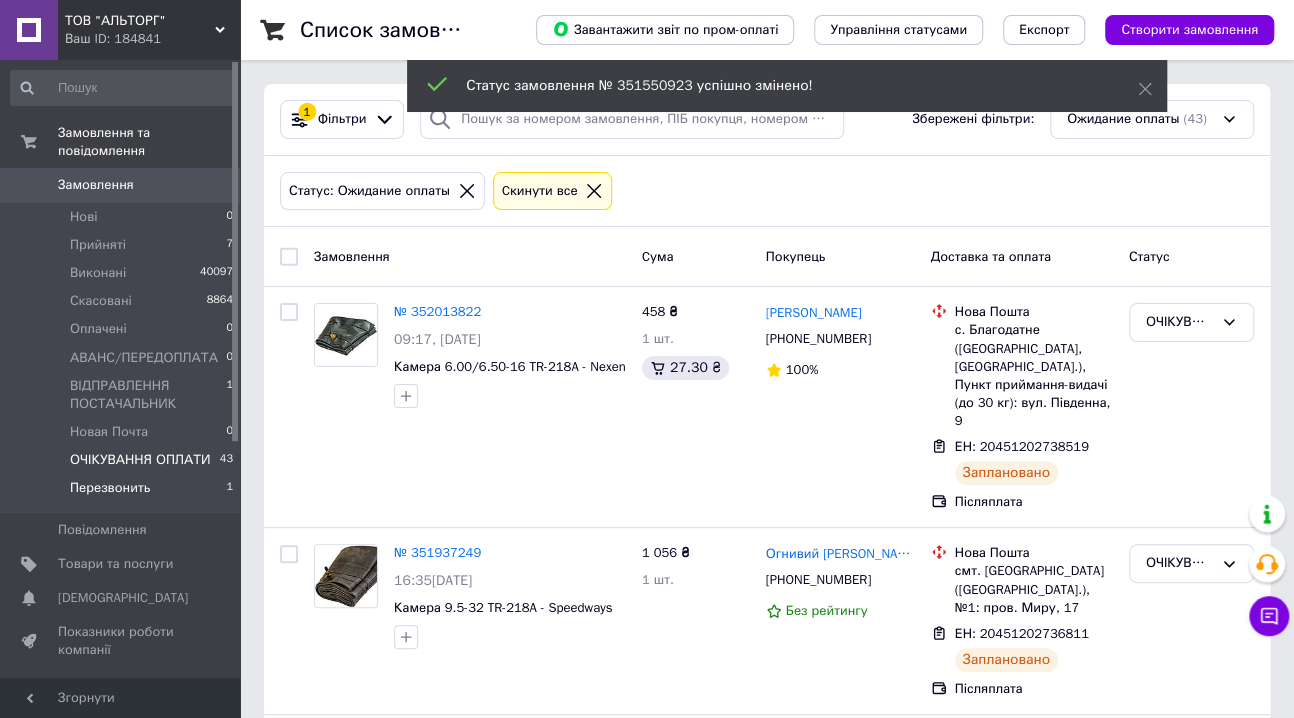 click on "Перезвонить" at bounding box center (110, 488) 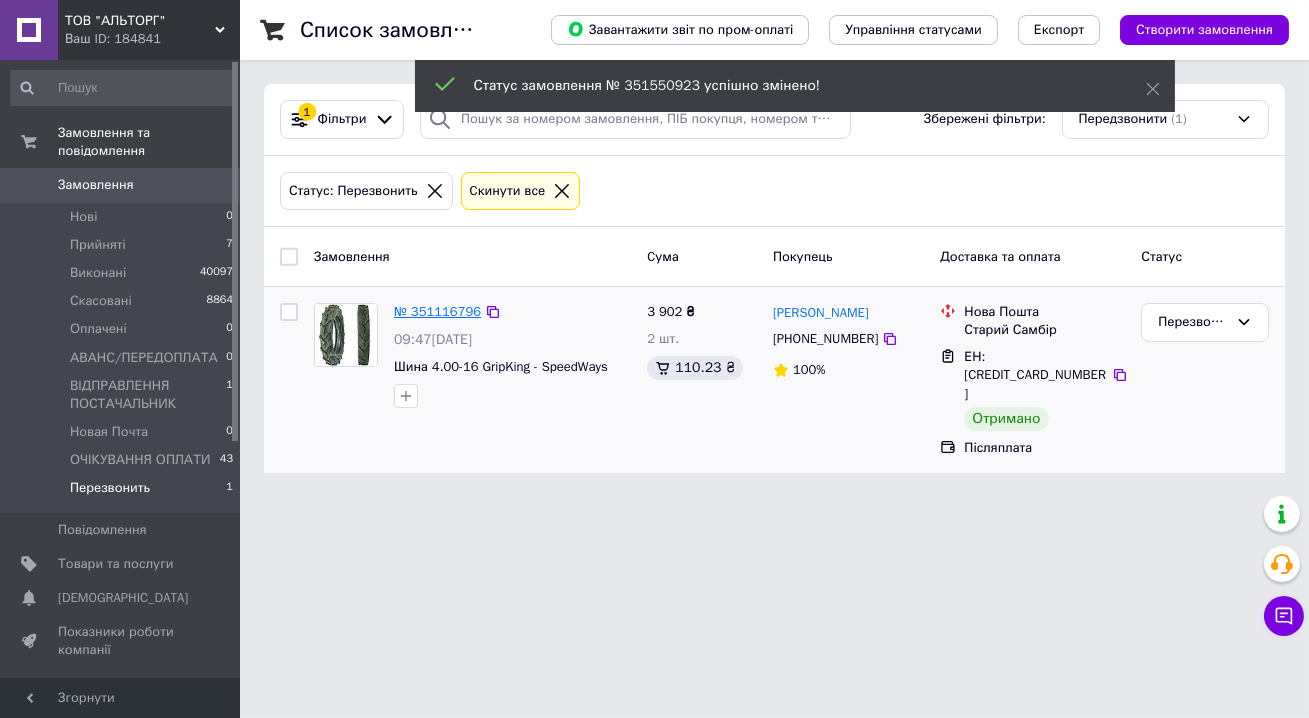 click on "№ 351116796" at bounding box center [437, 311] 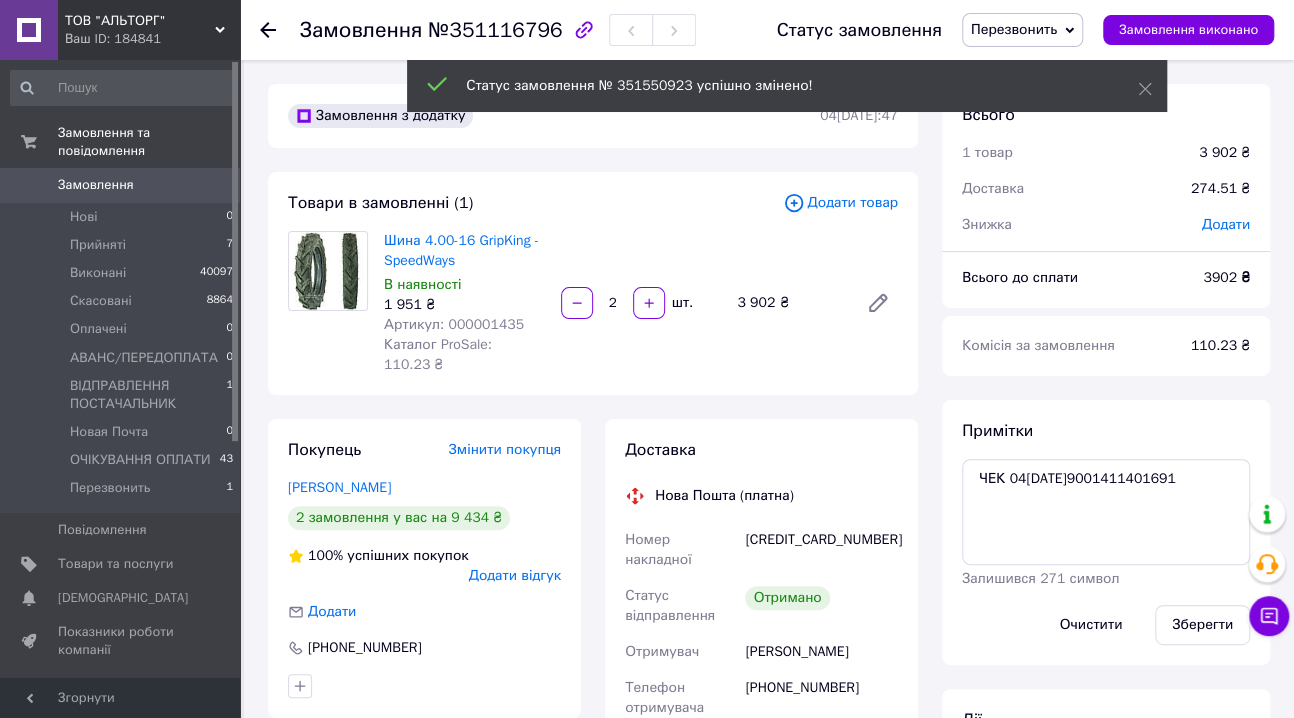 scroll, scrollTop: 155, scrollLeft: 0, axis: vertical 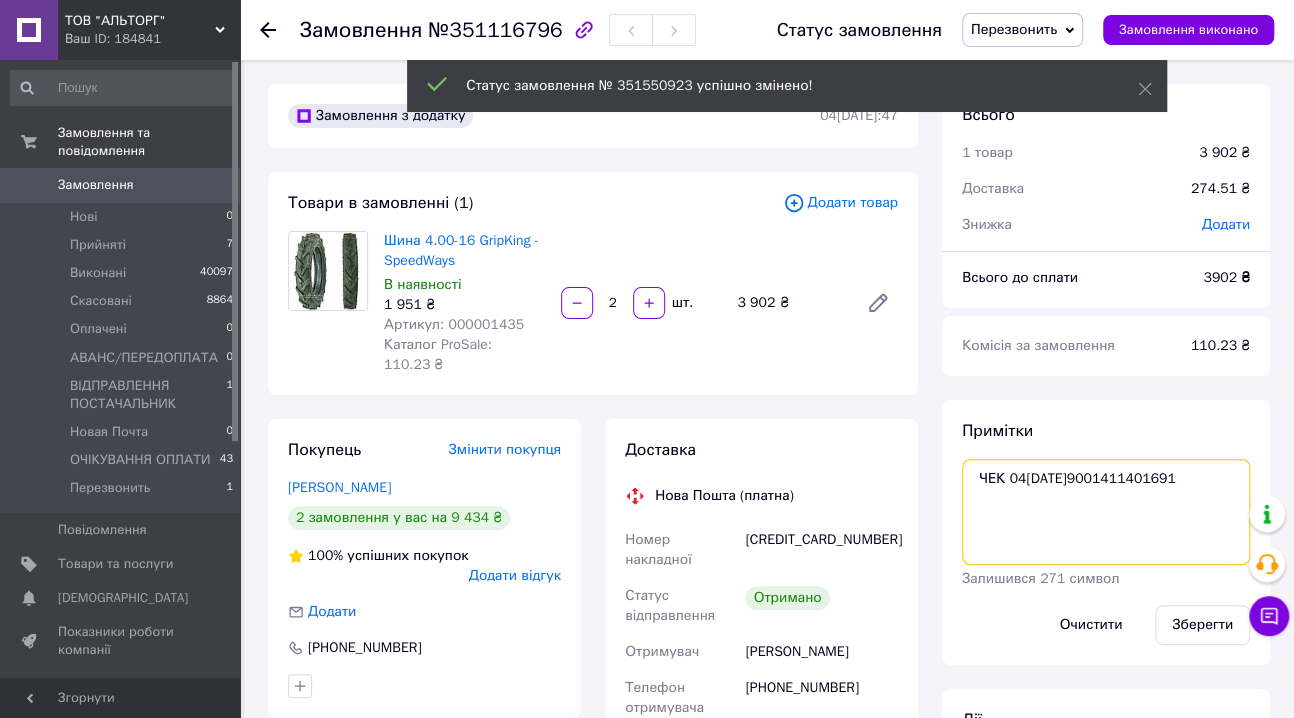 click on "ЧЕК 04/07/2025
59001411401691" at bounding box center (1106, 512) 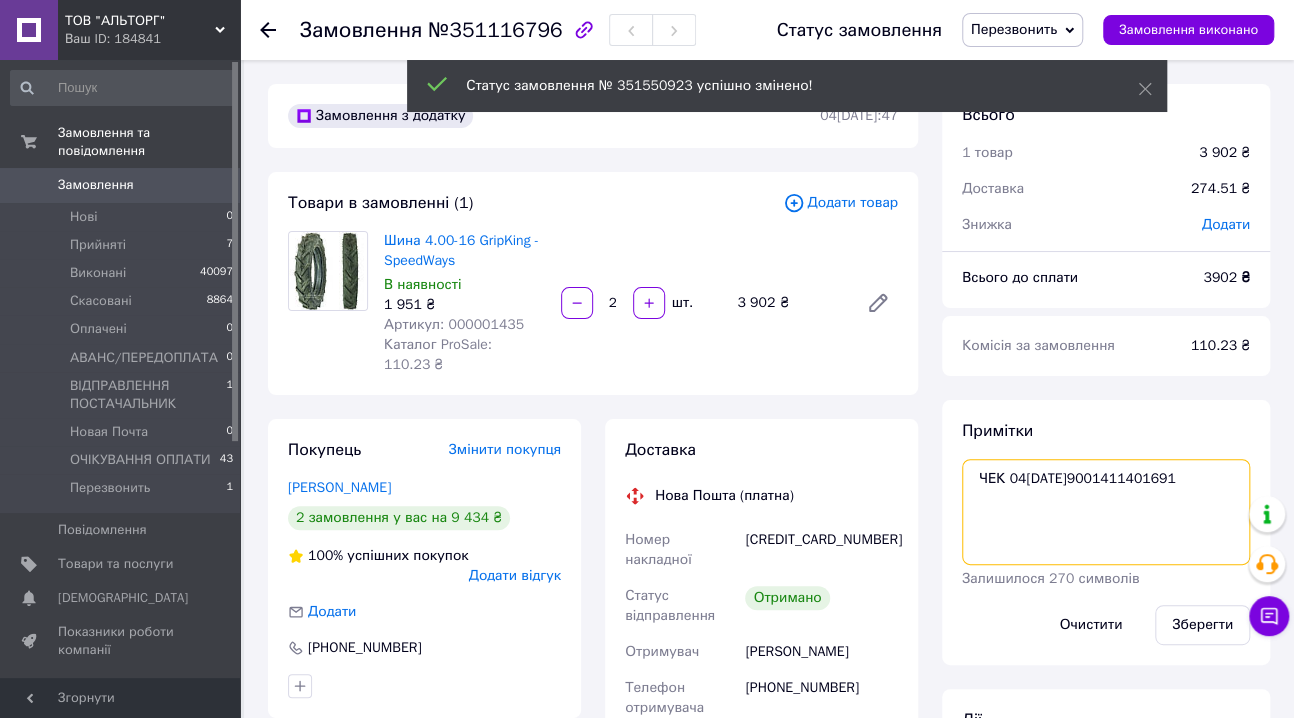 paste on "Джох Михайло" 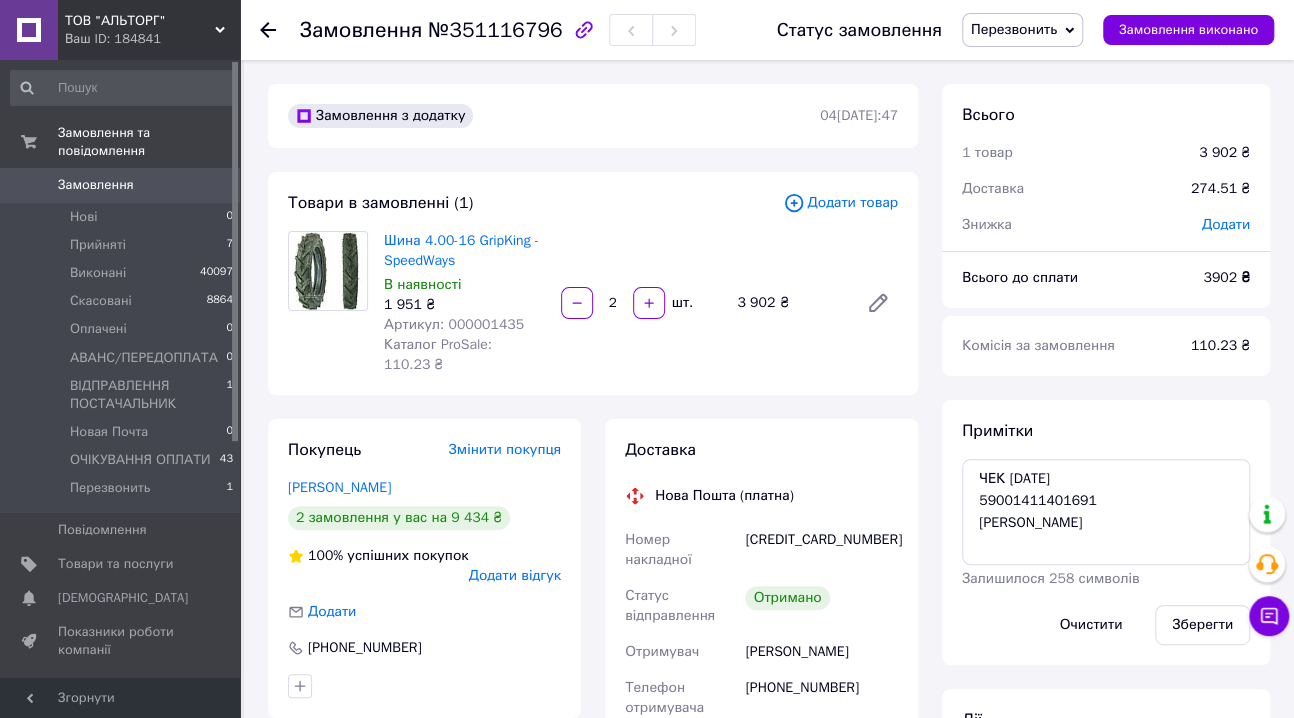click on "№351116796" at bounding box center [495, 30] 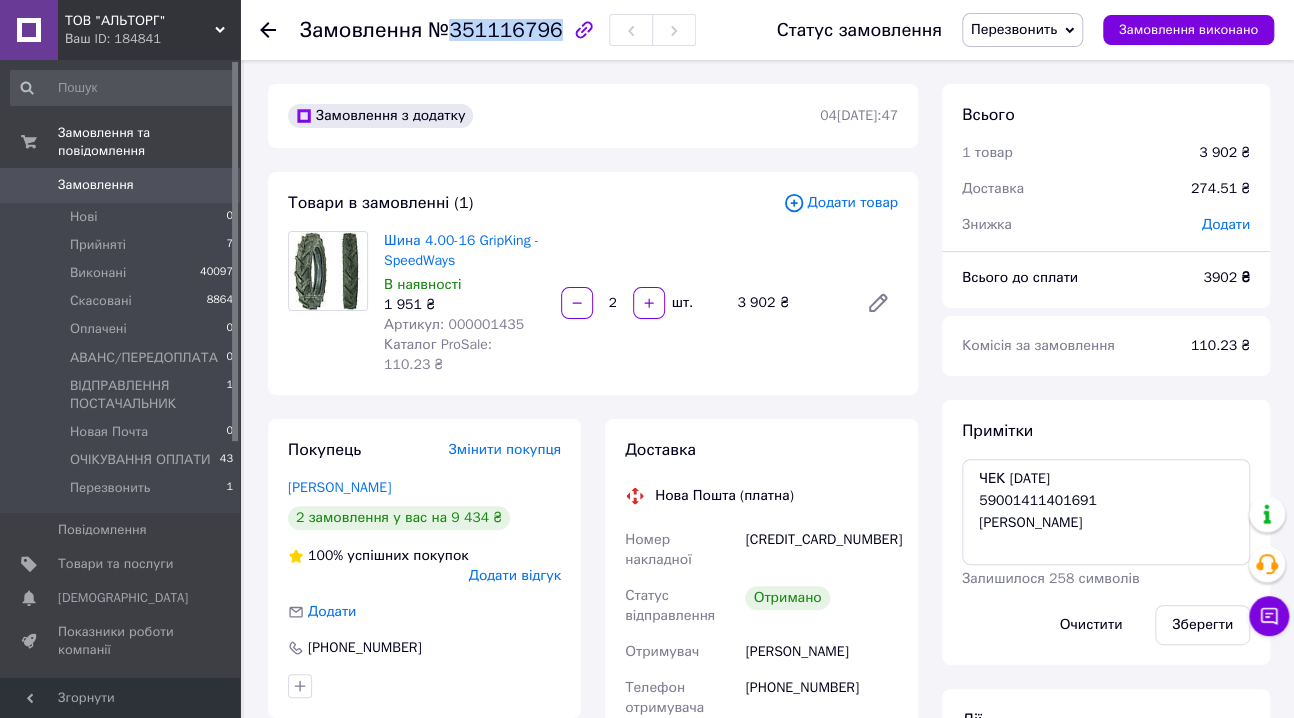click on "№351116796" at bounding box center (495, 30) 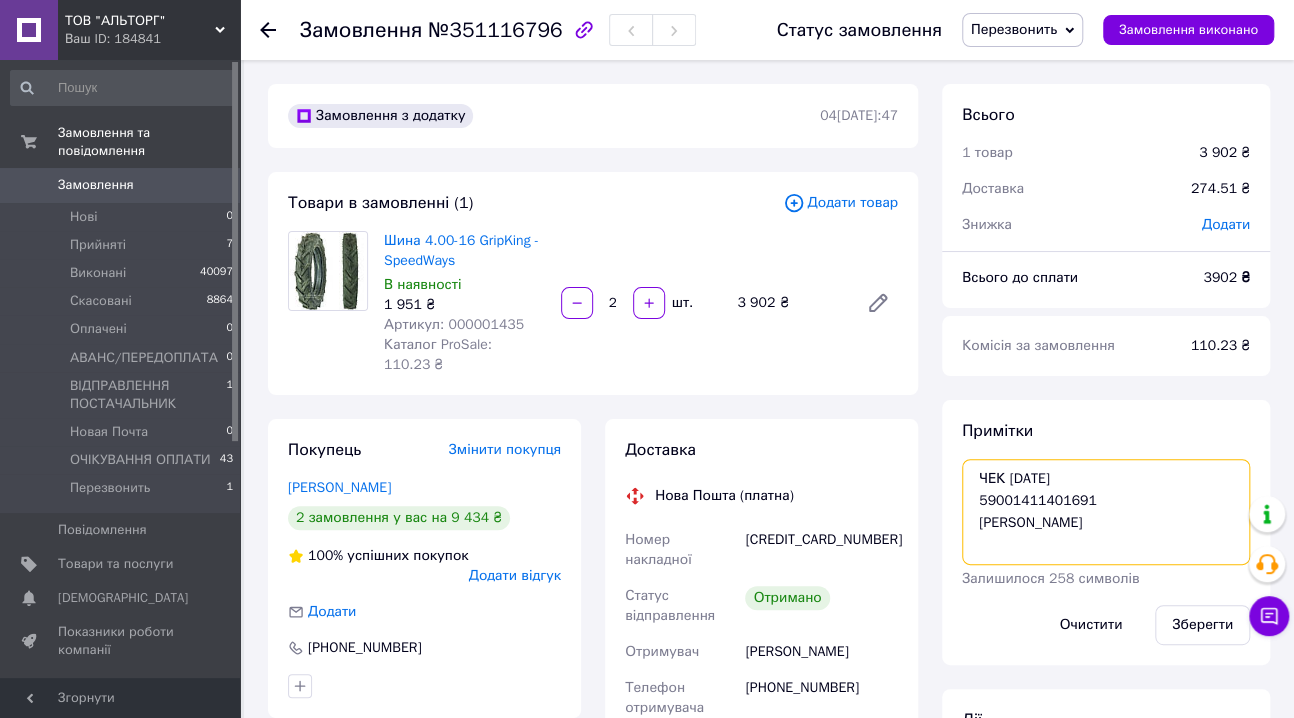 drag, startPoint x: 1092, startPoint y: 479, endPoint x: 965, endPoint y: 481, distance: 127.01575 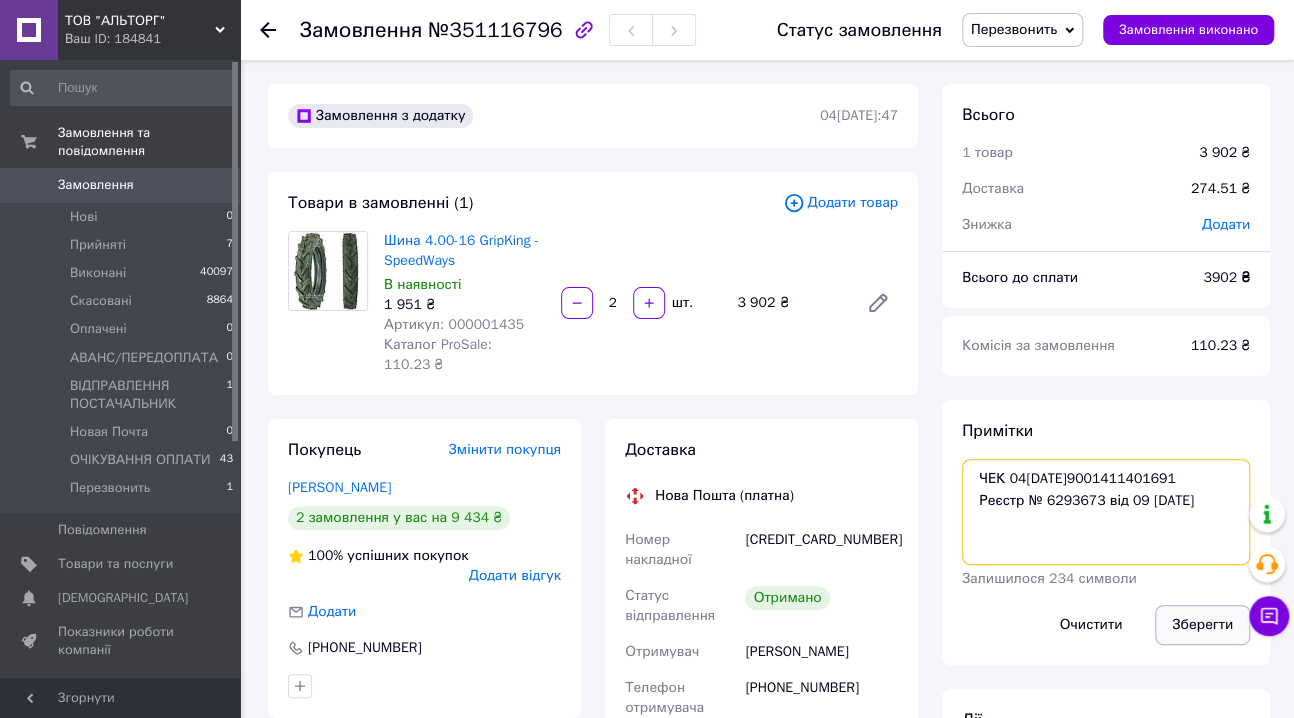 type on "ЧЕК 04/07/2025
59001411401691
Реєстр № 6293673 від 09 липня 2025 р" 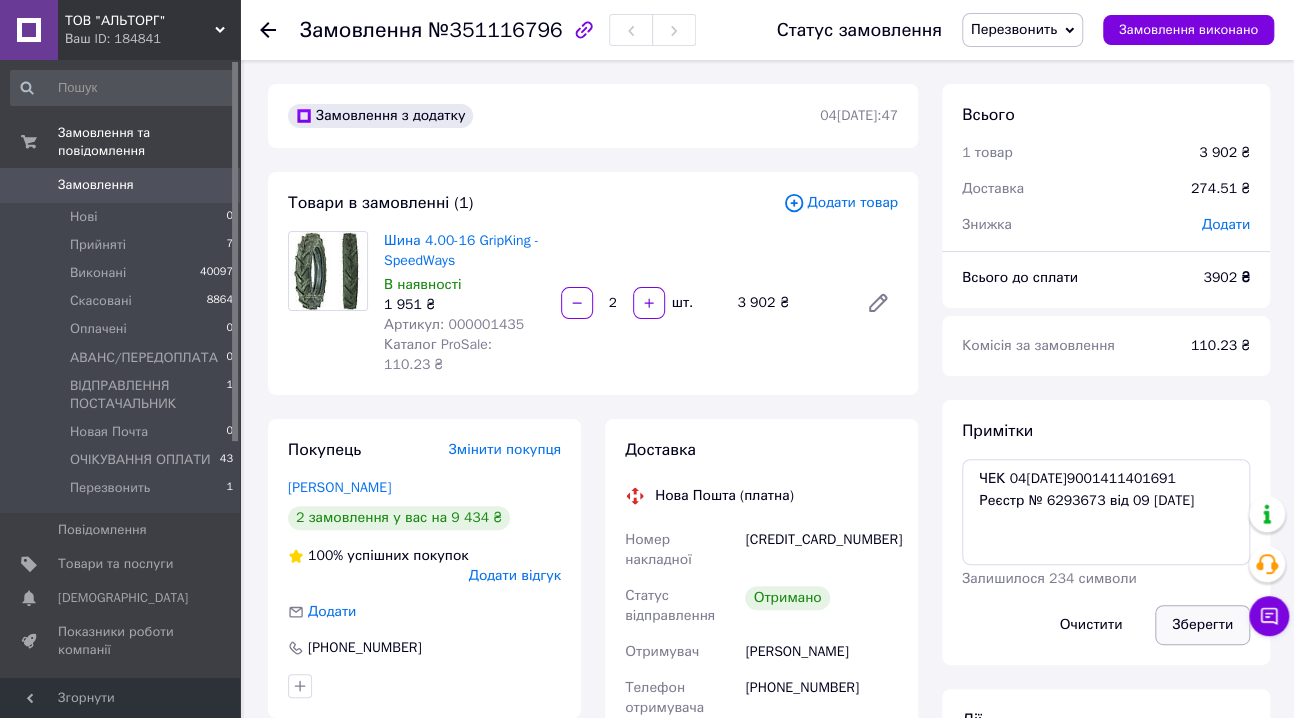 click on "Зберегти" at bounding box center (1202, 625) 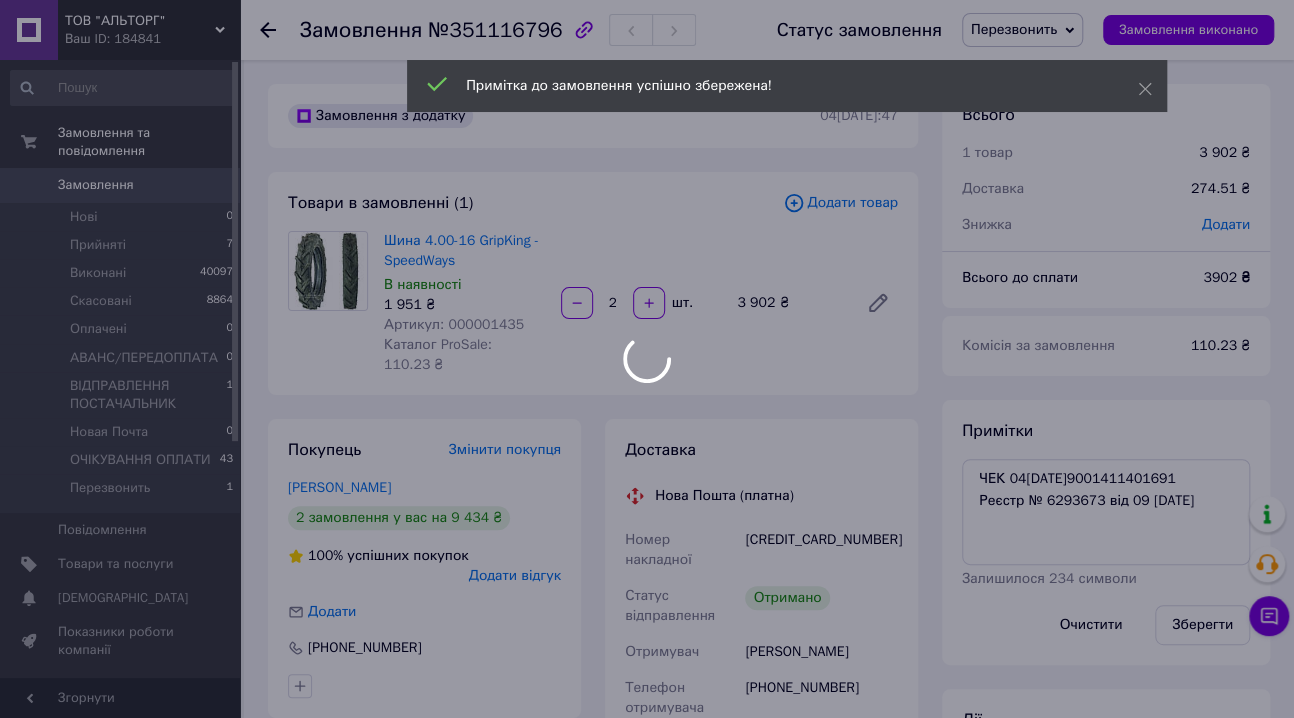 scroll, scrollTop: 223, scrollLeft: 0, axis: vertical 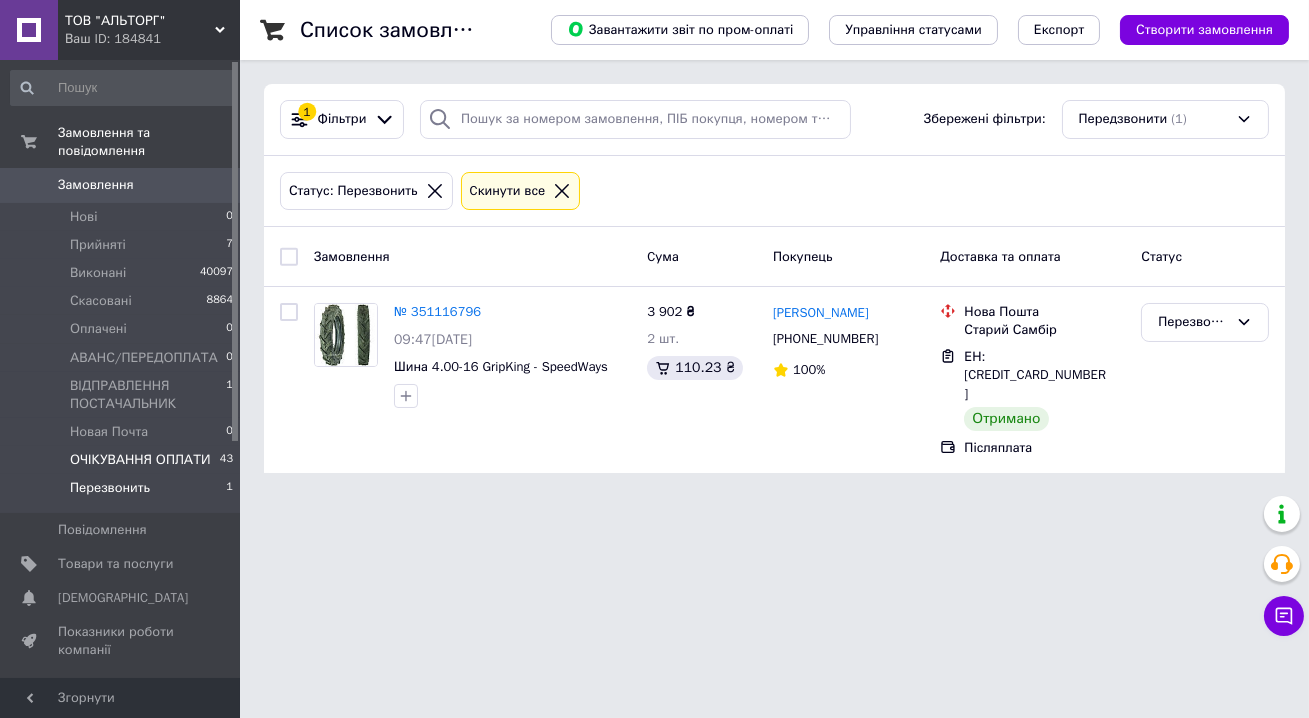 click on "ОЧІКУВАННЯ ОПЛАТИ" at bounding box center (140, 460) 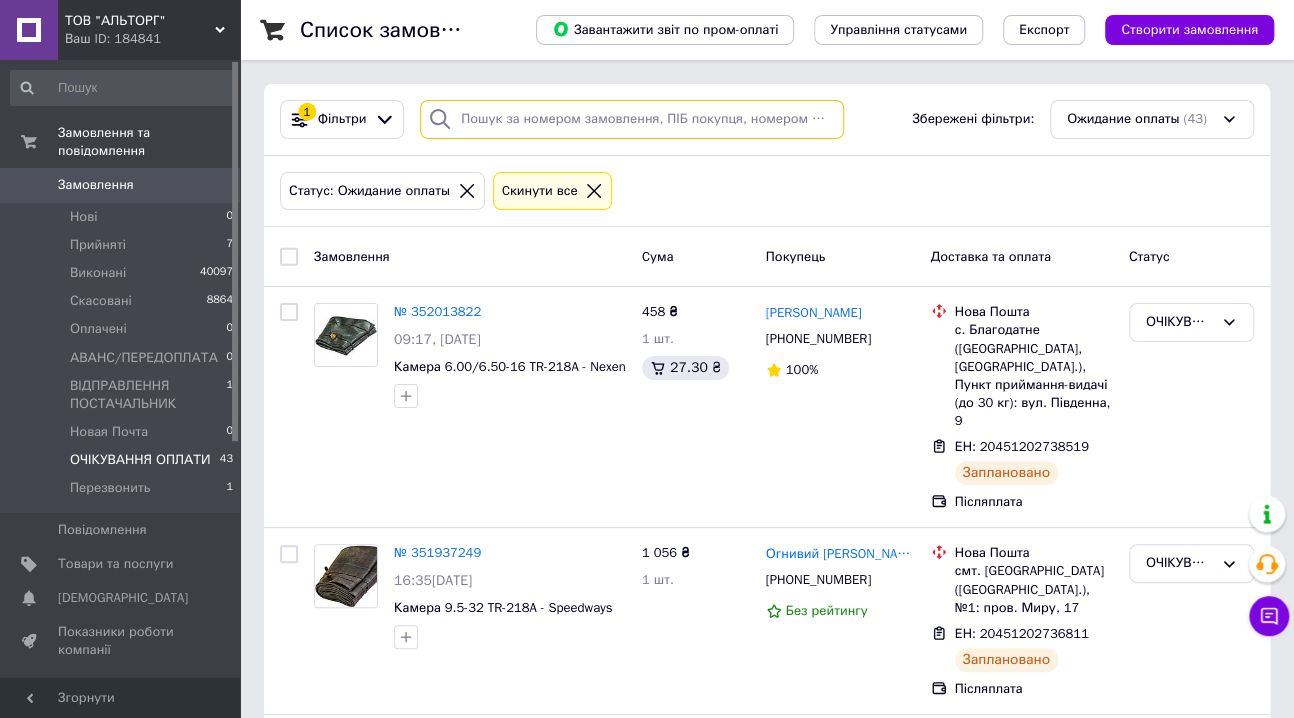 click at bounding box center (632, 119) 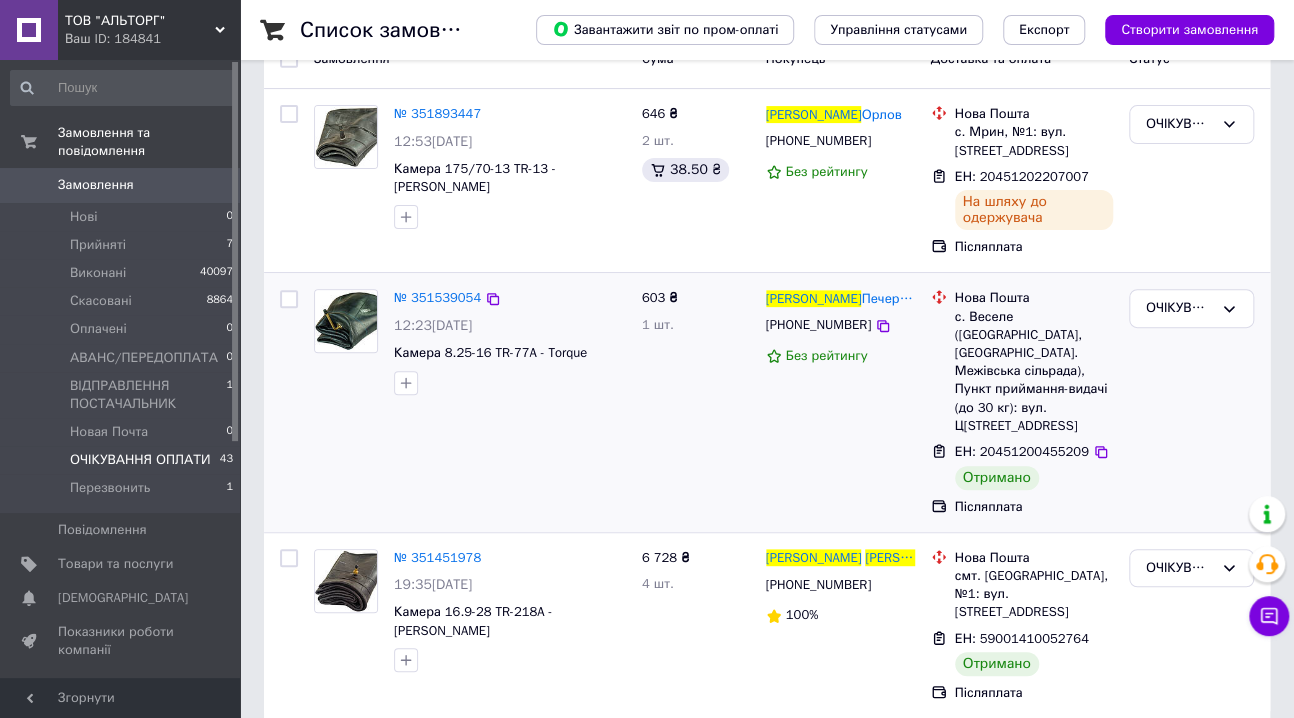 scroll, scrollTop: 202, scrollLeft: 0, axis: vertical 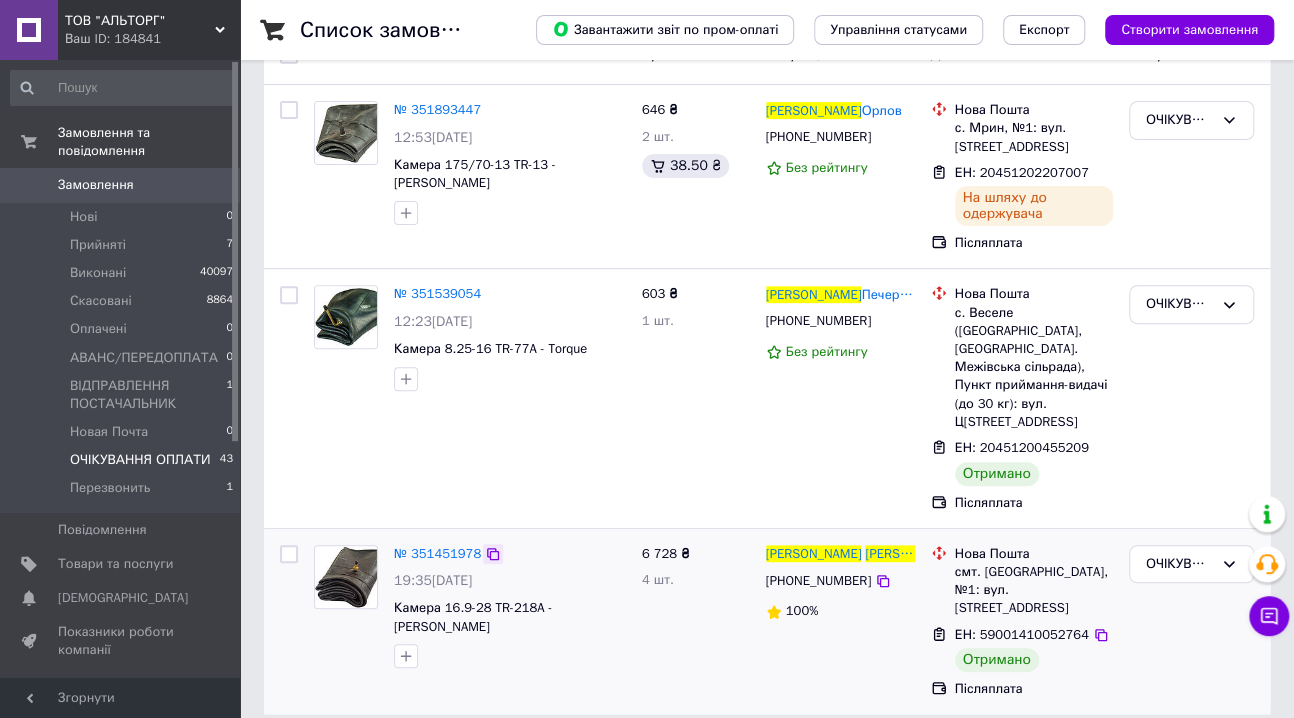type on "Корнієнко Сергій" 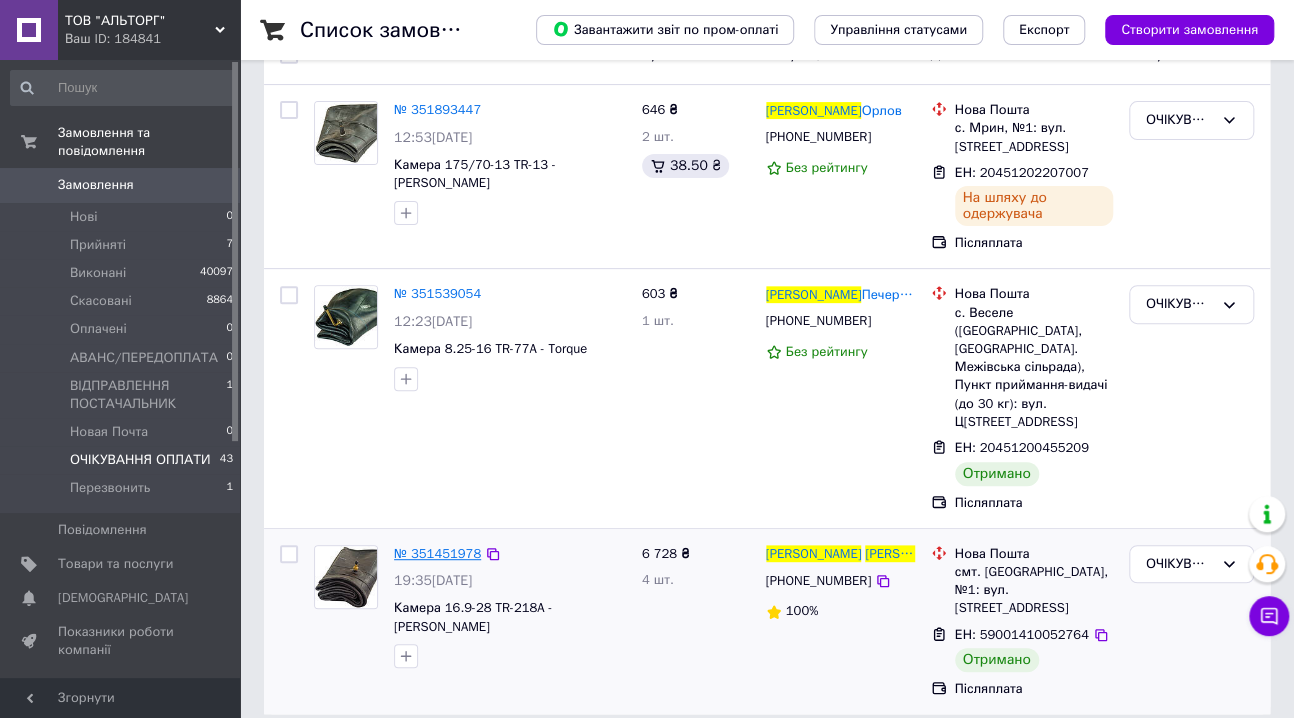 click on "№ 351451978" at bounding box center (437, 553) 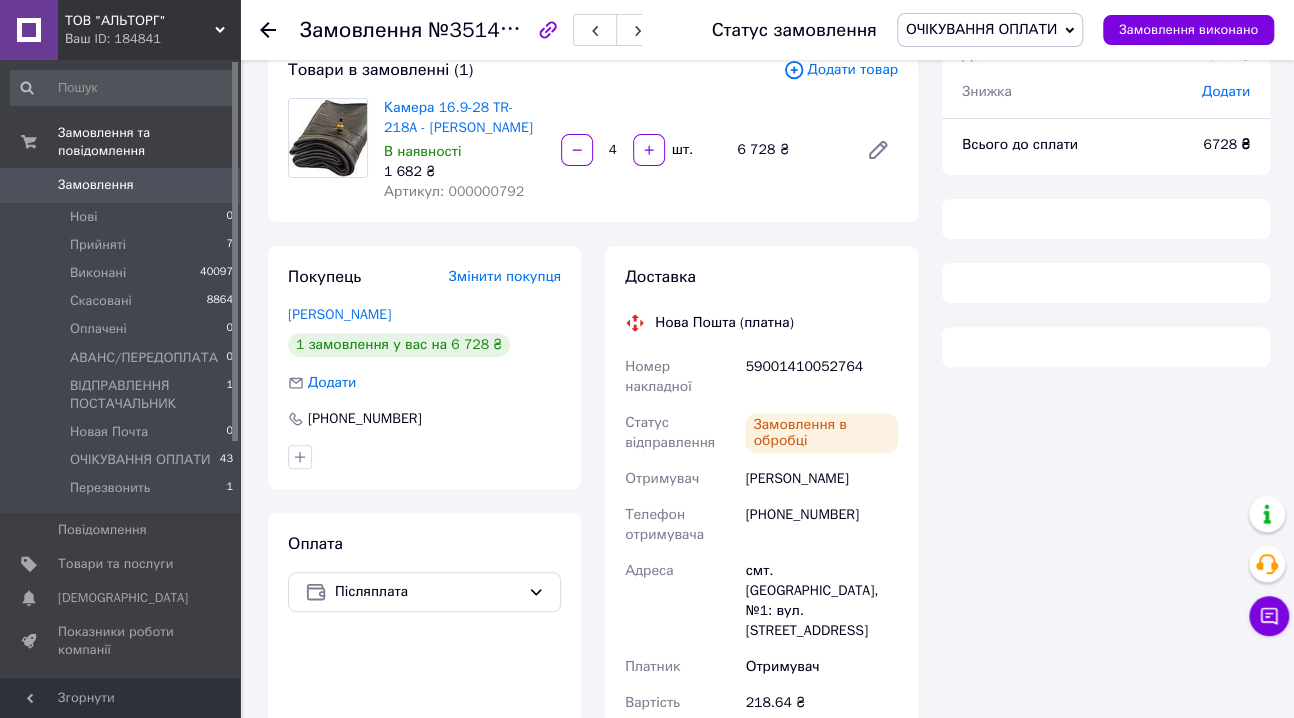 scroll, scrollTop: 202, scrollLeft: 0, axis: vertical 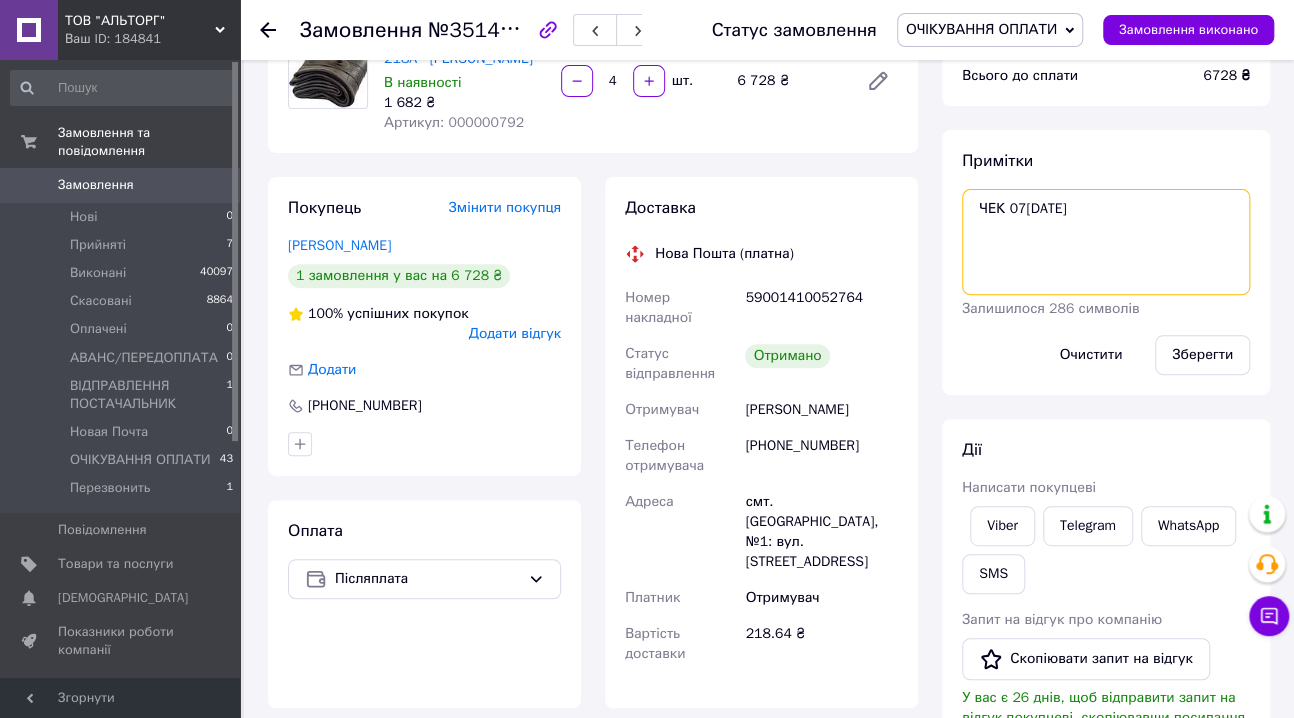 click on "ЧЕК 07/07/2025" at bounding box center [1106, 242] 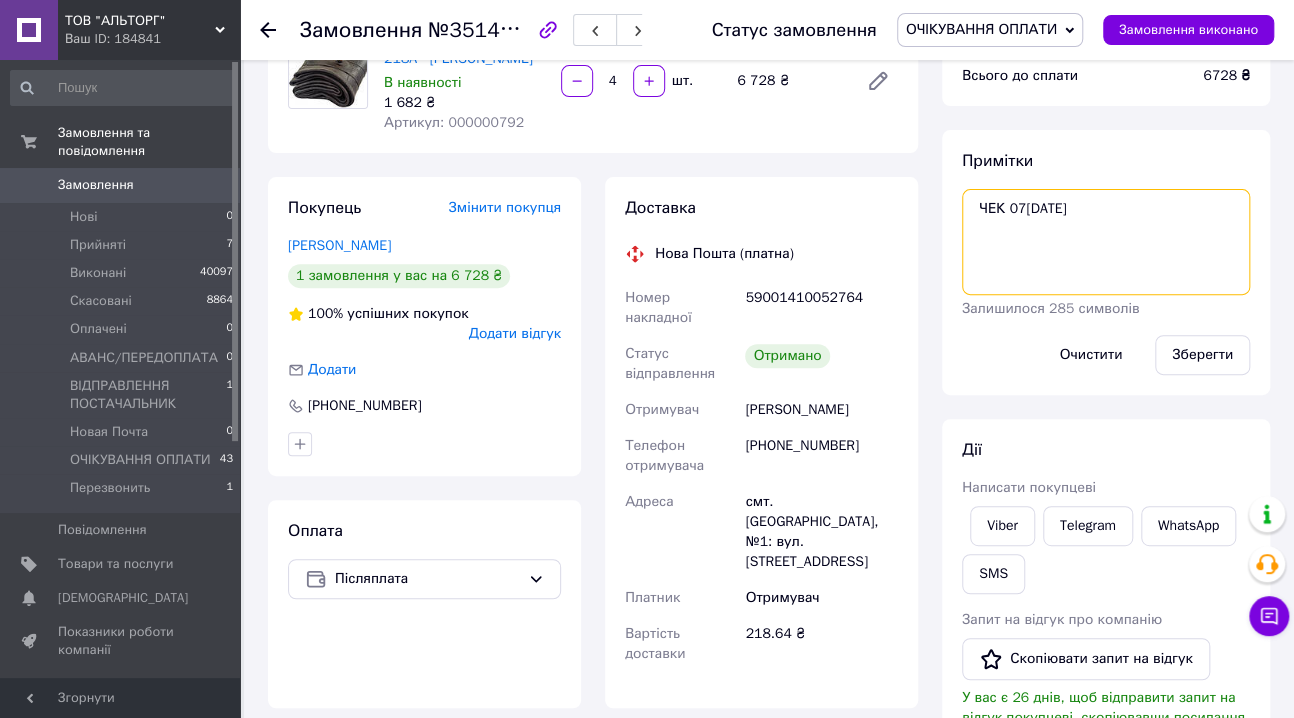 paste on "Реєстр № 6293673 від 09 липня 2025 р" 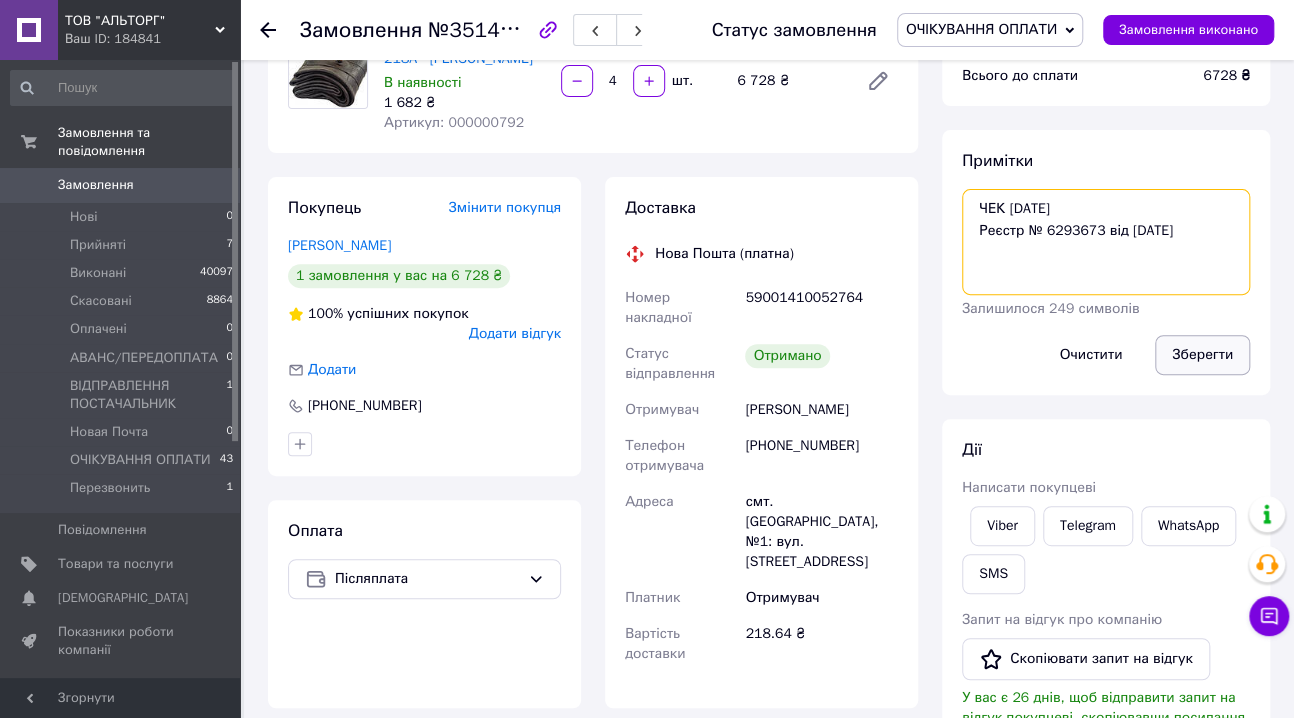 type on "ЧЕК 07/07/2025
Реєстр № 6293673 від 09 липня 2025 р" 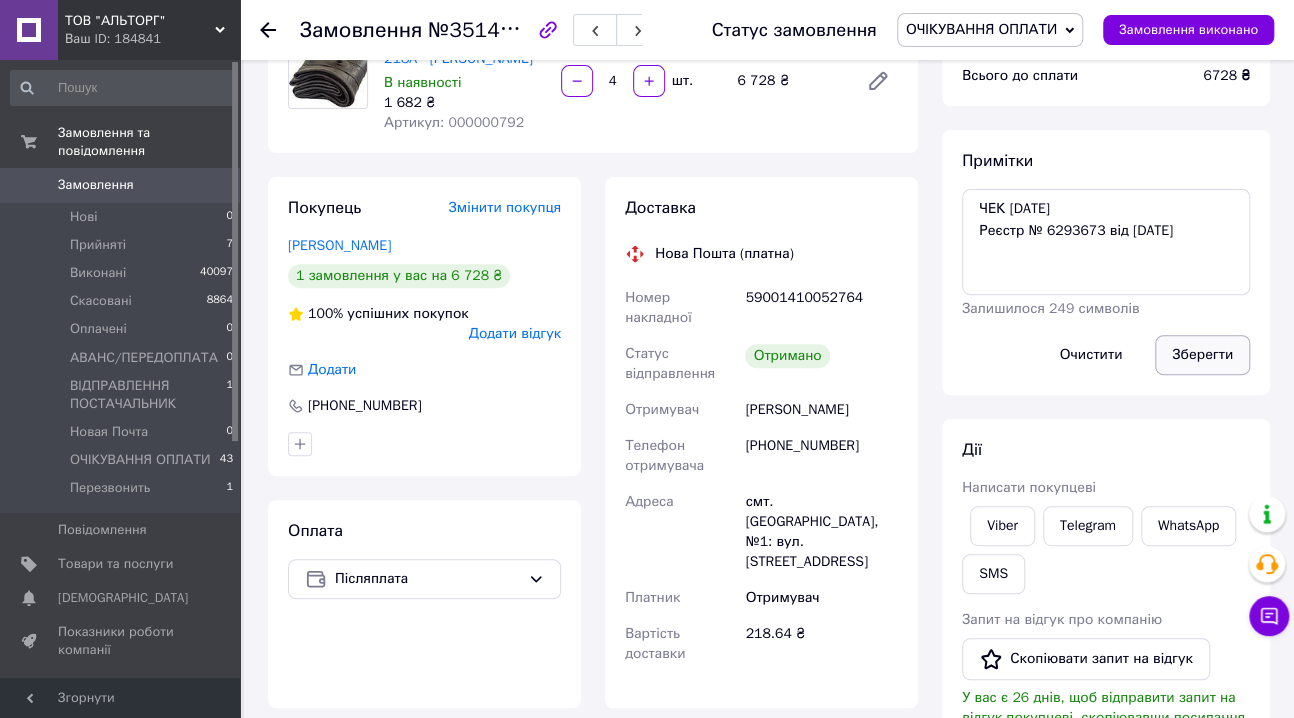 click on "Зберегти" at bounding box center (1202, 355) 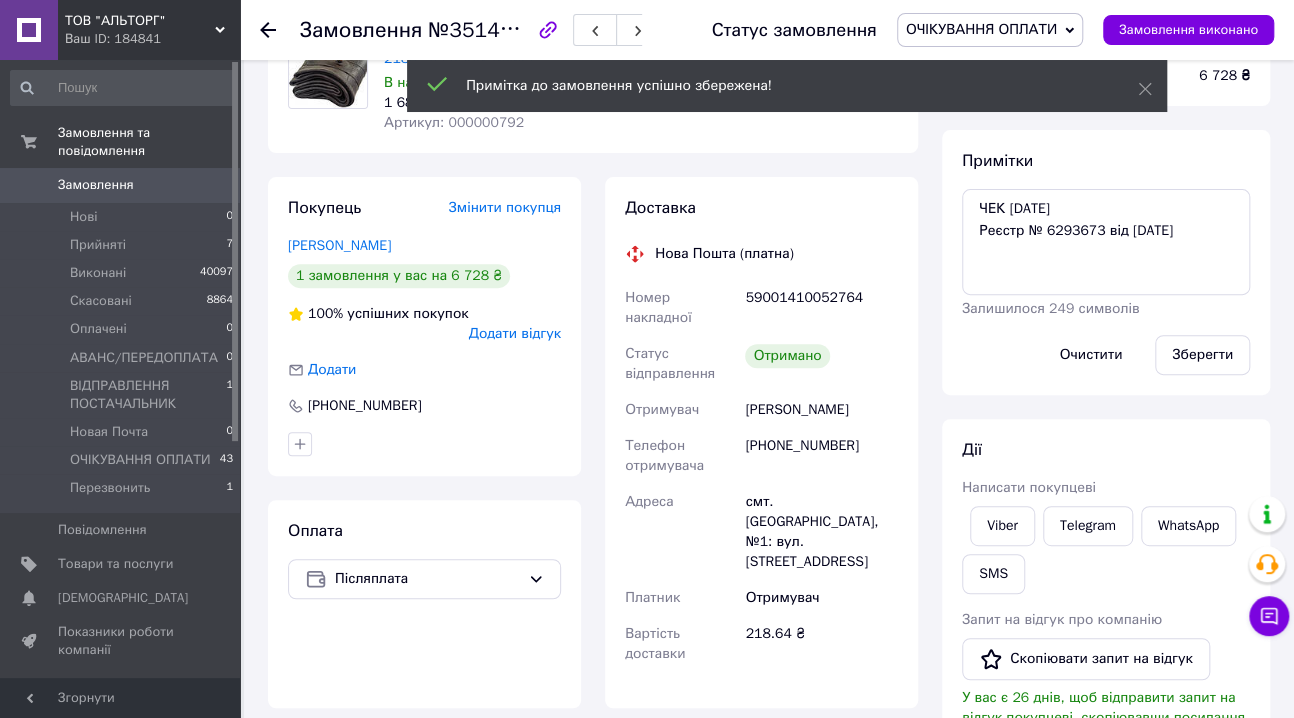 click on "ОЧІКУВАННЯ ОПЛАТИ" at bounding box center [981, 29] 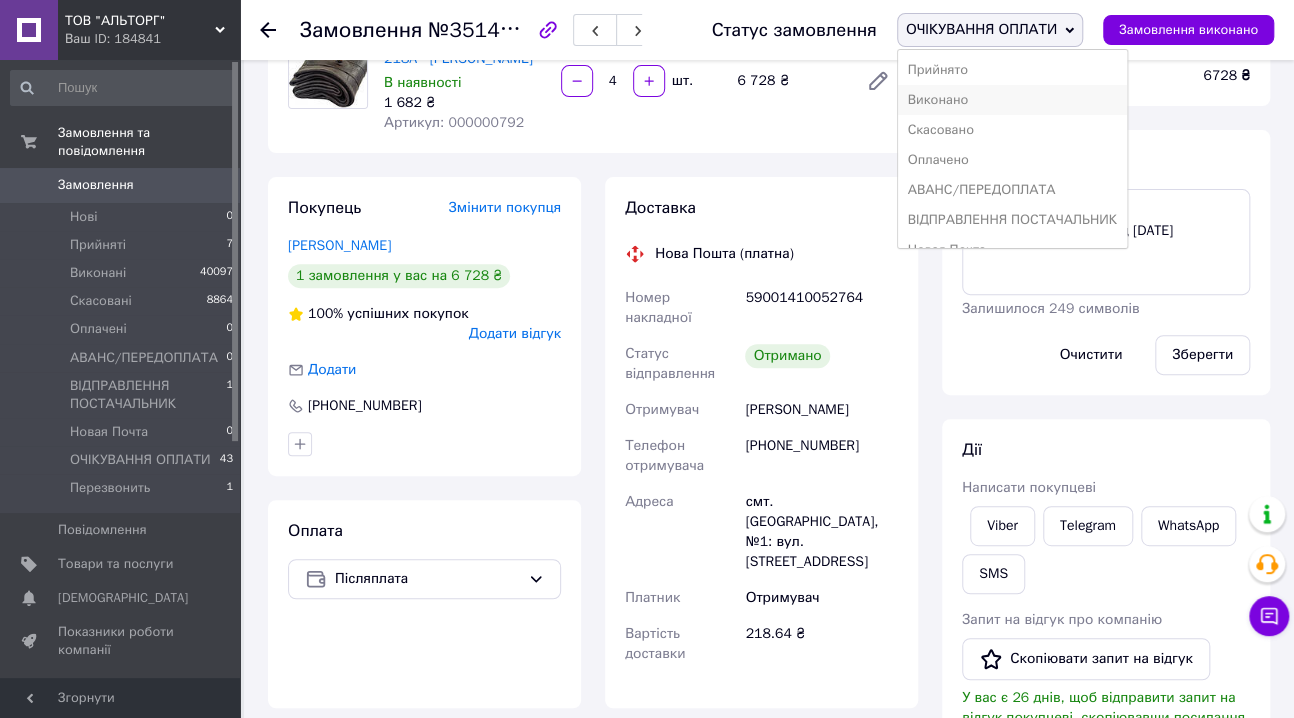 click on "Виконано" at bounding box center (1012, 100) 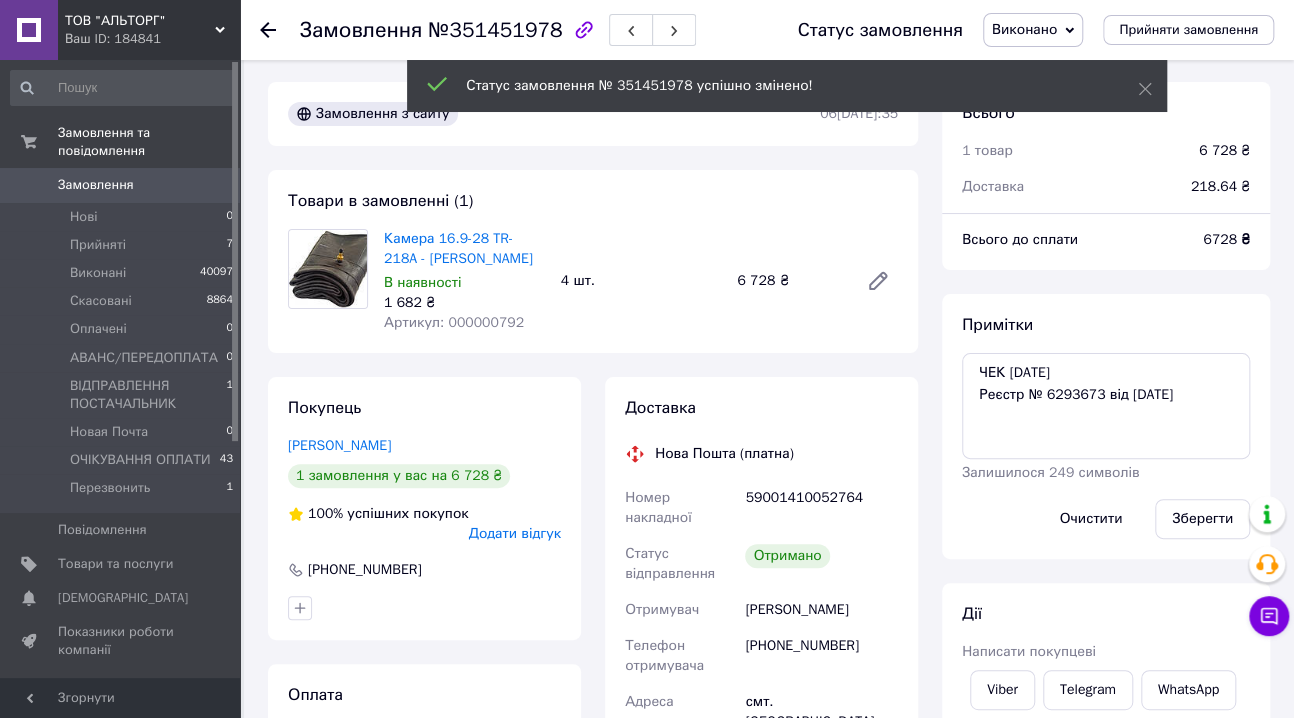 scroll, scrollTop: 0, scrollLeft: 0, axis: both 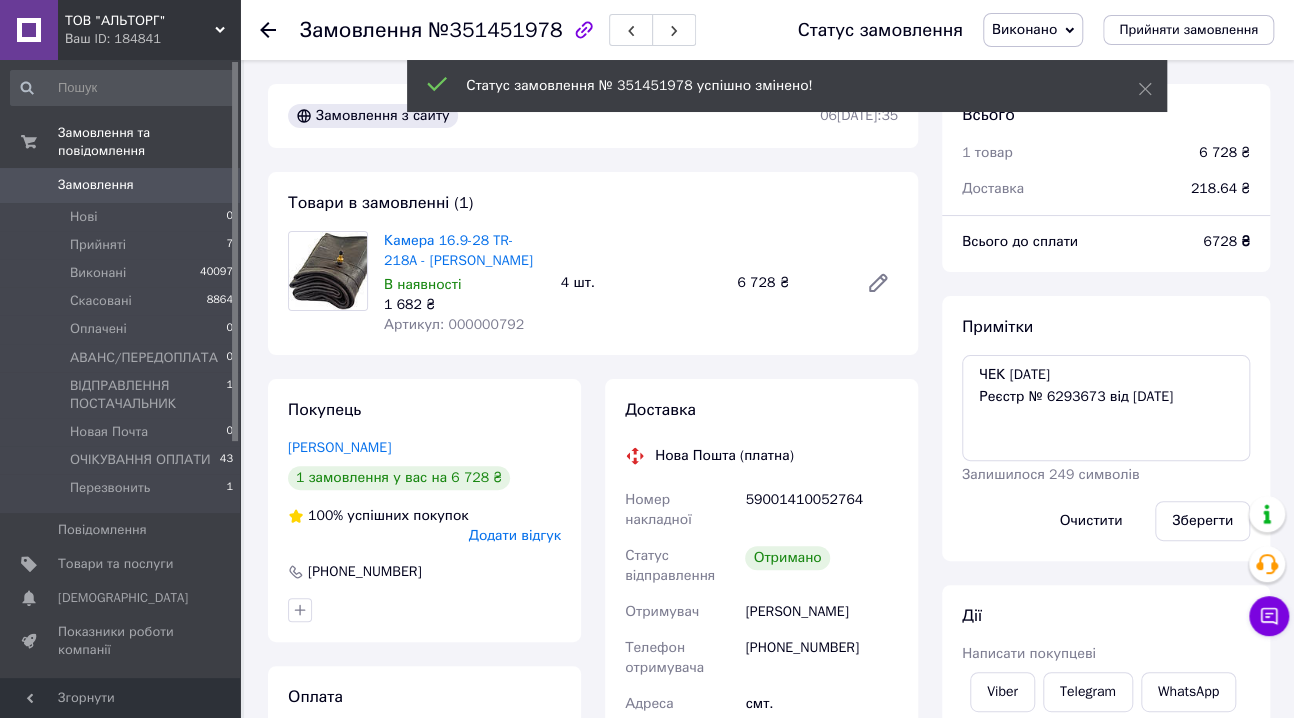 drag, startPoint x: 1183, startPoint y: 524, endPoint x: 1140, endPoint y: 442, distance: 92.5905 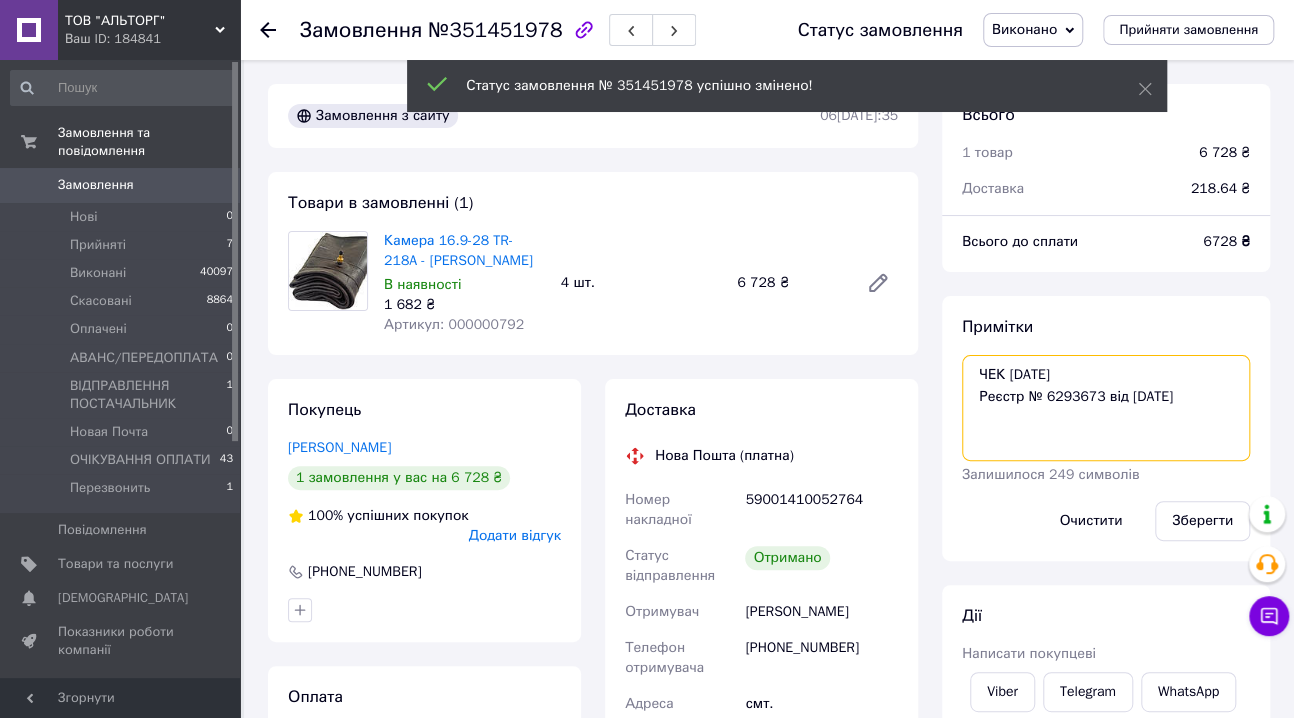 drag, startPoint x: 1084, startPoint y: 378, endPoint x: 964, endPoint y: 373, distance: 120.10412 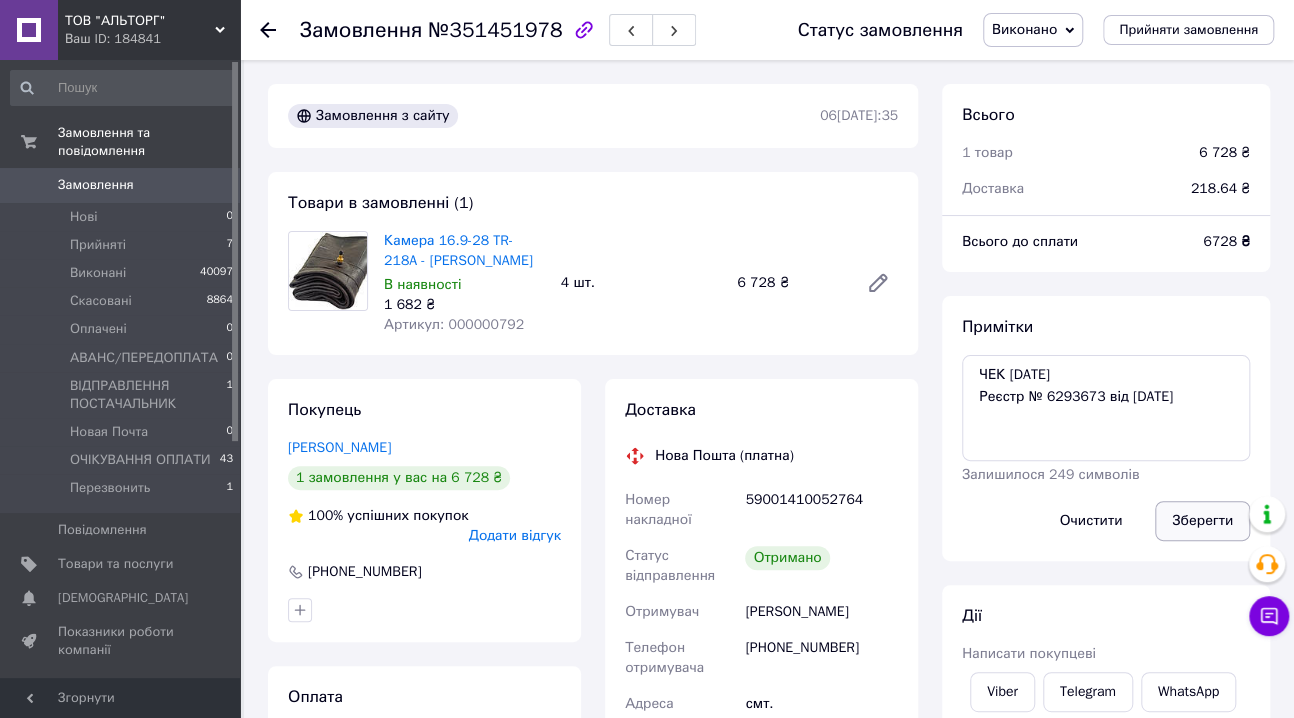 click on "Зберегти" at bounding box center [1202, 521] 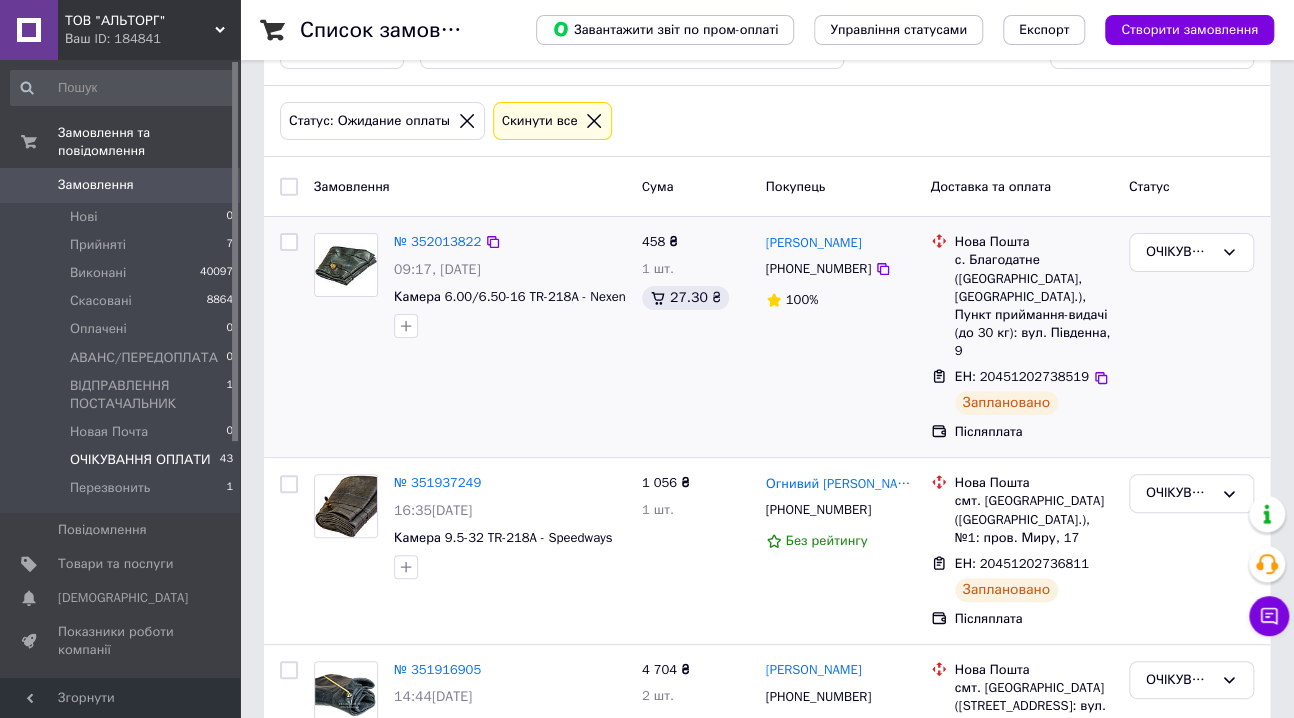 scroll, scrollTop: 90, scrollLeft: 0, axis: vertical 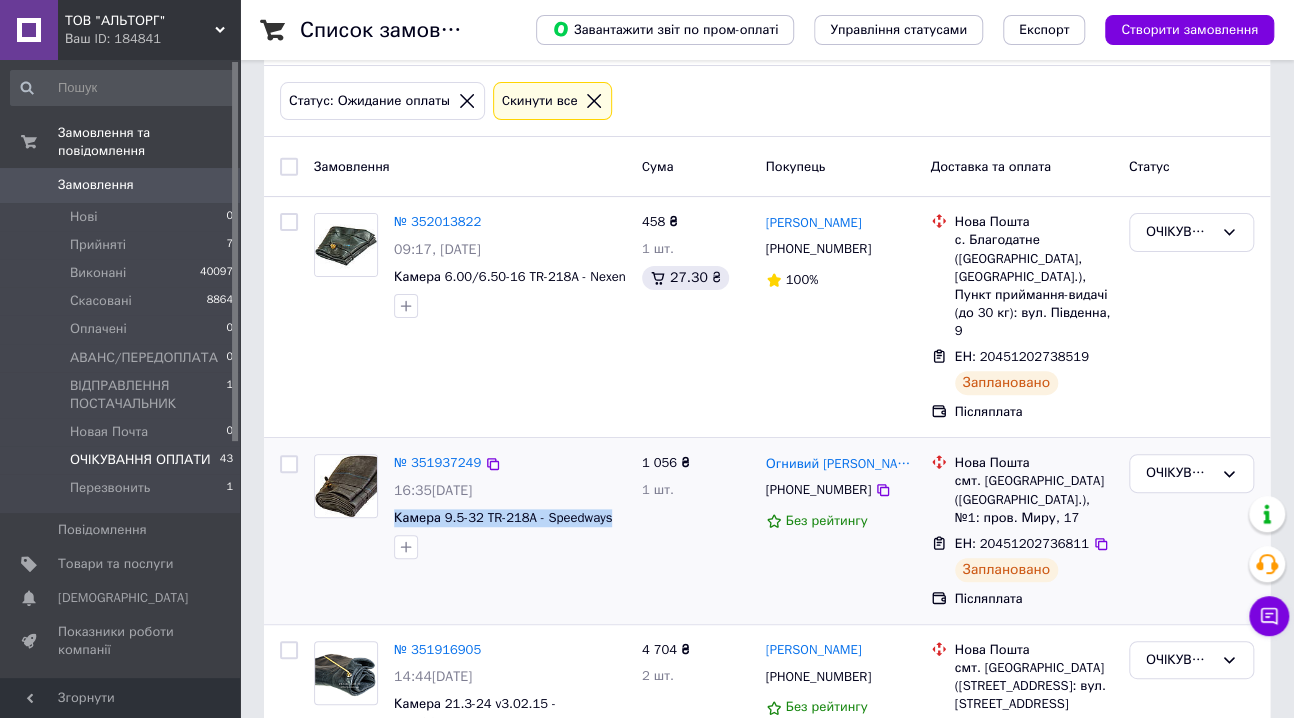 drag, startPoint x: 613, startPoint y: 499, endPoint x: 392, endPoint y: 499, distance: 221 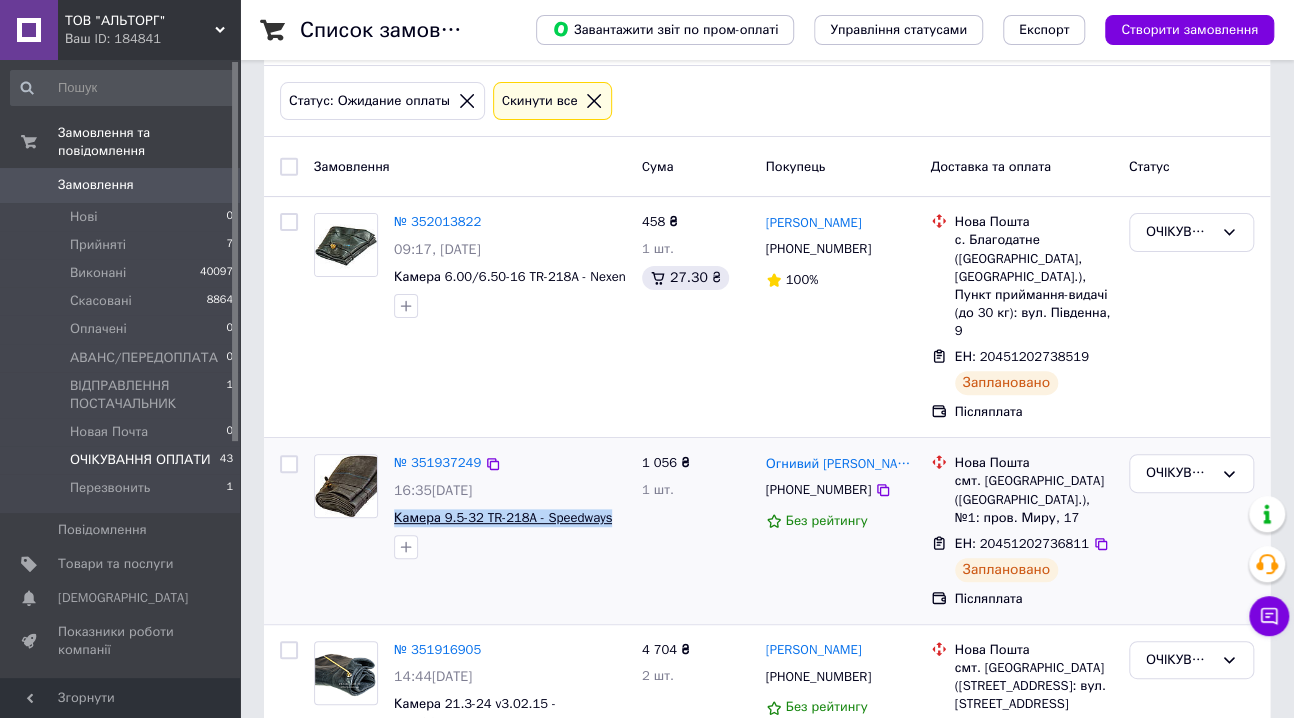 copy on "Камера 9.5-32 TR-218A - Speedways" 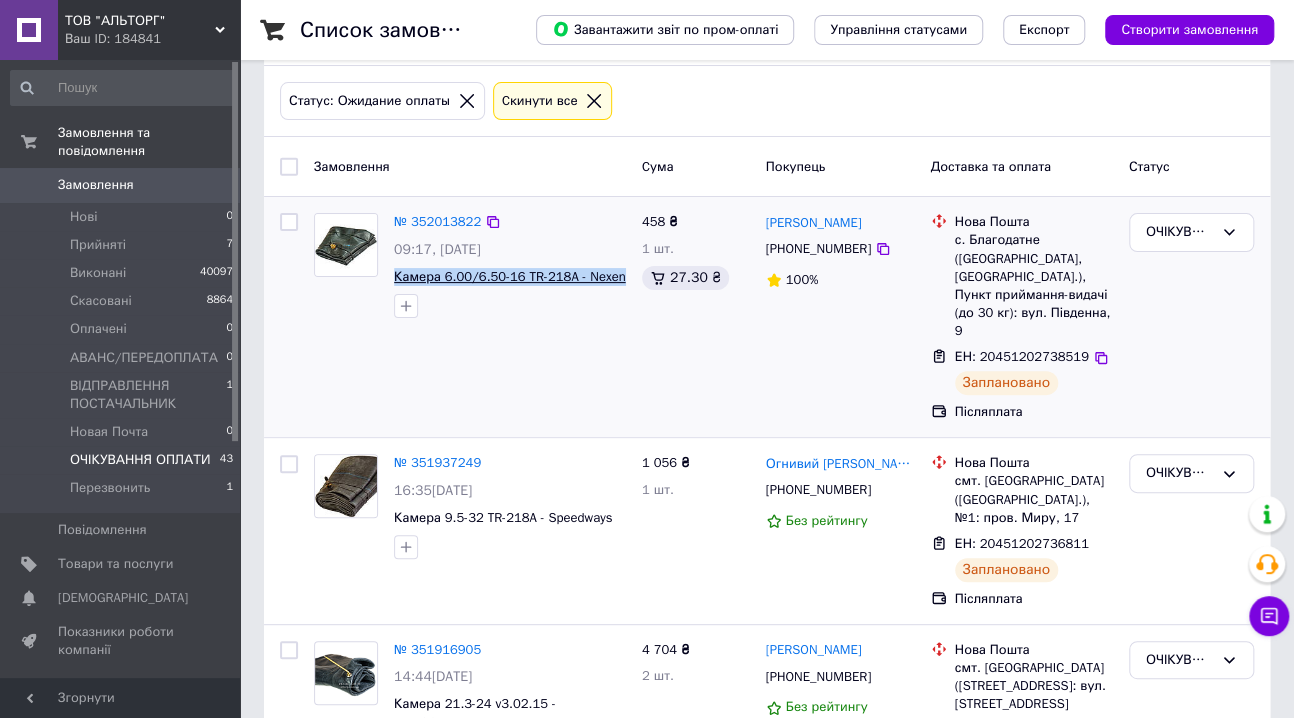 drag, startPoint x: 620, startPoint y: 275, endPoint x: 395, endPoint y: 278, distance: 225.02 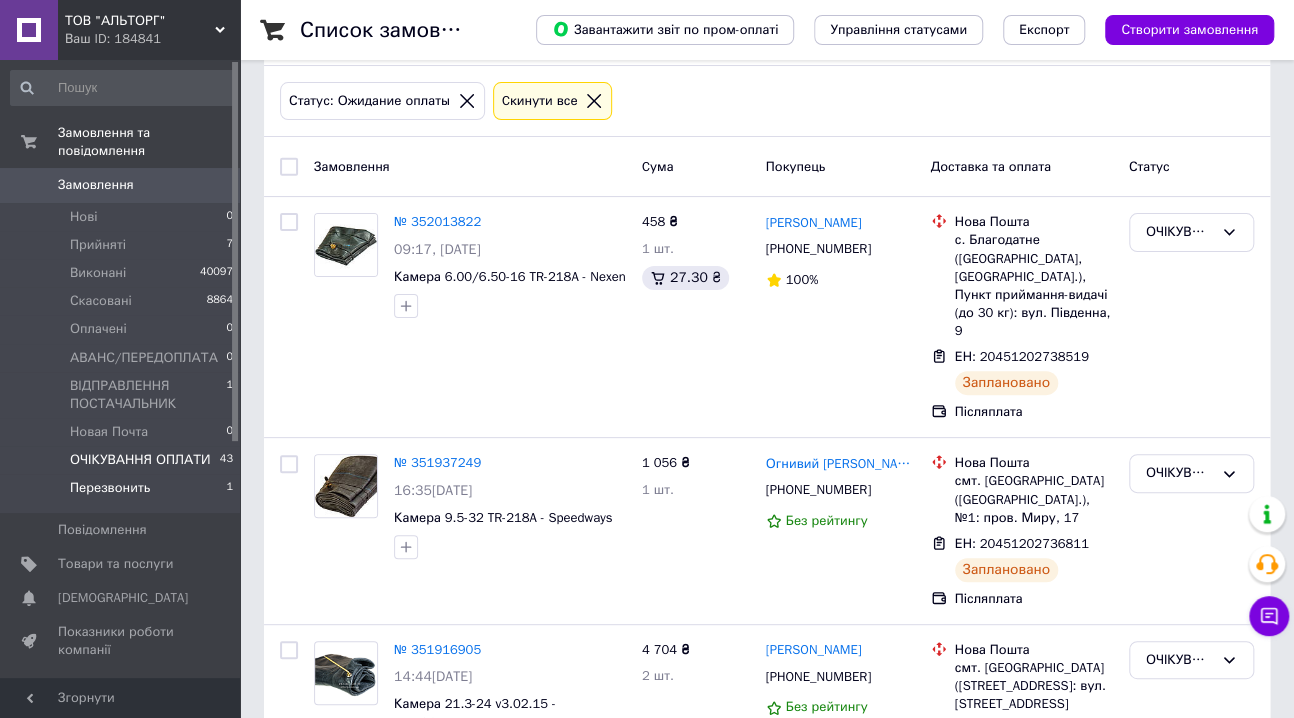 click on "Перезвонить" at bounding box center (110, 488) 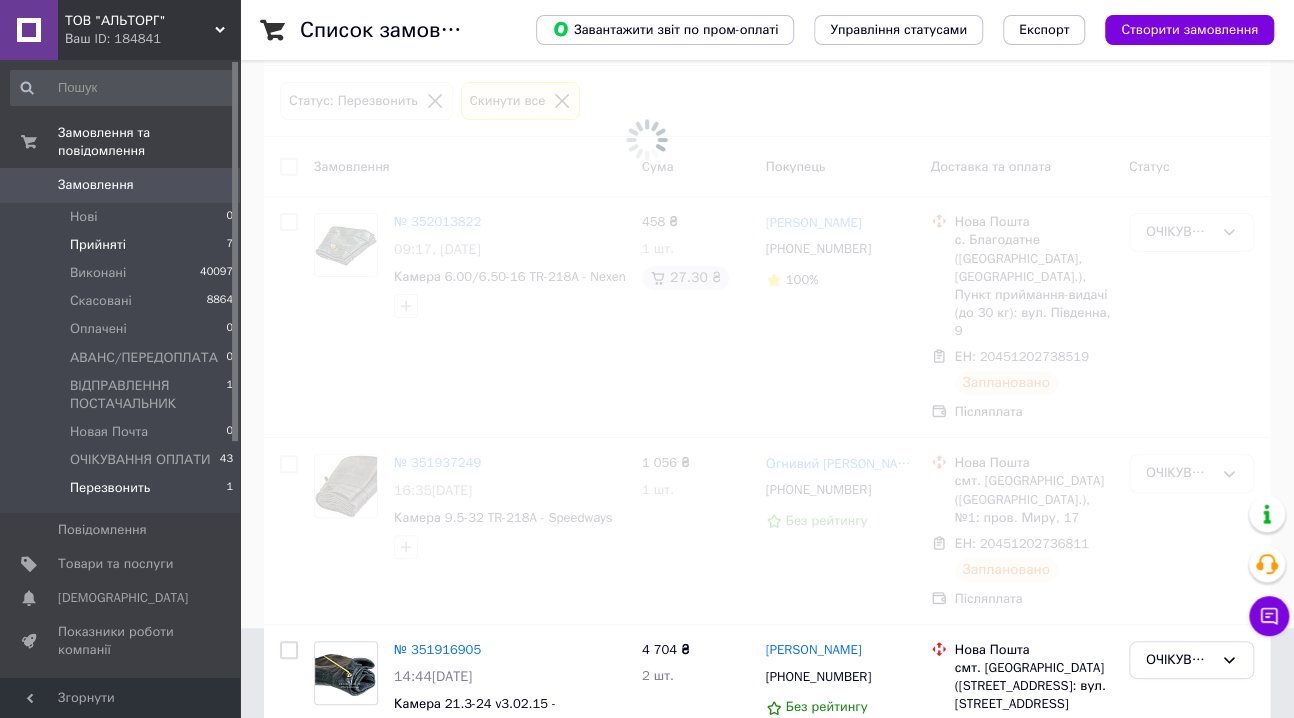 scroll, scrollTop: 0, scrollLeft: 0, axis: both 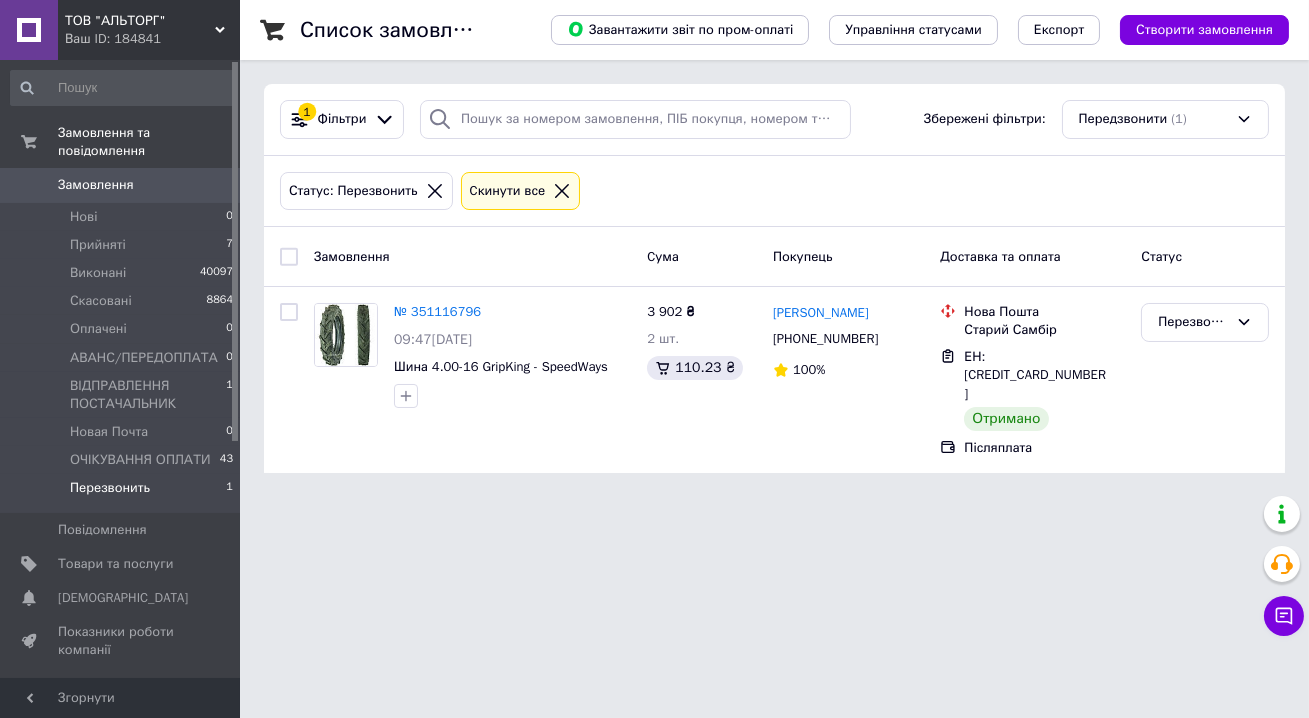 click on "Замовлення" at bounding box center (96, 185) 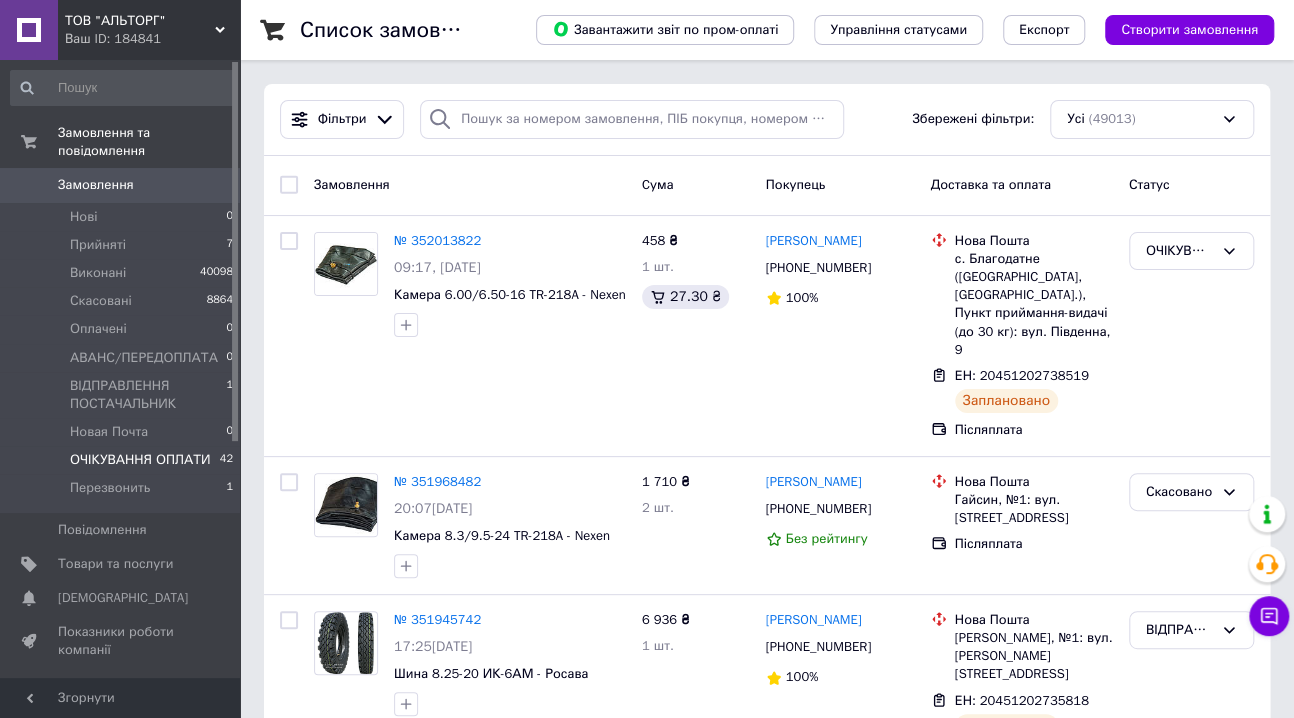 click on "ОЧІКУВАННЯ ОПЛАТИ" at bounding box center [140, 460] 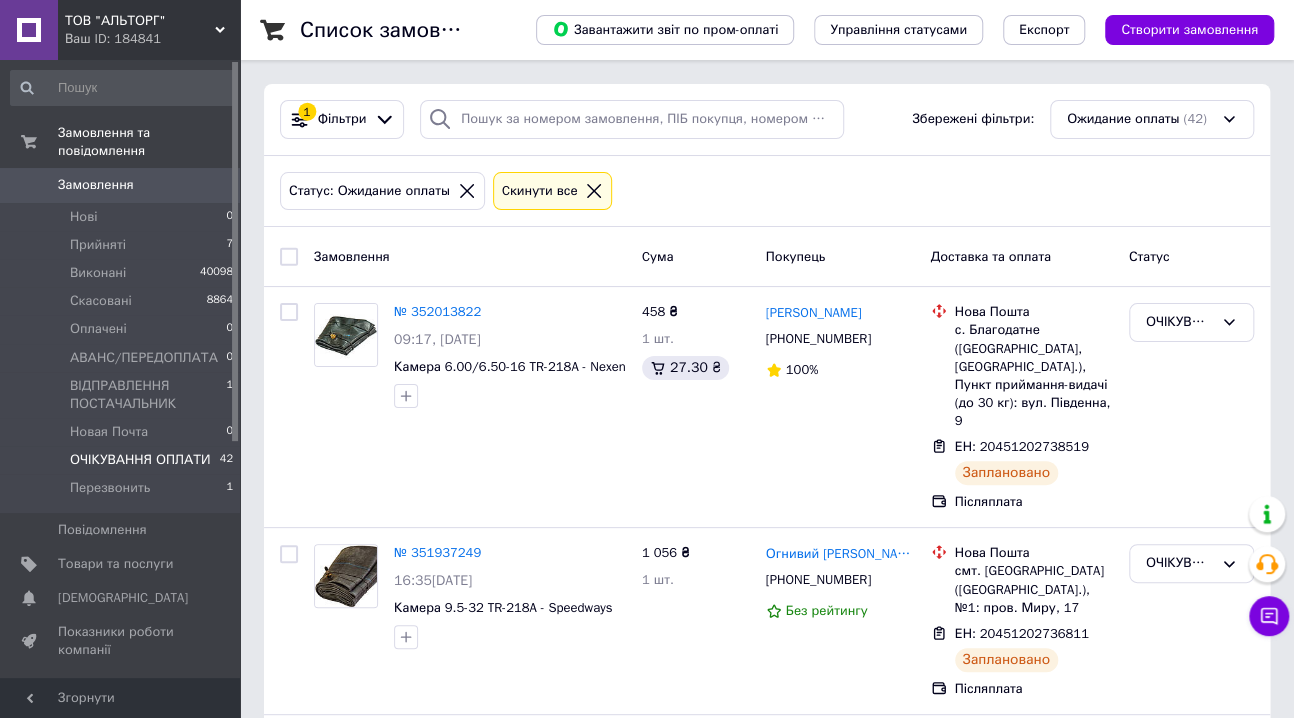 click on "Список замовлень   Завантажити звіт по пром-оплаті Управління статусами Експорт Створити замовлення 1 Фільтри Збережені фільтри: Ожидание оплаты (42) Статус: Ожидание оплаты Cкинути все Замовлення Cума Покупець Доставка та оплата Статус № 352013822 09:17, 10.07.2025 Камера 6.00/6.50-16 TR-218A - Nexen 458 ₴ 1 шт. 27.30 ₴ Олександр Опальчук +380505812889 100% Нова Пошта с. Благодатне (Одеська обл., Роздільнянський р-н.), Пункт приймання-видачі (до 30 кг): вул. Південна, 9 ЕН: 20451202738519 Заплановано Післяплата ОЧІКУВАННЯ ОПЛАТИ № 351937249 16:35, 09.07.2025 Камера 9.5-32 TR-218A - Speedways 1 056 ₴ 1 шт. Огнивий Андрій +380680419689 100% 1" at bounding box center [767, 2195] 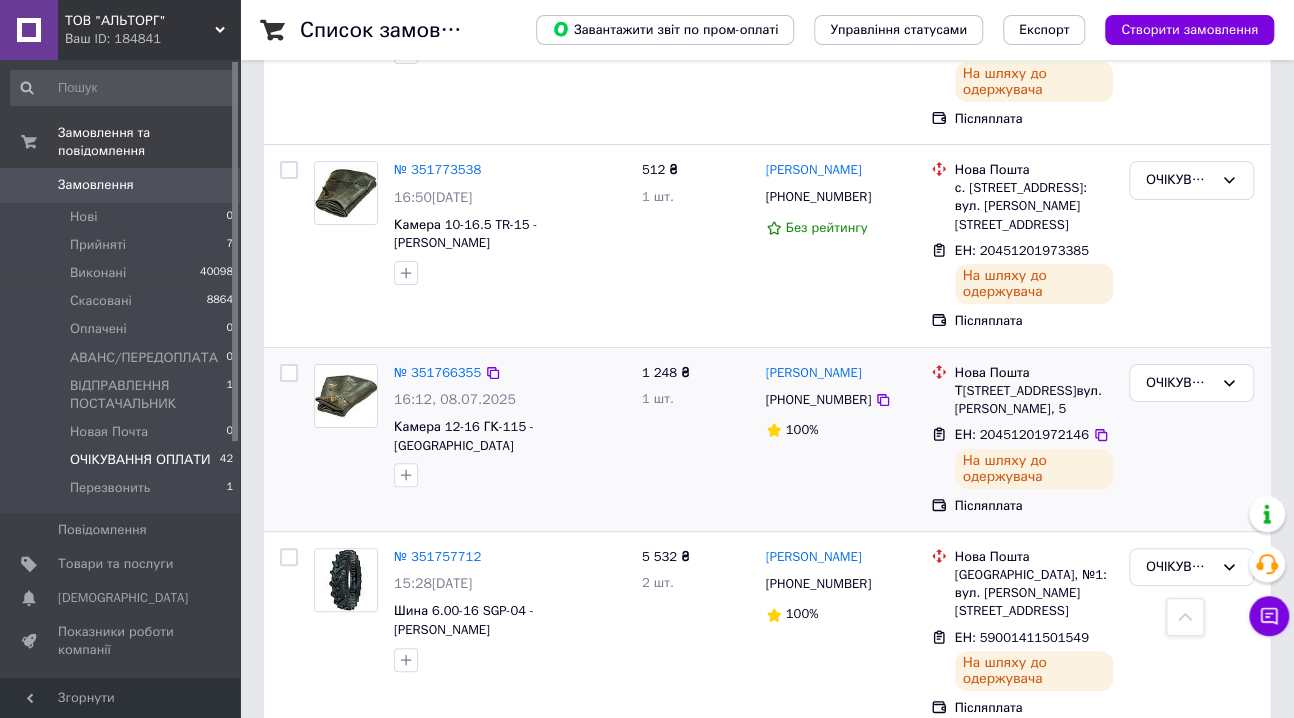 scroll, scrollTop: 3577, scrollLeft: 0, axis: vertical 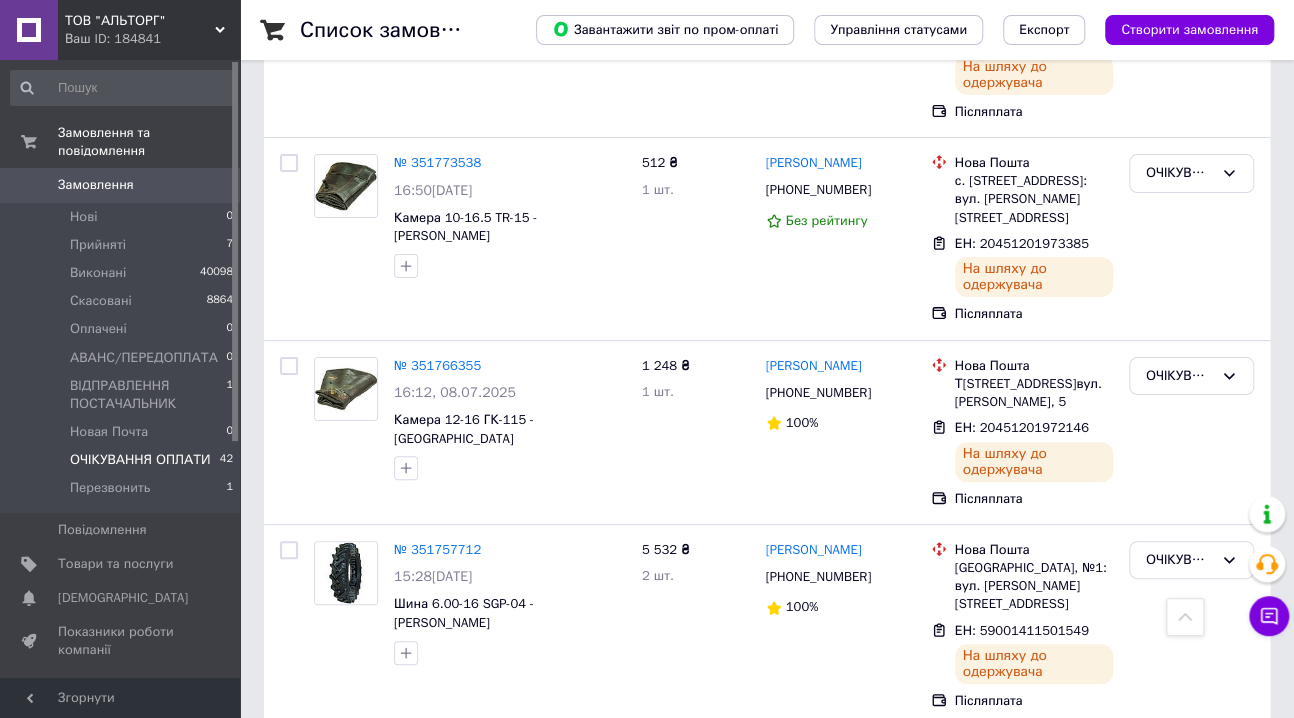 click on "2" at bounding box center [327, 771] 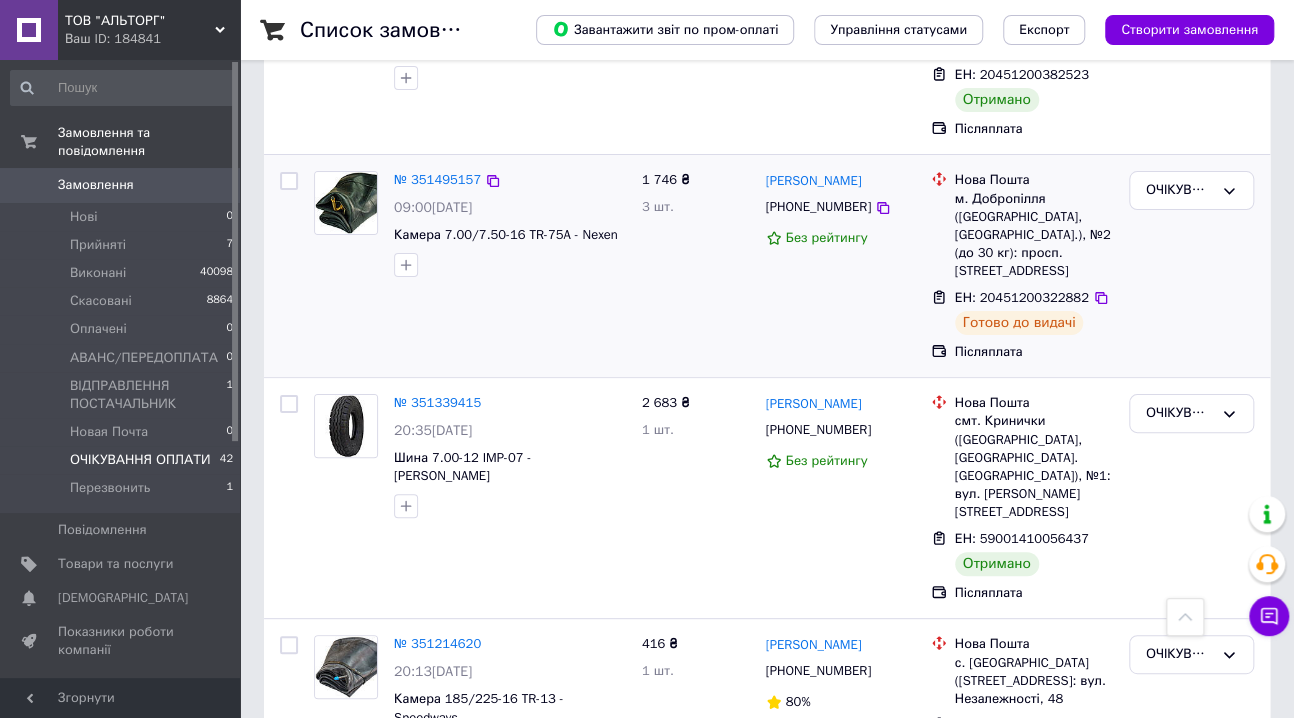 scroll, scrollTop: 3610, scrollLeft: 0, axis: vertical 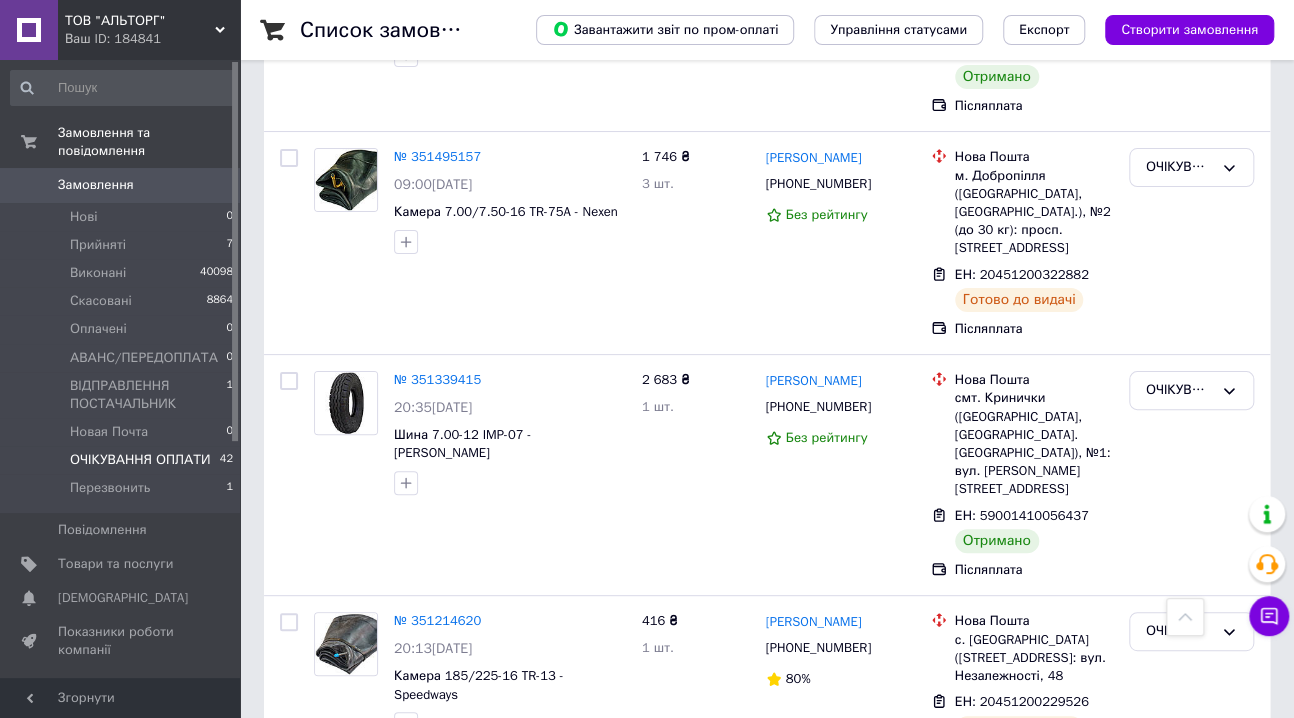 click on "3" at bounding box center (494, 827) 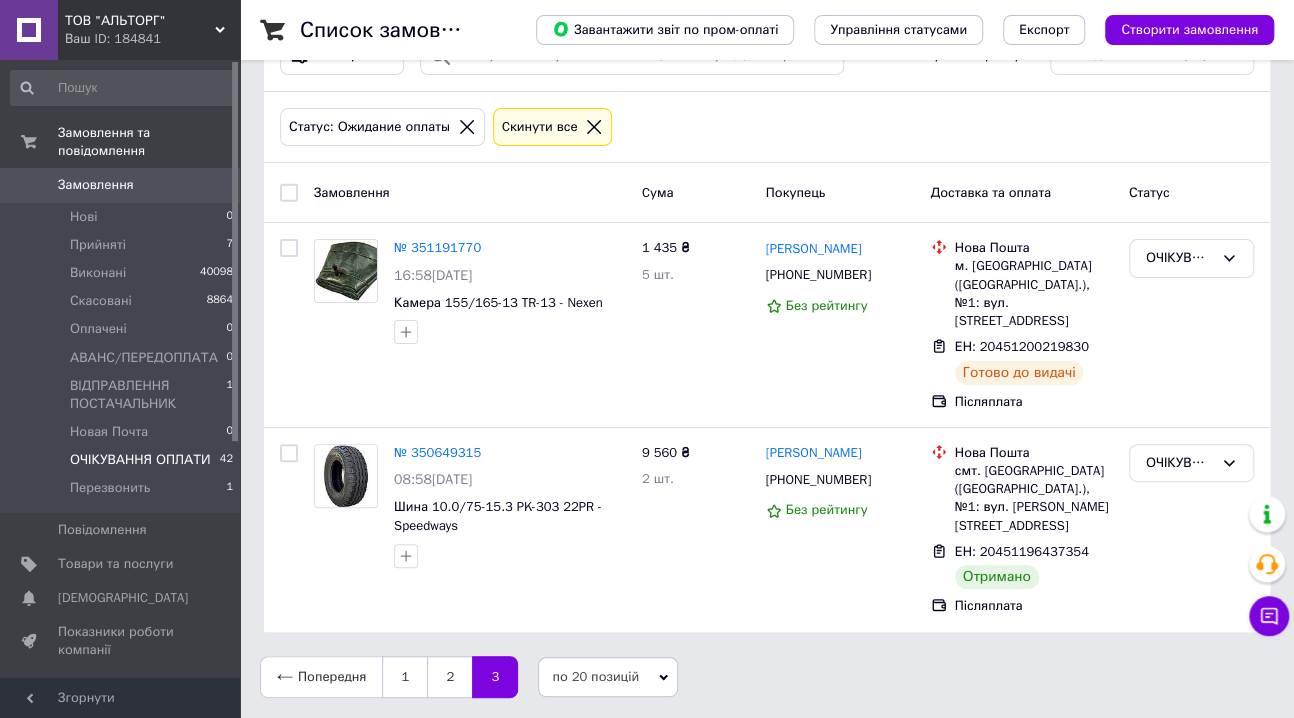 scroll, scrollTop: 0, scrollLeft: 0, axis: both 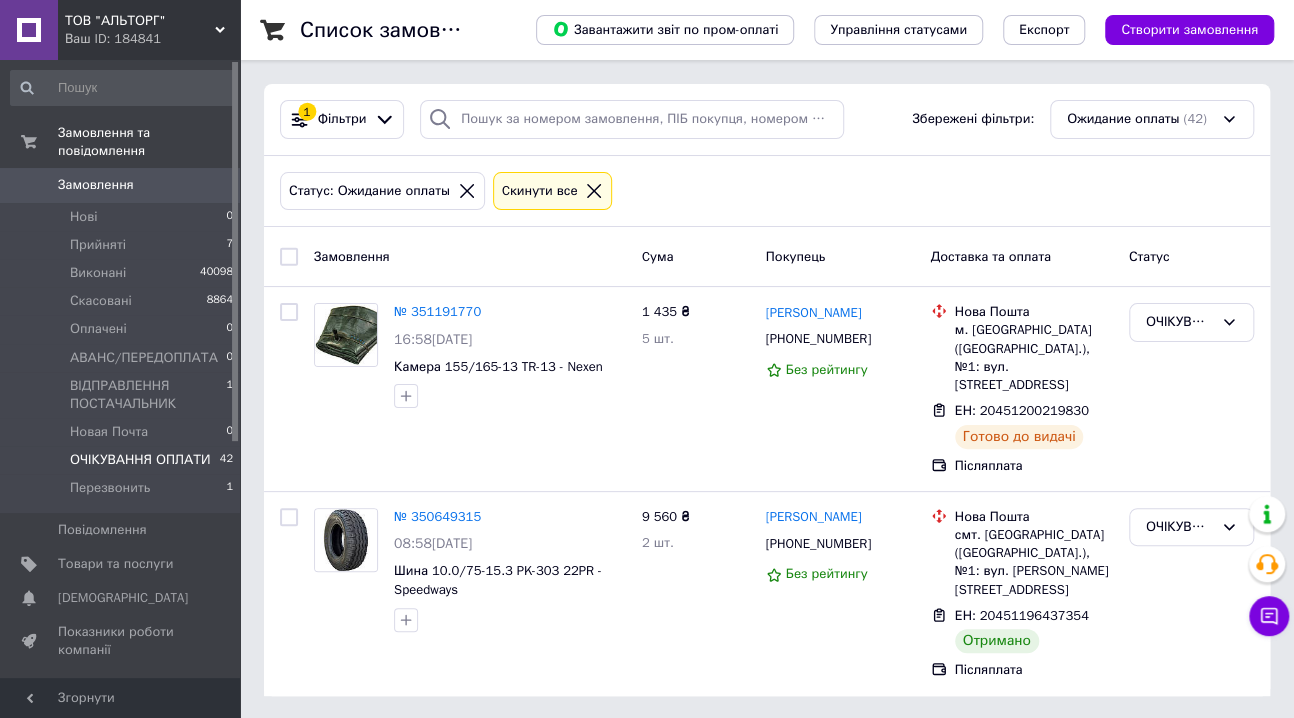 click on "2" at bounding box center [449, 741] 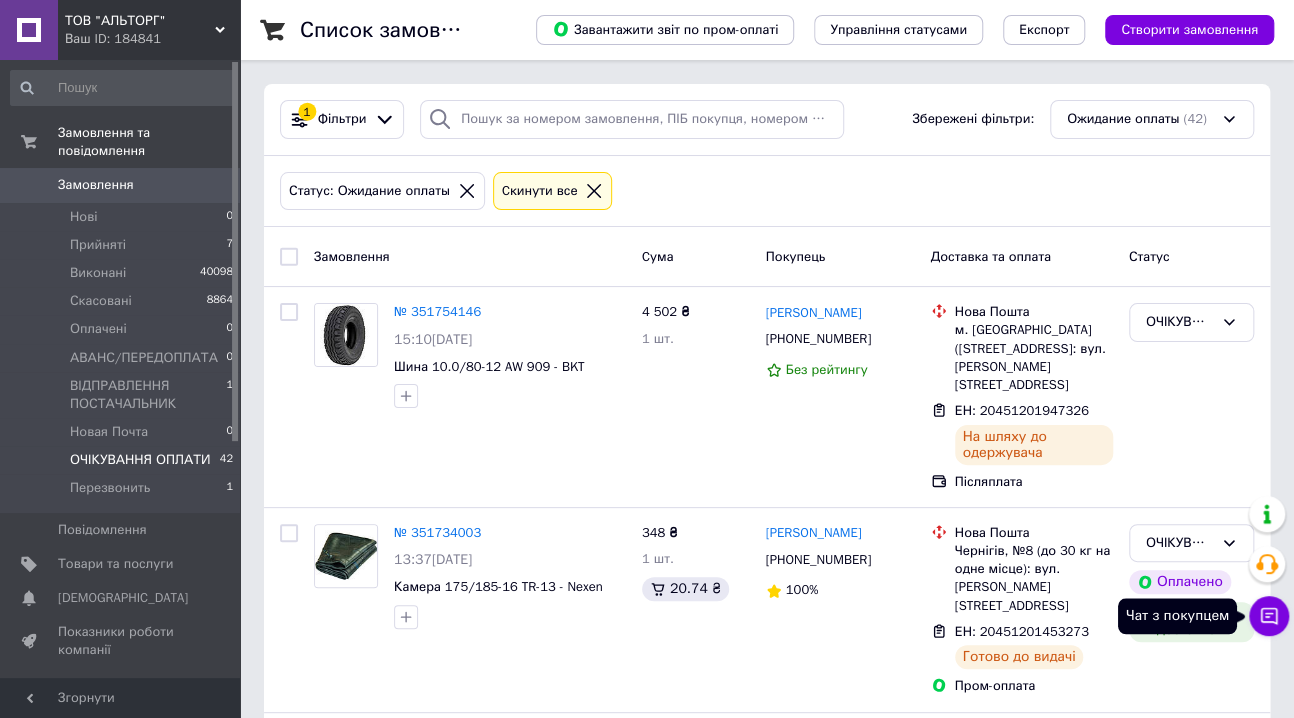 click 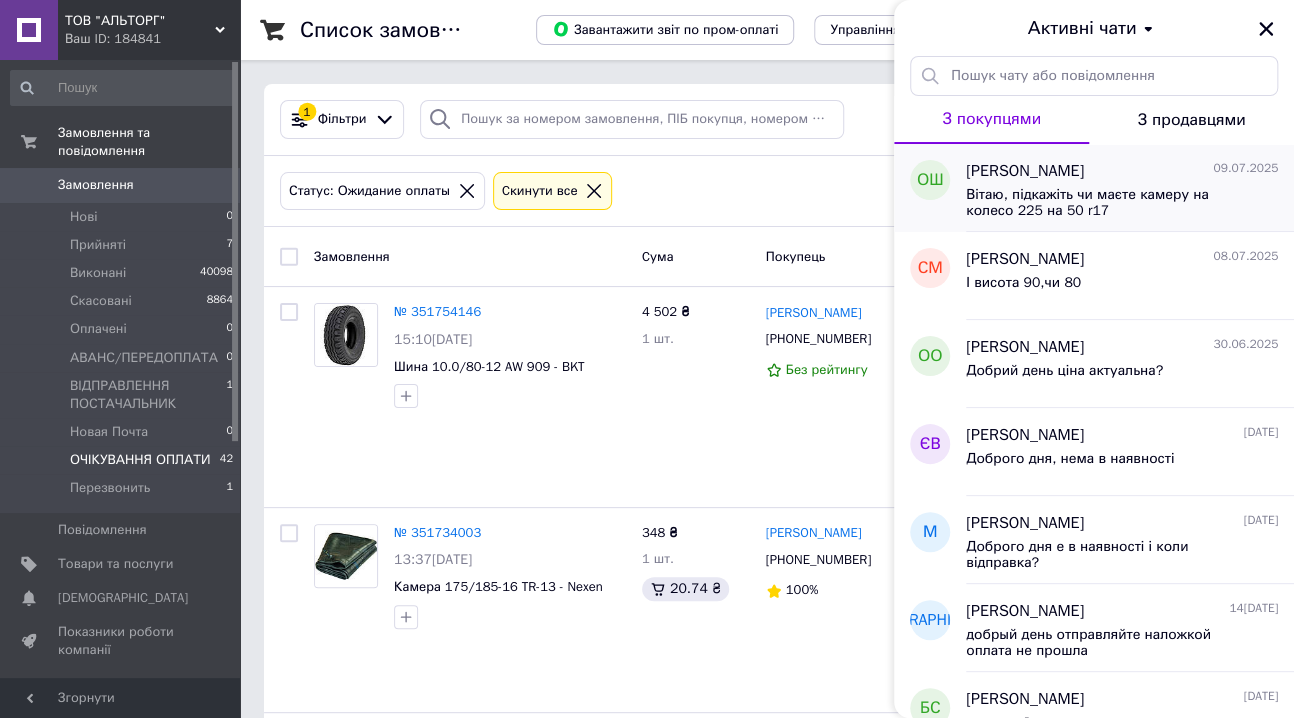 click on "[PERSON_NAME]" at bounding box center (1025, 171) 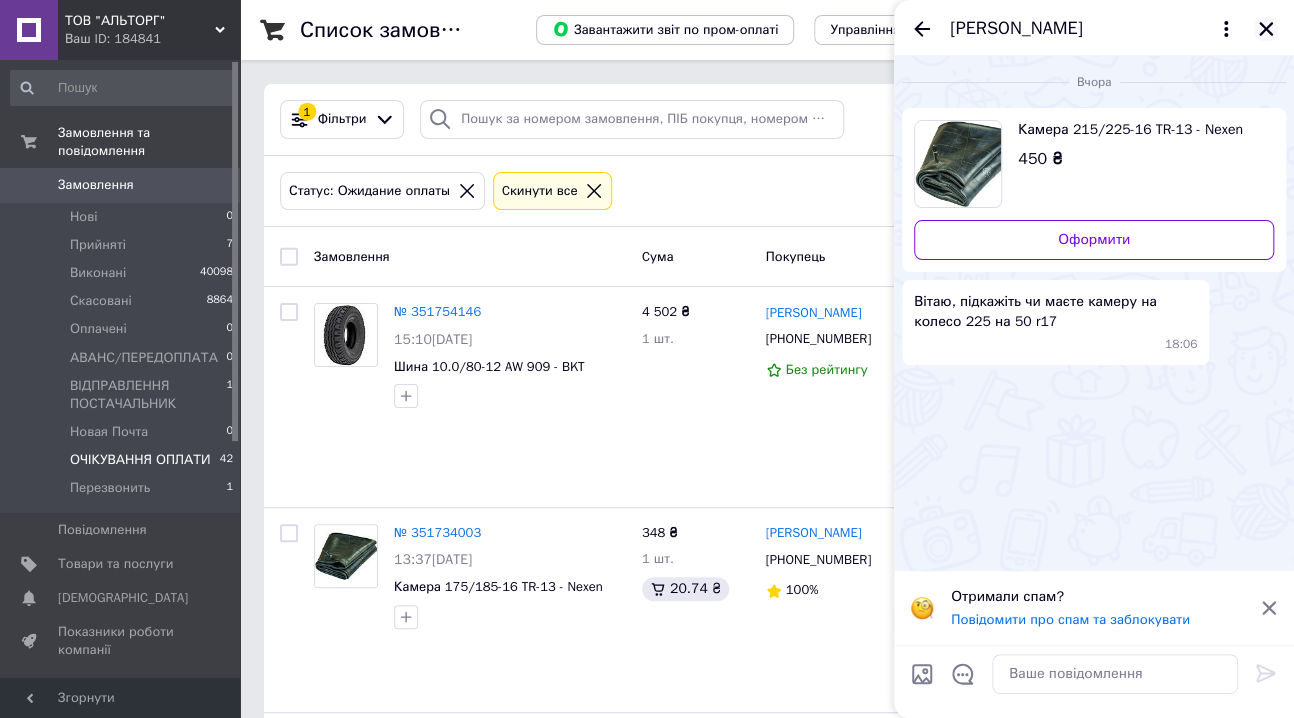 click 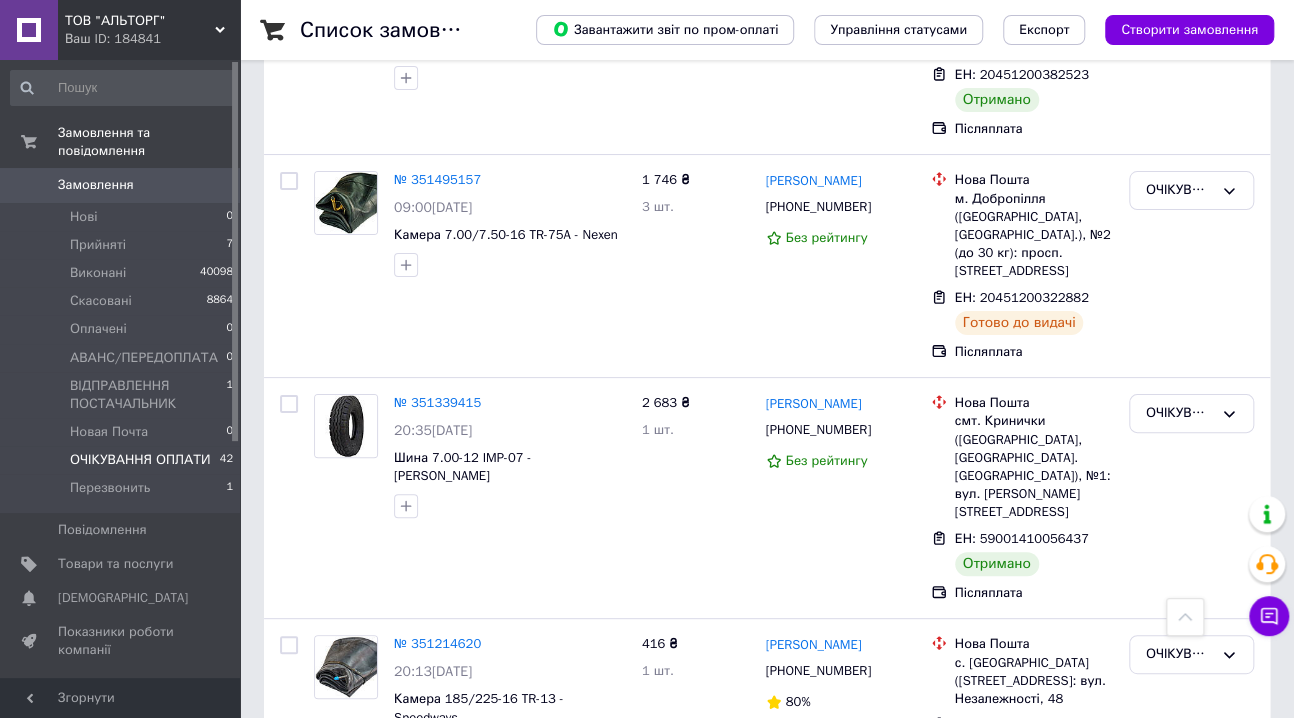 scroll, scrollTop: 3610, scrollLeft: 0, axis: vertical 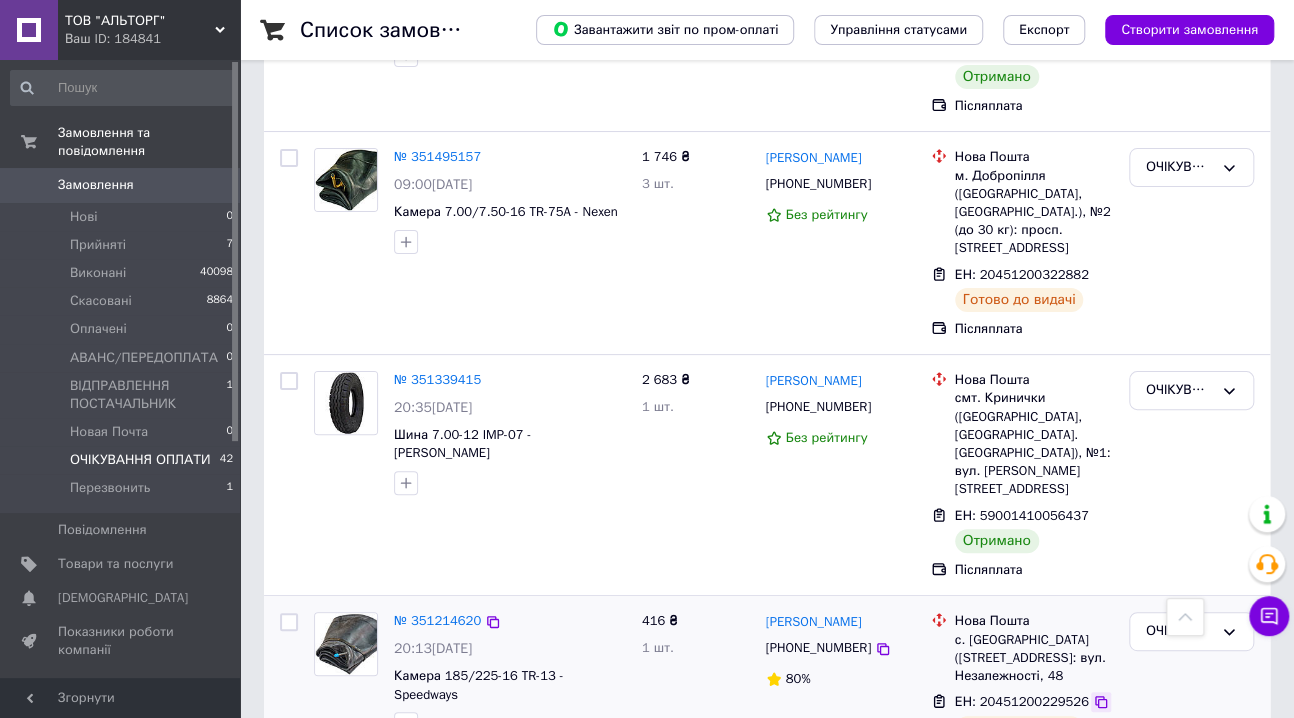 click 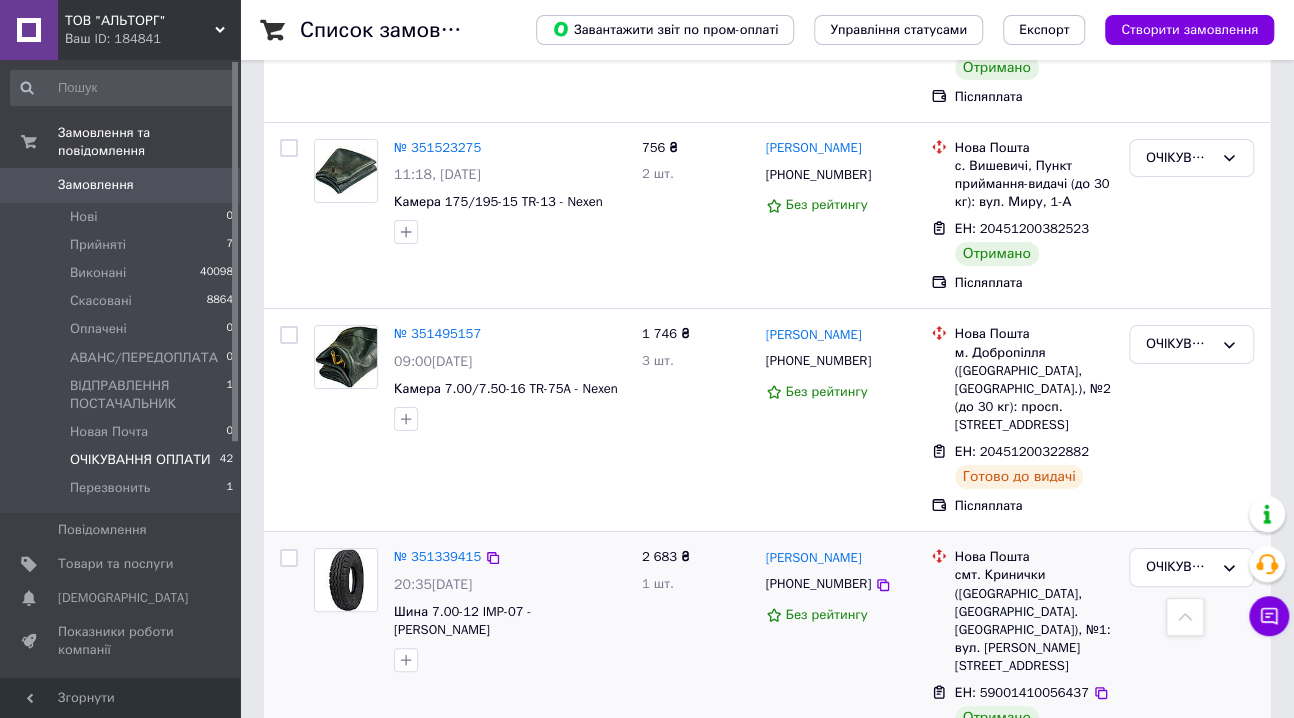 scroll, scrollTop: 3429, scrollLeft: 0, axis: vertical 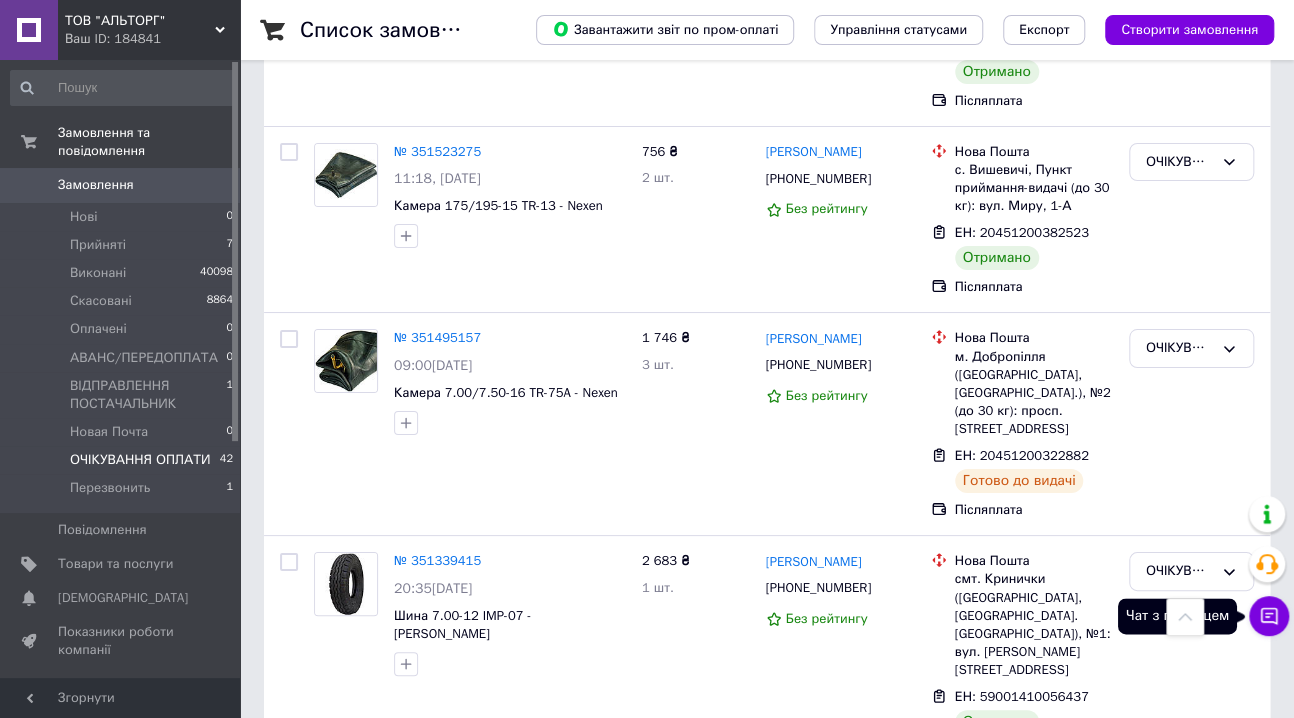 click 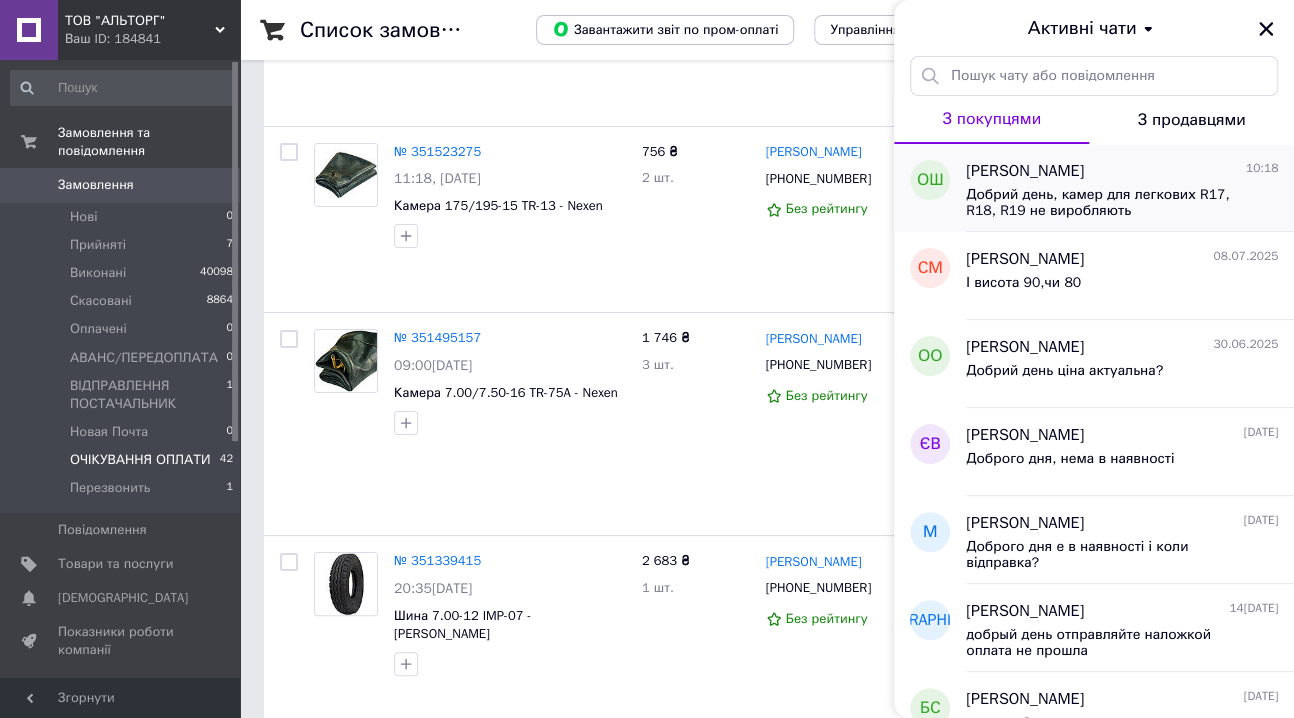 click on "[PERSON_NAME]" at bounding box center [1025, 171] 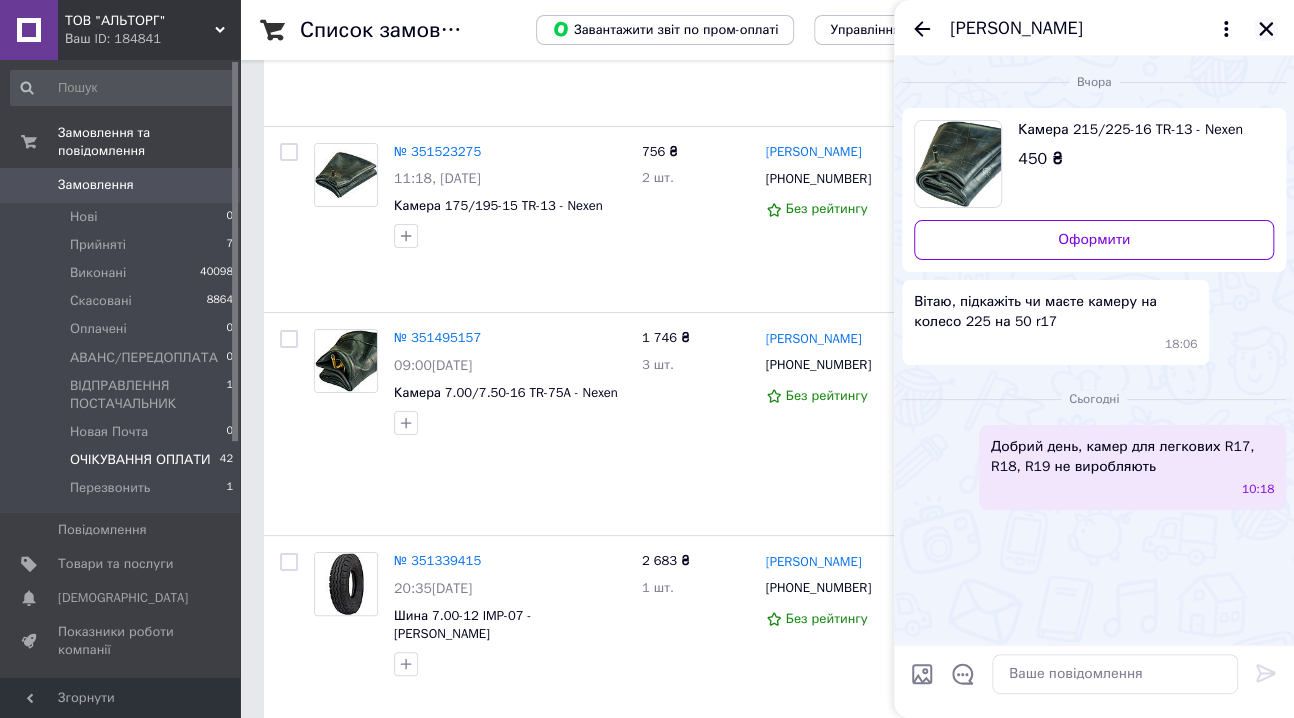 click 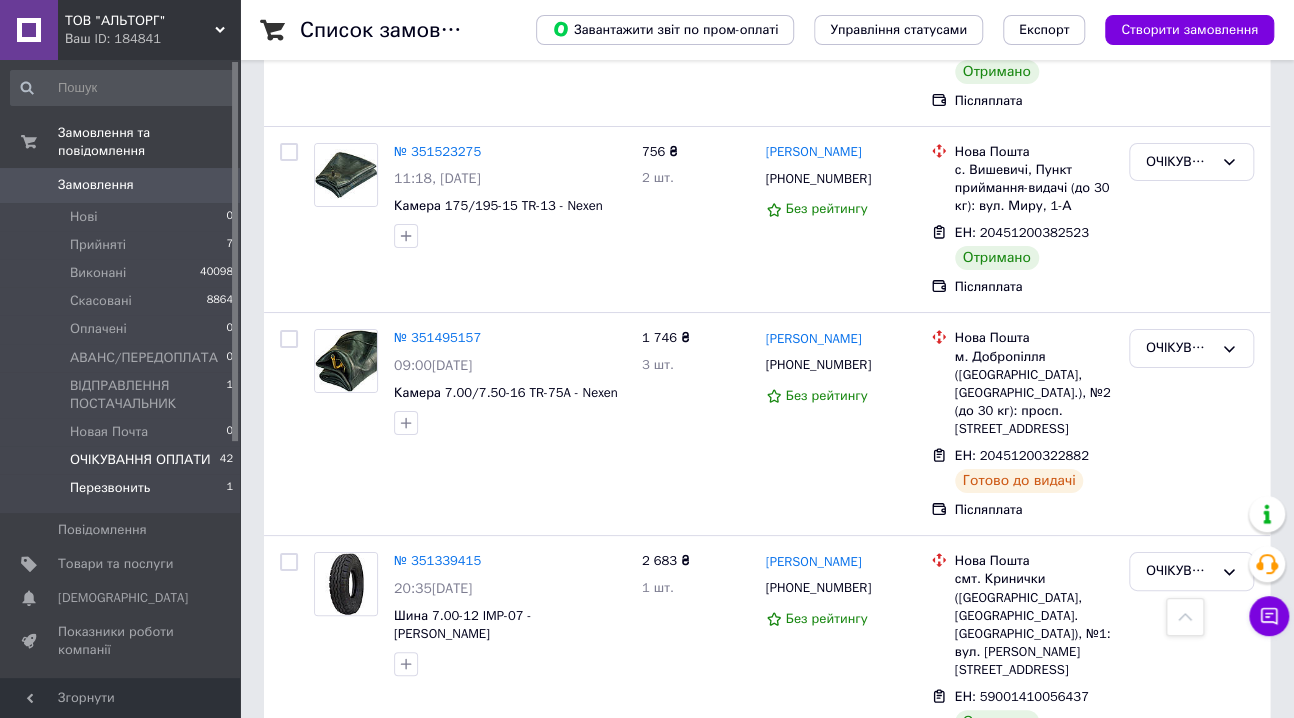 click on "Перезвонить" at bounding box center [110, 488] 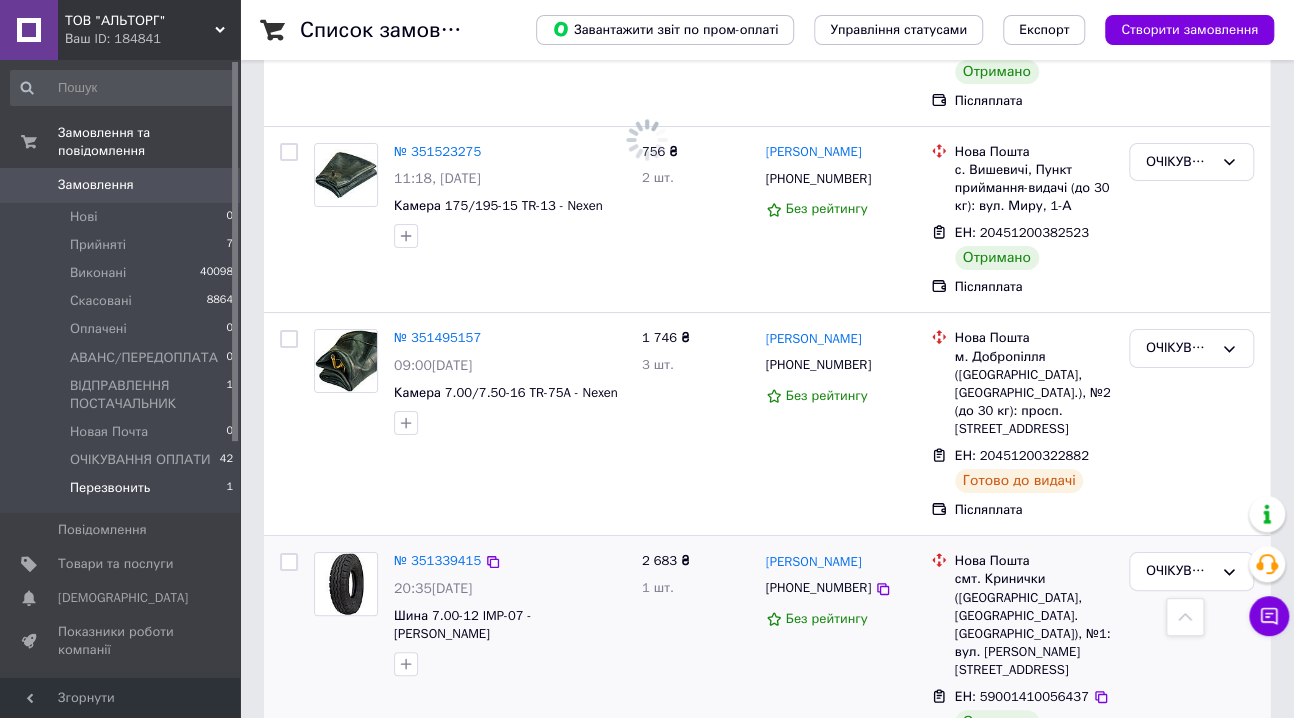 scroll, scrollTop: 0, scrollLeft: 0, axis: both 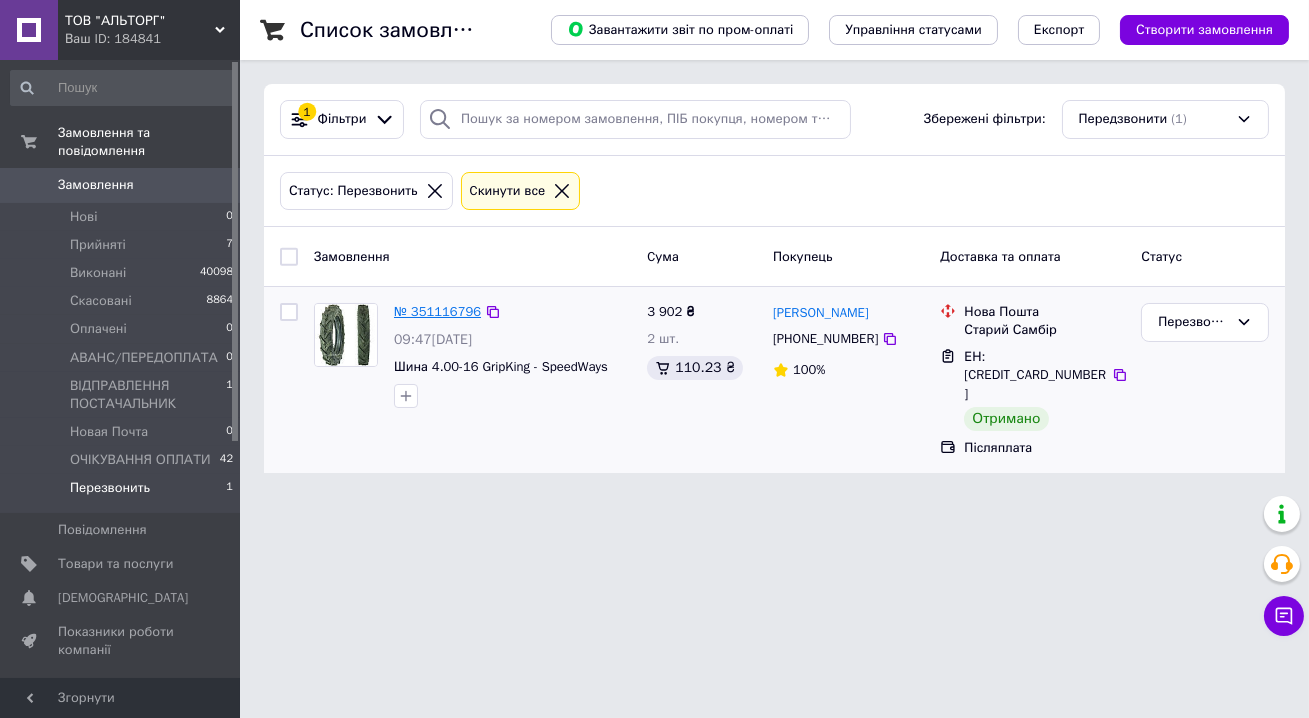 click on "№ 351116796" at bounding box center (437, 311) 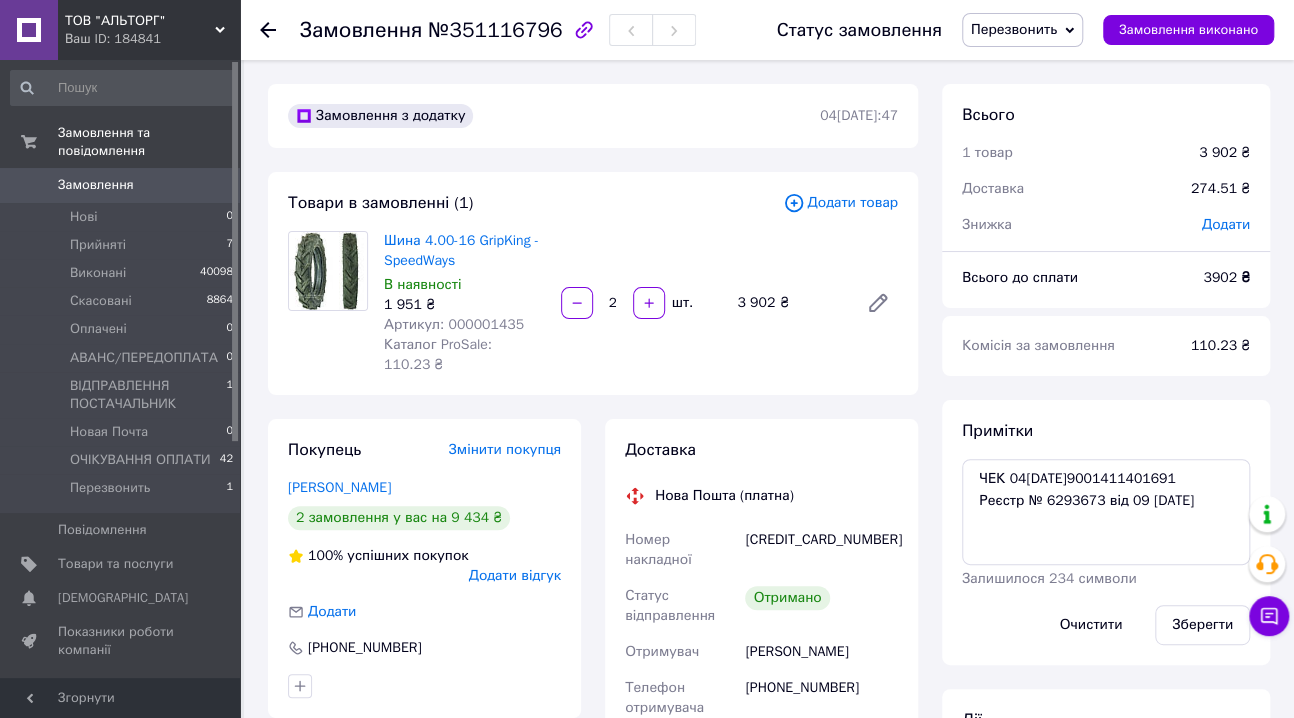 scroll, scrollTop: 223, scrollLeft: 0, axis: vertical 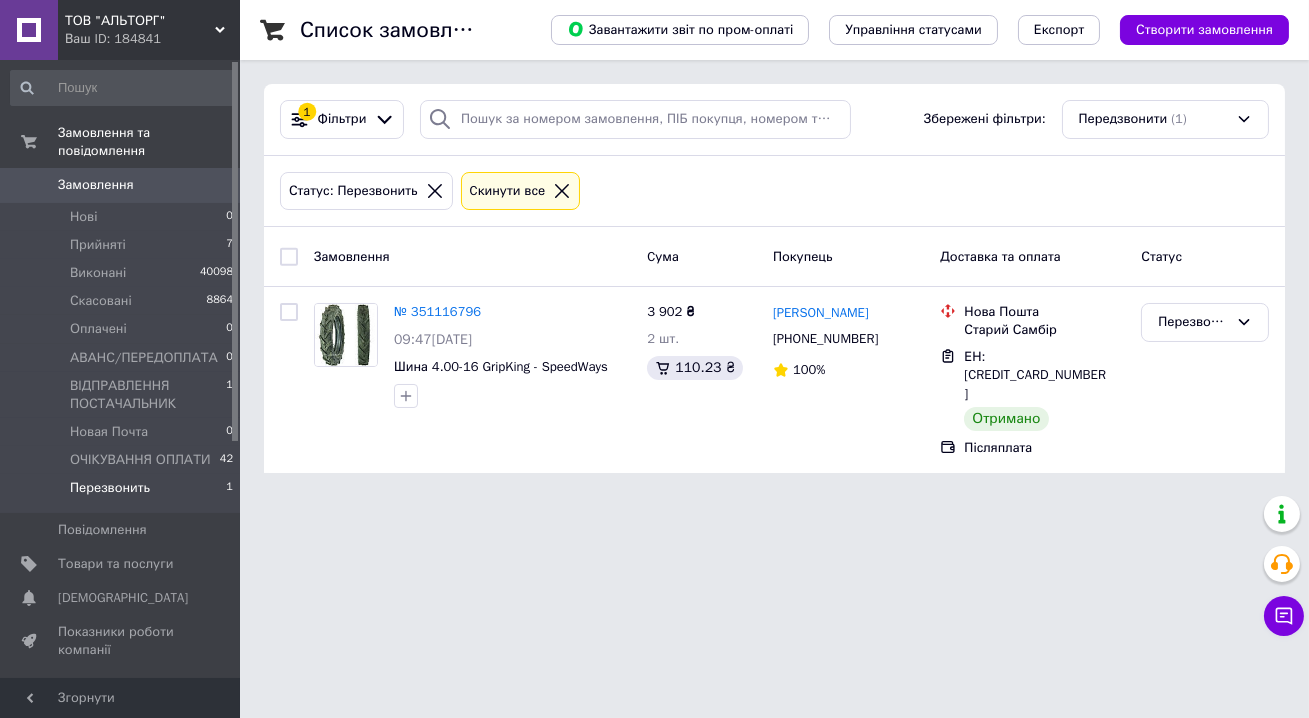click on "Замовлення" at bounding box center [96, 185] 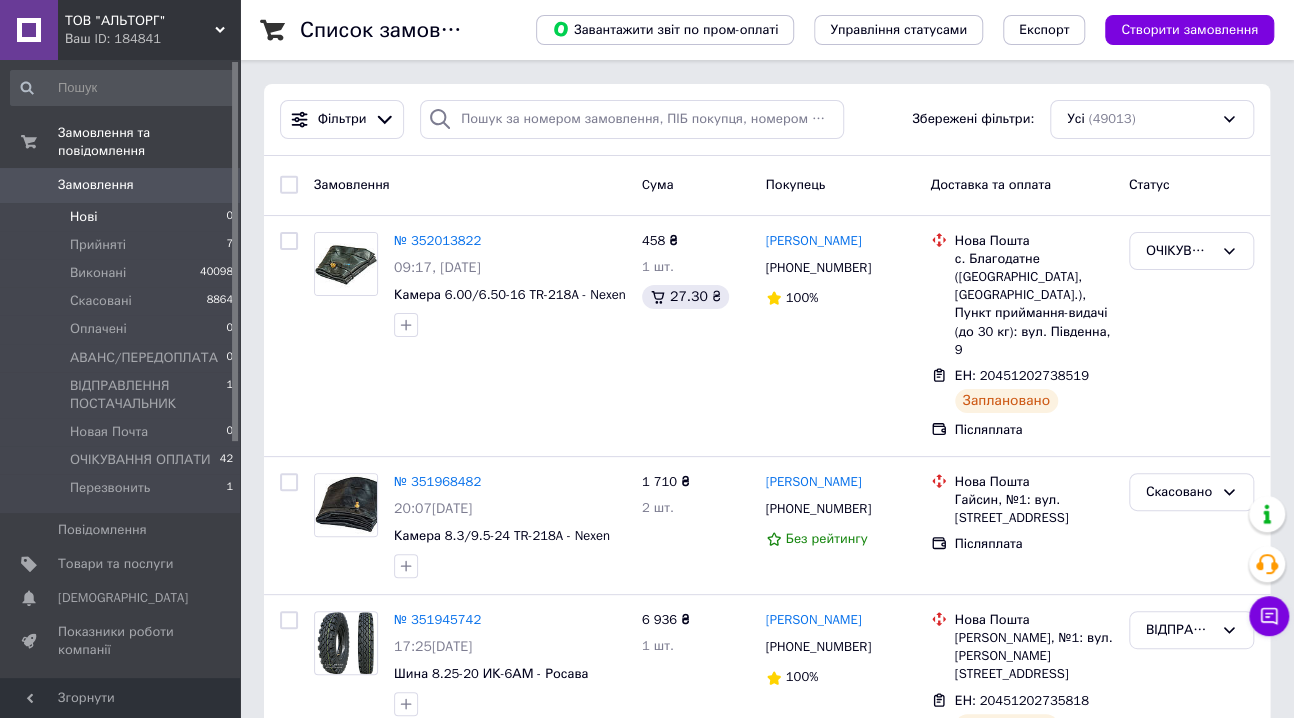 click on "Нові" at bounding box center [83, 217] 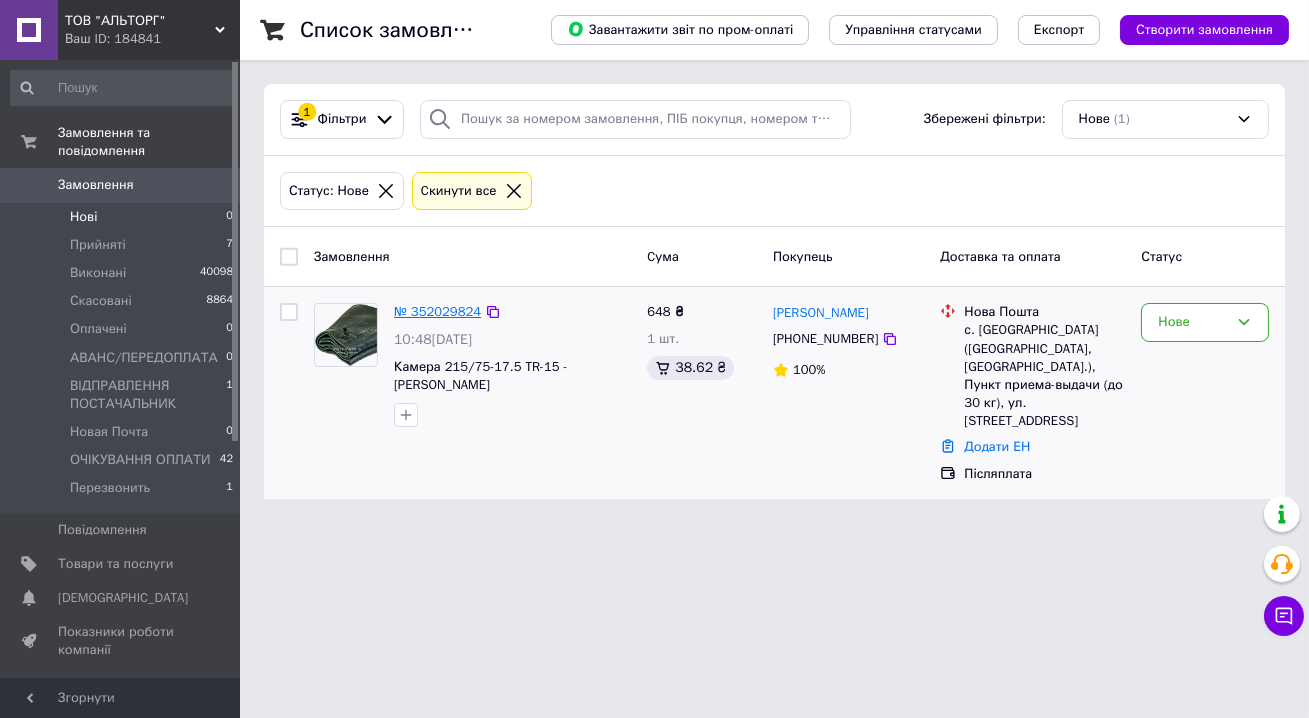 click on "№ 352029824" at bounding box center (437, 311) 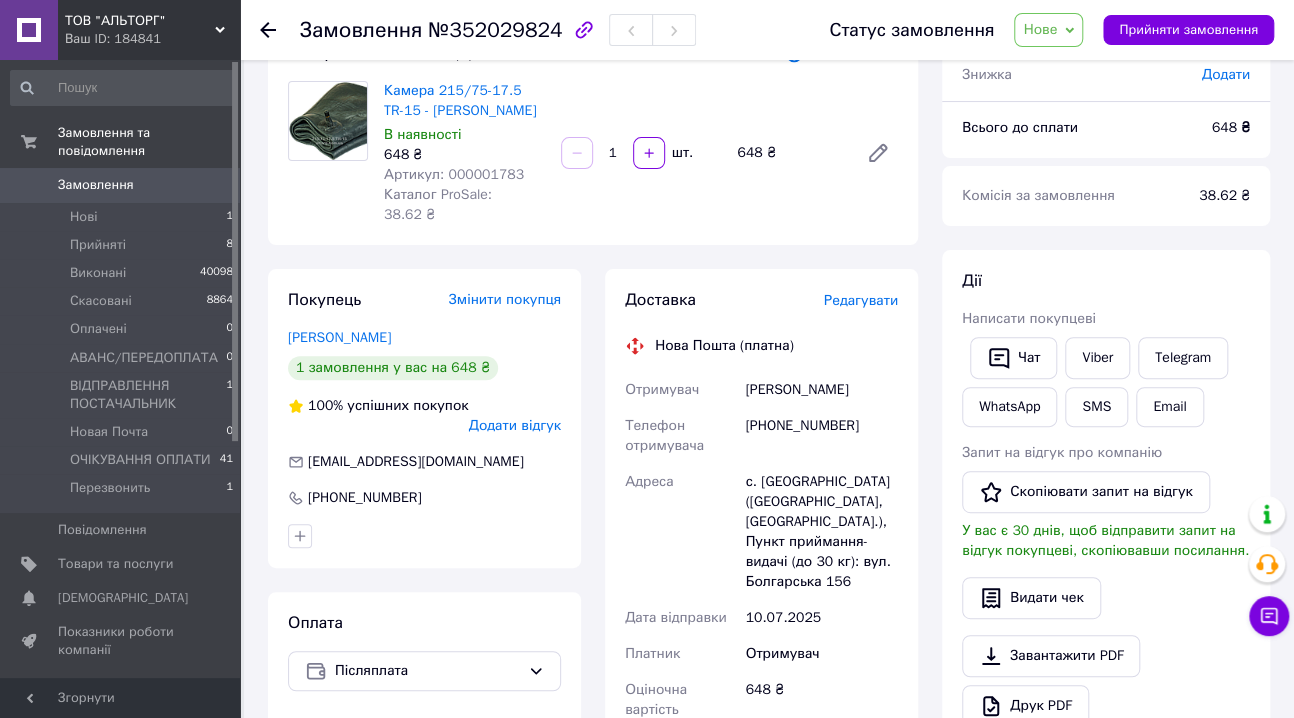scroll, scrollTop: 181, scrollLeft: 0, axis: vertical 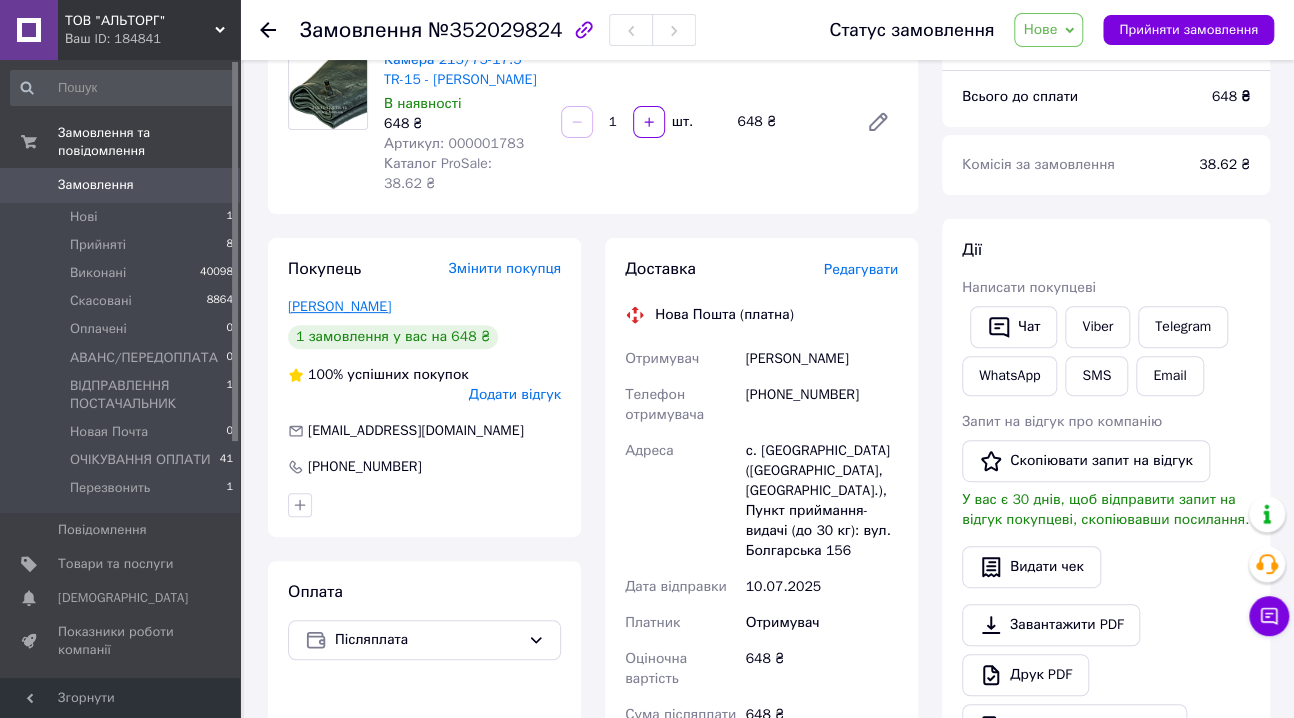 click on "Недова Надежда" at bounding box center [339, 306] 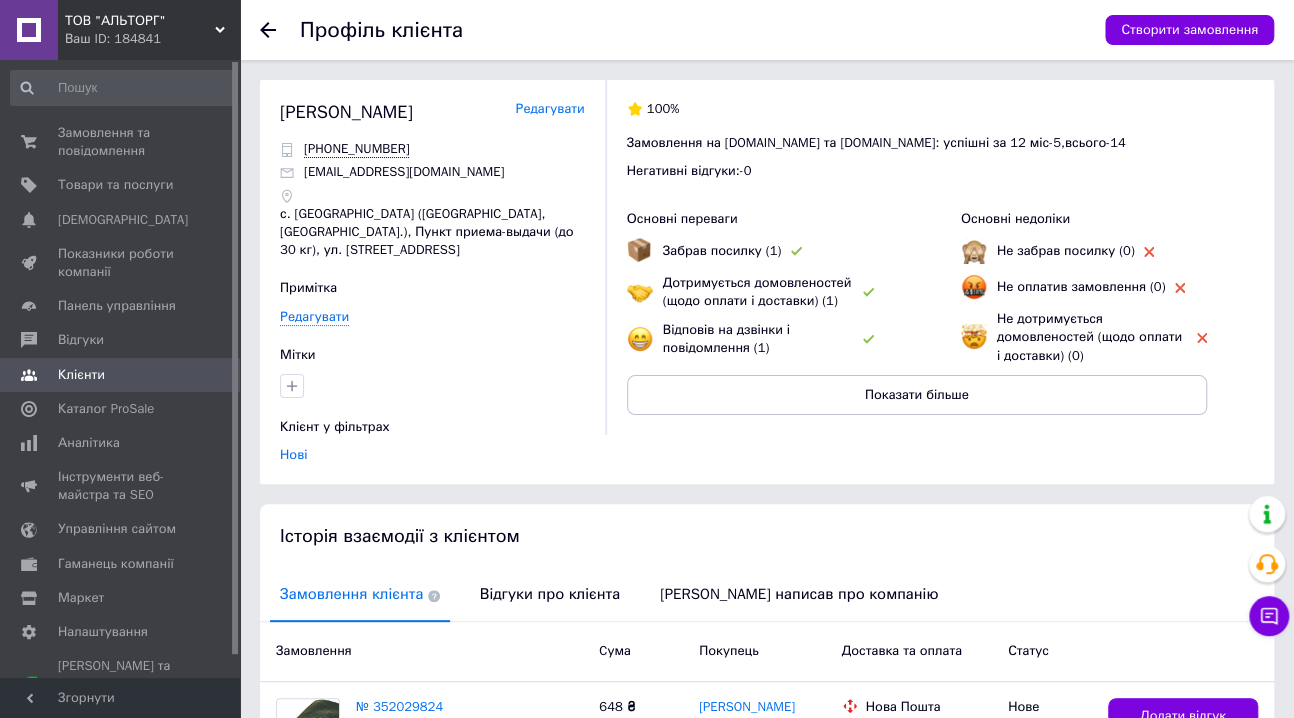 click on "Редагувати" at bounding box center [549, 109] 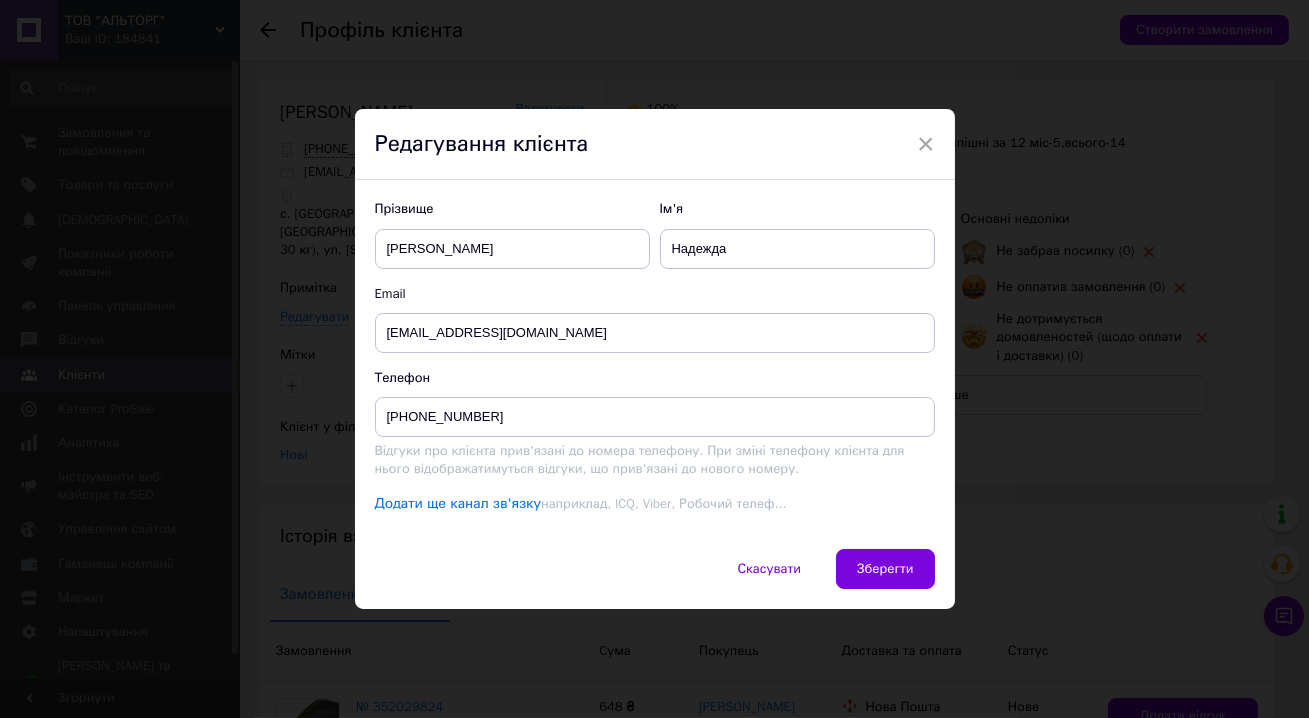 click on "Додати ще канал зв'язку" at bounding box center [458, 504] 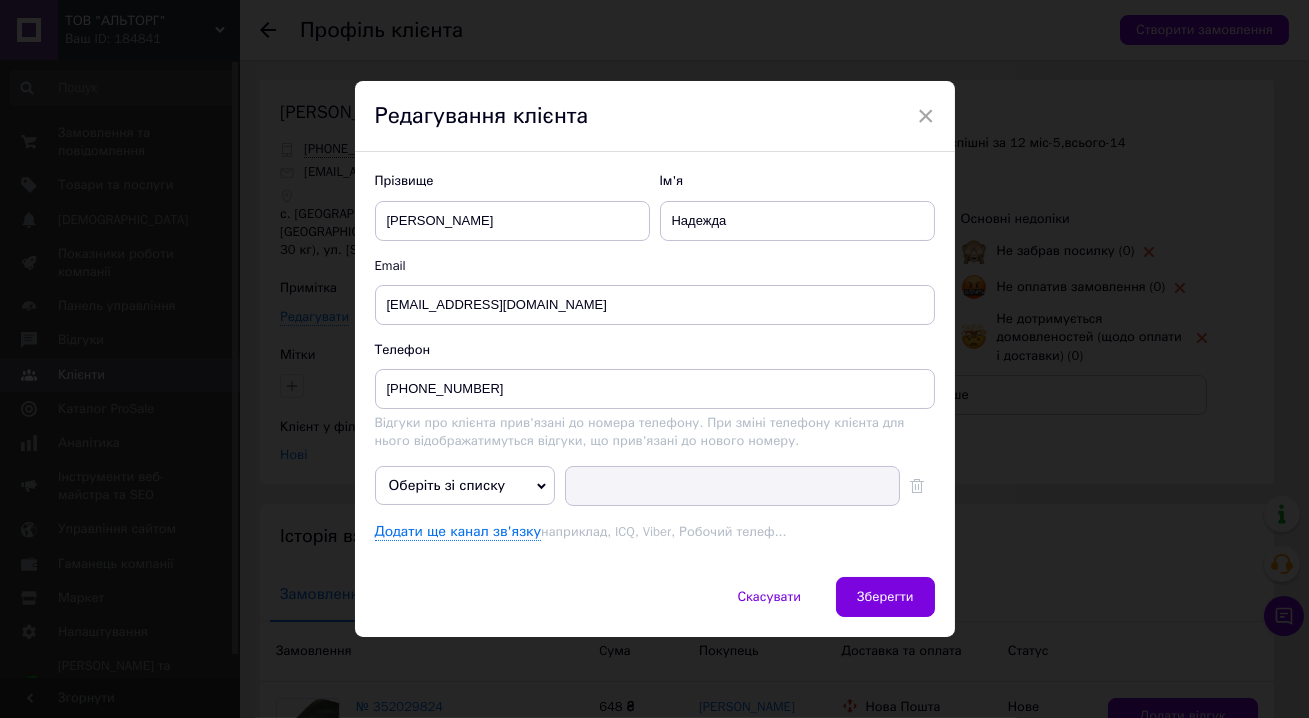 click on "Оберіть зі списку" at bounding box center [465, 486] 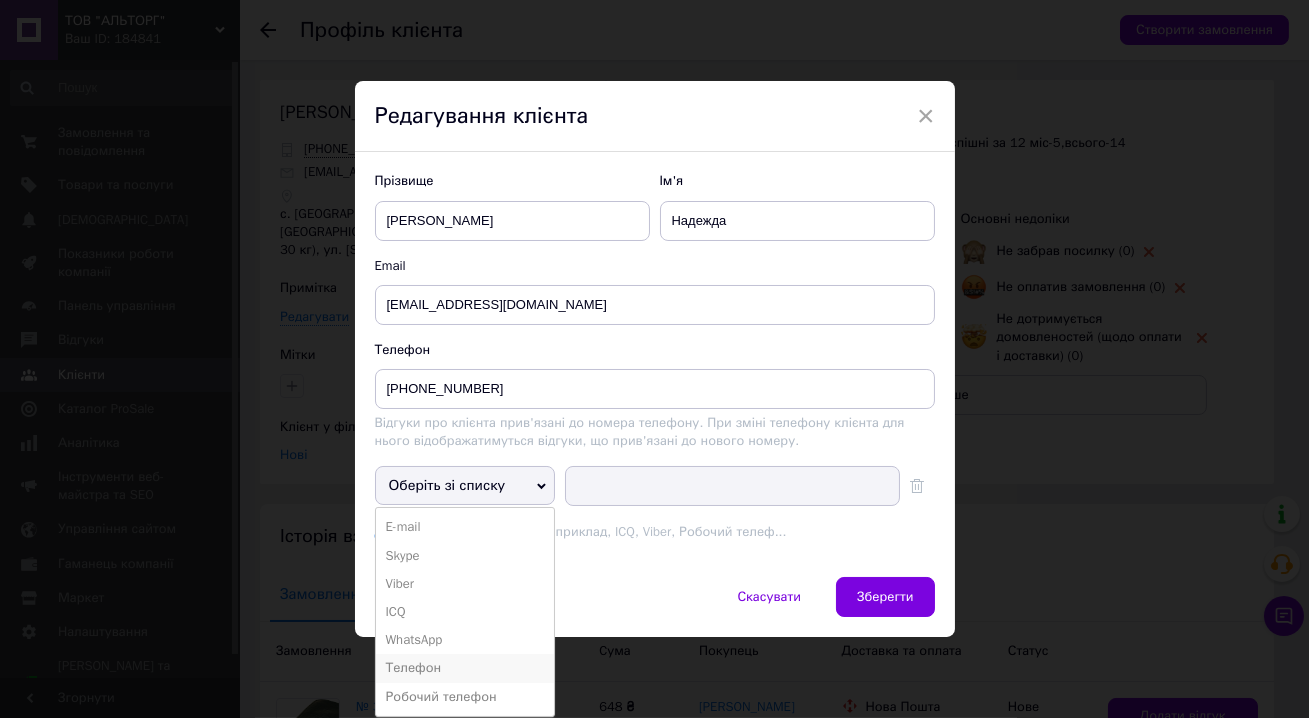 click on "Телефон" at bounding box center [465, 668] 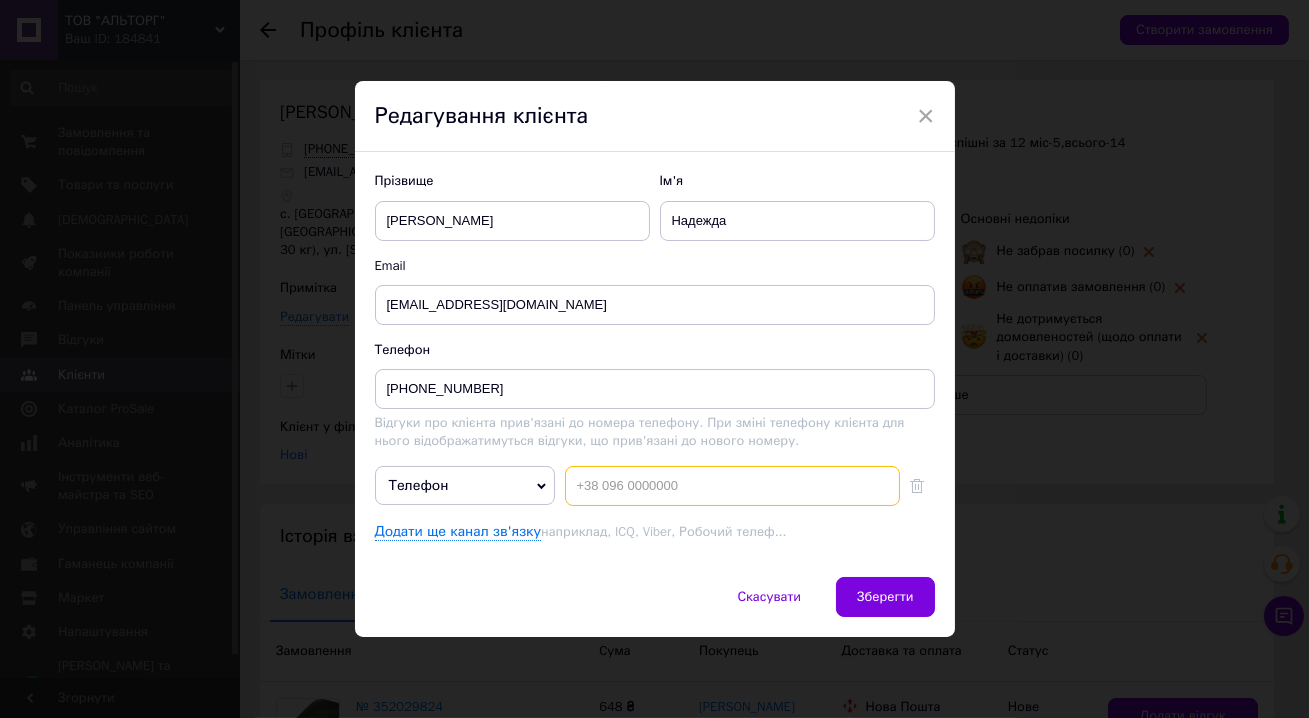 click at bounding box center [732, 486] 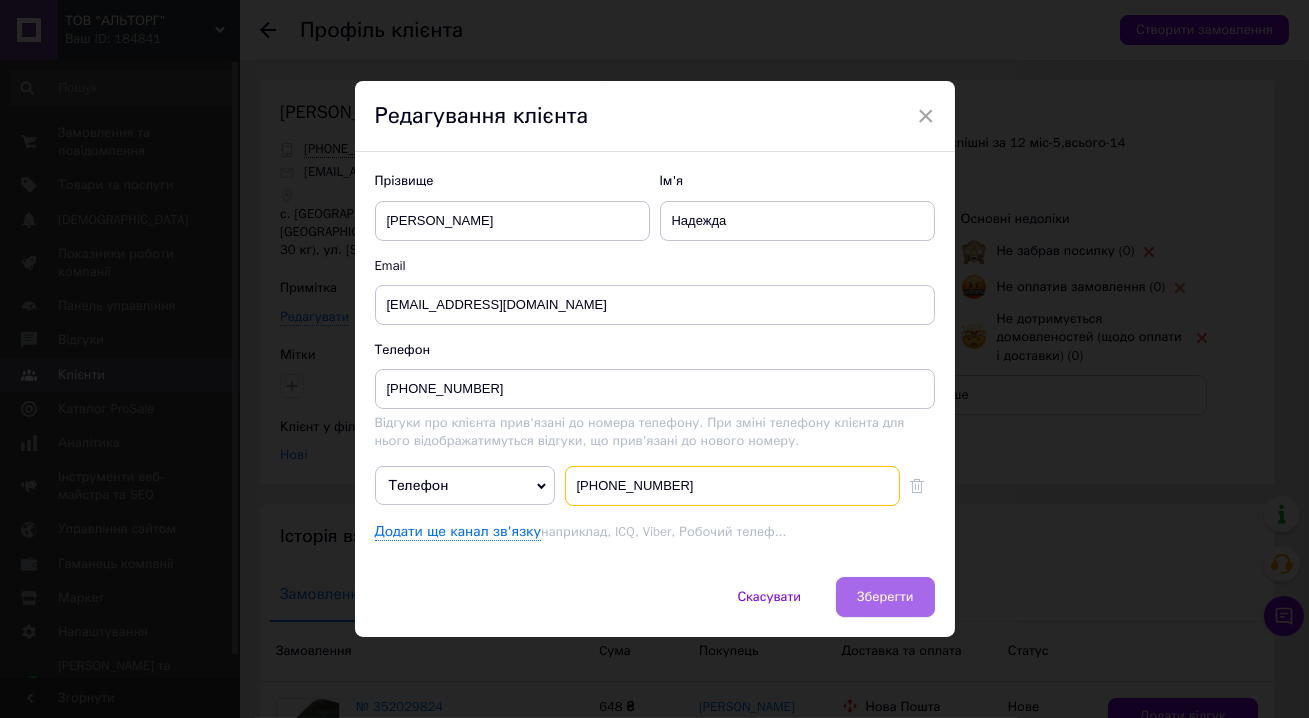 type on "+380687341473" 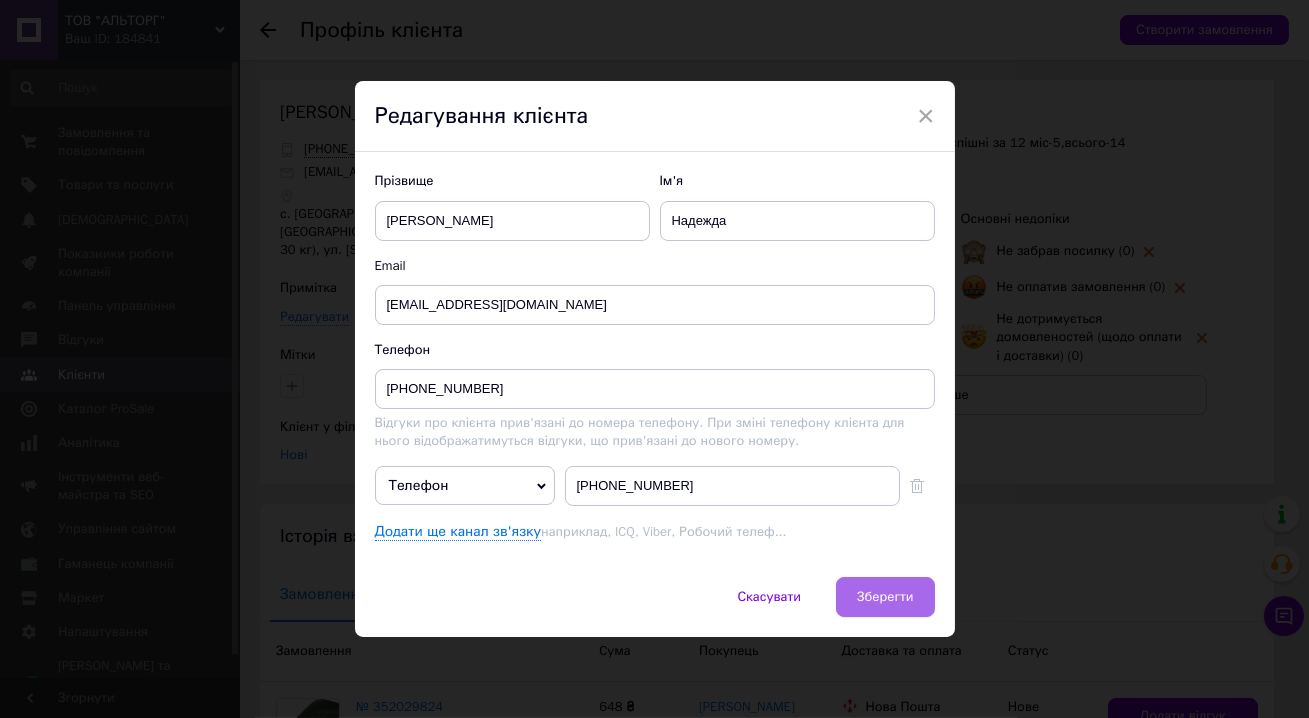 click on "Зберегти" at bounding box center (885, 597) 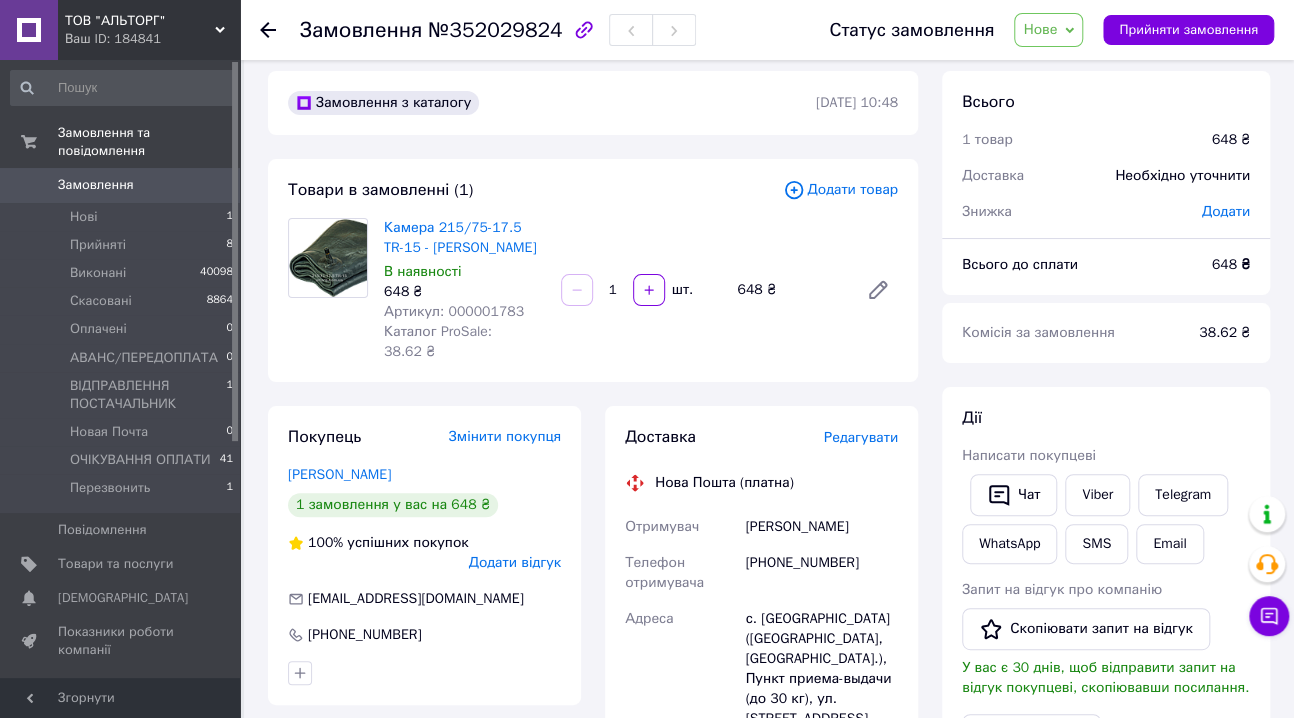 scroll, scrollTop: 0, scrollLeft: 0, axis: both 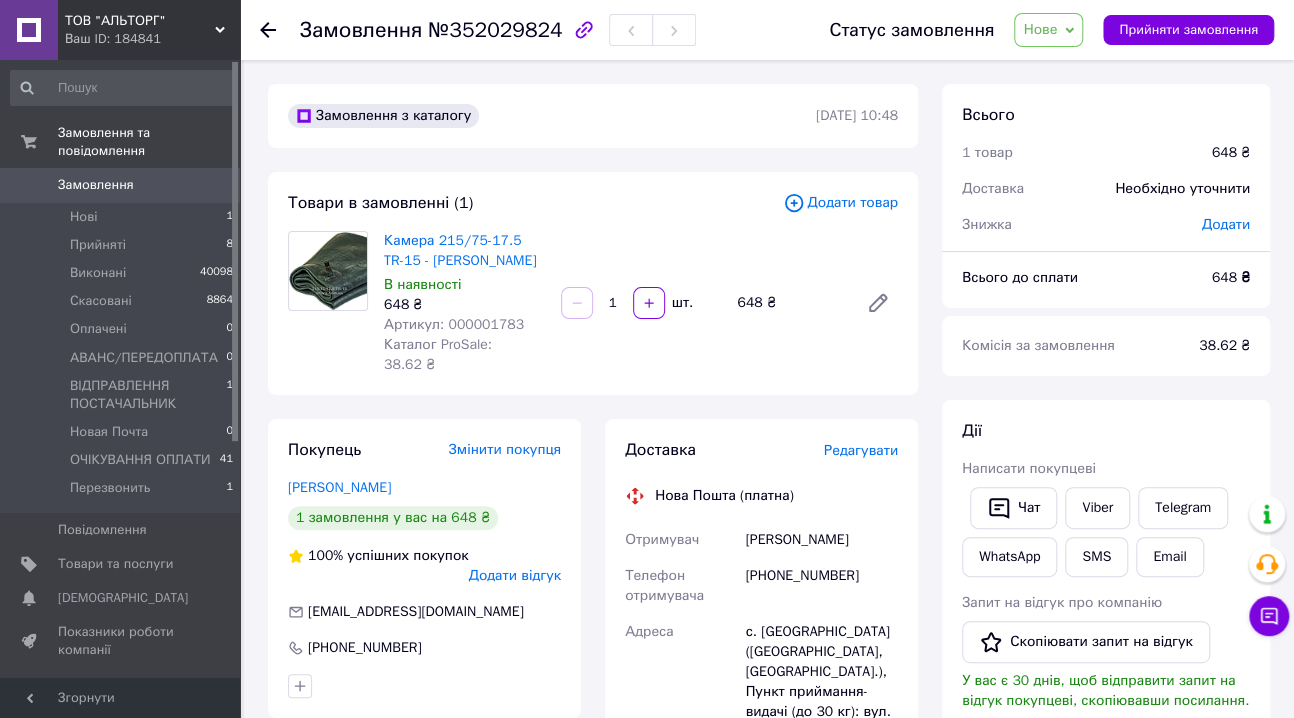 click on "№352029824" at bounding box center [495, 30] 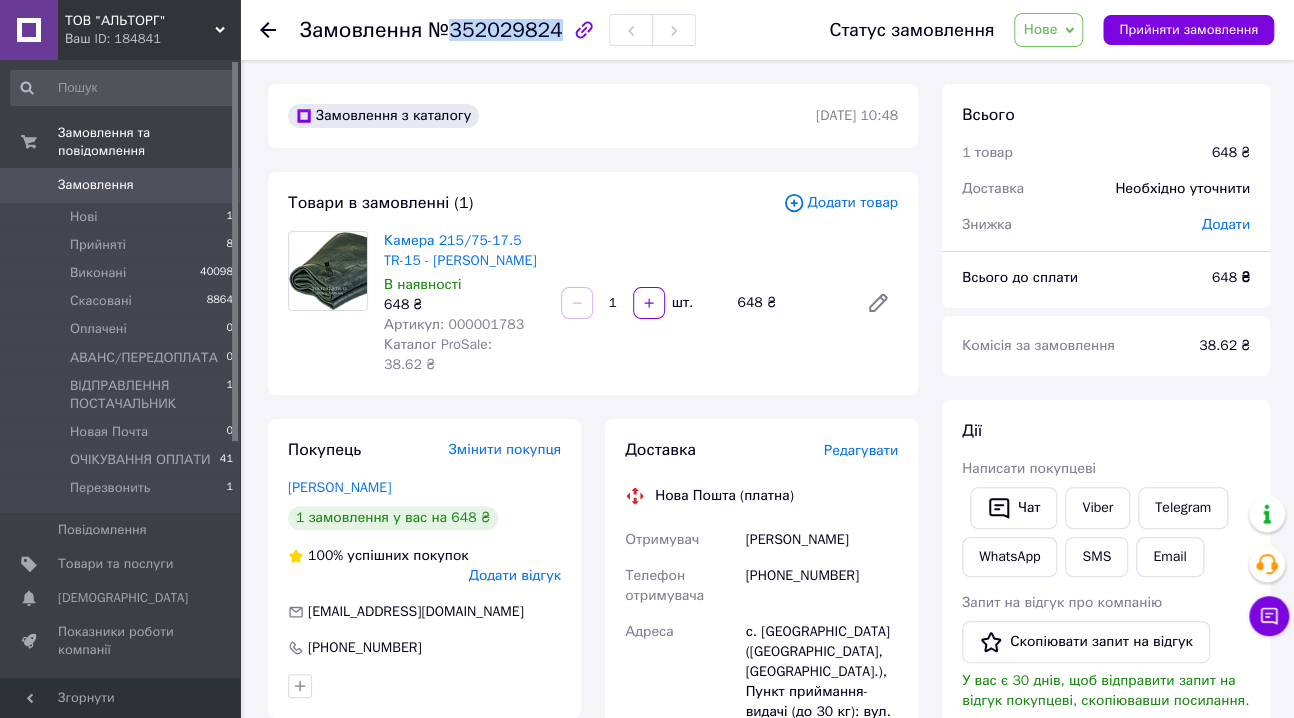 click on "№352029824" at bounding box center [495, 30] 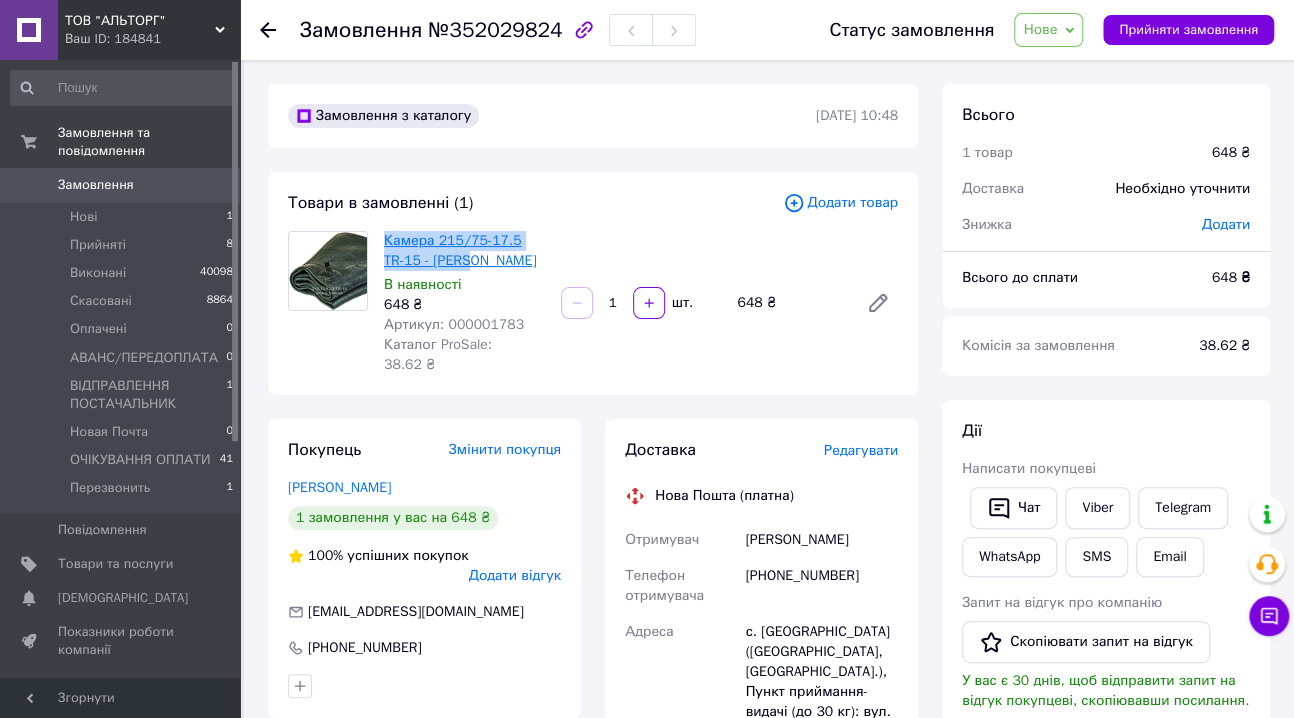 drag, startPoint x: 466, startPoint y: 258, endPoint x: 386, endPoint y: 249, distance: 80.50466 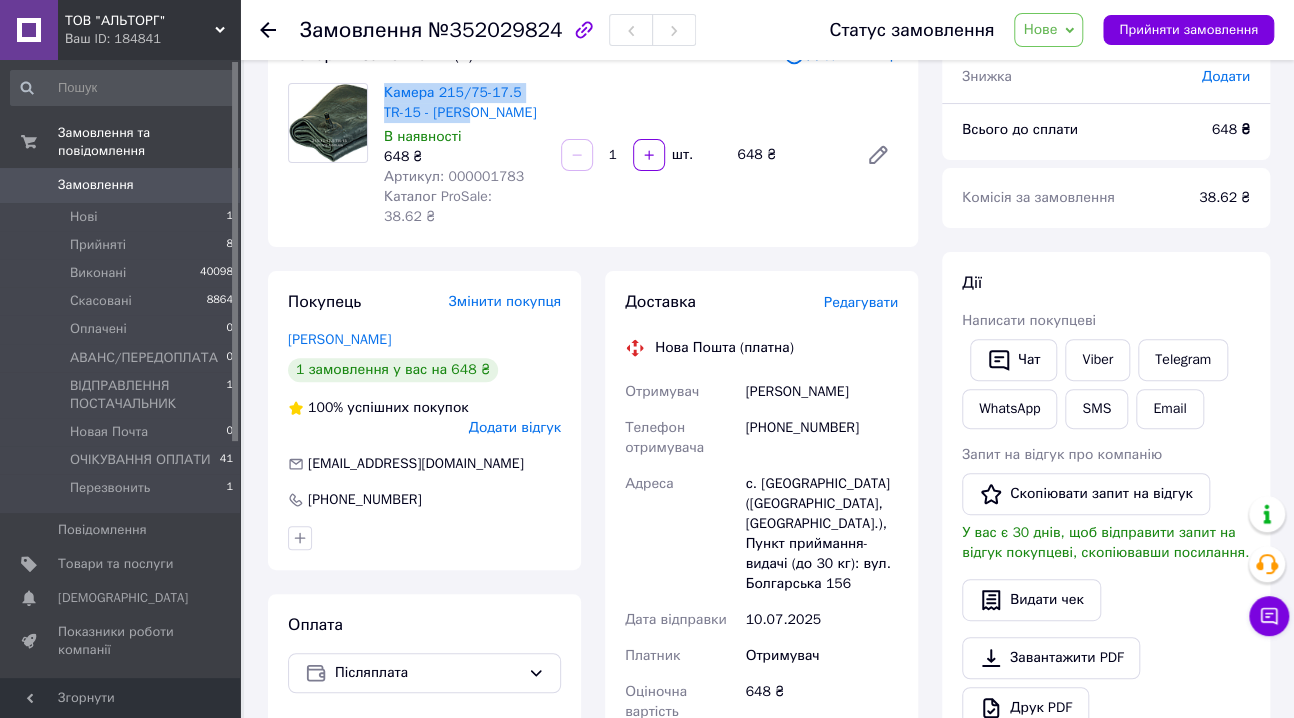 scroll, scrollTop: 181, scrollLeft: 0, axis: vertical 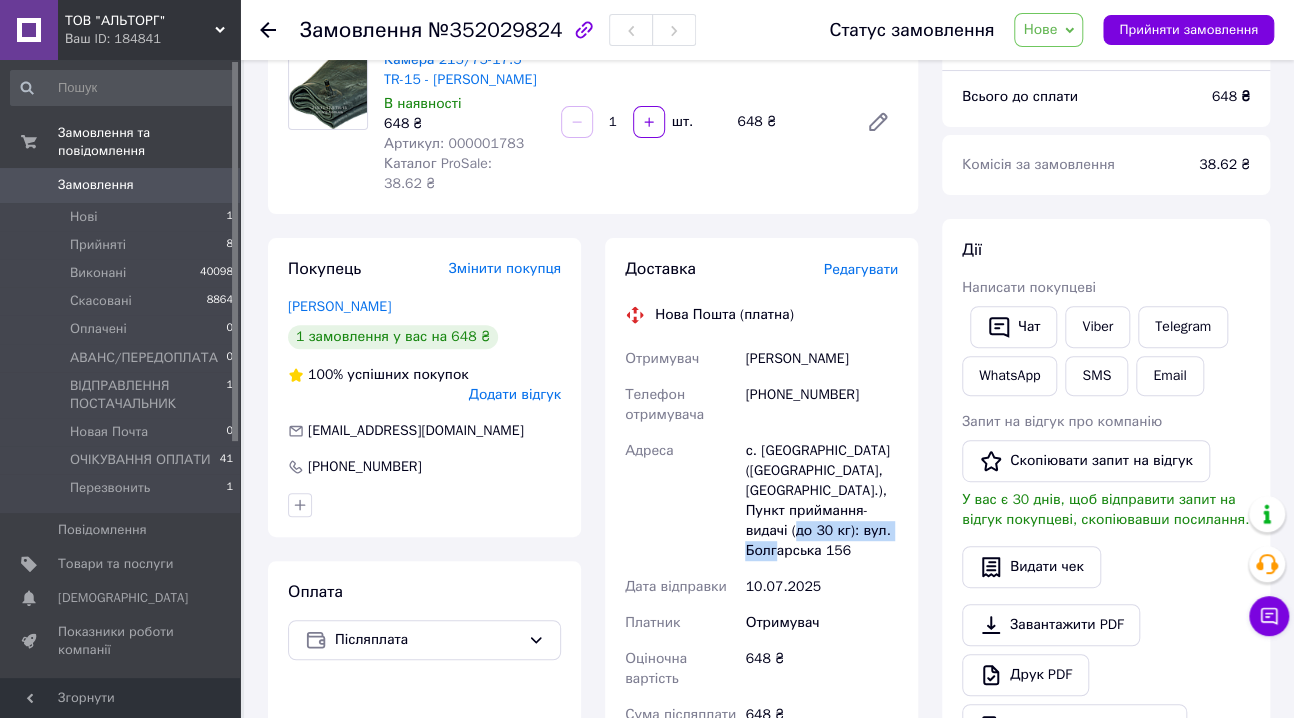 drag, startPoint x: 854, startPoint y: 511, endPoint x: 878, endPoint y: 525, distance: 27.784887 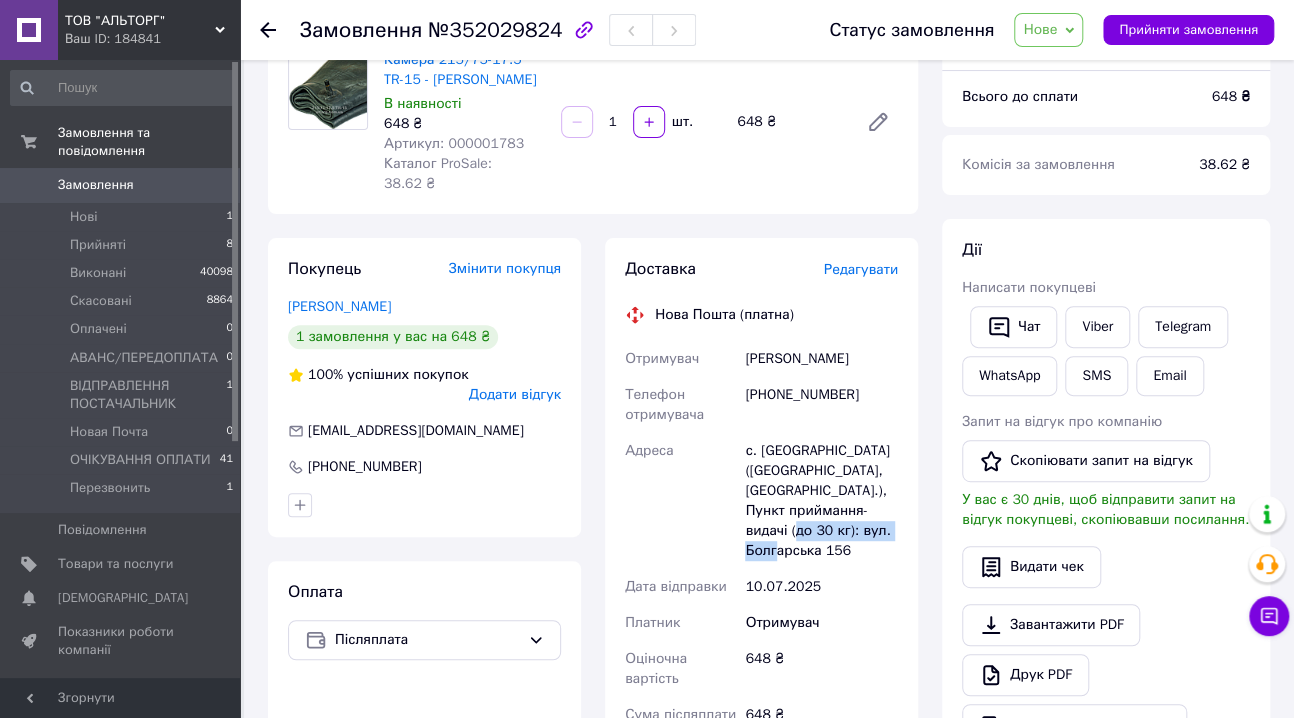 click on "Нове" at bounding box center (1040, 29) 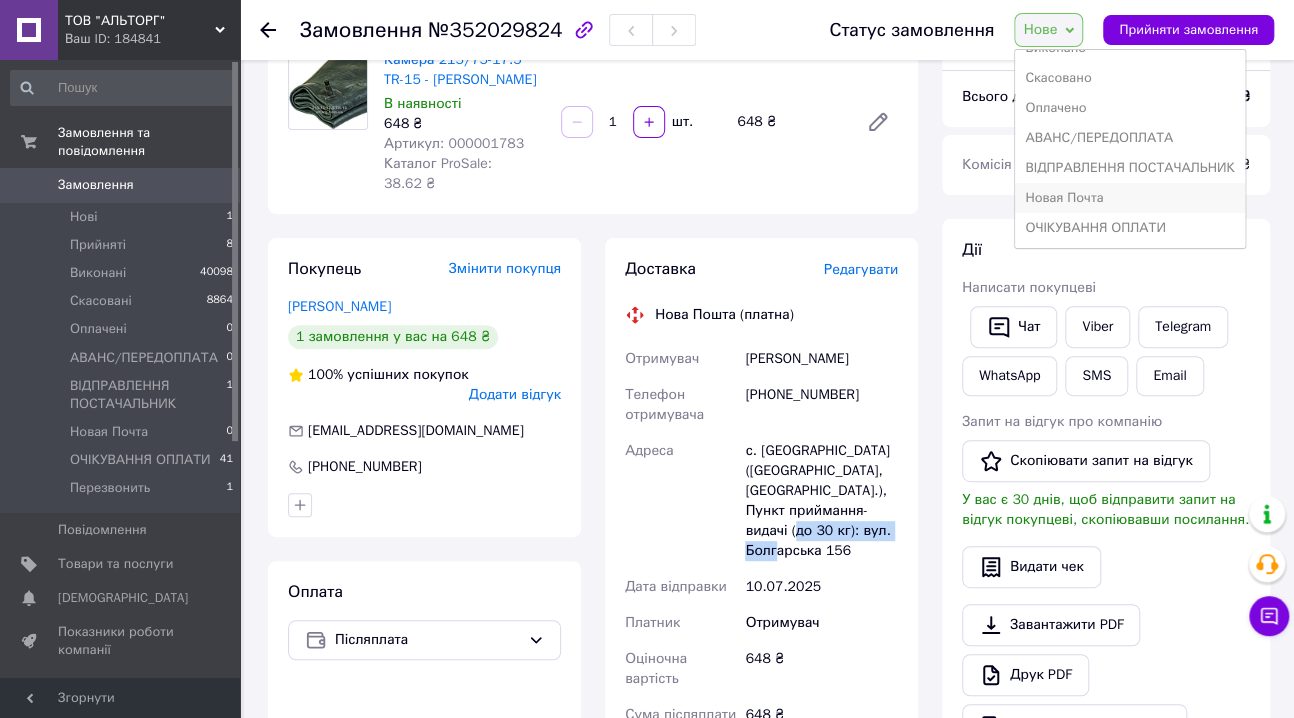 scroll, scrollTop: 81, scrollLeft: 0, axis: vertical 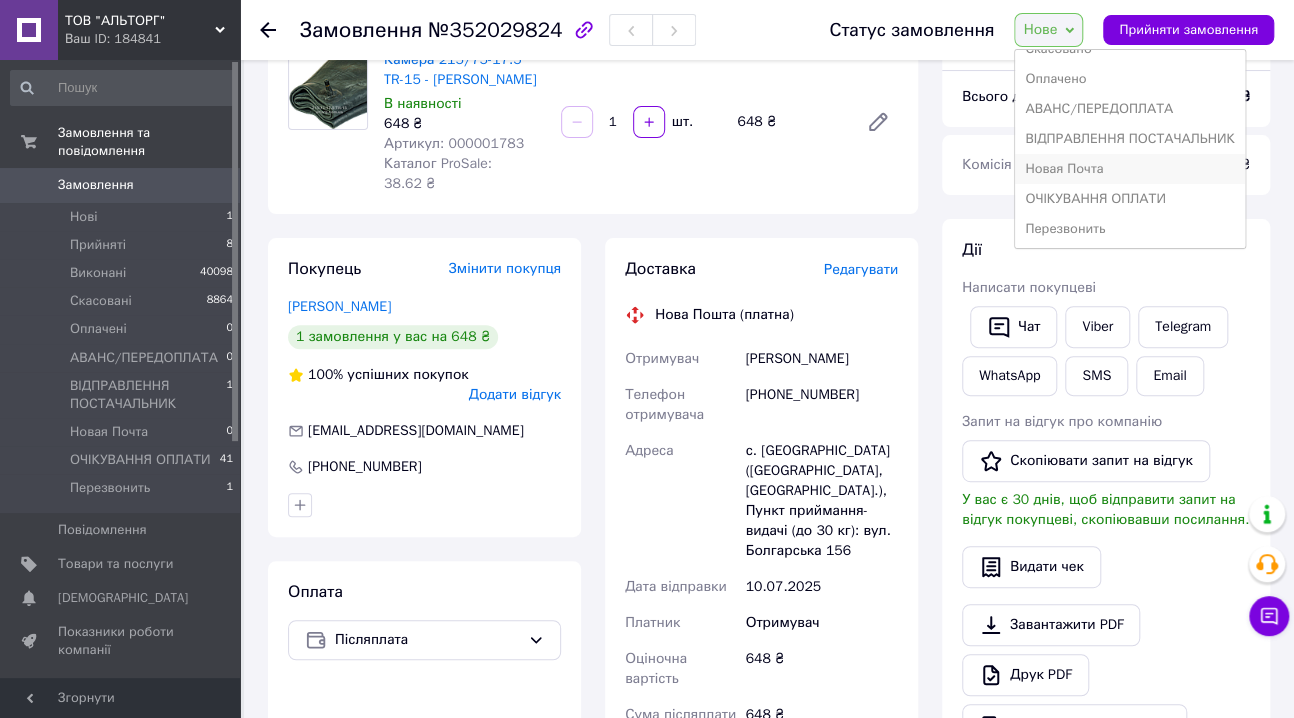click on "Новая Почта" at bounding box center (1129, 169) 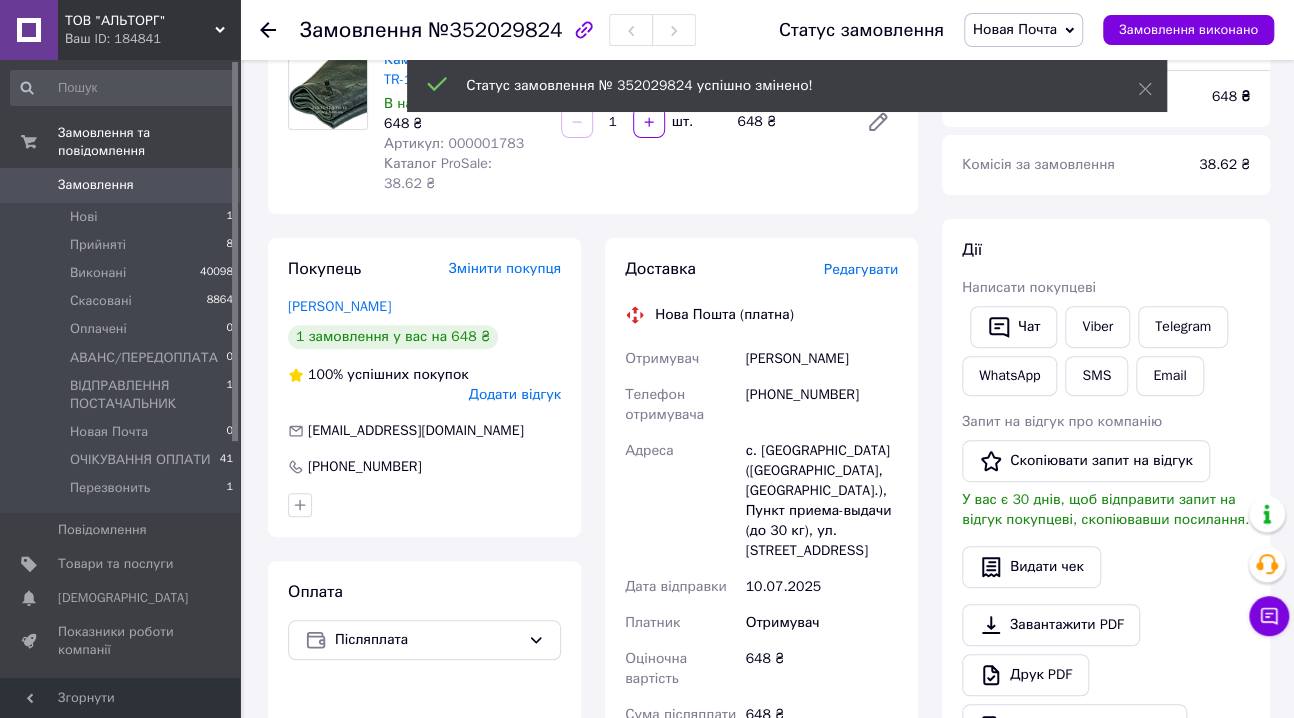 click on "№352029824" at bounding box center [495, 30] 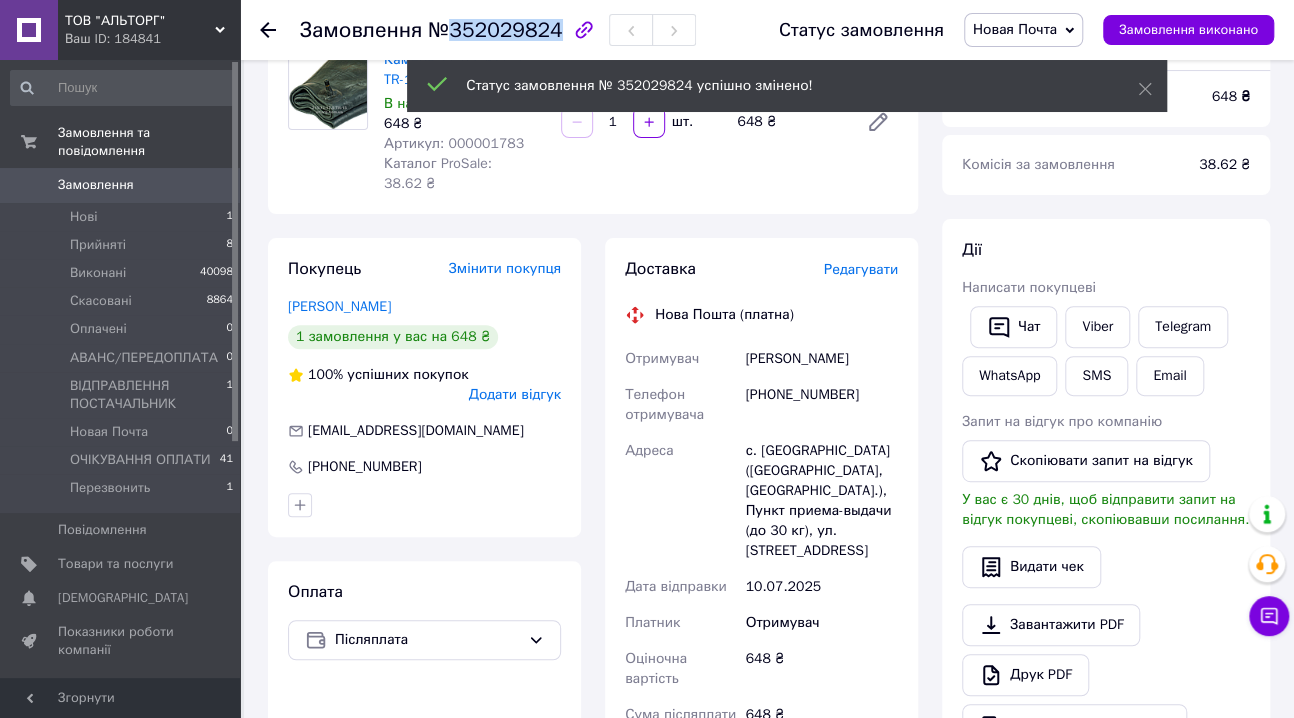 click on "№352029824" at bounding box center (495, 30) 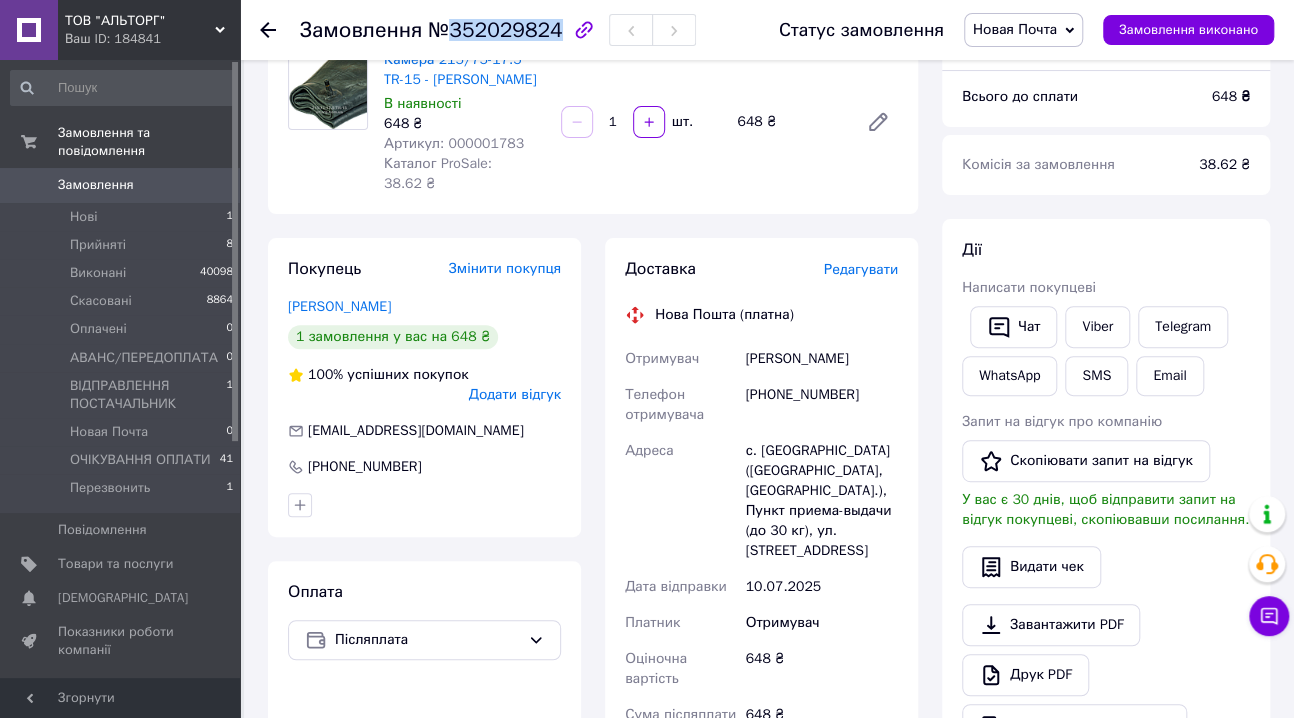 scroll, scrollTop: 0, scrollLeft: 0, axis: both 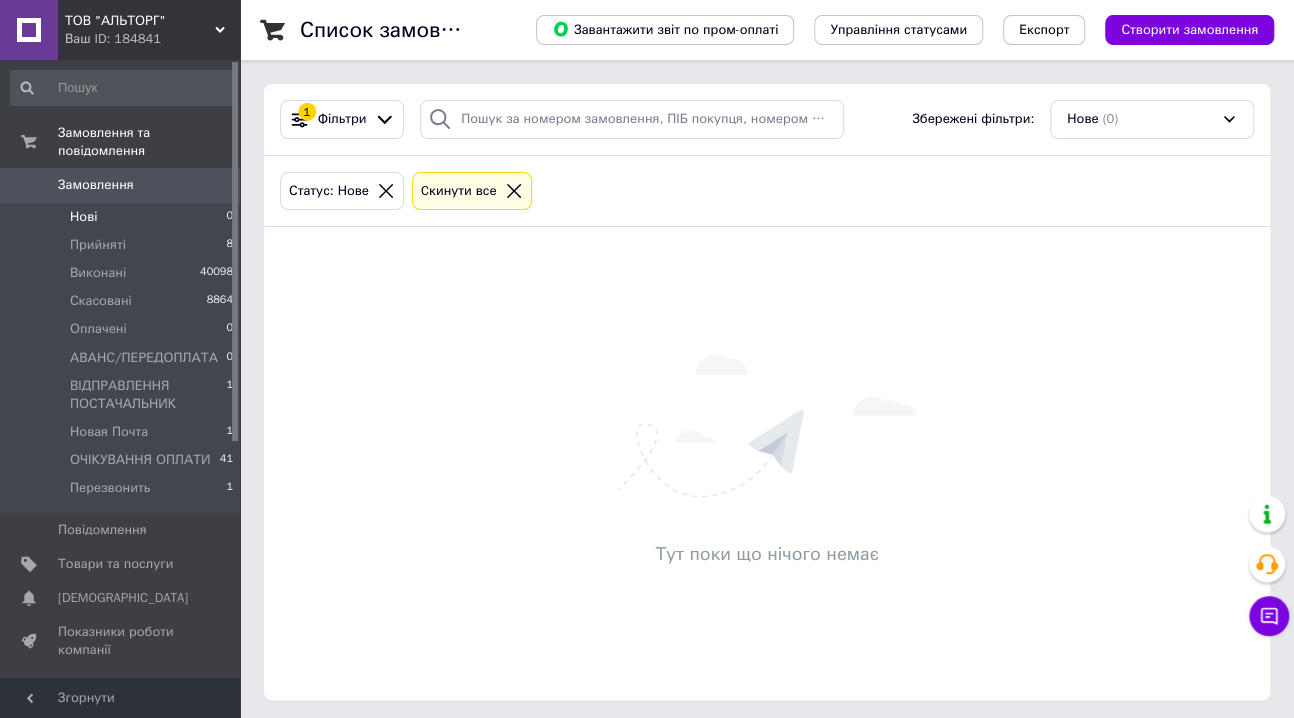 click on "Замовлення" at bounding box center (96, 185) 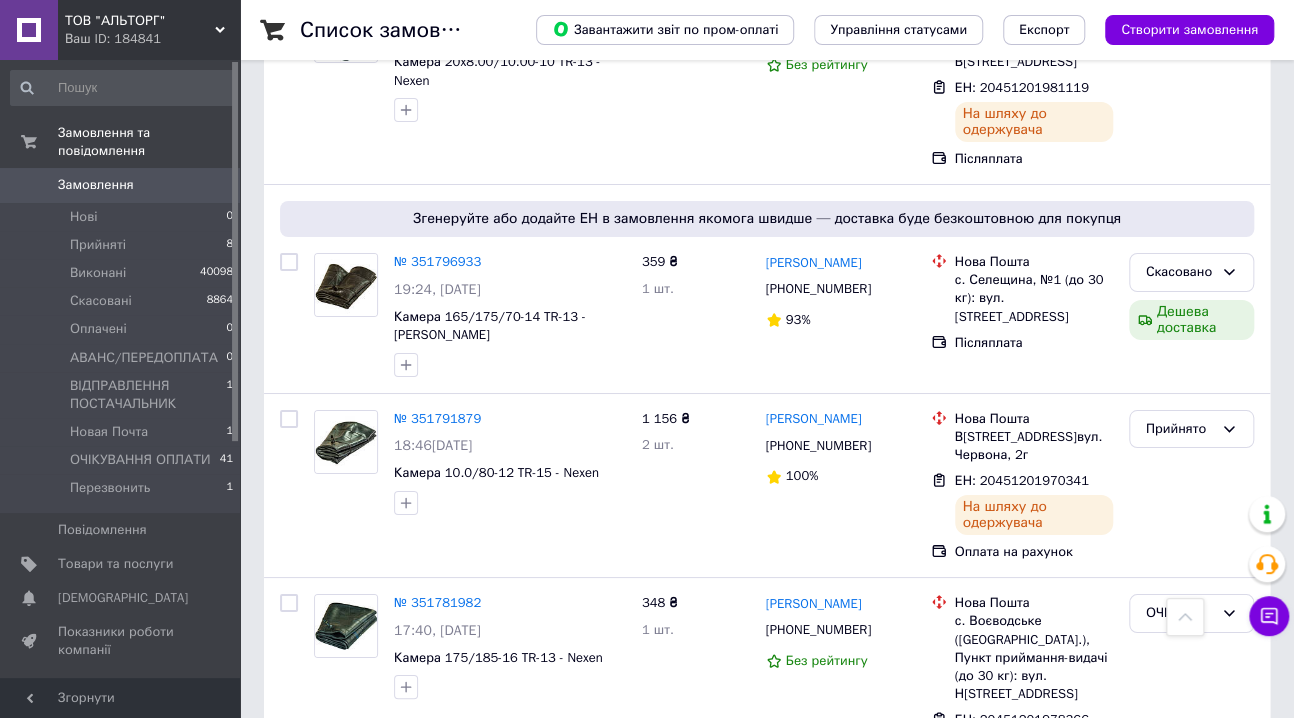 scroll, scrollTop: 3363, scrollLeft: 0, axis: vertical 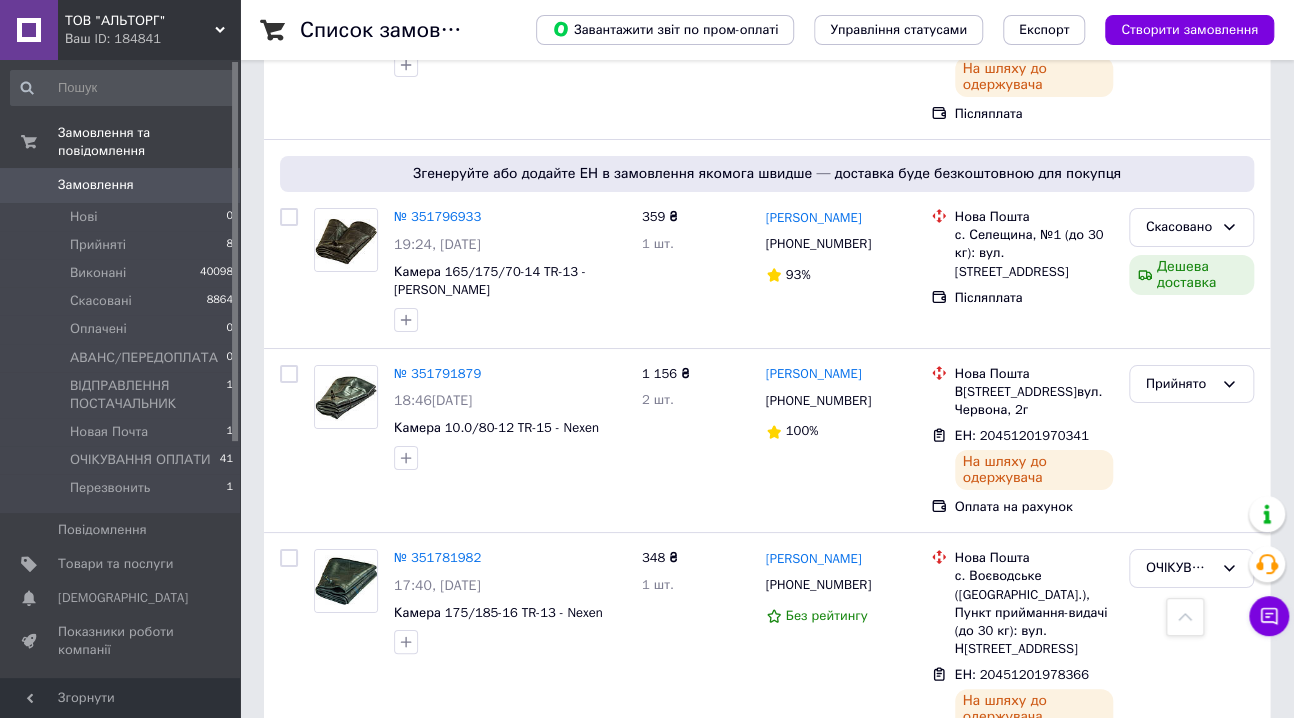 click on "2" at bounding box center (327, 816) 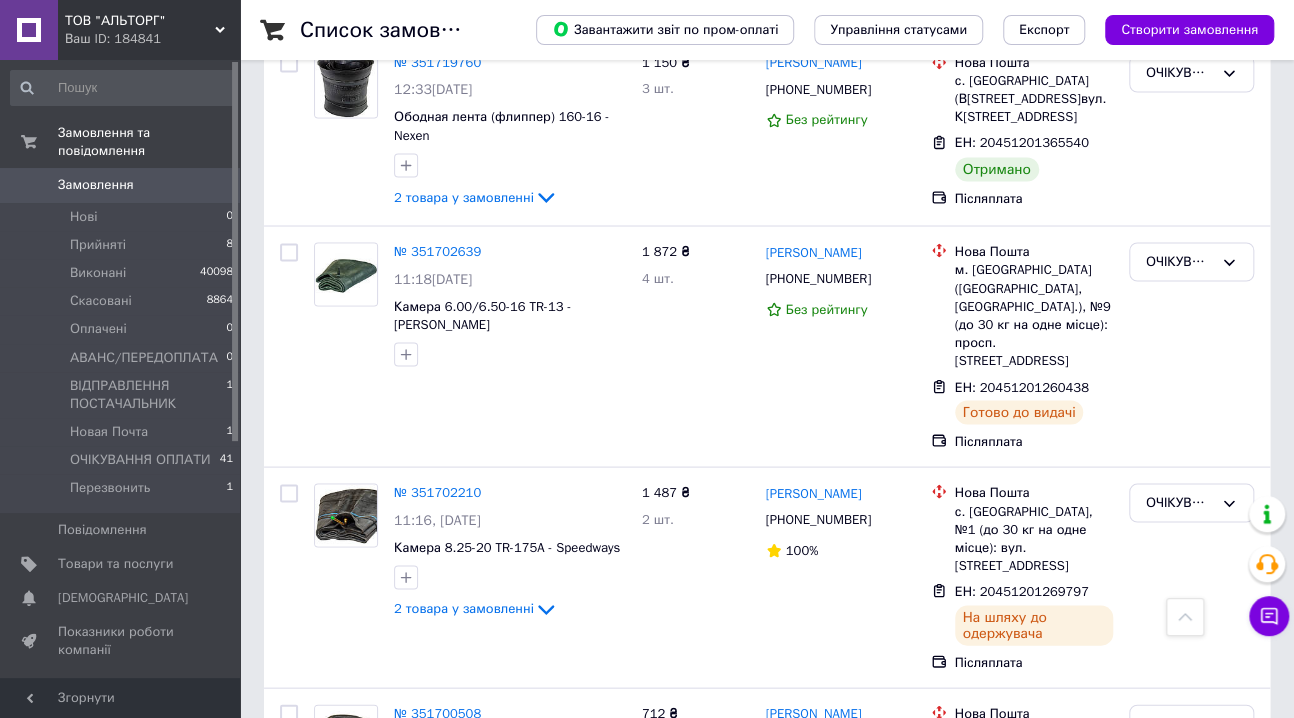 scroll, scrollTop: 1636, scrollLeft: 0, axis: vertical 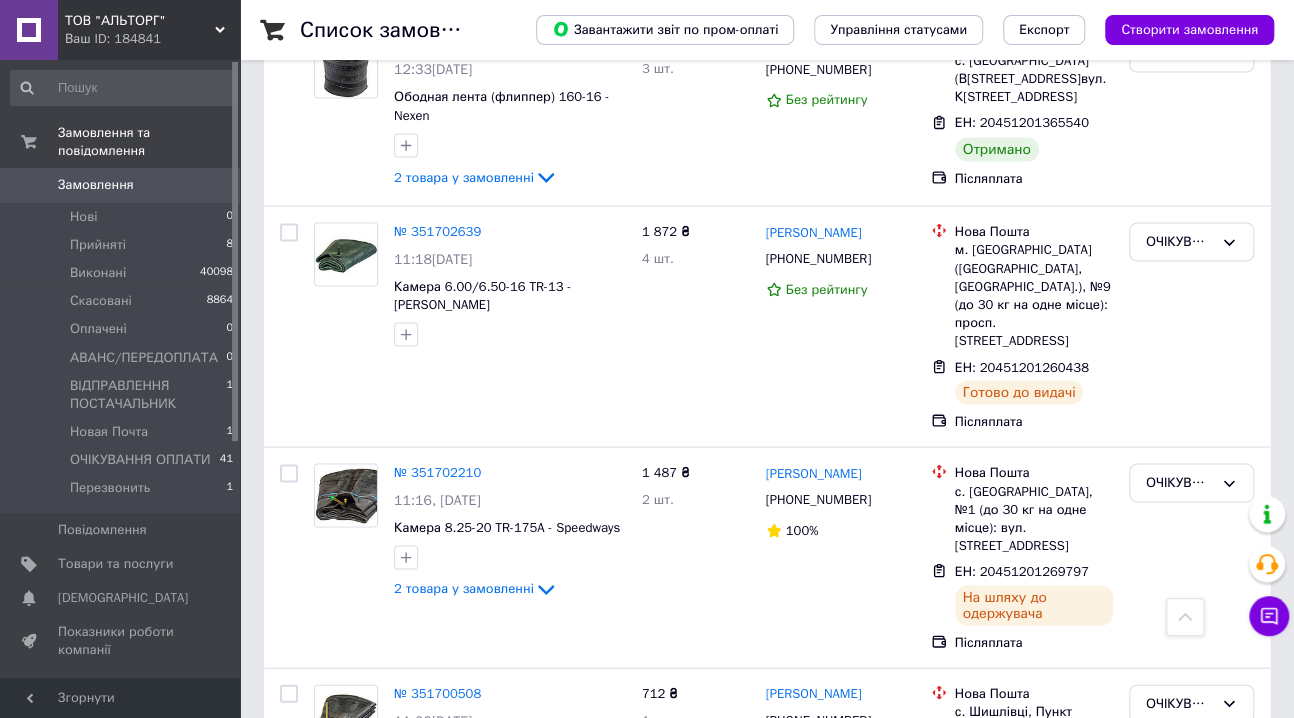 click on "Замовлення" at bounding box center [96, 185] 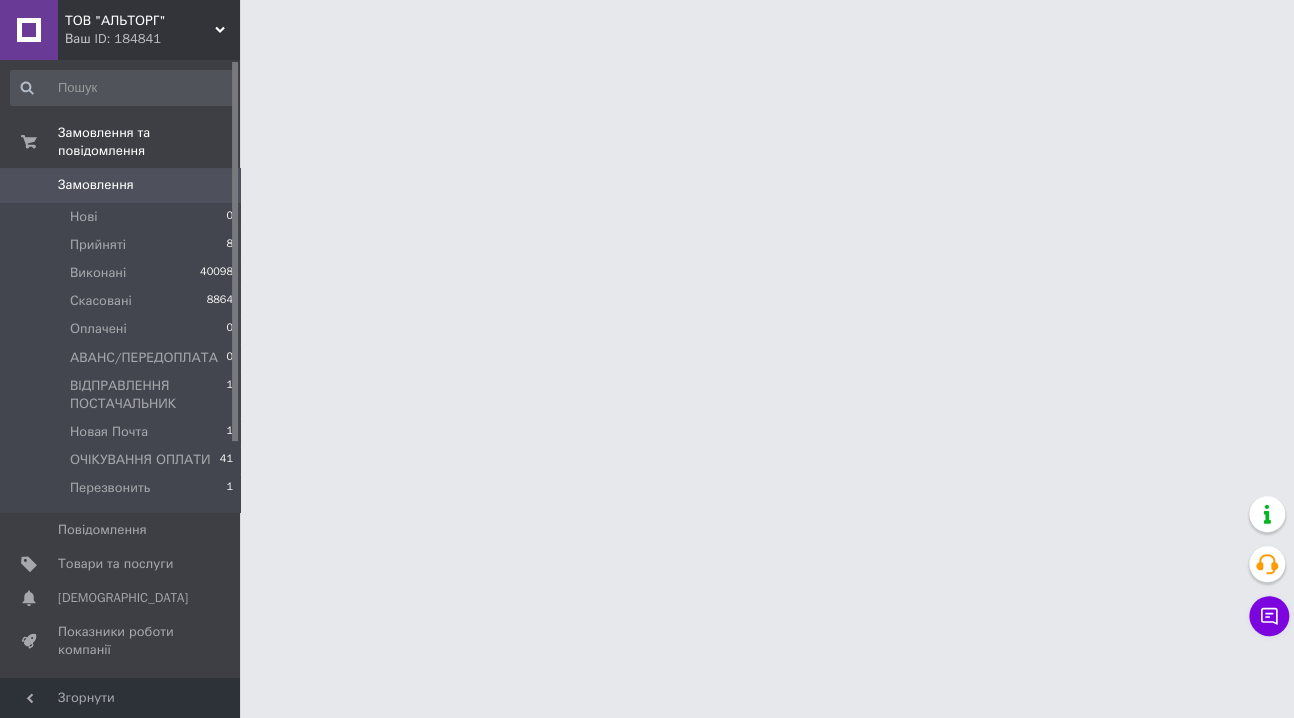 scroll, scrollTop: 0, scrollLeft: 0, axis: both 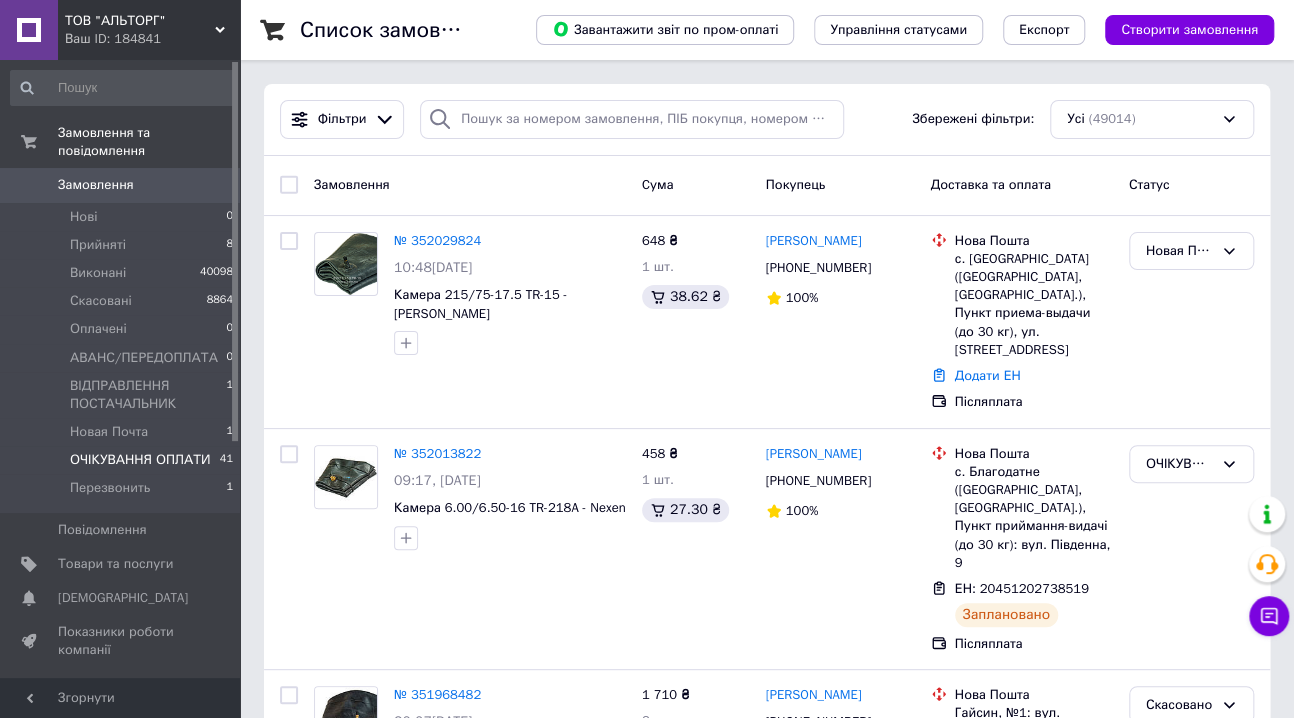 click on "ОЧІКУВАННЯ ОПЛАТИ 41" at bounding box center [122, 460] 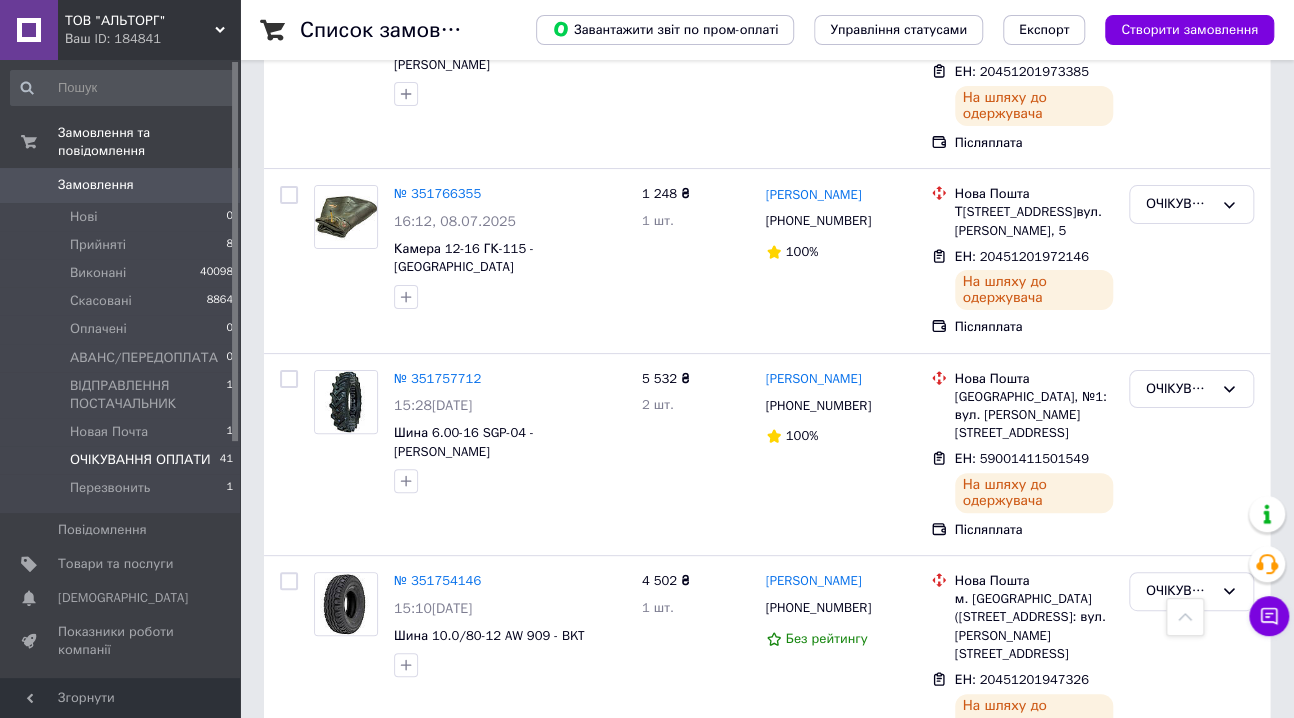 scroll, scrollTop: 3604, scrollLeft: 0, axis: vertical 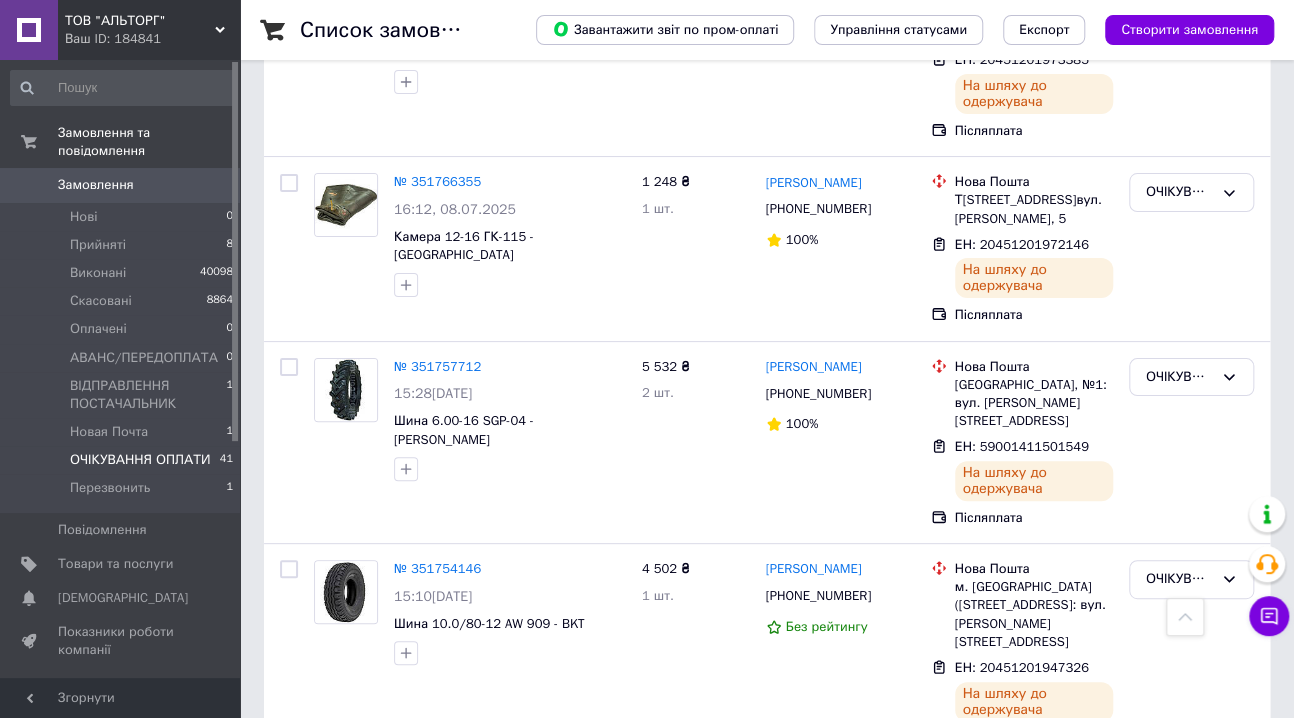 click on "2" at bounding box center [327, 809] 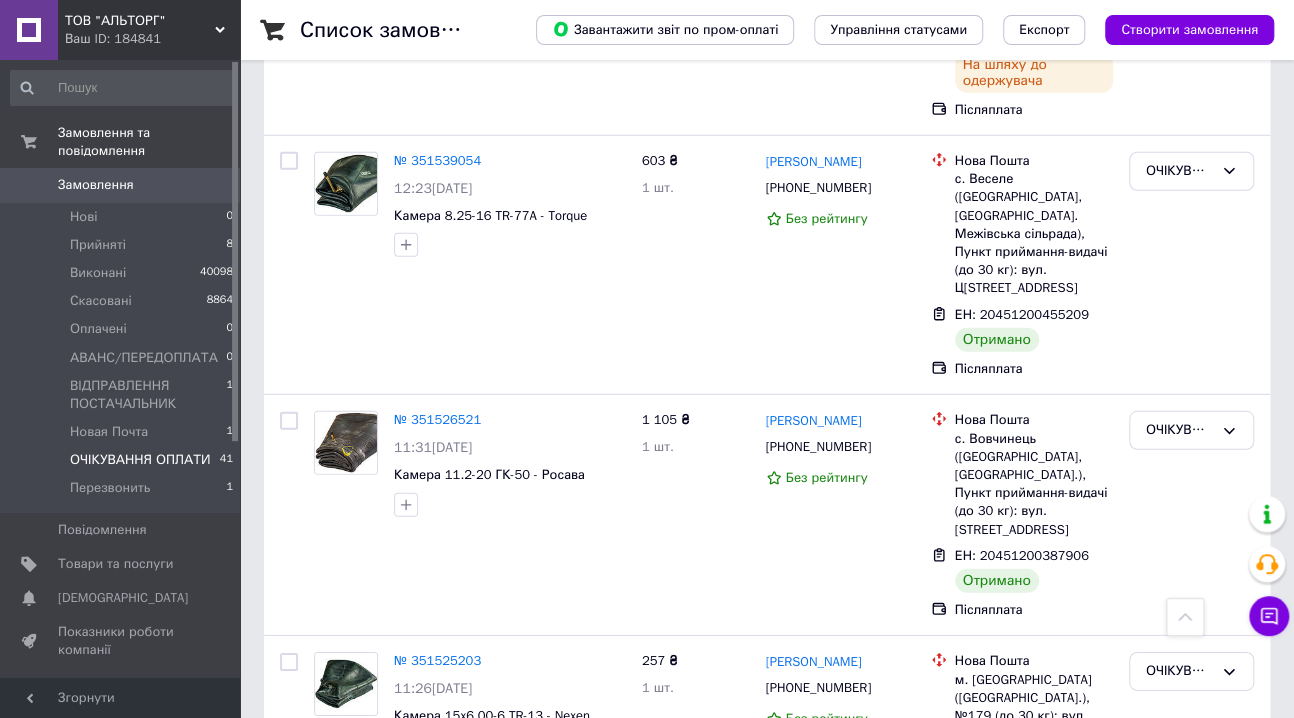 scroll, scrollTop: 2636, scrollLeft: 0, axis: vertical 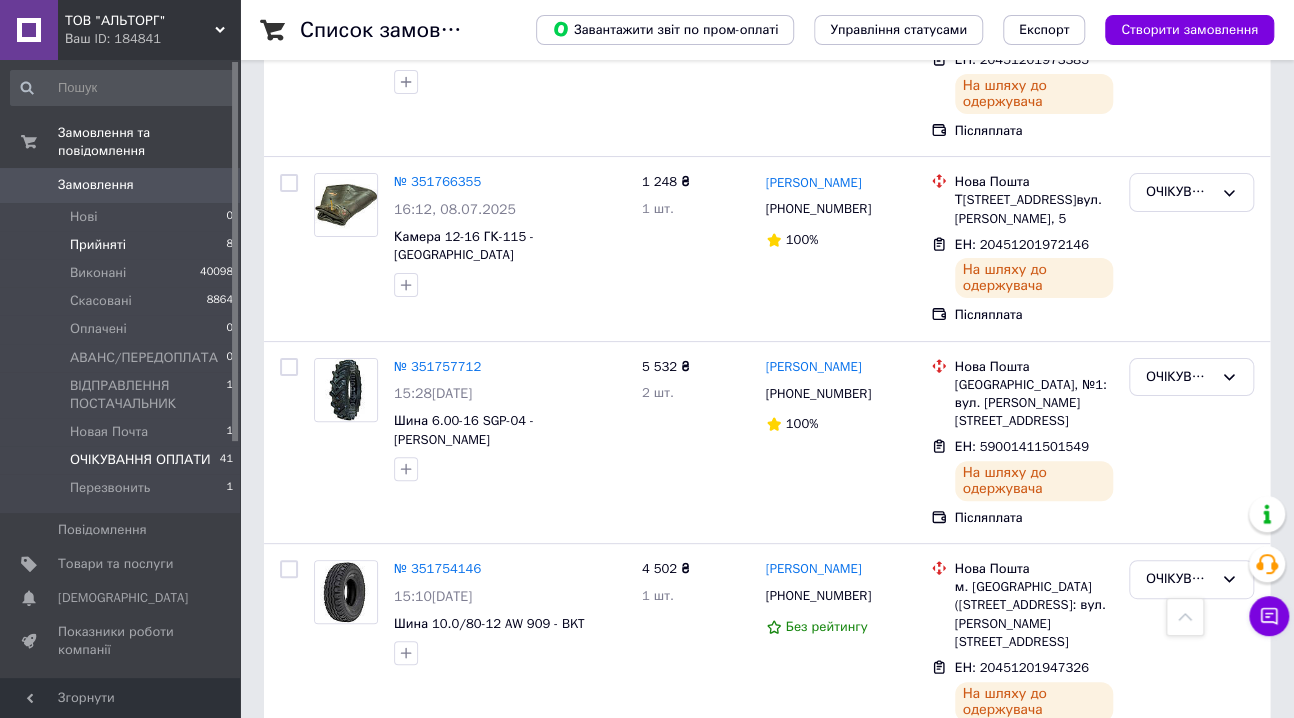 click on "Прийняті" at bounding box center (98, 245) 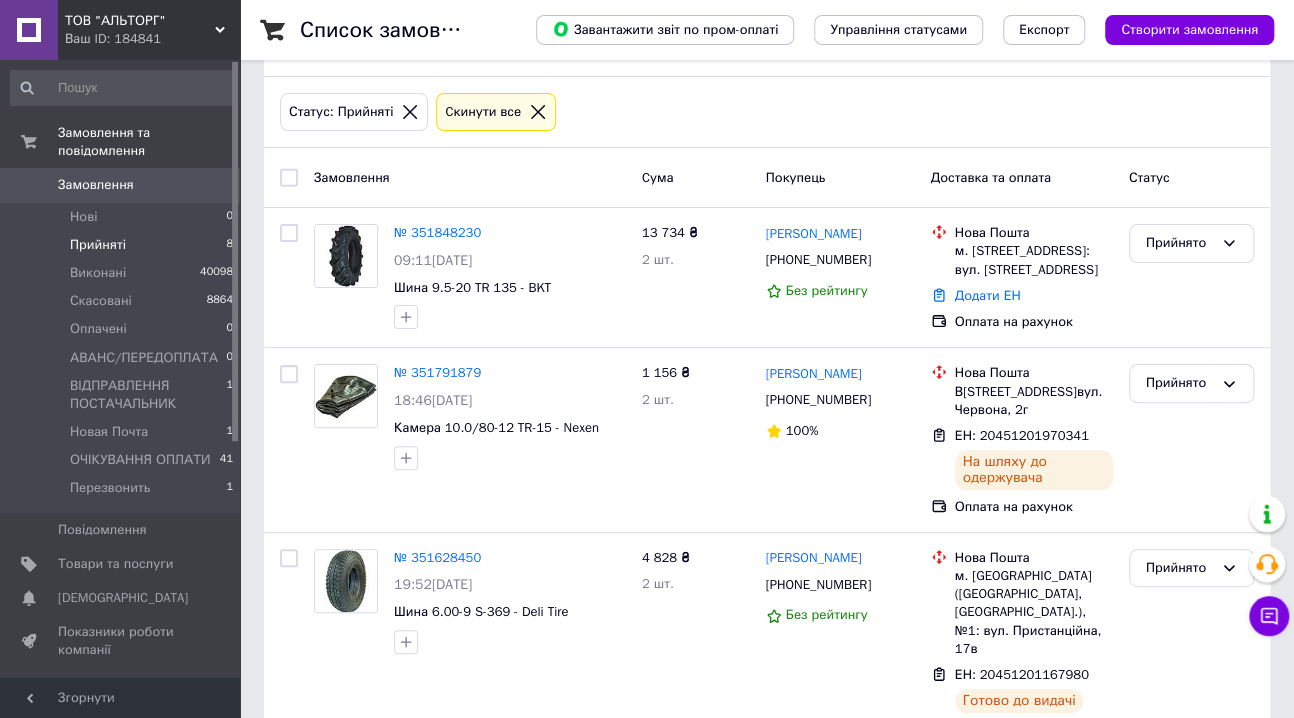 scroll, scrollTop: 90, scrollLeft: 0, axis: vertical 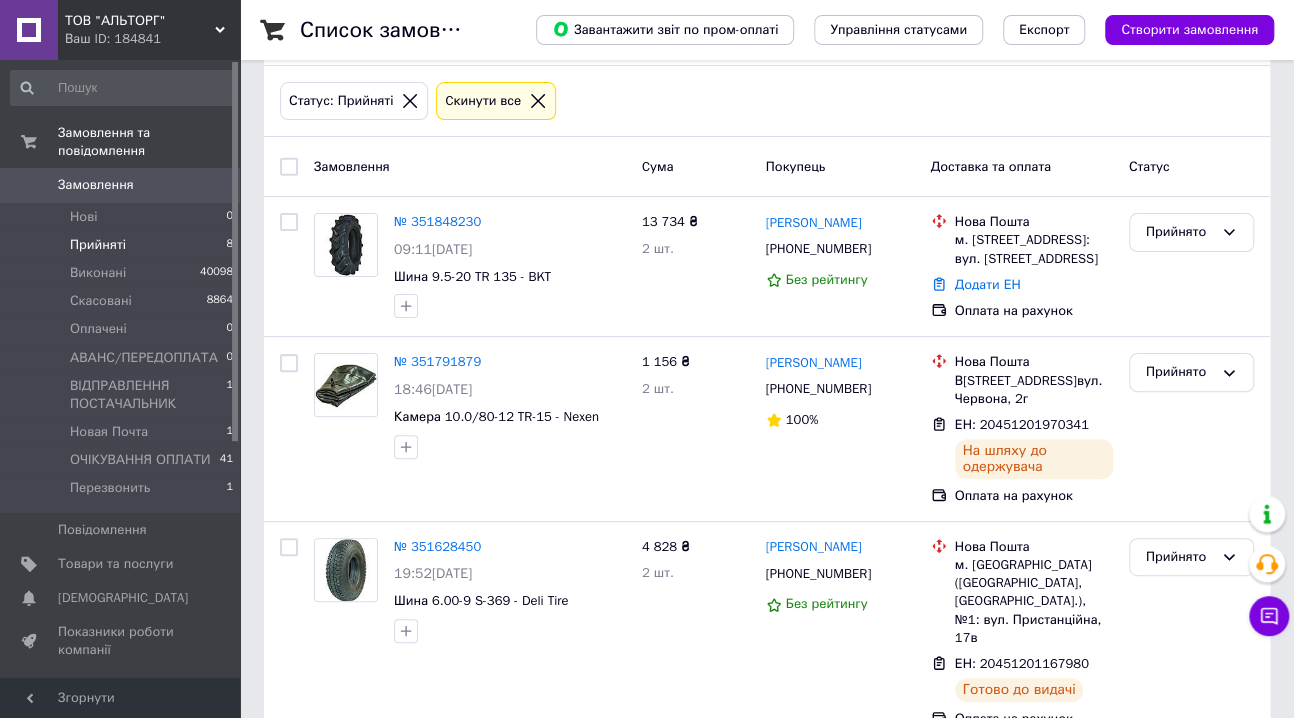 click on "Замовлення" at bounding box center [96, 185] 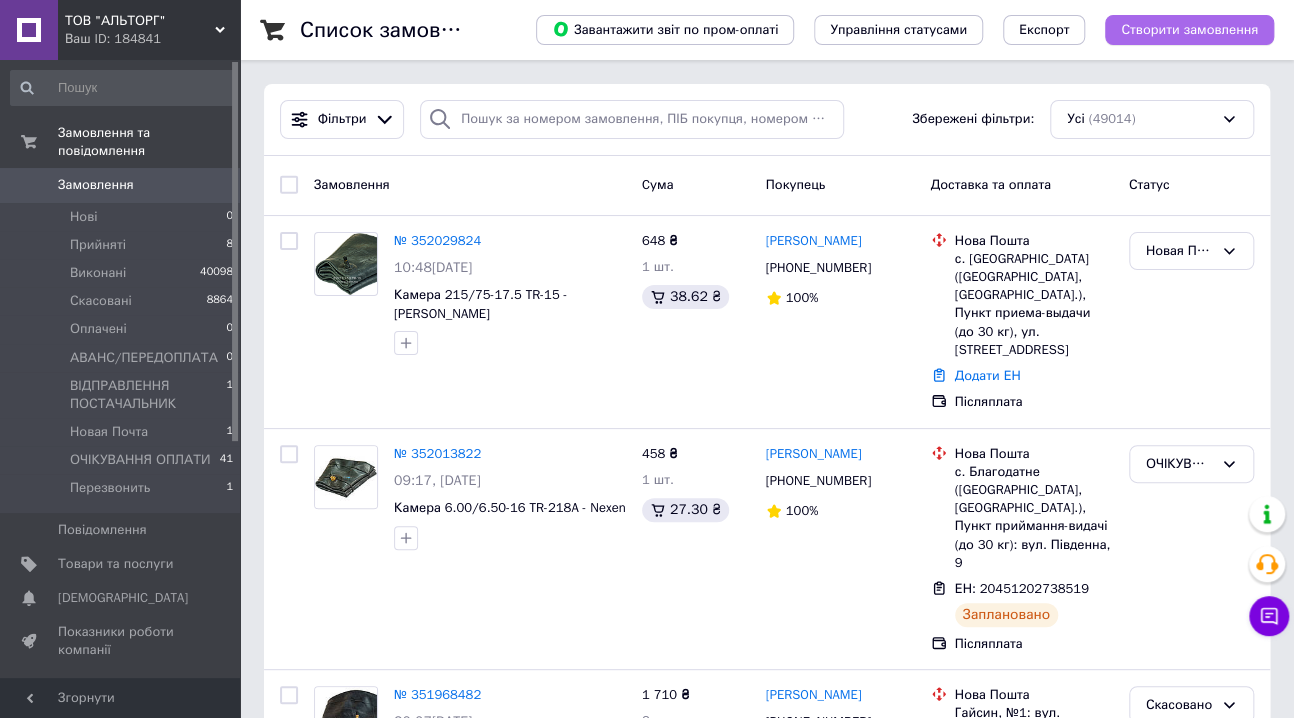 click on "Створити замовлення" at bounding box center [1189, 30] 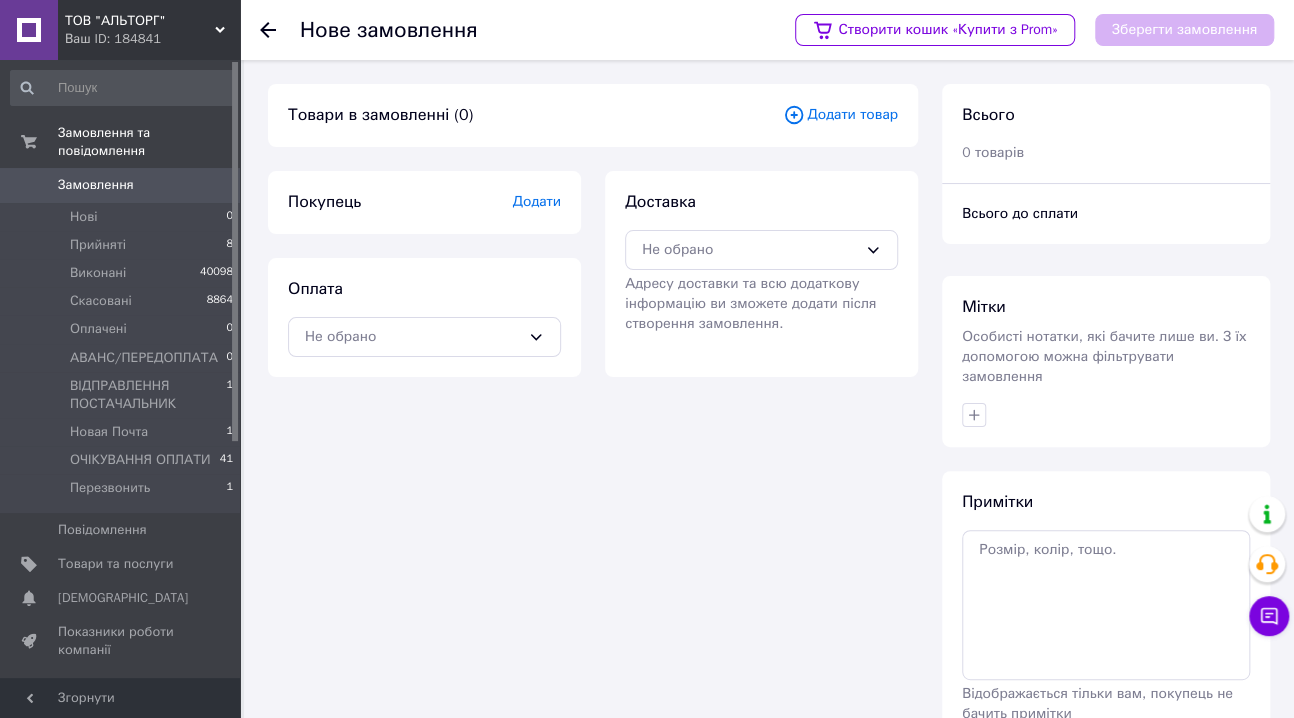 click on "Додати товар" at bounding box center (840, 115) 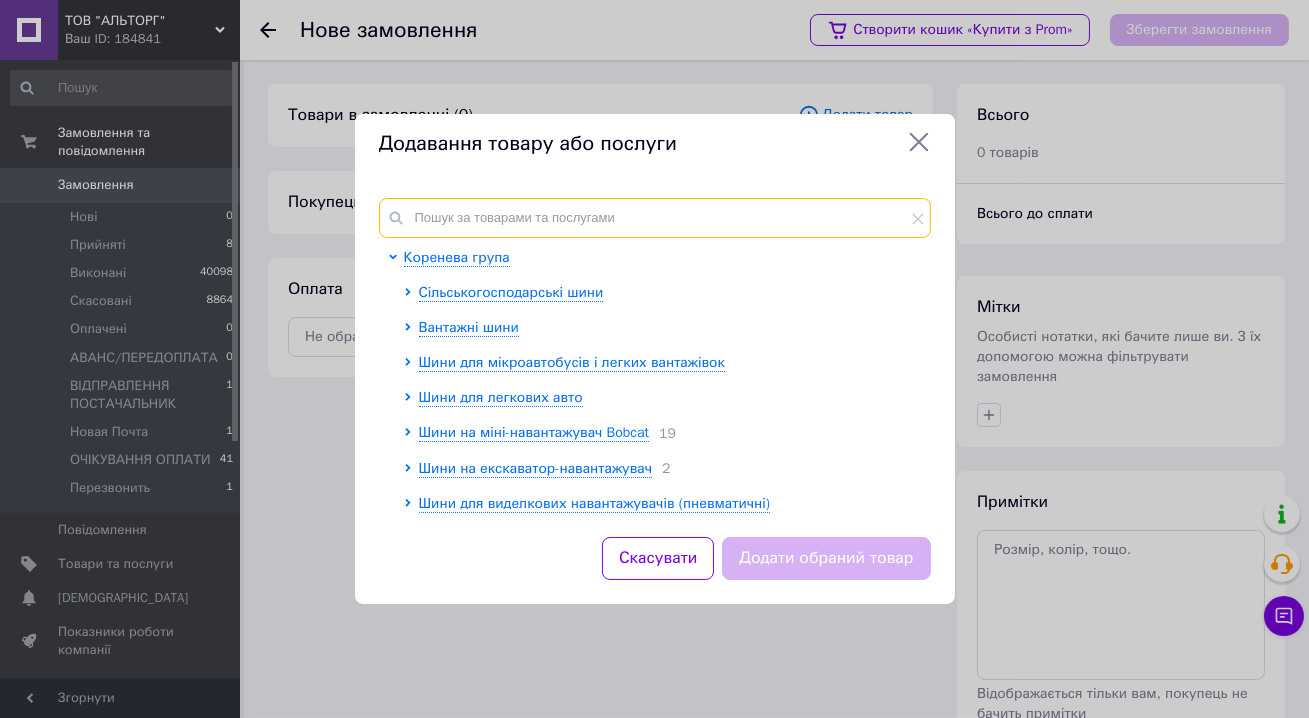 click at bounding box center [655, 218] 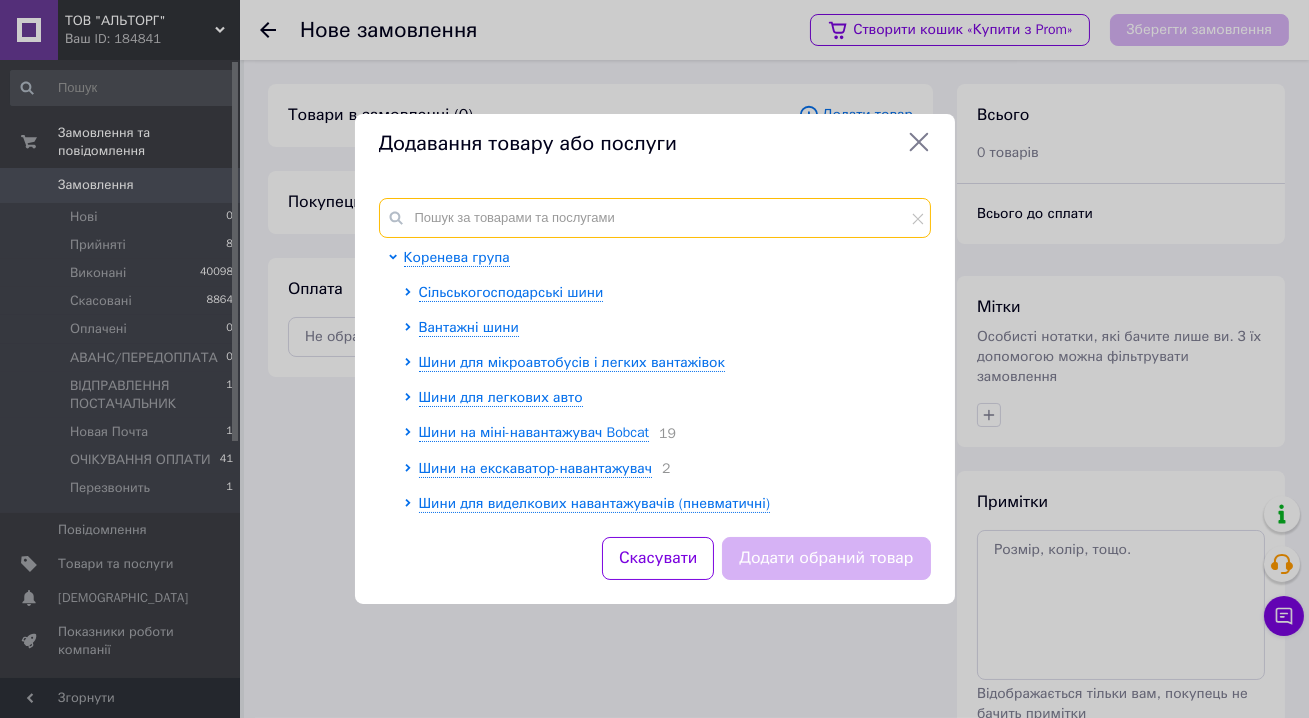 paste on "13x5.00-6 TR-13 - Nexen" 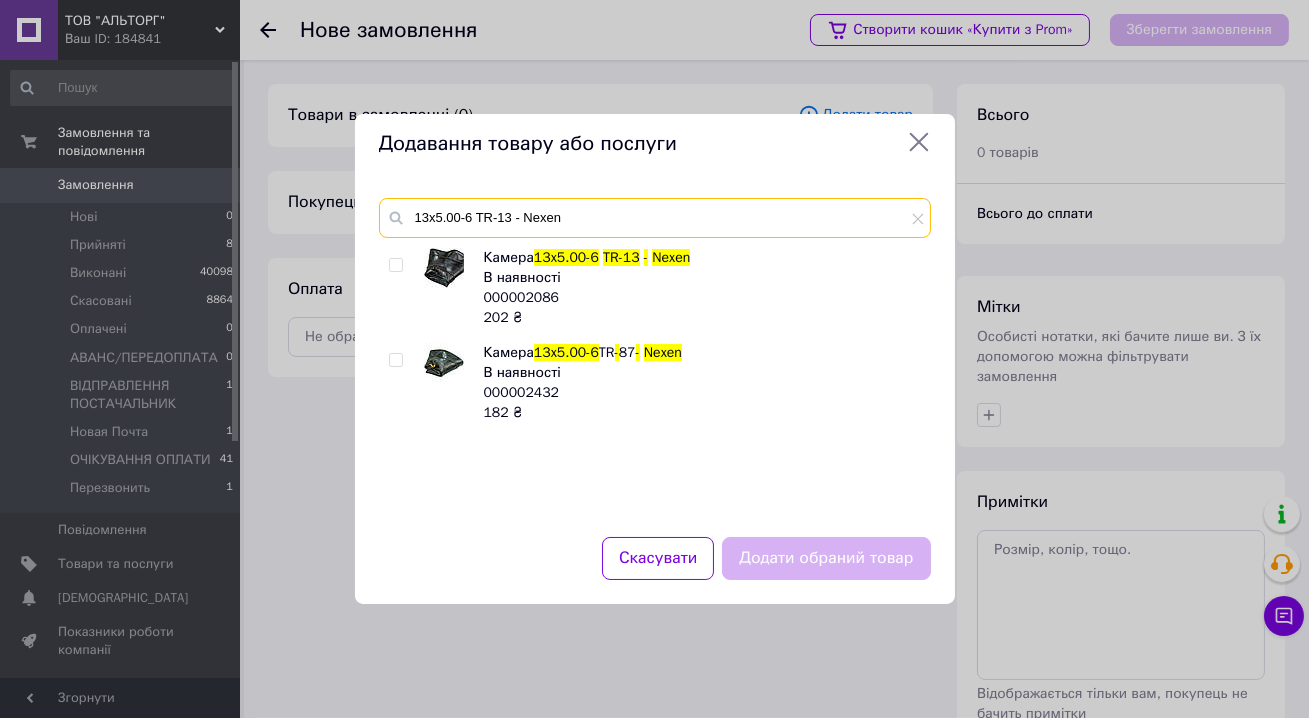 type on "13x5.00-6 TR-13 - Nexen" 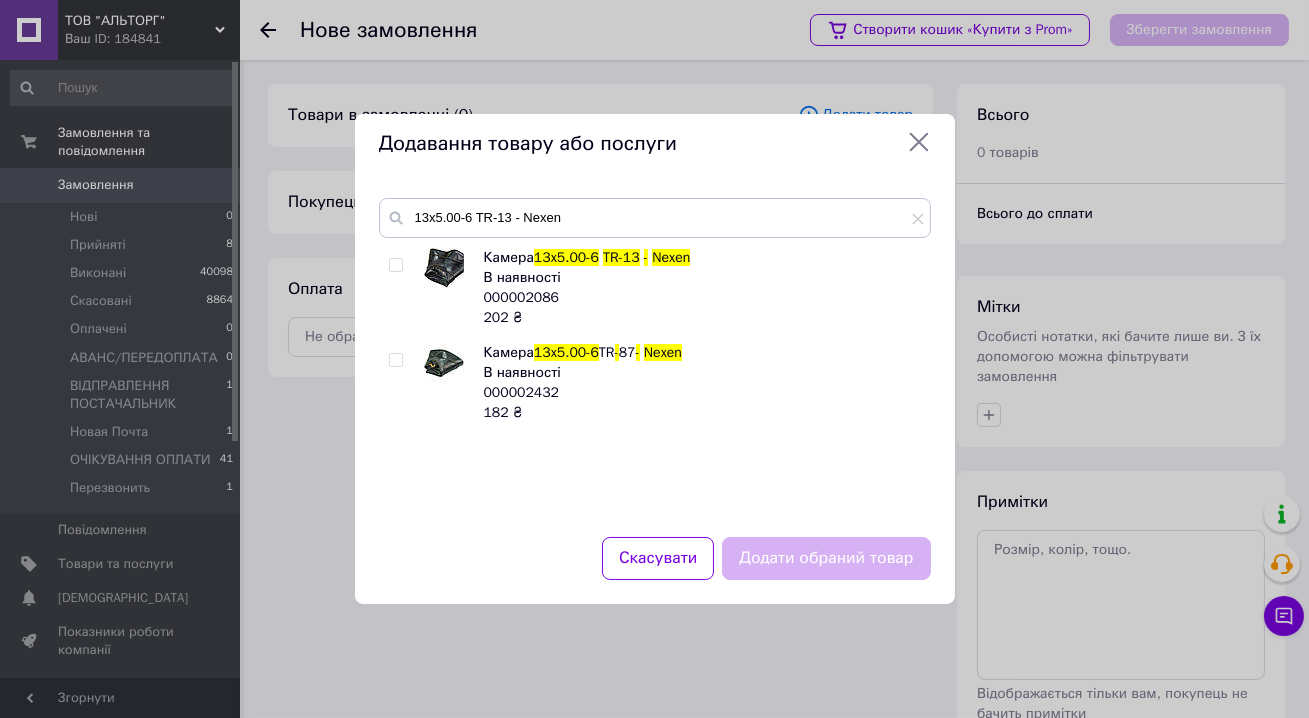 click at bounding box center (395, 265) 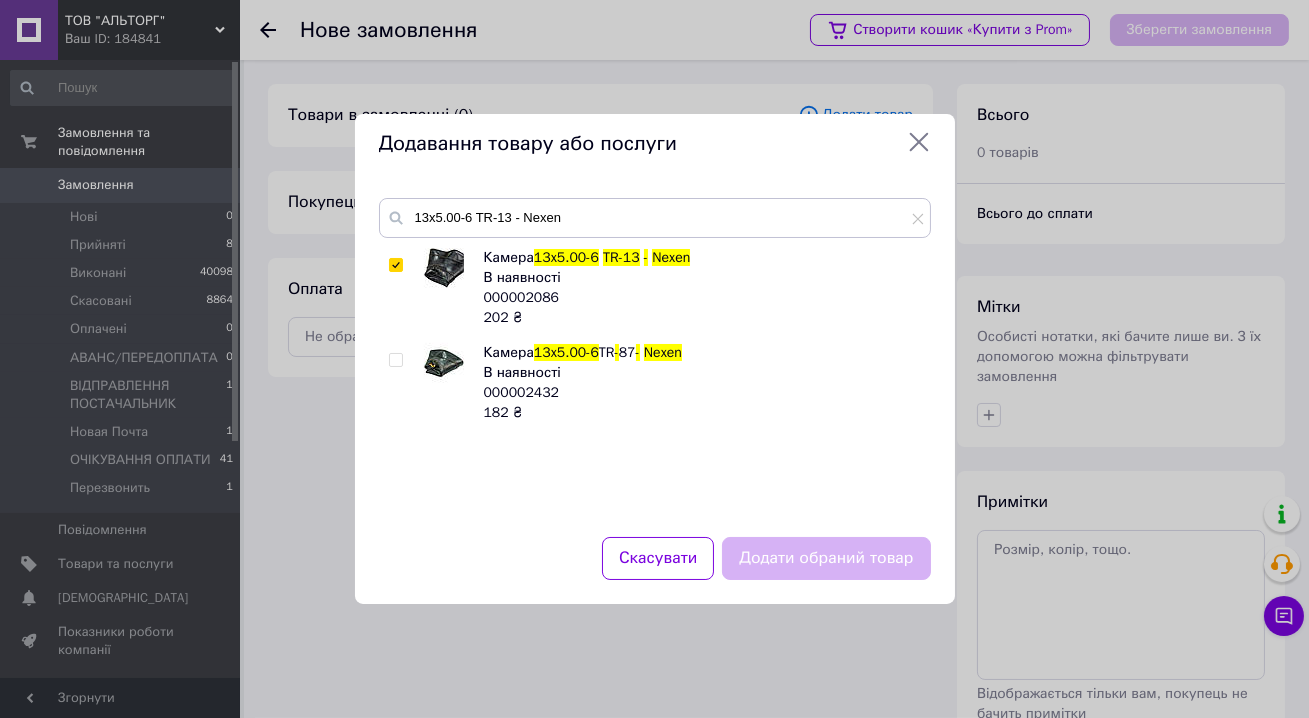 checkbox on "true" 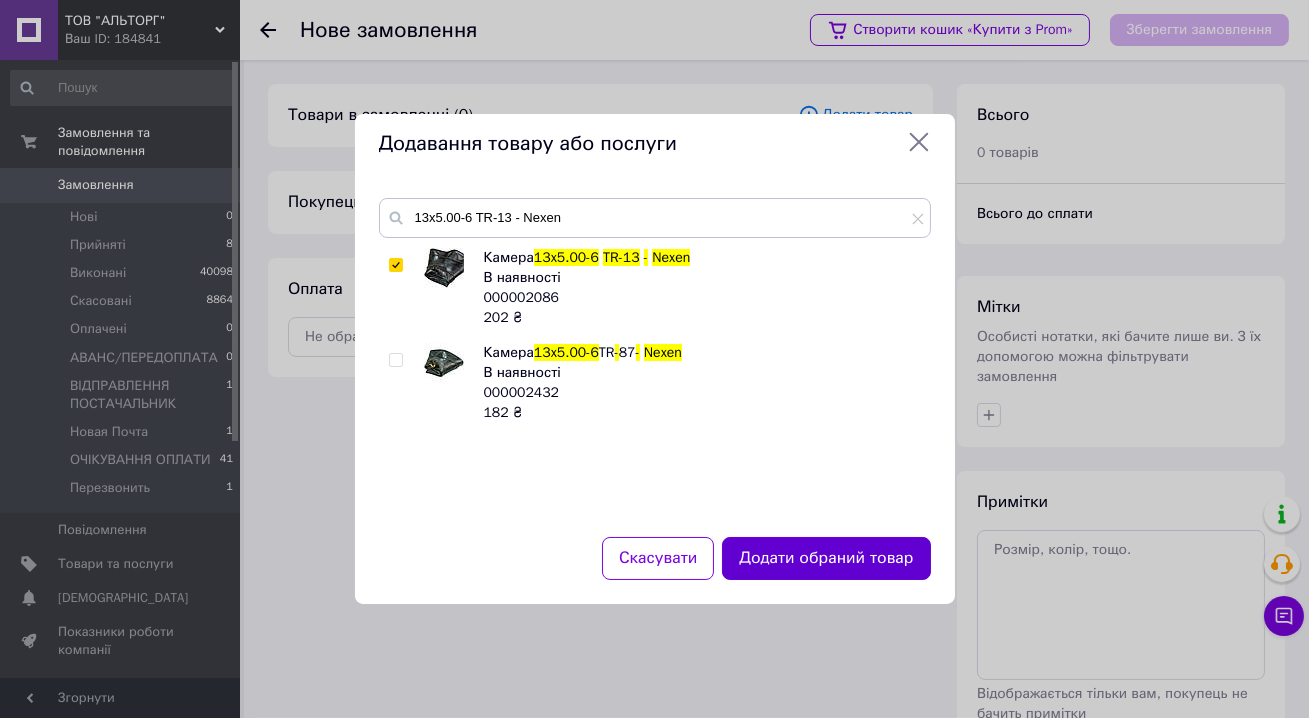 click on "Додати обраний товар" at bounding box center (826, 558) 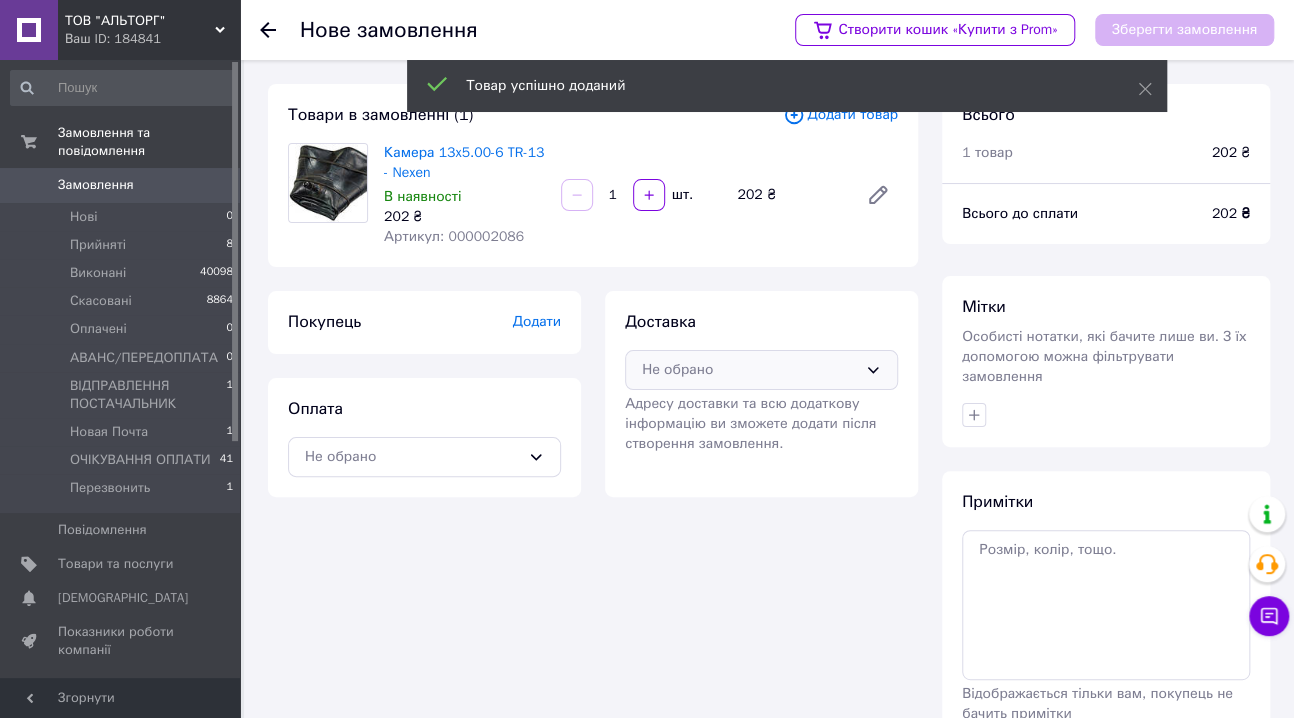 click on "Не обрано" at bounding box center [749, 370] 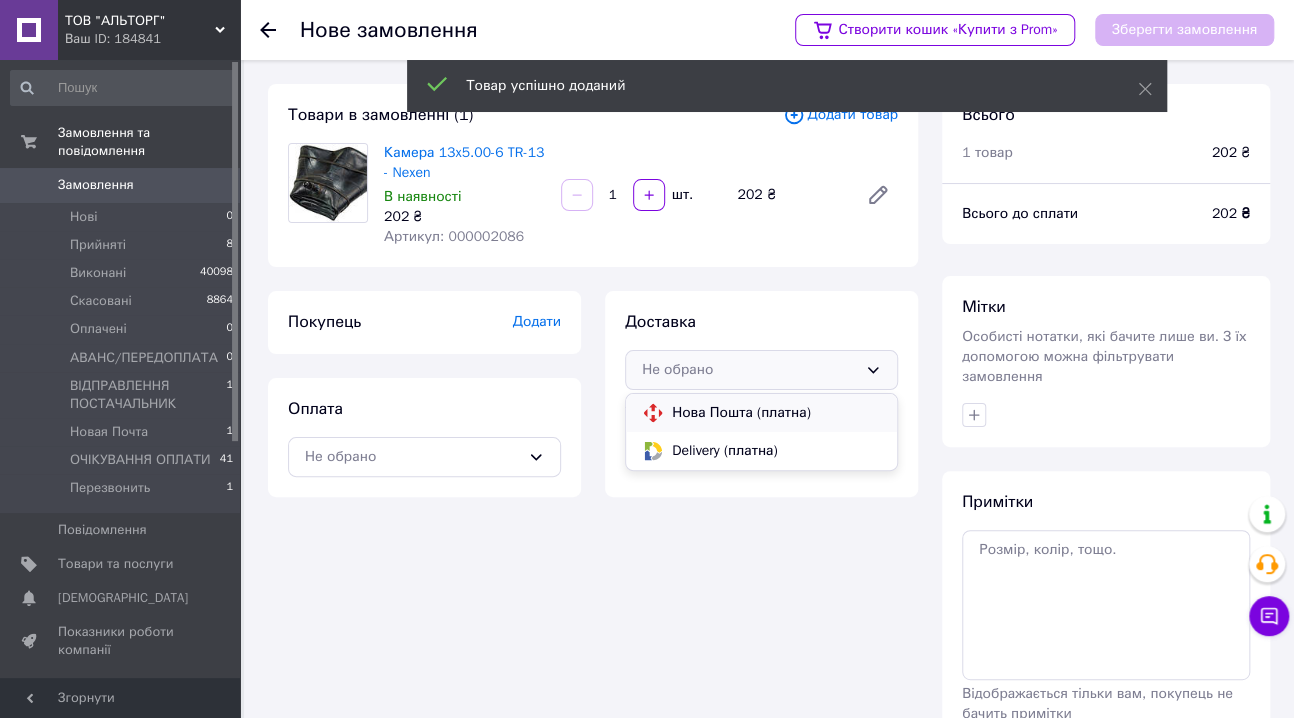 click on "Нова Пошта (платна)" at bounding box center [776, 413] 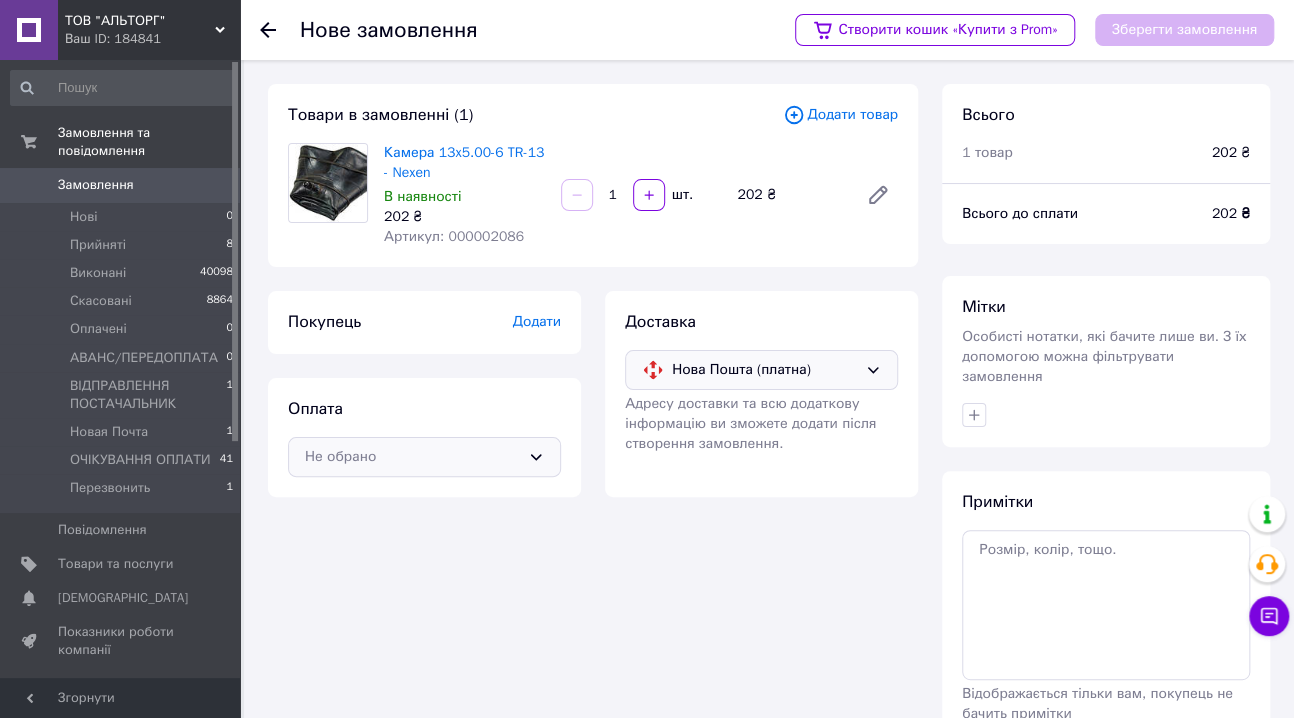 click on "Не обрано" at bounding box center (412, 457) 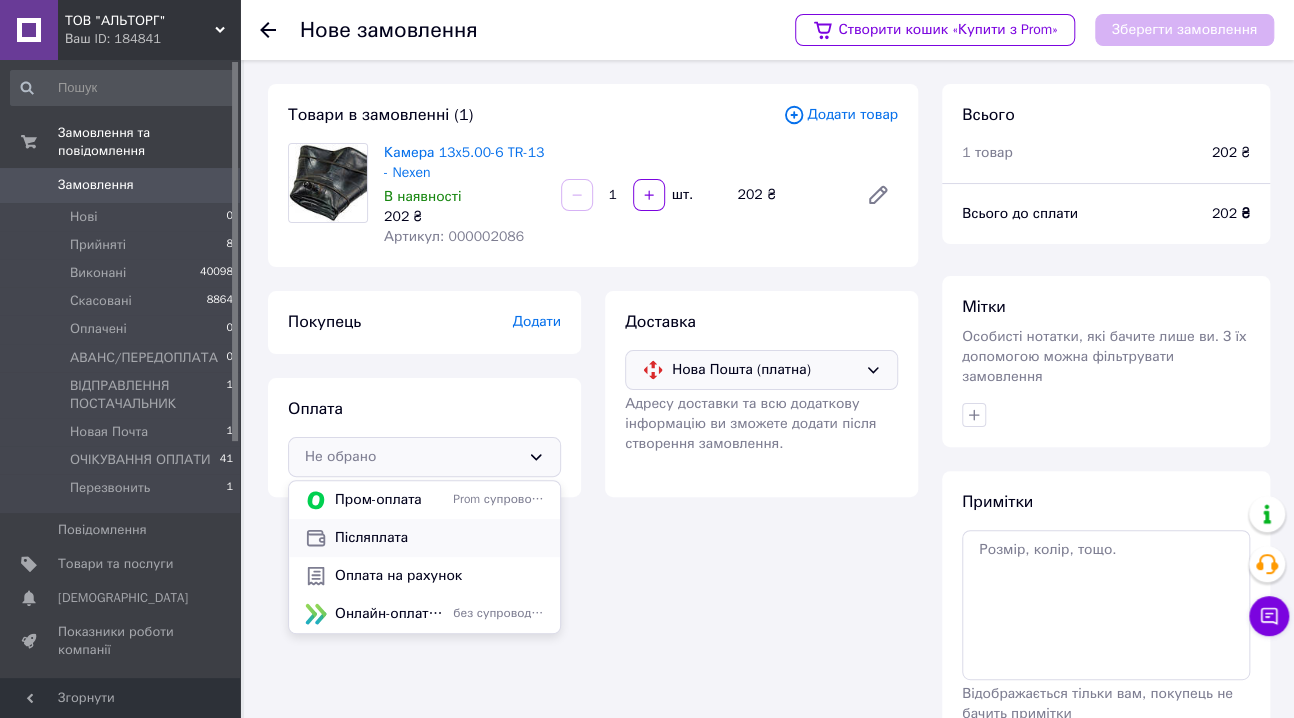 click on "Післяплата" at bounding box center (439, 538) 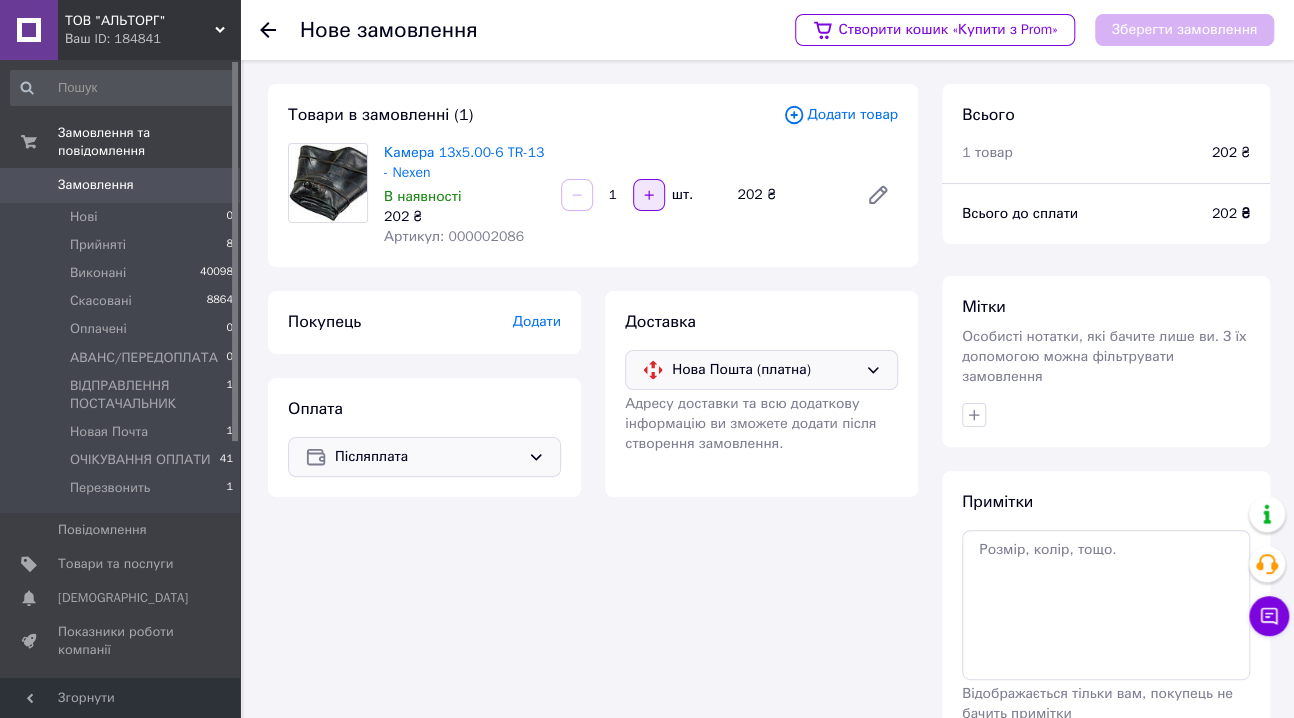 click 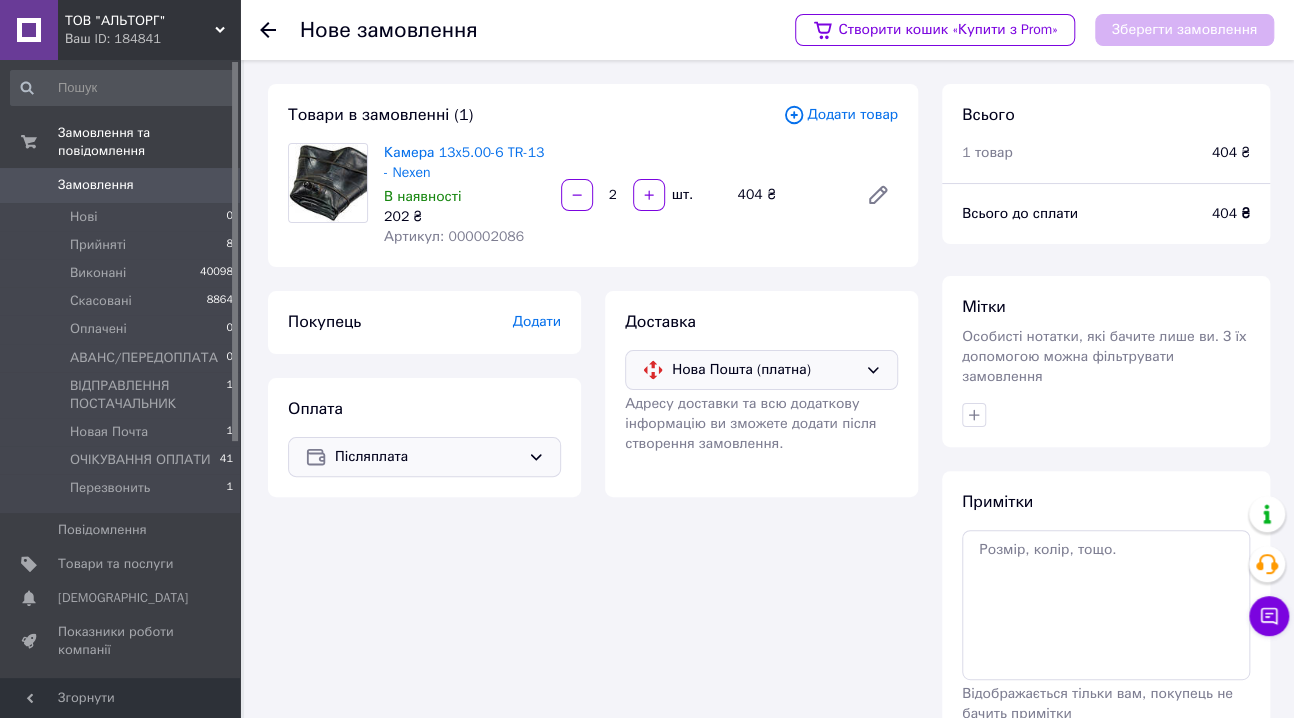 click on "Додати" at bounding box center [537, 321] 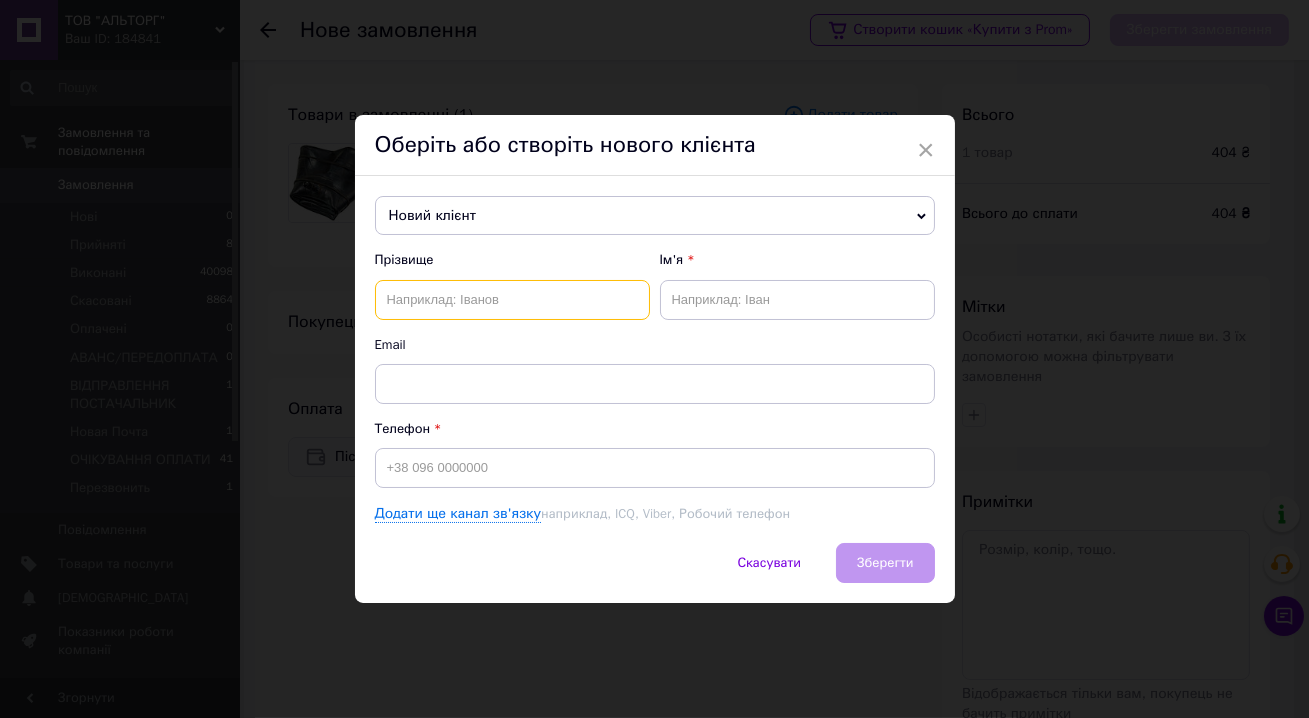 click at bounding box center [512, 300] 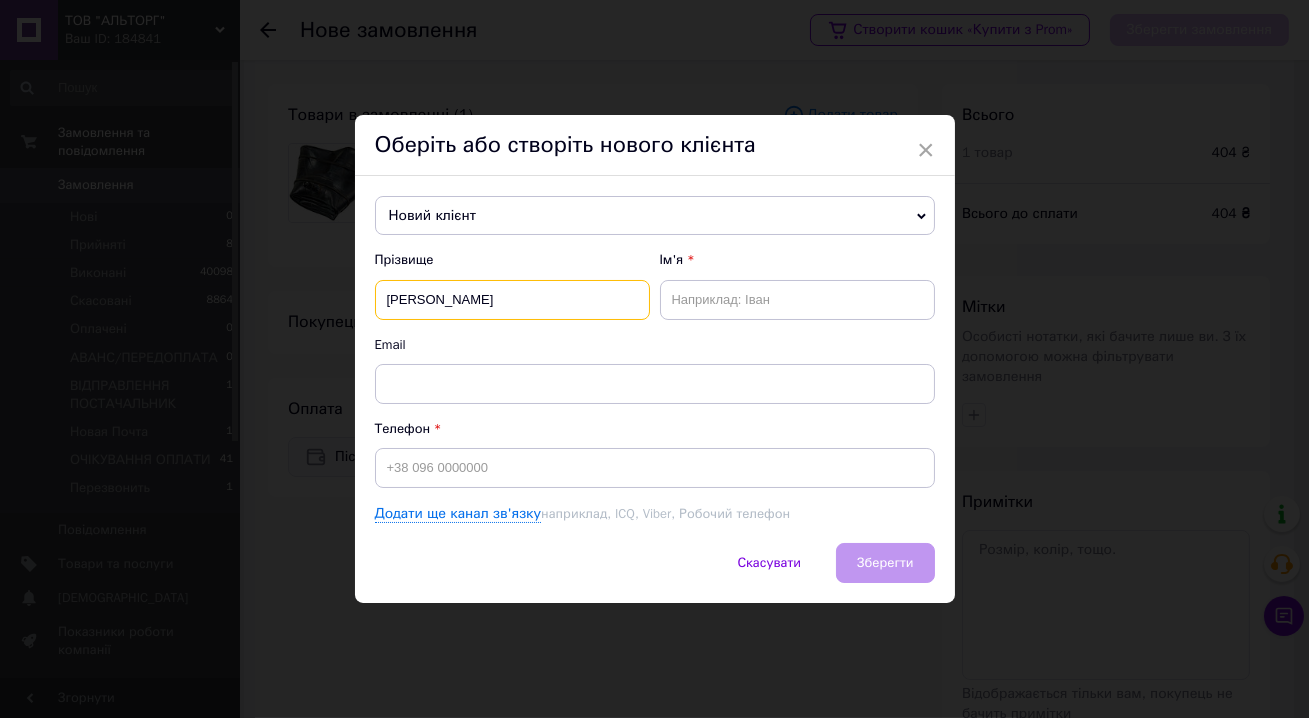 type on "Сумбаєв" 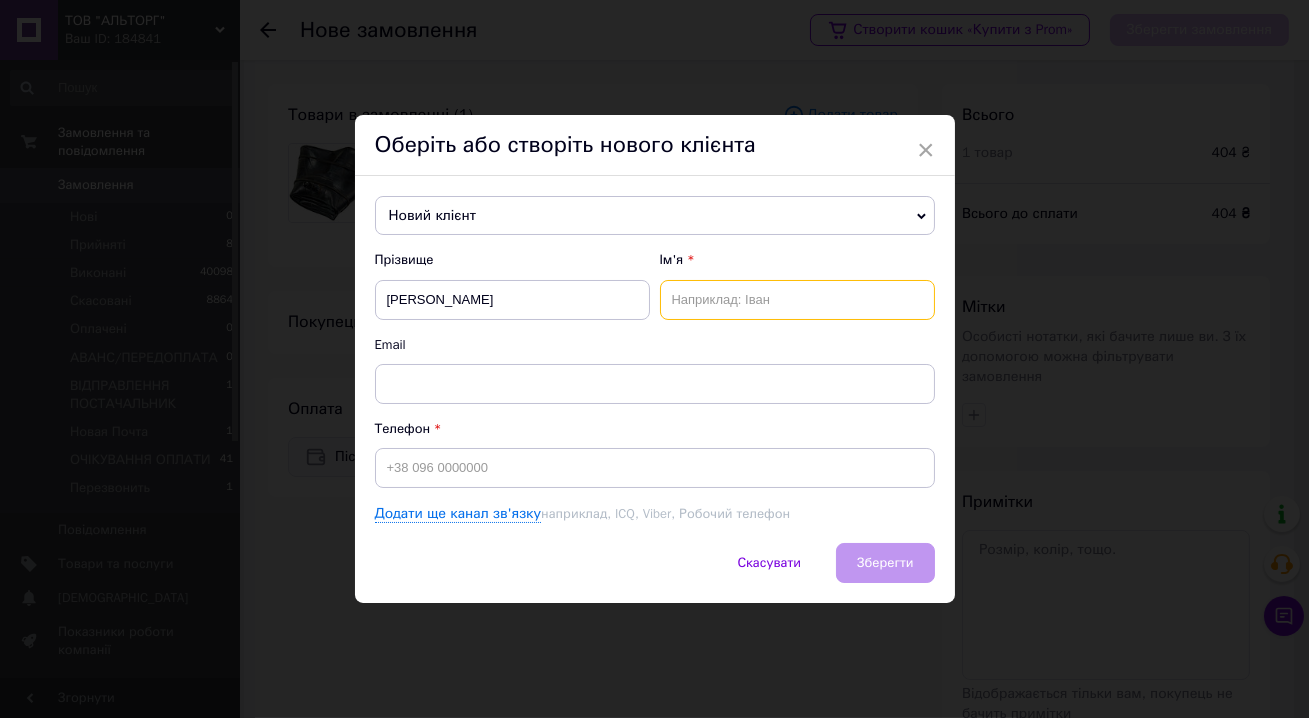 click at bounding box center (797, 300) 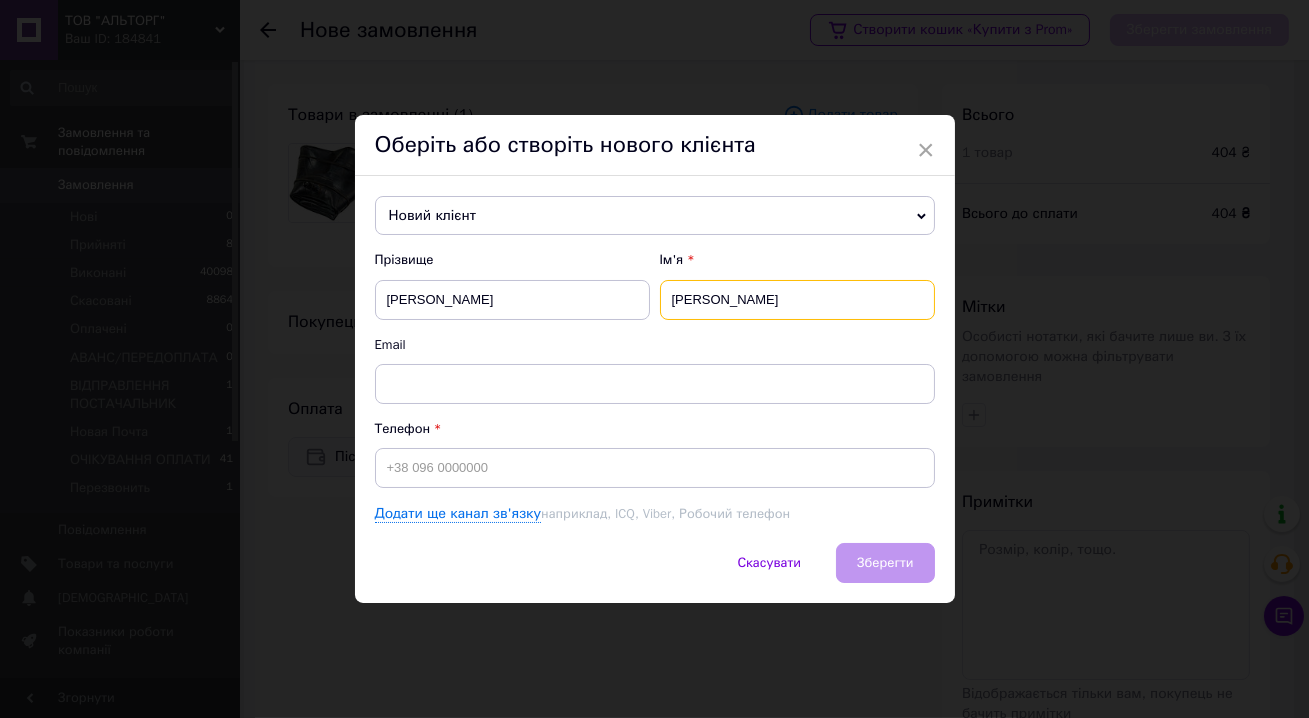 type on "Максим" 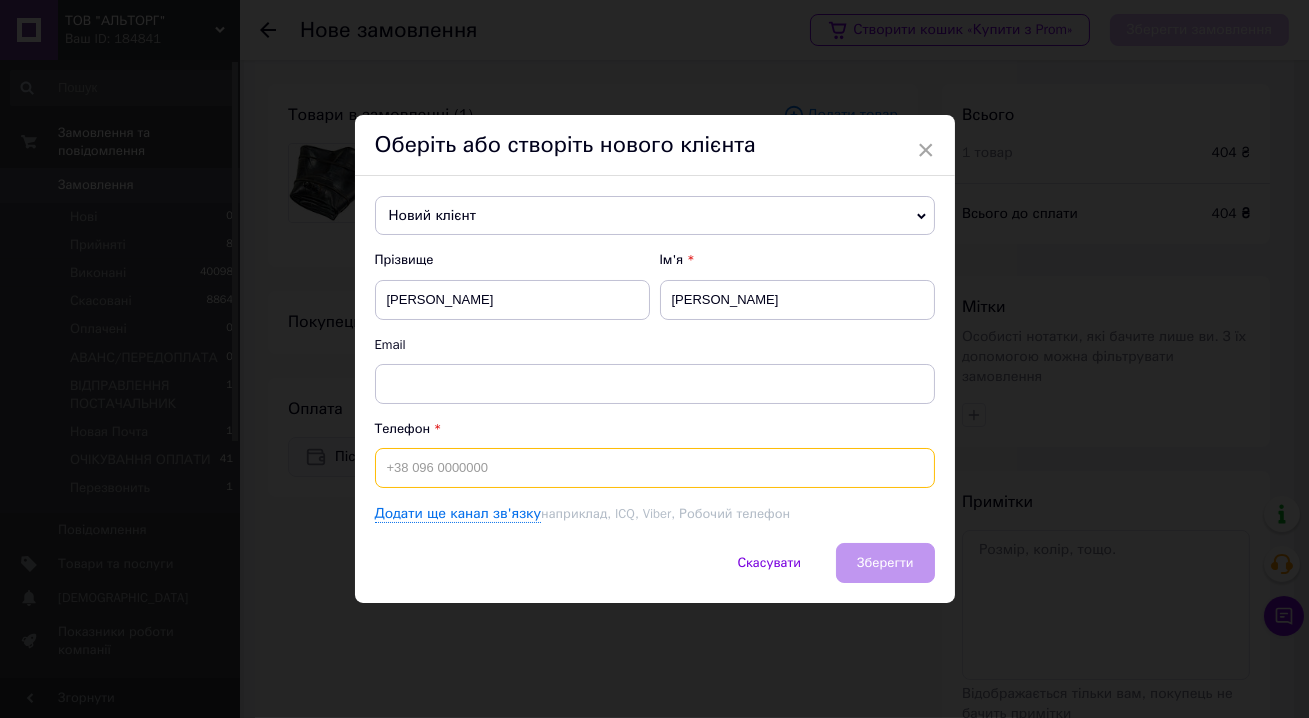 click at bounding box center (655, 468) 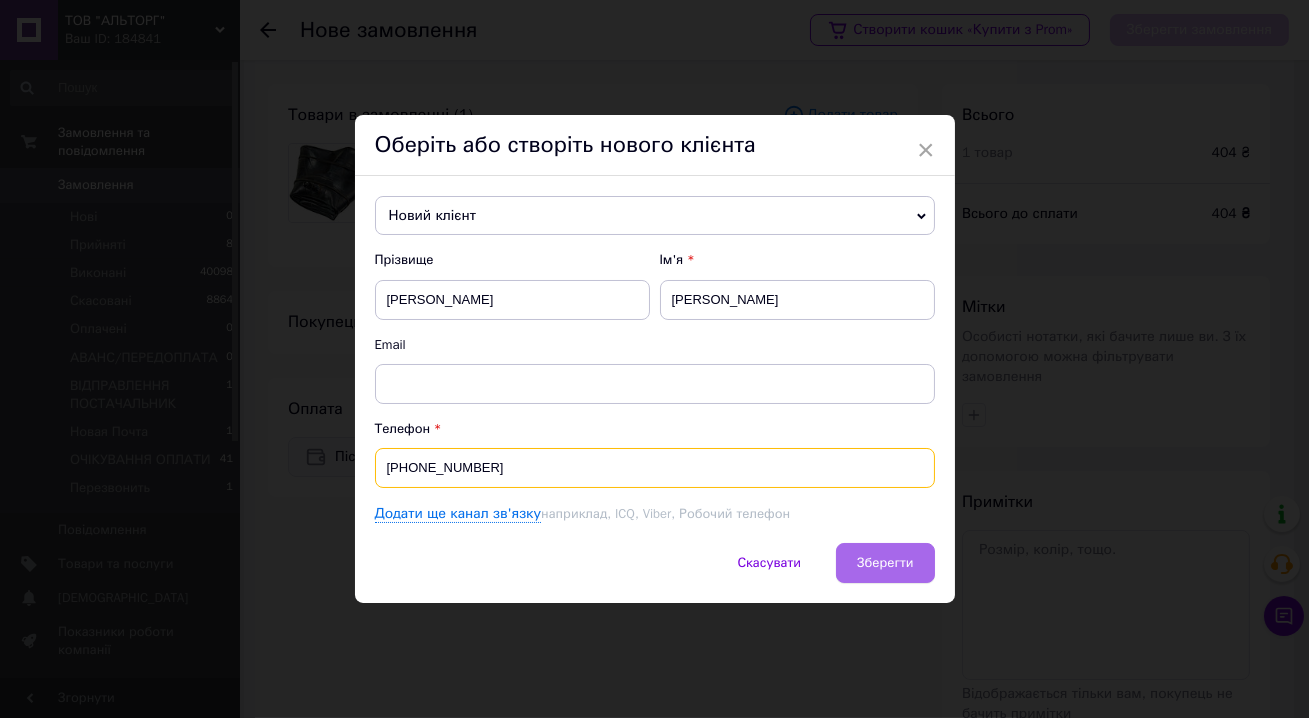 type on "[PHONE_NUMBER]" 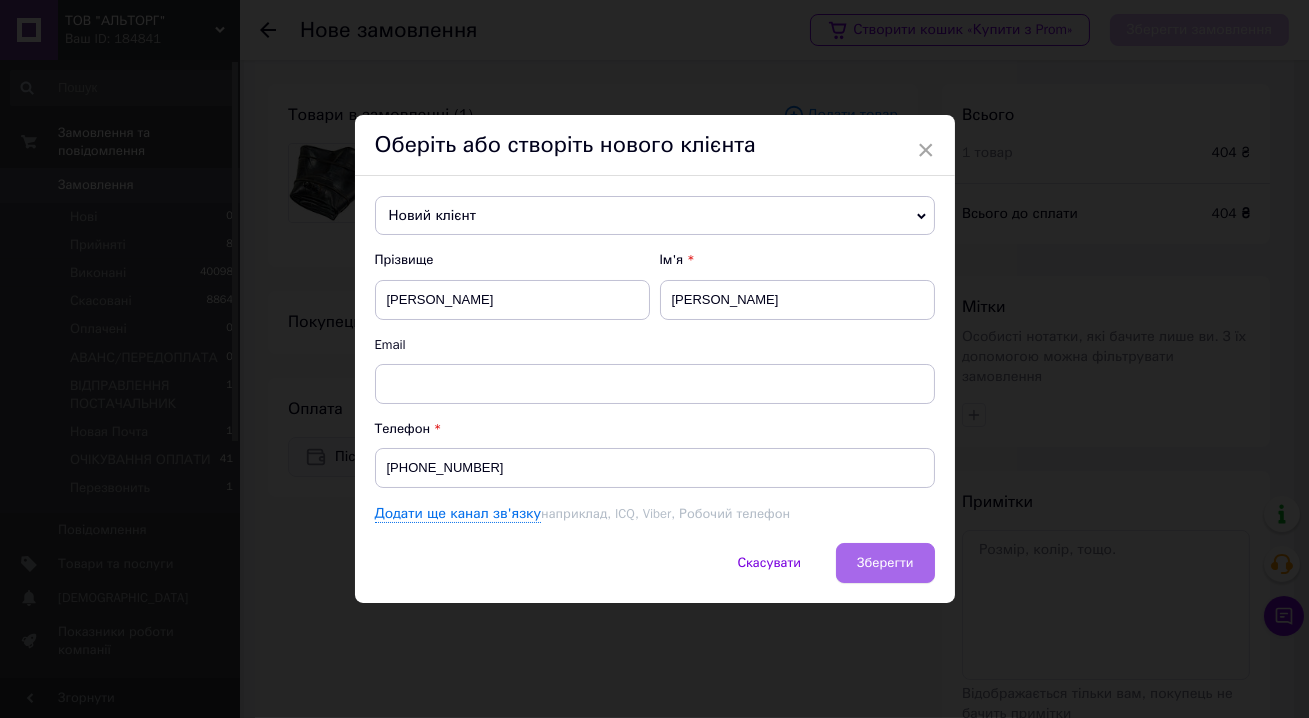 click on "Зберегти" at bounding box center [885, 562] 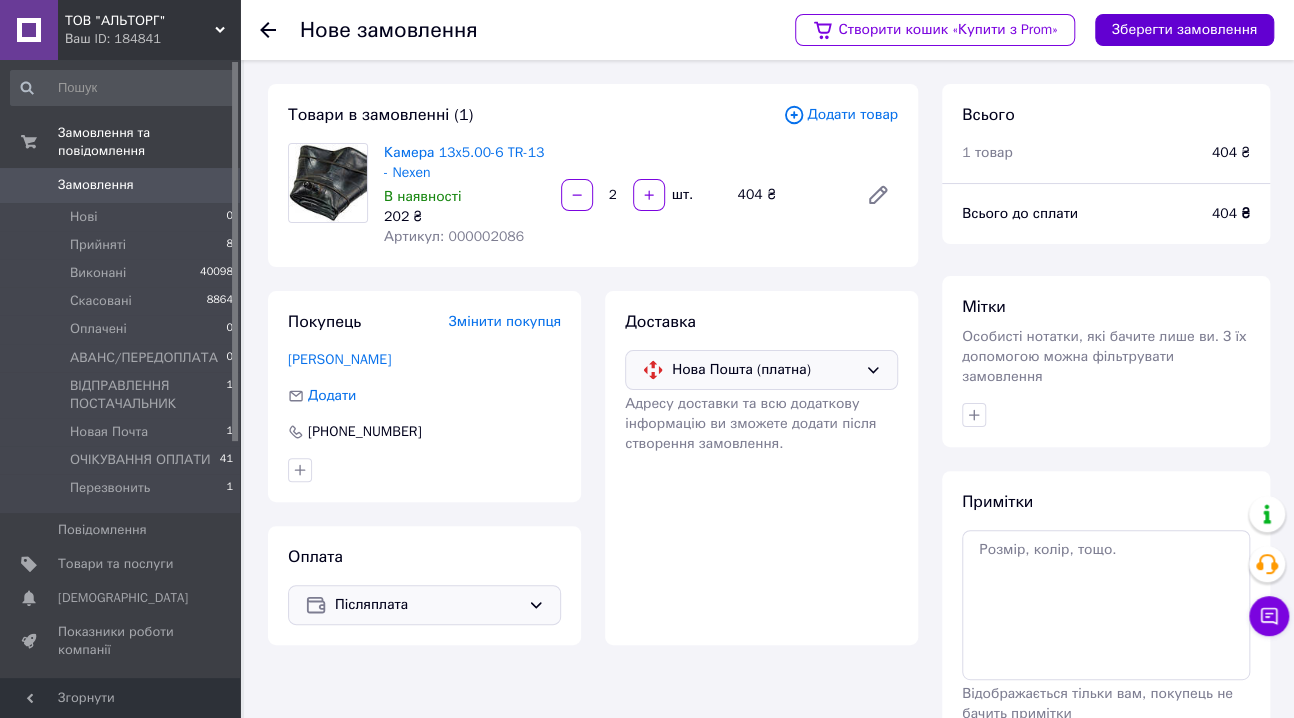 click on "Зберегти замовлення" at bounding box center [1184, 30] 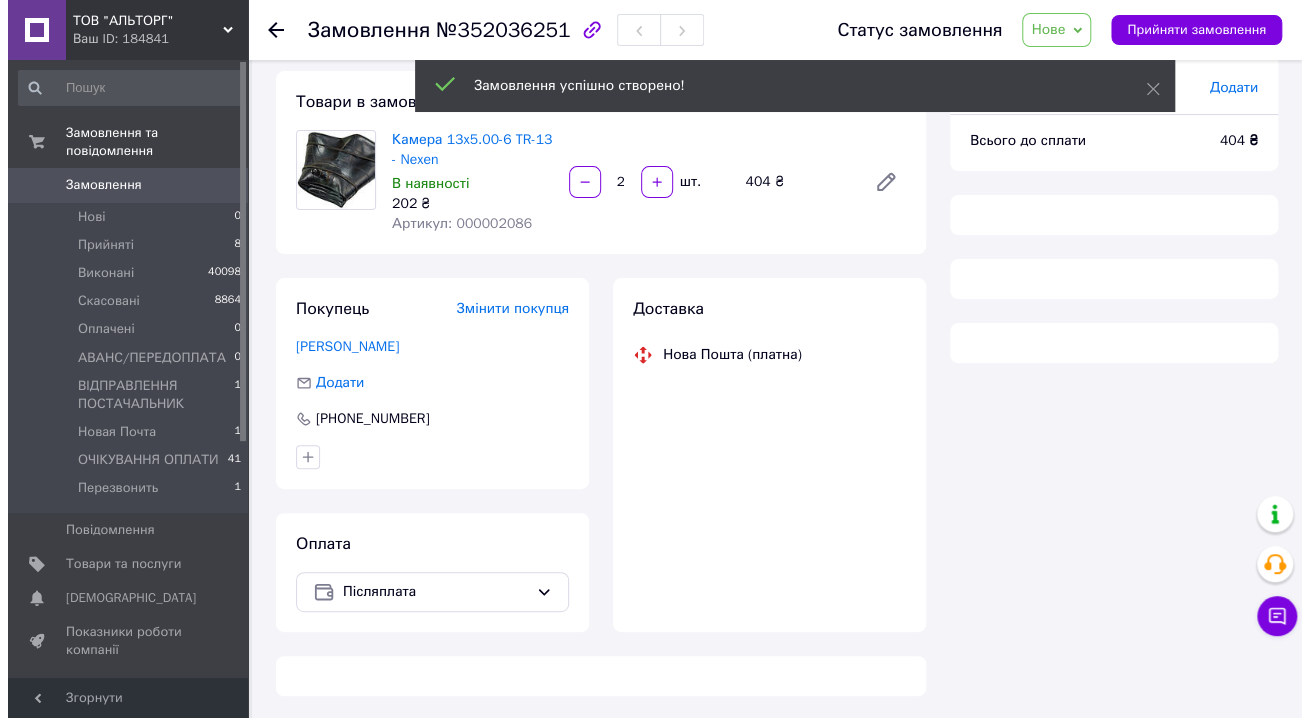 scroll, scrollTop: 175, scrollLeft: 0, axis: vertical 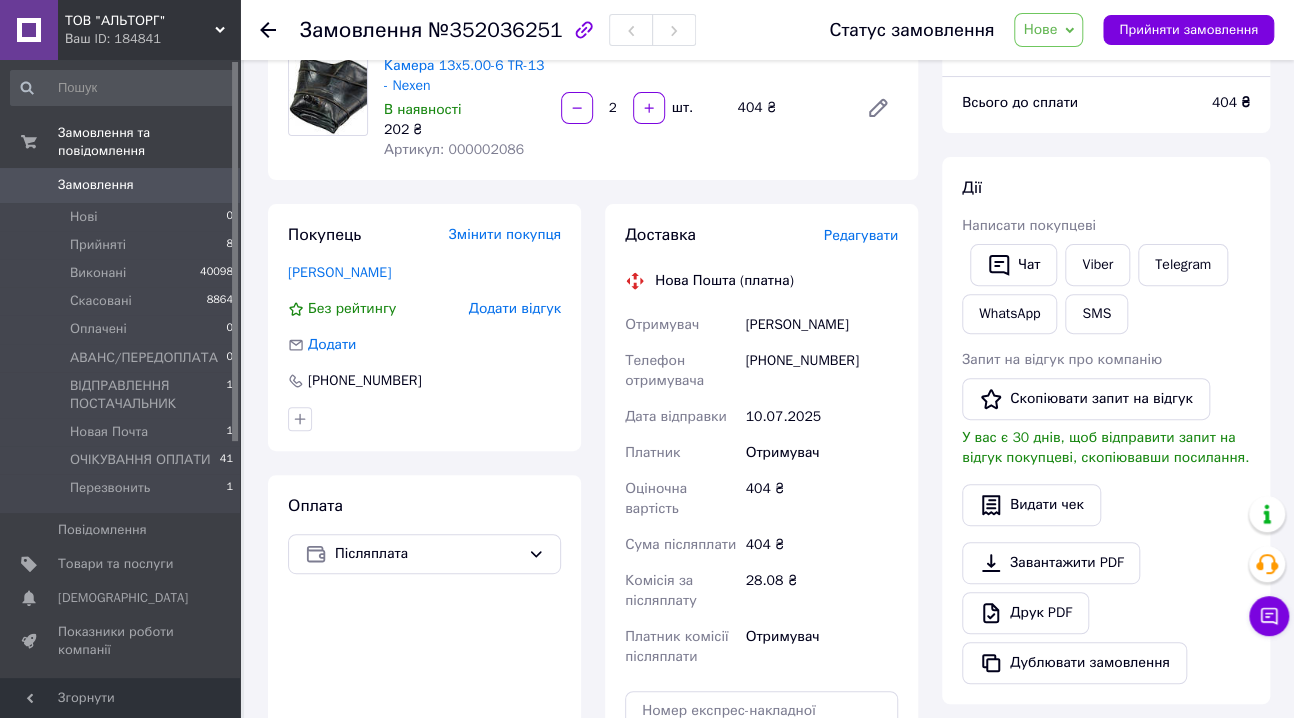 click on "Редагувати" at bounding box center [861, 235] 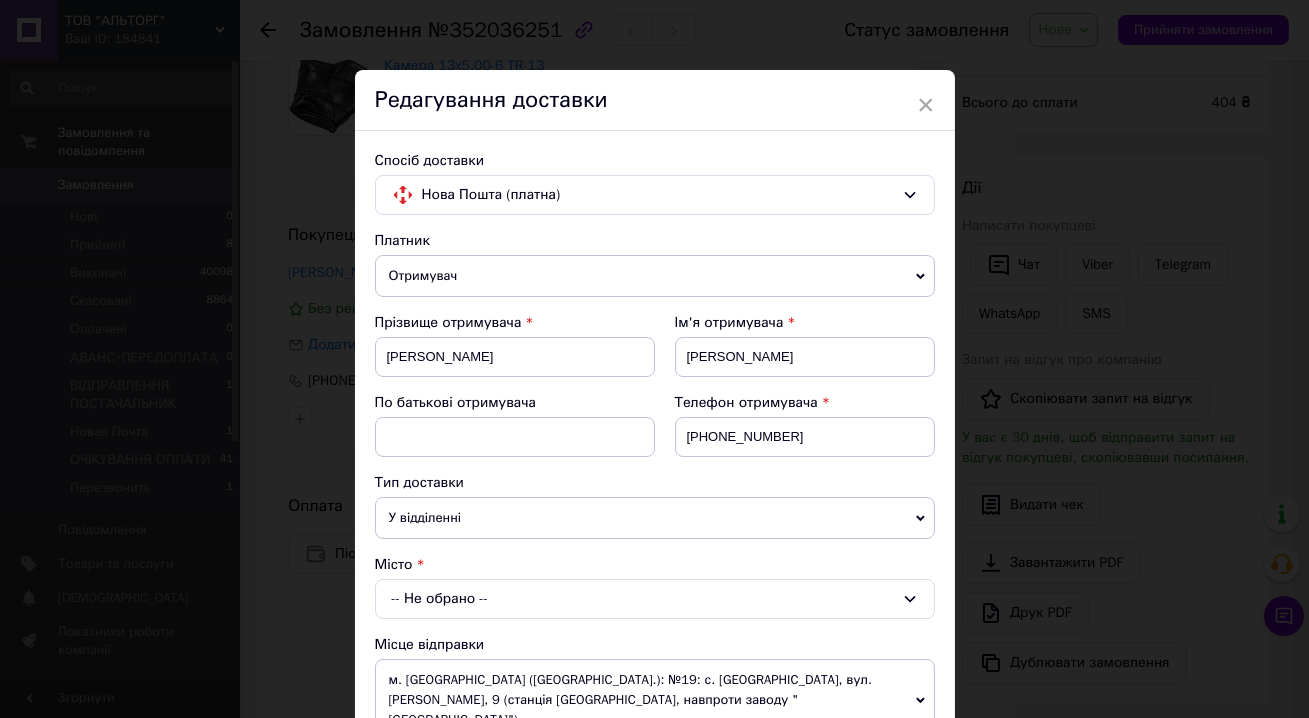 click on "-- Не обрано --" at bounding box center (655, 599) 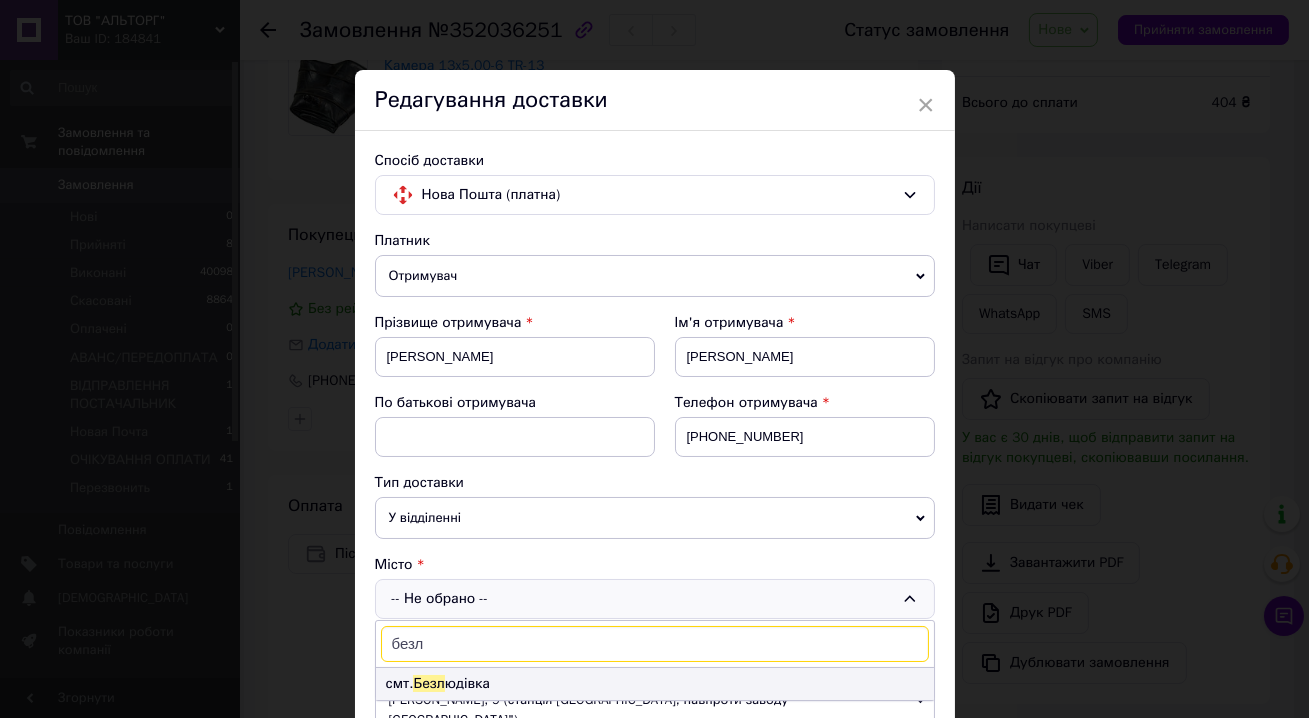 type on "безл" 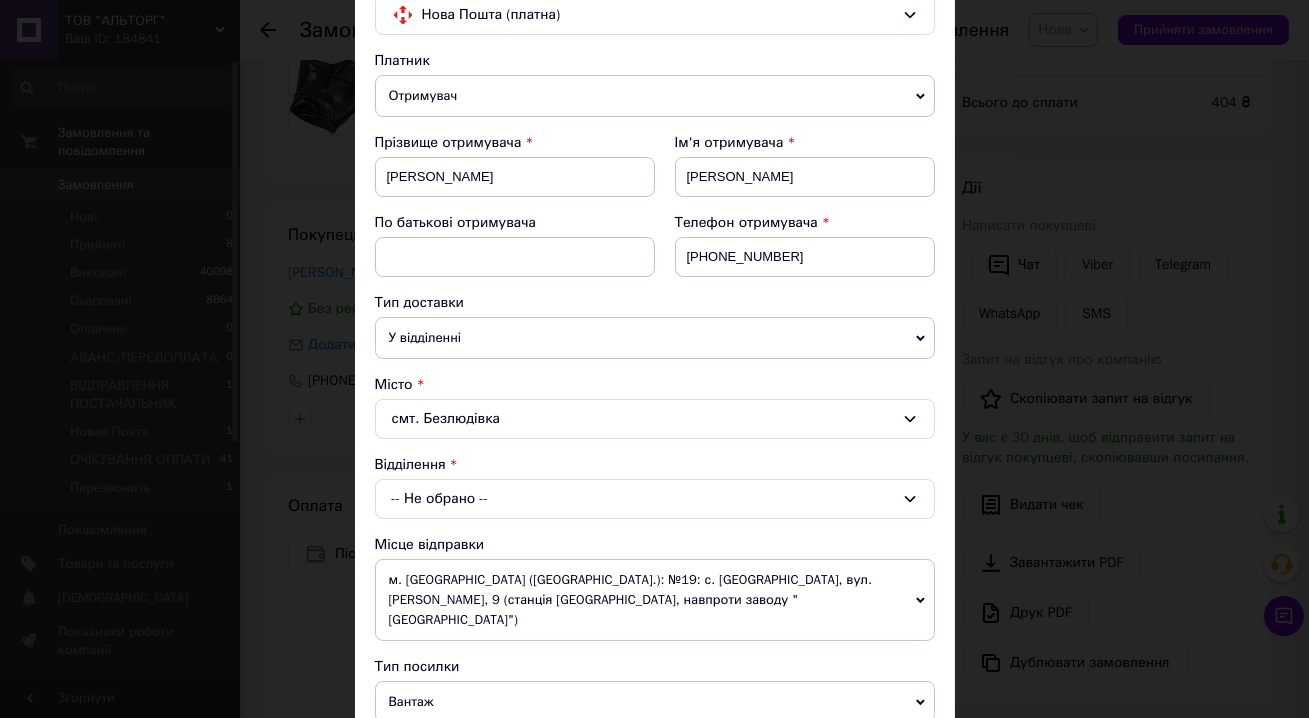 scroll, scrollTop: 181, scrollLeft: 0, axis: vertical 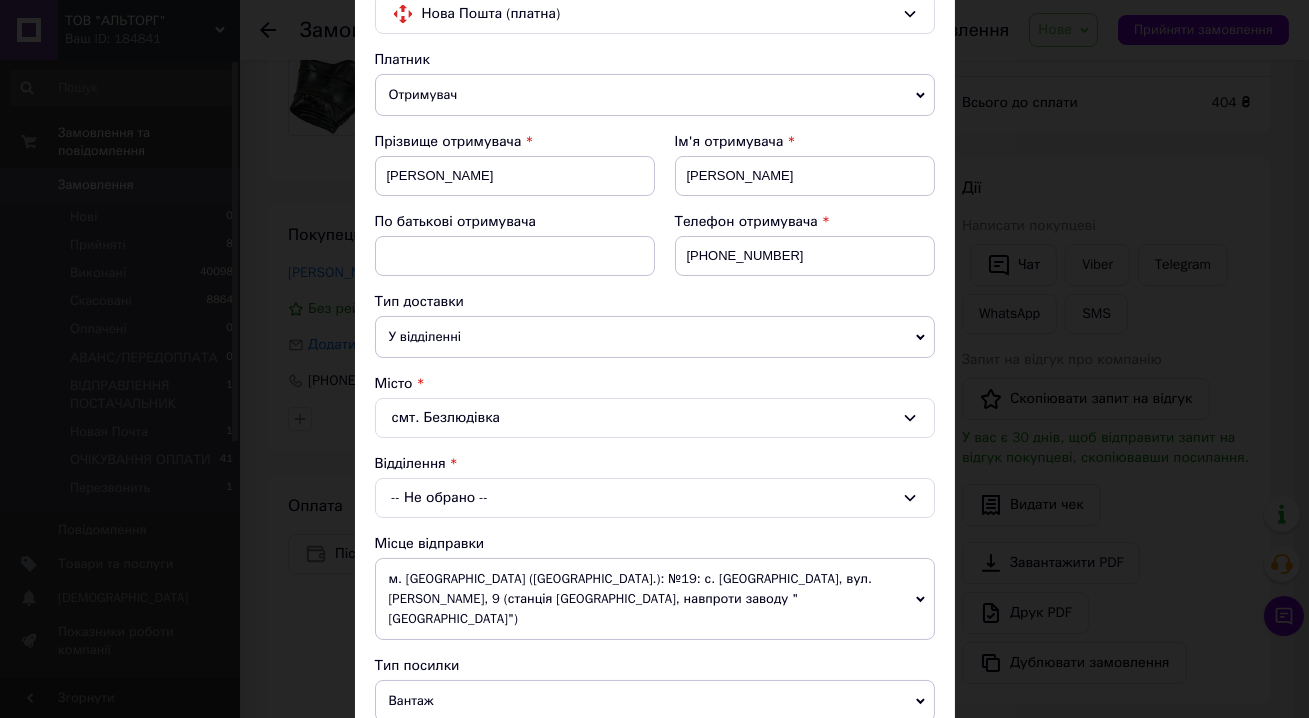 click on "-- Не обрано --" at bounding box center (655, 498) 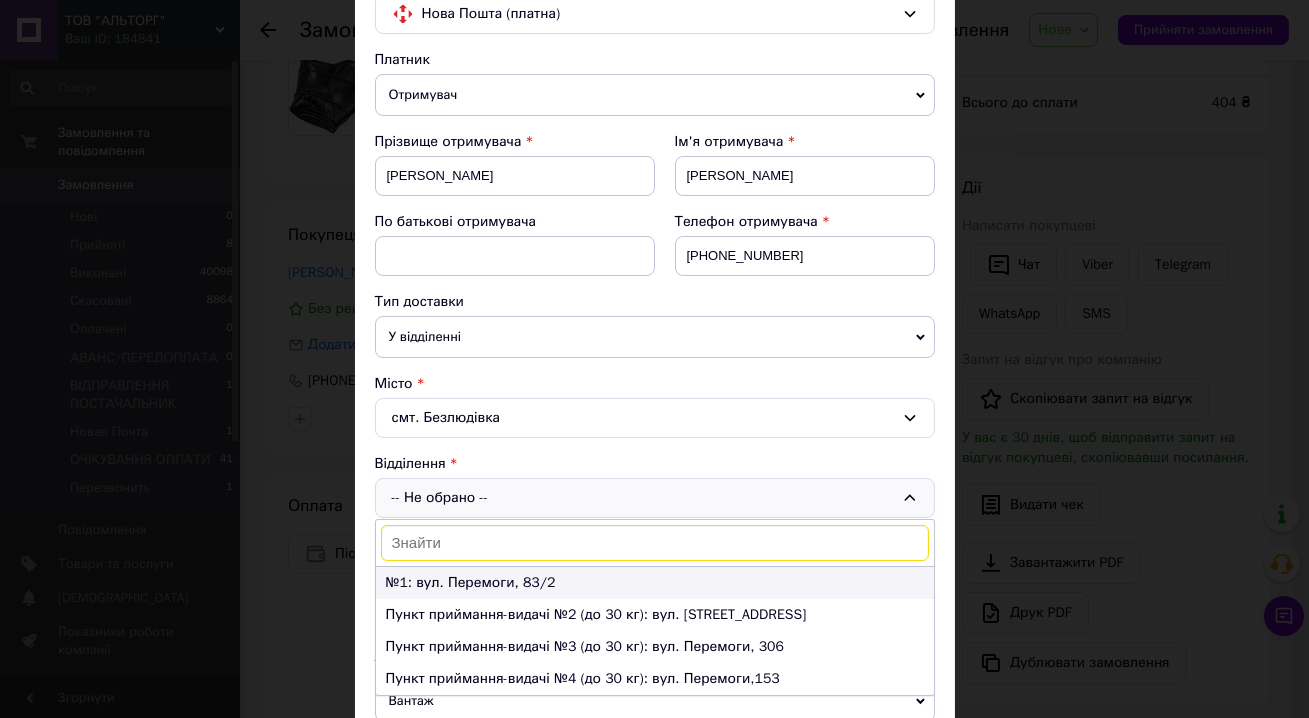 click on "№1: вул. Перемоги, 83/2" at bounding box center (655, 583) 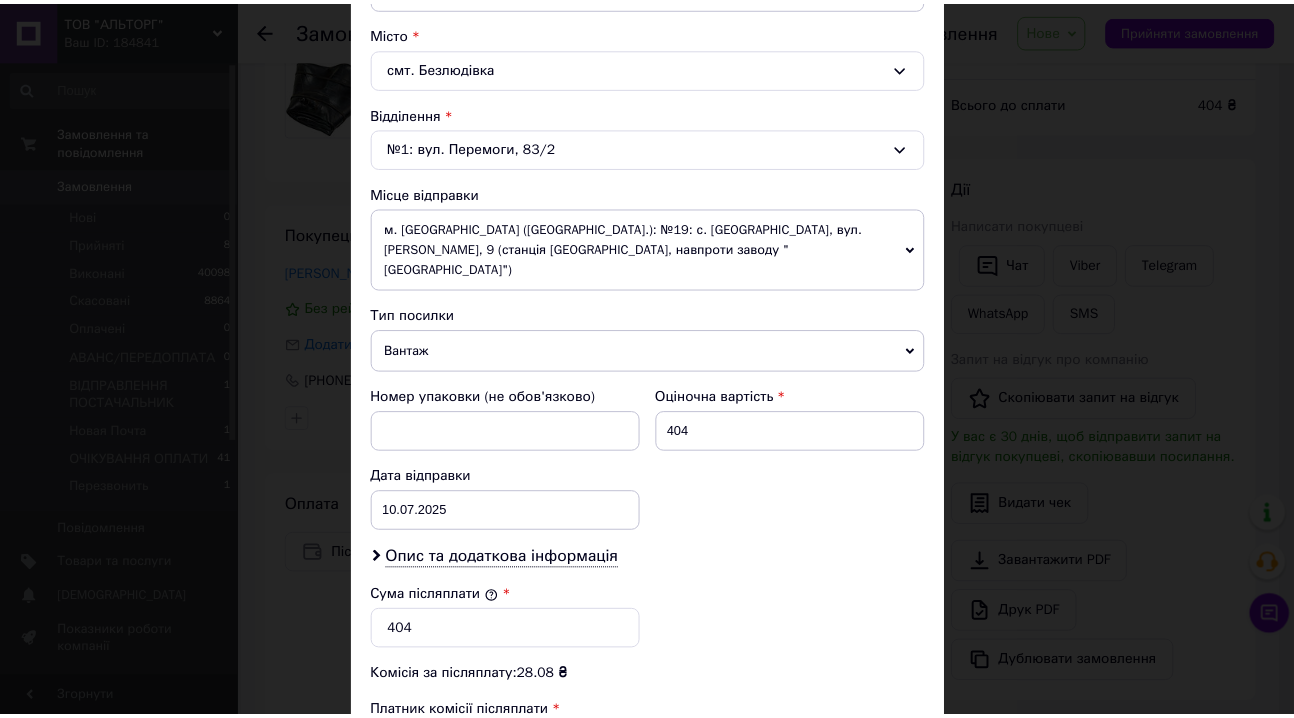 scroll, scrollTop: 818, scrollLeft: 0, axis: vertical 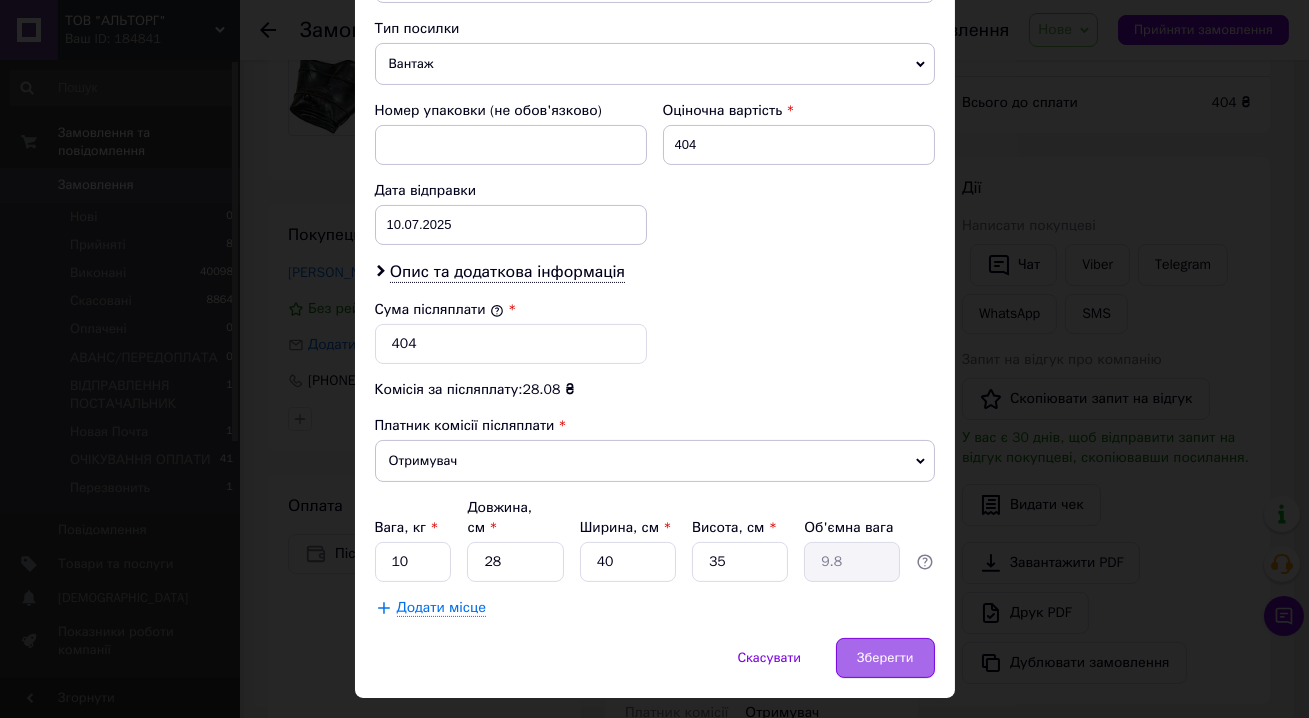 click on "Зберегти" at bounding box center (885, 658) 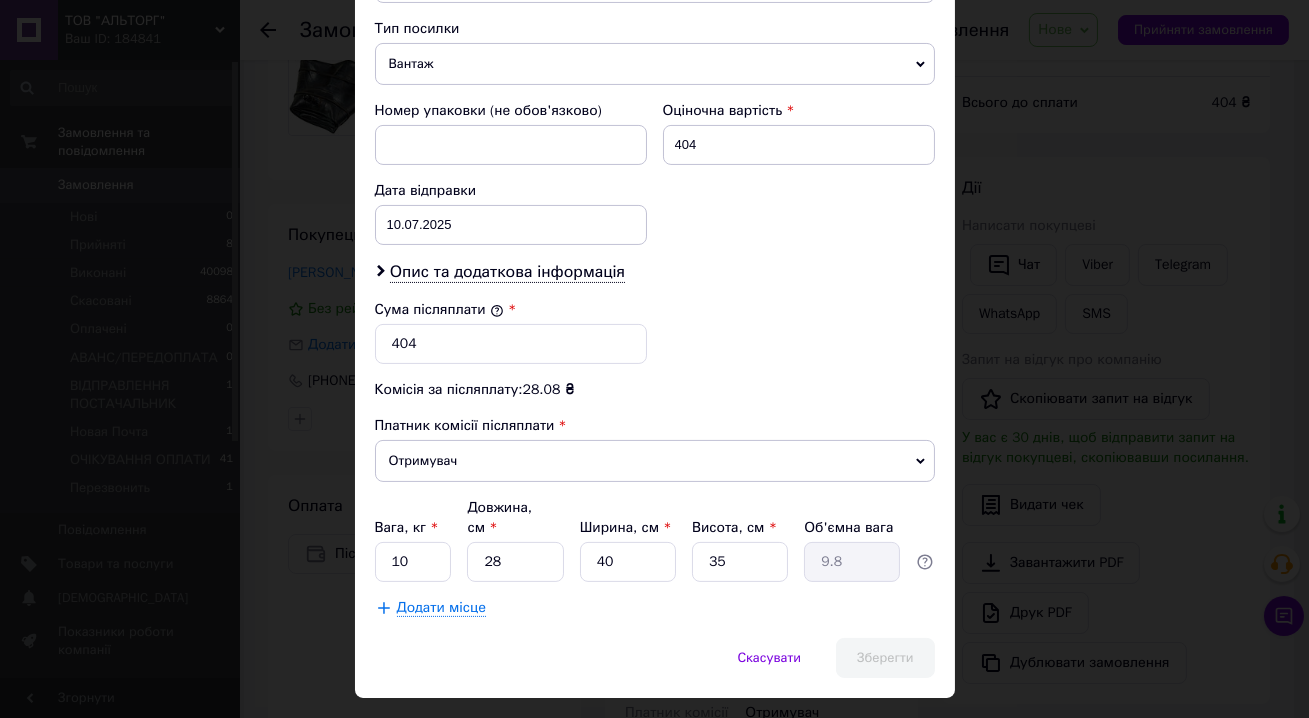 click on "Зберегти" at bounding box center (885, 658) 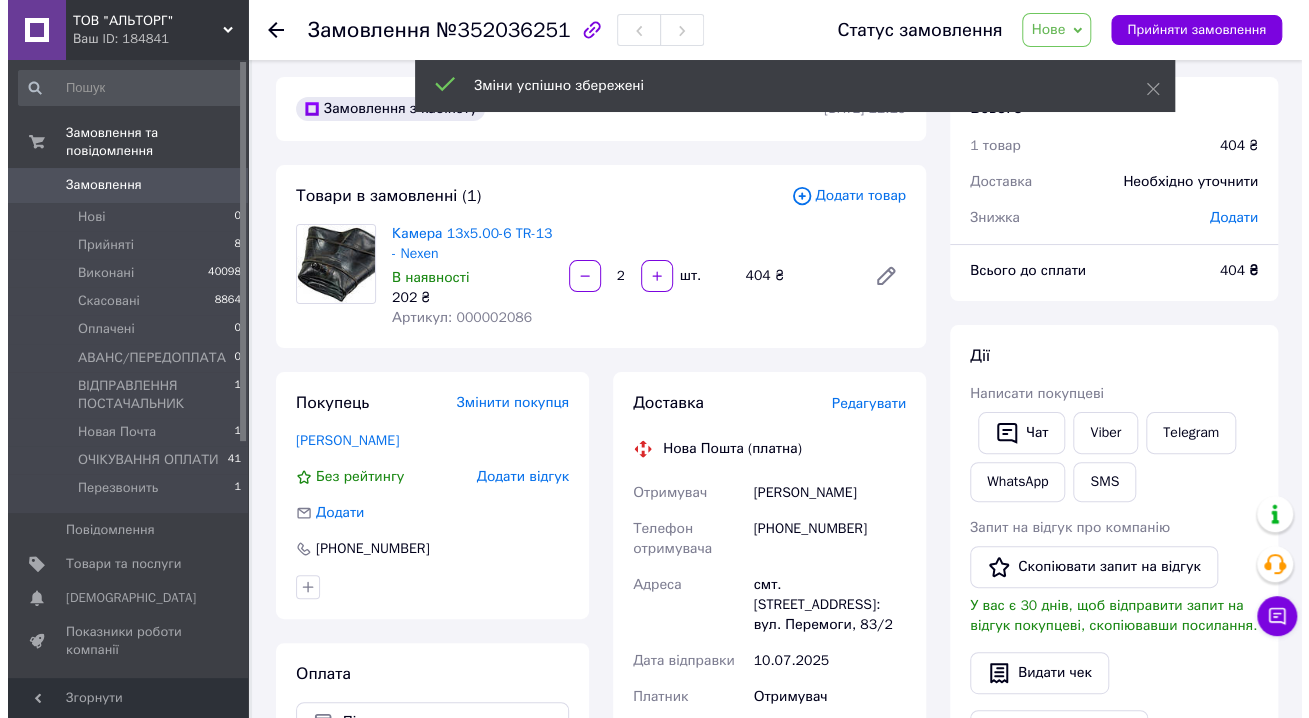 scroll, scrollTop: 0, scrollLeft: 0, axis: both 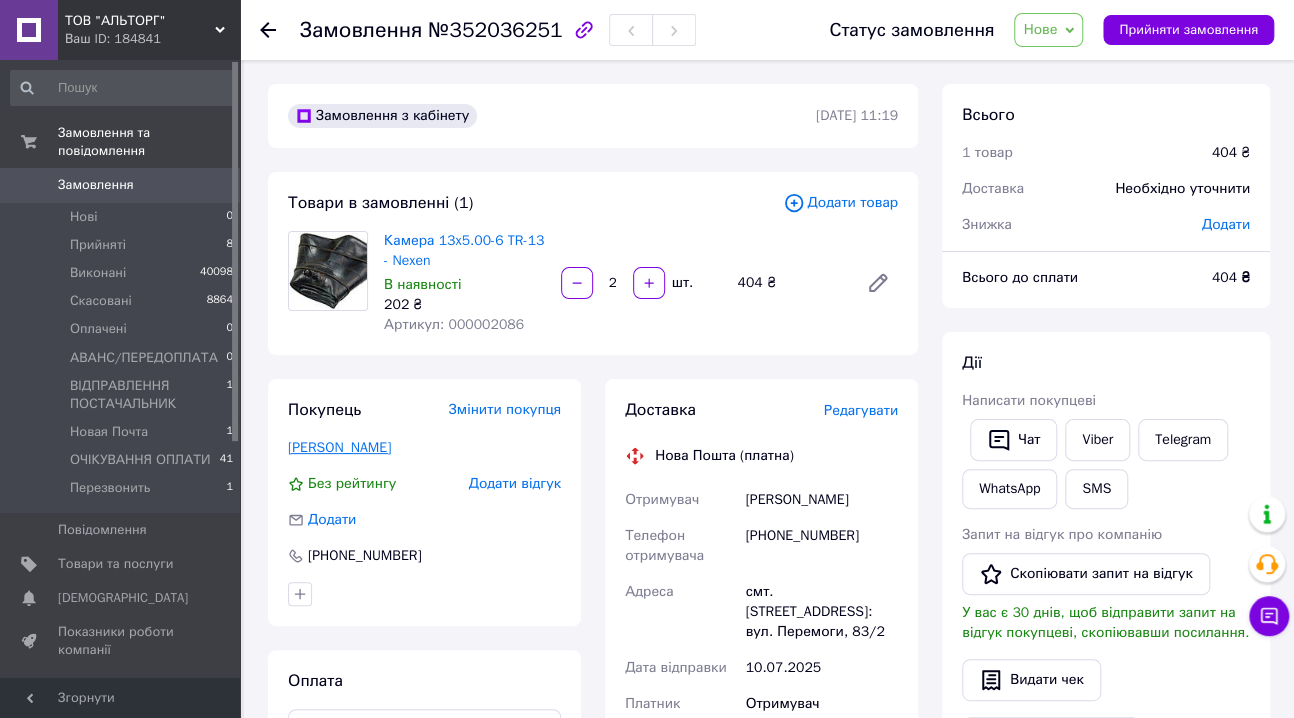 click on "Сумбаєв Максим" at bounding box center (339, 447) 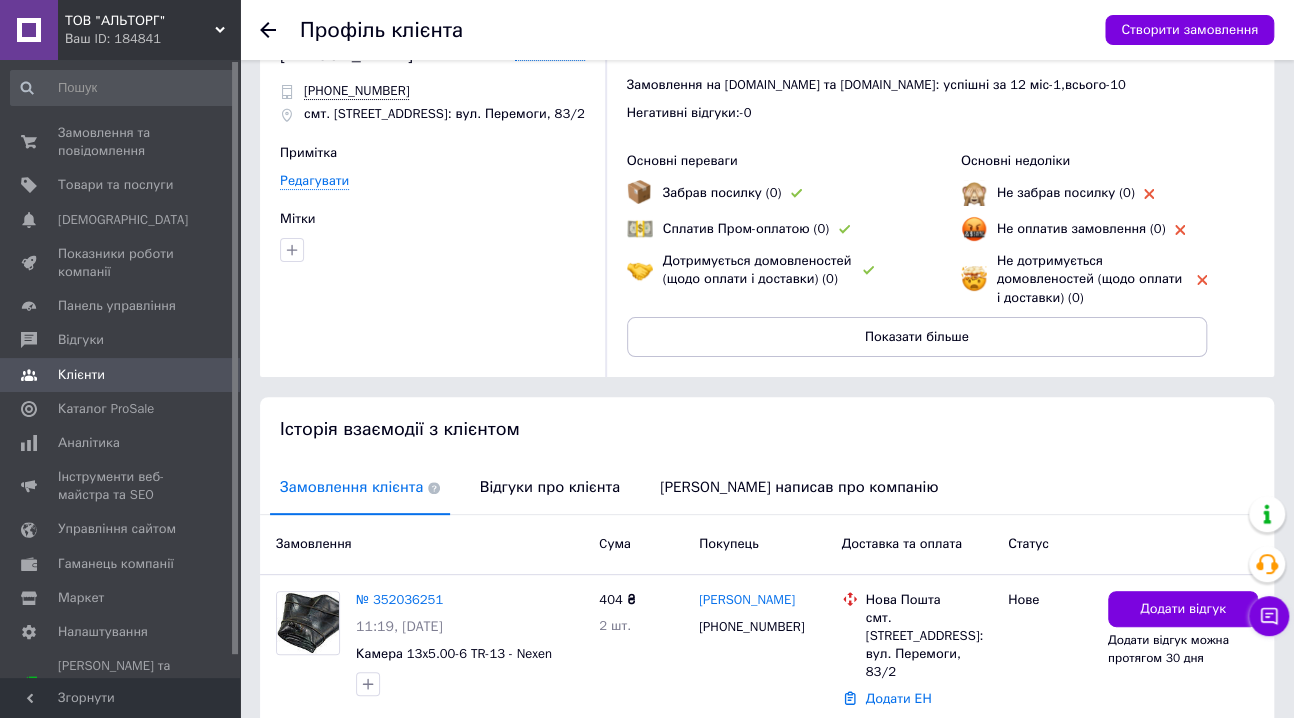 scroll, scrollTop: 90, scrollLeft: 0, axis: vertical 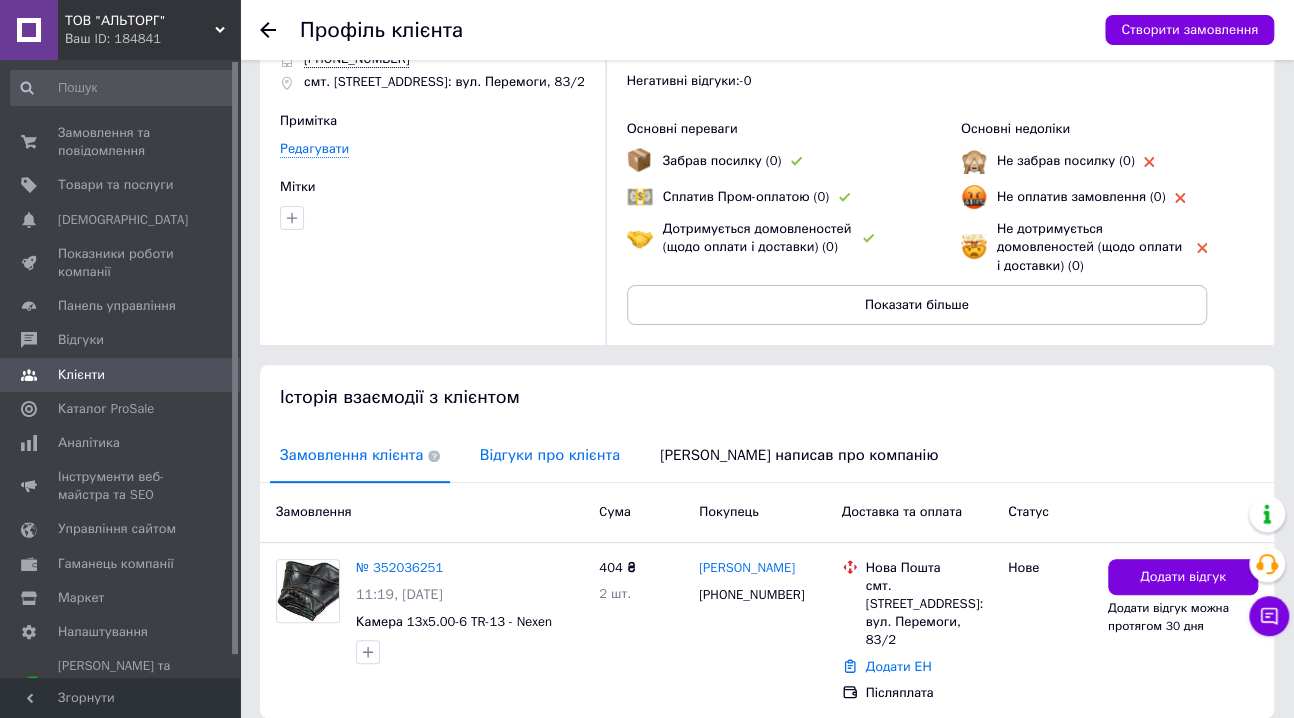 click on "Відгуки про клієнта" at bounding box center (550, 455) 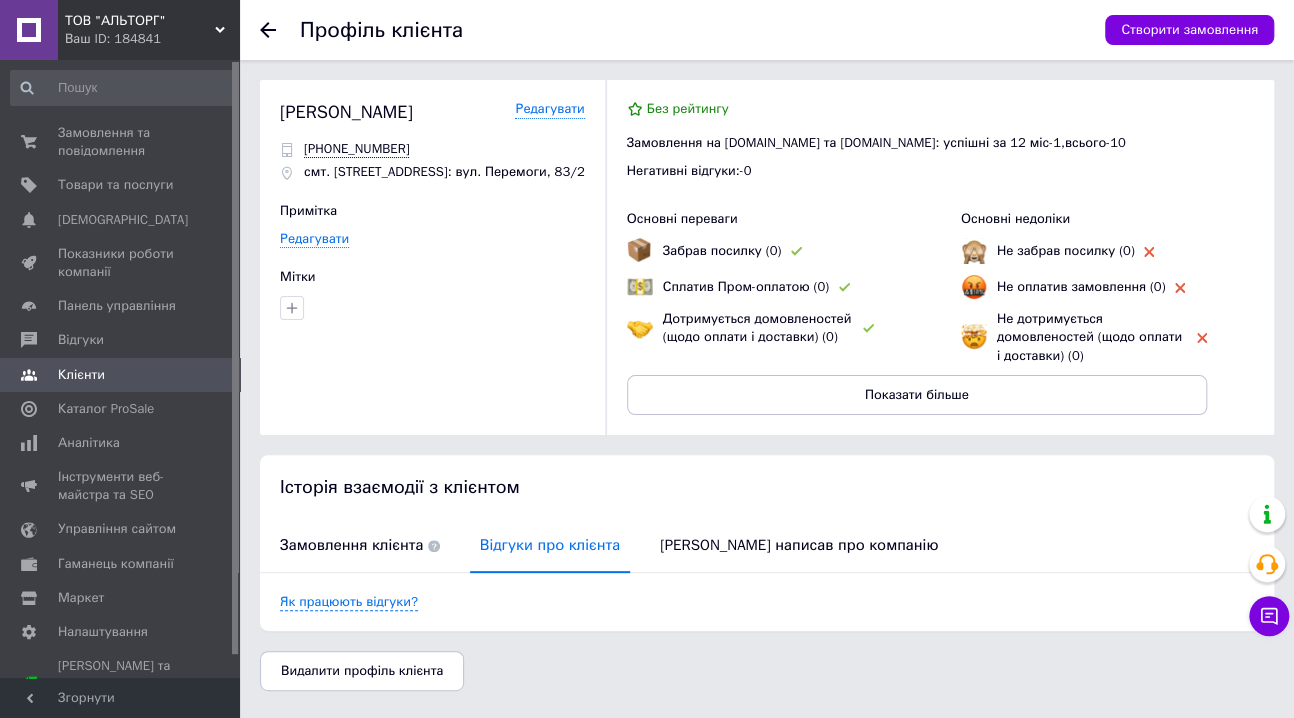 scroll, scrollTop: 0, scrollLeft: 0, axis: both 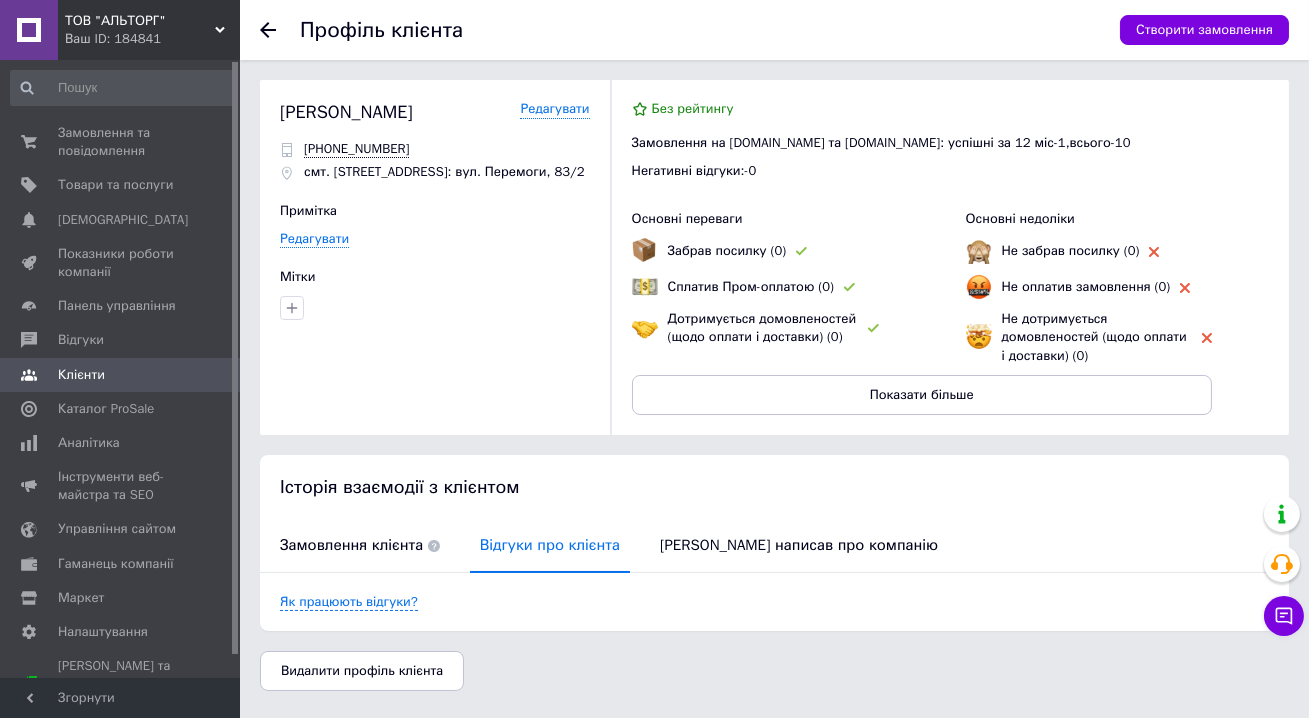 click on "Профіль клієнта Створити замовлення Сумбаєв Максим Редагувати +380505041777 смт. Безлюдівка, №1: вул. Перемоги, 83/2 Примітка Редагувати Мітки Без рейтингу Замовлення на Prom.ua та Bigl.ua: успішні за 12 міс  -  1 ,  всього  -  10 Негативні відгуки:  -  0 Основні переваги Забрав посилку (0) Сплатив Пром-оплатою (0) Дотримується домовленостей (щодо оплати і доставки) (0) Основні недоліки Не забрав посилку (0) Не оплатив замовлення (0) Не дотримується домовленостей (щодо оплати і доставки) (0) Показати більше Історія взаємодії з клієнтом Замовлення клієнта   Відгуки про клієнта" at bounding box center [774, 355] 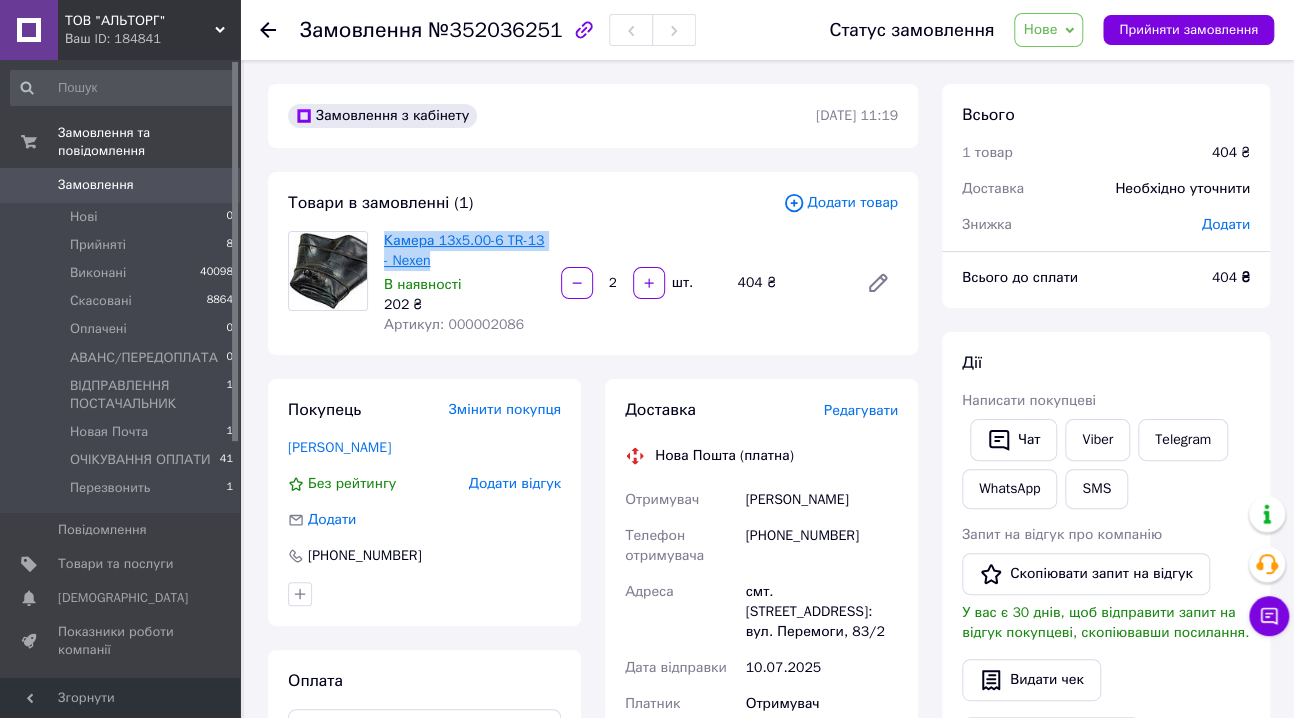 drag, startPoint x: 451, startPoint y: 263, endPoint x: 385, endPoint y: 242, distance: 69.260376 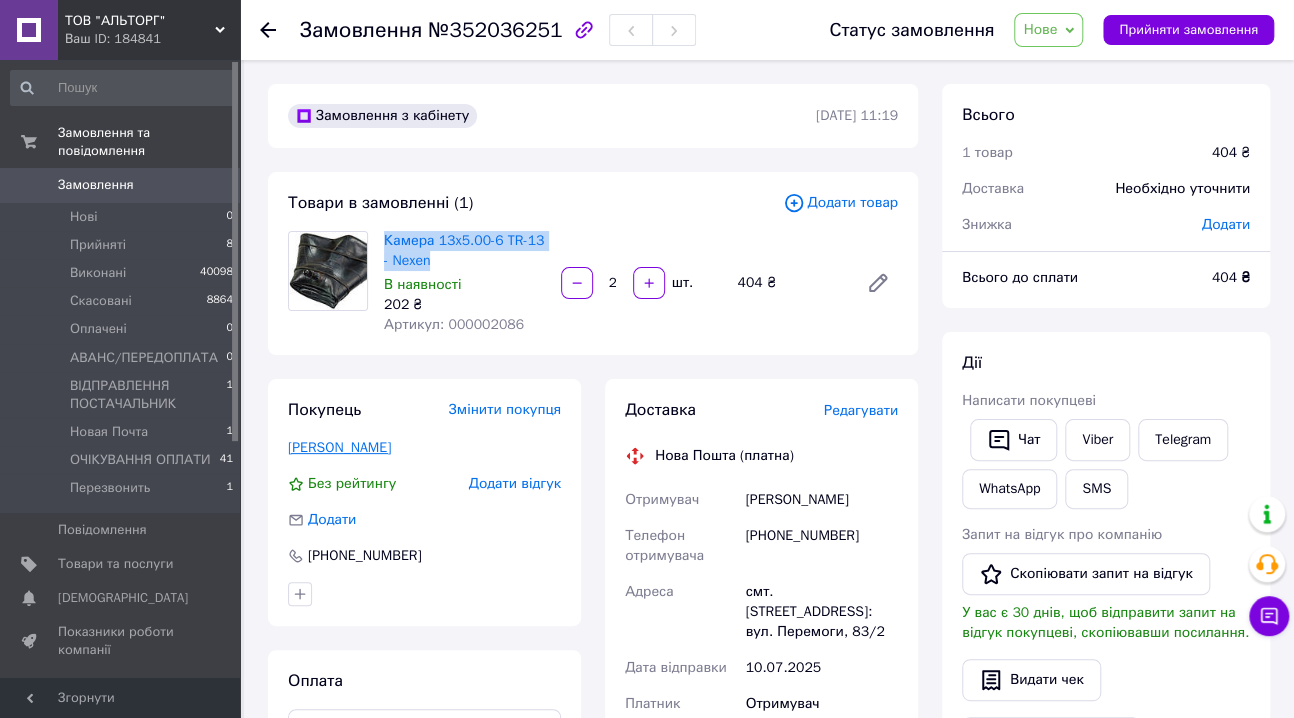 click on "Сумбаєв Максим" at bounding box center (339, 447) 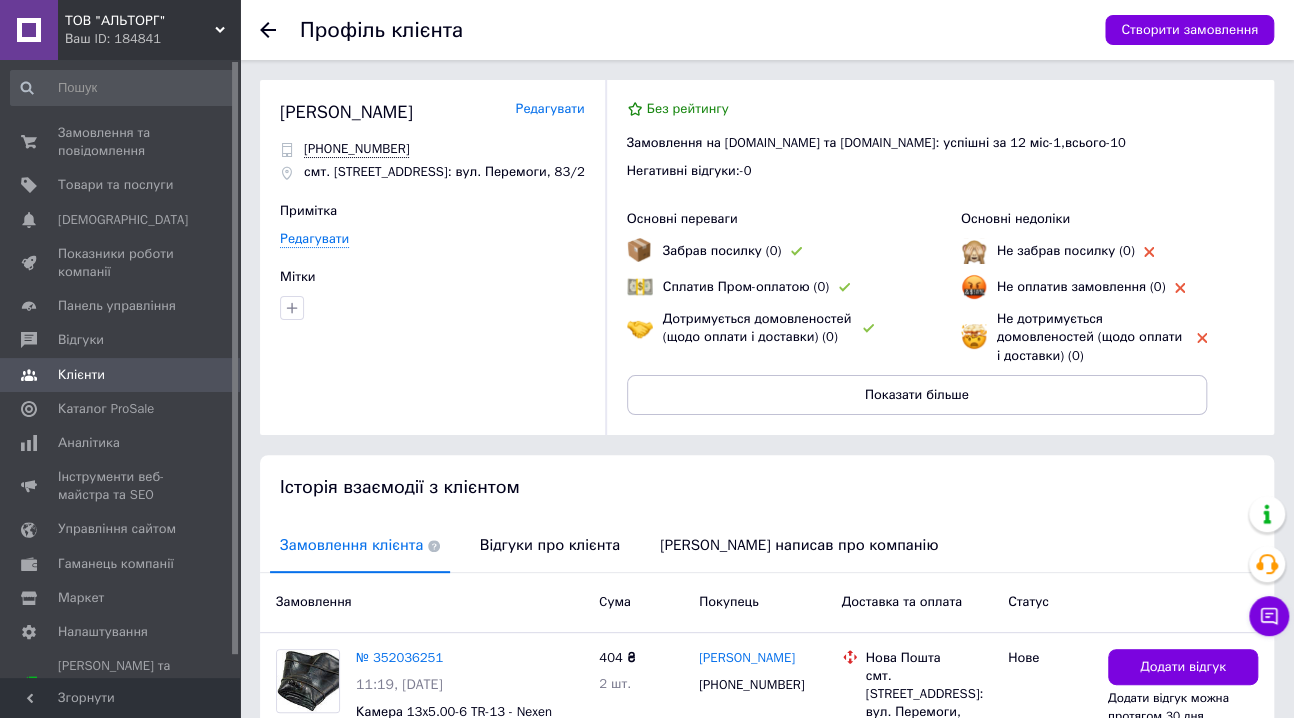 click on "Редагувати" at bounding box center [549, 109] 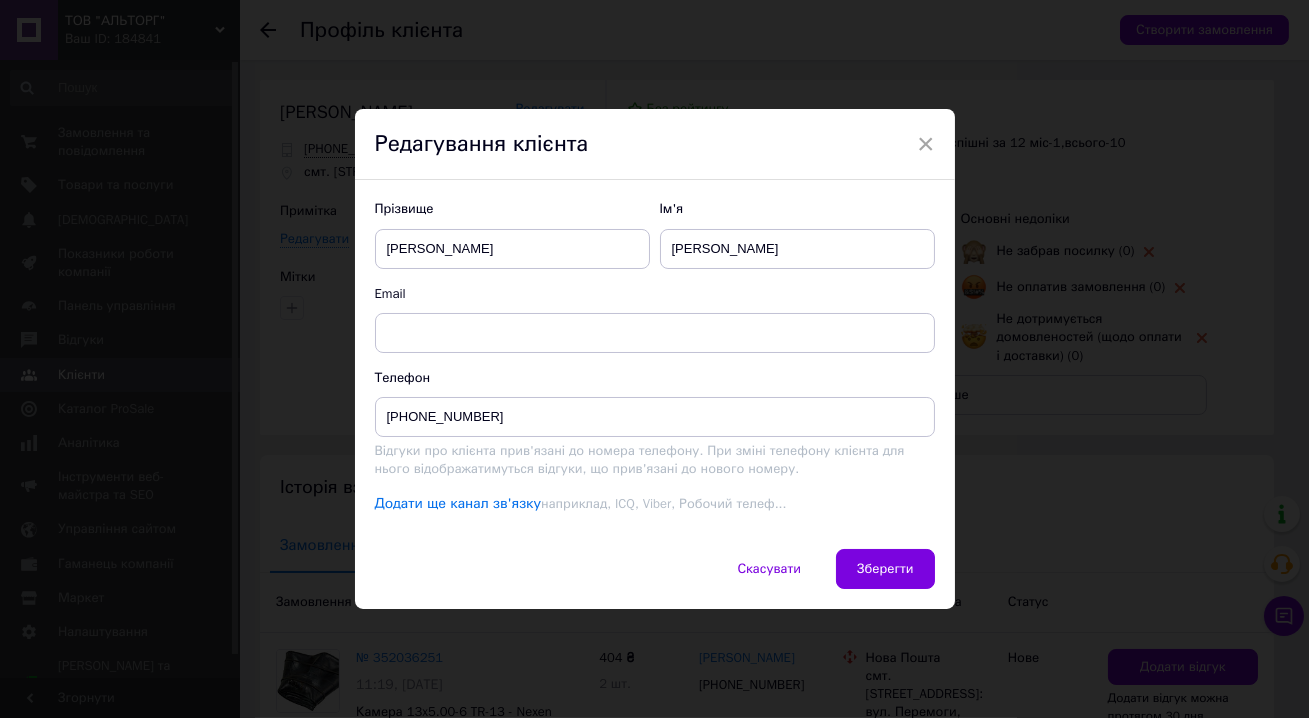 click on "Додати ще канал зв'язку" at bounding box center (458, 504) 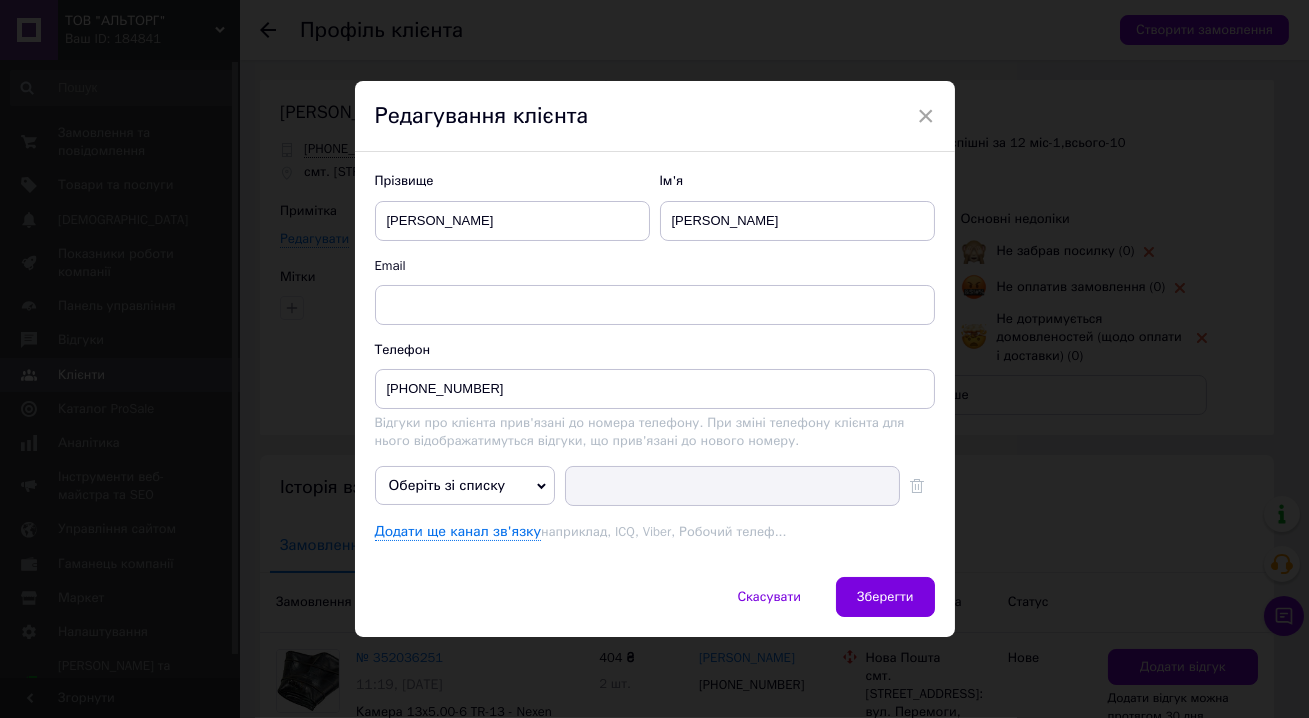 click at bounding box center (732, 486) 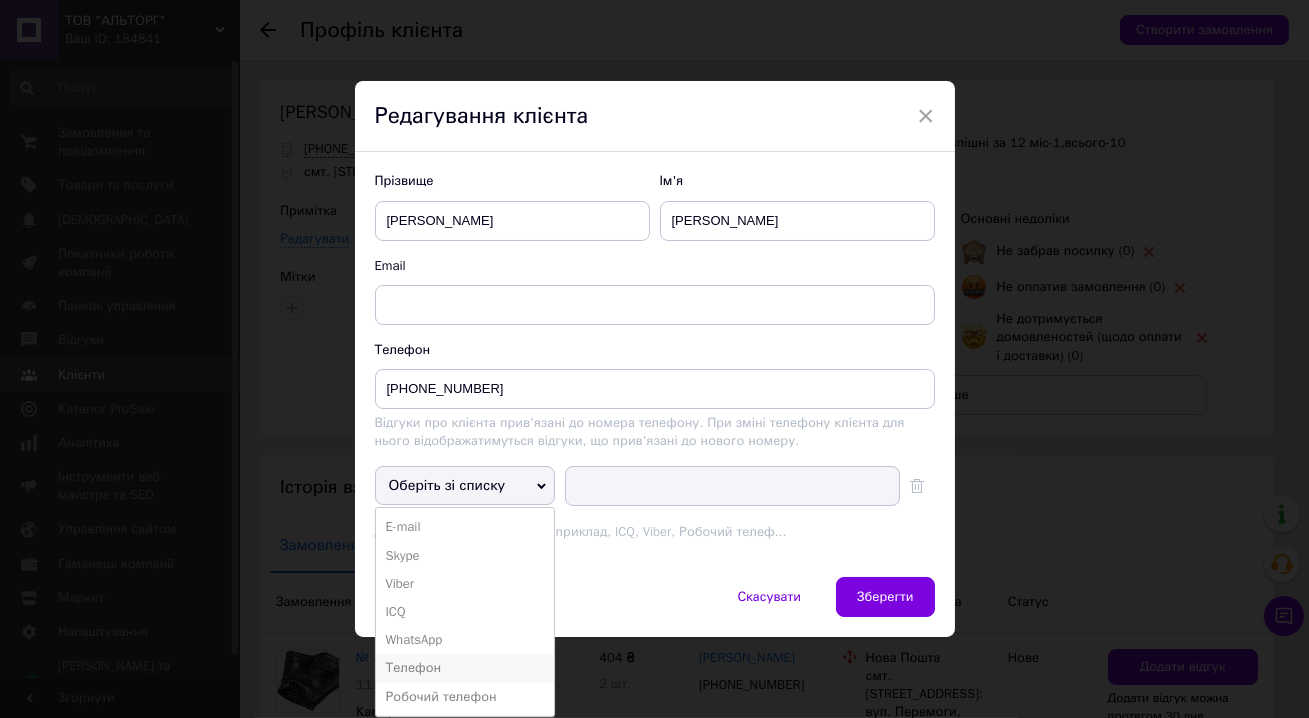 click on "Телефон" at bounding box center (465, 668) 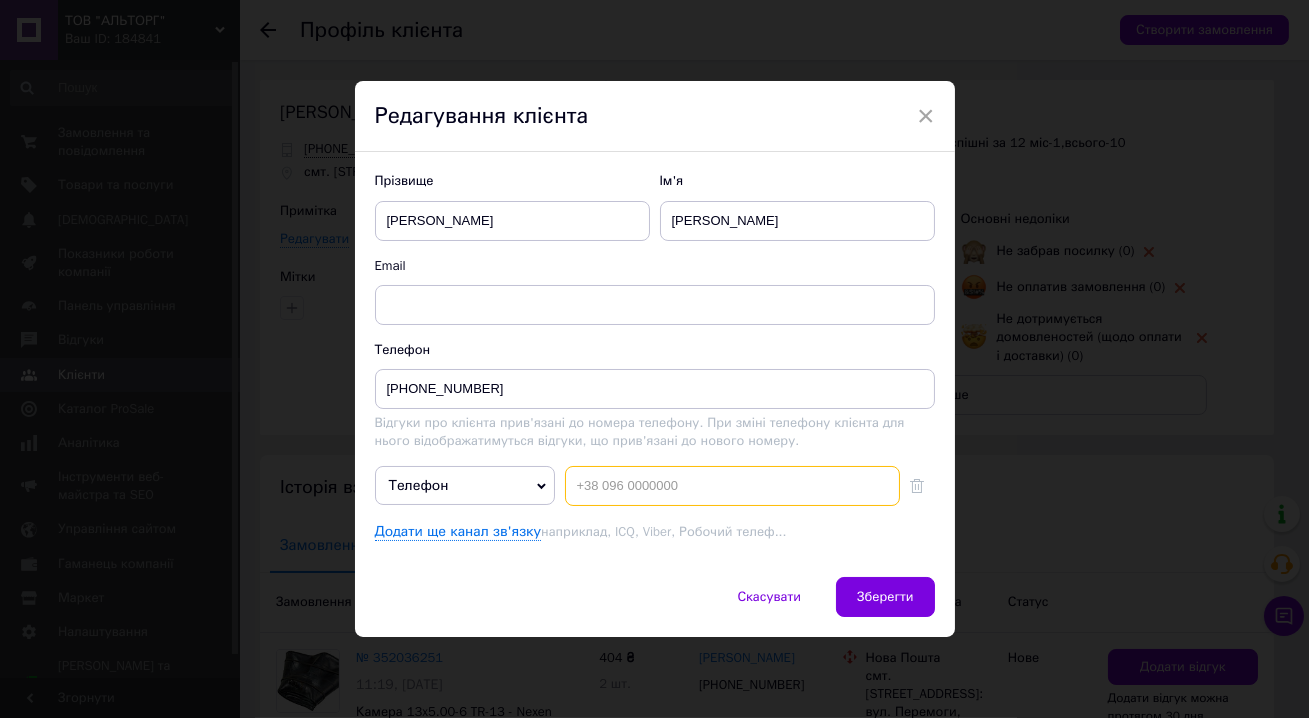 click at bounding box center [732, 486] 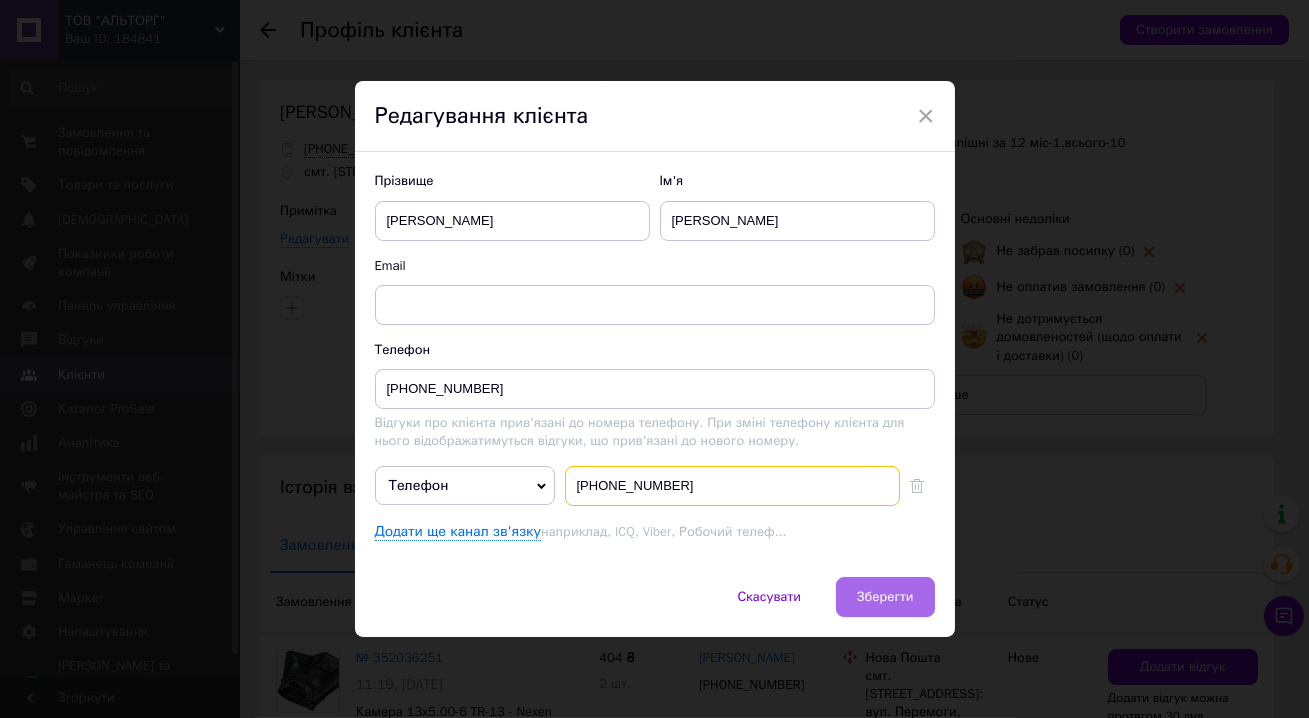type on "+380967475924" 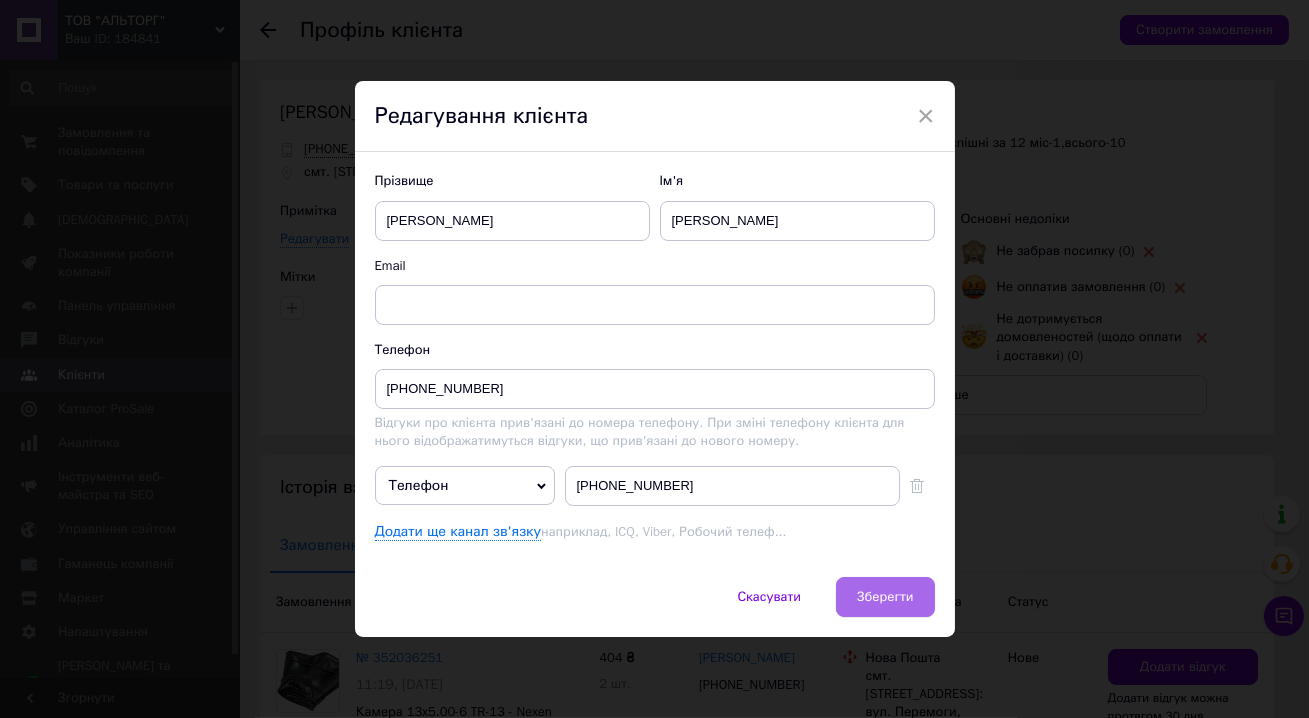 click on "Зберегти" at bounding box center (885, 597) 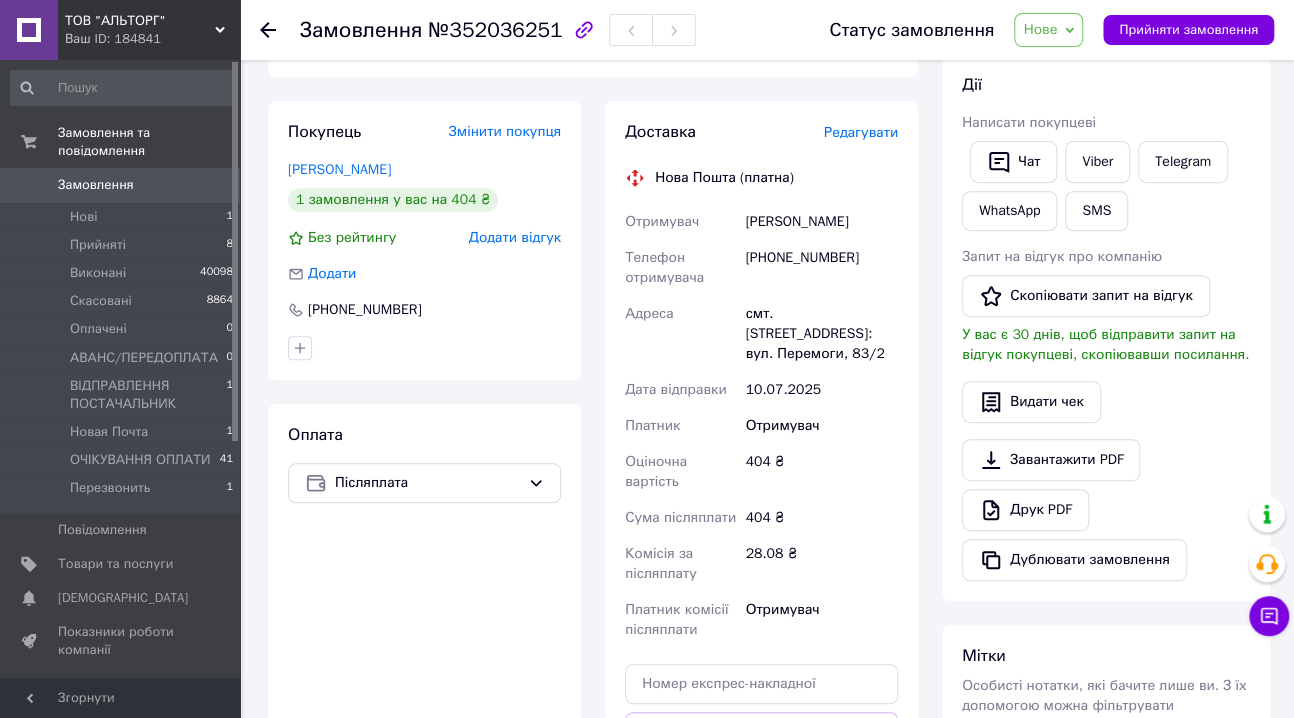 scroll, scrollTop: 363, scrollLeft: 0, axis: vertical 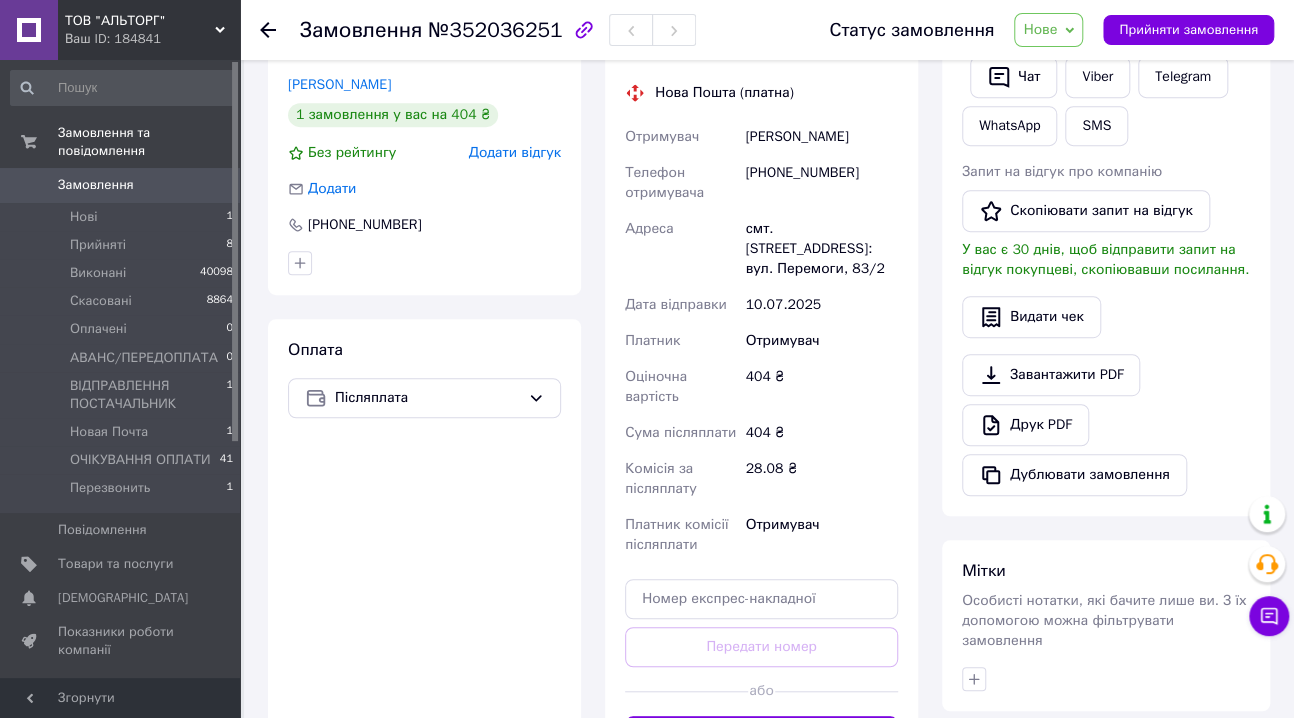 click on "Нове" at bounding box center (1048, 30) 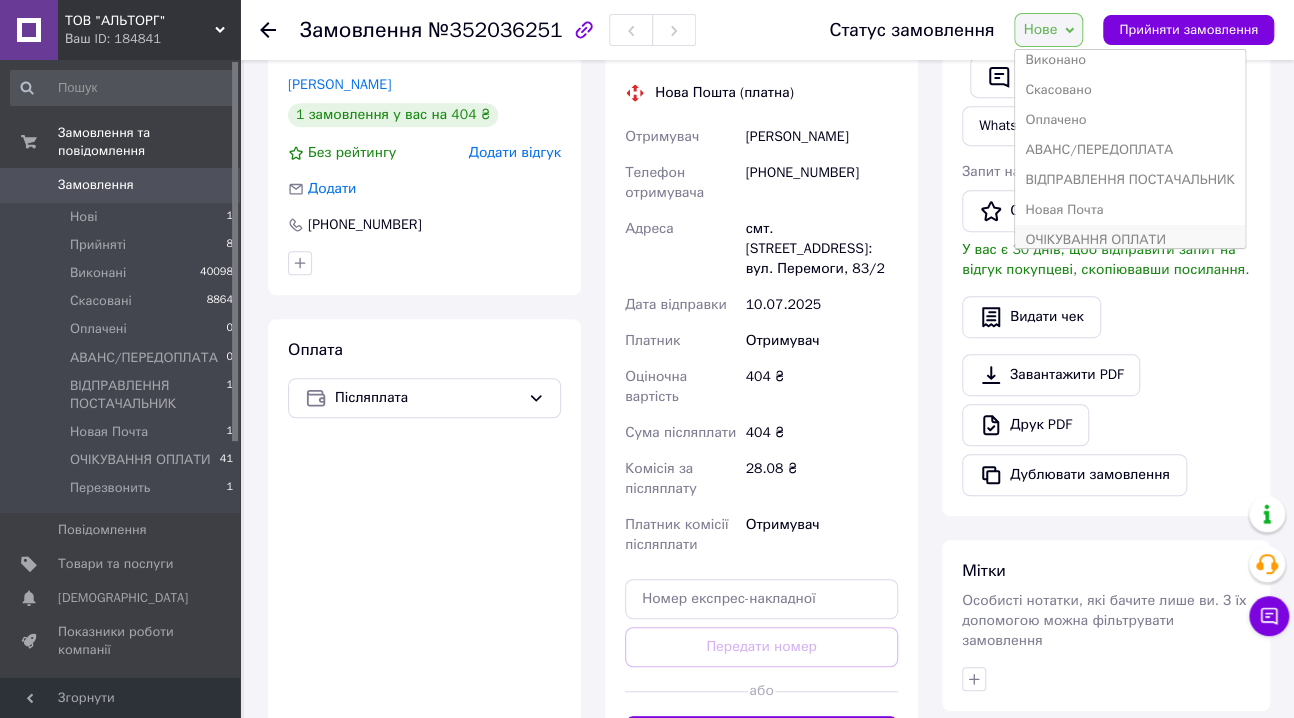 scroll, scrollTop: 81, scrollLeft: 0, axis: vertical 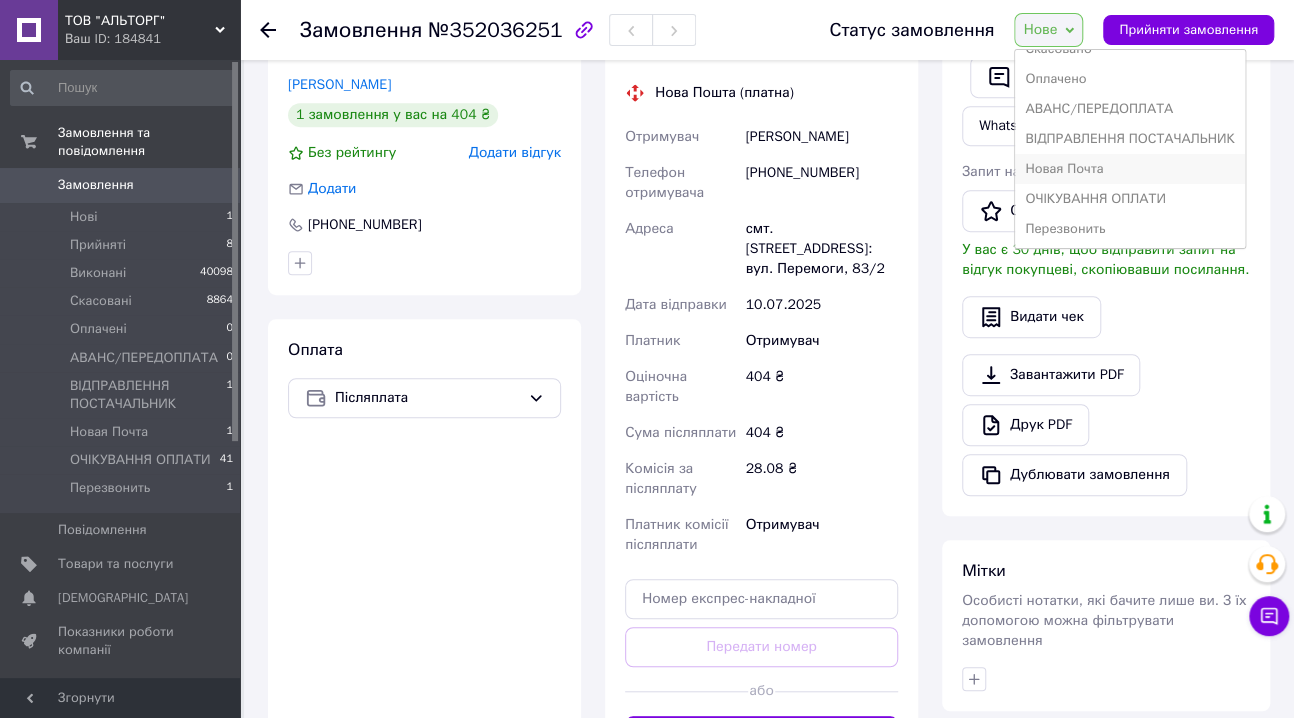 click on "Новая Почта" at bounding box center [1129, 169] 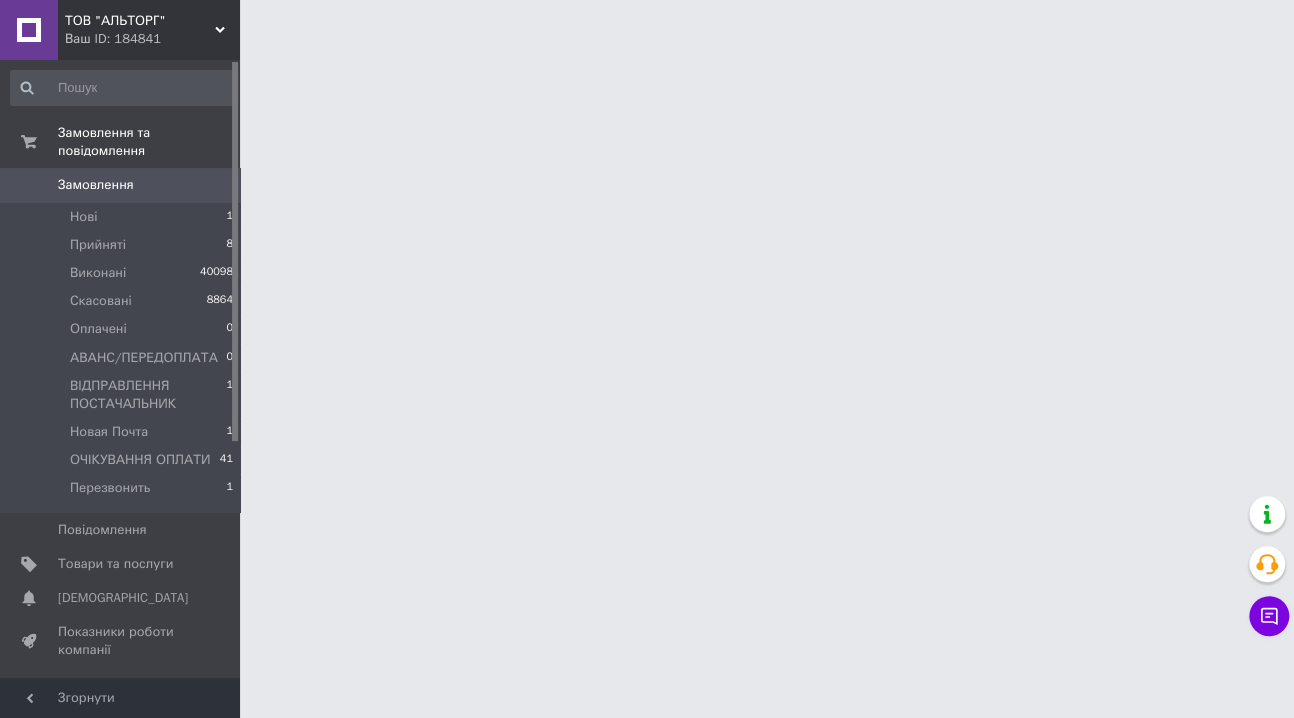 scroll, scrollTop: 0, scrollLeft: 0, axis: both 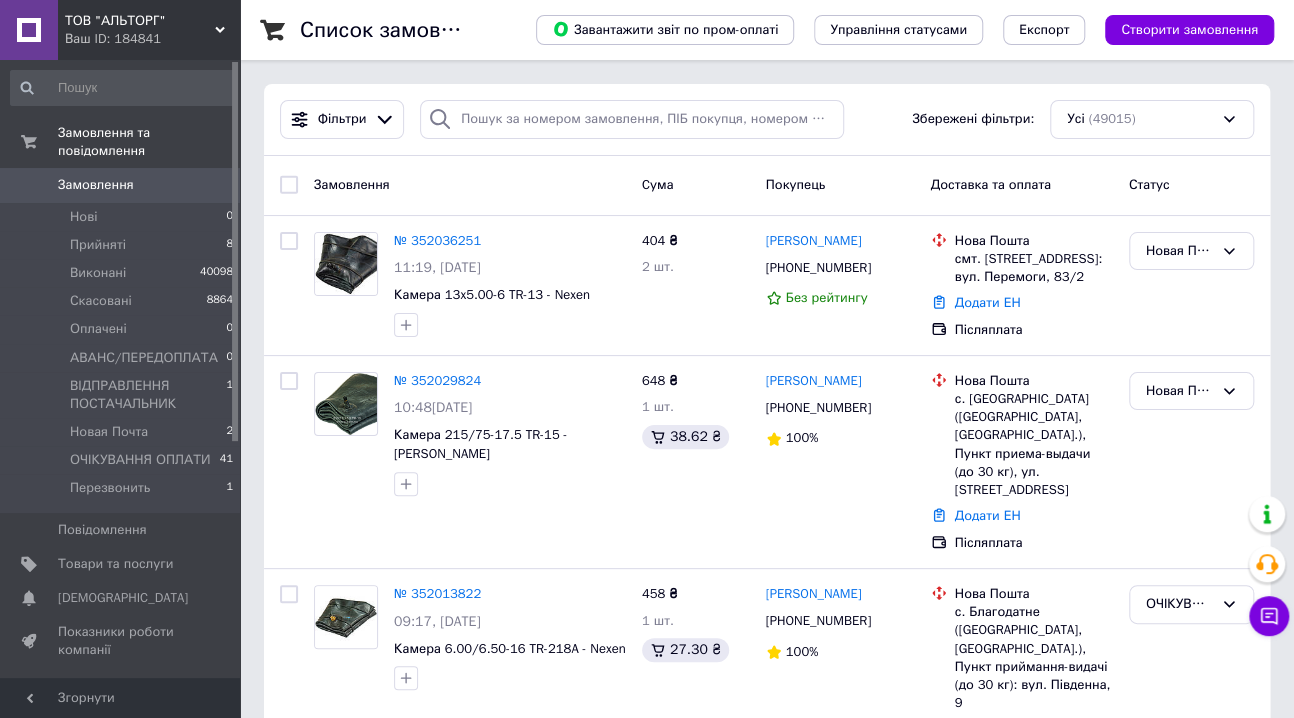 click on "Замовлення" at bounding box center [96, 185] 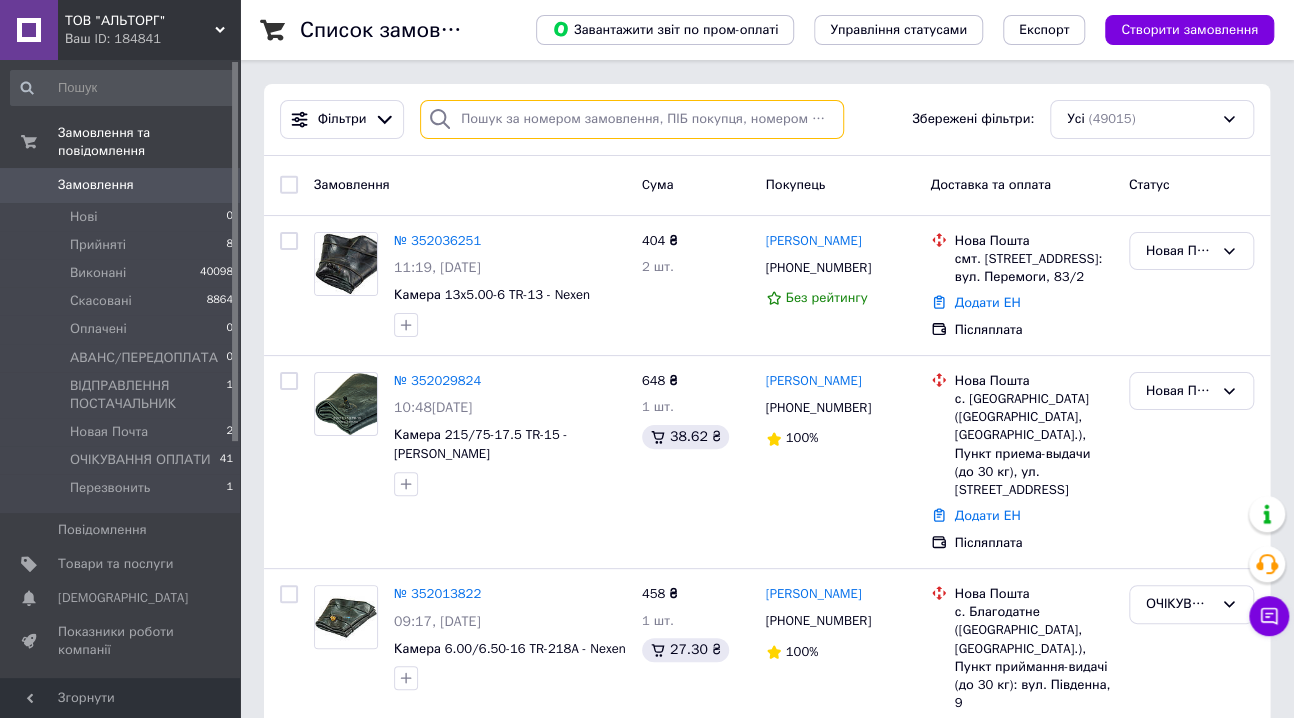 click at bounding box center [632, 119] 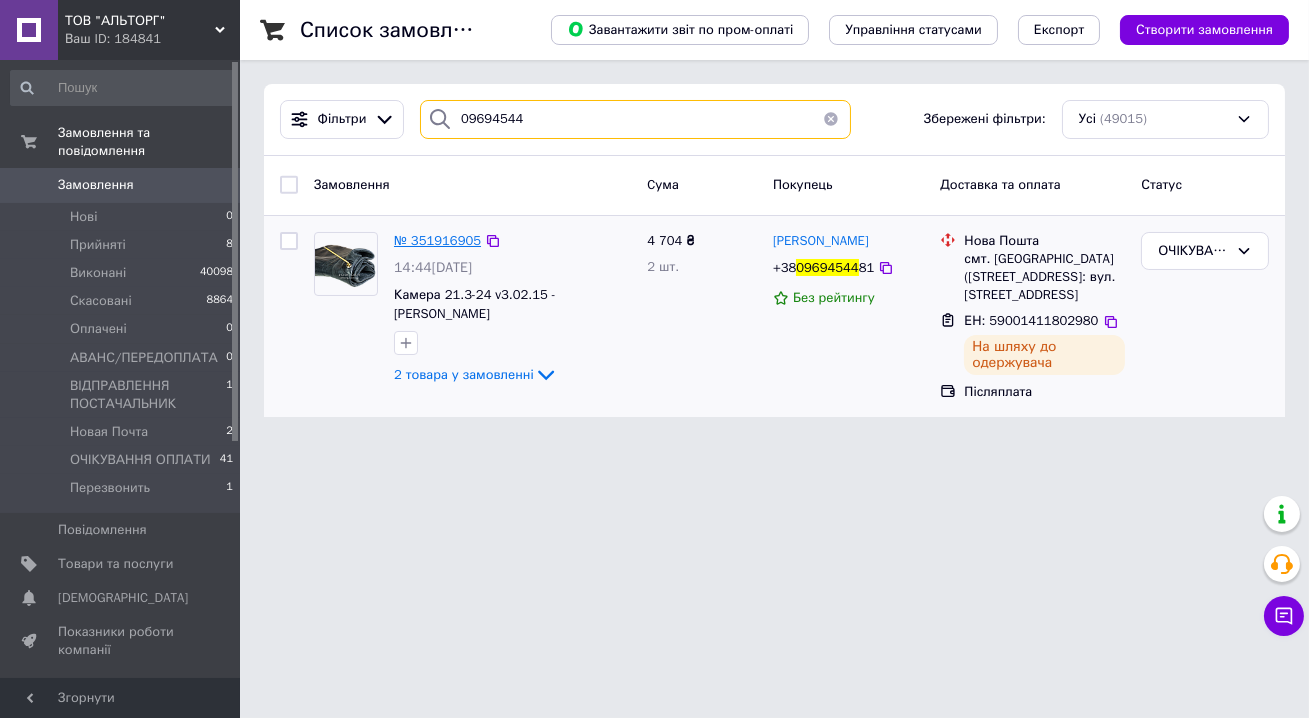 type on "09694544" 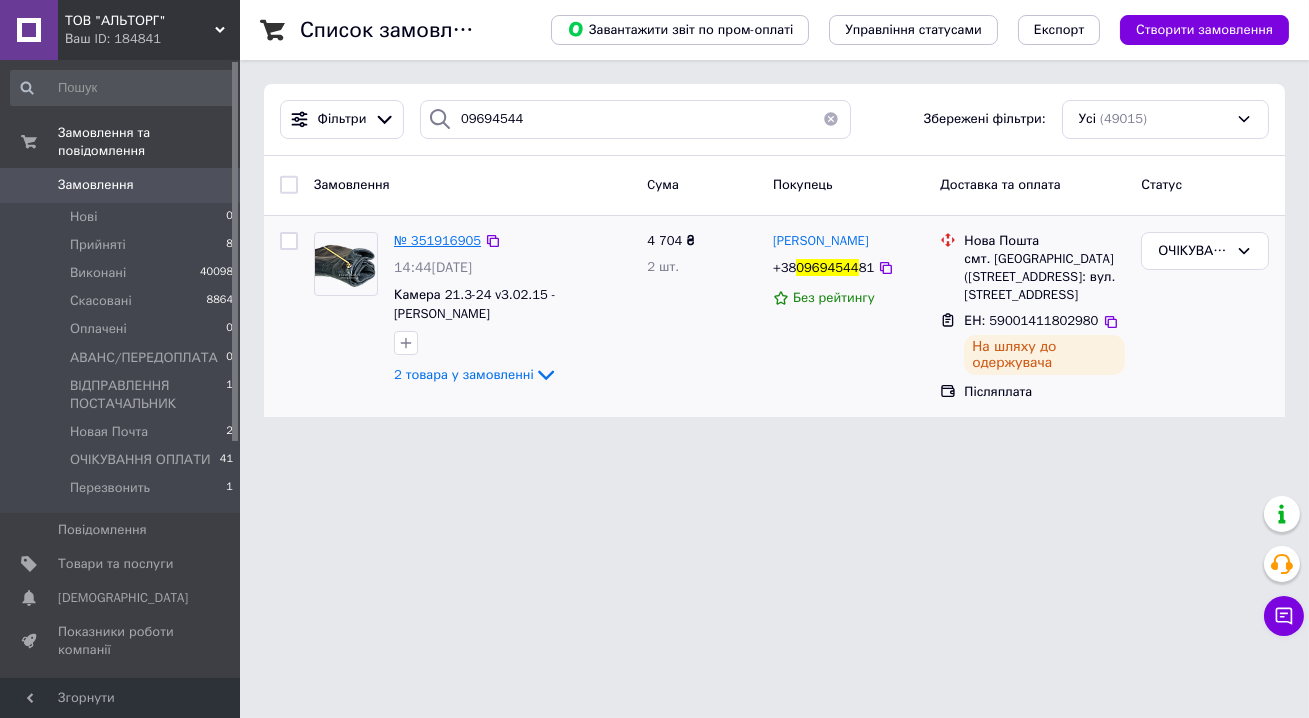 click on "№ 351916905" at bounding box center [437, 240] 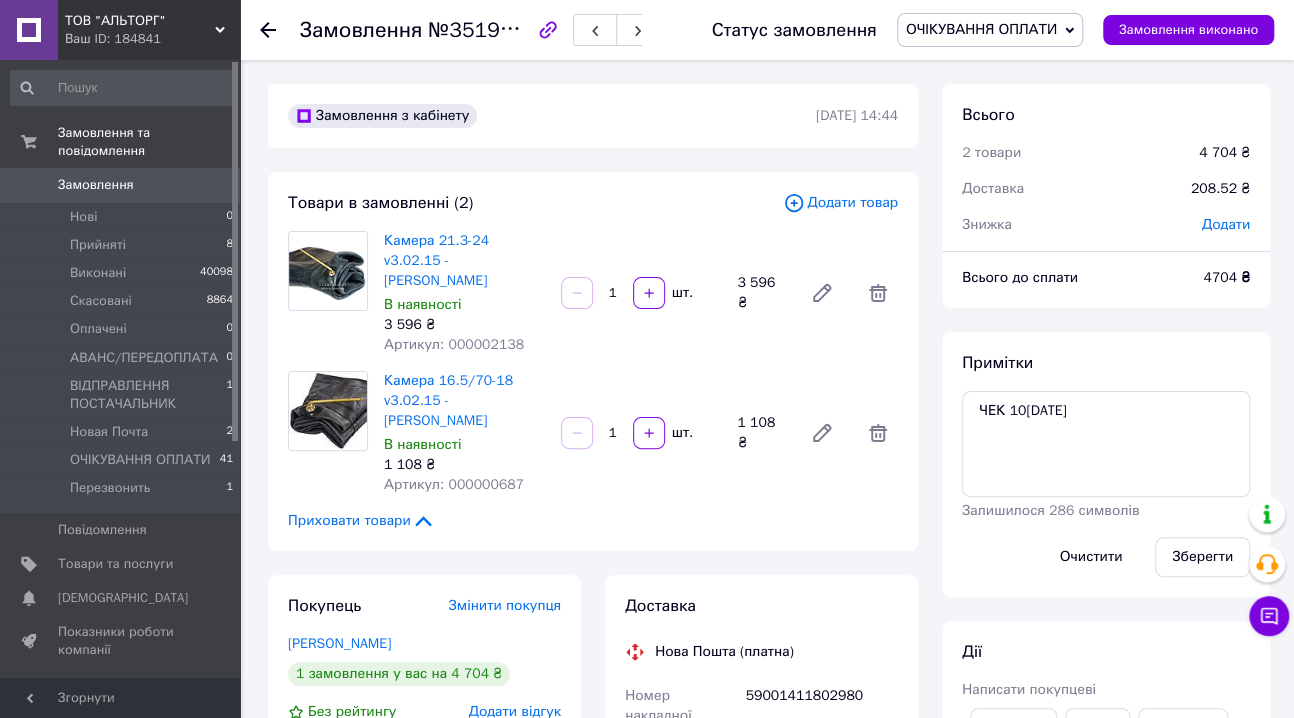 scroll, scrollTop: 100, scrollLeft: 0, axis: vertical 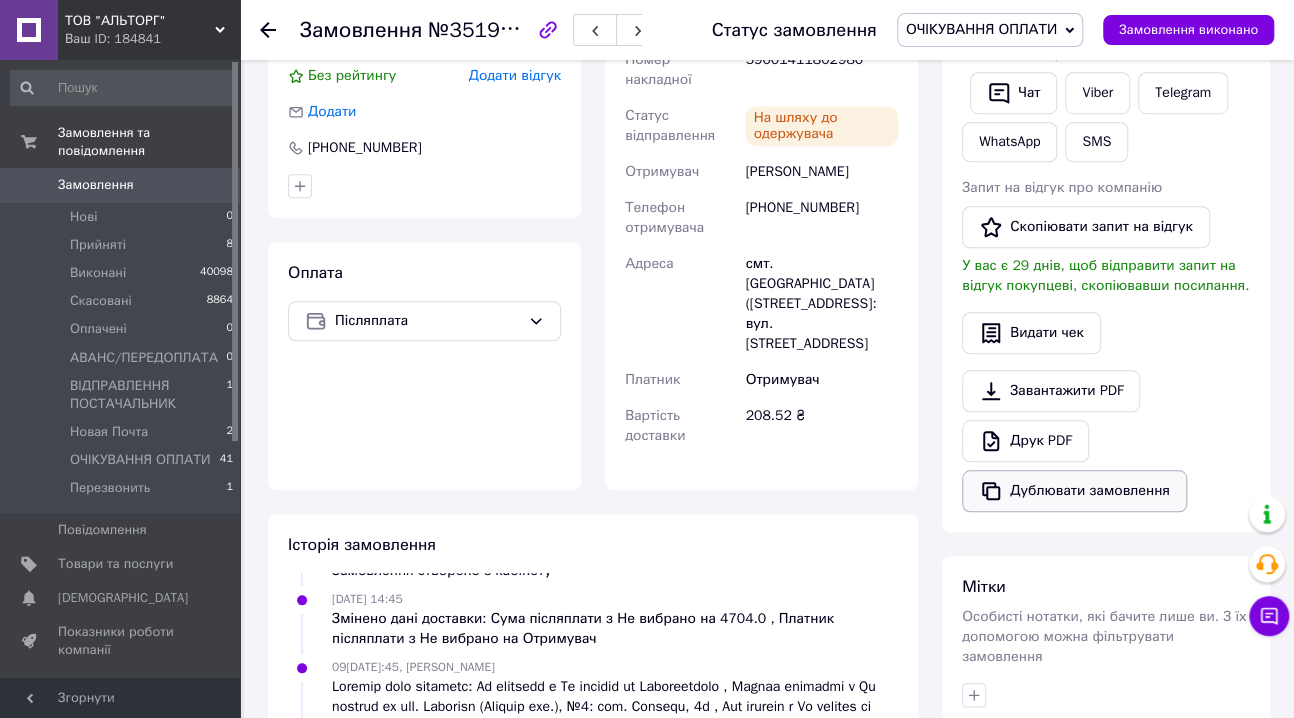 click on "Дублювати замовлення" at bounding box center (1074, 491) 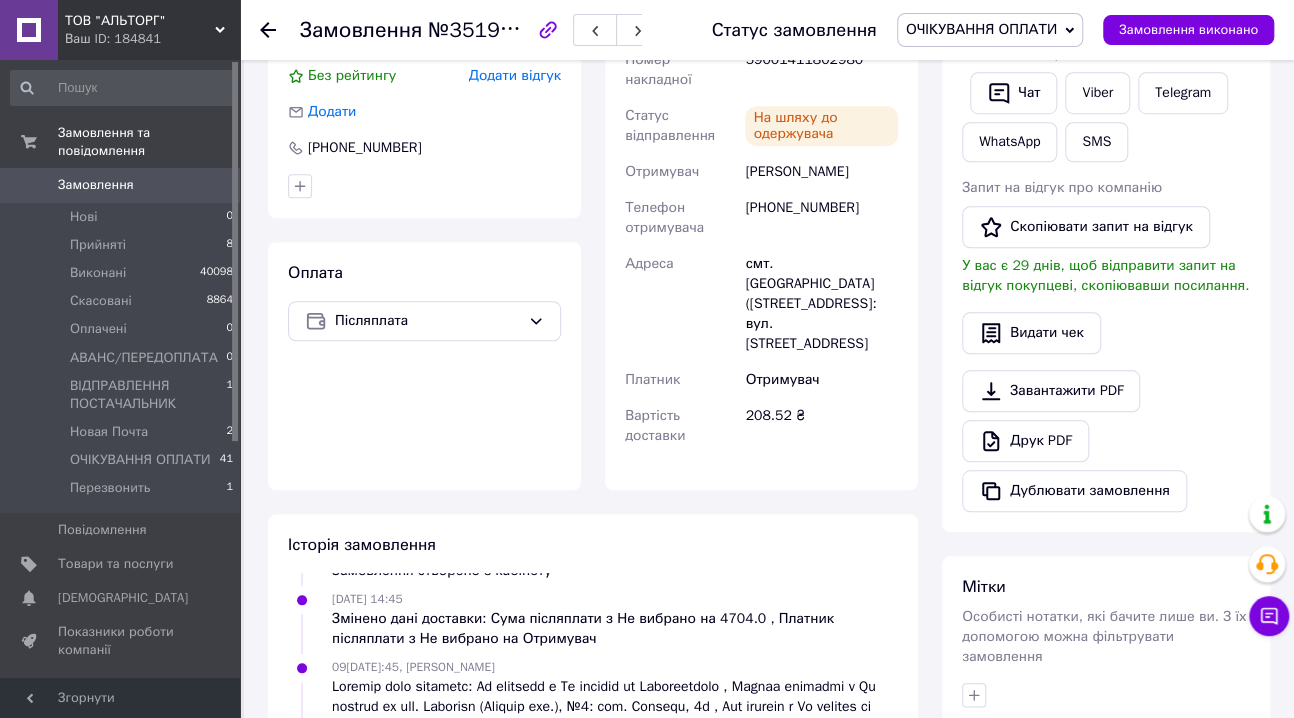 scroll, scrollTop: 0, scrollLeft: 0, axis: both 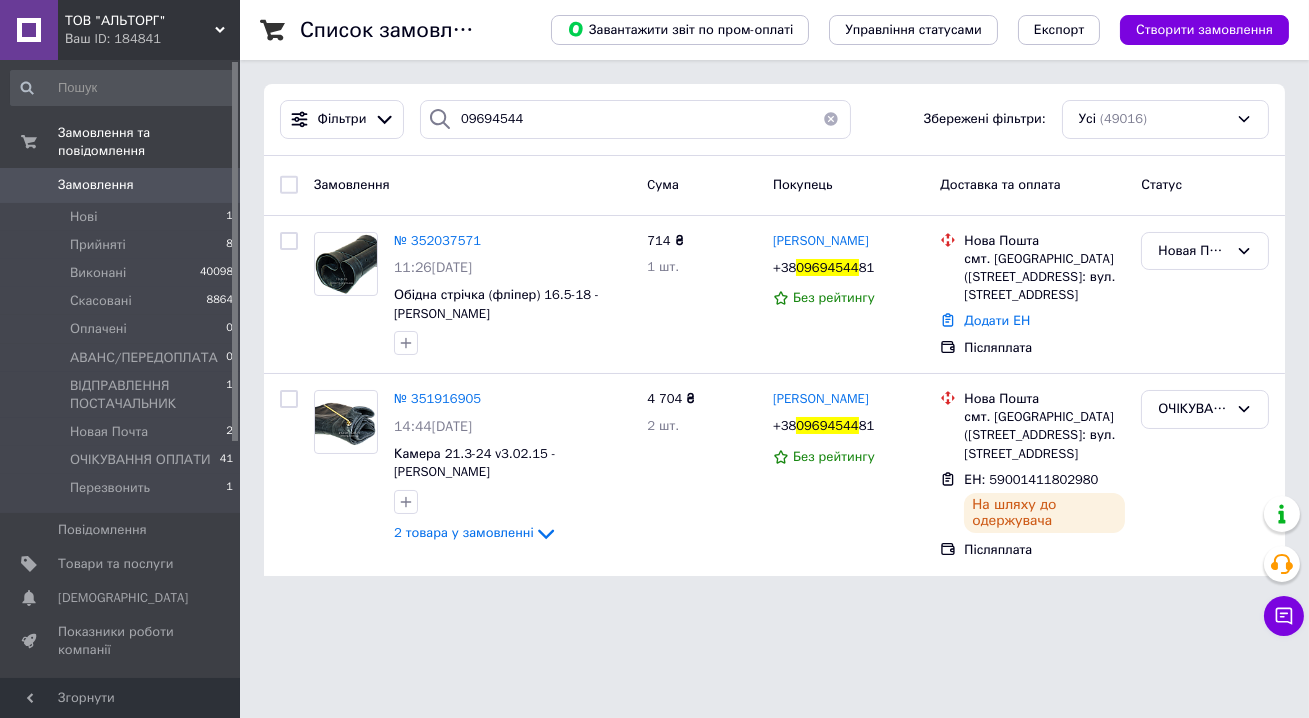 click on "Замовлення" at bounding box center (96, 185) 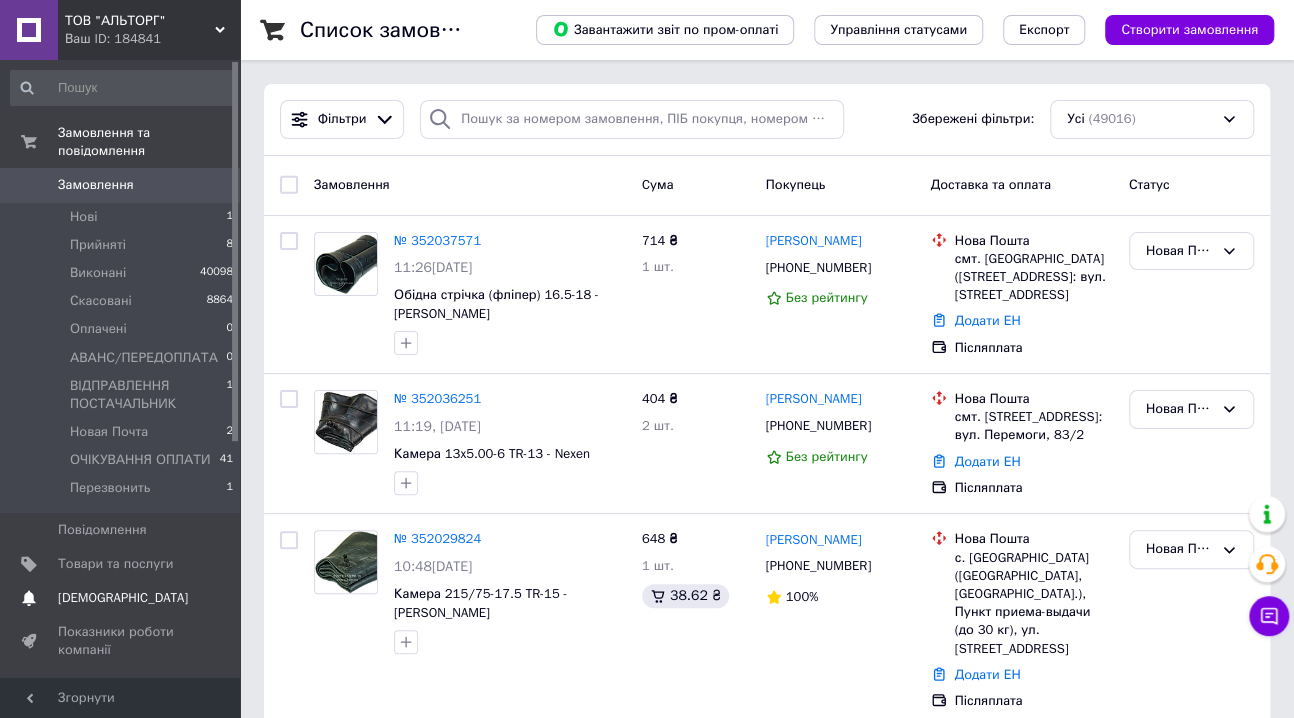 click on "[DEMOGRAPHIC_DATA]" at bounding box center [123, 598] 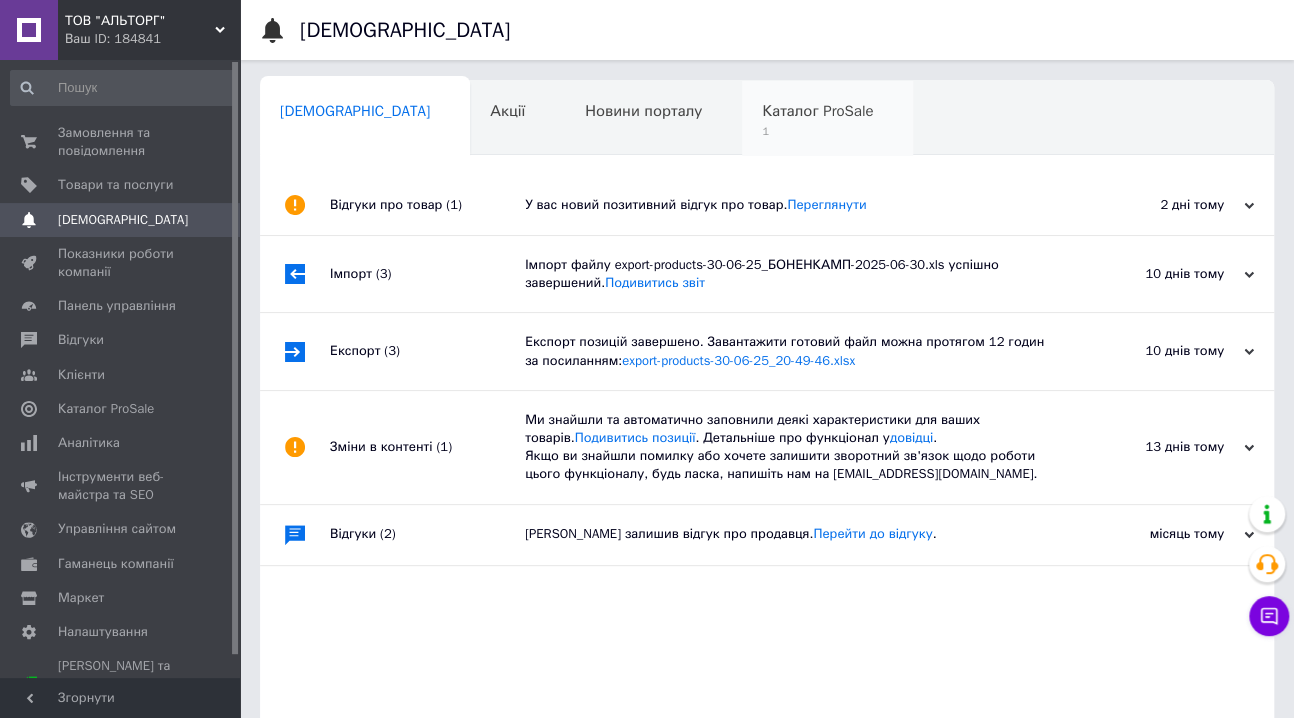 click on "Каталог ProSale" at bounding box center (817, 111) 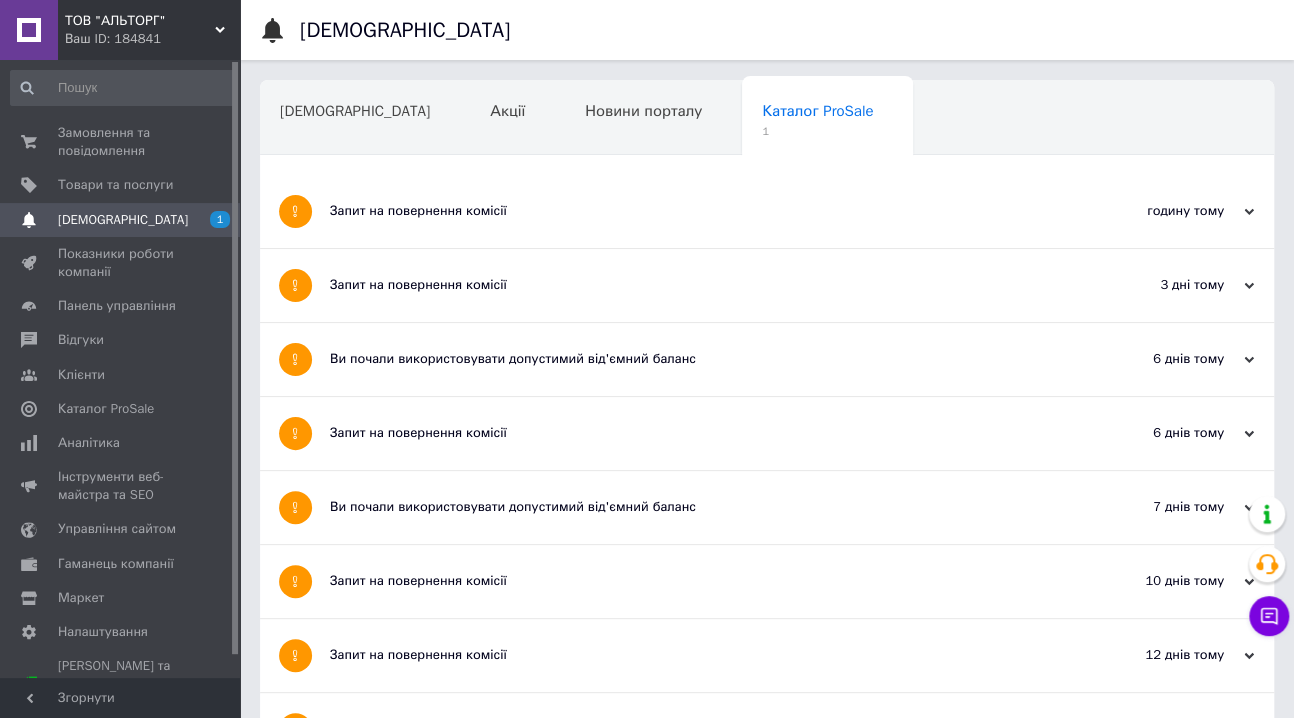 click on "Запит на повернення комісії" at bounding box center (692, 211) 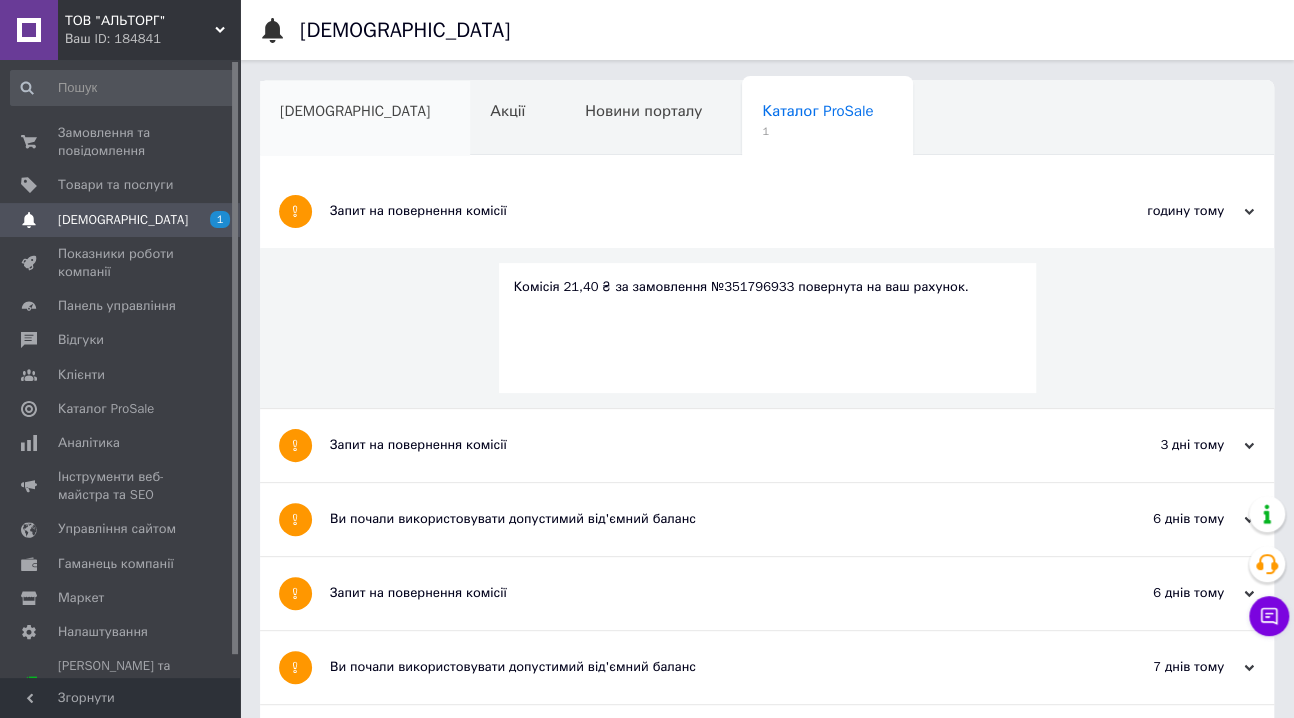 click on "[DEMOGRAPHIC_DATA]" at bounding box center (355, 111) 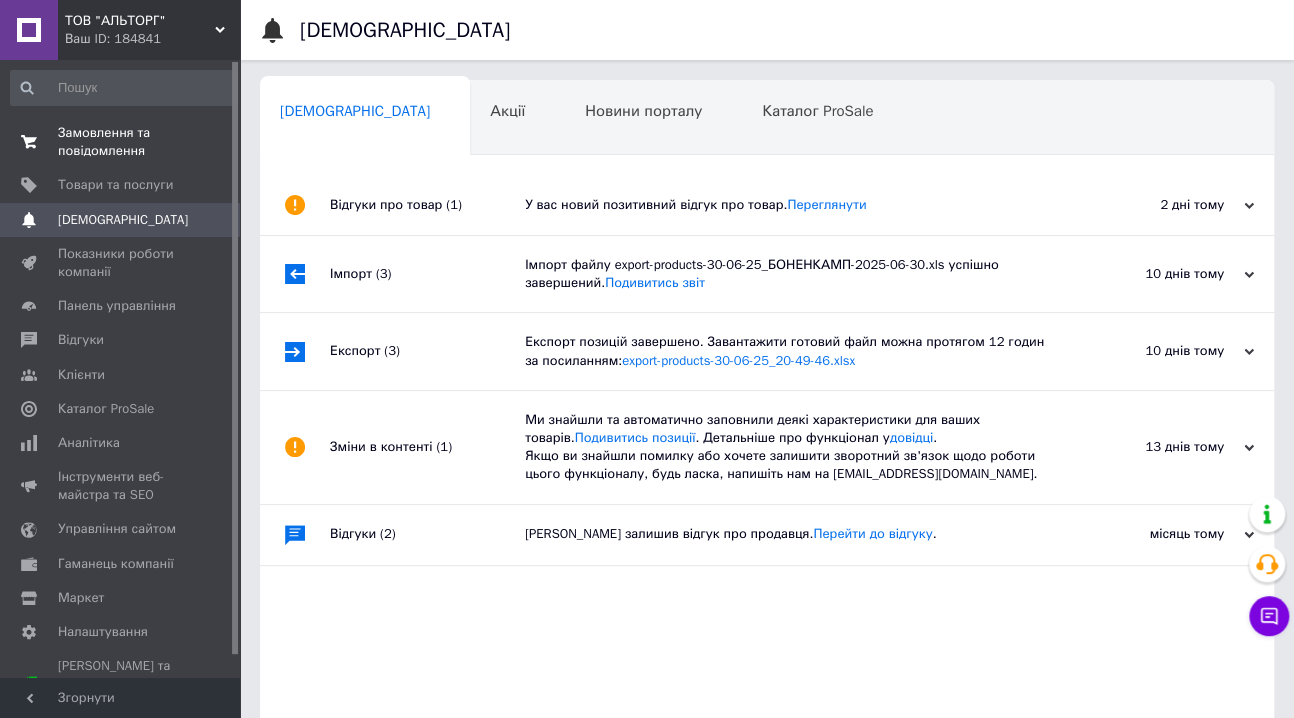 click on "Замовлення та повідомлення" at bounding box center [121, 142] 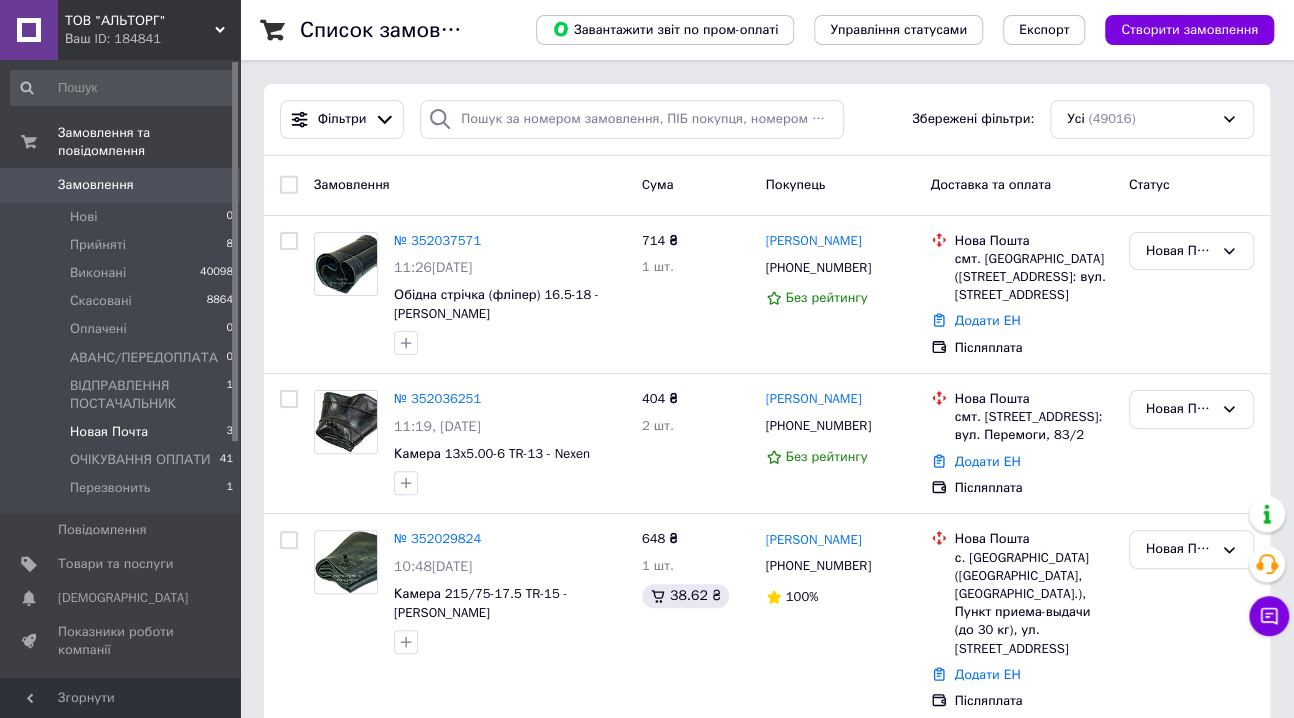 click on "Новая Почта" at bounding box center (109, 432) 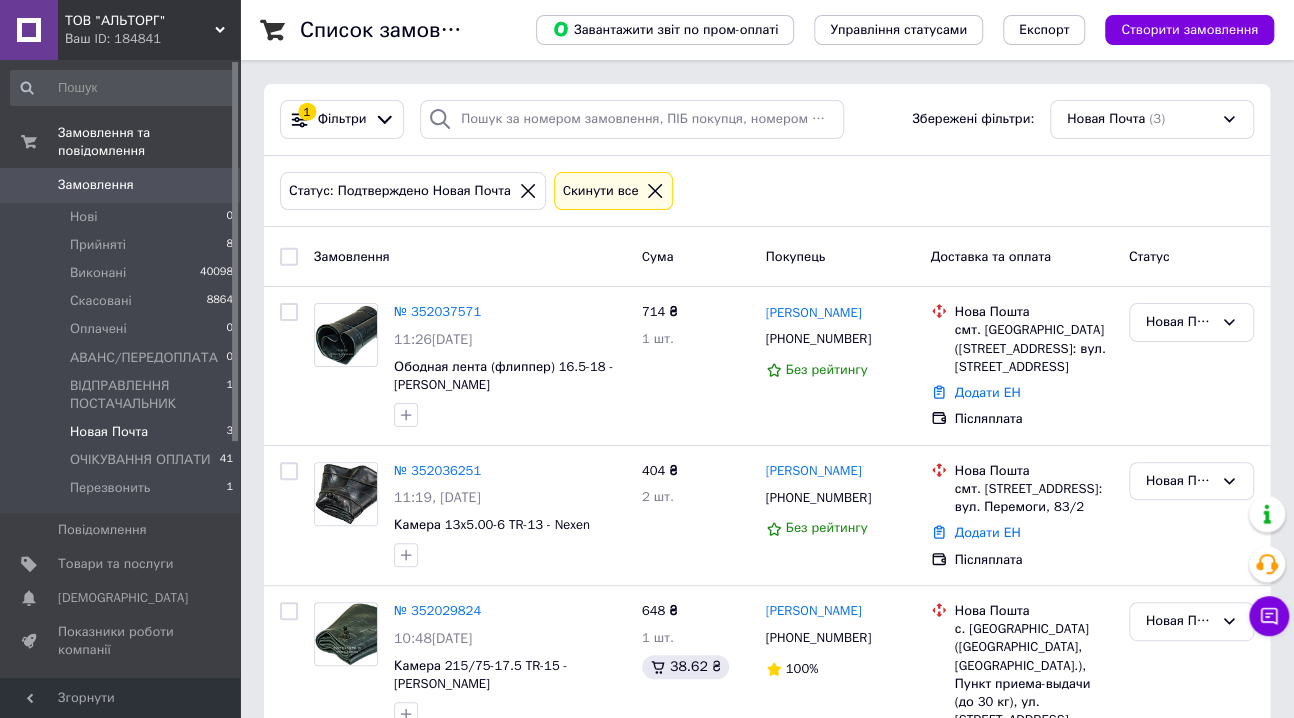 click on "Список замовлень   Завантажити звіт по пром-оплаті Управління статусами Експорт Створити замовлення 1 Фільтри Збережені фільтри: Новая Почта (3) Статус: Подтверждено Новая Почта Cкинути все Замовлення Cума Покупець Доставка та оплата Статус № 352037571 11:26, 10.07.2025 Ободная лента (флиппер) 16.5-18 - Kabat 714 ₴ 1 шт. Іван Тимофєєв +380969454481 Без рейтингу Нова Пошта смт. Серпневе (Одеська обл.), №1: вул. Шкільна, 5а Додати ЕН Післяплата Новая Почта № 352036251 11:19, 10.07.2025 Камера 13x5.00-6 TR-13 - Nexen 404 ₴ 2 шт. Максим Сумбаєв +380505041777 Без рейтингу Нова Пошта смт. Безлюдівка, №1: вул. Перемоги, 83/2 648 ₴" at bounding box center (767, 411) 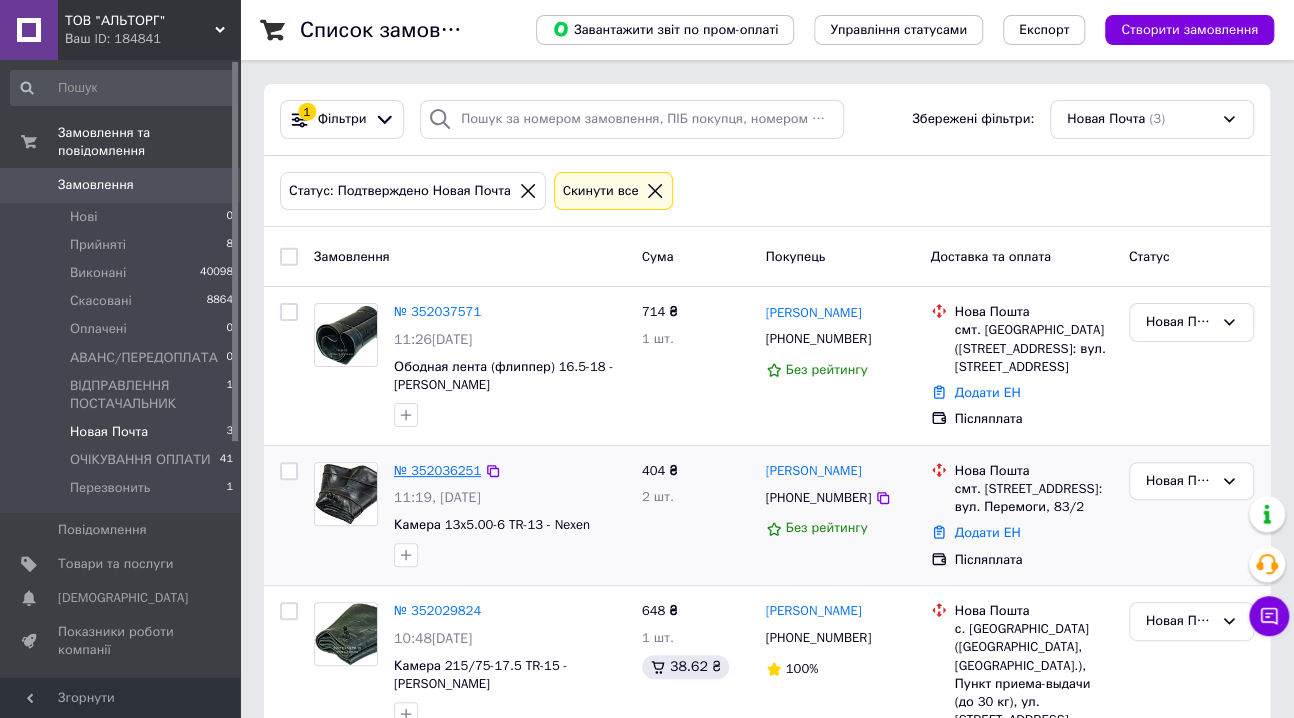 click on "№ 352036251" at bounding box center [437, 470] 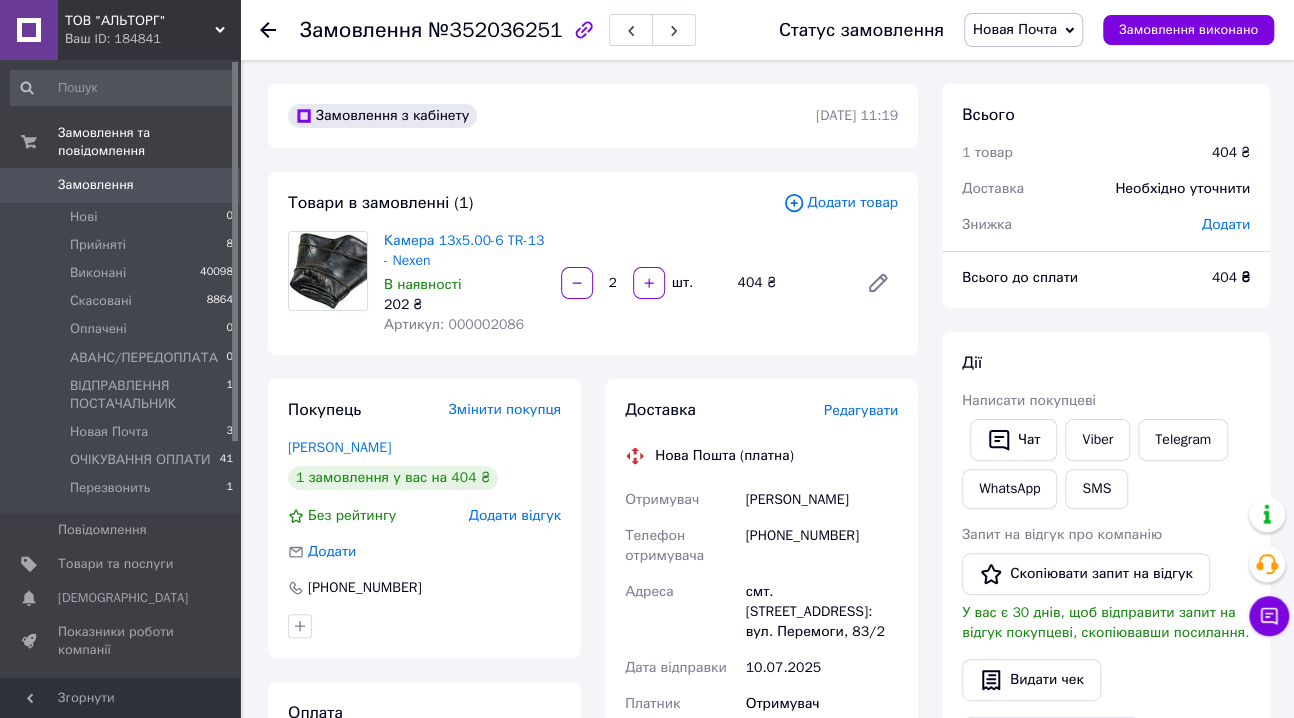 click on "№352036251" at bounding box center [495, 30] 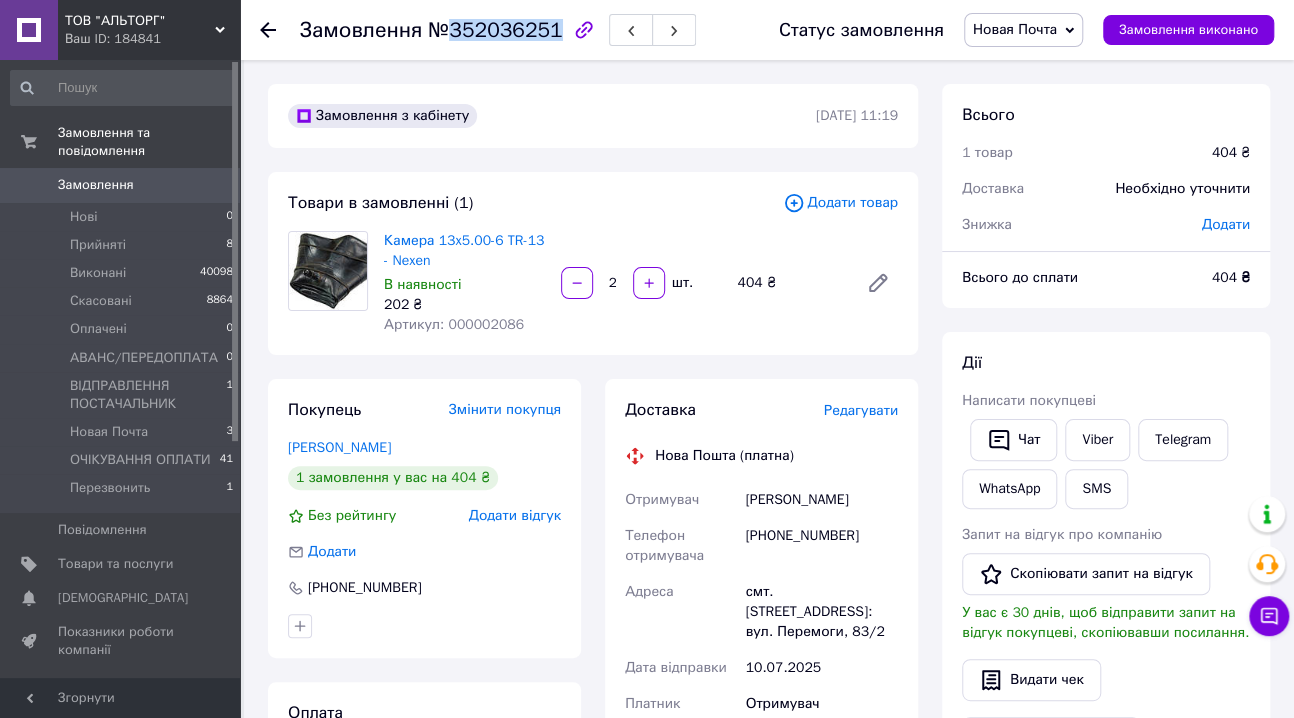 click on "№352036251" at bounding box center [495, 30] 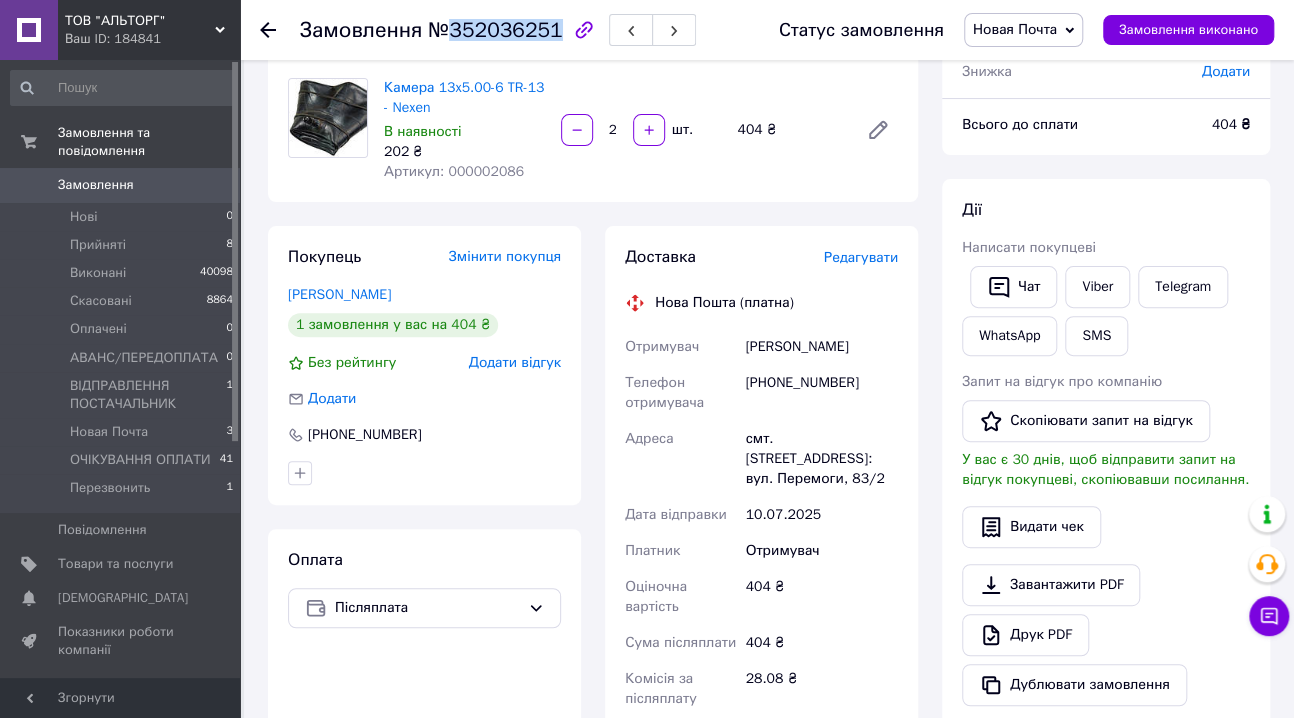 scroll, scrollTop: 181, scrollLeft: 0, axis: vertical 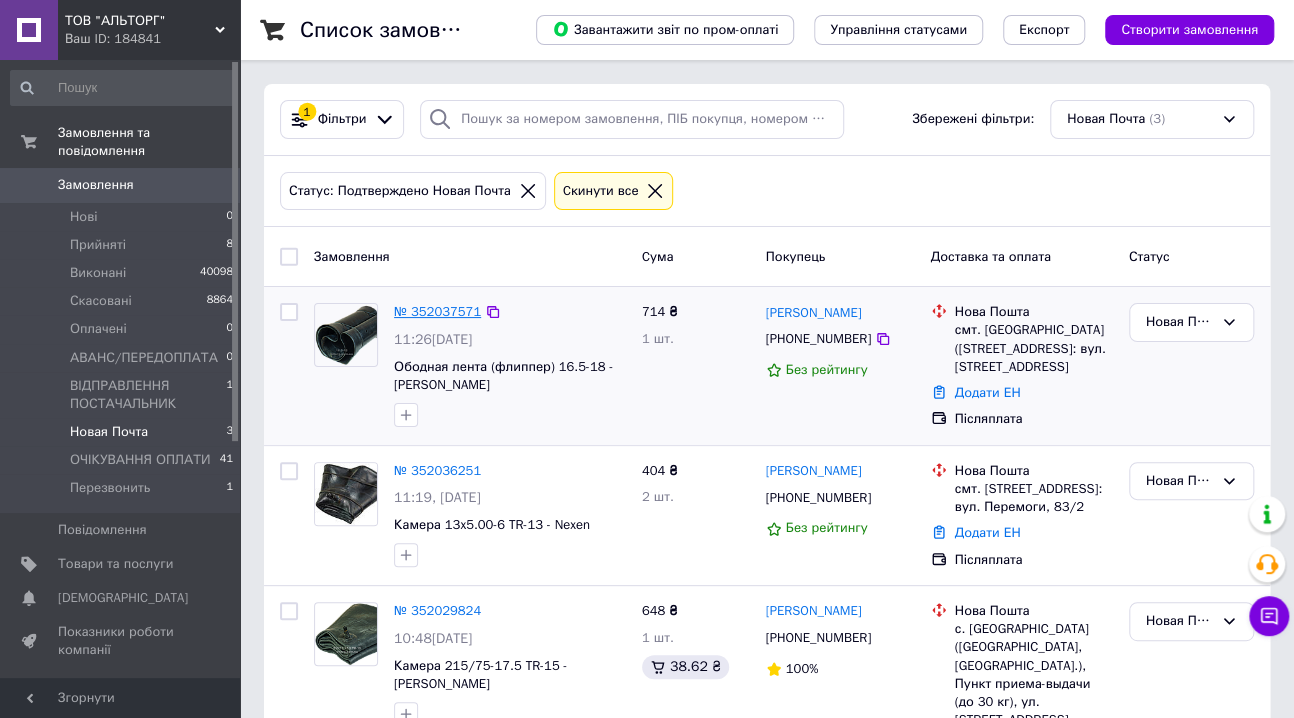 click on "№ 352037571" at bounding box center [437, 311] 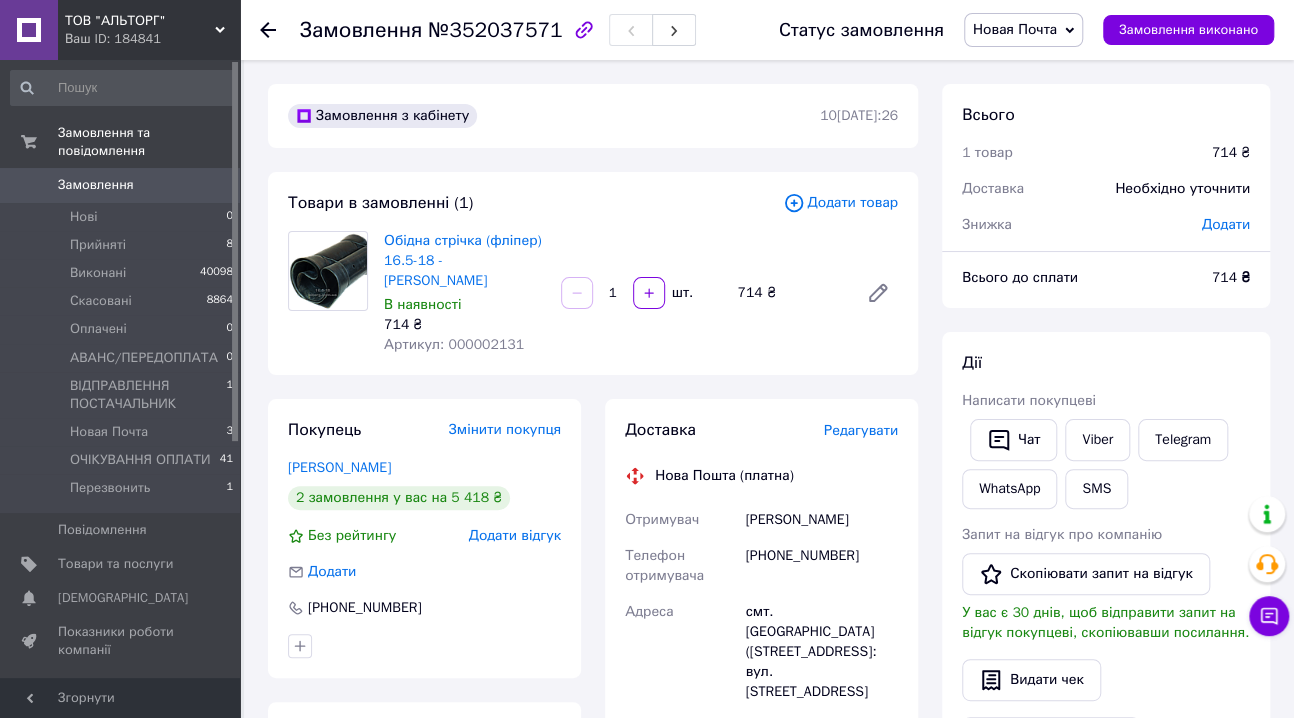 click on "№352037571" at bounding box center (495, 30) 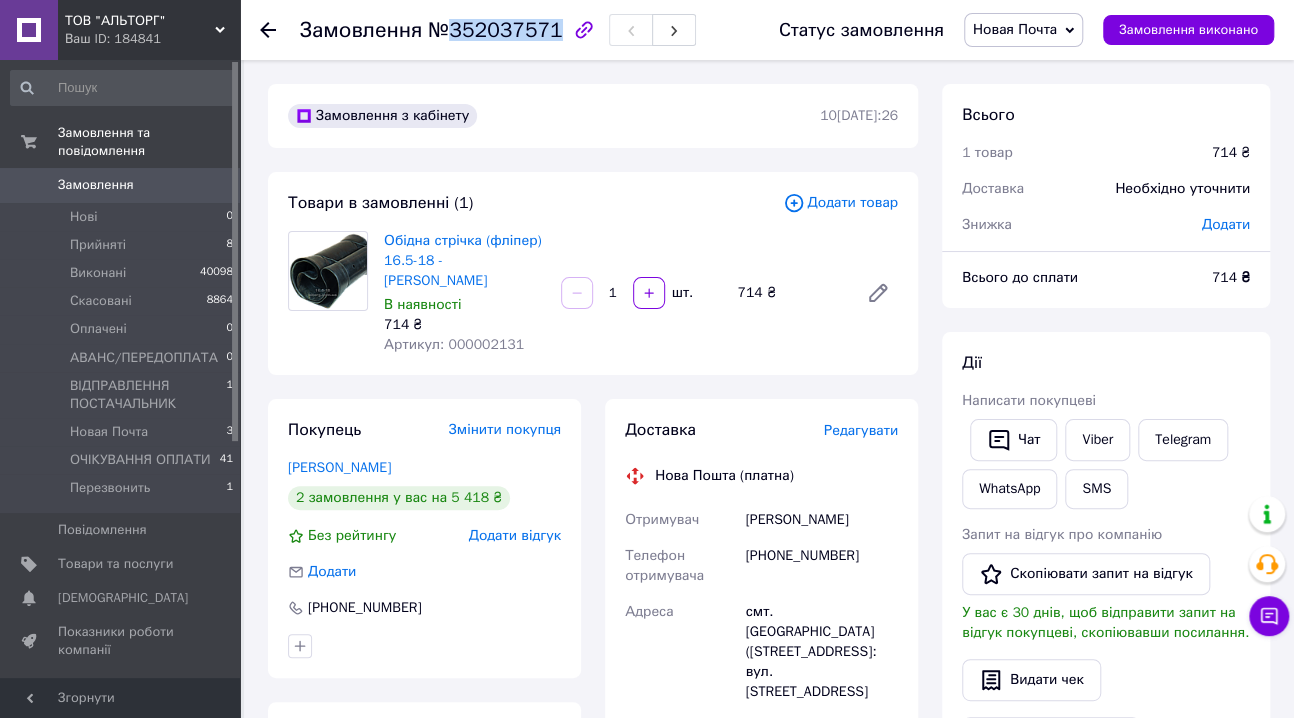 click on "№352037571" at bounding box center (495, 30) 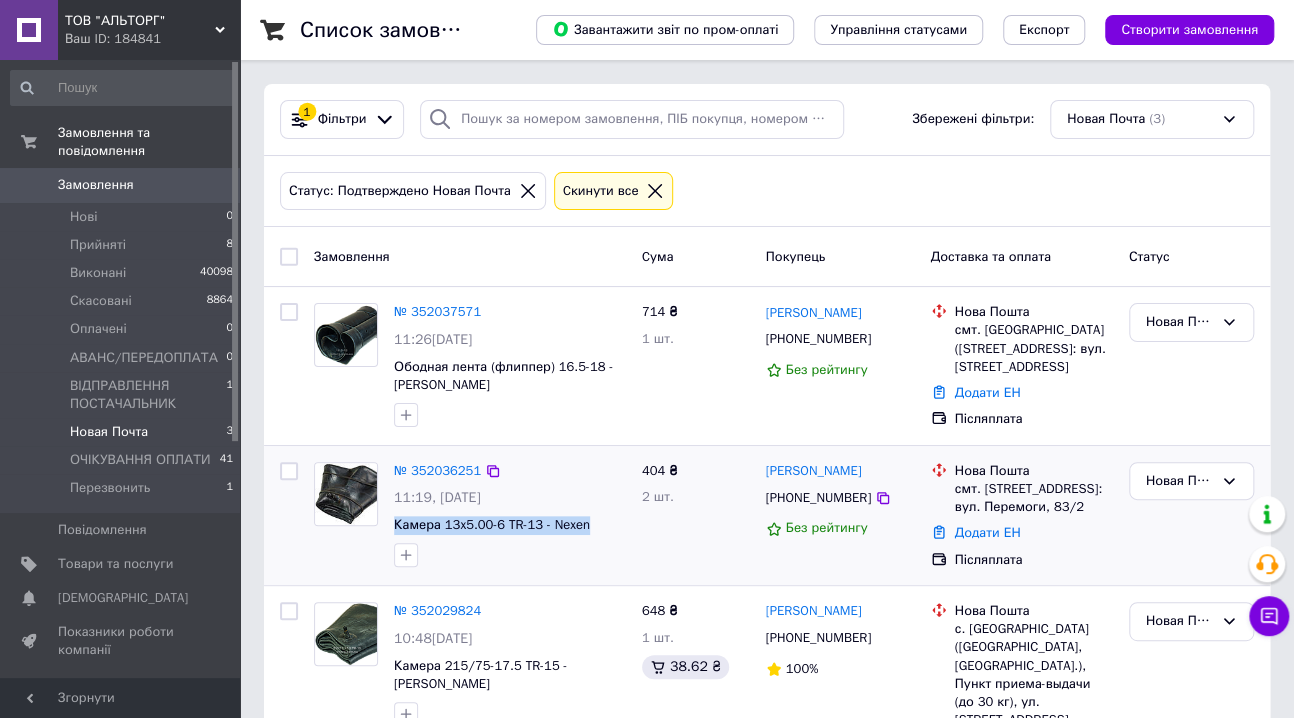 drag, startPoint x: 601, startPoint y: 525, endPoint x: 387, endPoint y: 521, distance: 214.03738 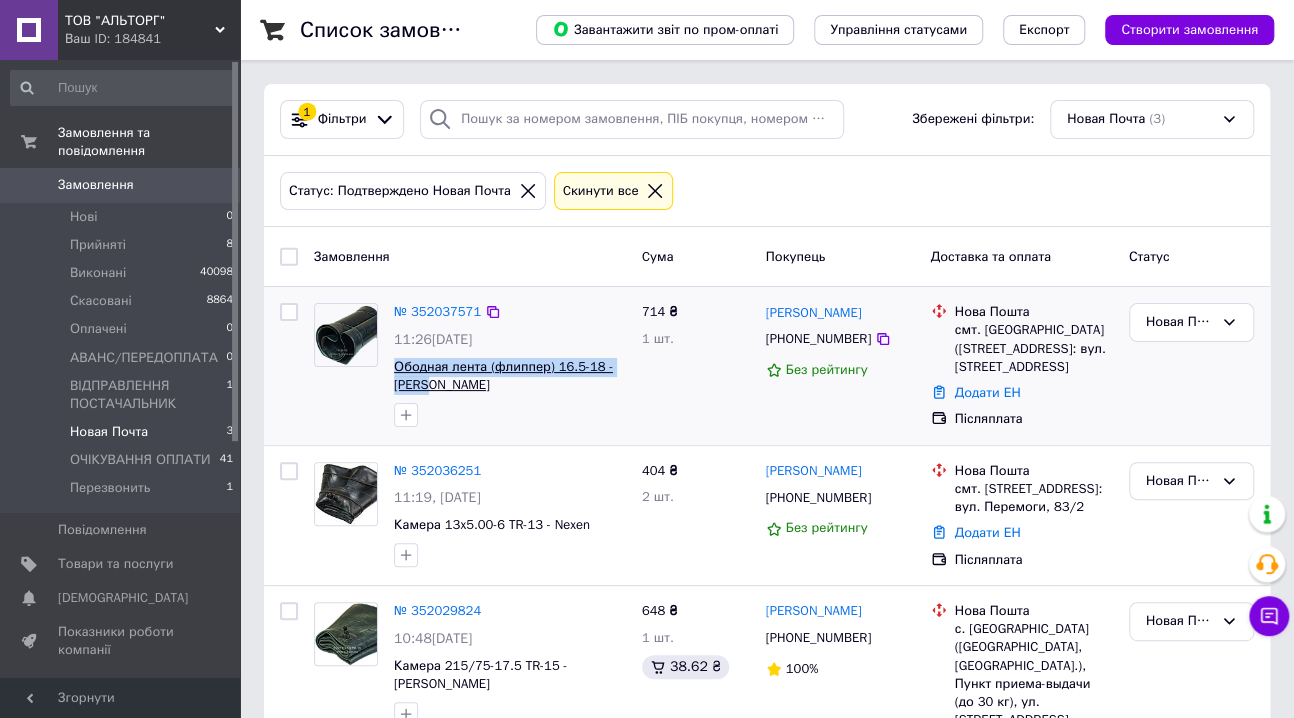 drag, startPoint x: 457, startPoint y: 386, endPoint x: 397, endPoint y: 371, distance: 61.846584 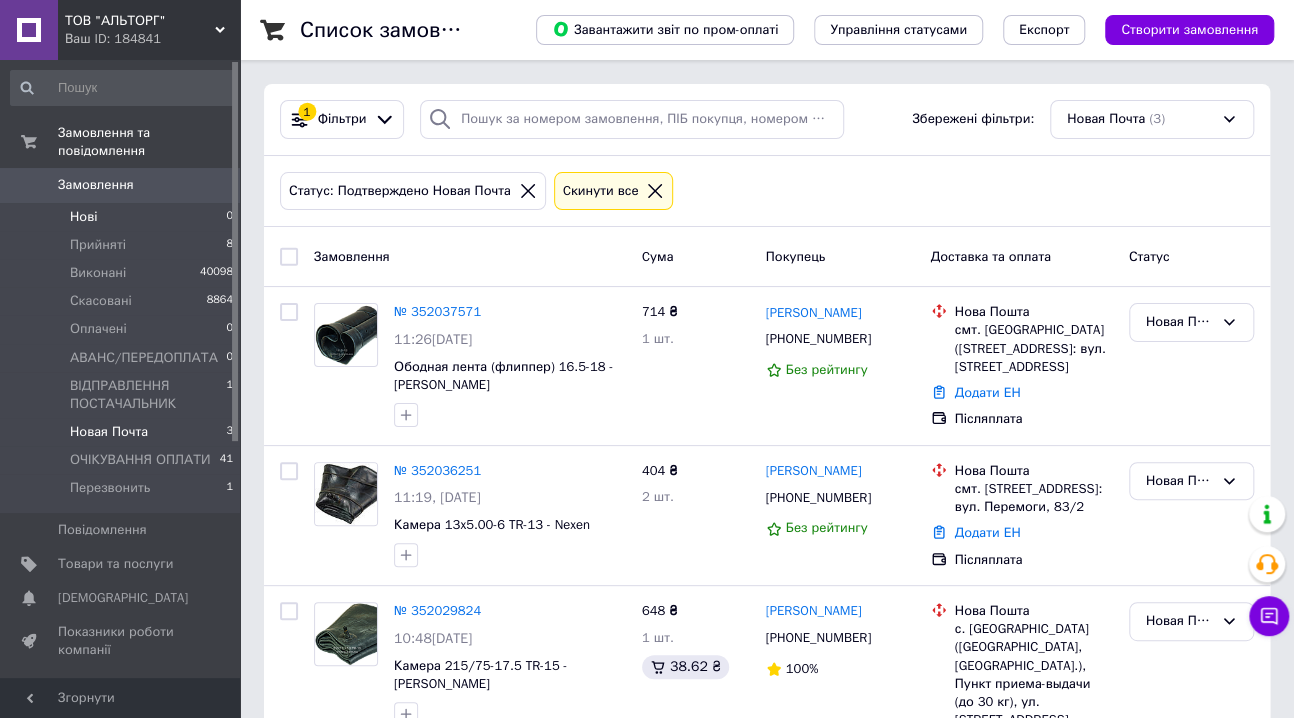 click on "Нові" at bounding box center [83, 217] 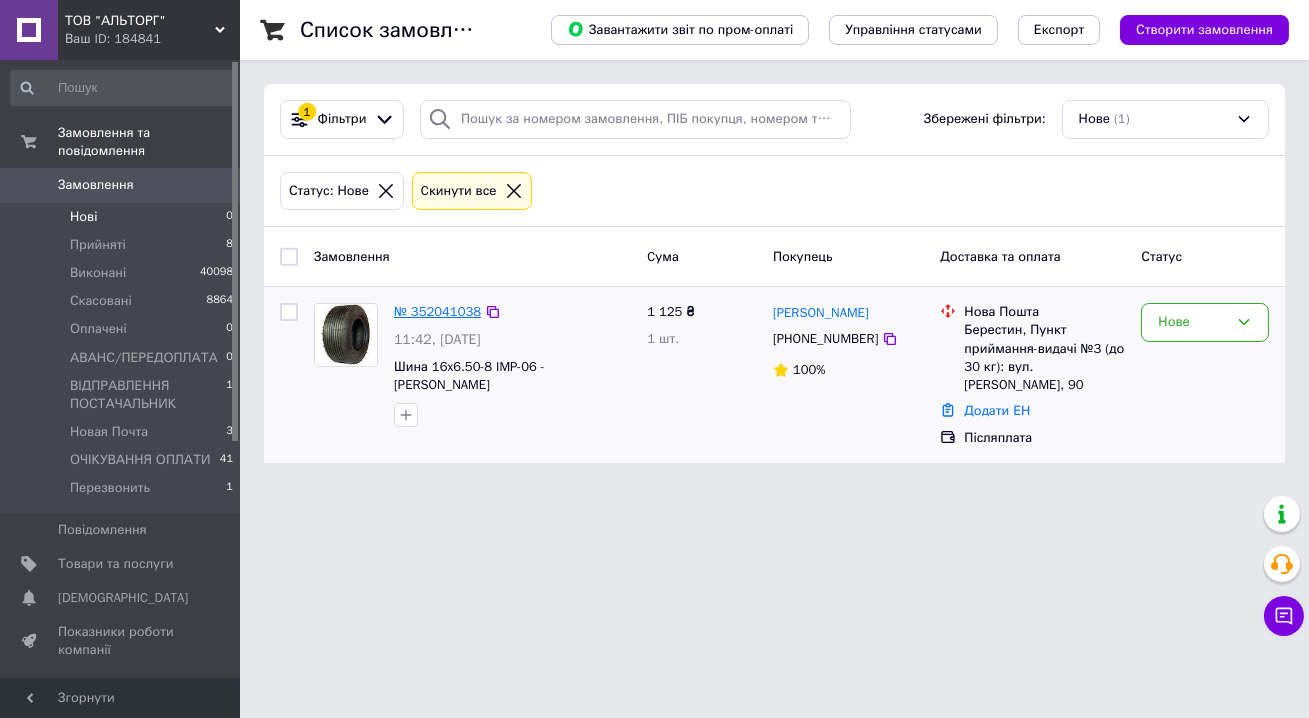 click on "№ 352041038" at bounding box center (437, 311) 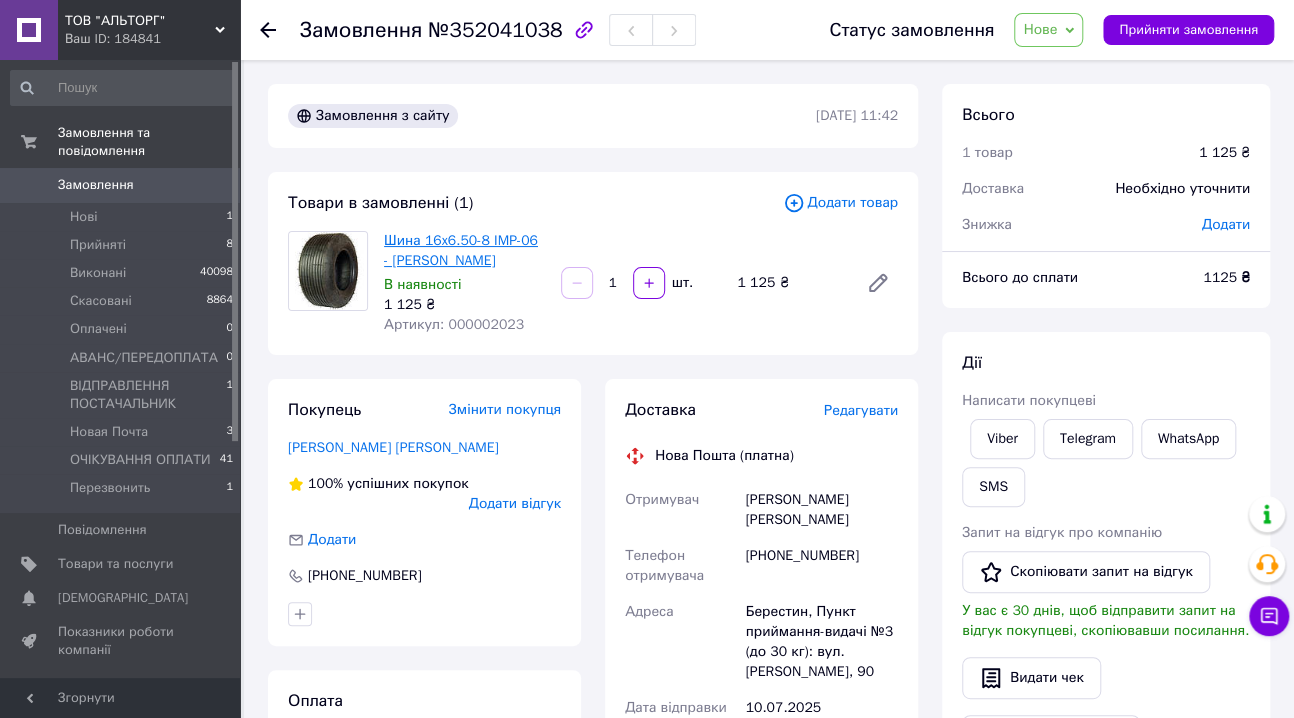 click on "Шина 16x6.50-8 IMP-06 - [PERSON_NAME]" at bounding box center [461, 250] 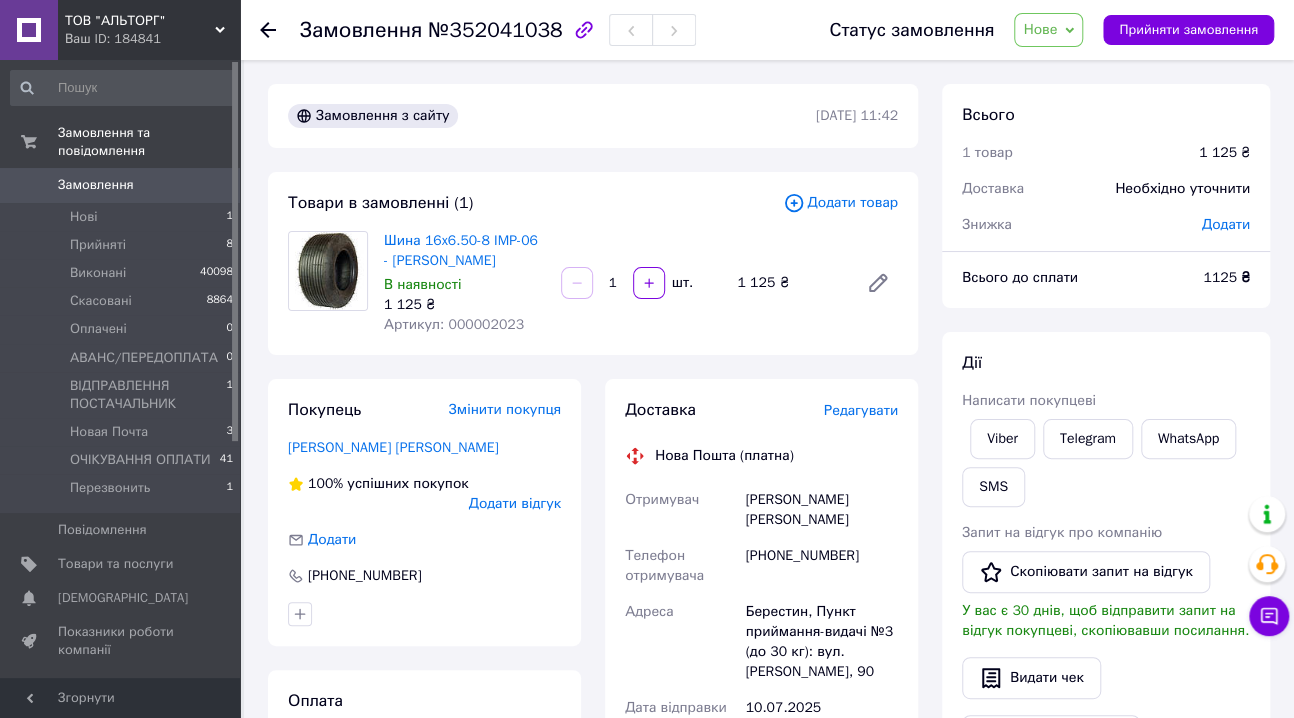 click on "Додати товар" at bounding box center [840, 203] 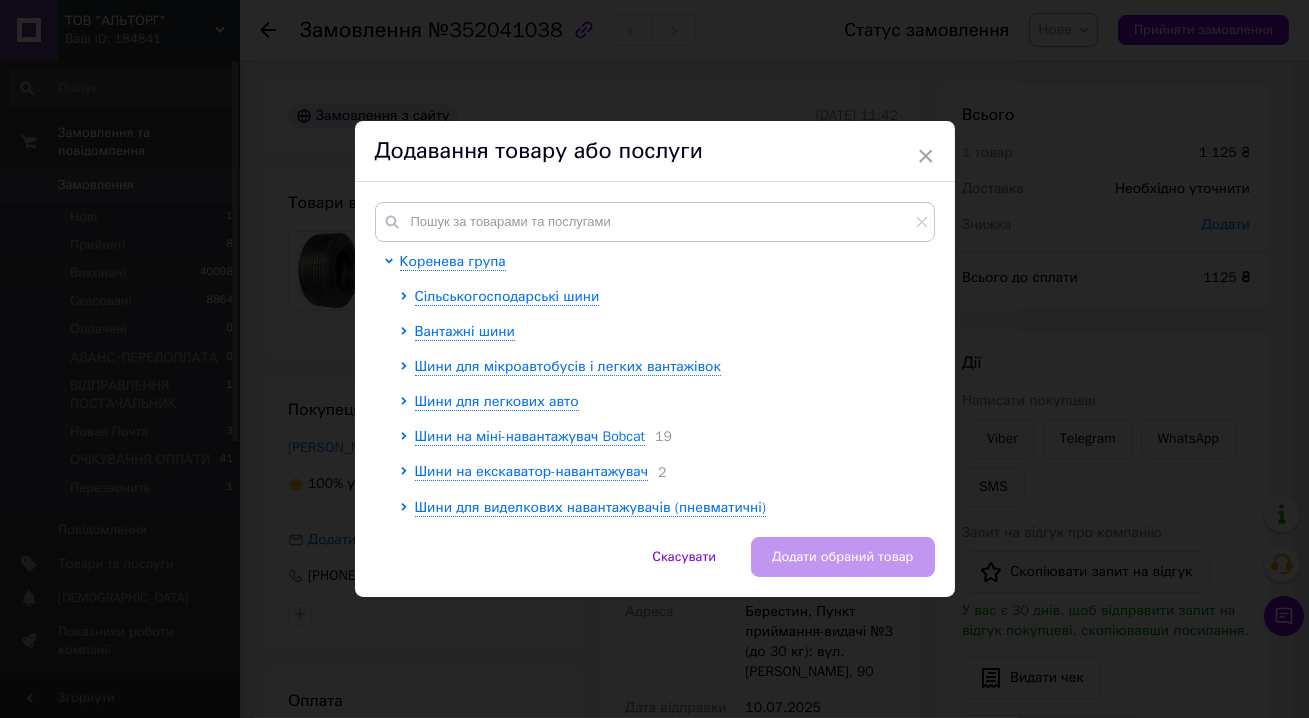 drag, startPoint x: 920, startPoint y: 155, endPoint x: 905, endPoint y: 195, distance: 42.72002 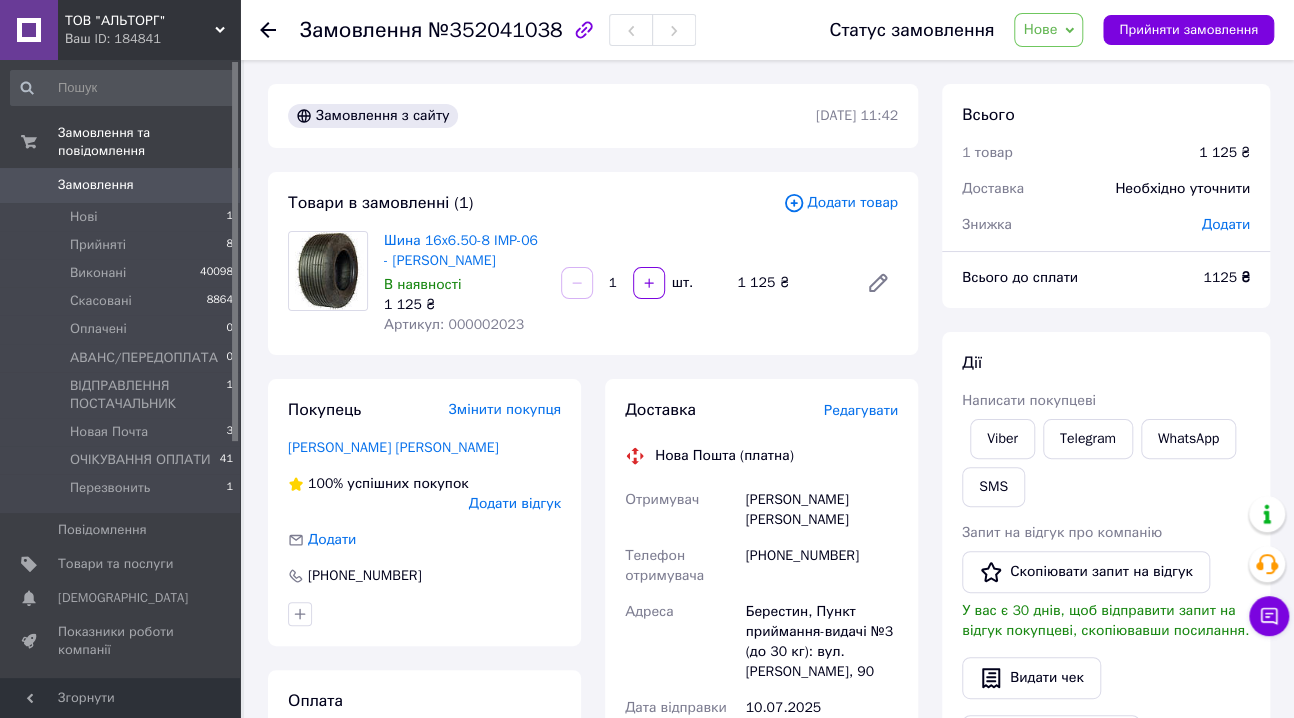 click on "Редагувати" at bounding box center [861, 410] 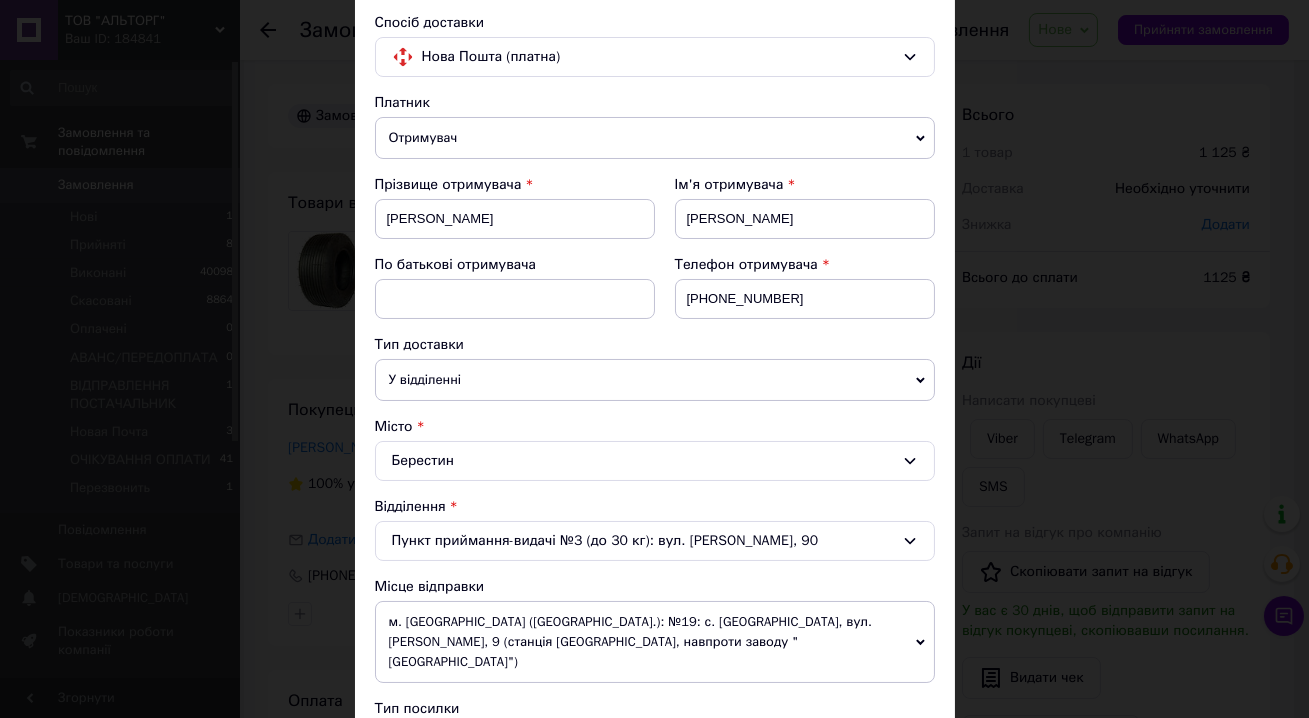 scroll, scrollTop: 181, scrollLeft: 0, axis: vertical 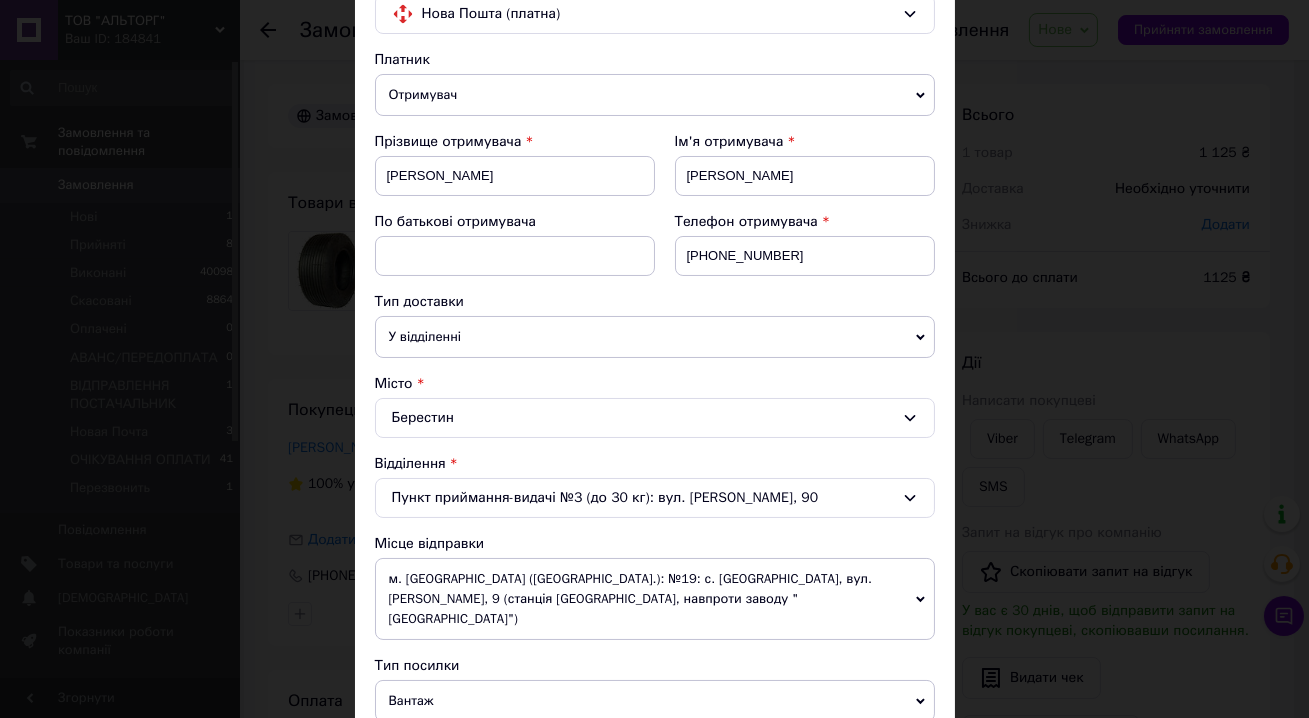 click on "Пункт приймання-видачі №3 (до 30 кг): вул. Шиндлера, 90" at bounding box center (655, 498) 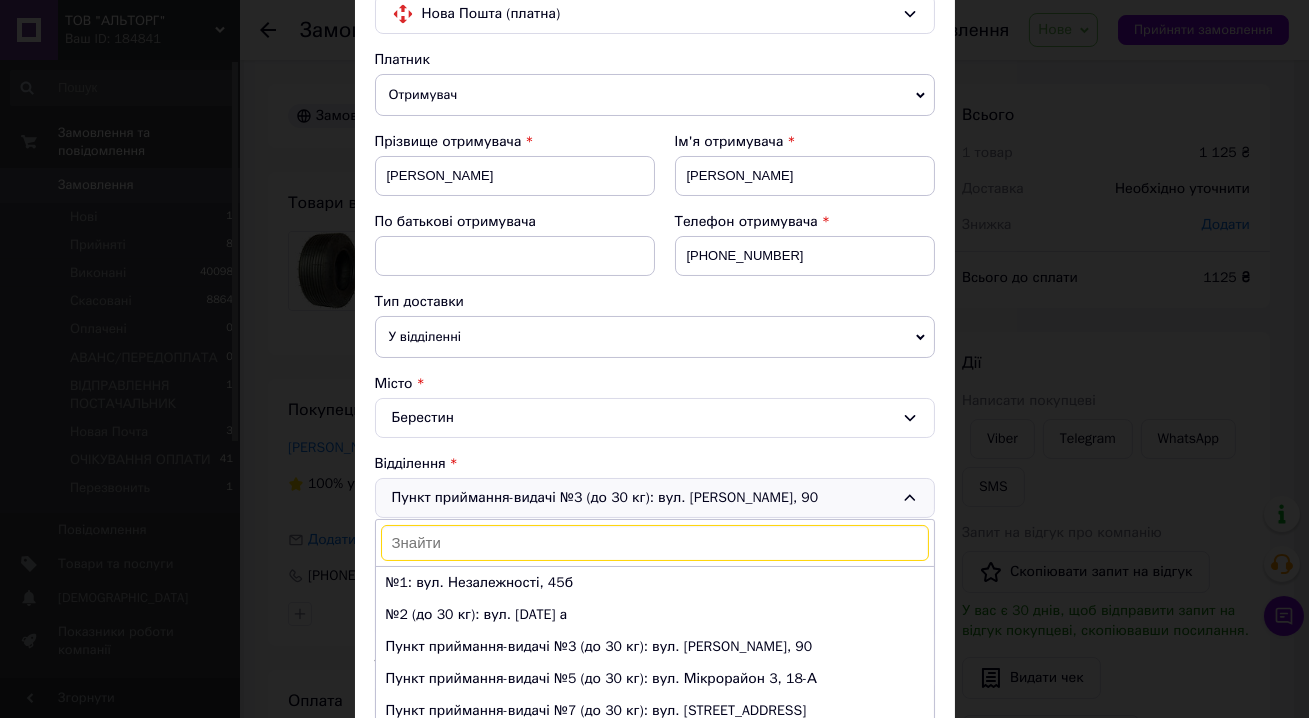 scroll, scrollTop: 10, scrollLeft: 0, axis: vertical 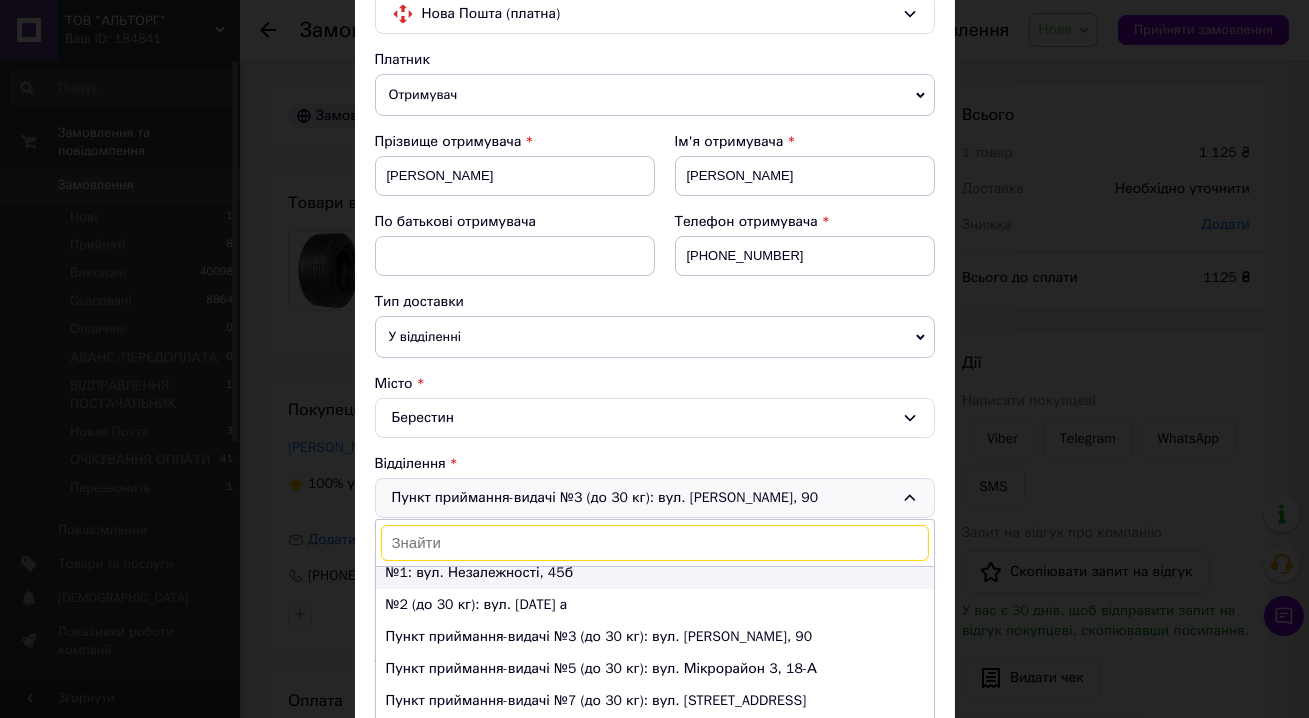 click on "№1: вул. Незалежності, 45б" at bounding box center (655, 573) 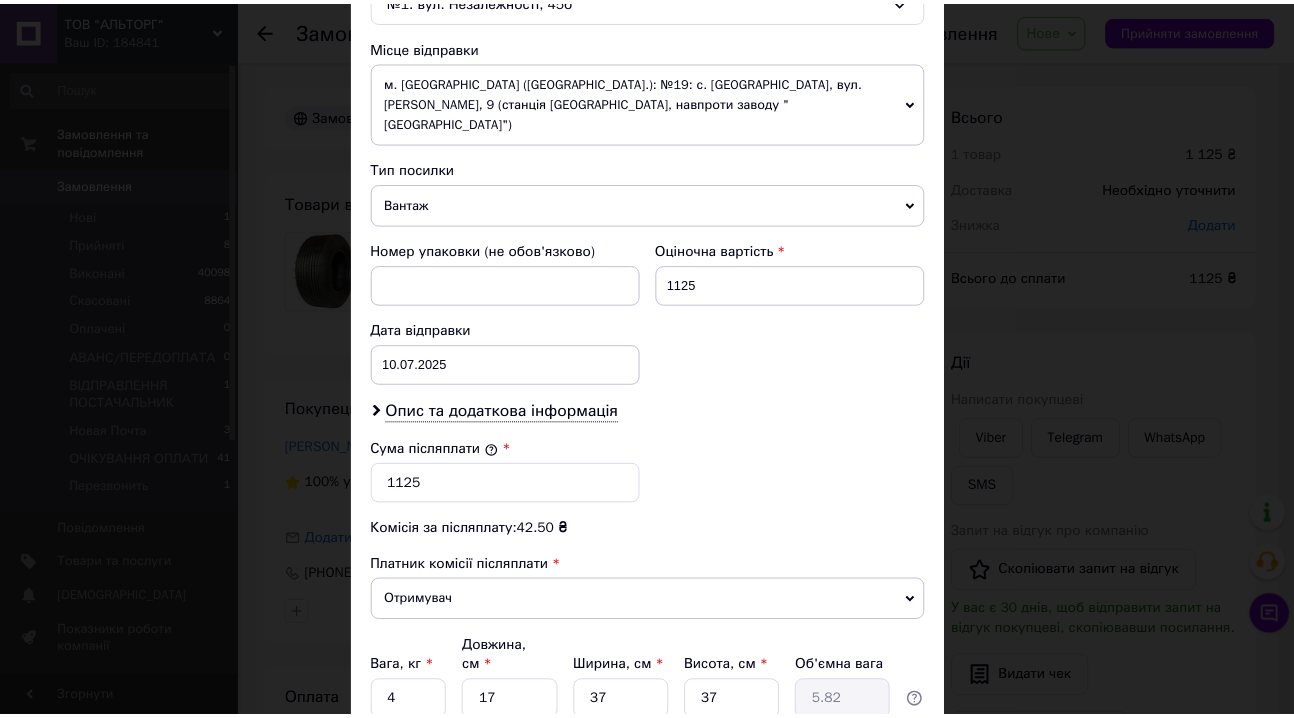 scroll, scrollTop: 824, scrollLeft: 0, axis: vertical 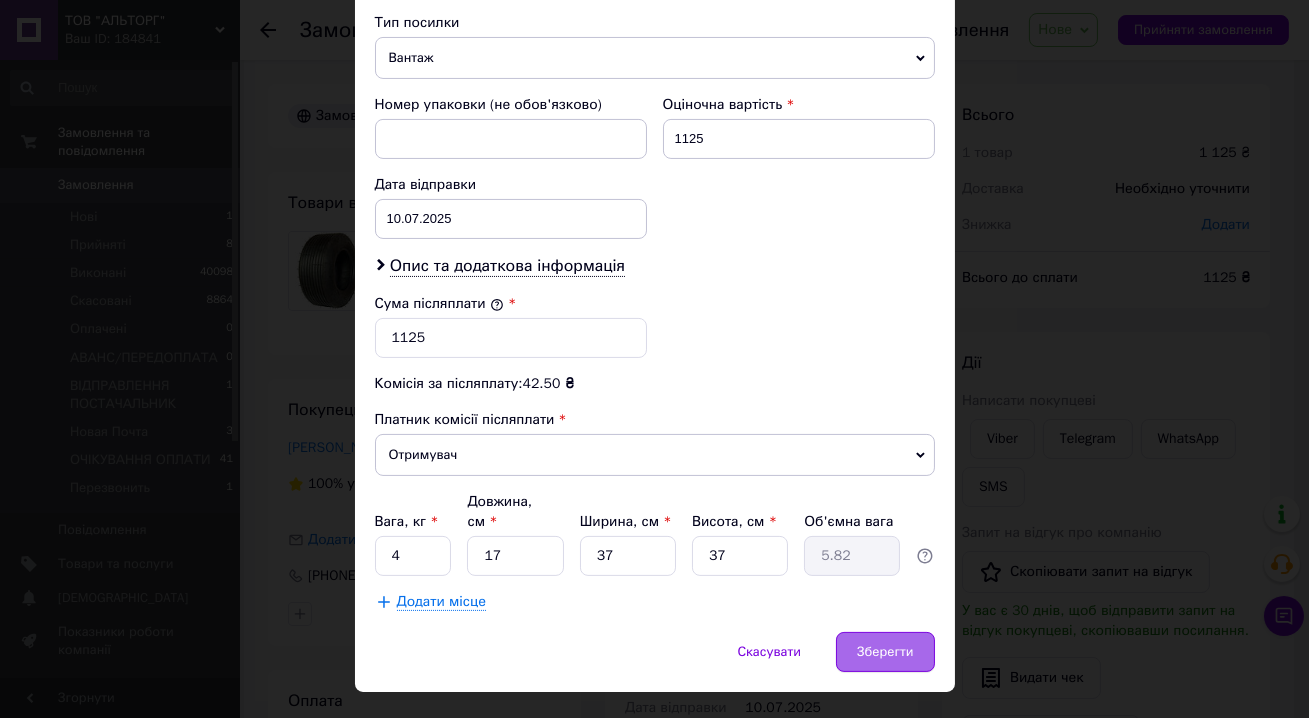 click on "Зберегти" at bounding box center [885, 652] 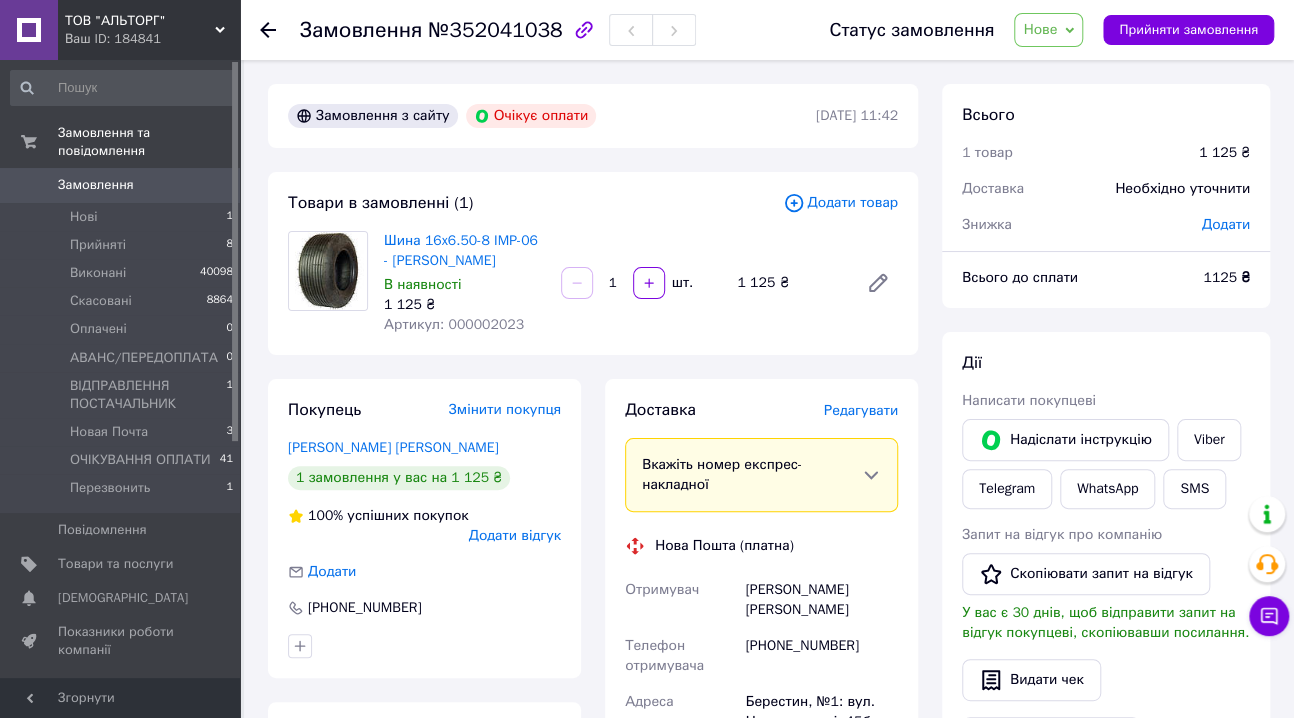 click on "Нове" at bounding box center (1040, 29) 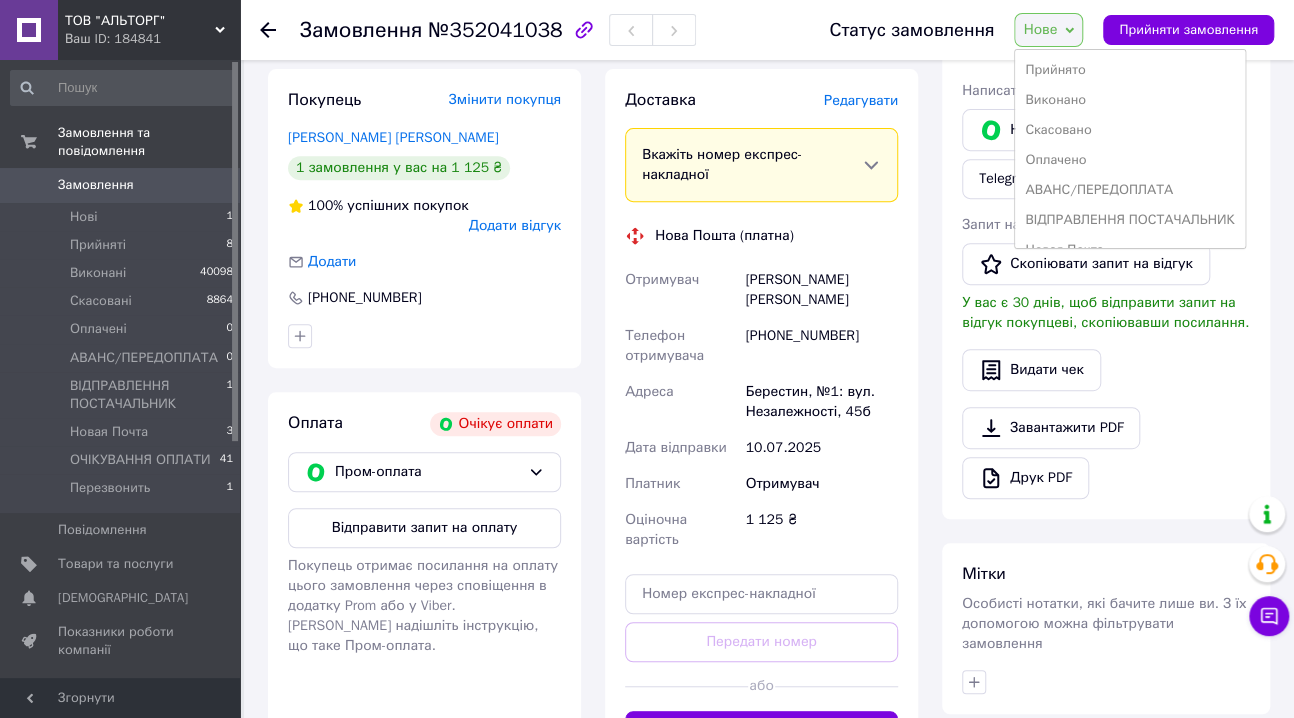 scroll, scrollTop: 363, scrollLeft: 0, axis: vertical 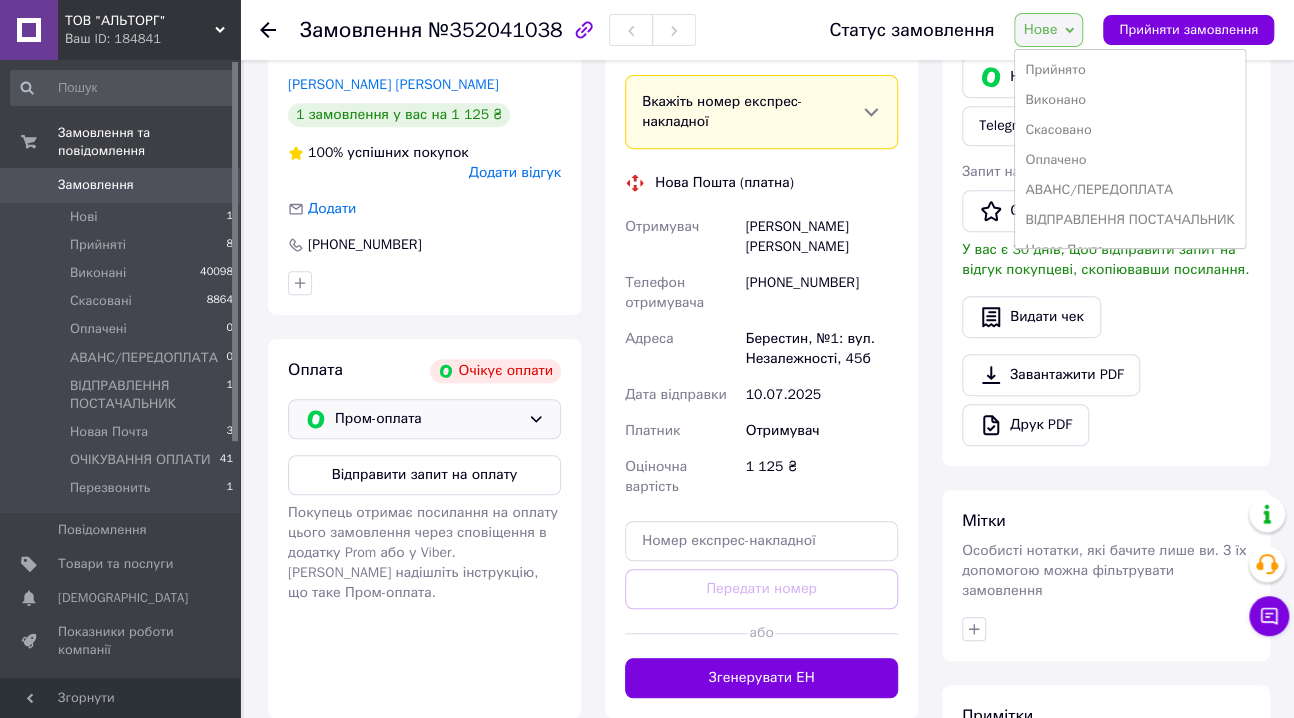 click on "Пром-оплата" at bounding box center [424, 419] 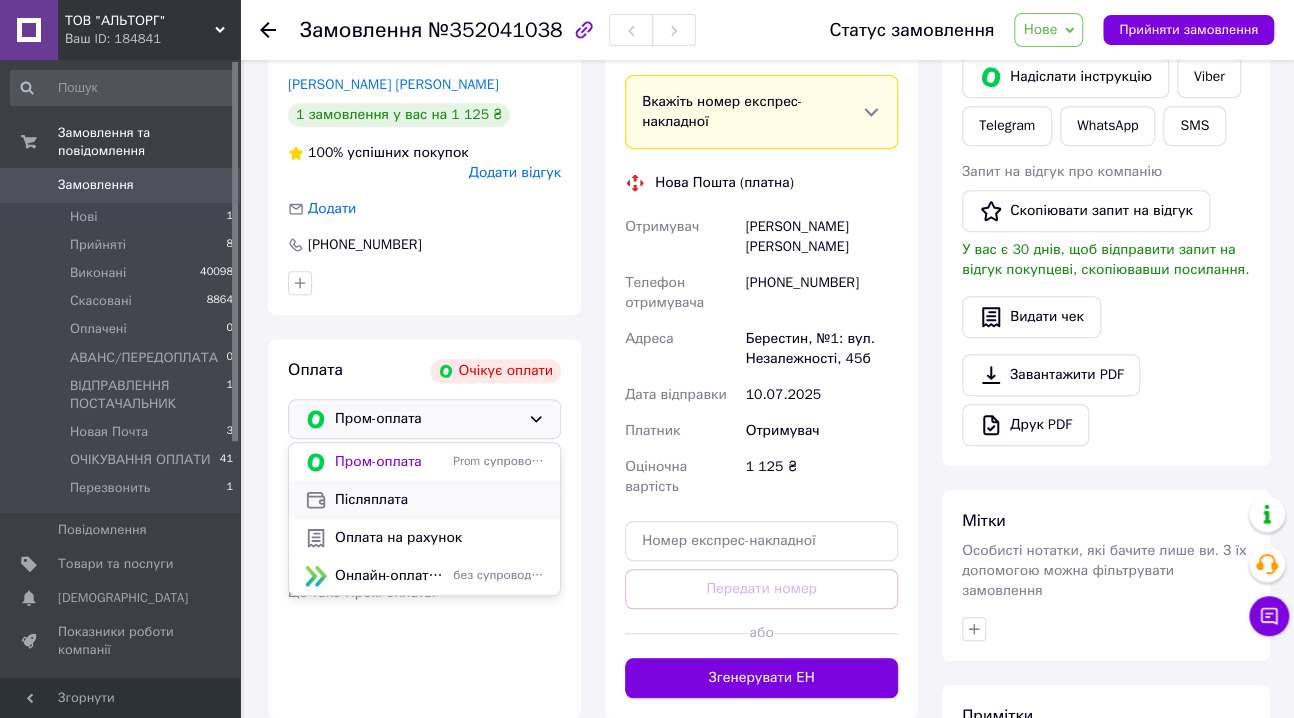 click on "Післяплата" at bounding box center (439, 500) 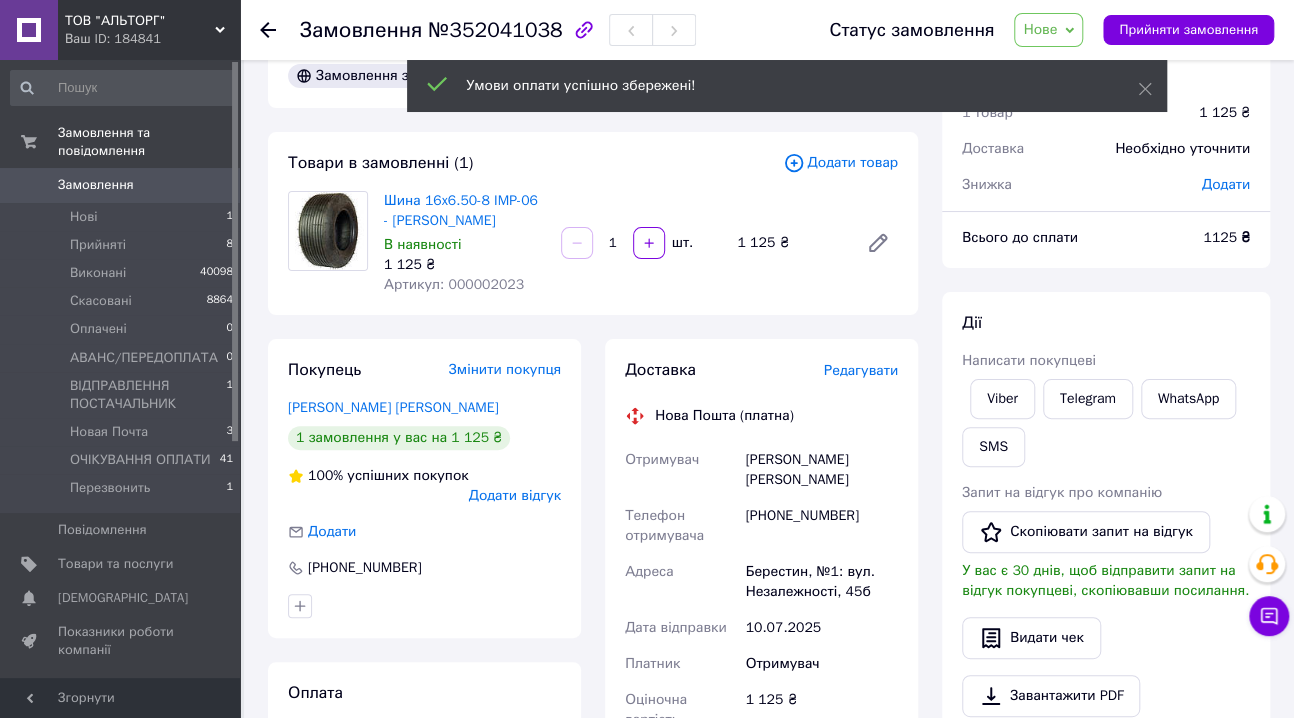 scroll, scrollTop: 0, scrollLeft: 0, axis: both 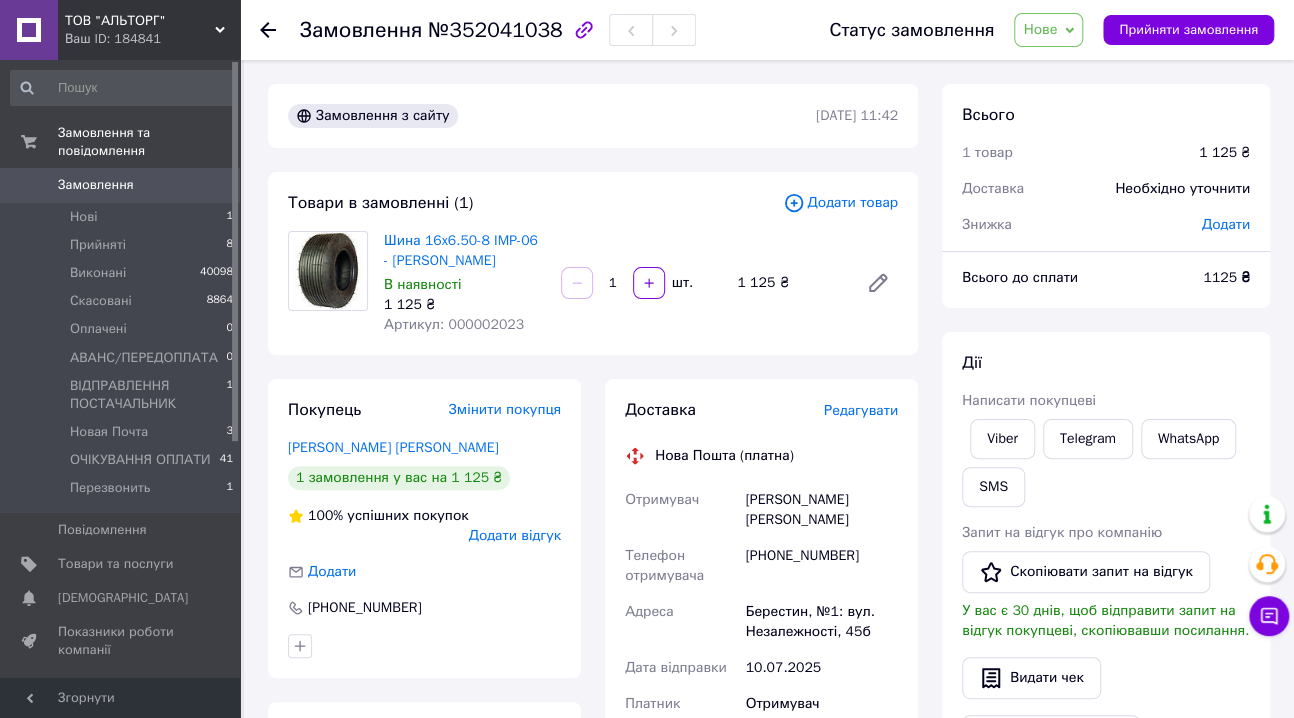 click on "Нове" at bounding box center (1040, 29) 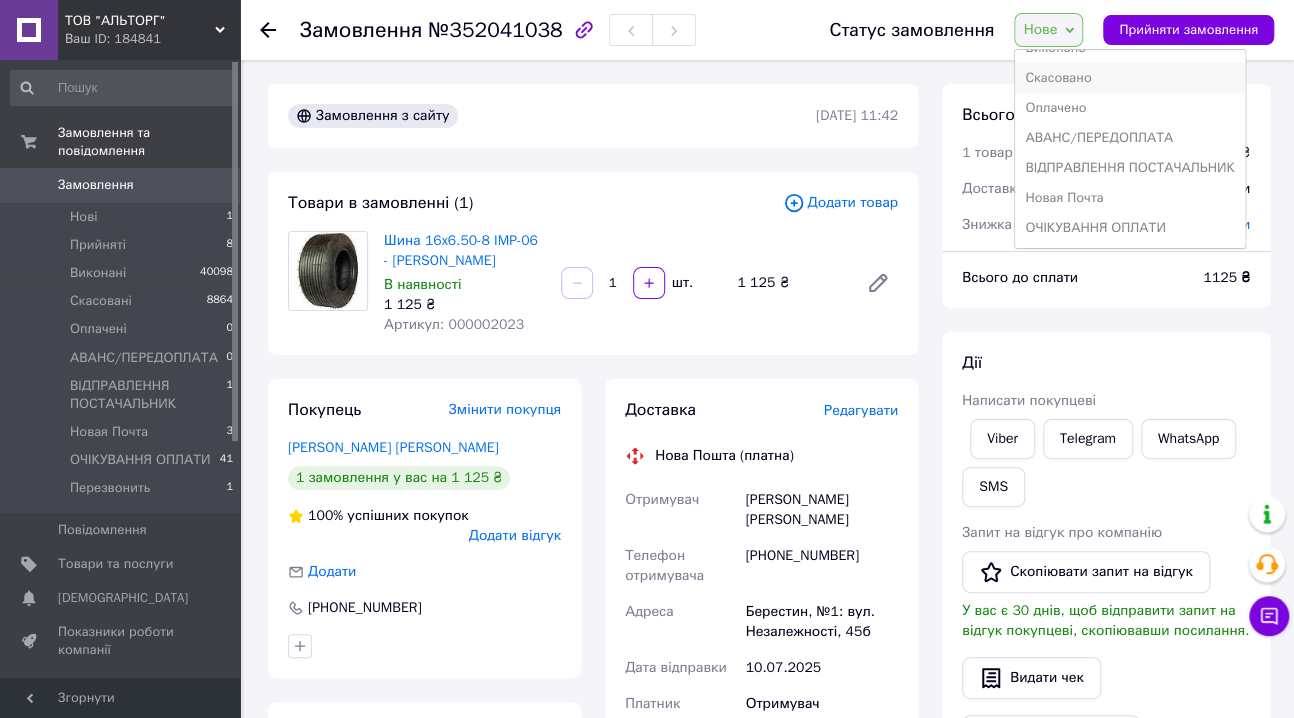 scroll, scrollTop: 81, scrollLeft: 0, axis: vertical 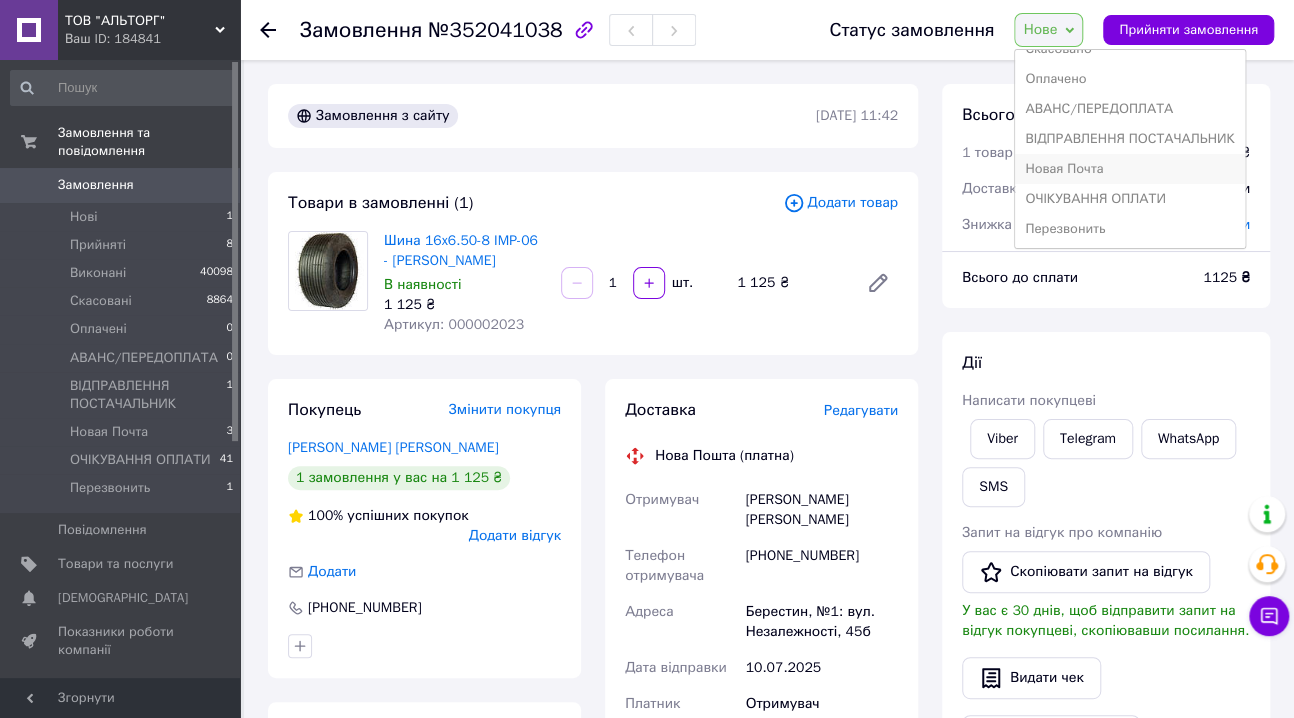 click on "Новая Почта" at bounding box center (1129, 169) 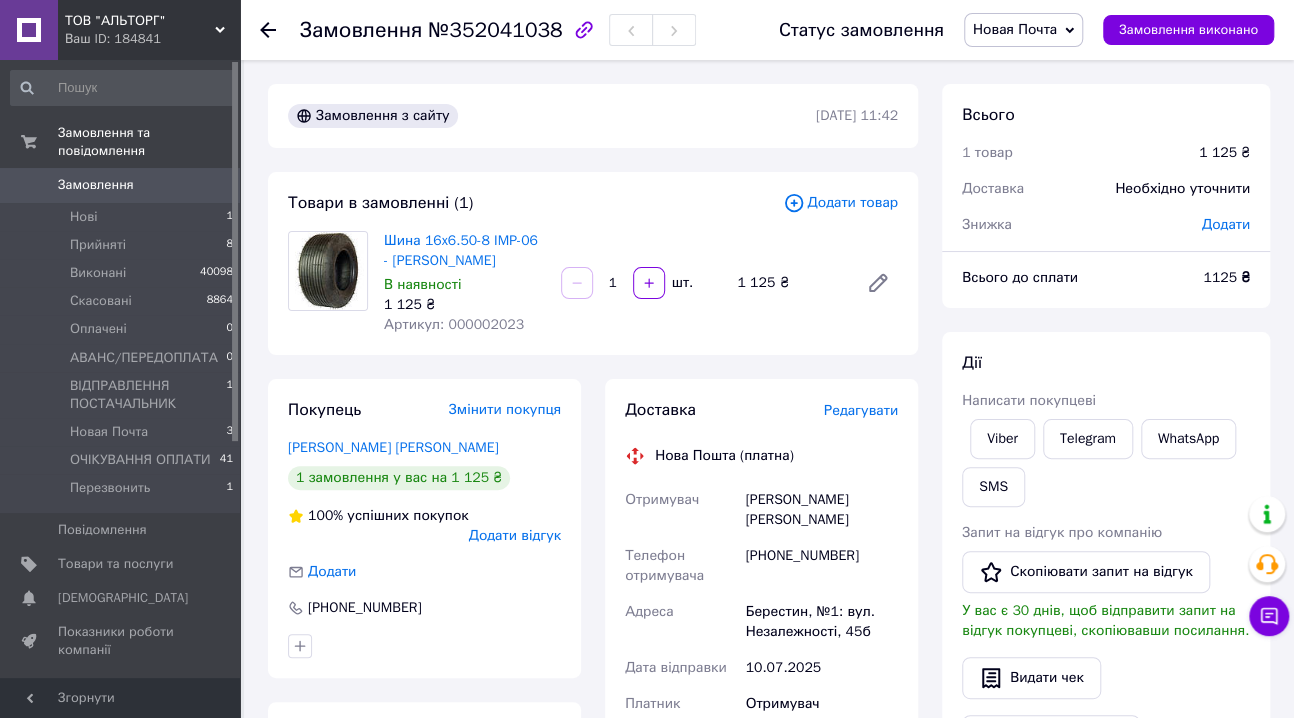 click on "№352041038" at bounding box center (495, 30) 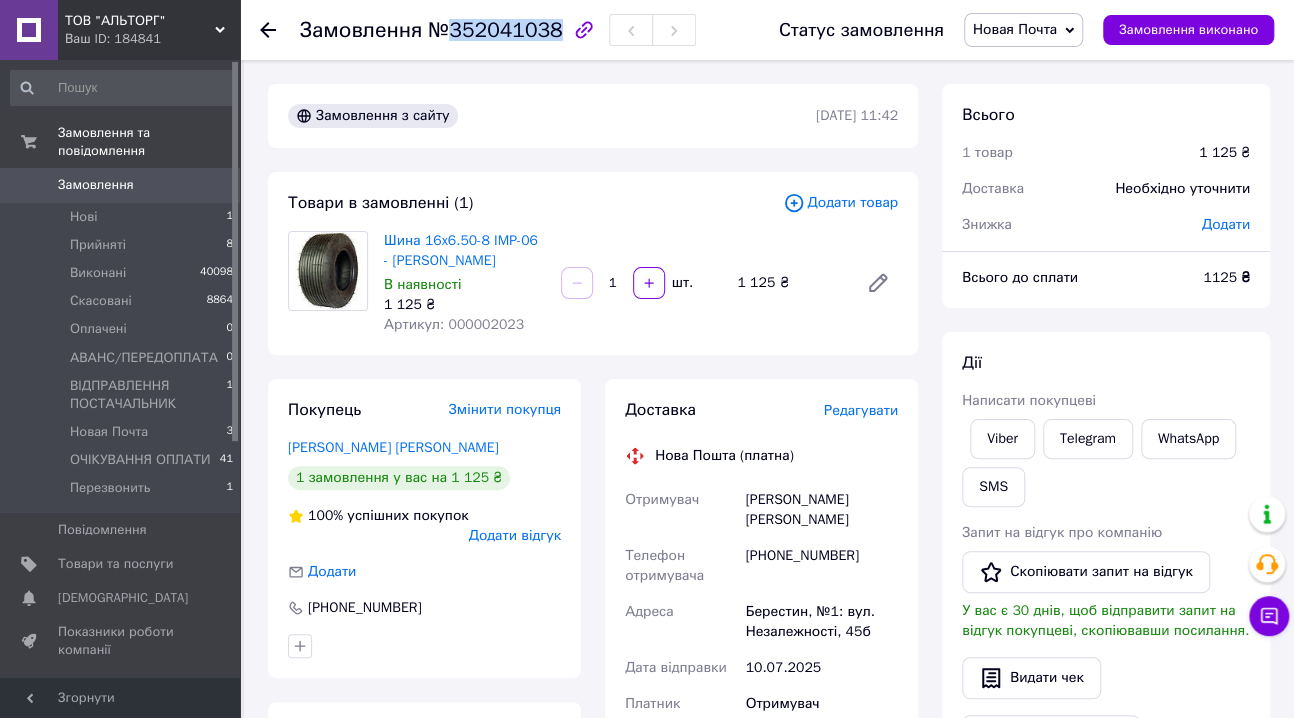 click on "№352041038" at bounding box center (495, 30) 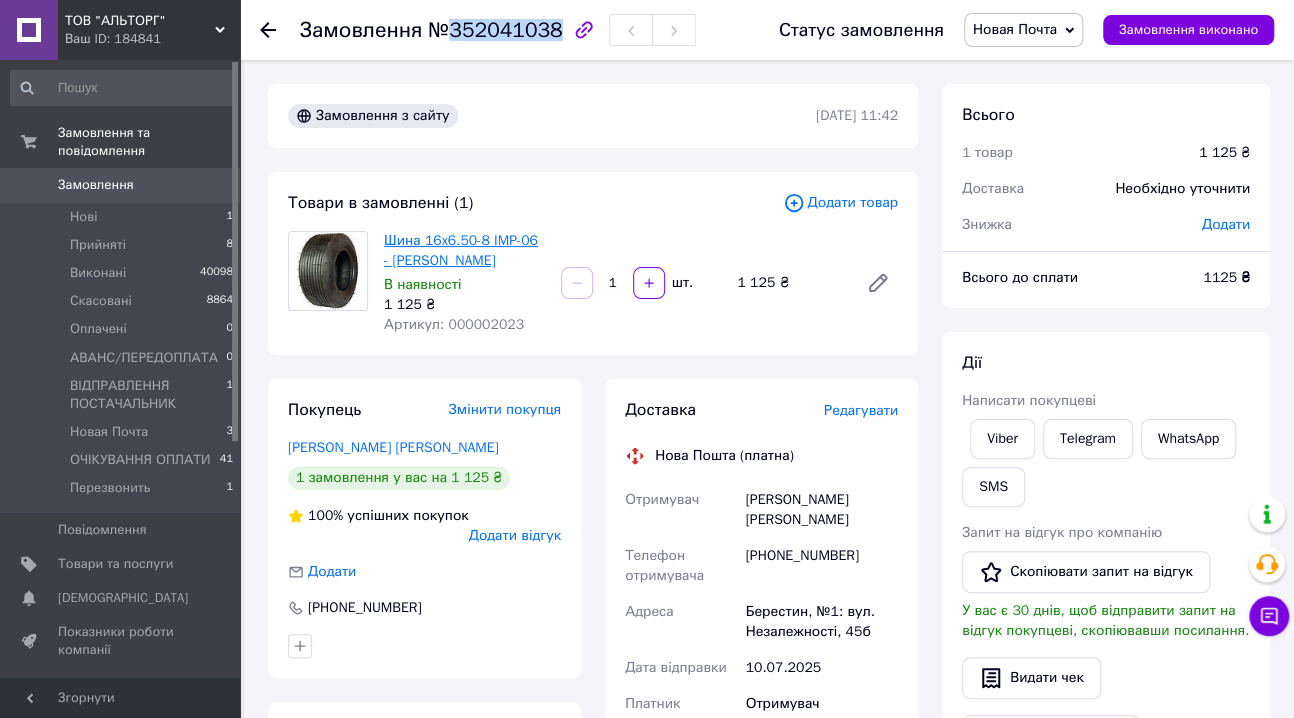 click on "Шина 16x6.50-8 IMP-06 - [PERSON_NAME]" at bounding box center (461, 250) 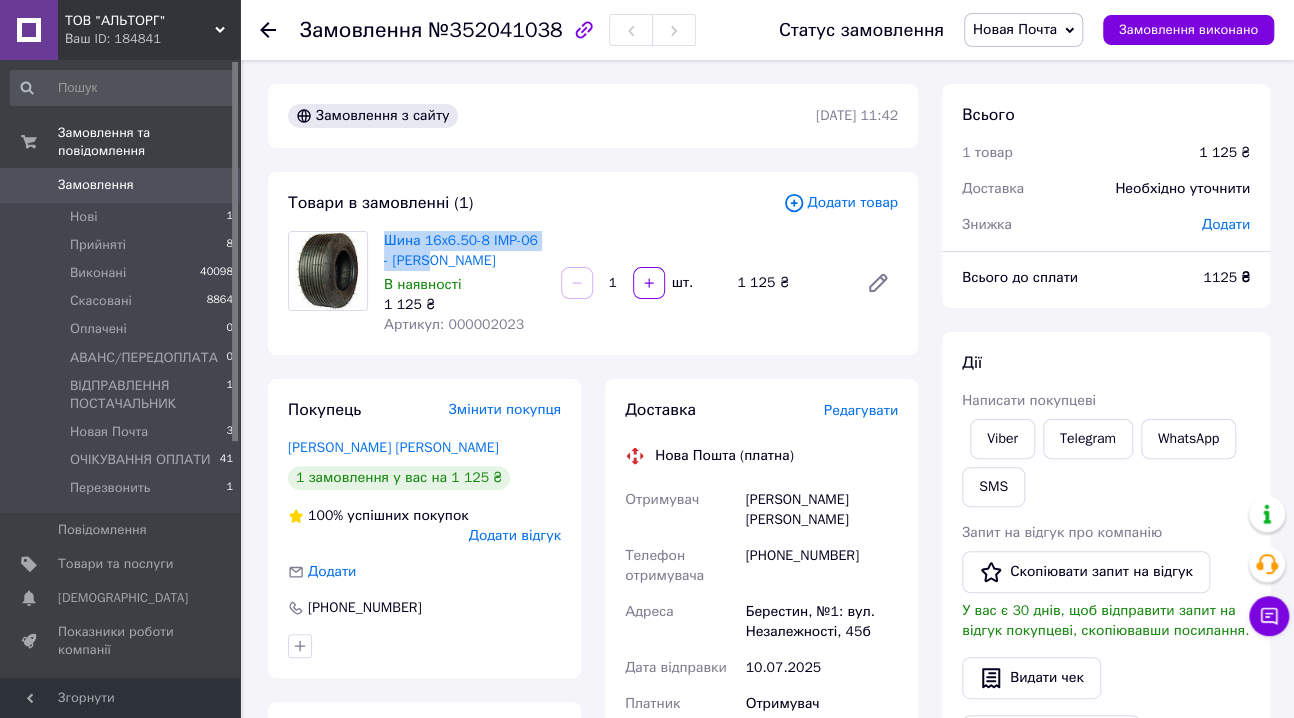 drag, startPoint x: 420, startPoint y: 263, endPoint x: 382, endPoint y: 249, distance: 40.496914 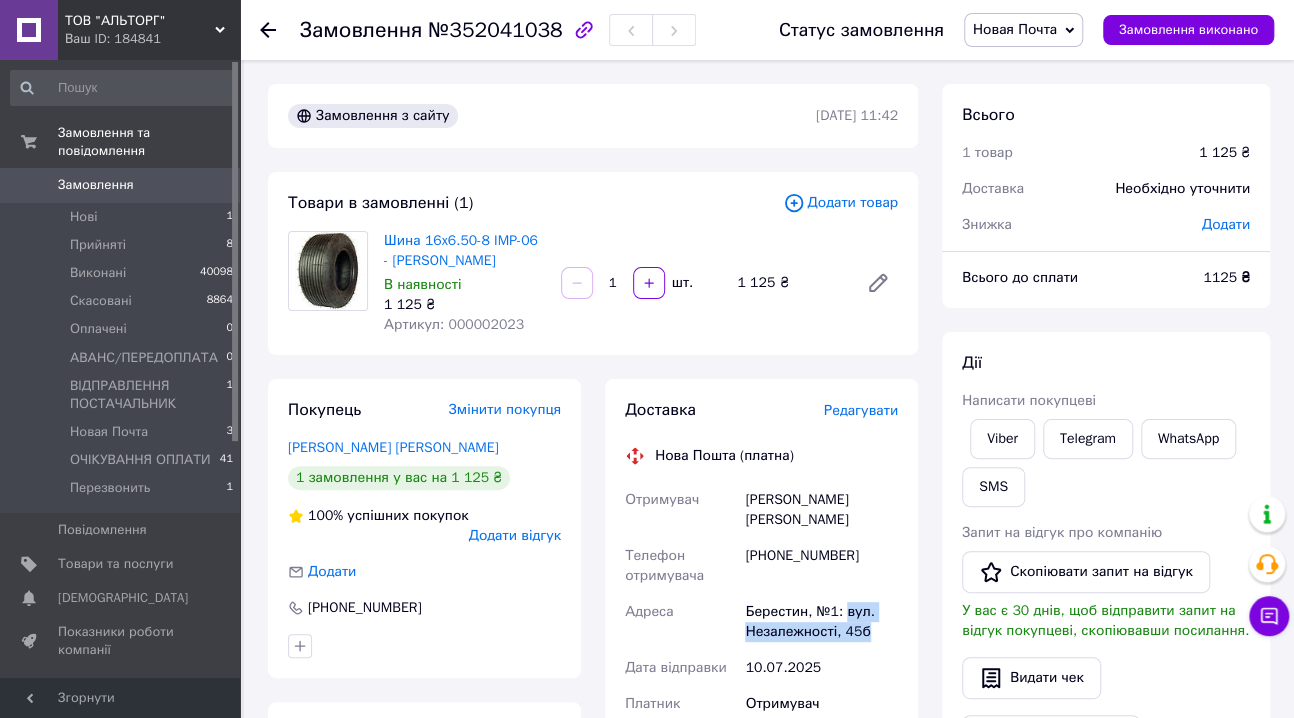 drag, startPoint x: 844, startPoint y: 594, endPoint x: 866, endPoint y: 611, distance: 27.802877 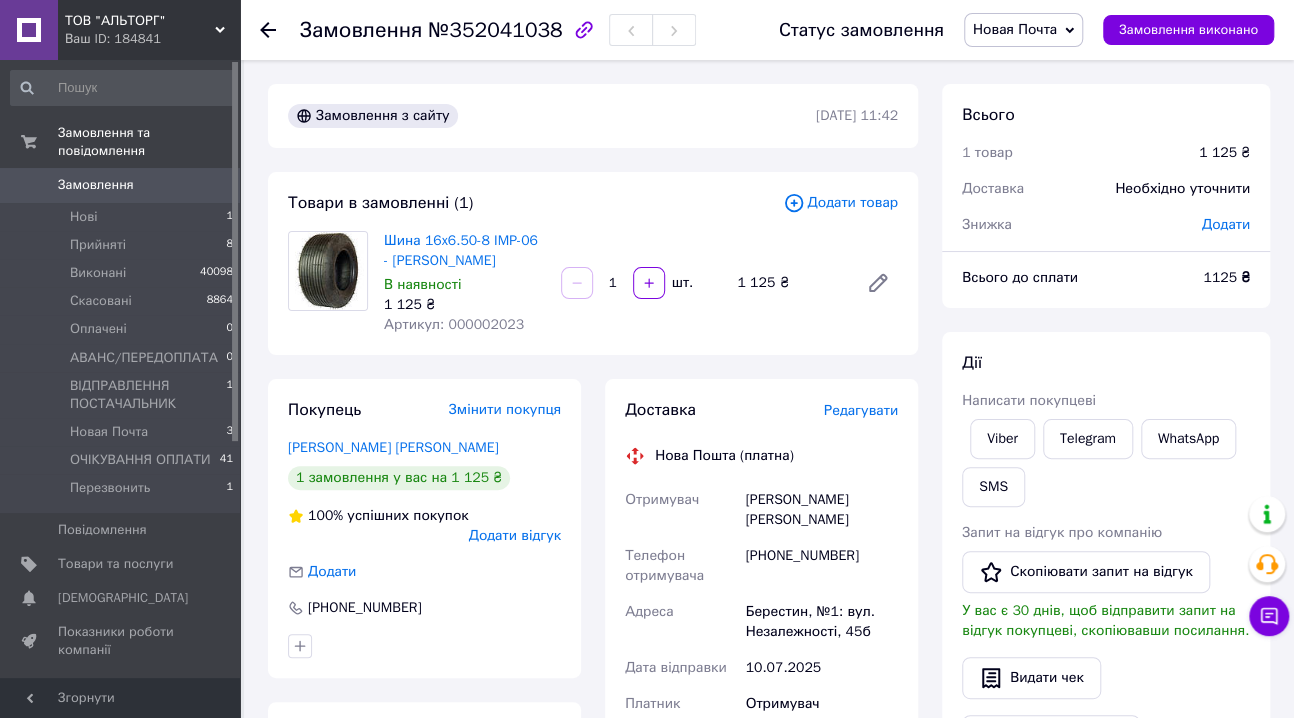 click on "№352041038" at bounding box center [495, 30] 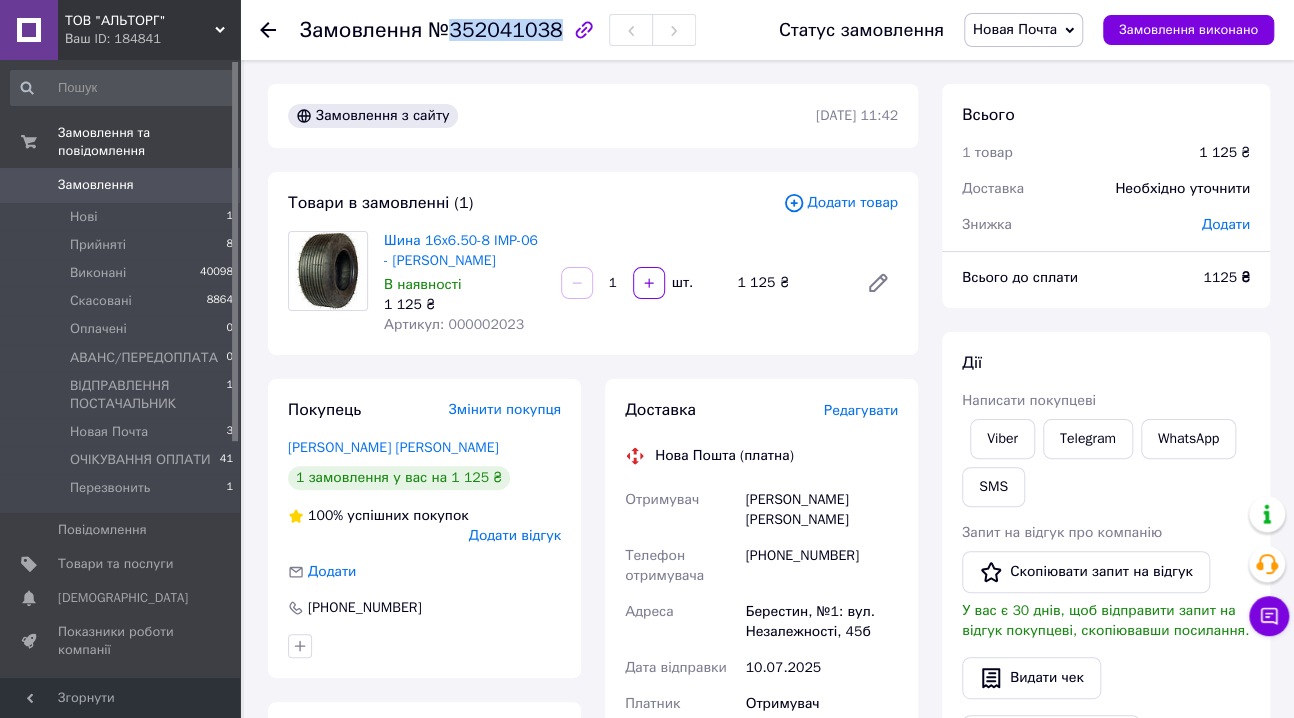 click on "№352041038" at bounding box center [495, 30] 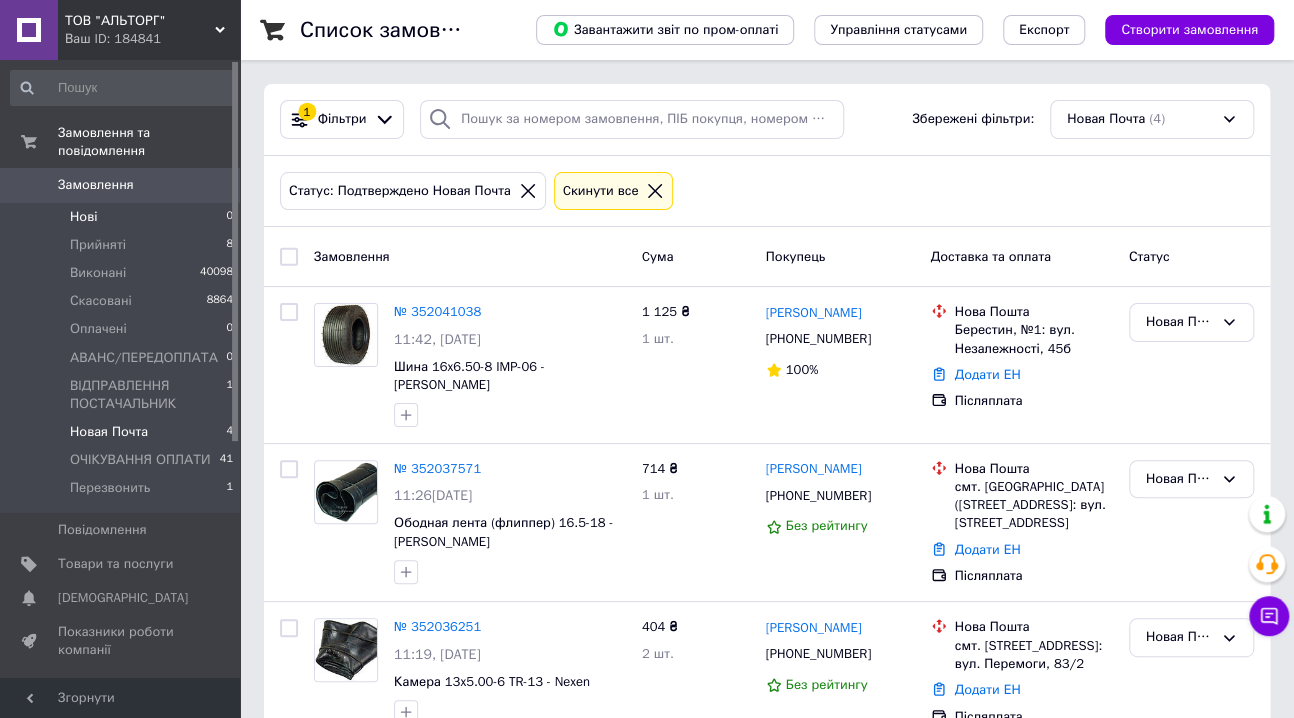 click on "Нові" at bounding box center [83, 217] 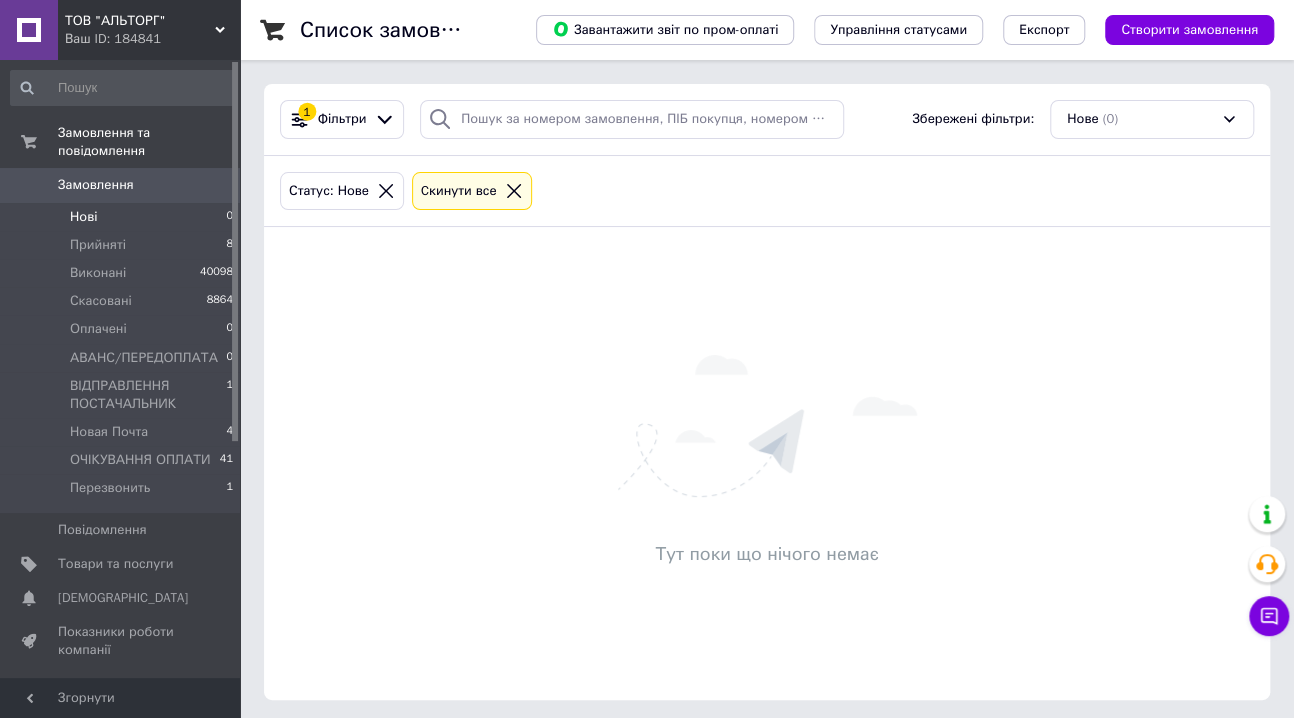 click on "Замовлення" at bounding box center [96, 185] 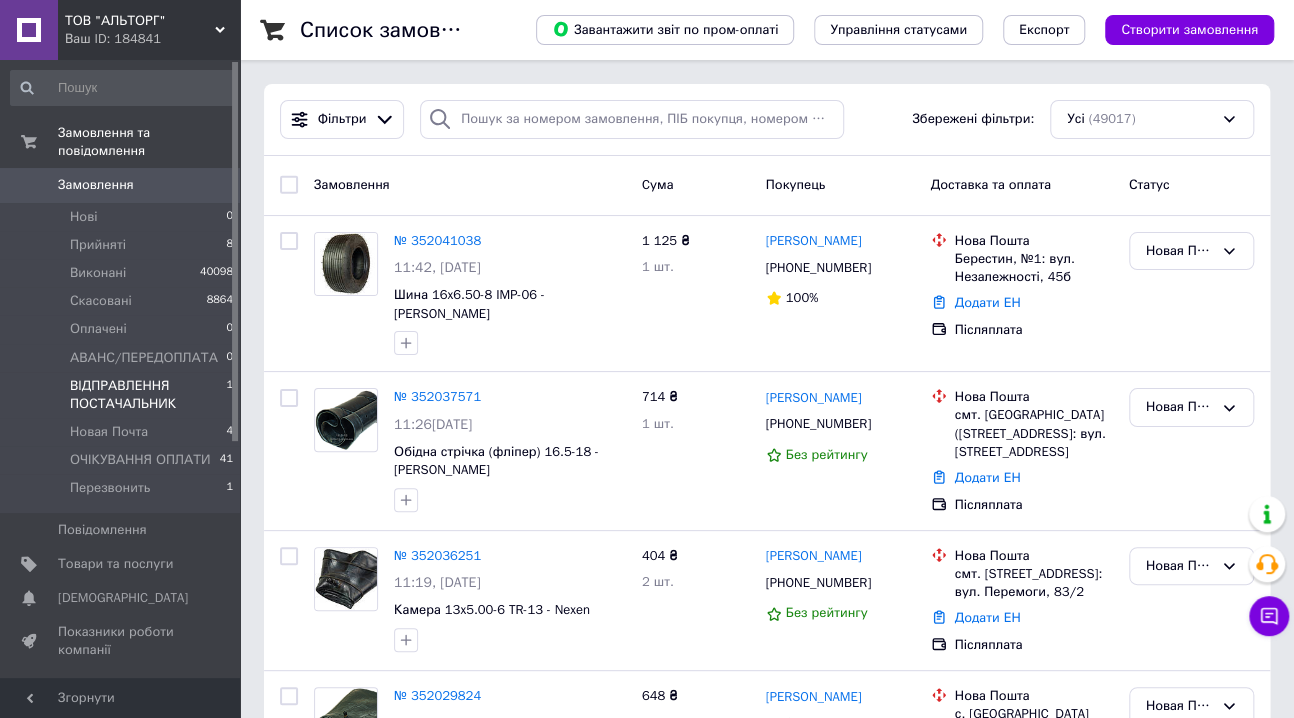 click on "ВІДПРАВЛЕННЯ ПОСТАЧАЛЬНИК" at bounding box center (148, 395) 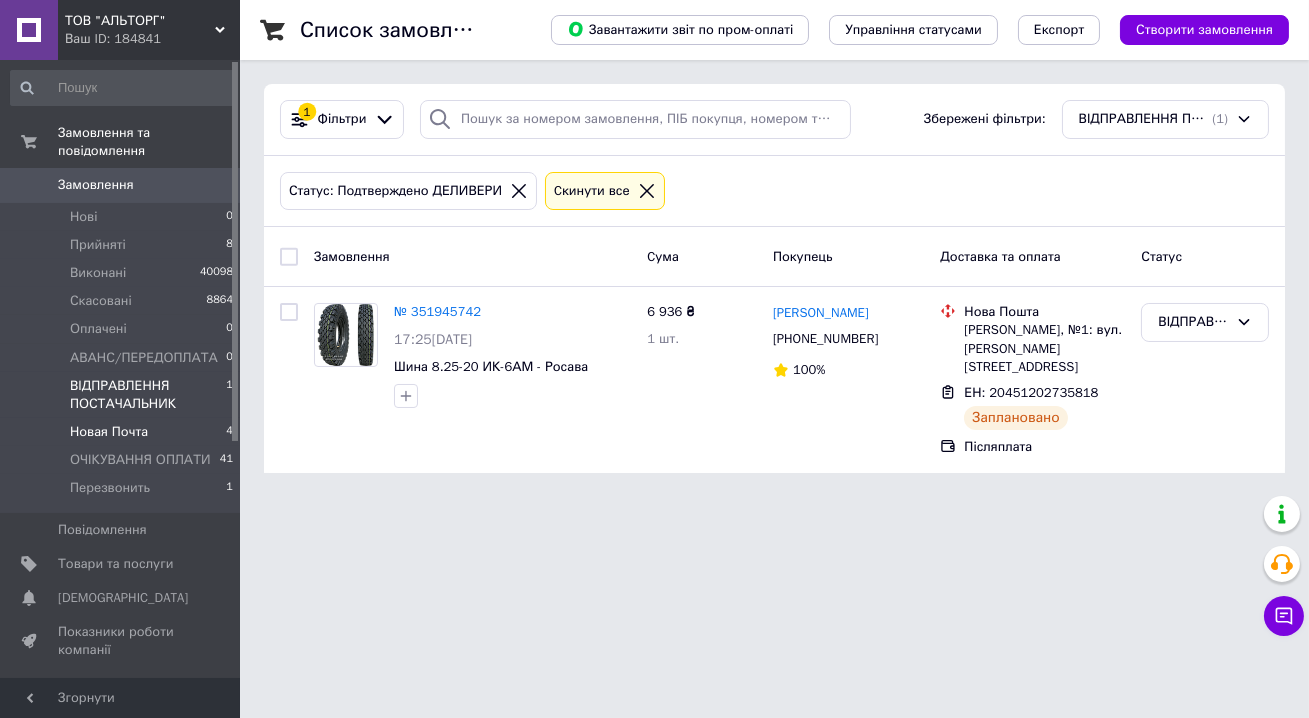 click on "Новая Почта" at bounding box center (109, 432) 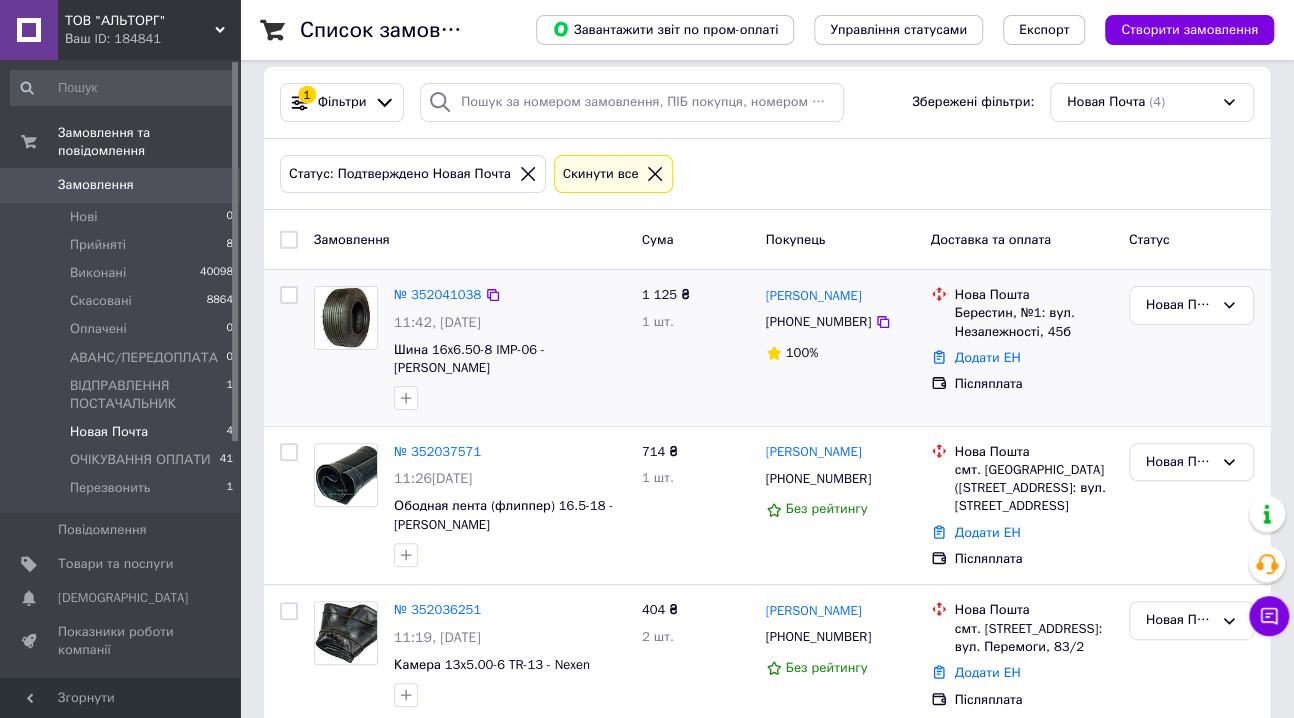 scroll, scrollTop: 0, scrollLeft: 0, axis: both 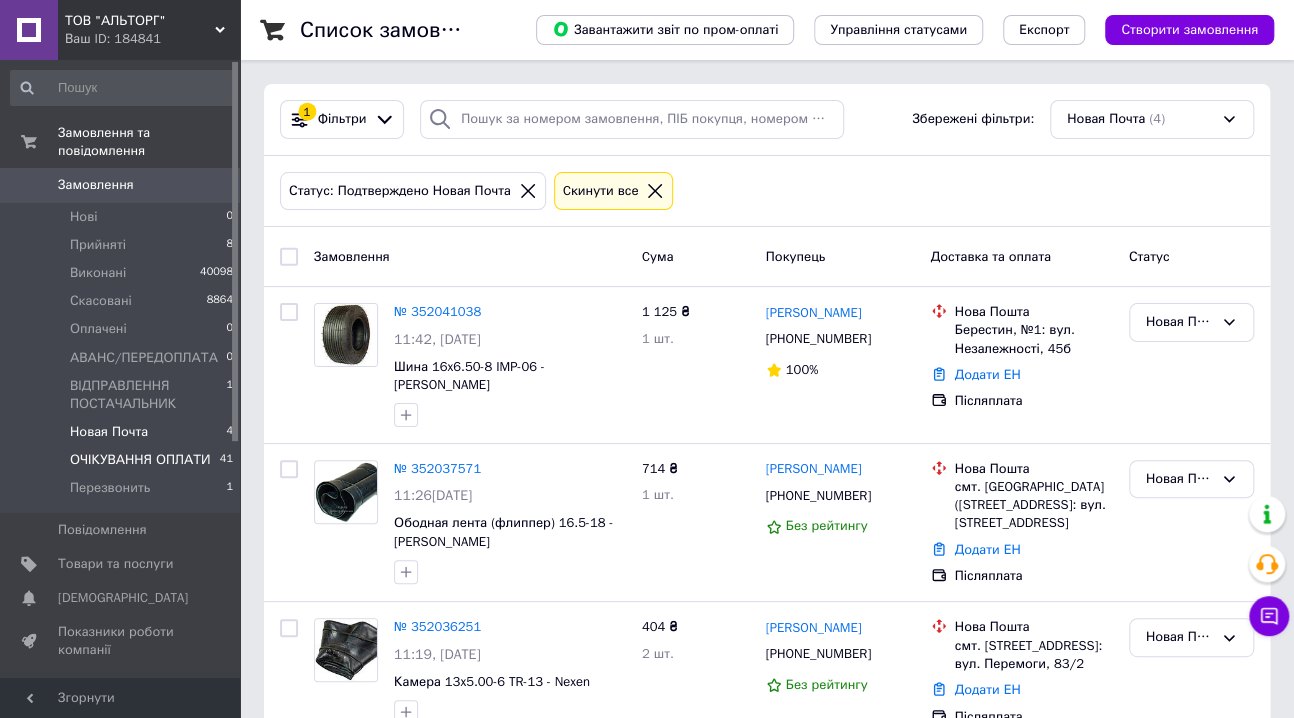 click on "ОЧІКУВАННЯ ОПЛАТИ" at bounding box center (140, 460) 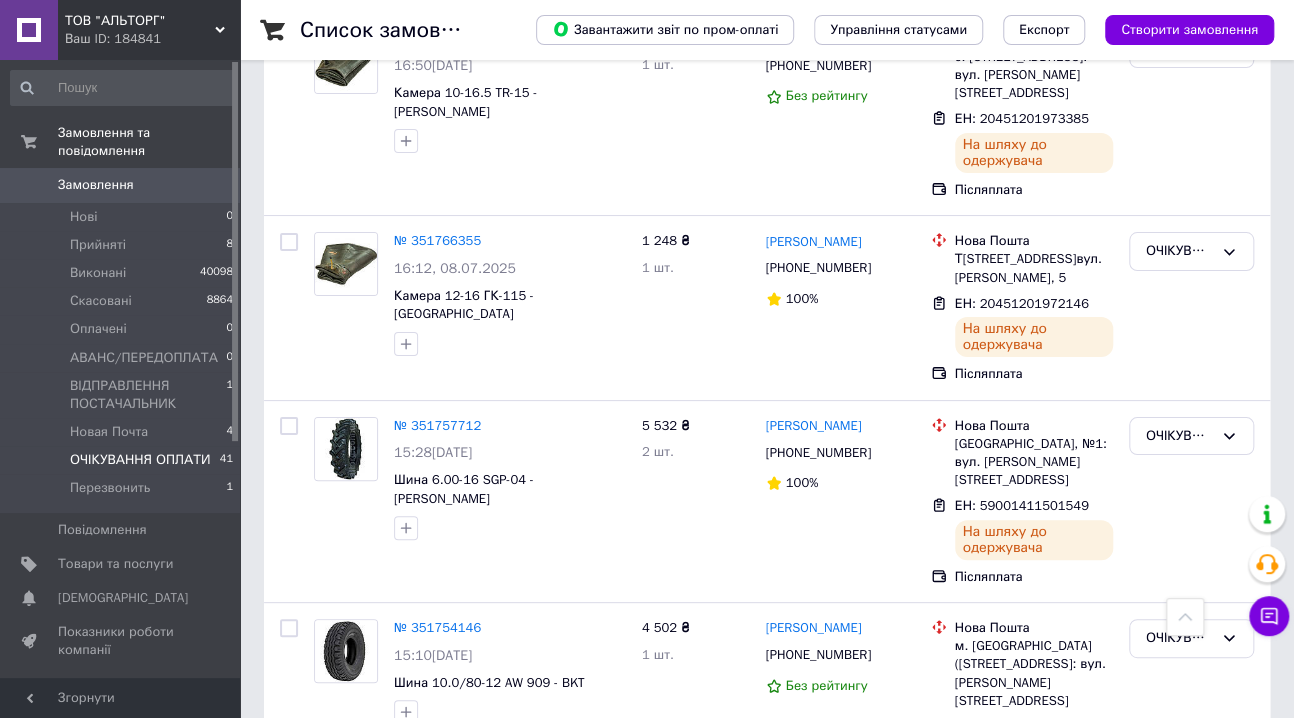 scroll, scrollTop: 3604, scrollLeft: 0, axis: vertical 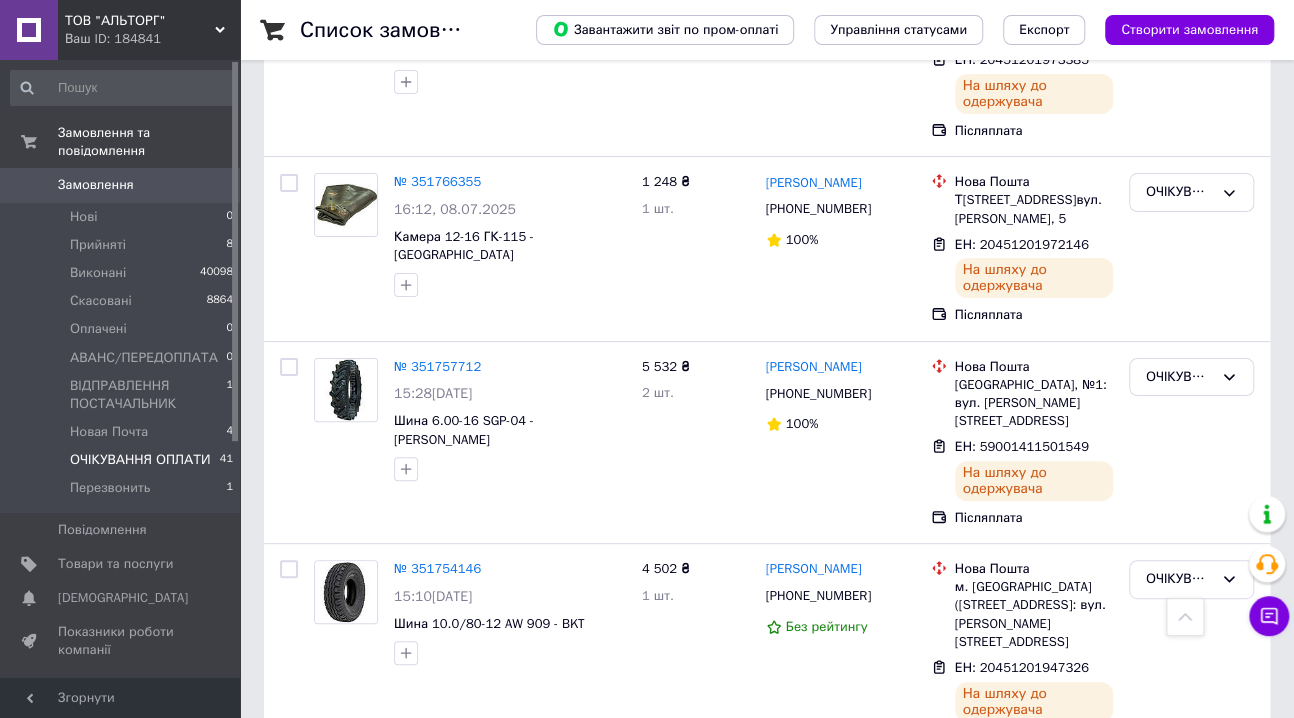 click on "2" at bounding box center [327, 809] 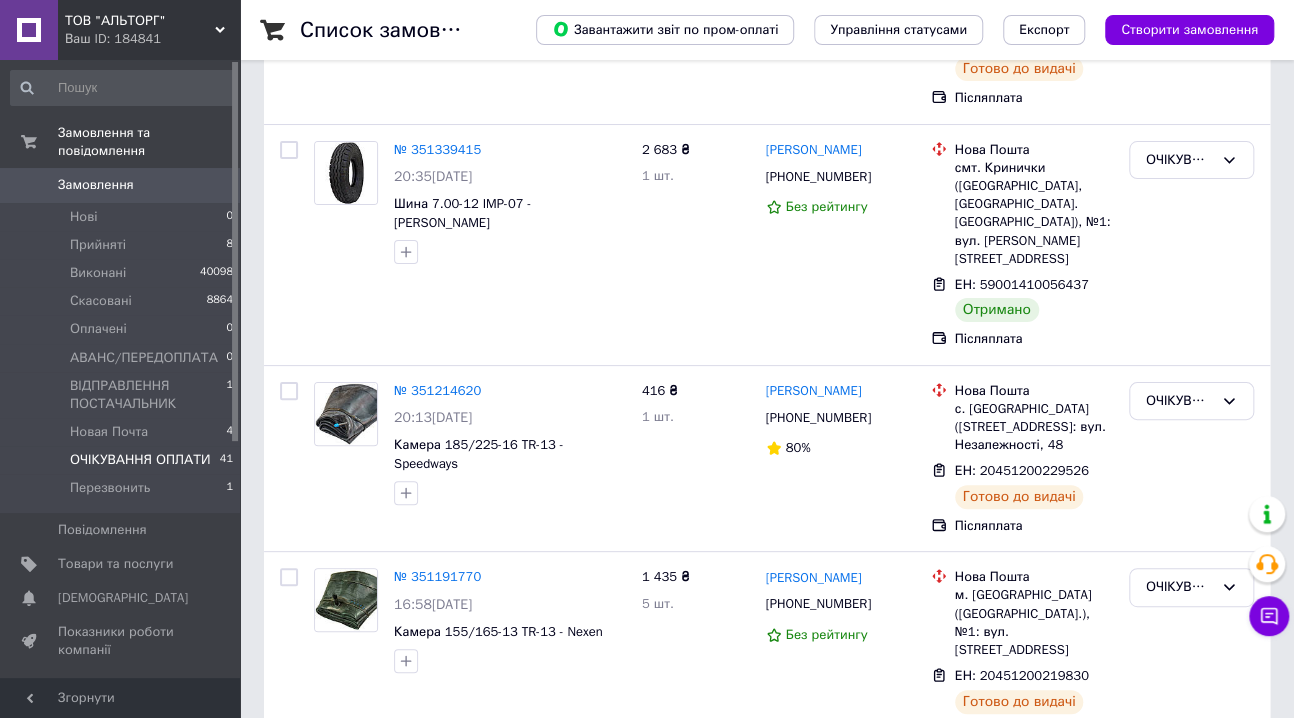 scroll, scrollTop: 0, scrollLeft: 0, axis: both 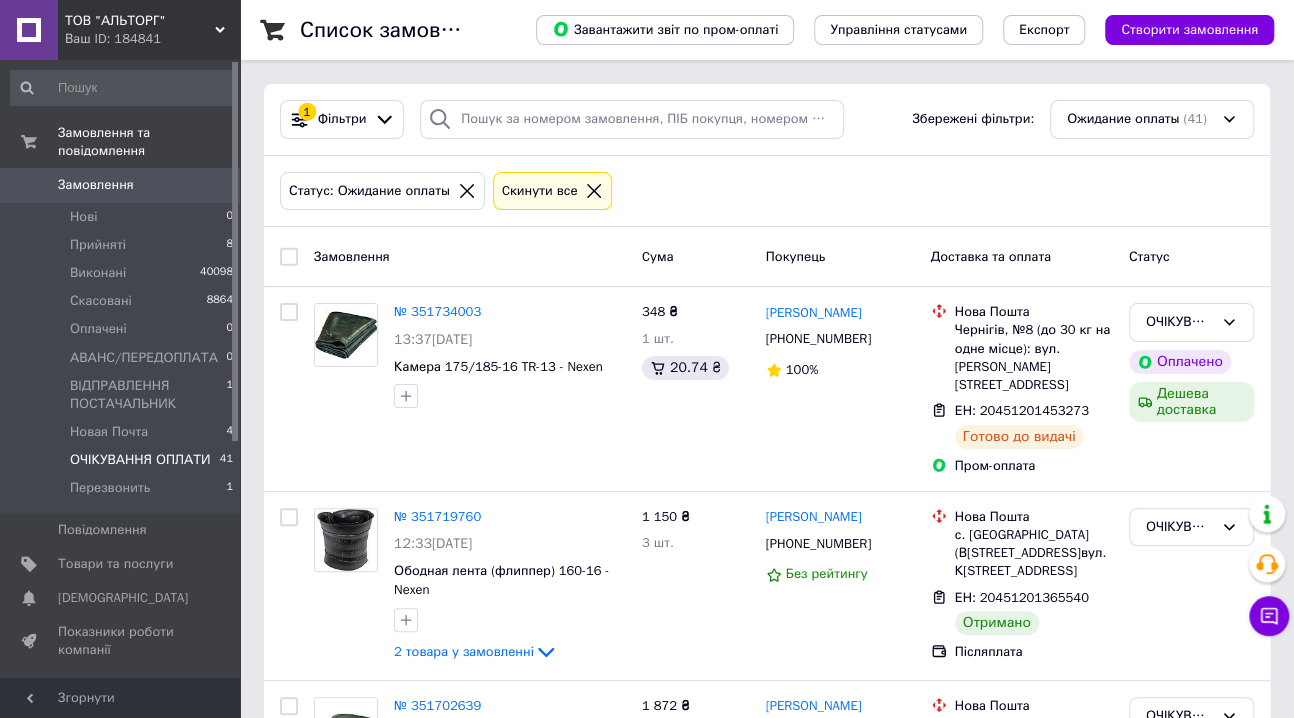 click on "Замовлення" at bounding box center (96, 185) 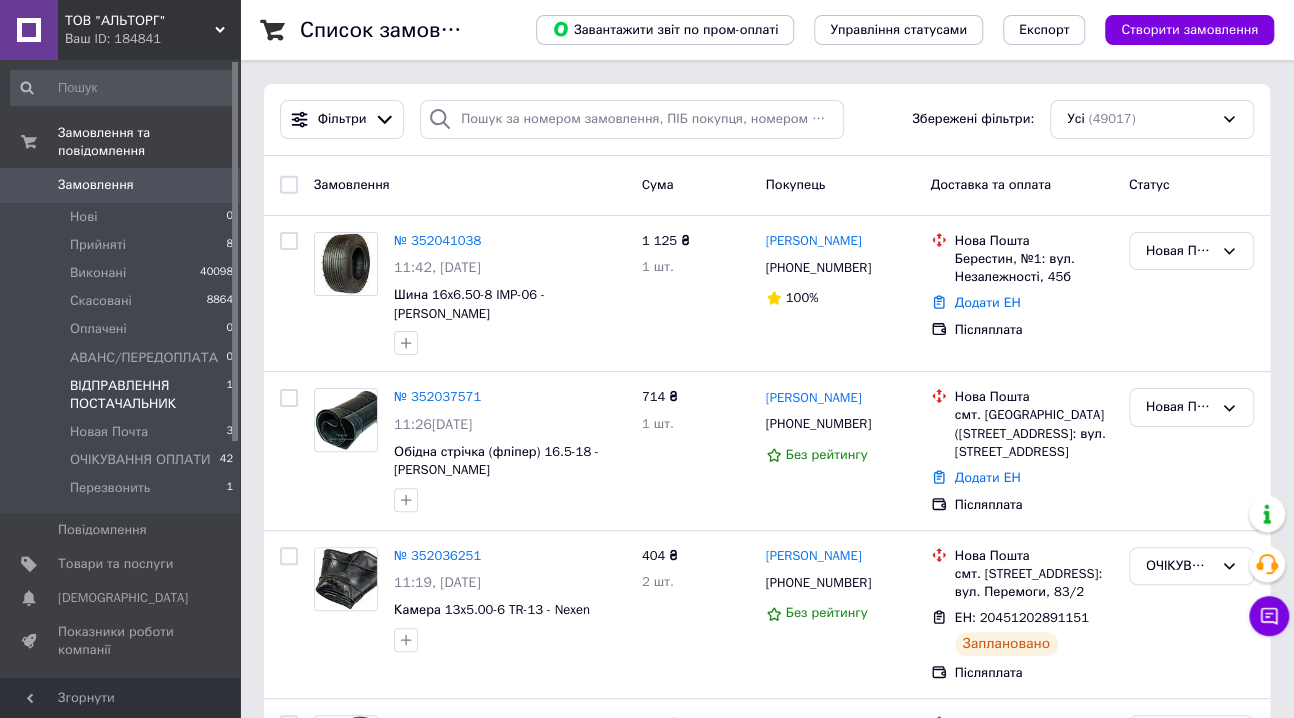 click on "ВІДПРАВЛЕННЯ ПОСТАЧАЛЬНИК" at bounding box center [148, 395] 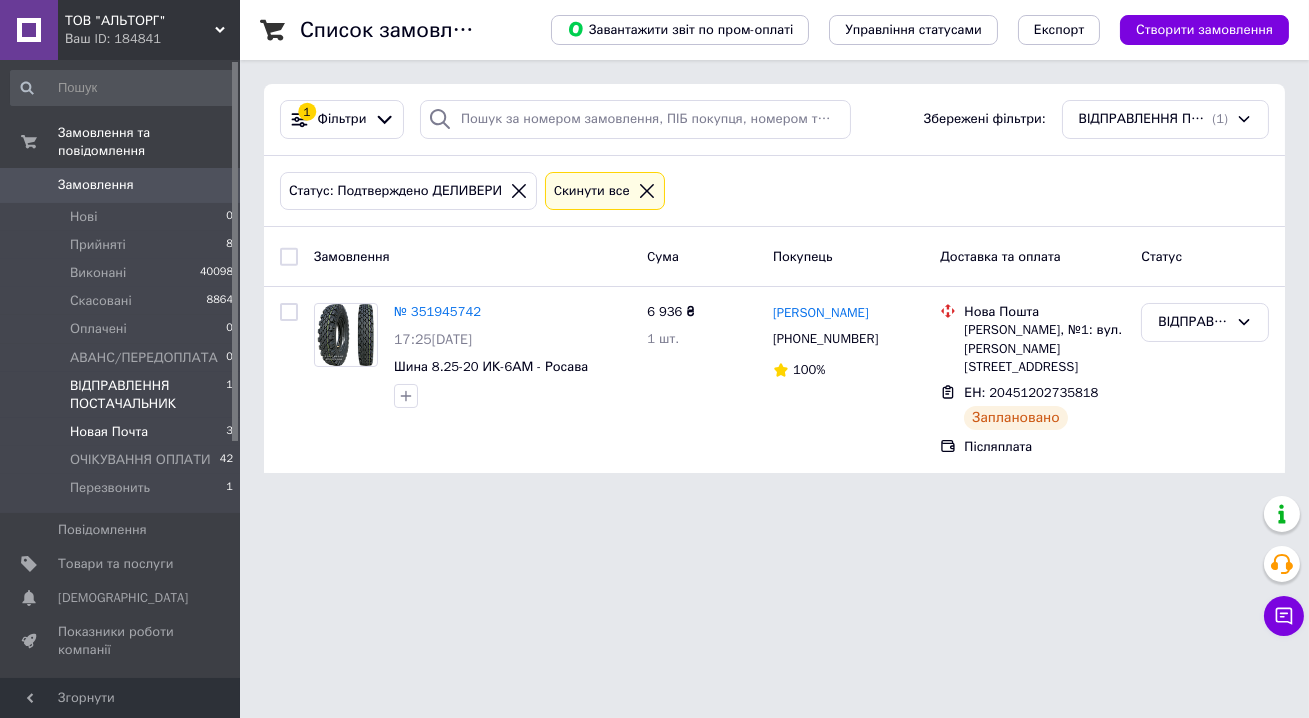 click on "Новая Почта" at bounding box center [109, 432] 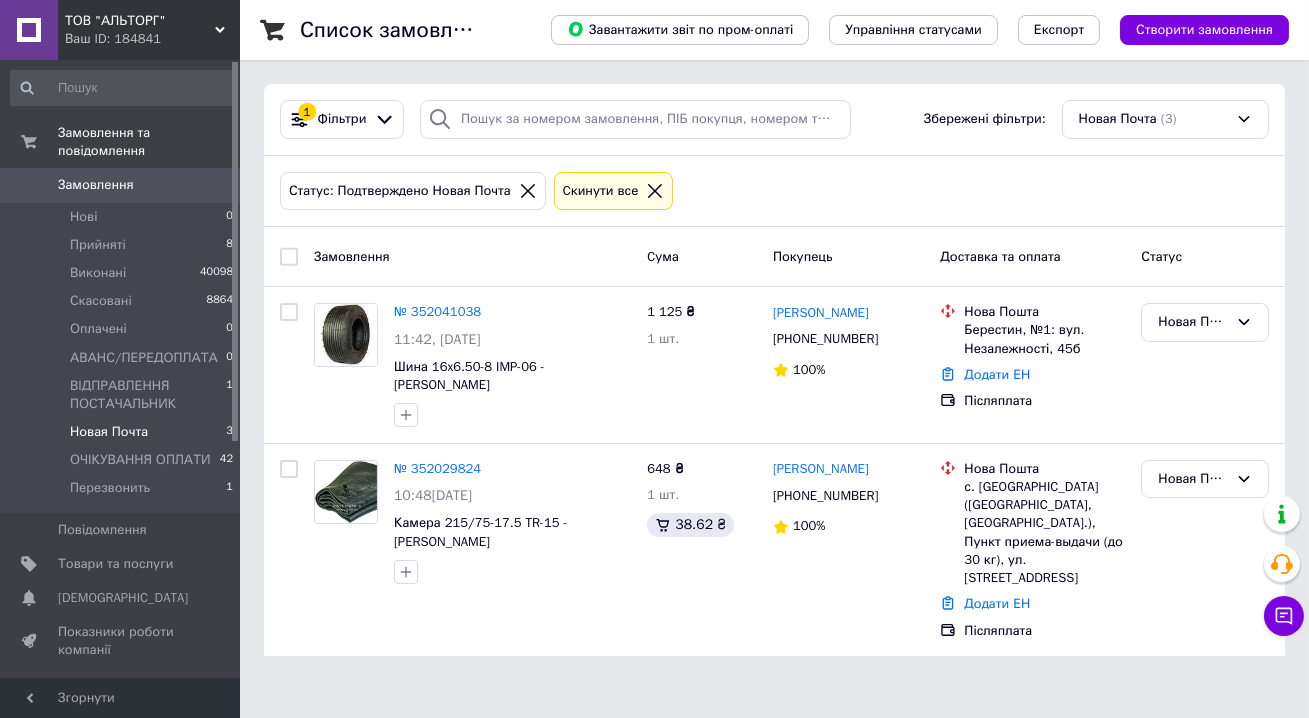 click on "Замовлення" at bounding box center (96, 185) 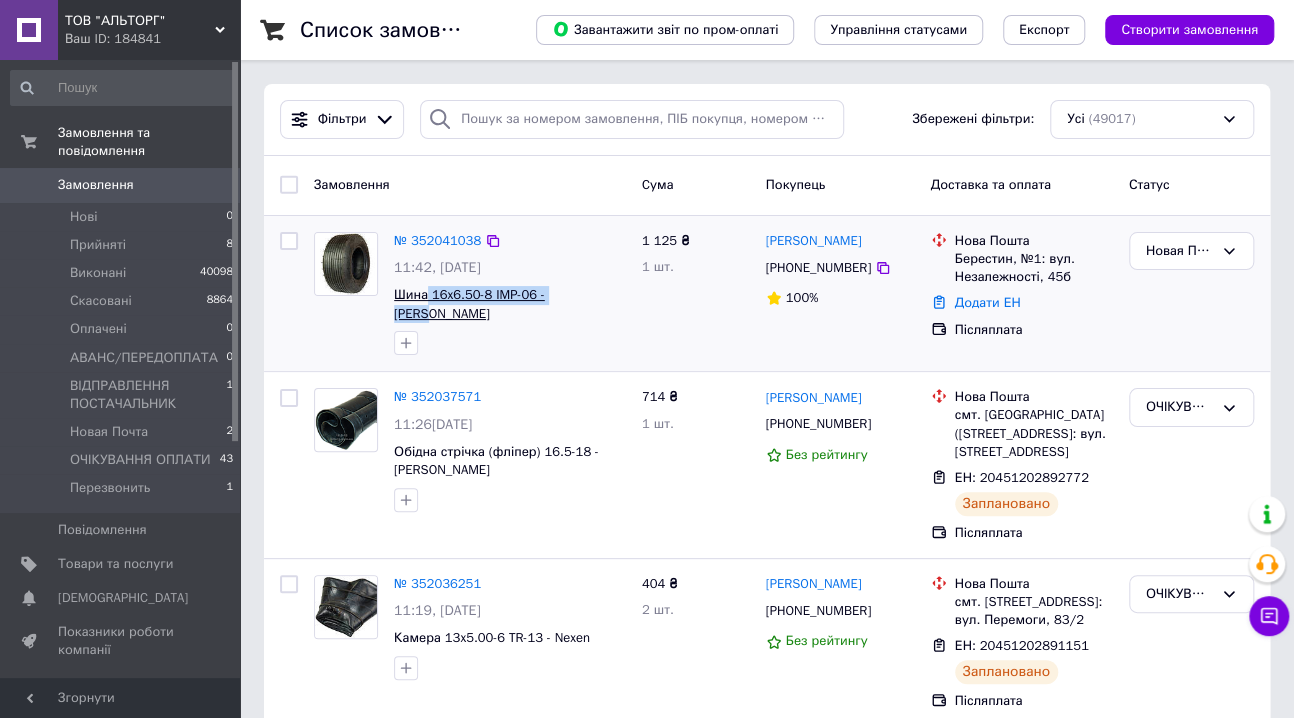 drag, startPoint x: 607, startPoint y: 289, endPoint x: 429, endPoint y: 295, distance: 178.10109 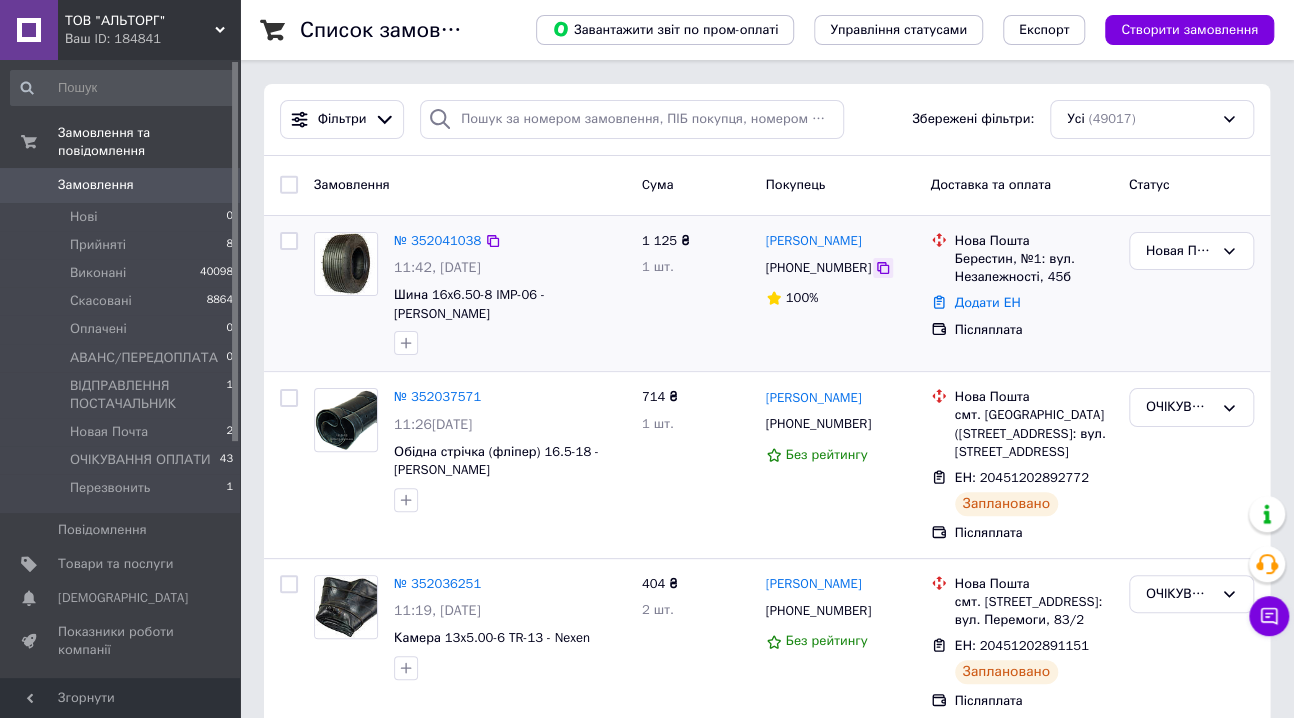 click 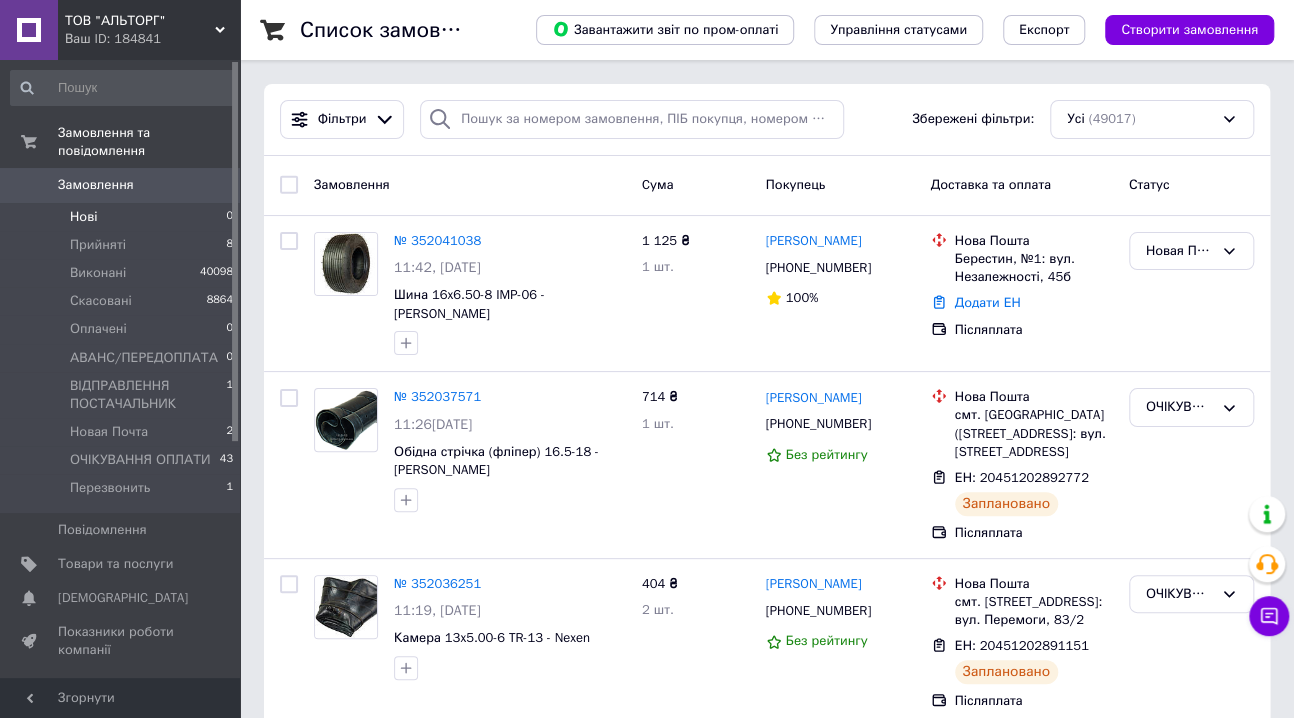 click on "Нові 0" at bounding box center (122, 217) 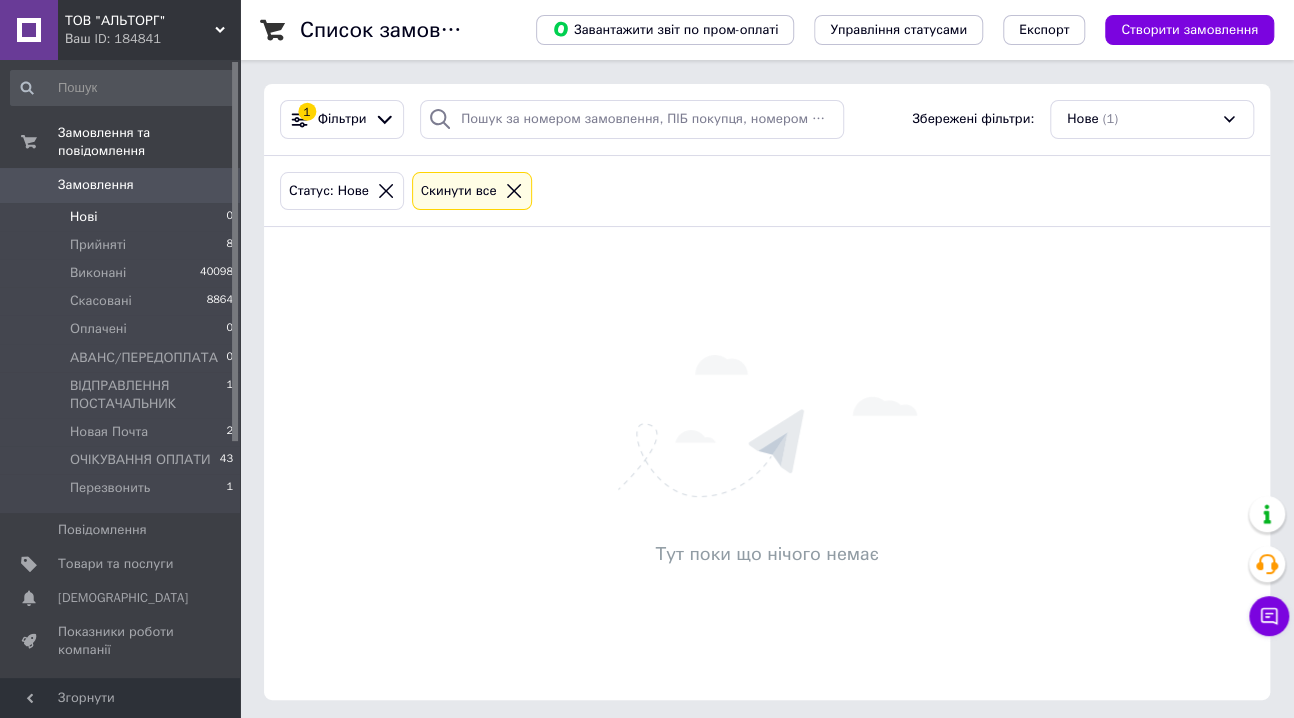 click on "Нові" at bounding box center [83, 217] 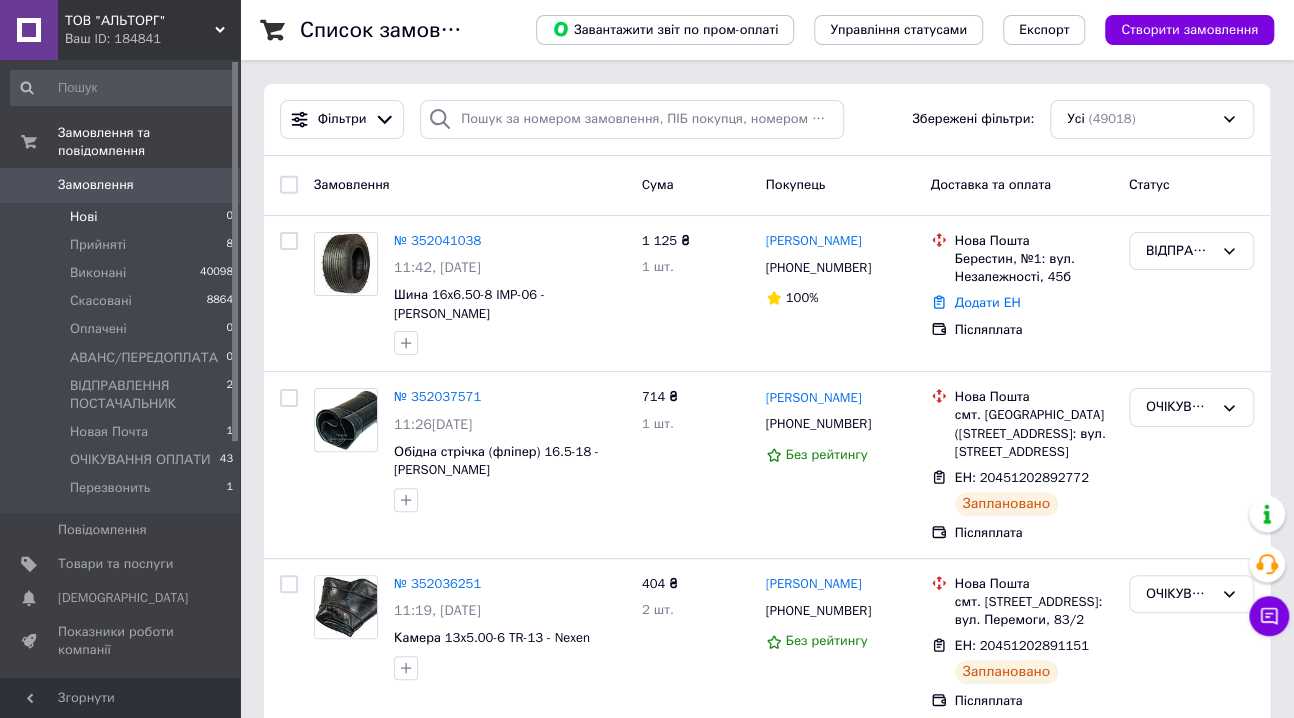 click on "Нові" at bounding box center [83, 217] 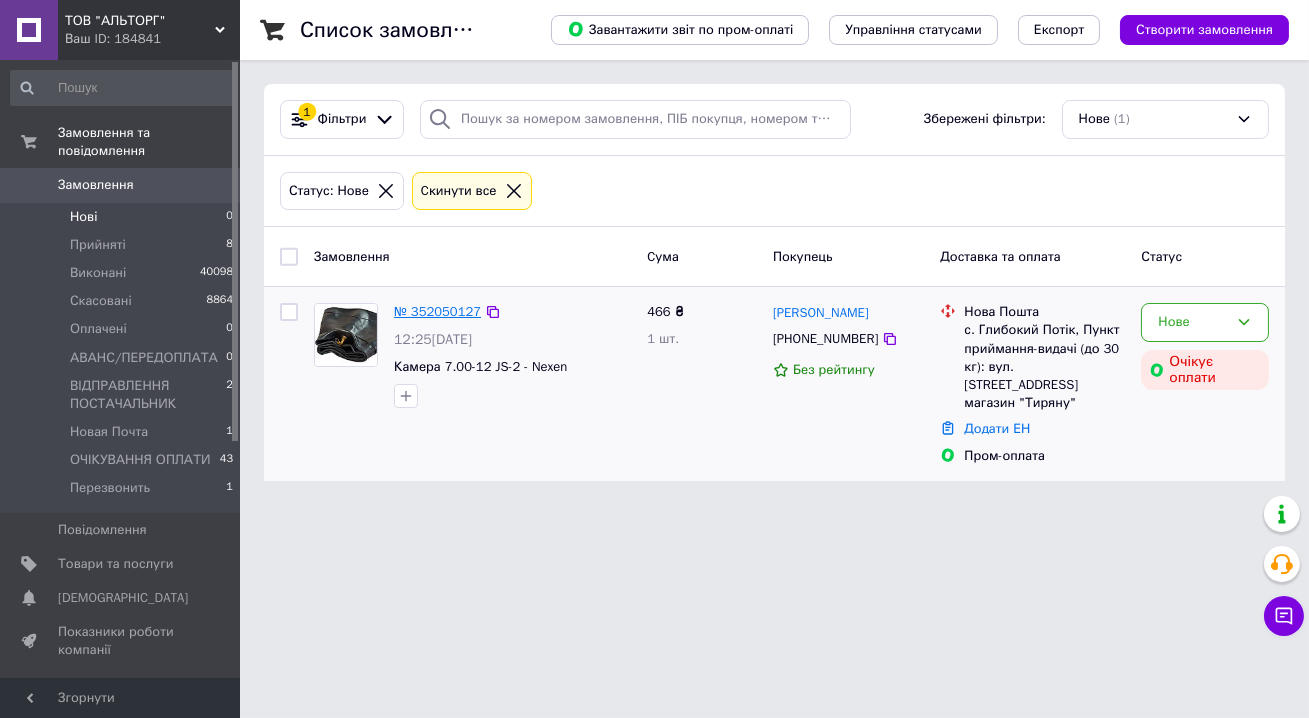 click on "№ 352050127" at bounding box center (437, 311) 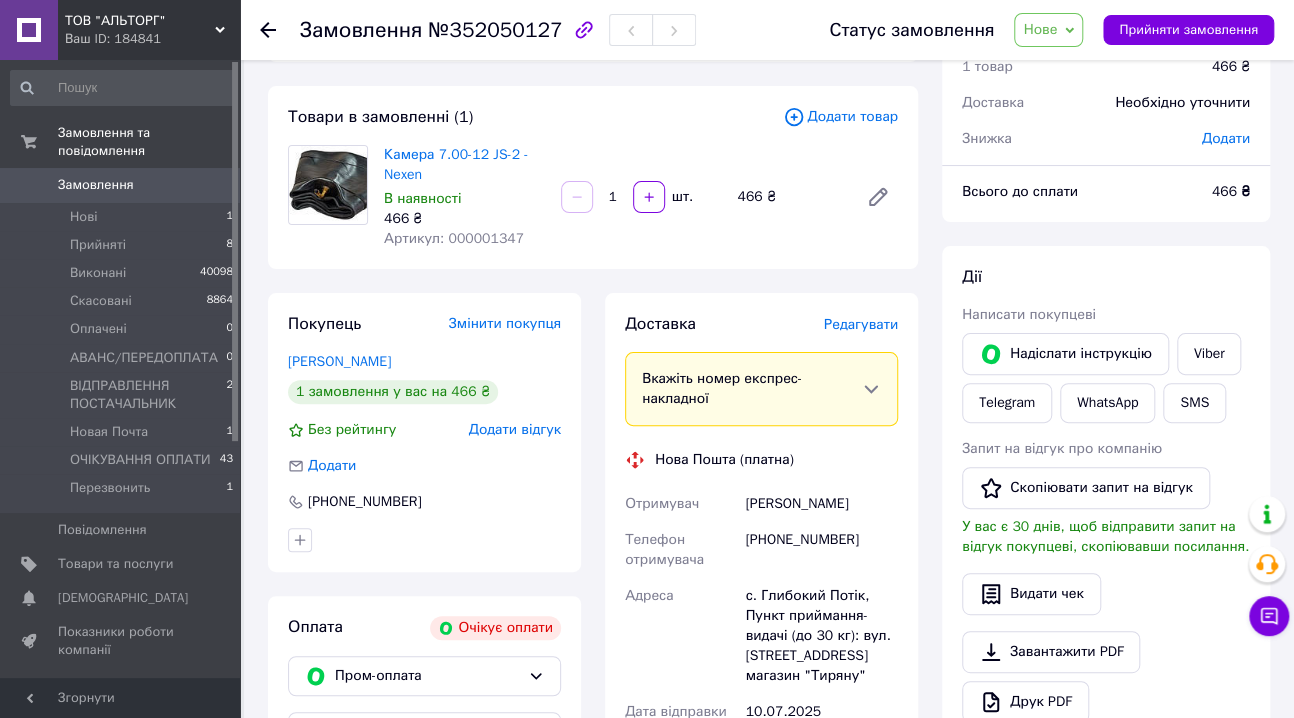 scroll, scrollTop: 90, scrollLeft: 0, axis: vertical 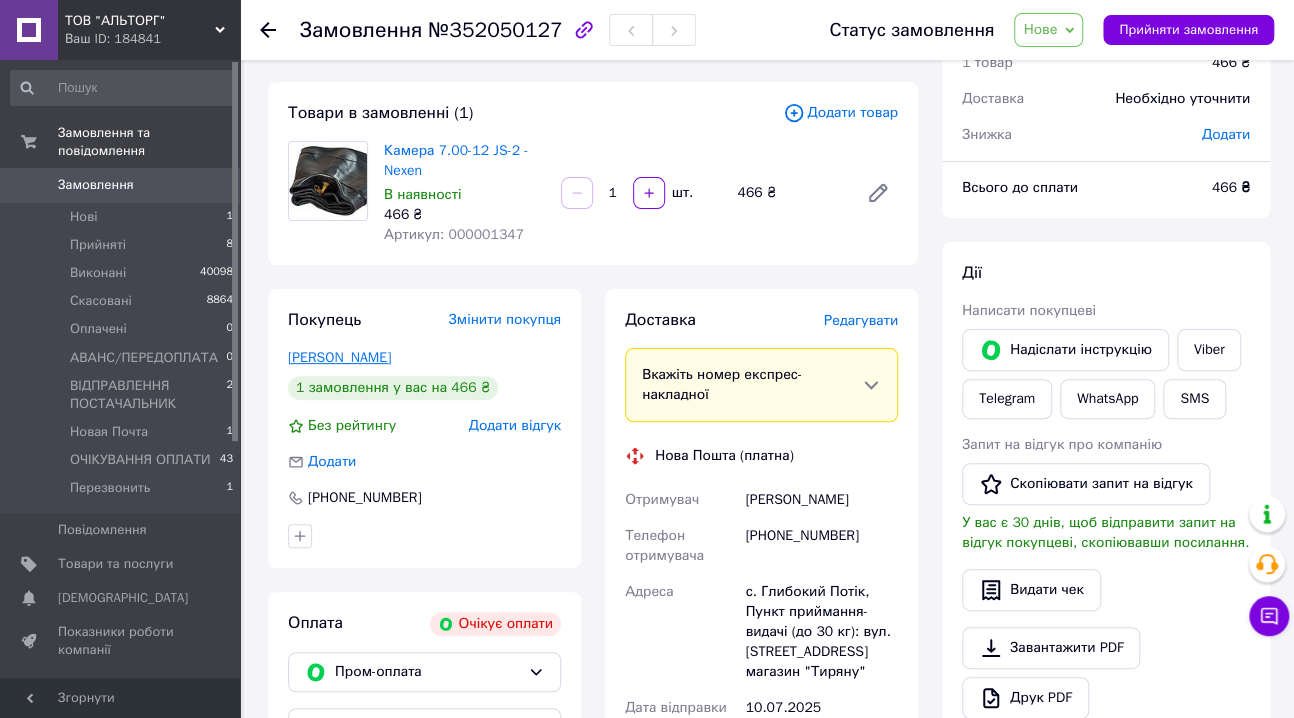 click on "шелевер михаил" at bounding box center (339, 357) 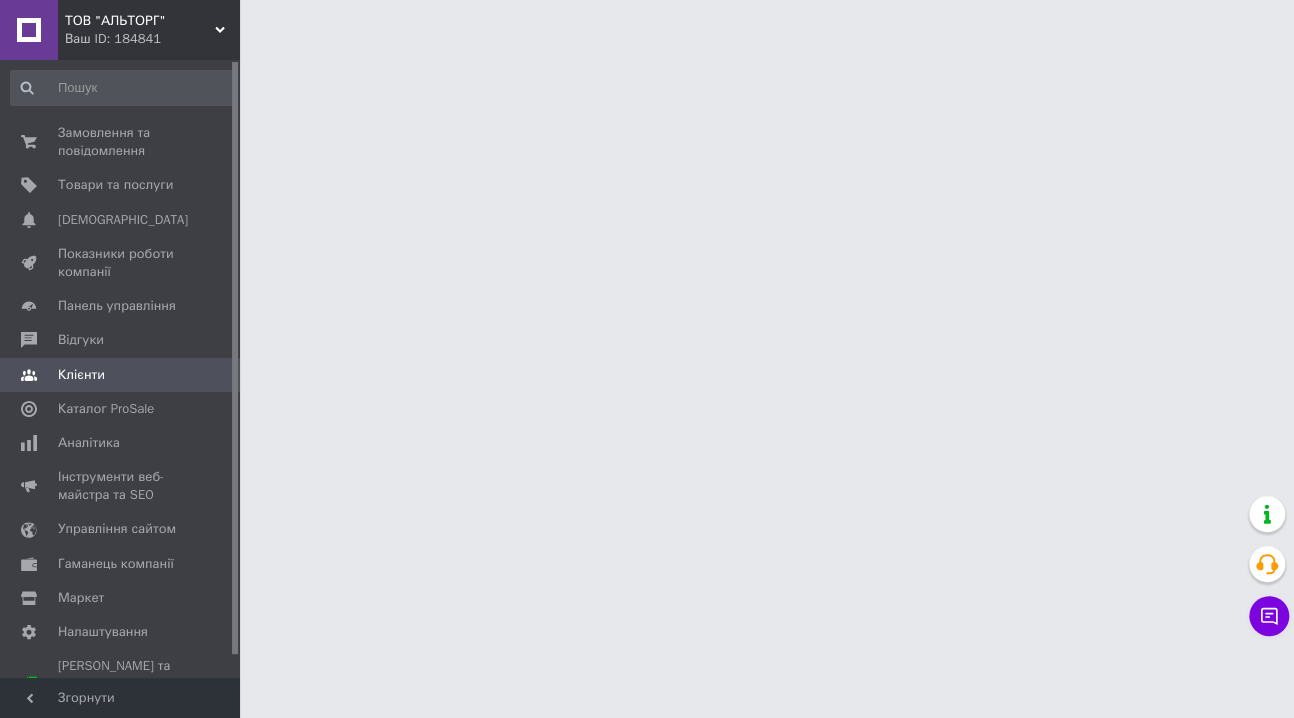 scroll, scrollTop: 0, scrollLeft: 0, axis: both 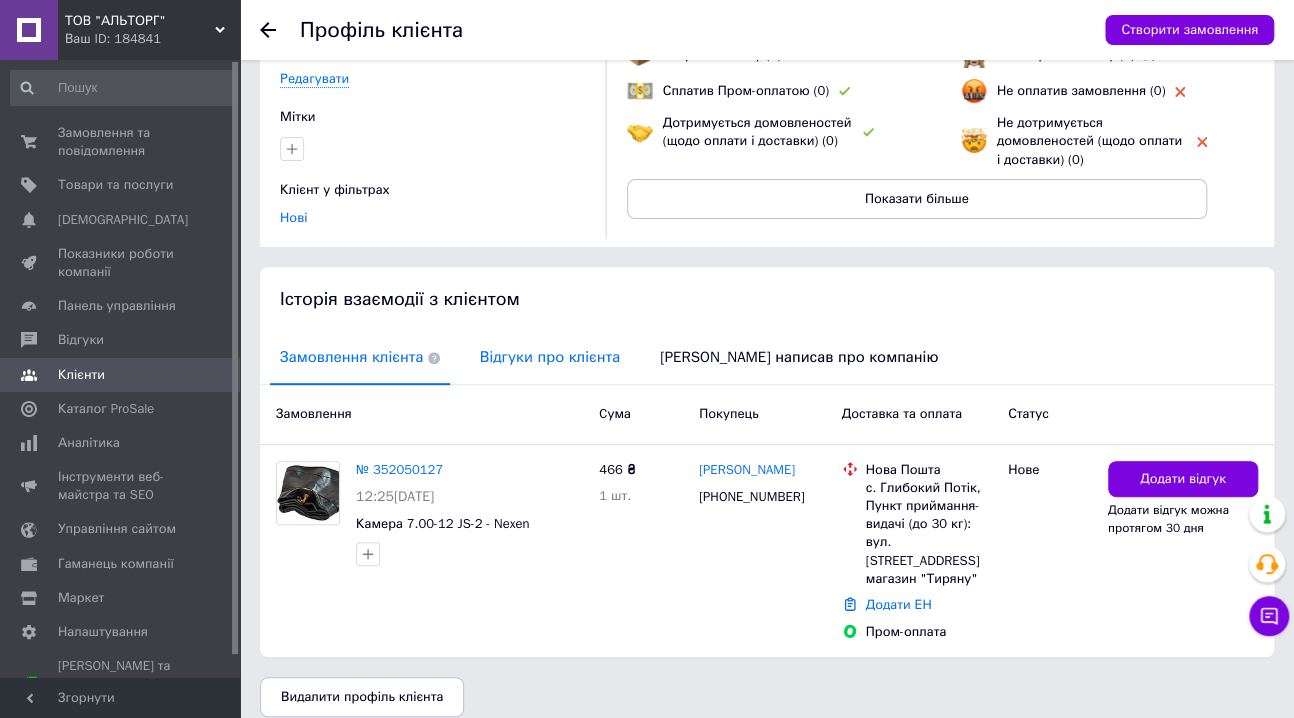 click on "Відгуки про клієнта" at bounding box center (550, 357) 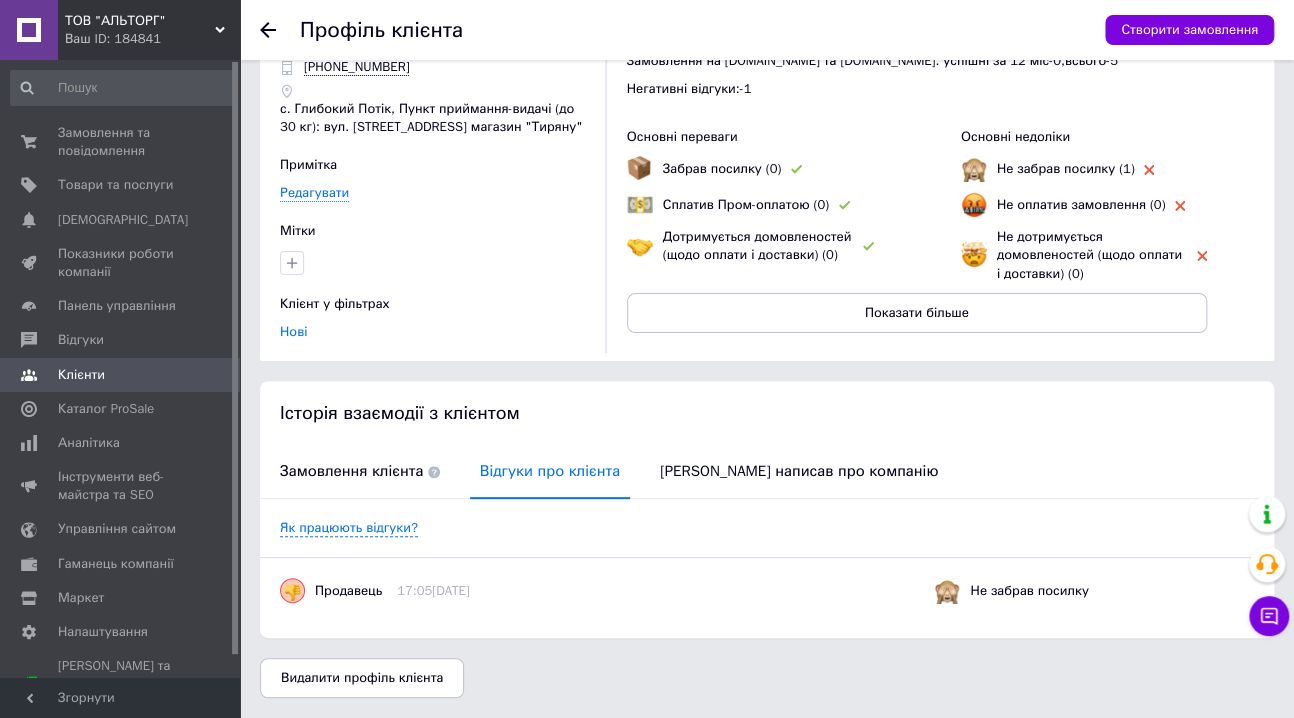 scroll, scrollTop: 81, scrollLeft: 0, axis: vertical 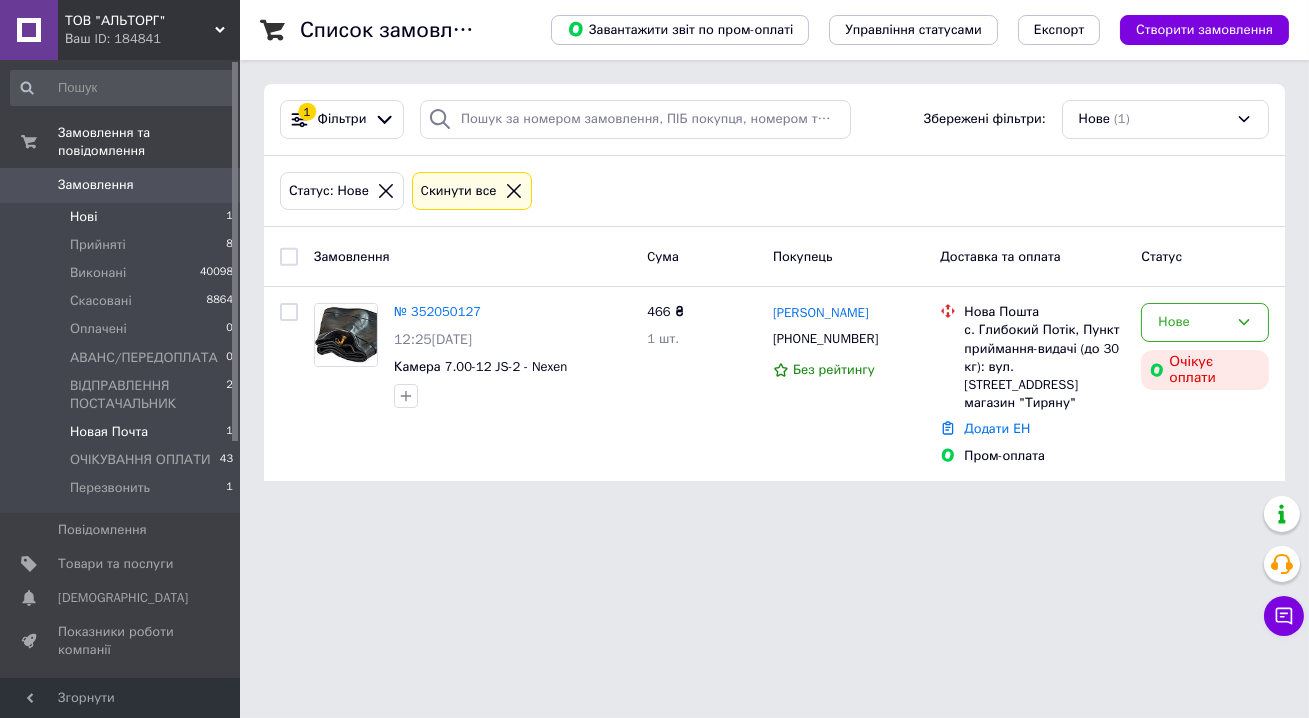 click on "Новая Почта" at bounding box center [109, 432] 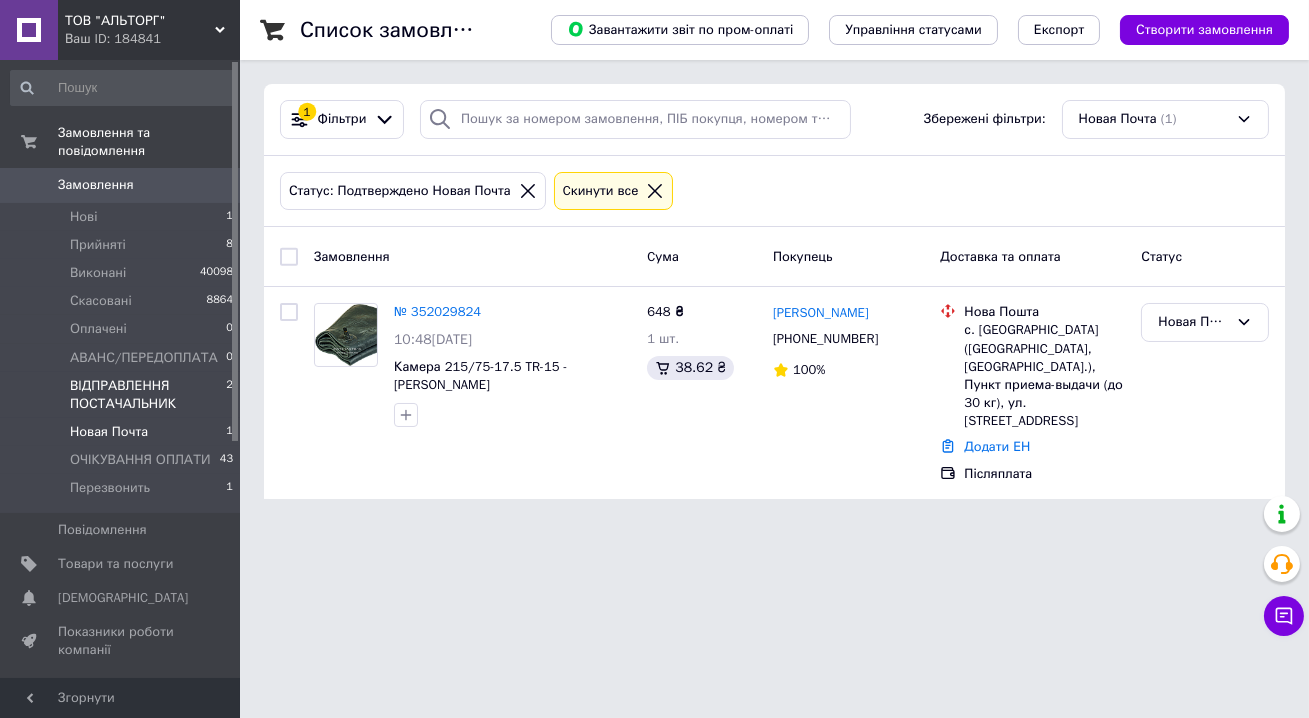 click on "ВІДПРАВЛЕННЯ ПОСТАЧАЛЬНИК" at bounding box center [148, 395] 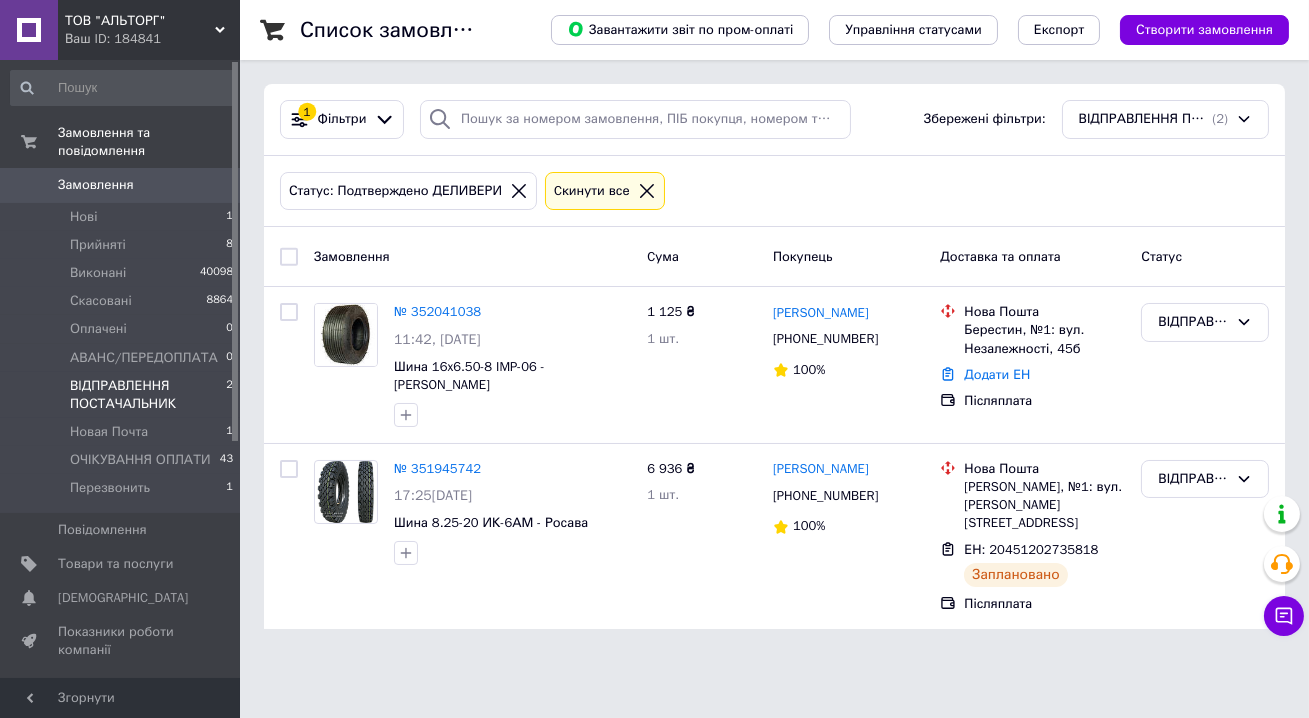 click on "Замовлення" at bounding box center (96, 185) 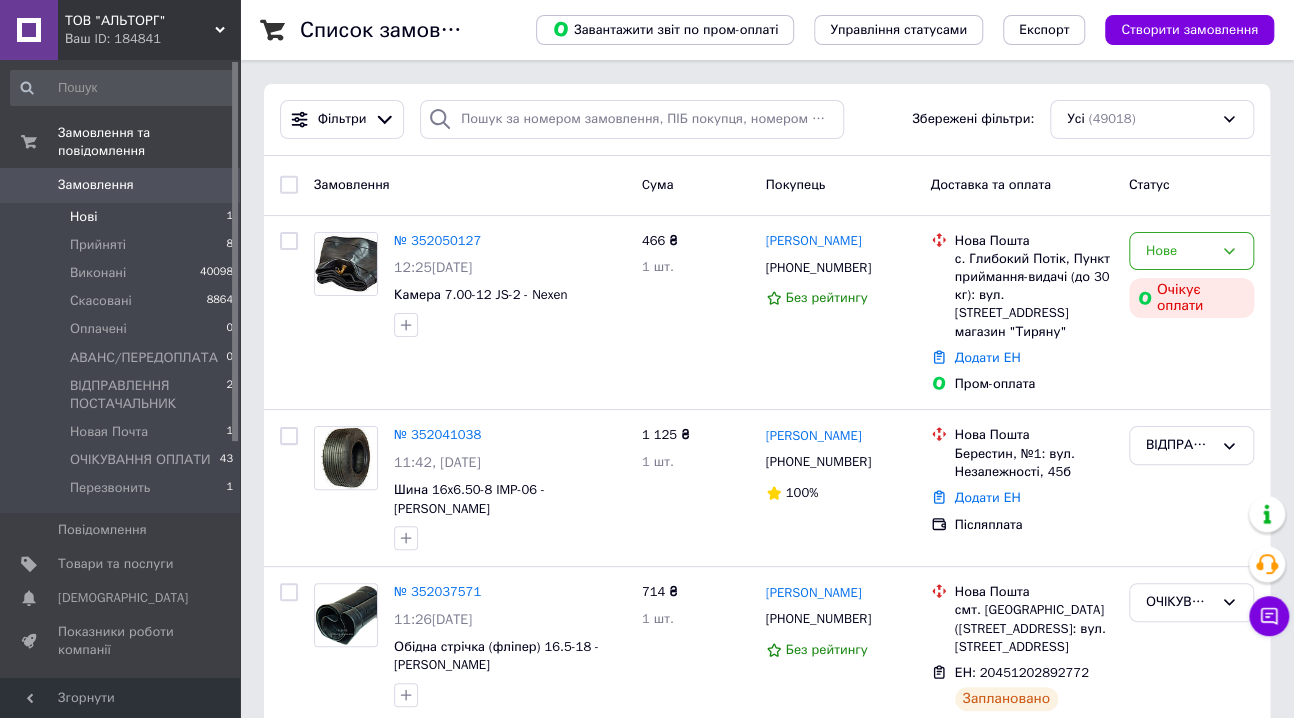 click on "Нові 1" at bounding box center (122, 217) 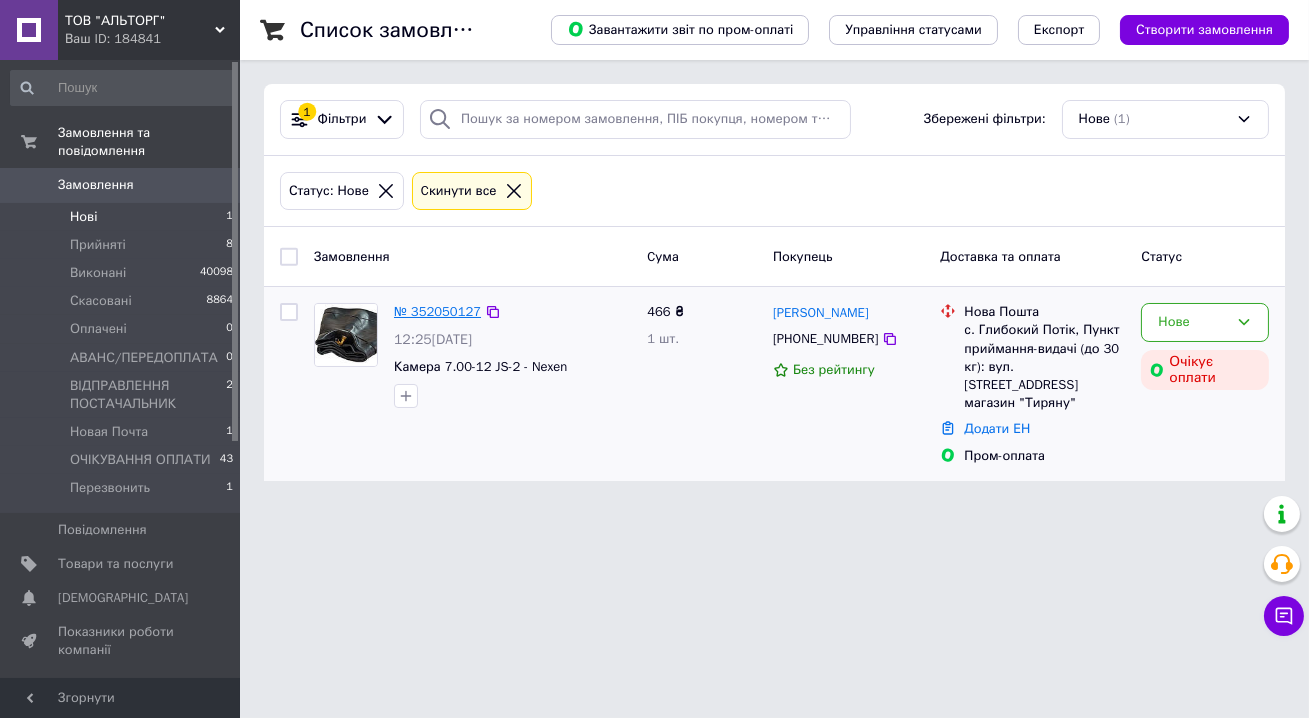 click on "№ 352050127" at bounding box center [437, 311] 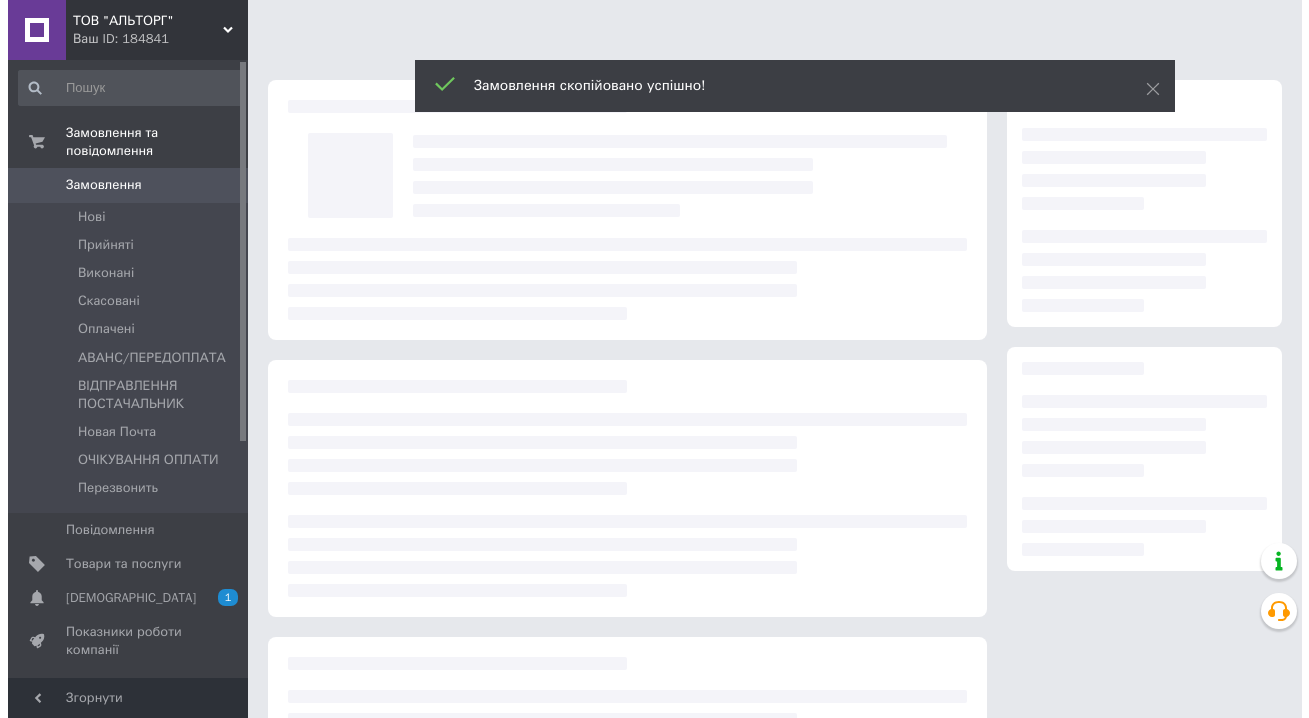 scroll, scrollTop: 0, scrollLeft: 0, axis: both 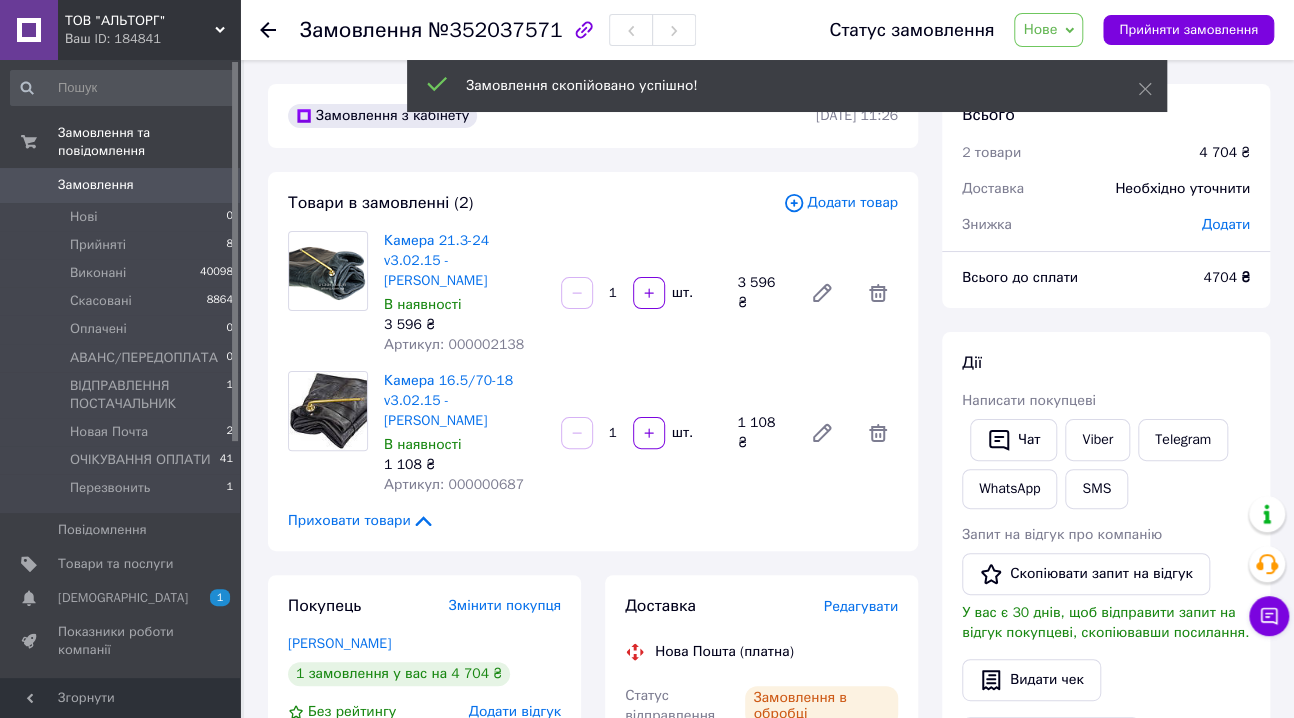 click on "Додати товар" at bounding box center [840, 203] 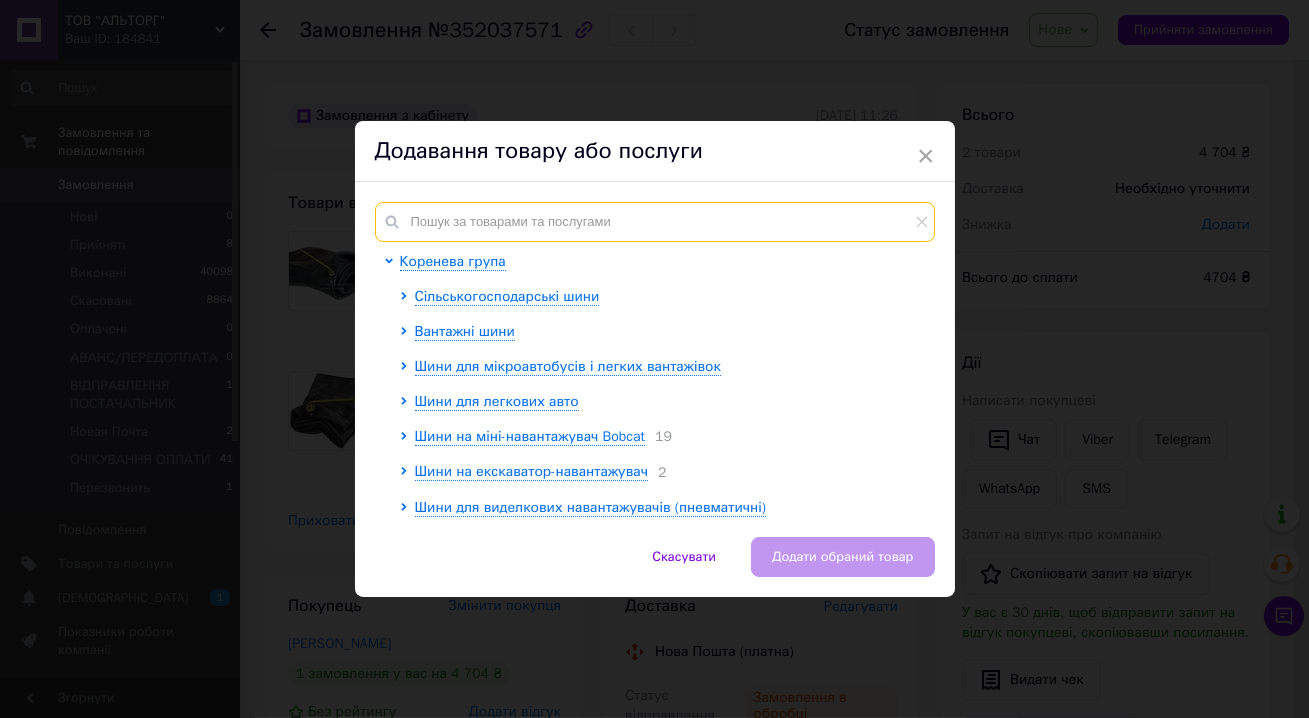 click at bounding box center (655, 222) 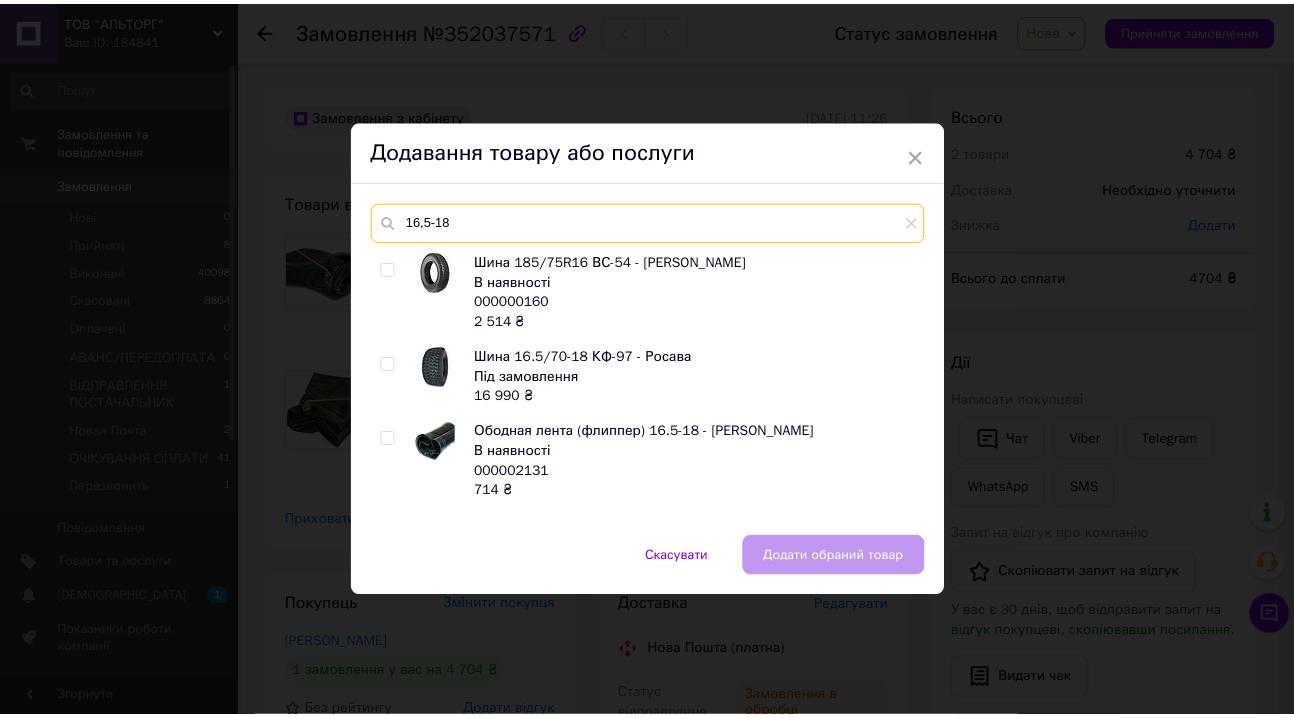scroll, scrollTop: 90, scrollLeft: 0, axis: vertical 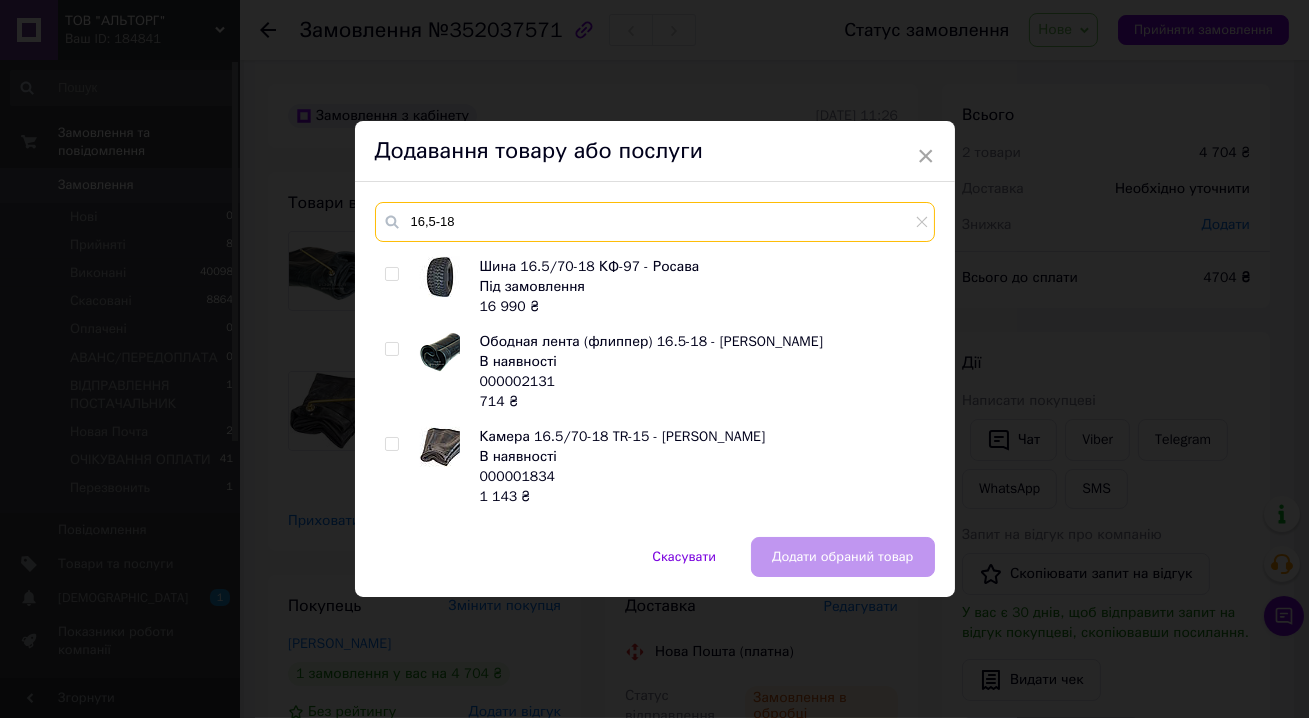 type on "16,5-18" 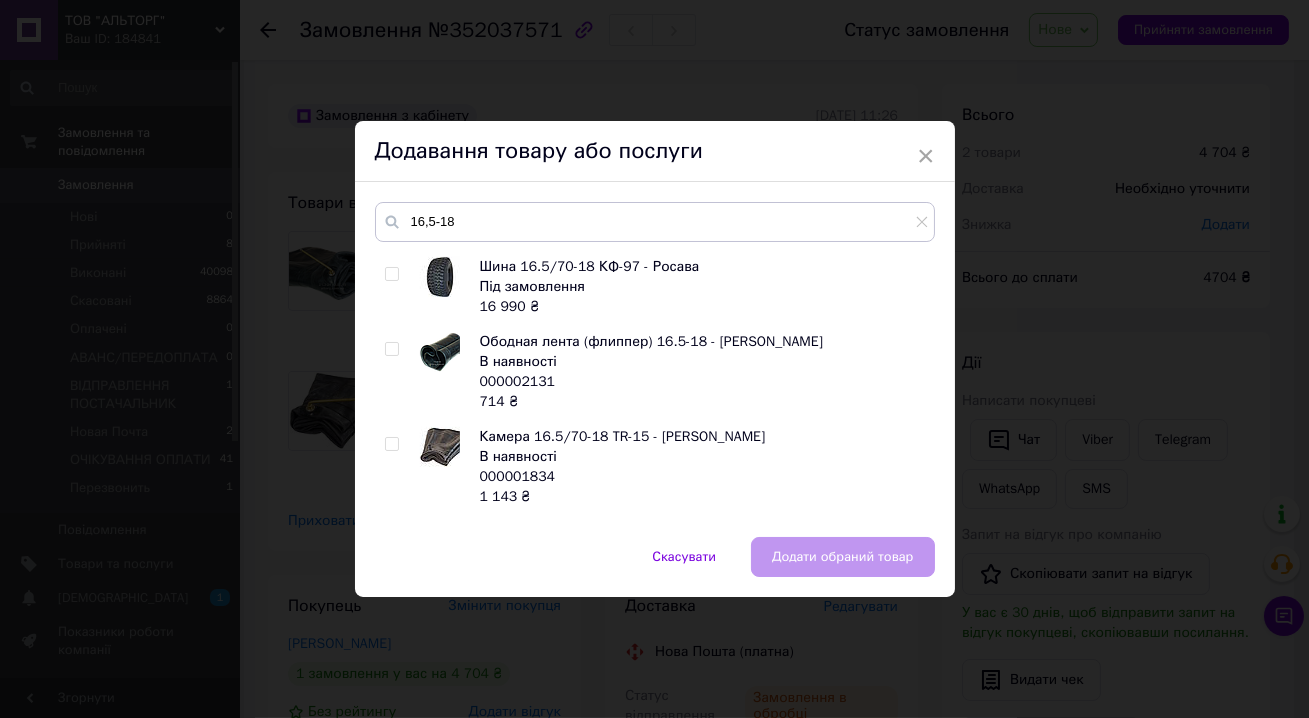 click at bounding box center (391, 349) 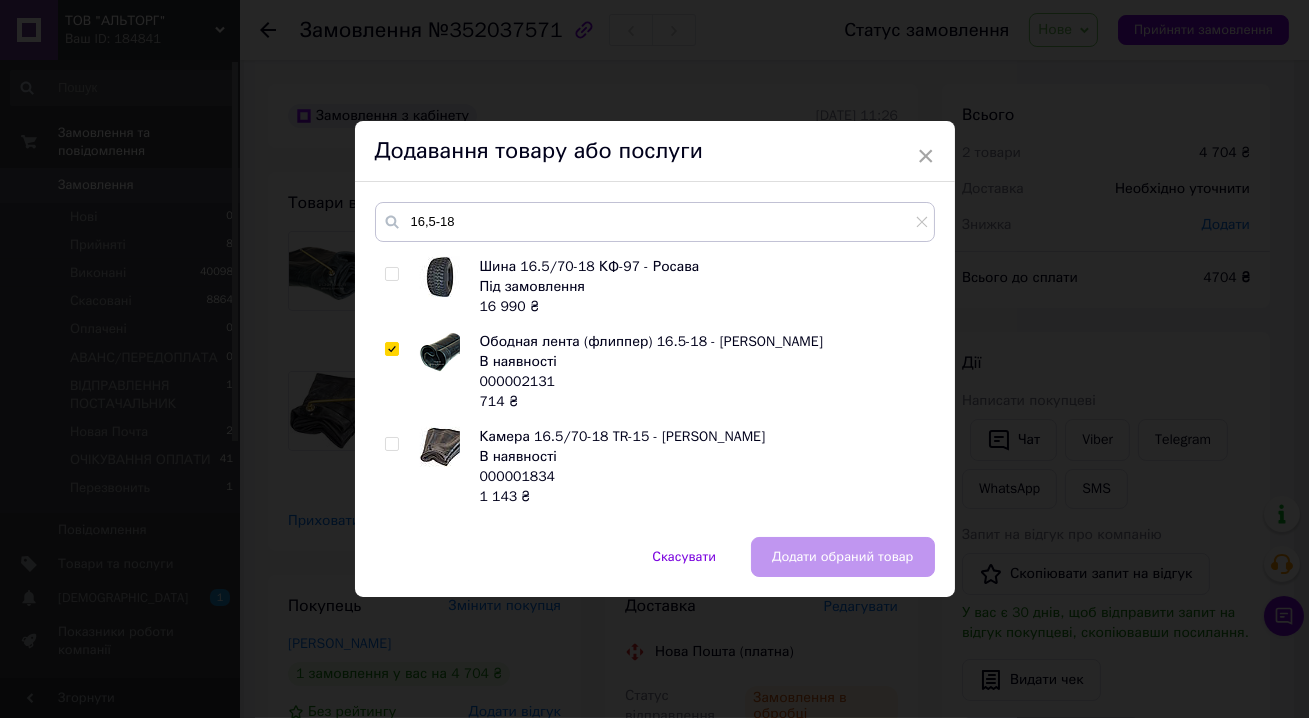 checkbox on "true" 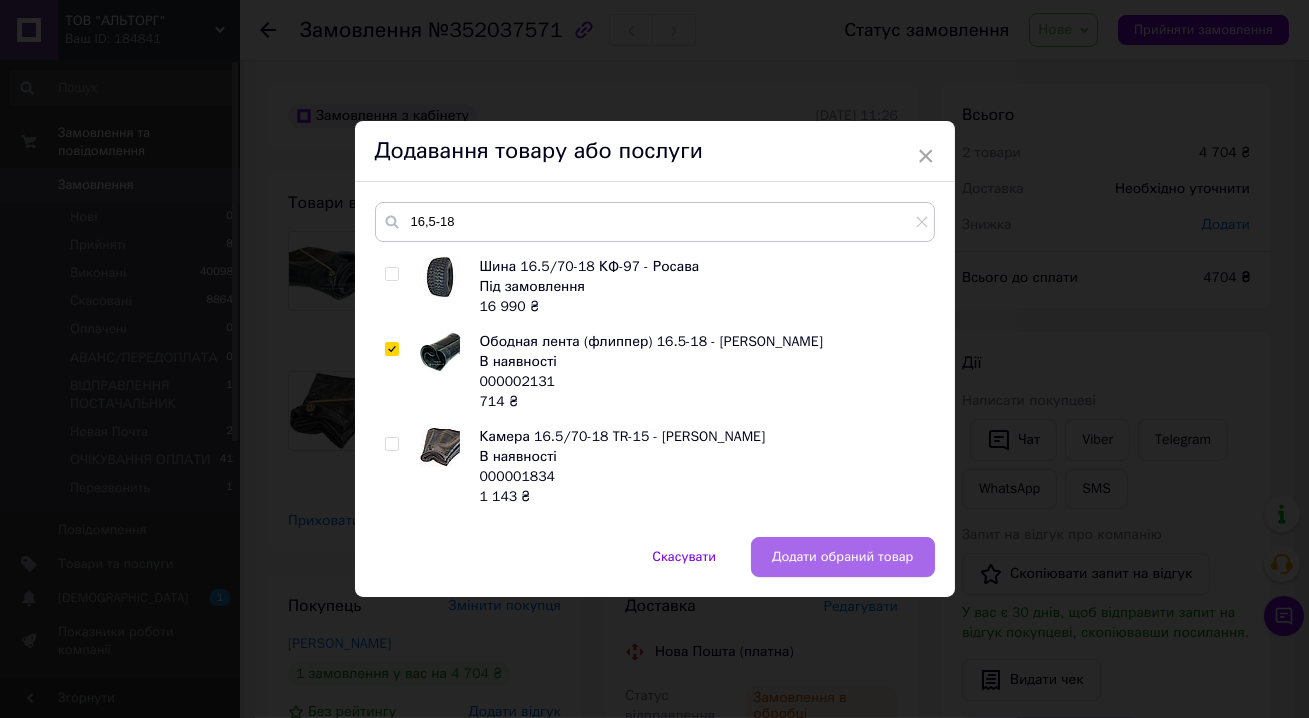 click on "Додати обраний товар" at bounding box center [843, 557] 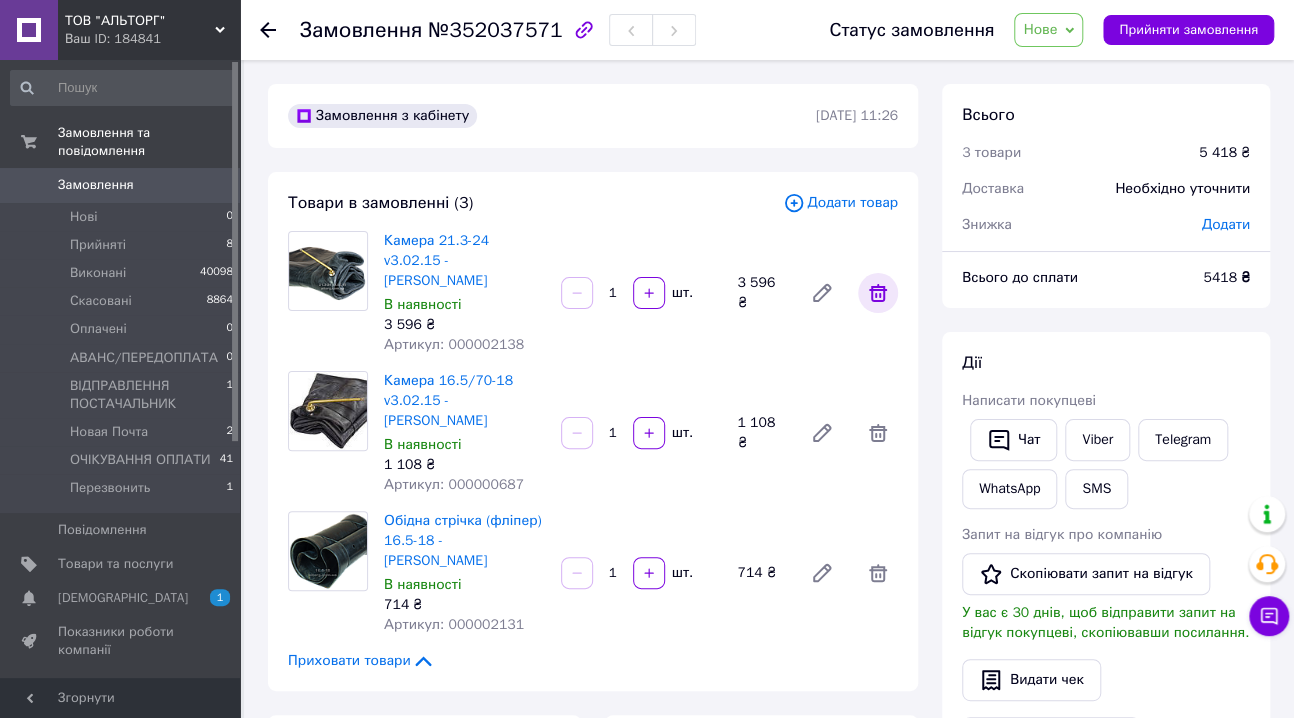 click 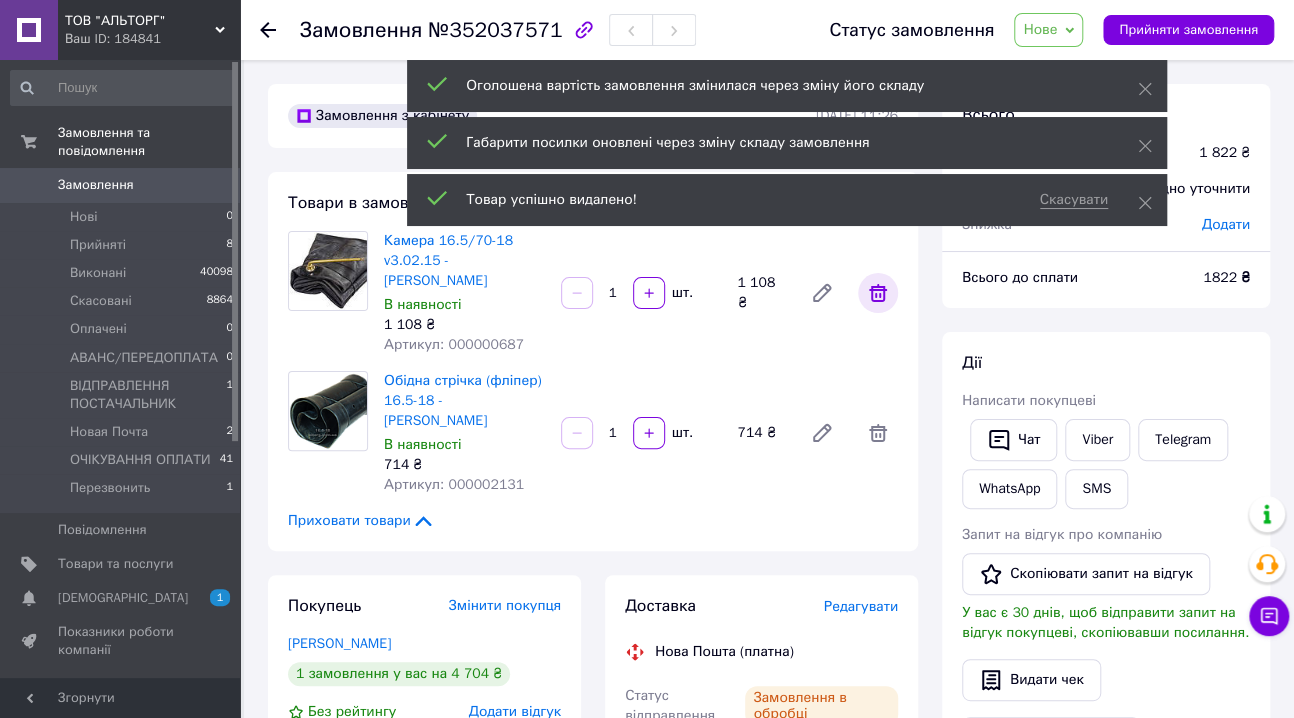 click 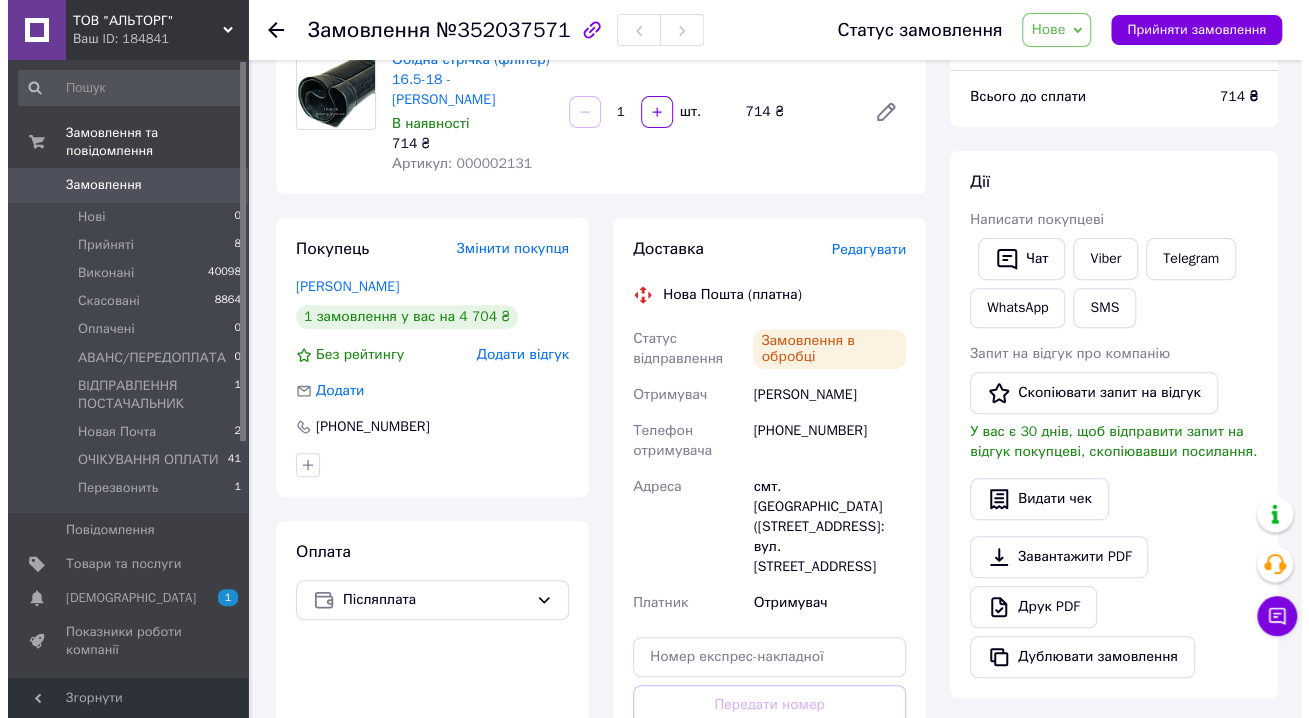 scroll, scrollTop: 0, scrollLeft: 0, axis: both 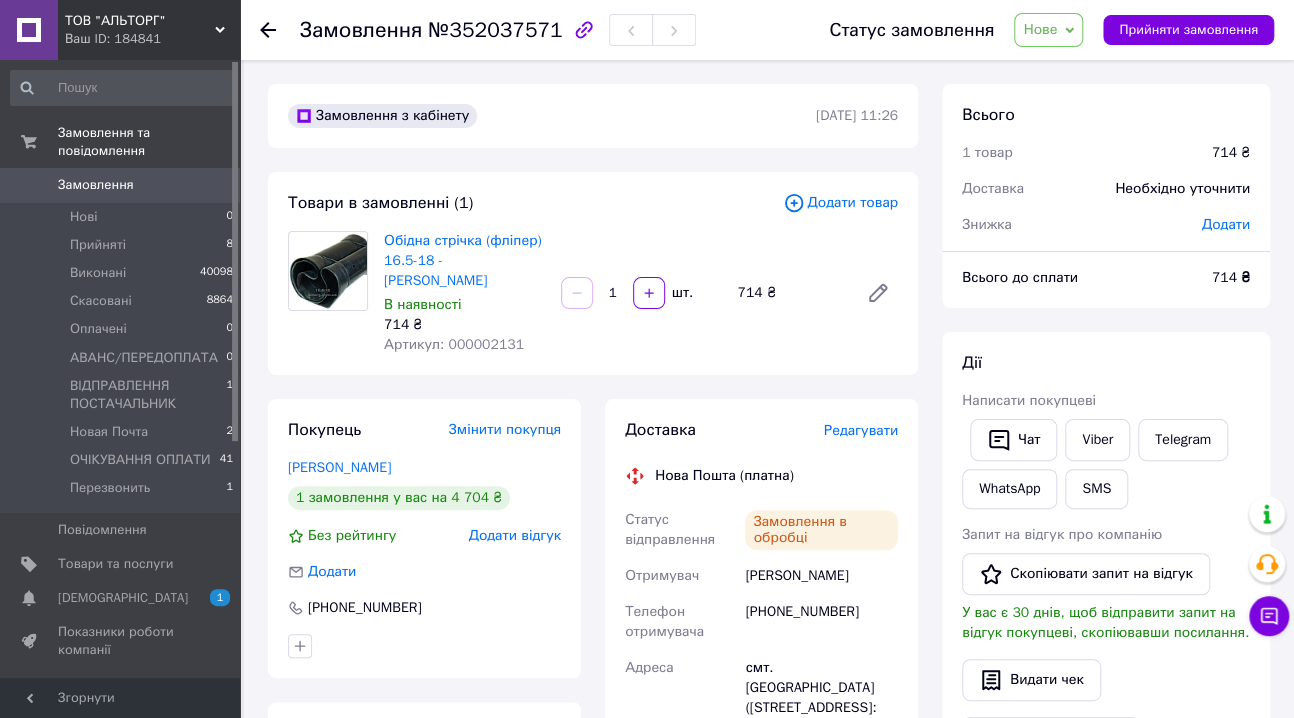 click on "Редагувати" at bounding box center [861, 430] 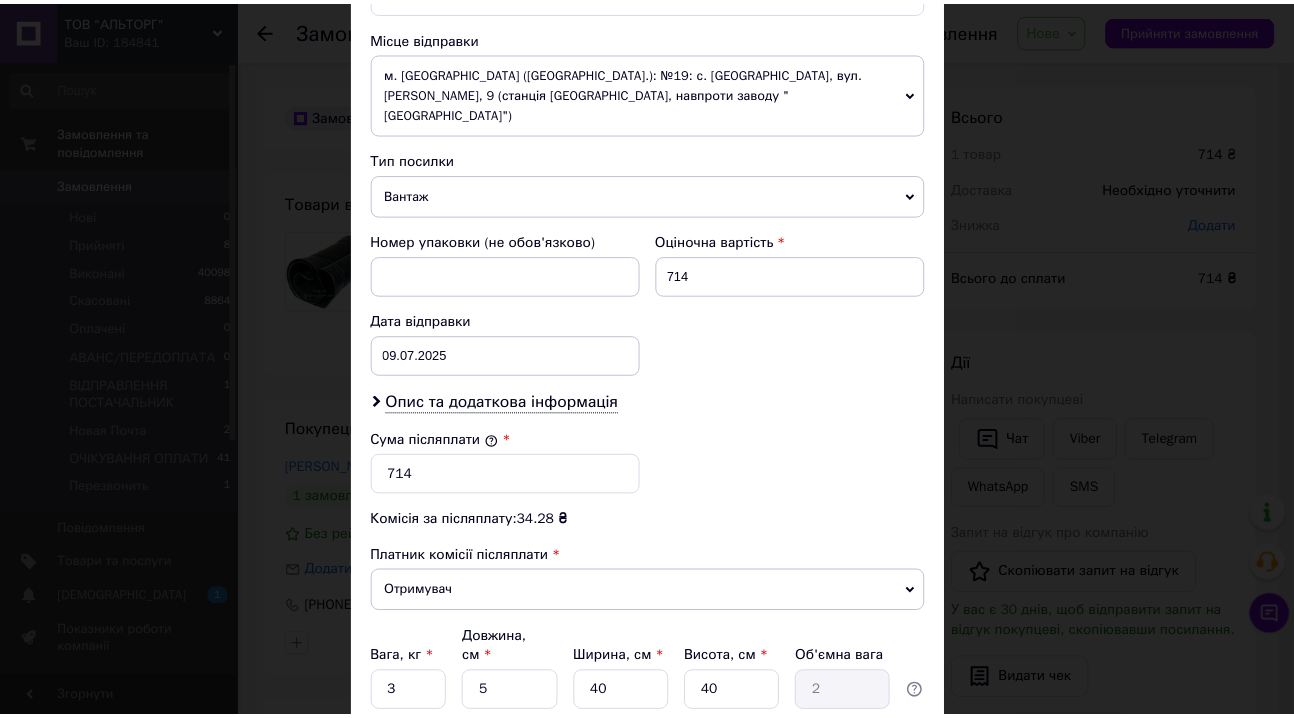scroll, scrollTop: 727, scrollLeft: 0, axis: vertical 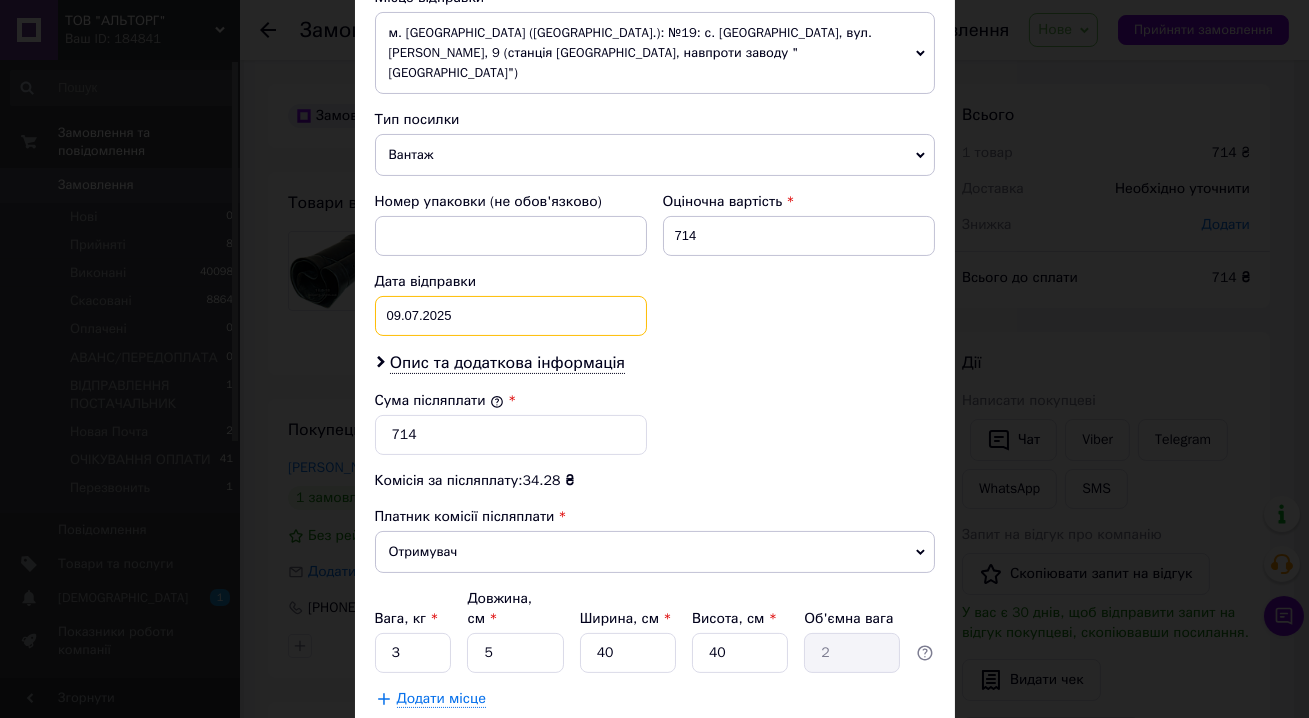 click on "09.07.2025 < 2025 > < Июль > Пн Вт Ср Чт Пт Сб Вс 30 1 2 3 4 5 6 7 8 9 10 11 12 13 14 15 16 17 18 19 20 21 22 23 24 25 26 27 28 29 30 31 1 2 3 4 5 6 7 8 9 10" at bounding box center [511, 316] 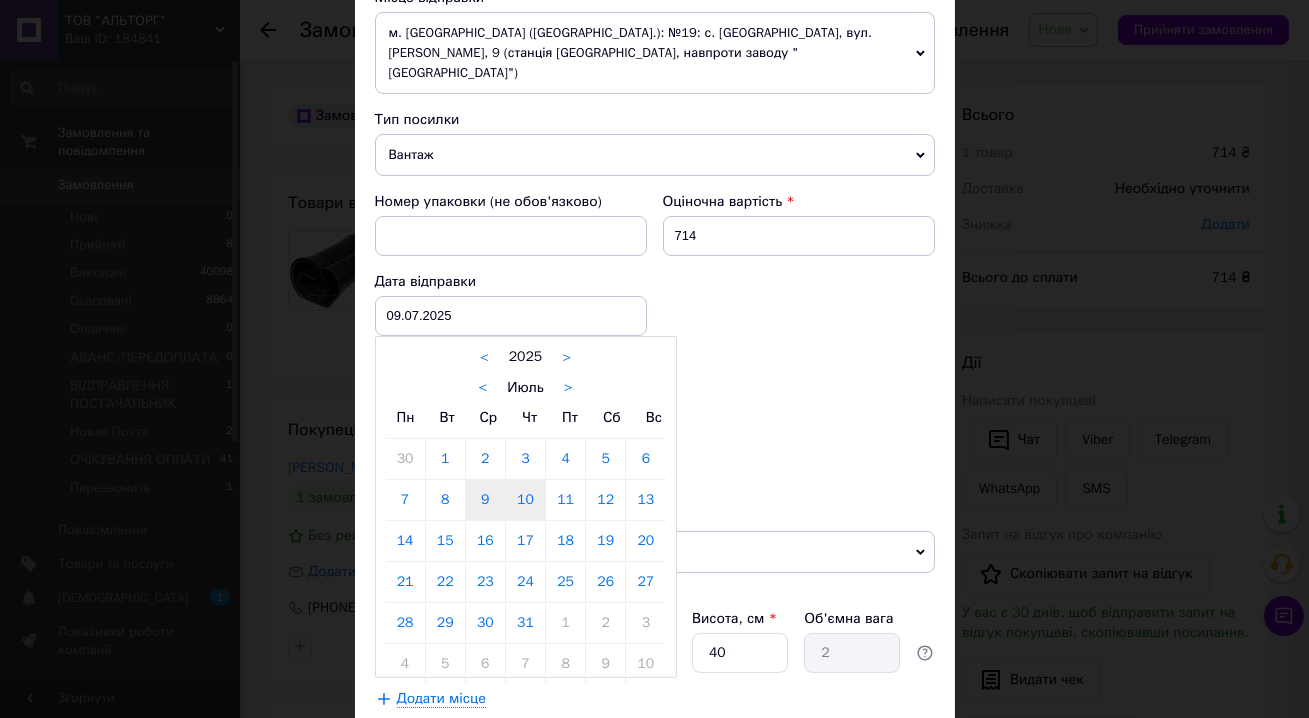 click on "10" at bounding box center (525, 500) 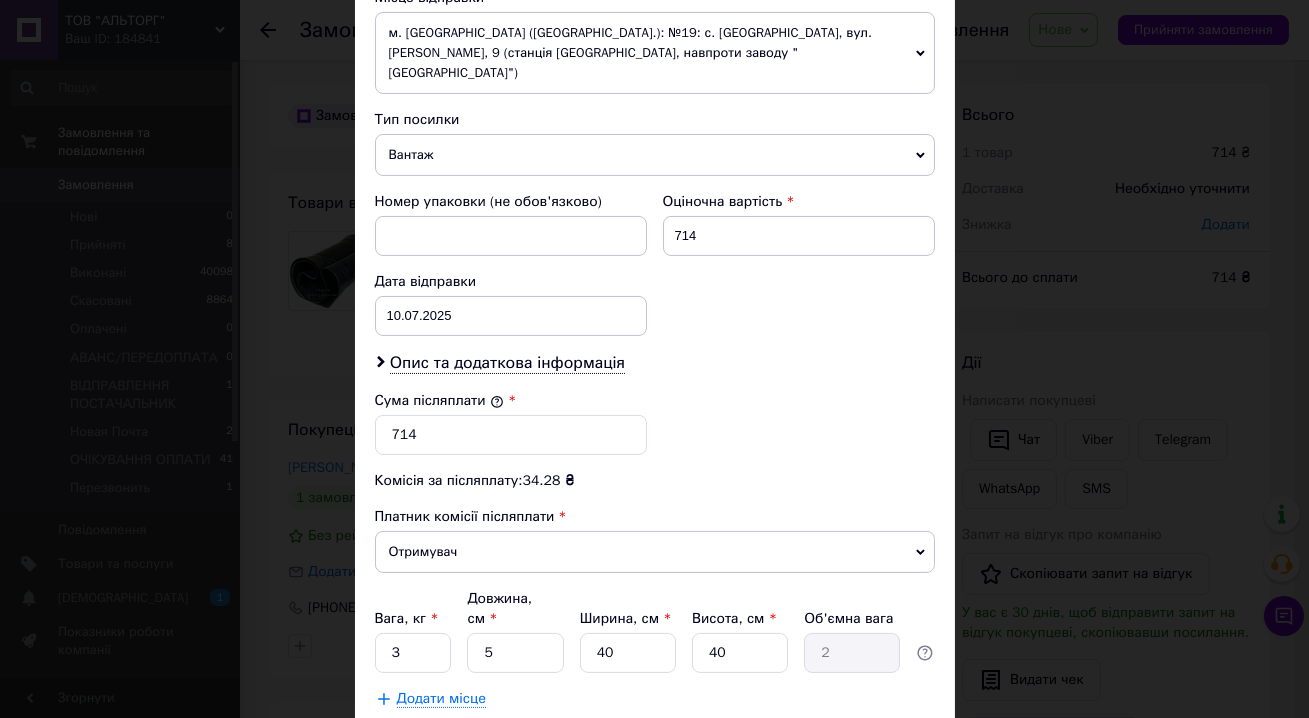click on "Зберегти" at bounding box center [885, 749] 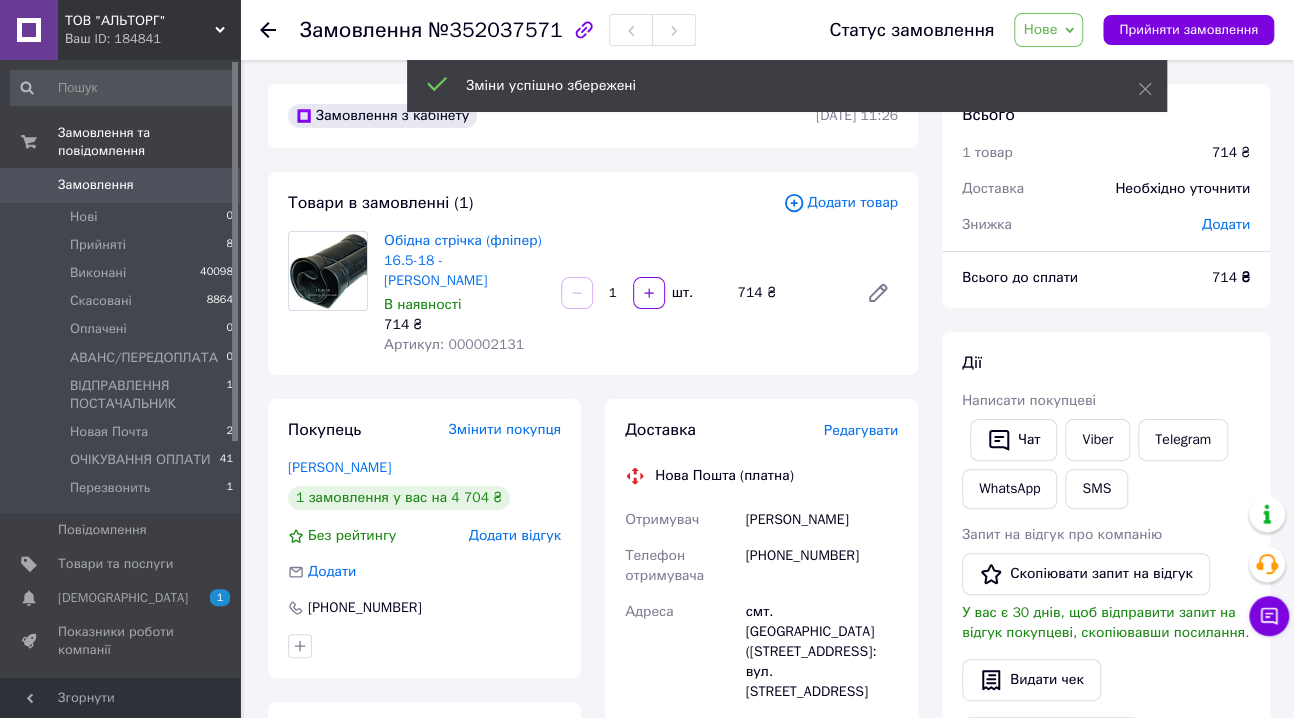 click on "Нове" at bounding box center [1040, 29] 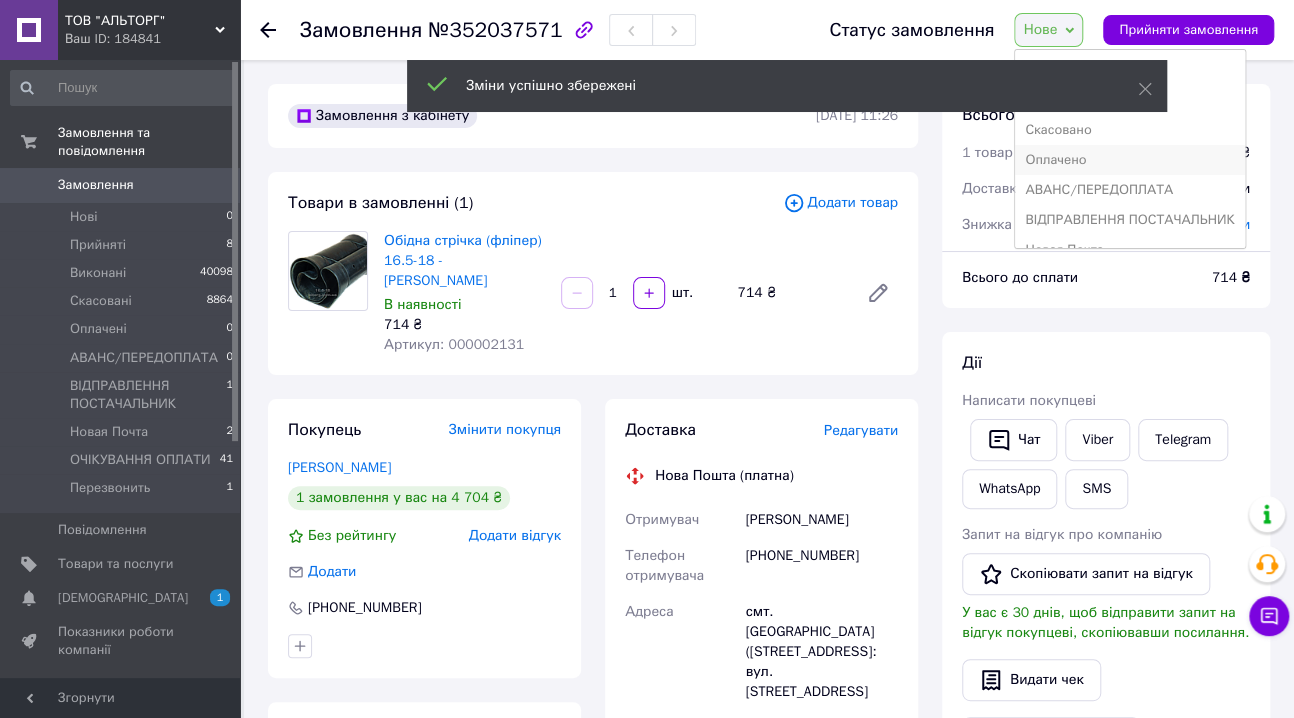 scroll, scrollTop: 81, scrollLeft: 0, axis: vertical 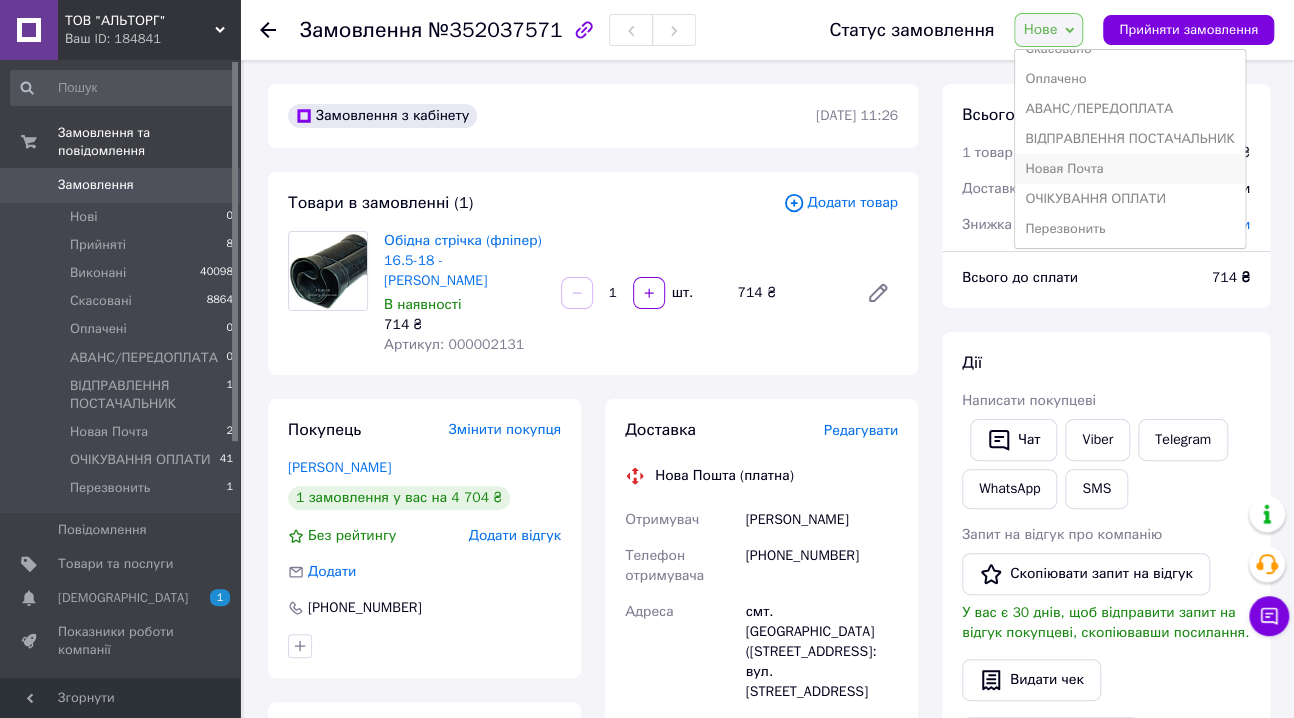 click on "Новая Почта" at bounding box center (1129, 169) 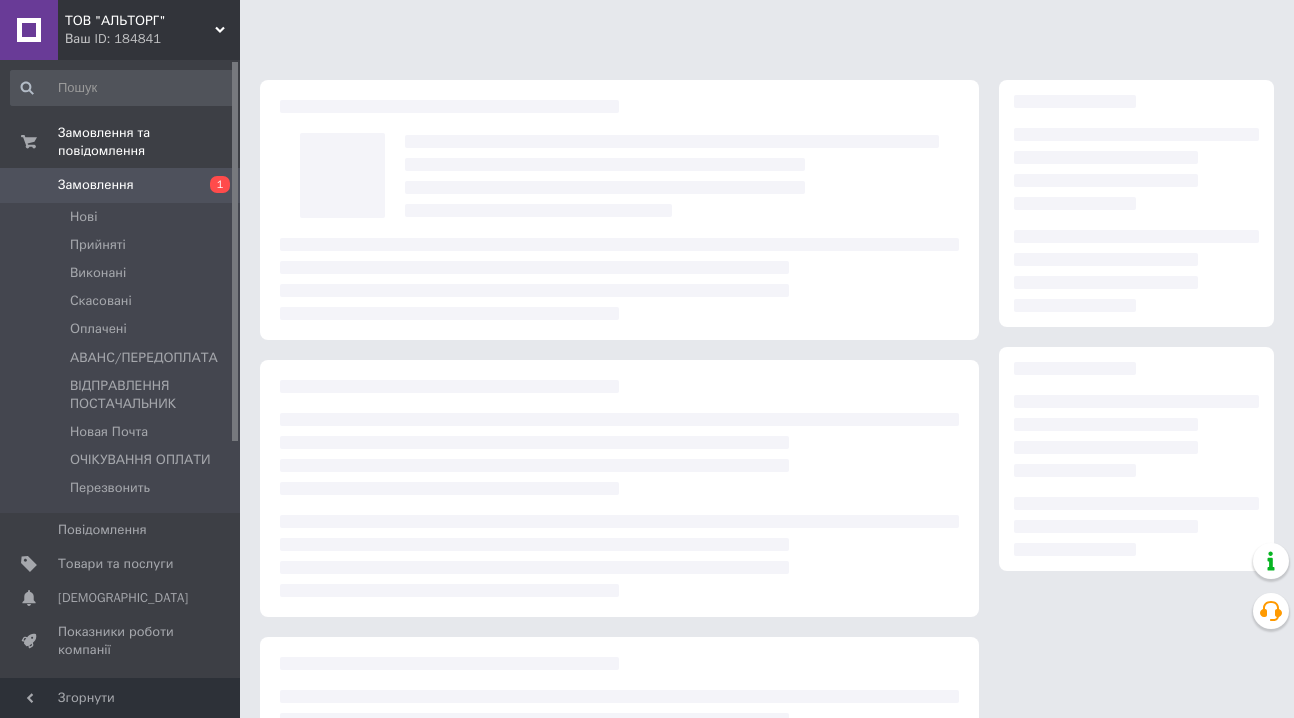 scroll, scrollTop: 0, scrollLeft: 0, axis: both 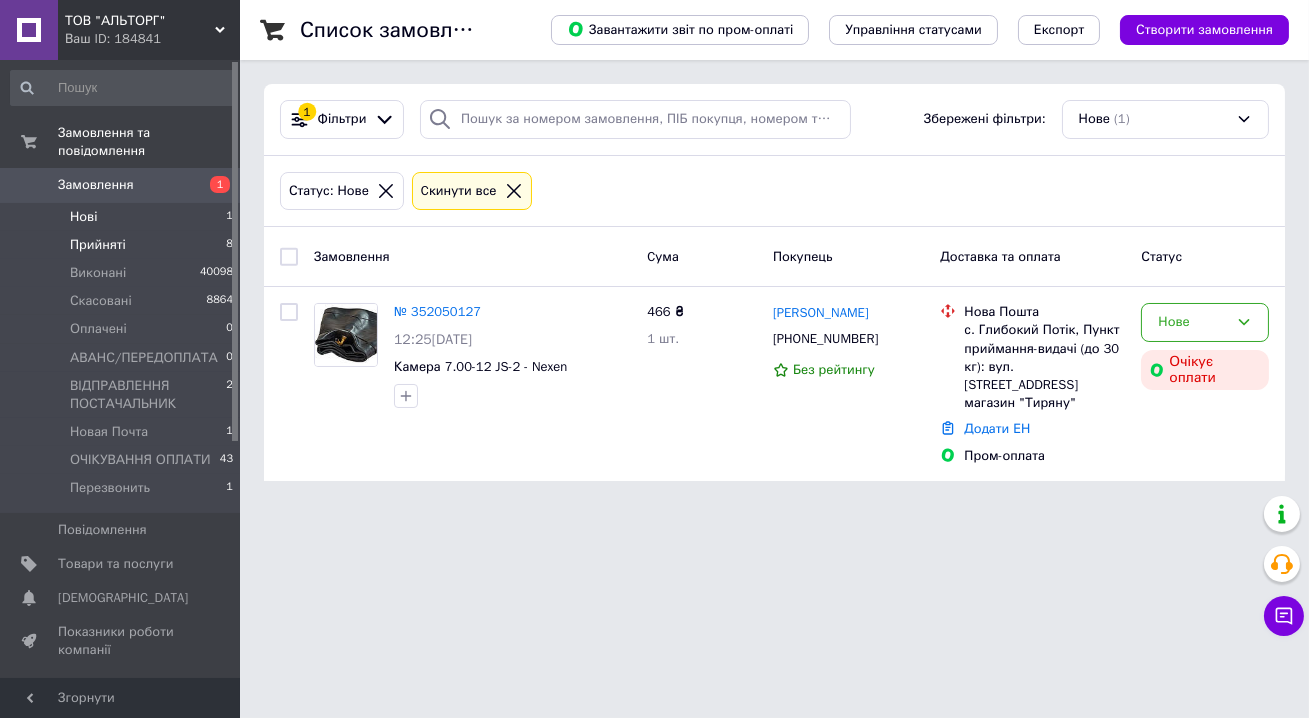 click on "Прийняті" at bounding box center (98, 245) 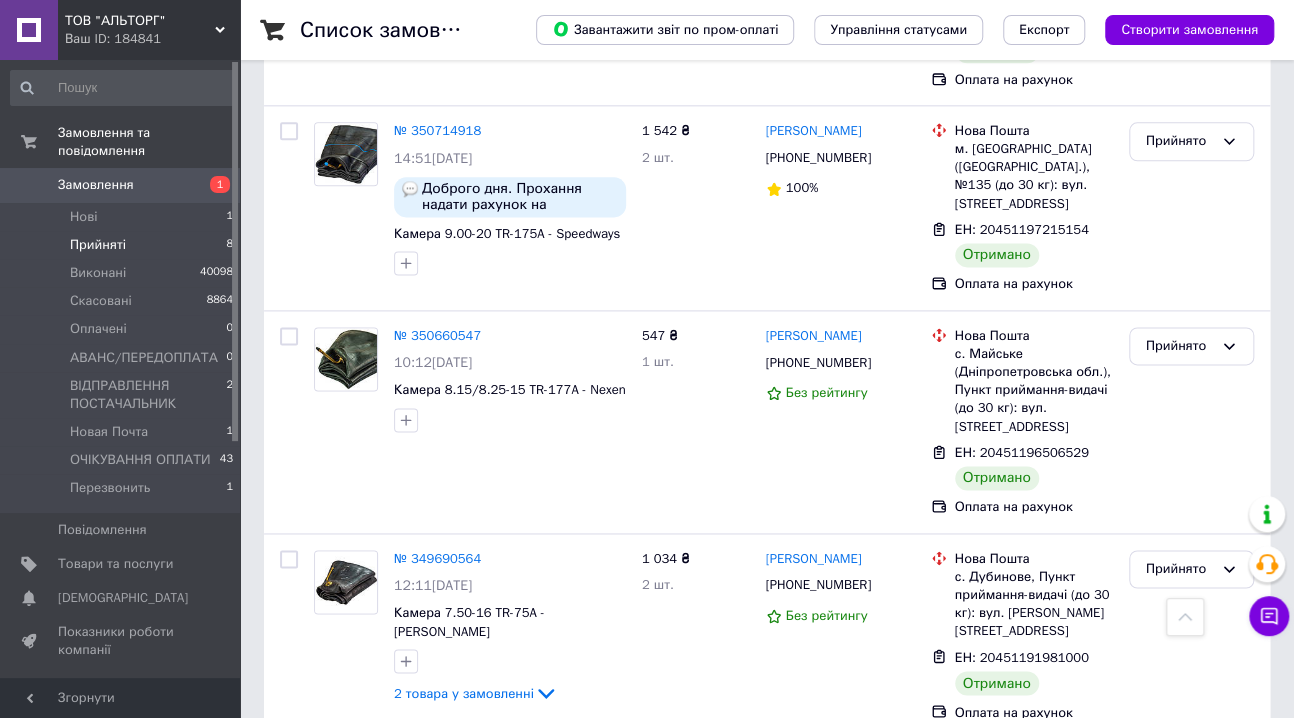 scroll, scrollTop: 1125, scrollLeft: 0, axis: vertical 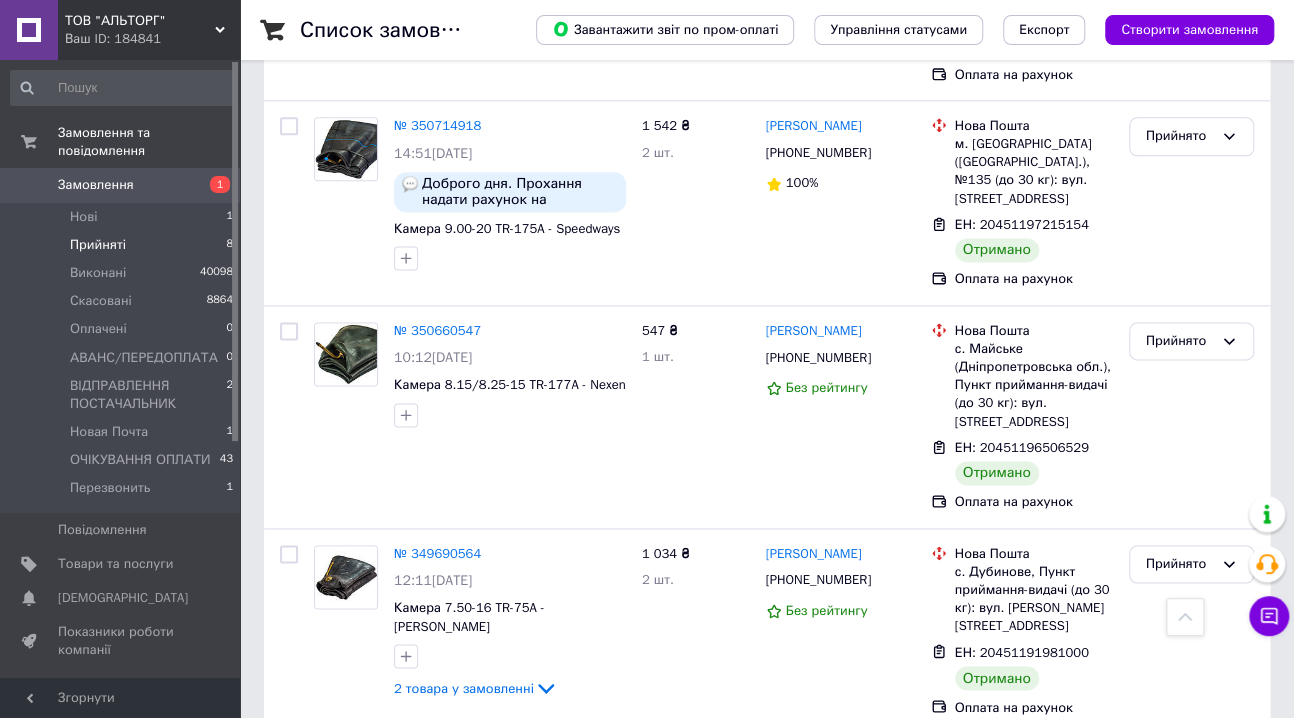 click on "Замовлення" at bounding box center (96, 185) 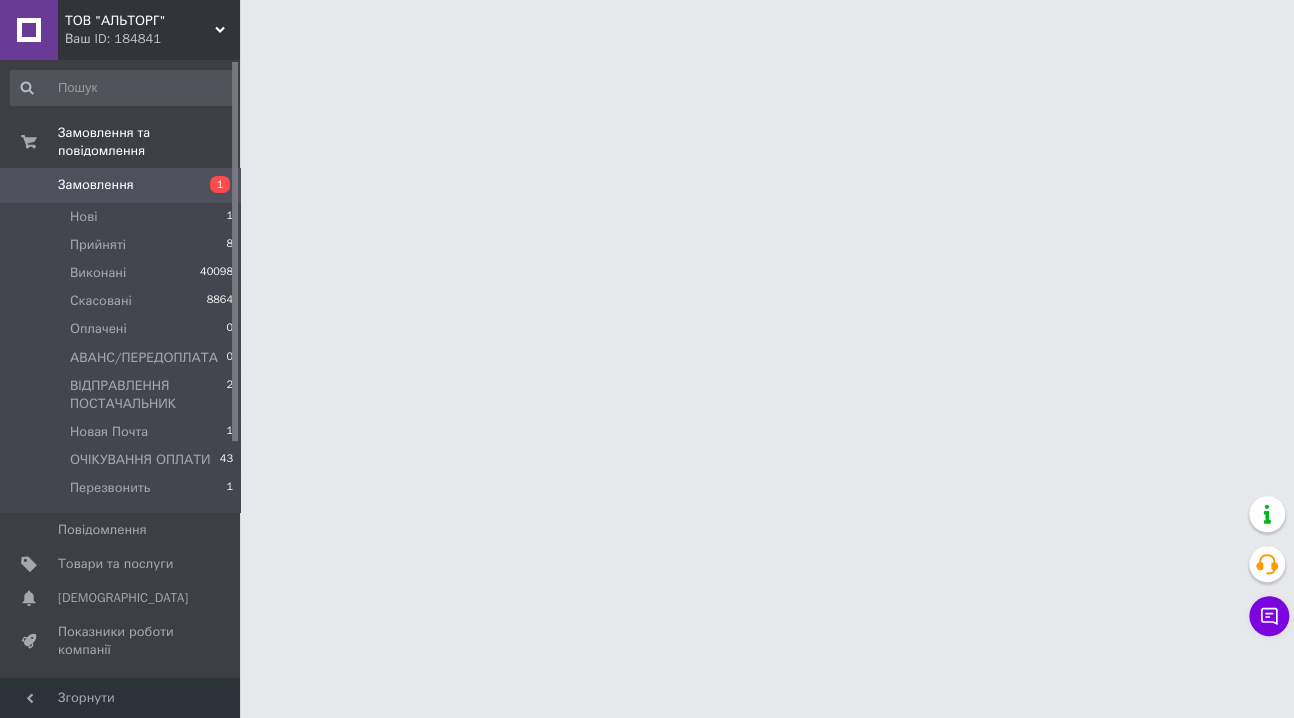 scroll, scrollTop: 0, scrollLeft: 0, axis: both 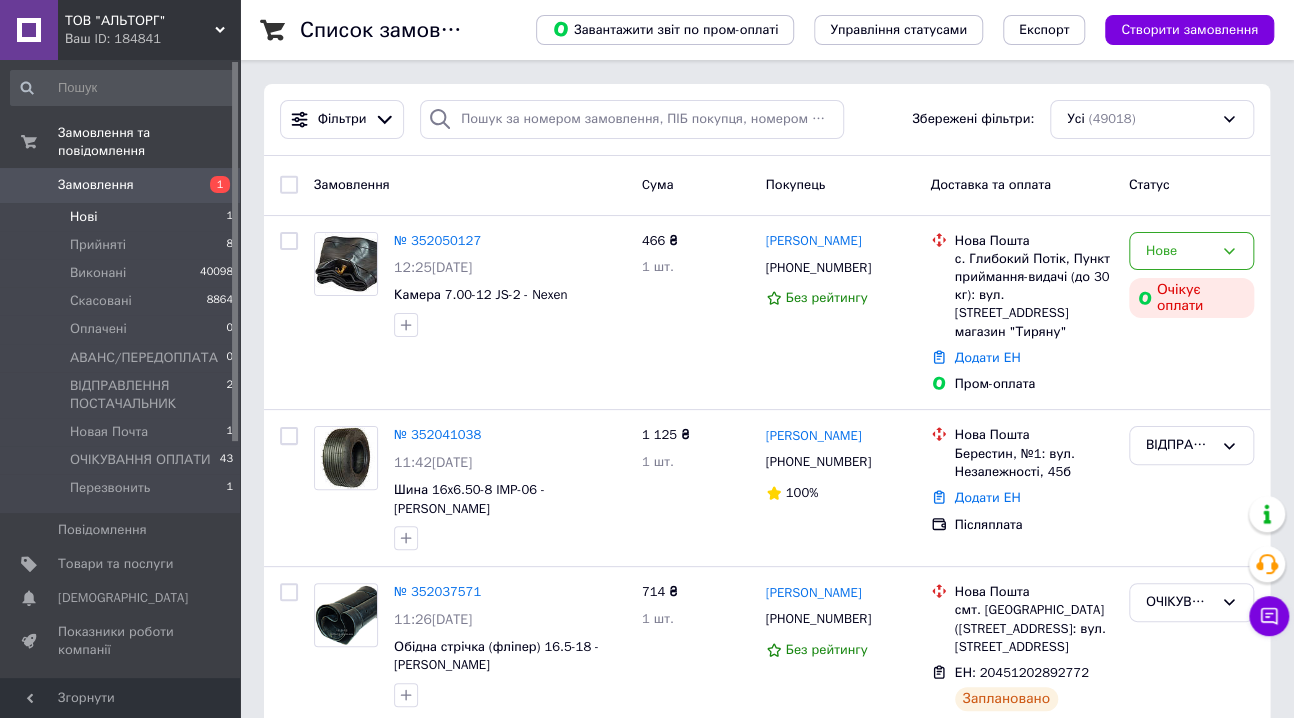 click on "Нові" at bounding box center (83, 217) 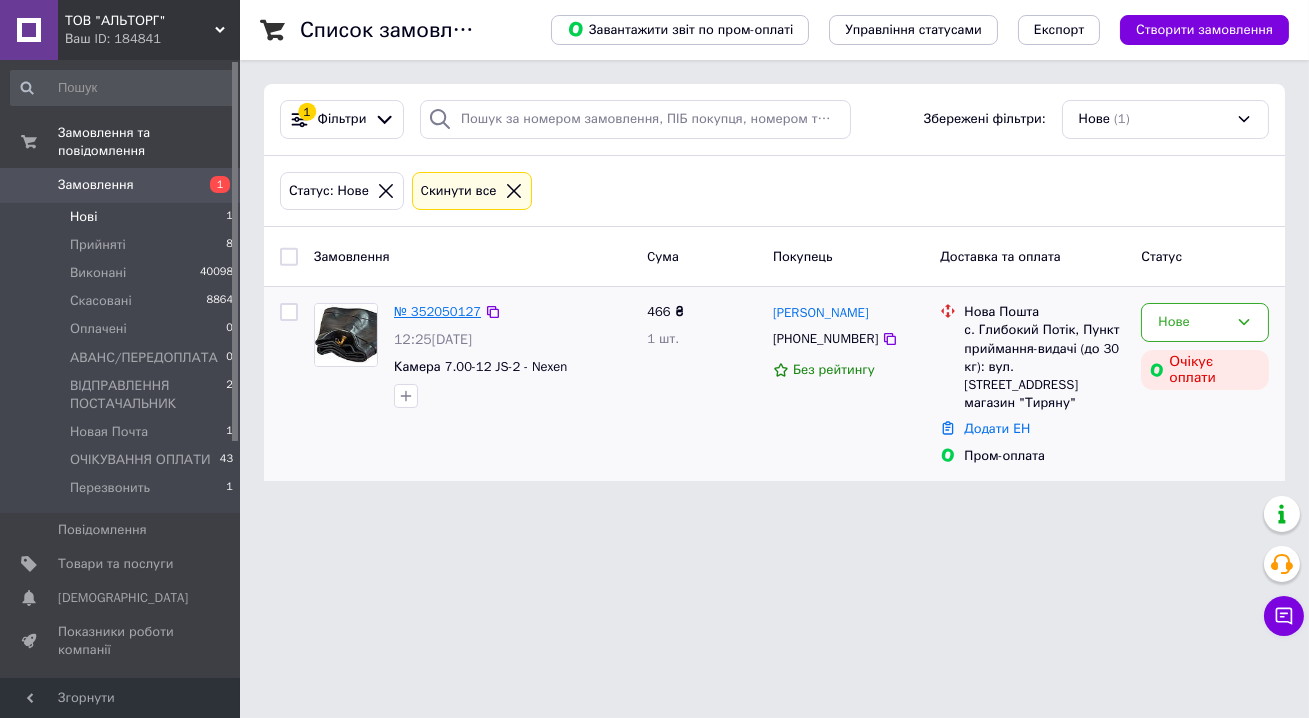 click on "№ 352050127" at bounding box center (437, 311) 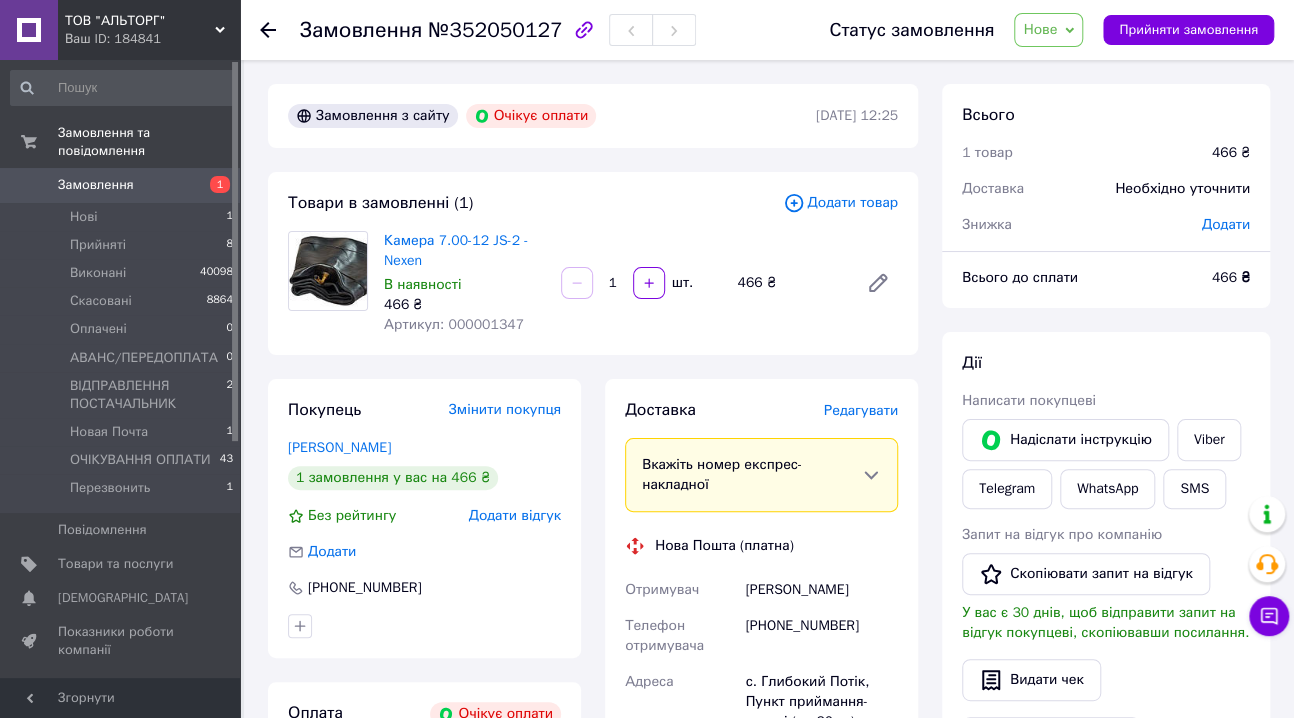 click on "Нове" at bounding box center (1040, 29) 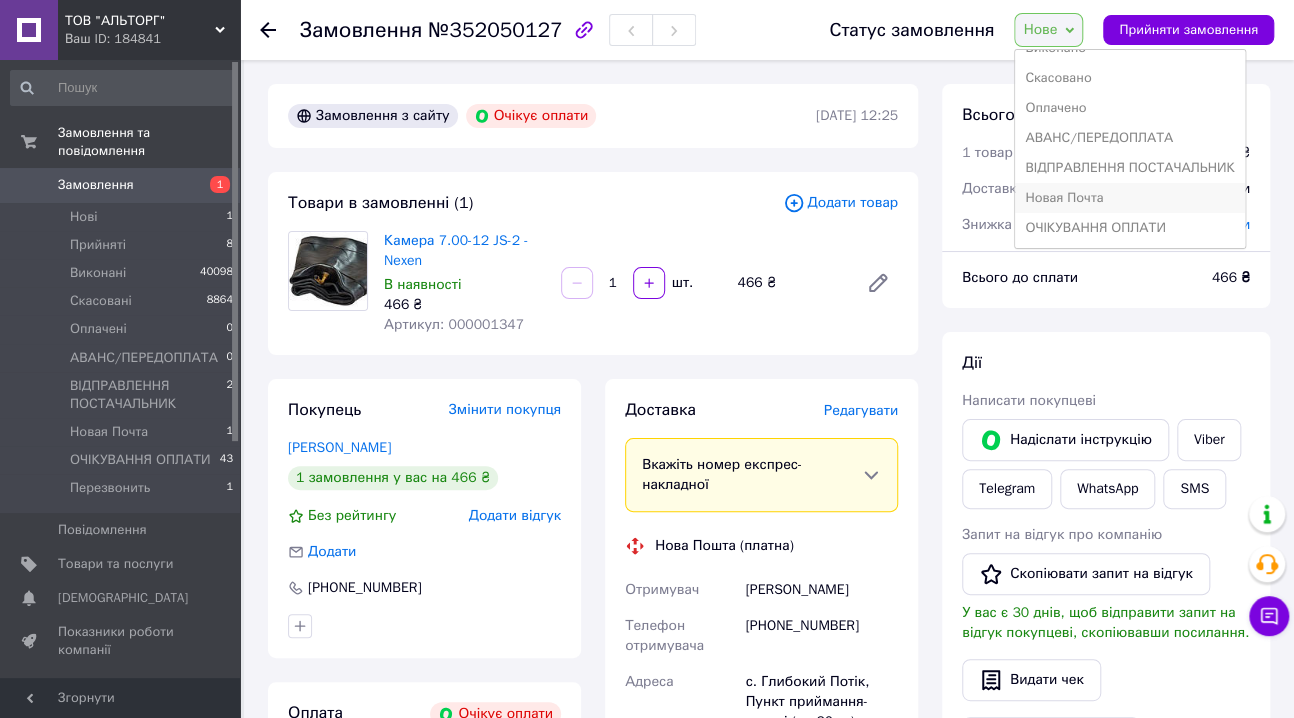 scroll, scrollTop: 81, scrollLeft: 0, axis: vertical 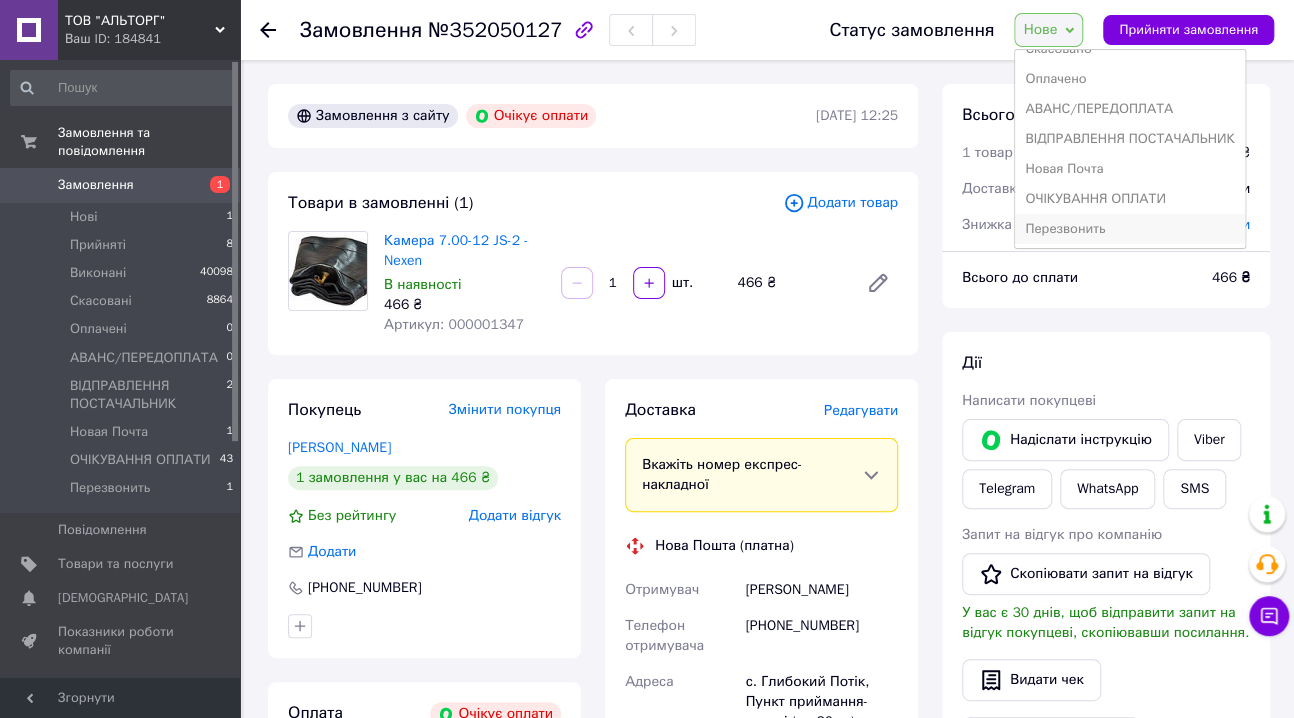 click on "Перезвонить" at bounding box center (1129, 229) 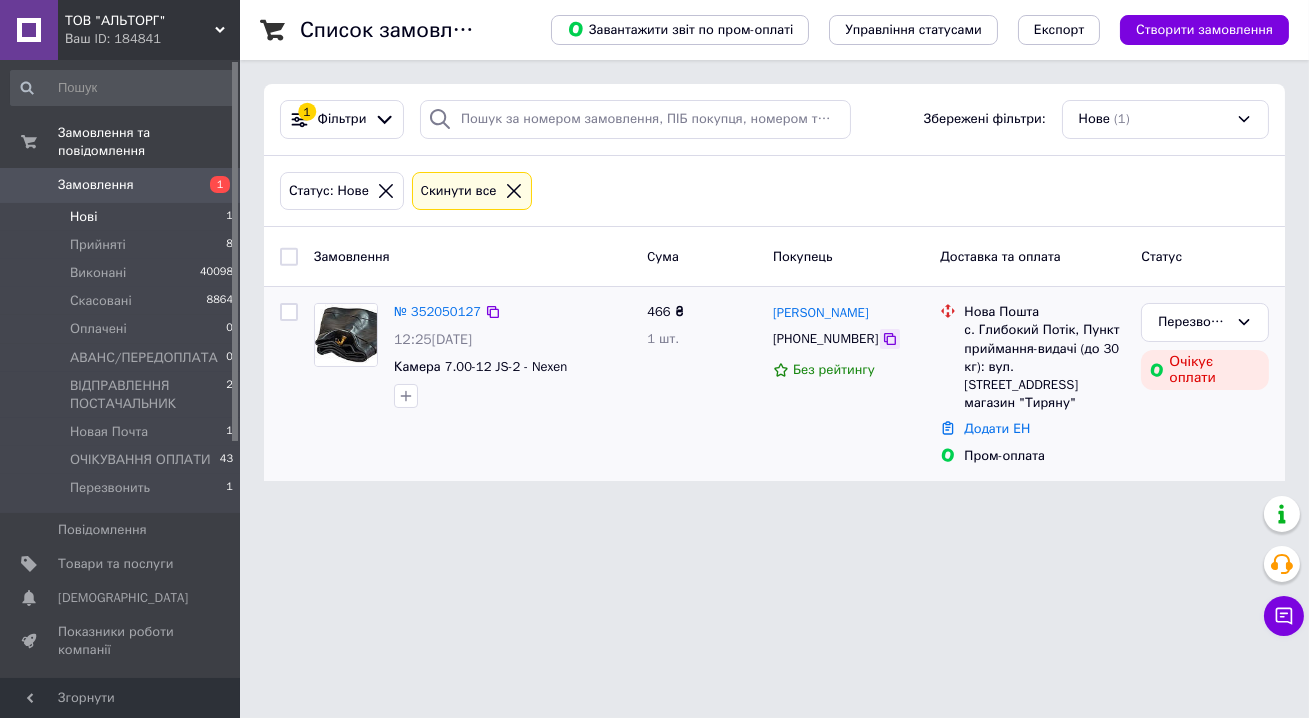 click 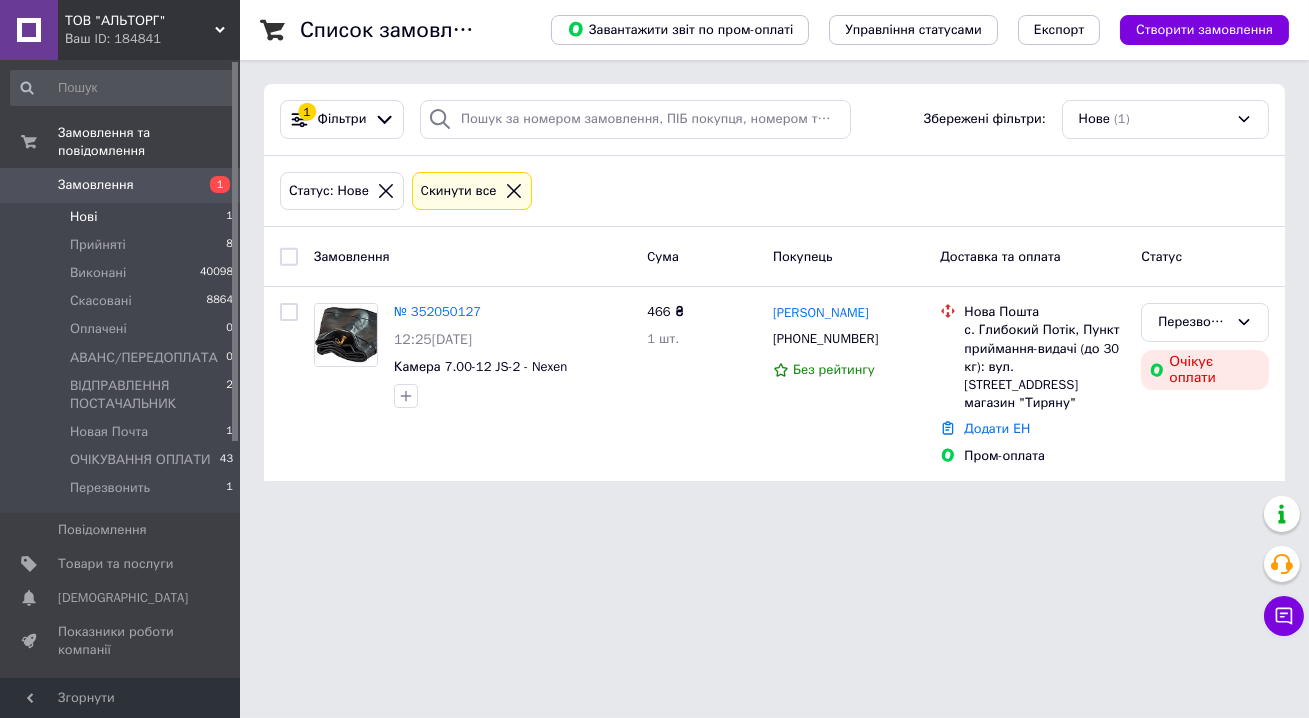 click on "Нові" at bounding box center (83, 217) 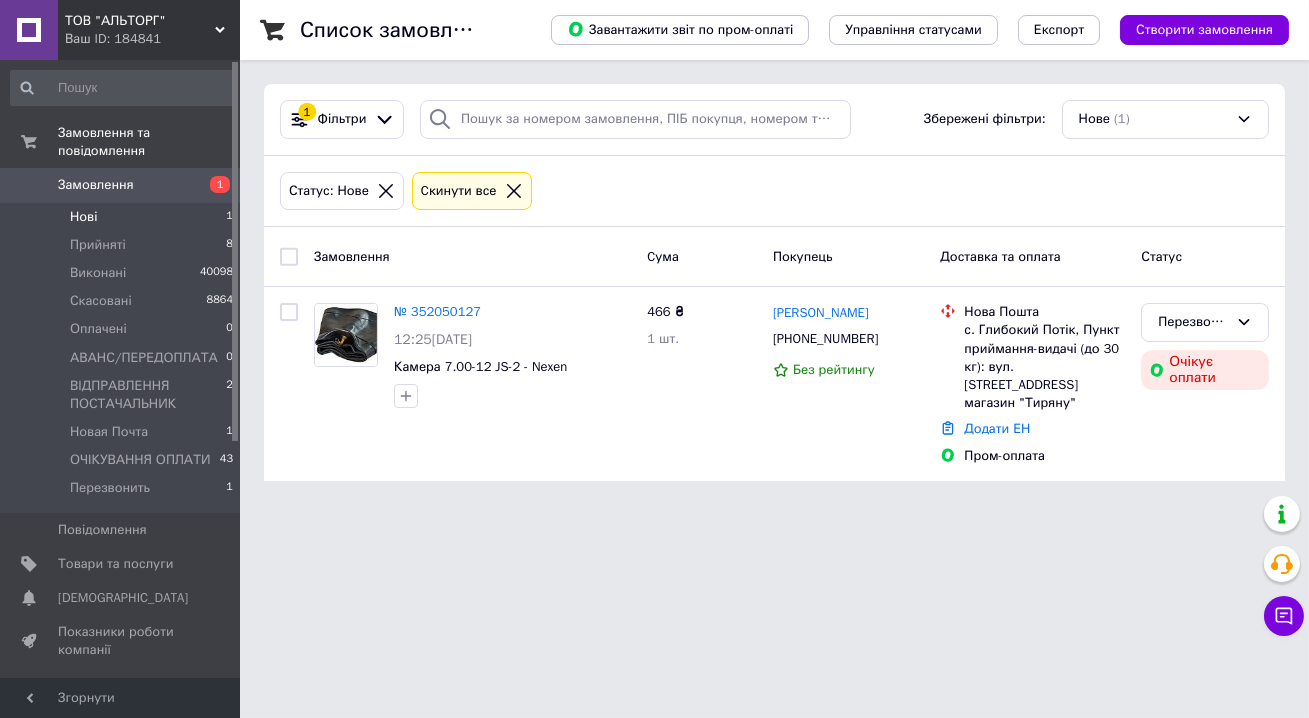 click on "Замовлення" at bounding box center [96, 185] 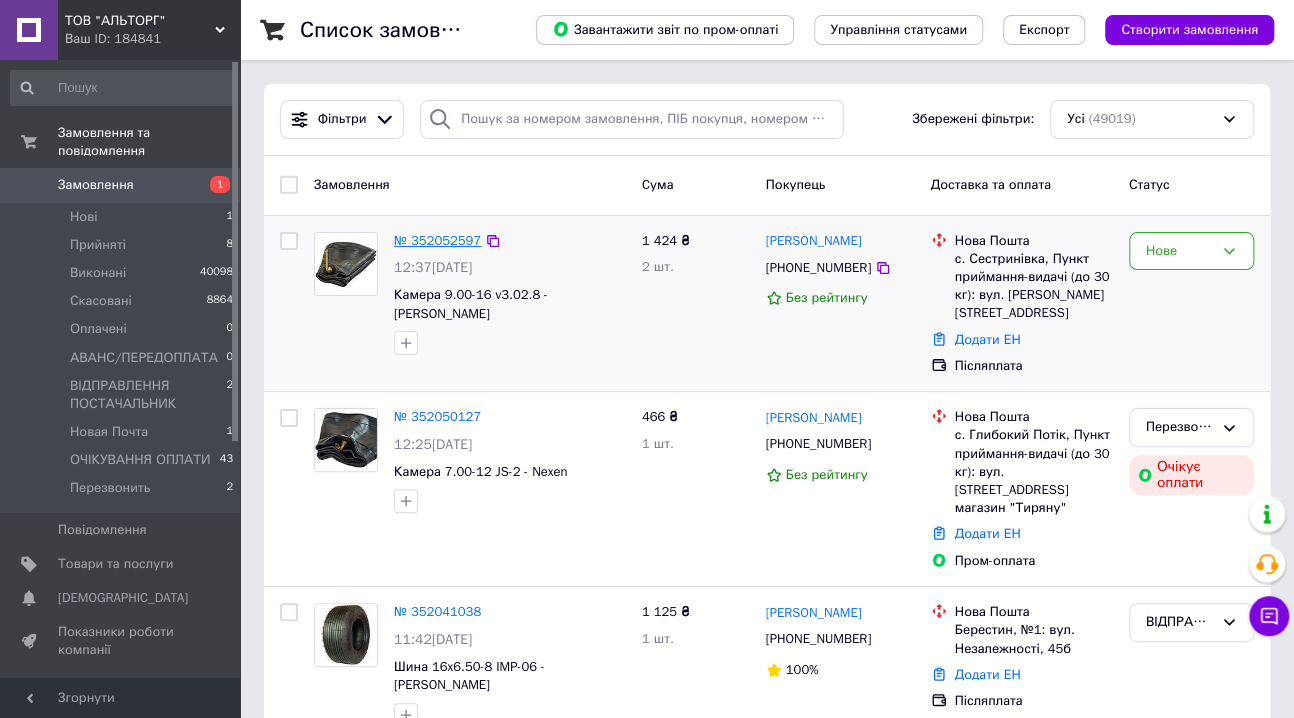 click on "№ 352052597" at bounding box center (437, 240) 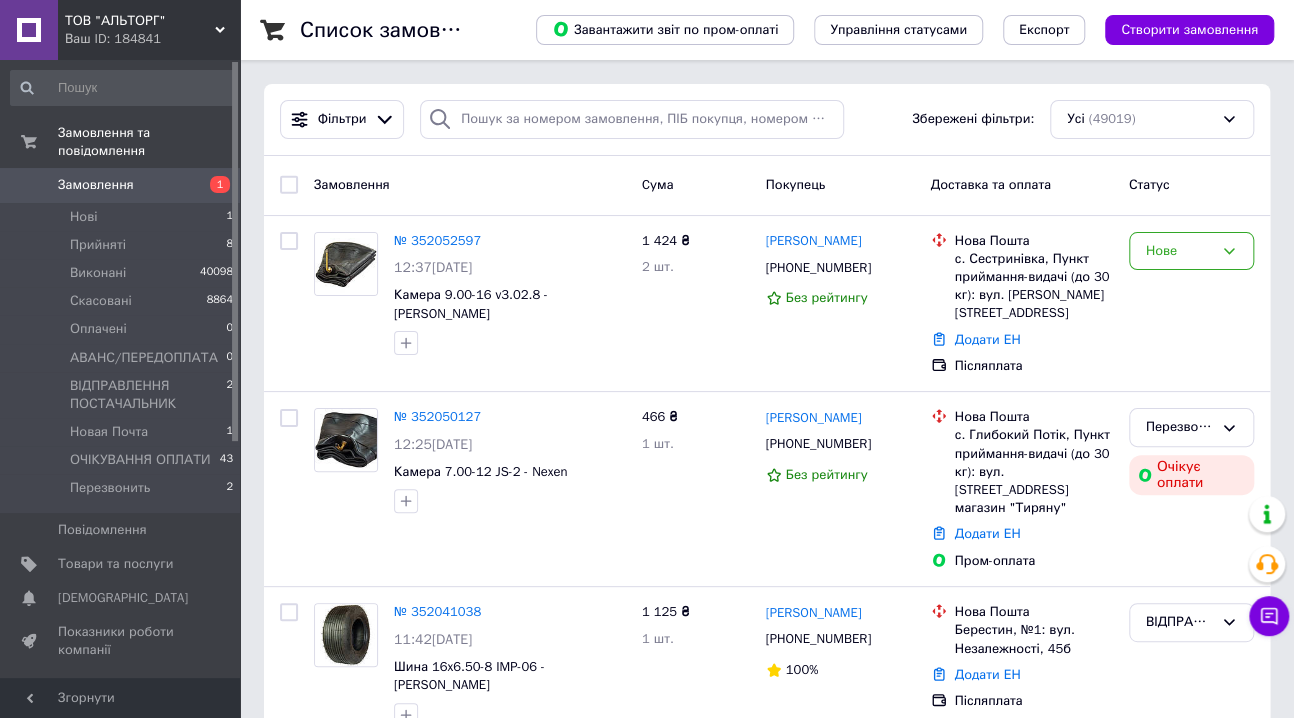 click on "Замовлення" at bounding box center [96, 185] 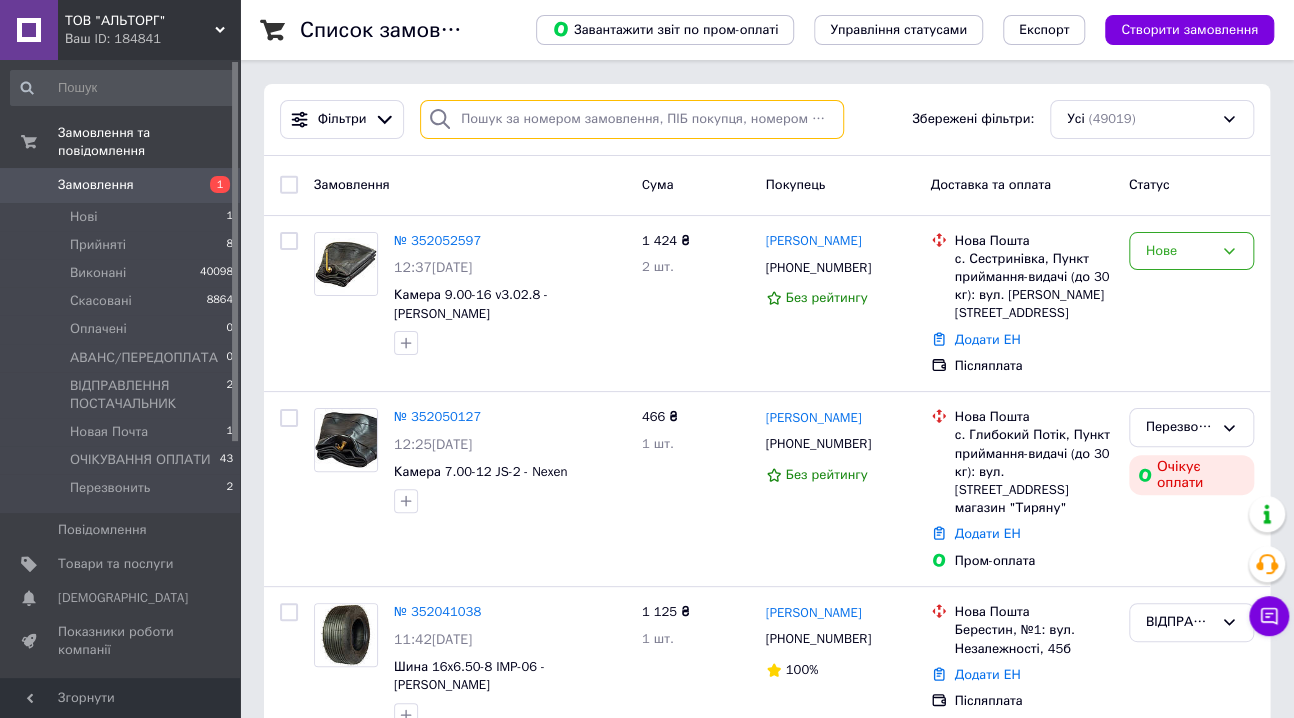 click at bounding box center [632, 119] 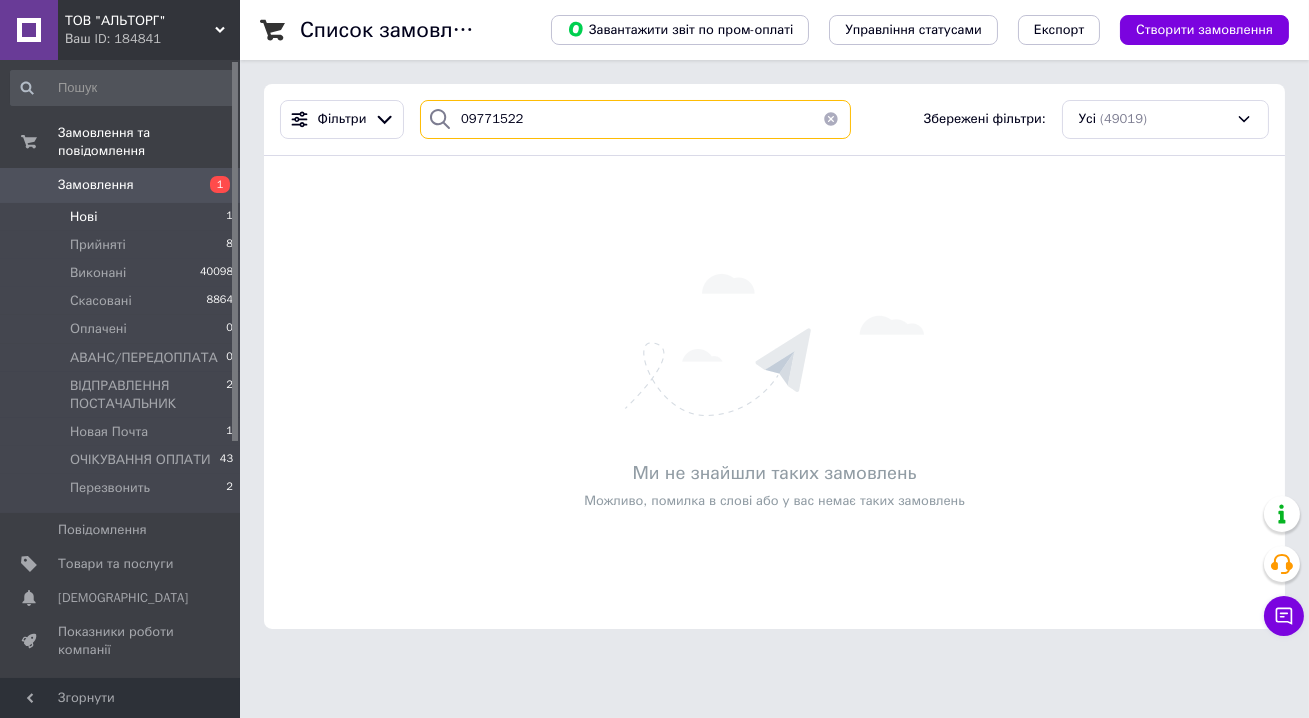 type on "09771522" 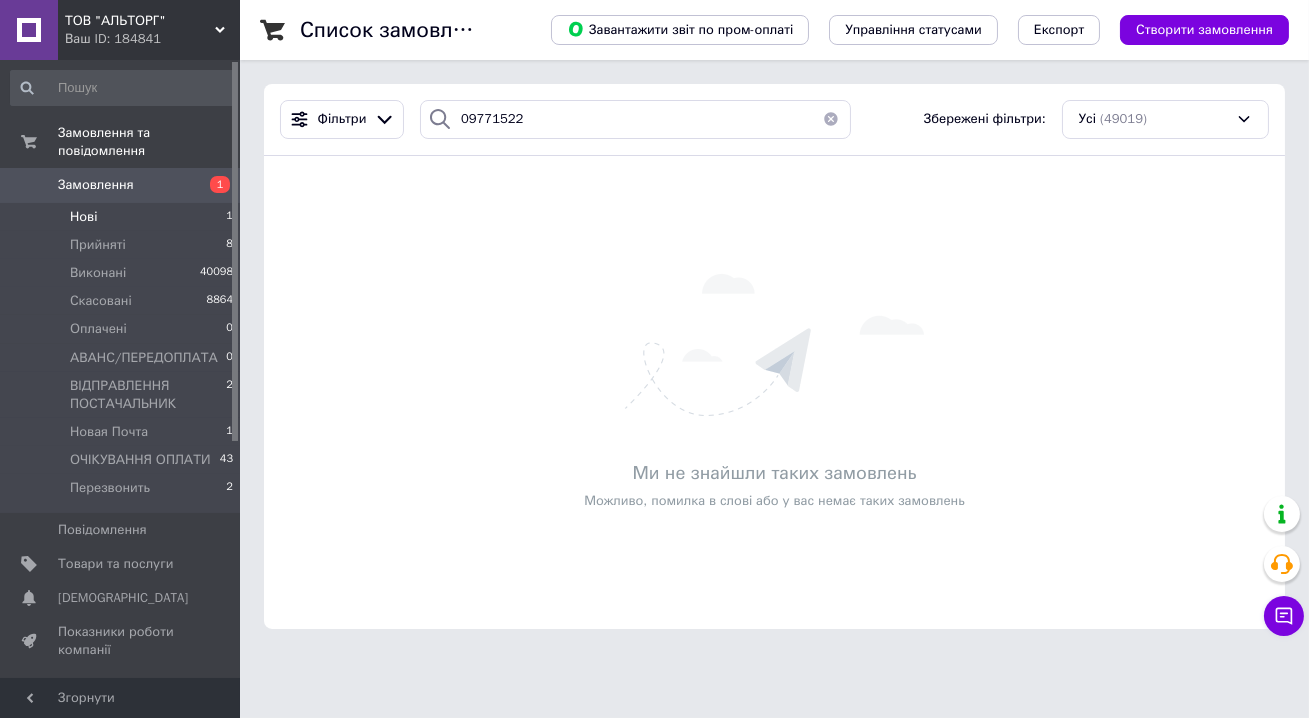 click on "Нові" at bounding box center (83, 217) 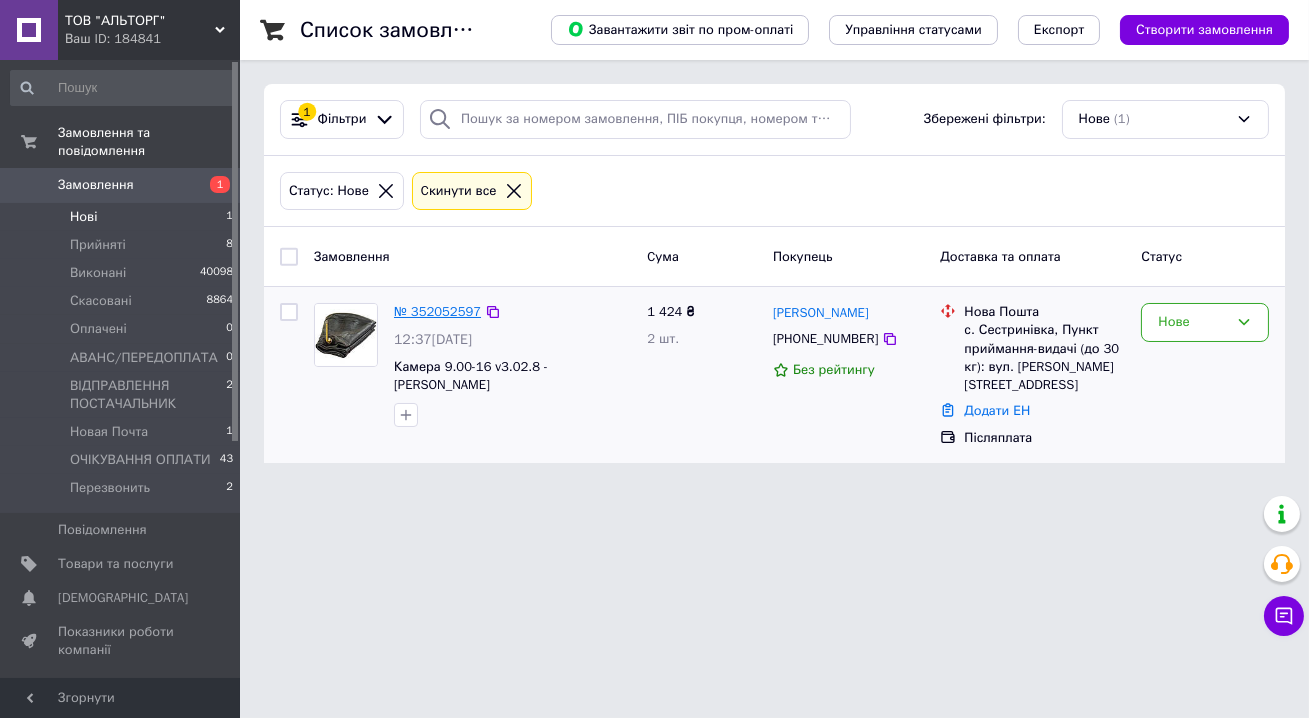 click on "№ 352052597" at bounding box center (437, 311) 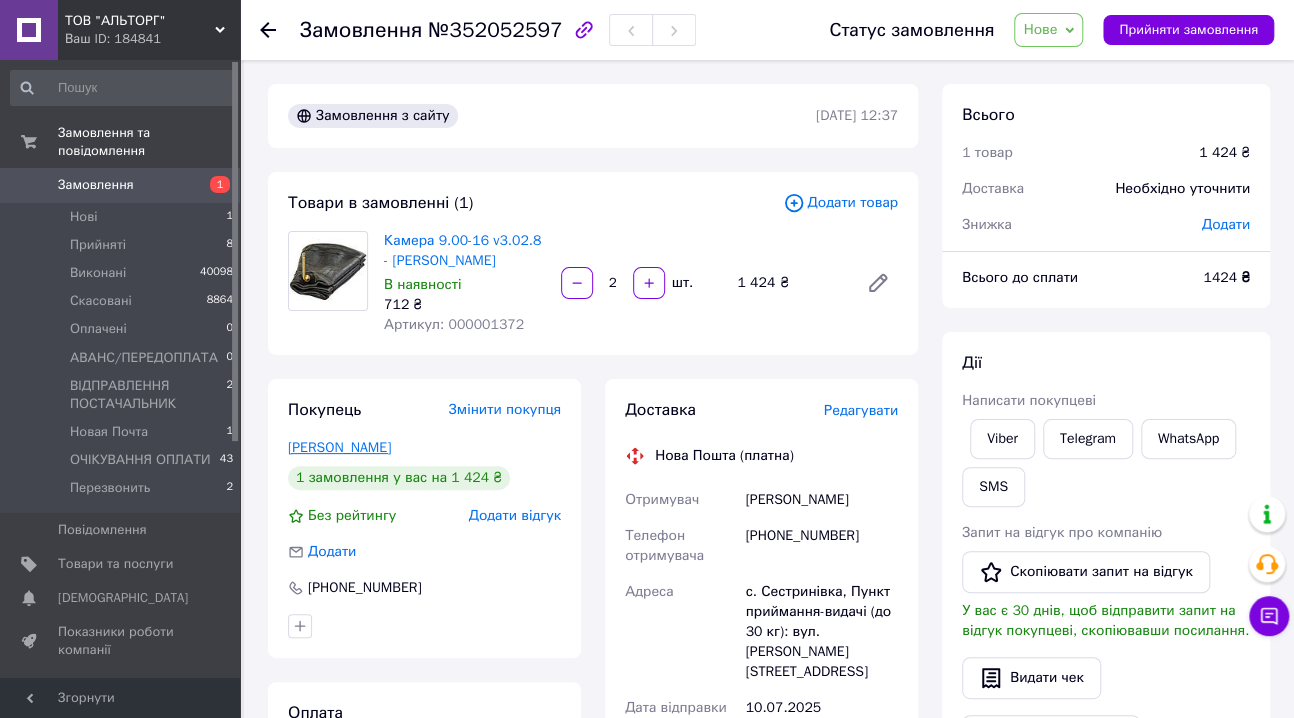 click on "Федорук Олег" at bounding box center (339, 447) 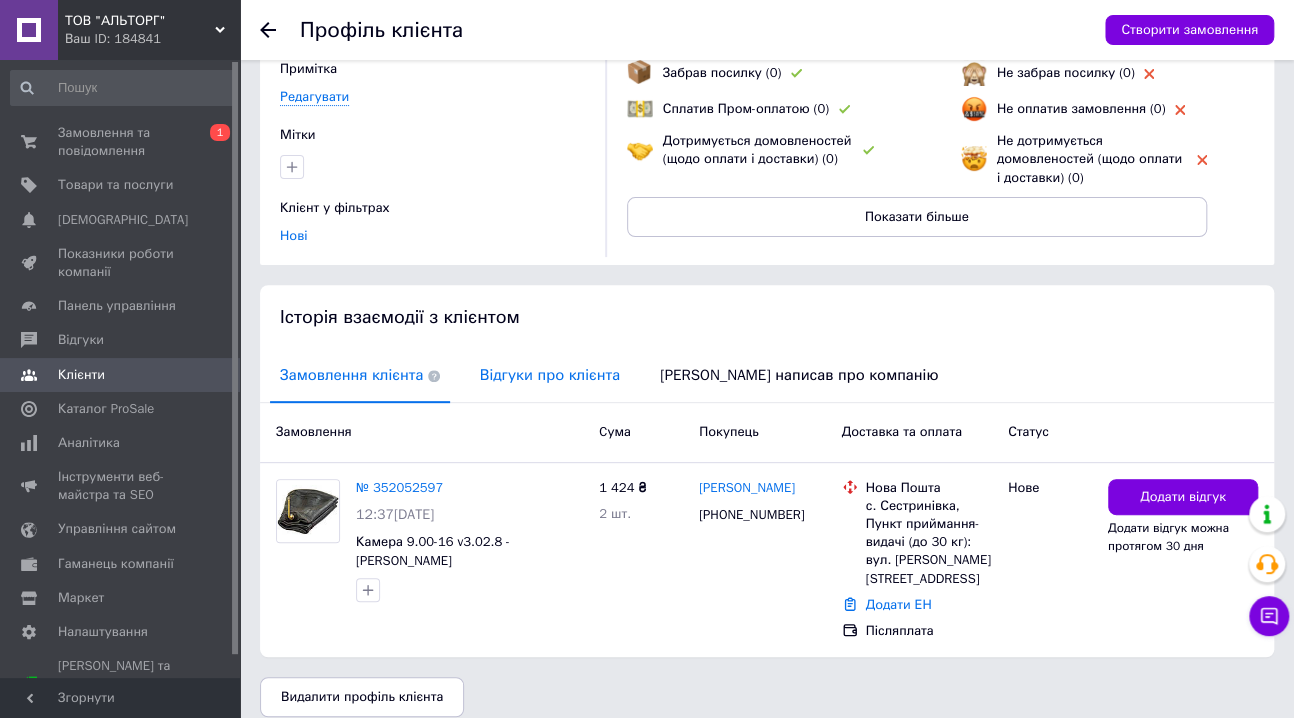 click on "Відгуки про клієнта" at bounding box center (550, 375) 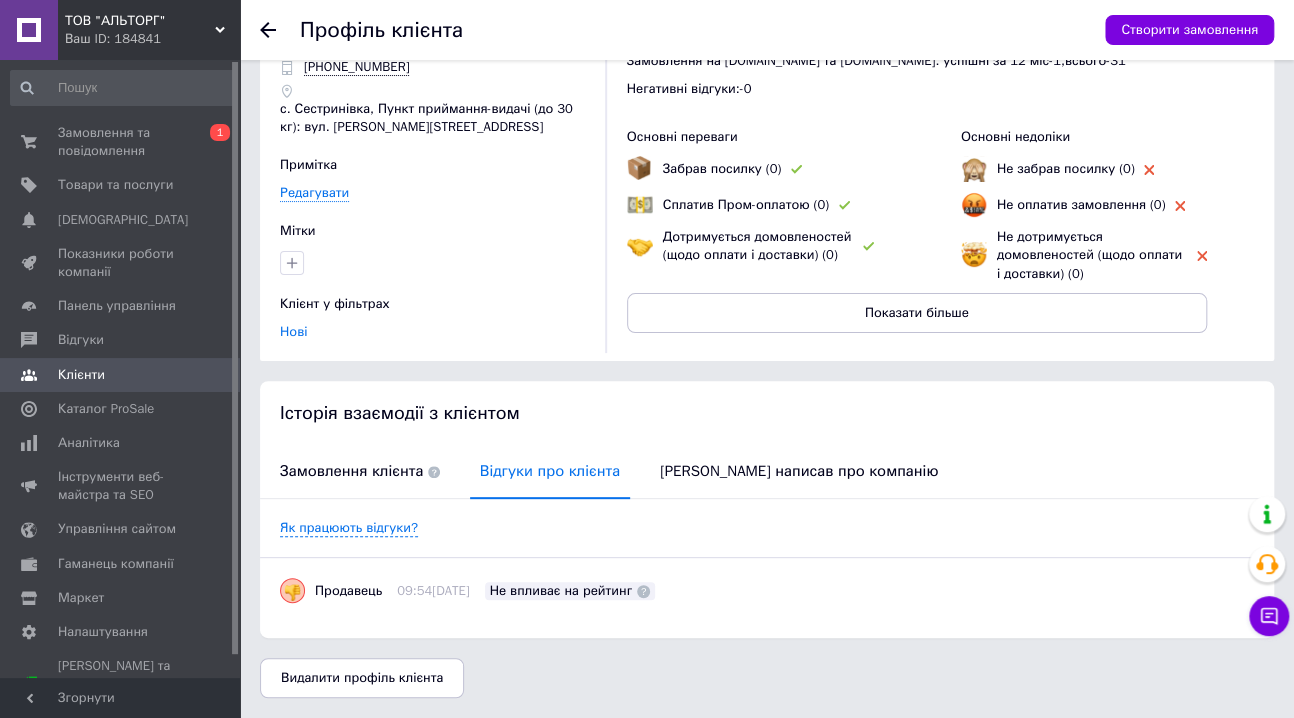 scroll, scrollTop: 81, scrollLeft: 0, axis: vertical 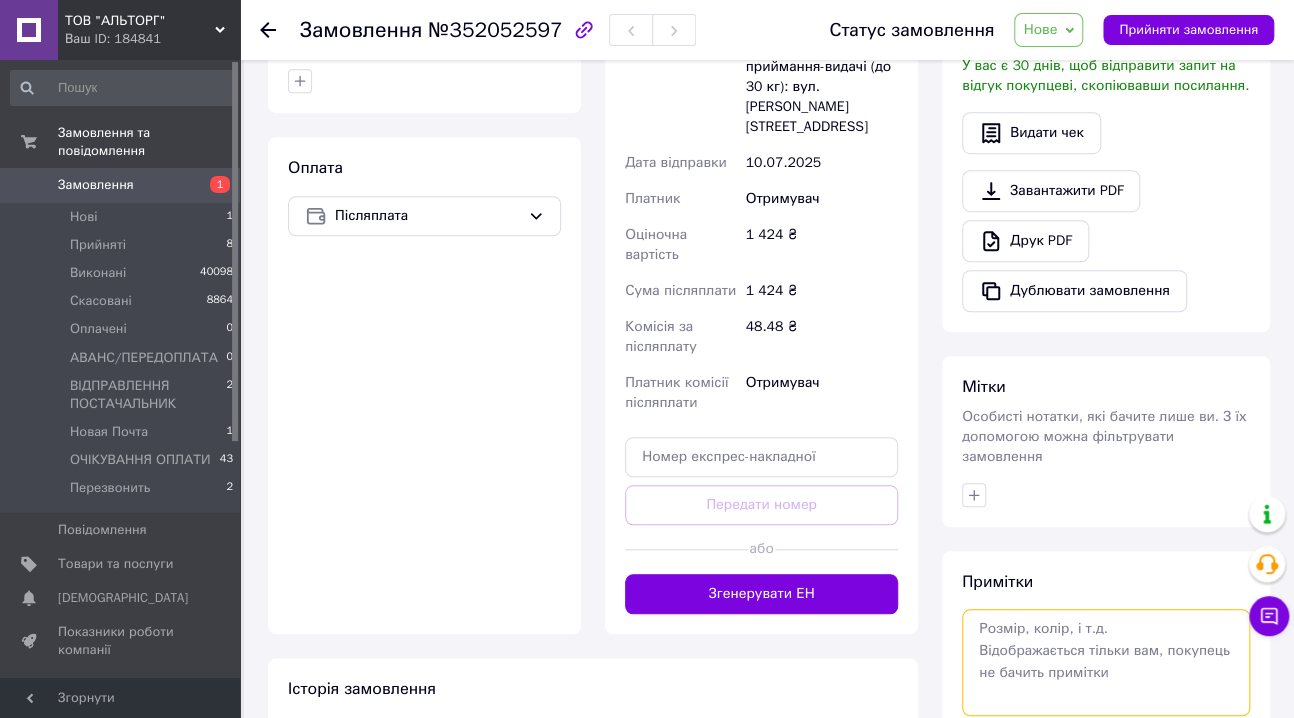 click at bounding box center [1106, 662] 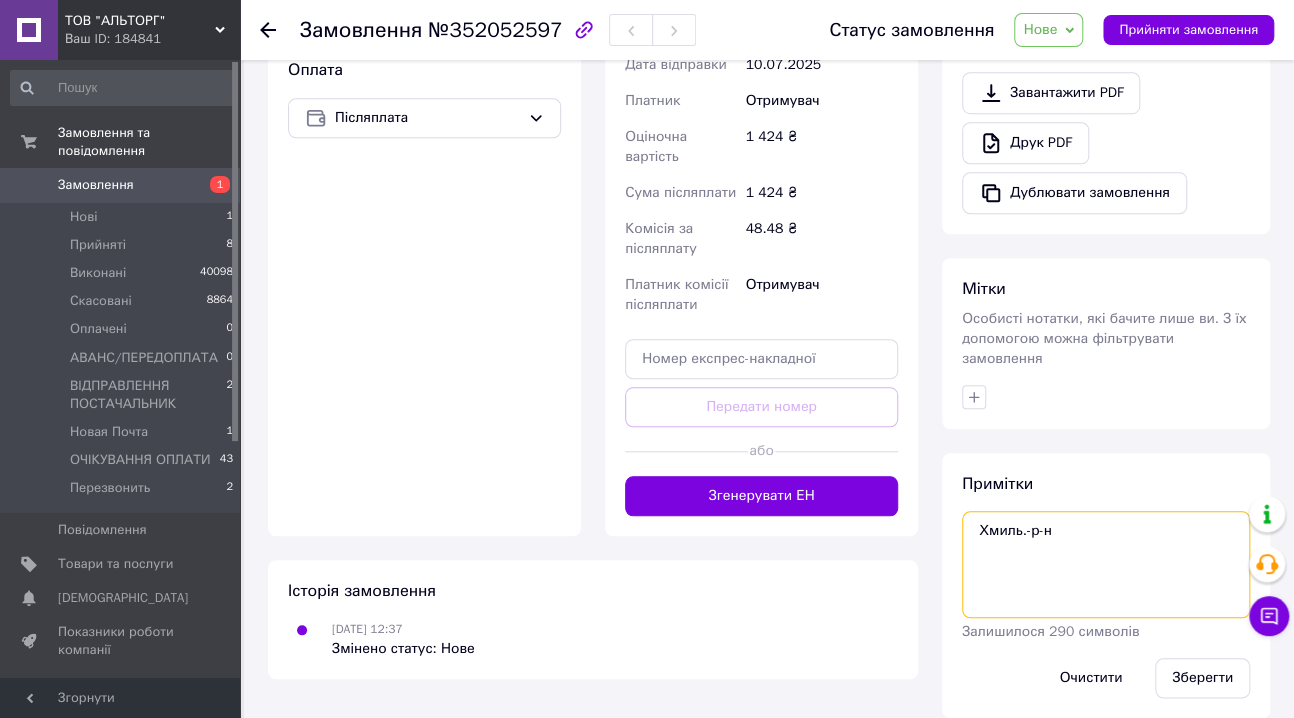 scroll, scrollTop: 644, scrollLeft: 0, axis: vertical 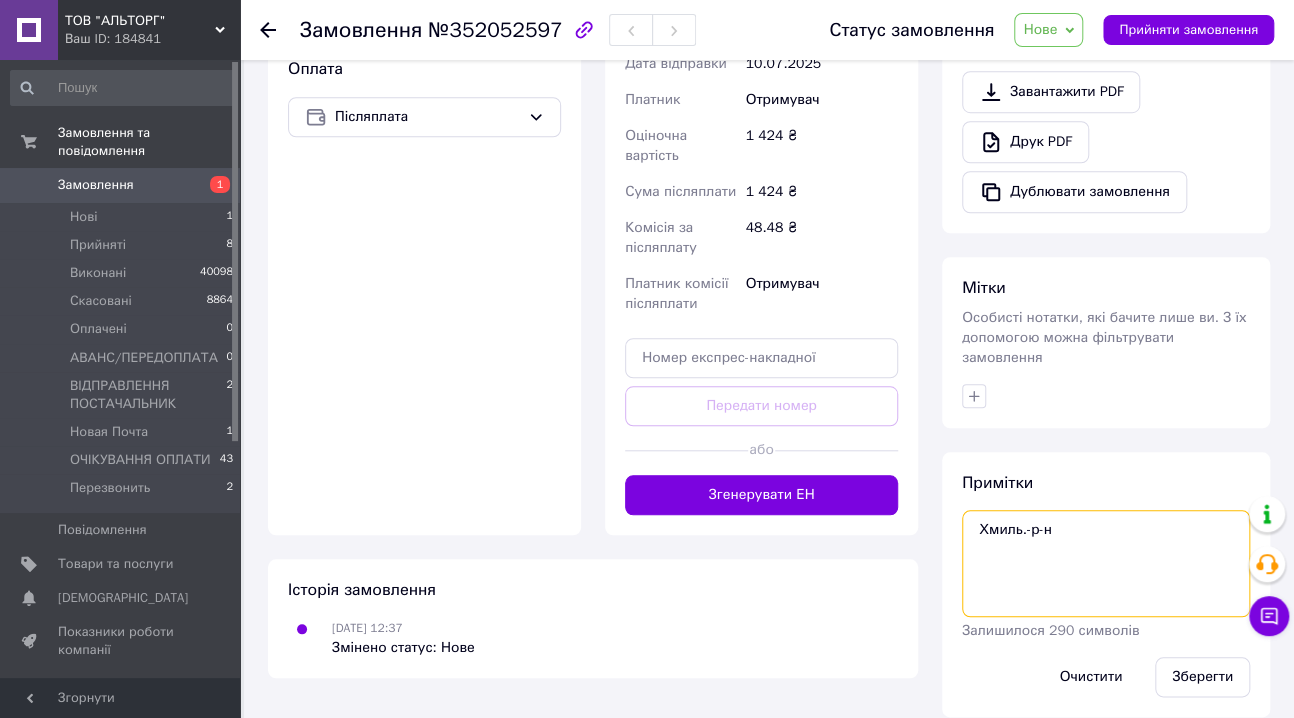 type on "Хмиль.-р-н" 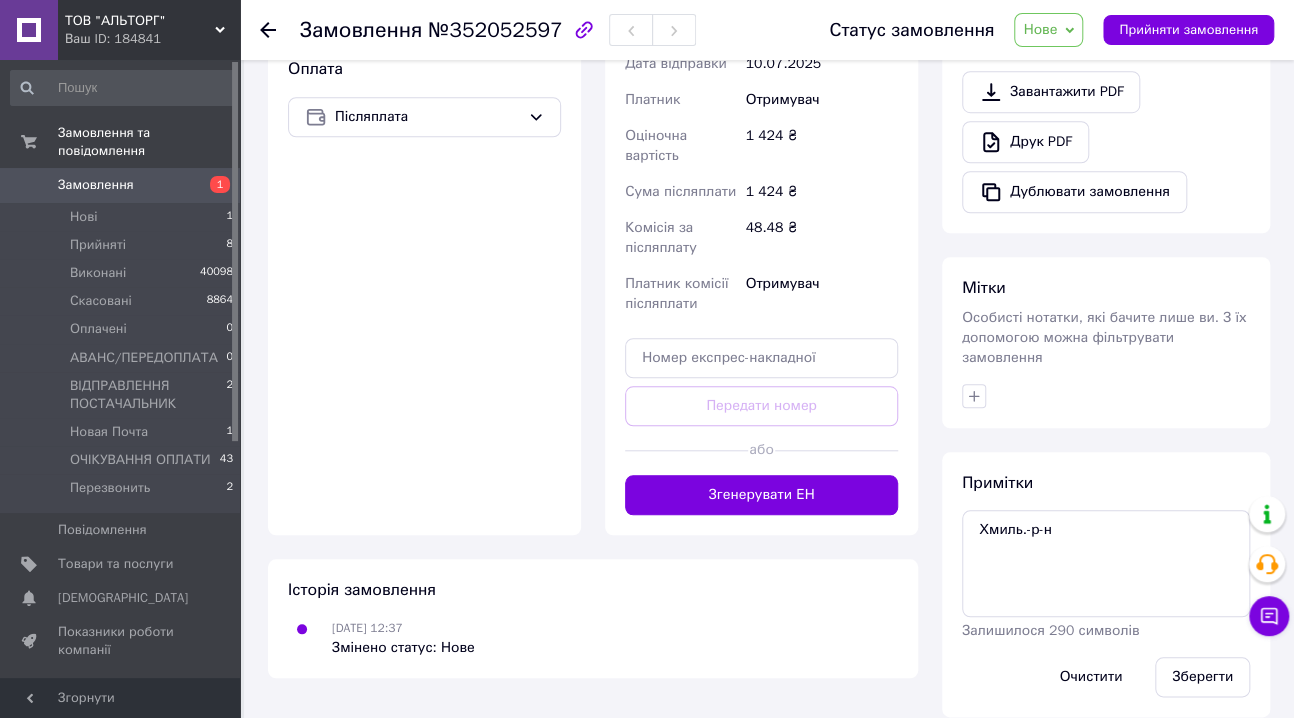 click on "Нове" at bounding box center (1040, 29) 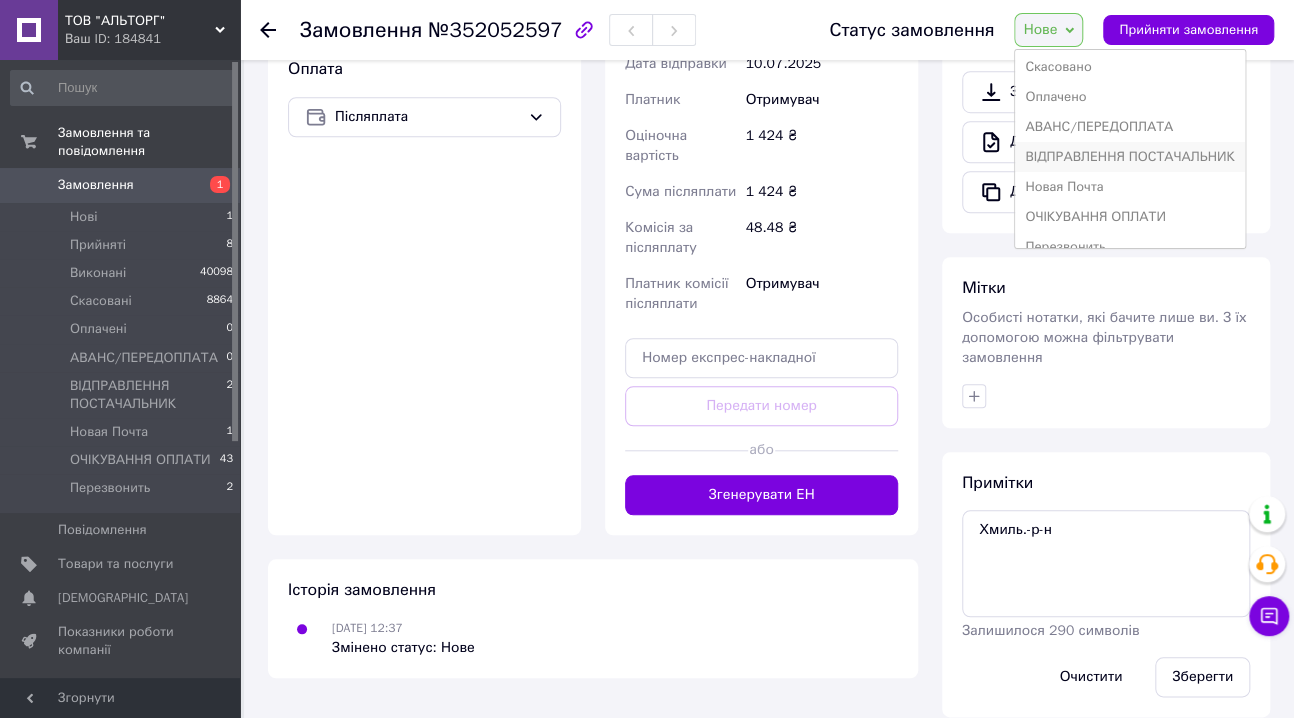 scroll, scrollTop: 81, scrollLeft: 0, axis: vertical 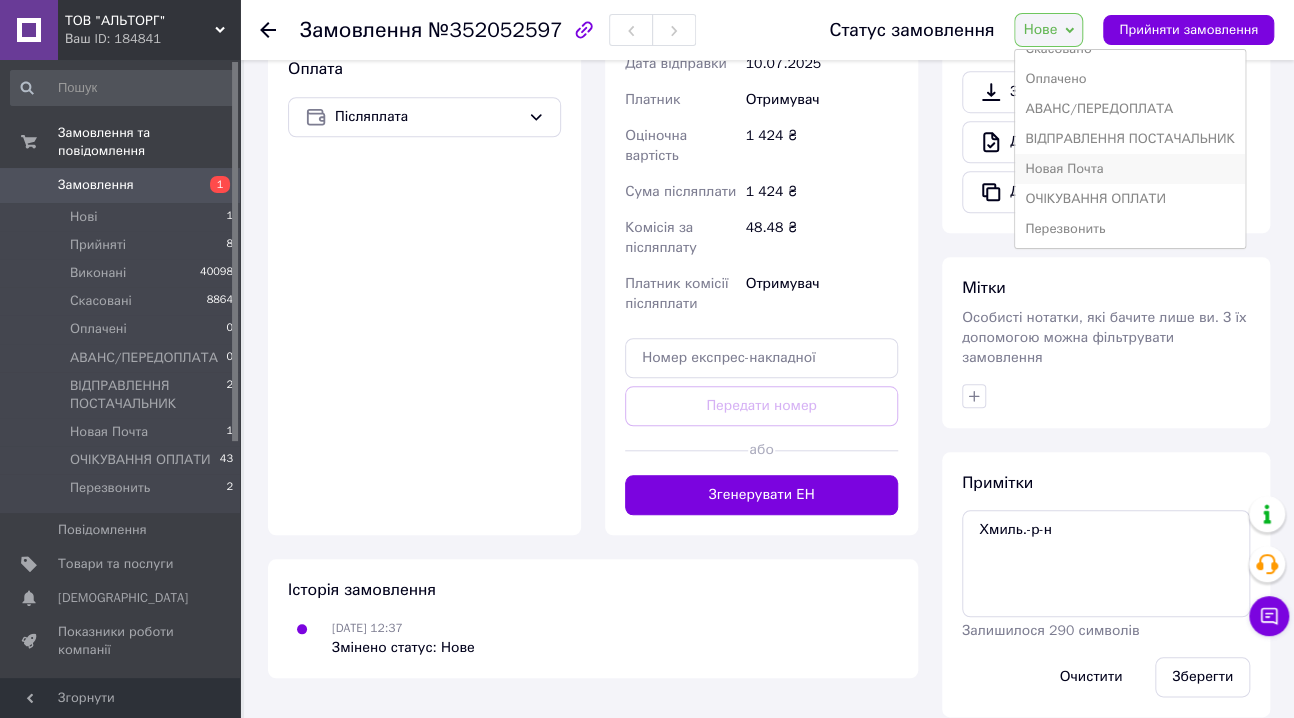 click on "Новая Почта" at bounding box center (1129, 169) 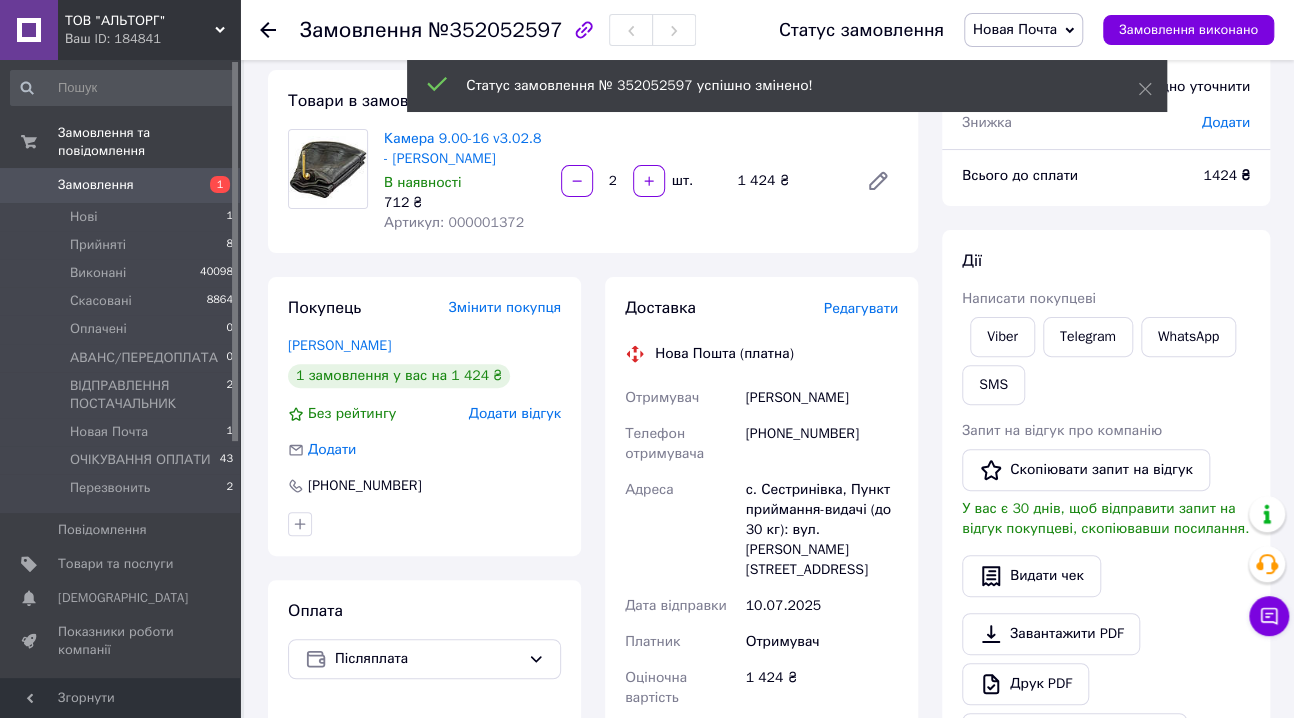 scroll, scrollTop: 99, scrollLeft: 0, axis: vertical 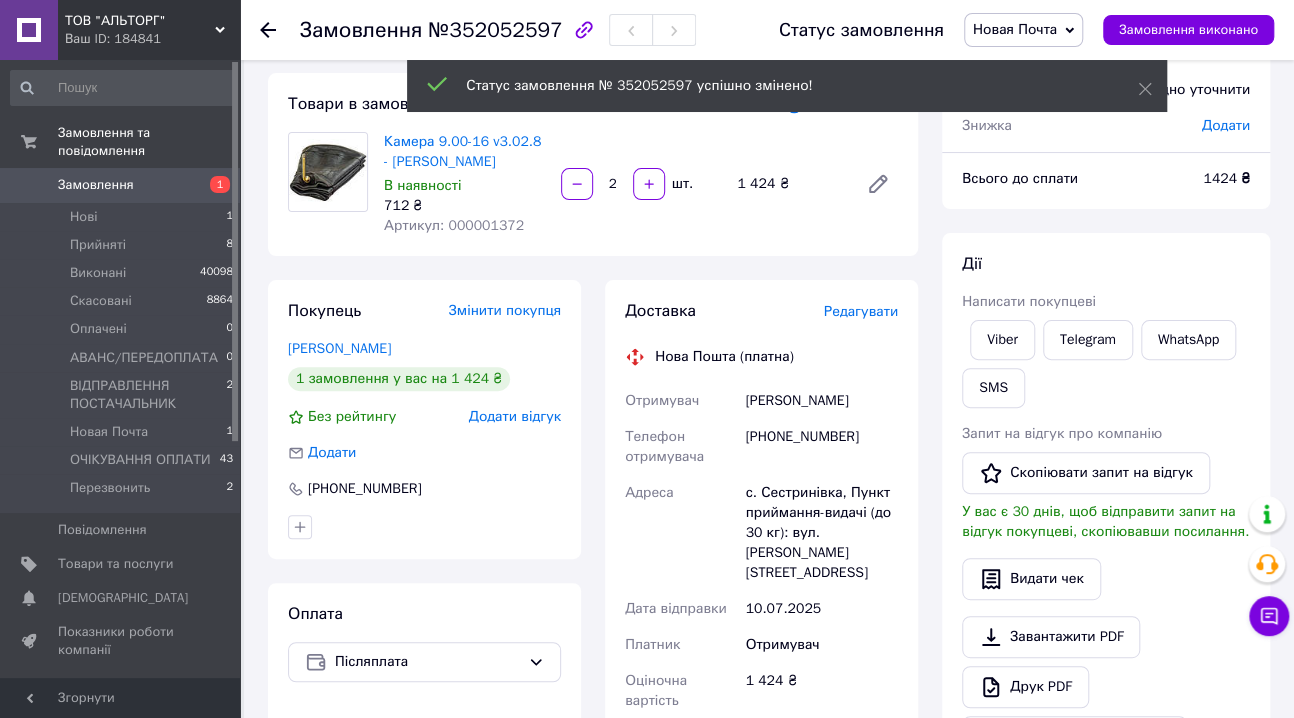 click on "№352052597" at bounding box center [495, 30] 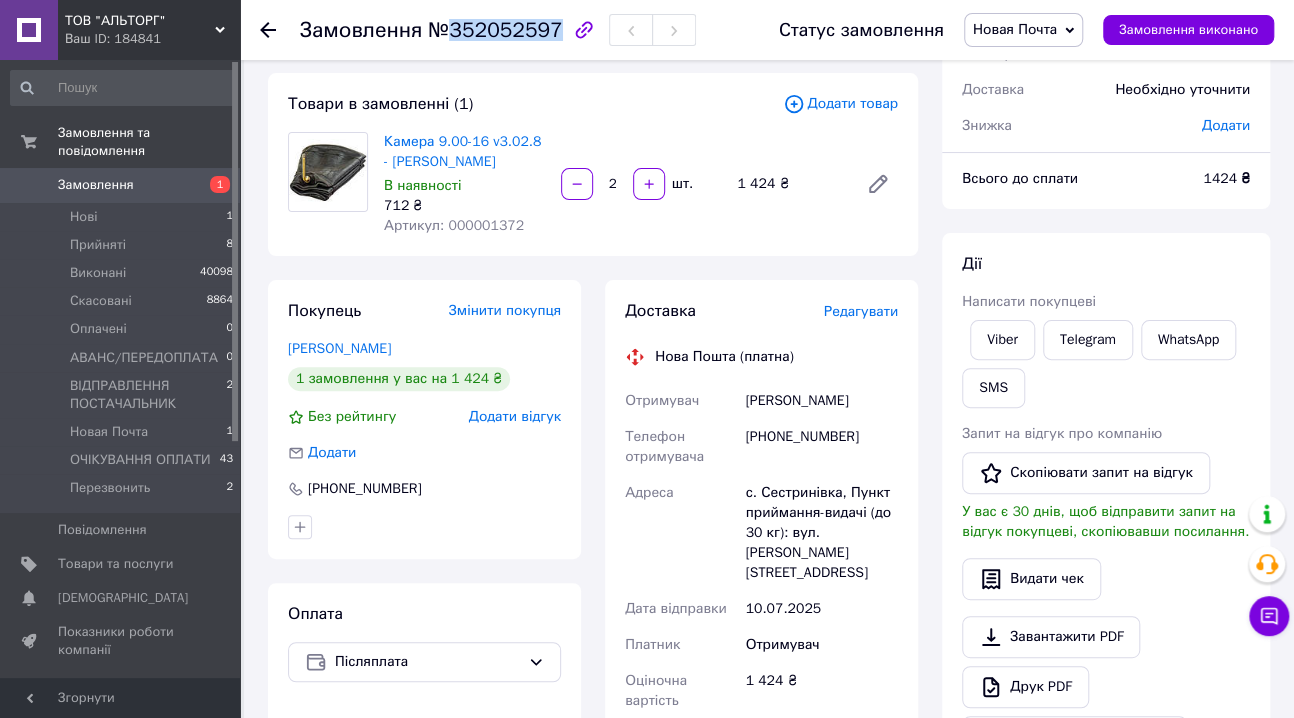 click on "№352052597" at bounding box center (495, 30) 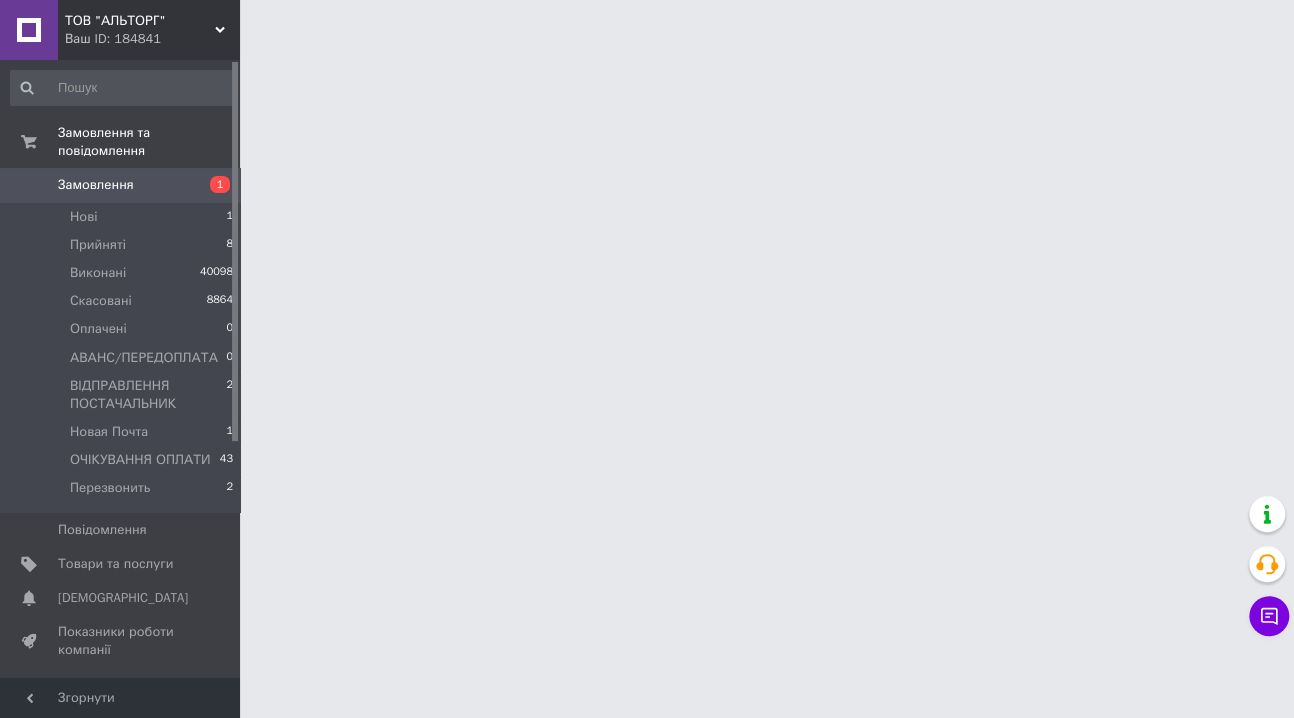 scroll, scrollTop: 0, scrollLeft: 0, axis: both 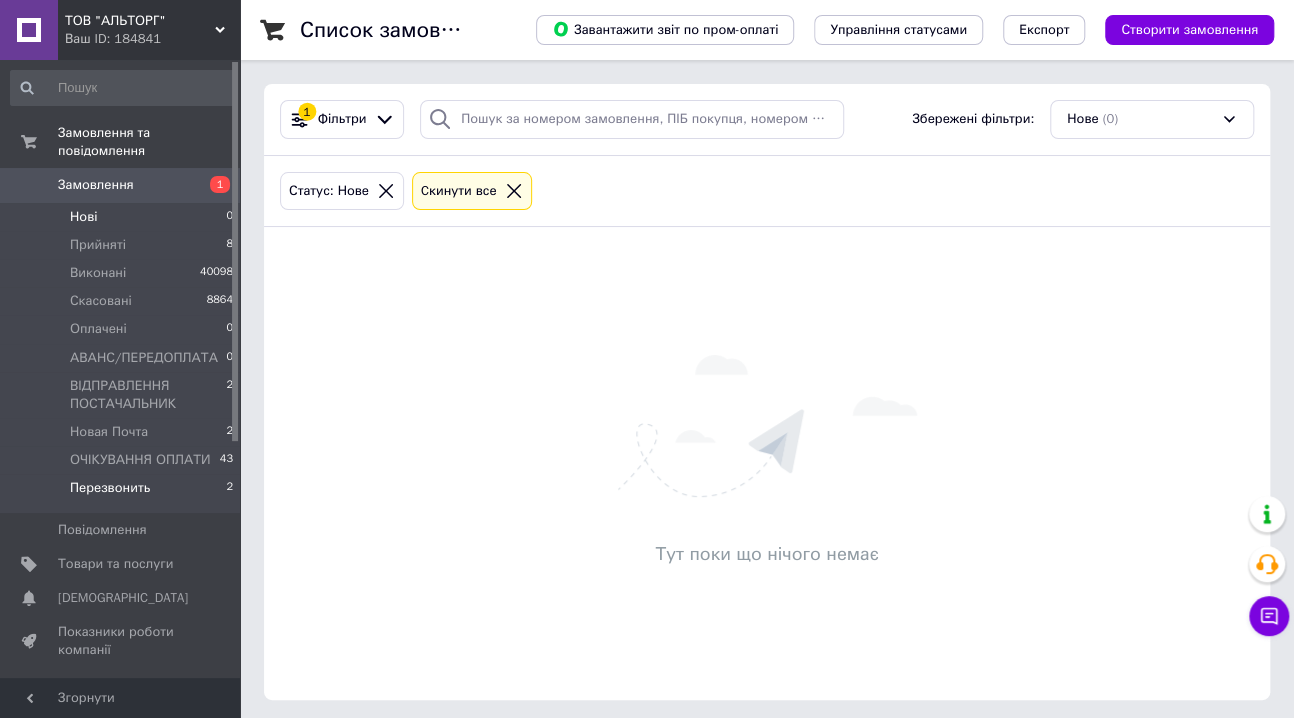 click on "Перезвонить" at bounding box center (110, 488) 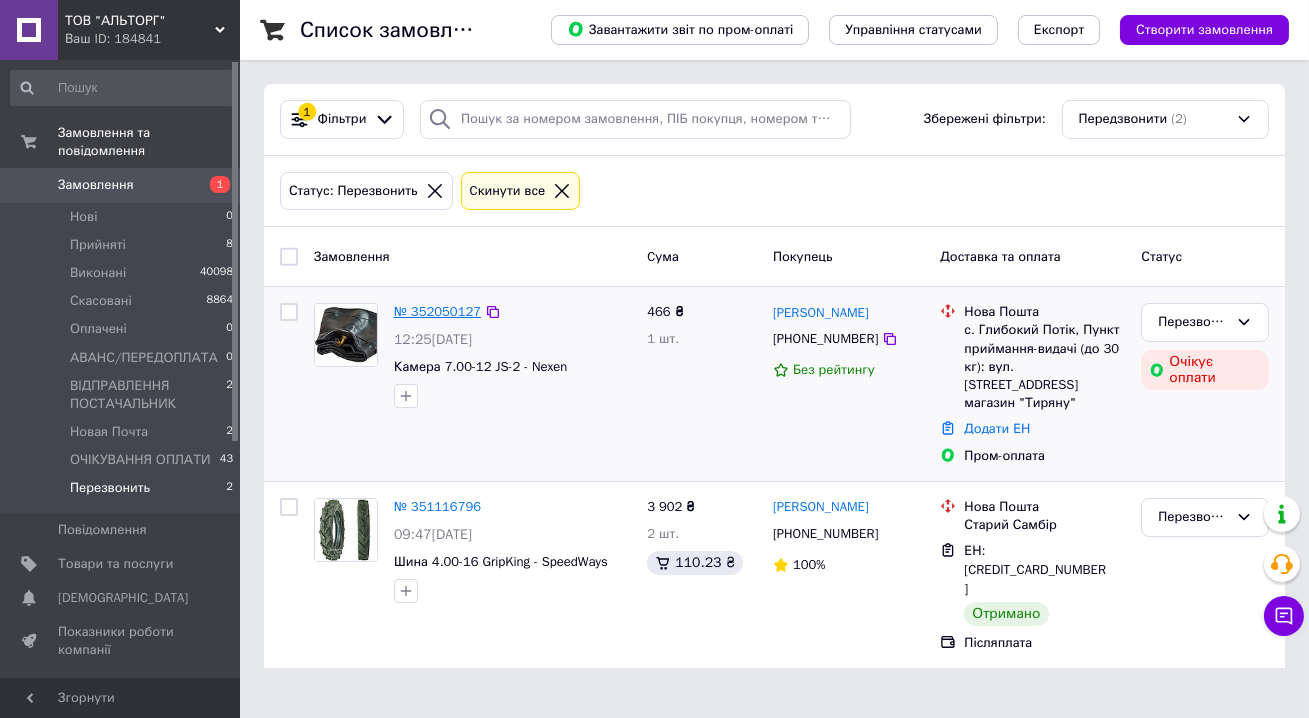 click on "№ 352050127" at bounding box center (437, 311) 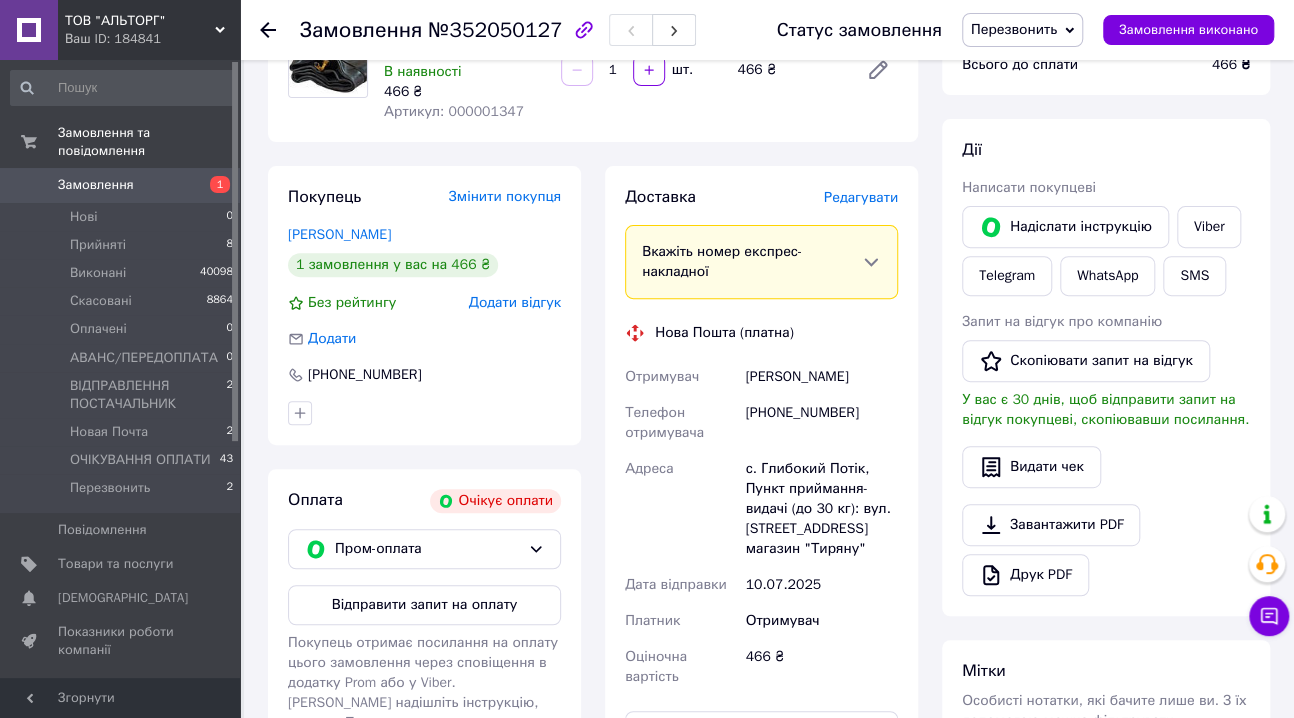 scroll, scrollTop: 181, scrollLeft: 0, axis: vertical 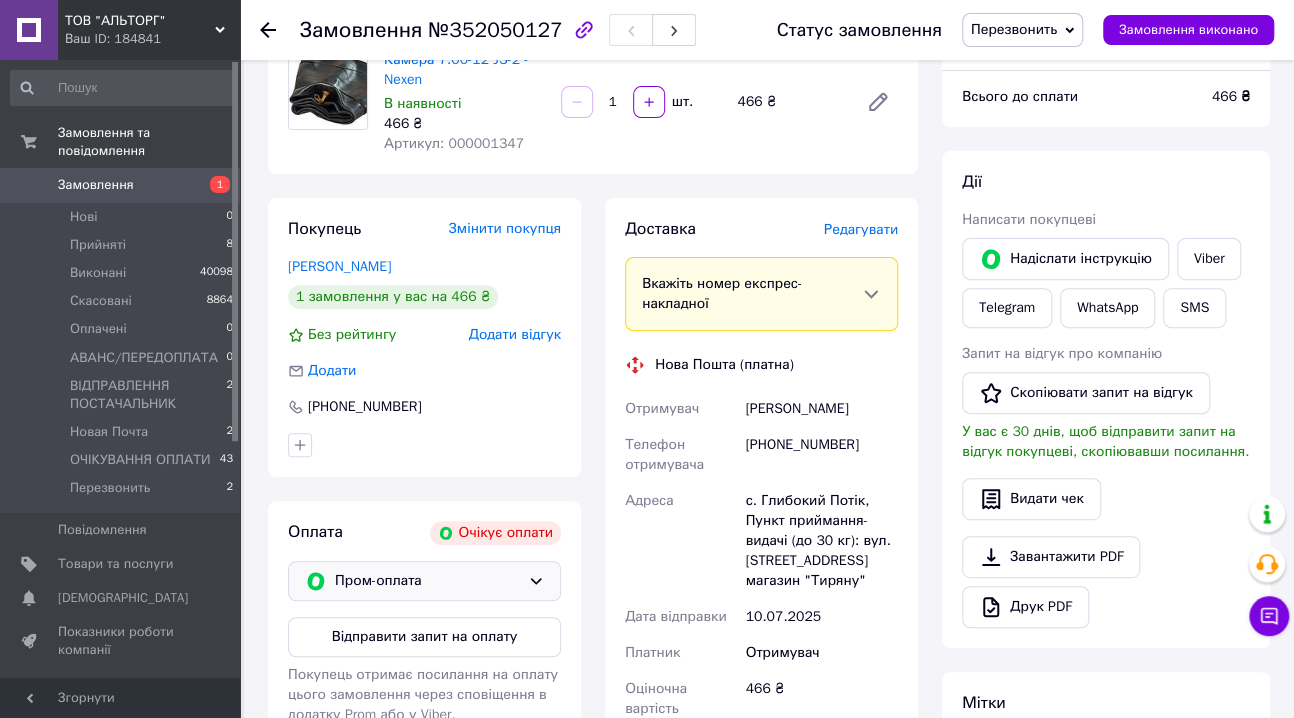click on "Пром-оплата" at bounding box center [427, 581] 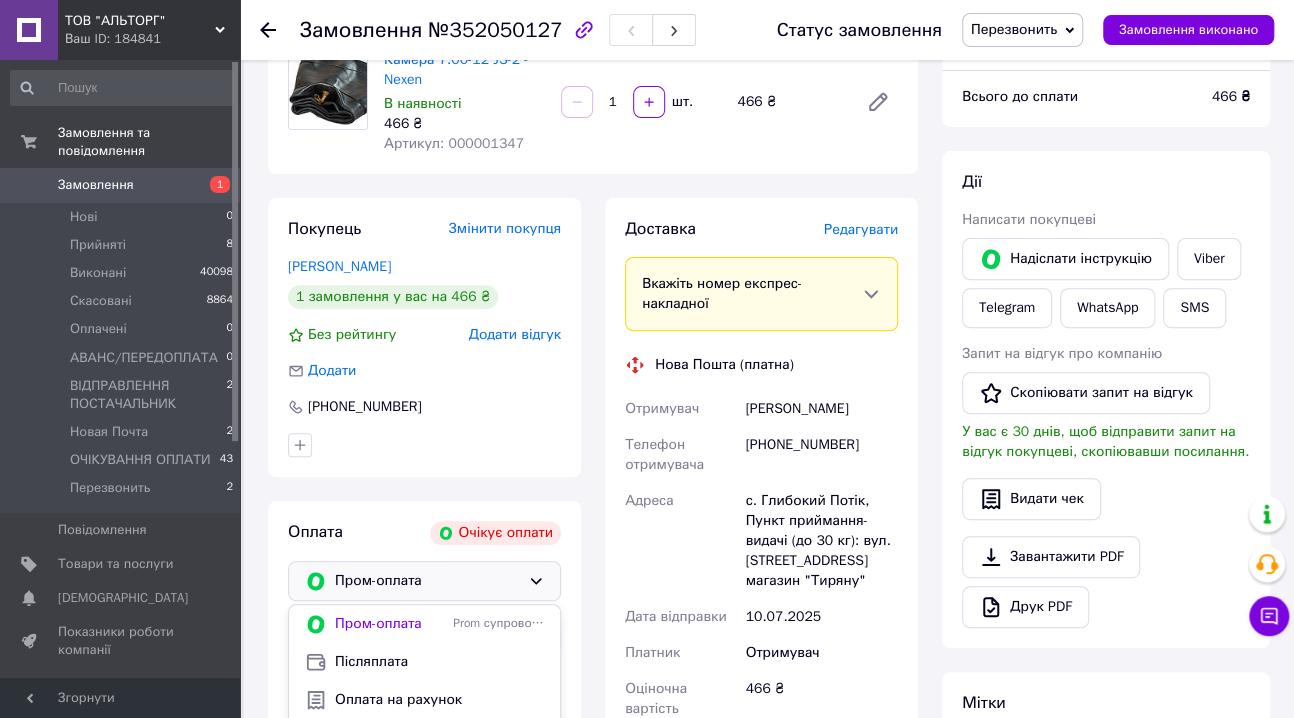 click on "Післяплата" at bounding box center [439, 662] 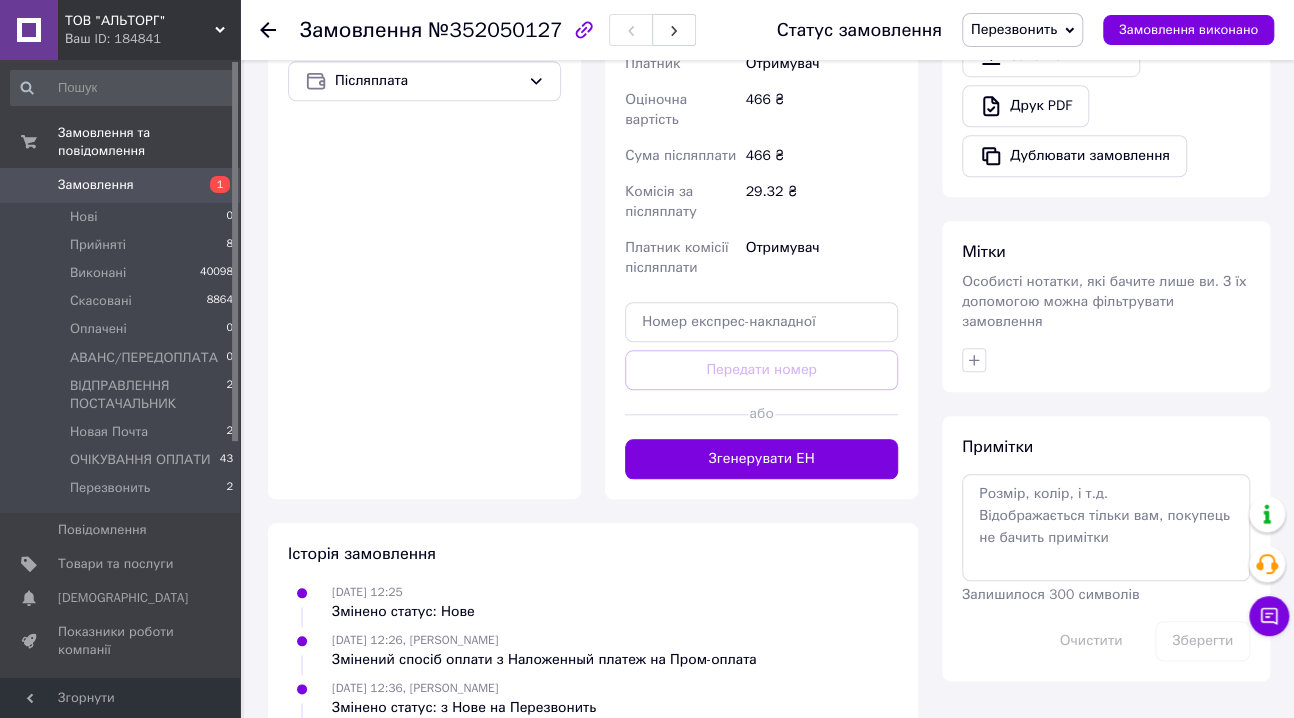 scroll, scrollTop: 727, scrollLeft: 0, axis: vertical 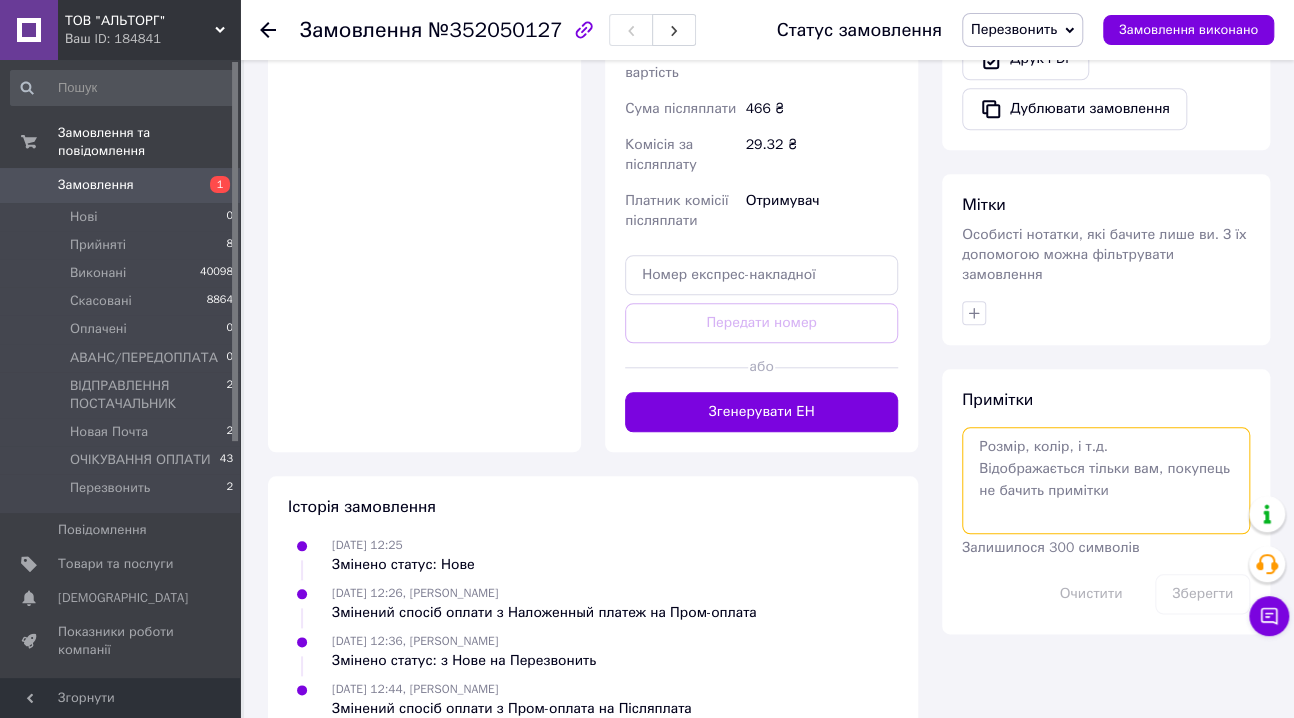 click at bounding box center [1106, 480] 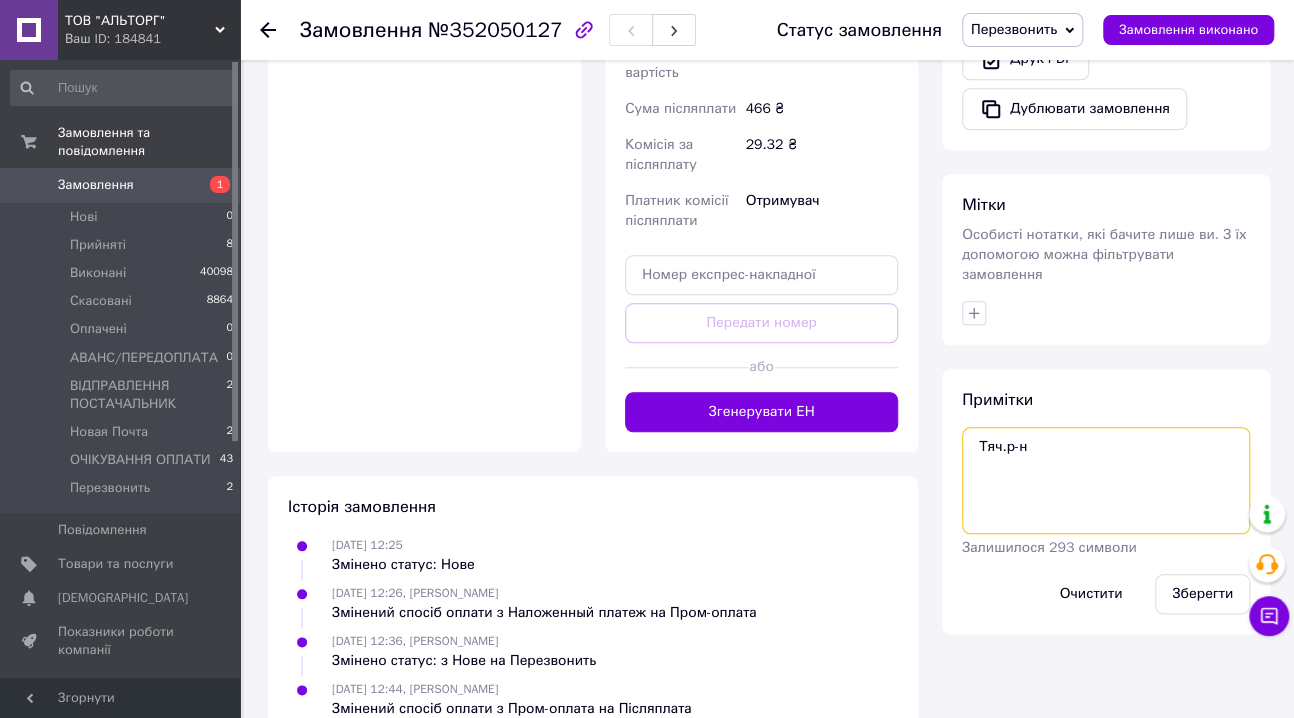 type on "Тяч.р-н" 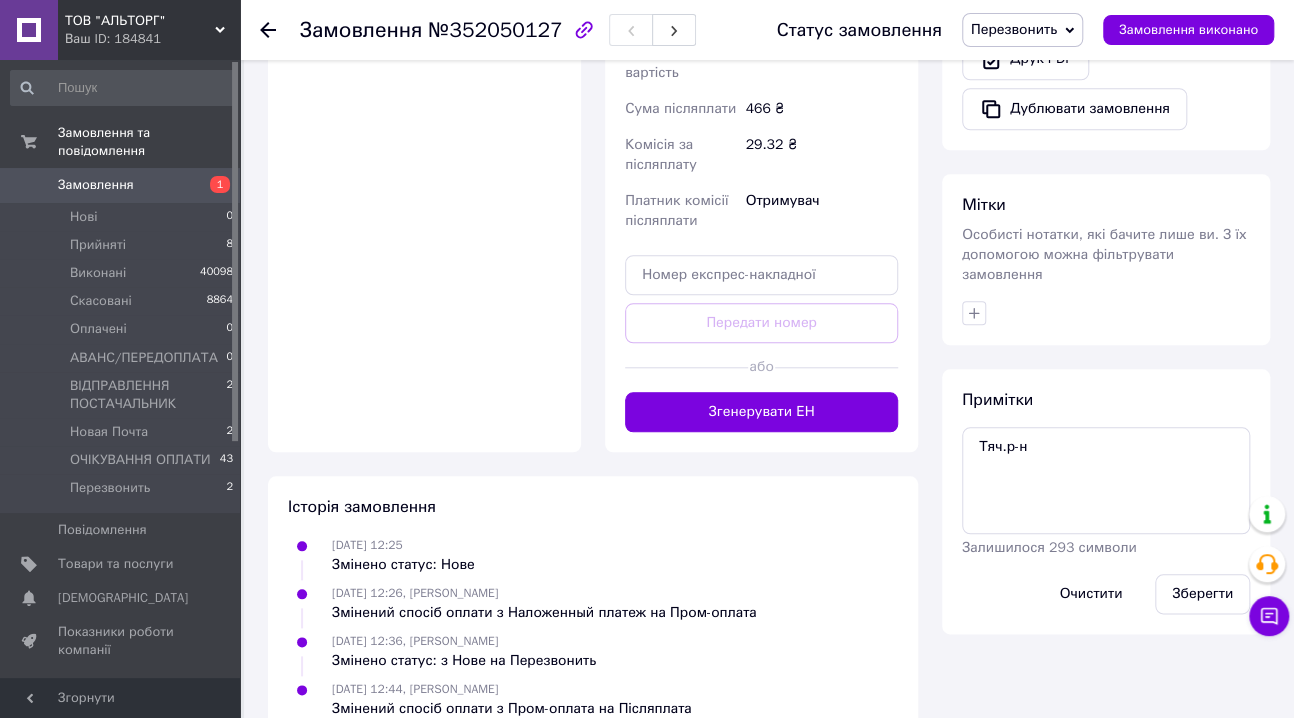 click on "Перезвонить" at bounding box center [1014, 29] 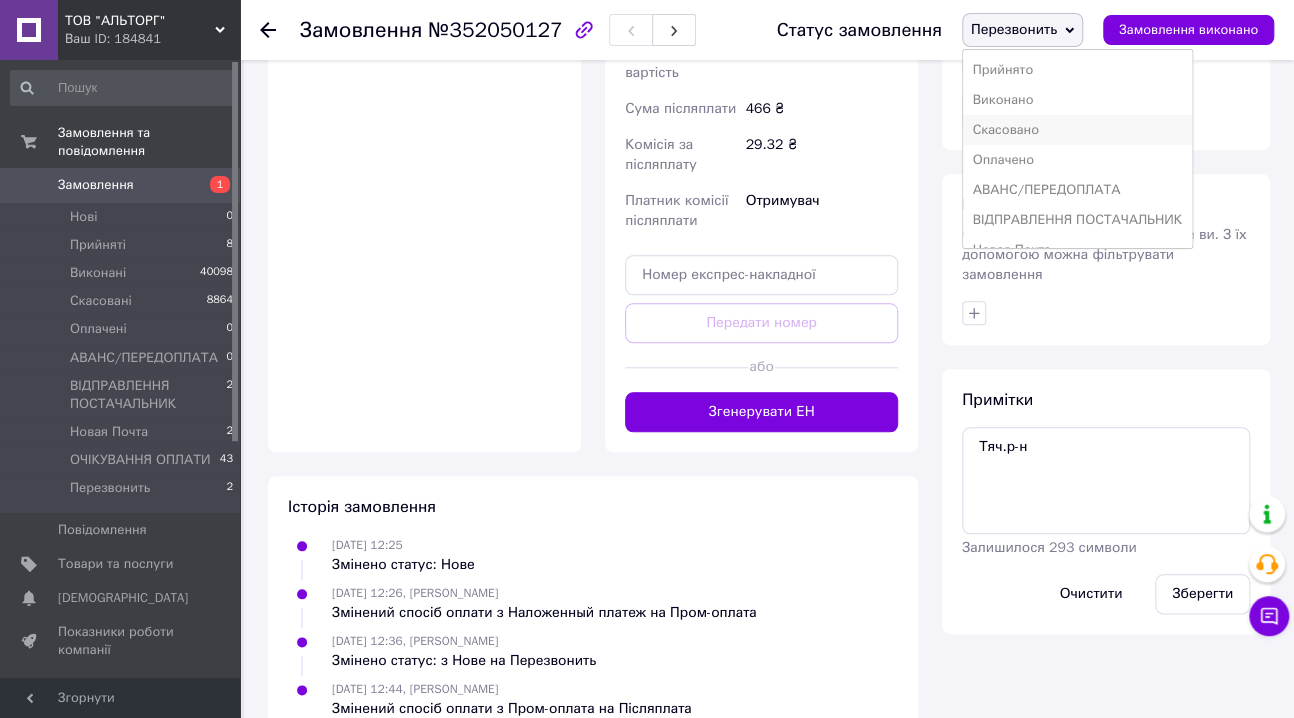 scroll, scrollTop: 51, scrollLeft: 0, axis: vertical 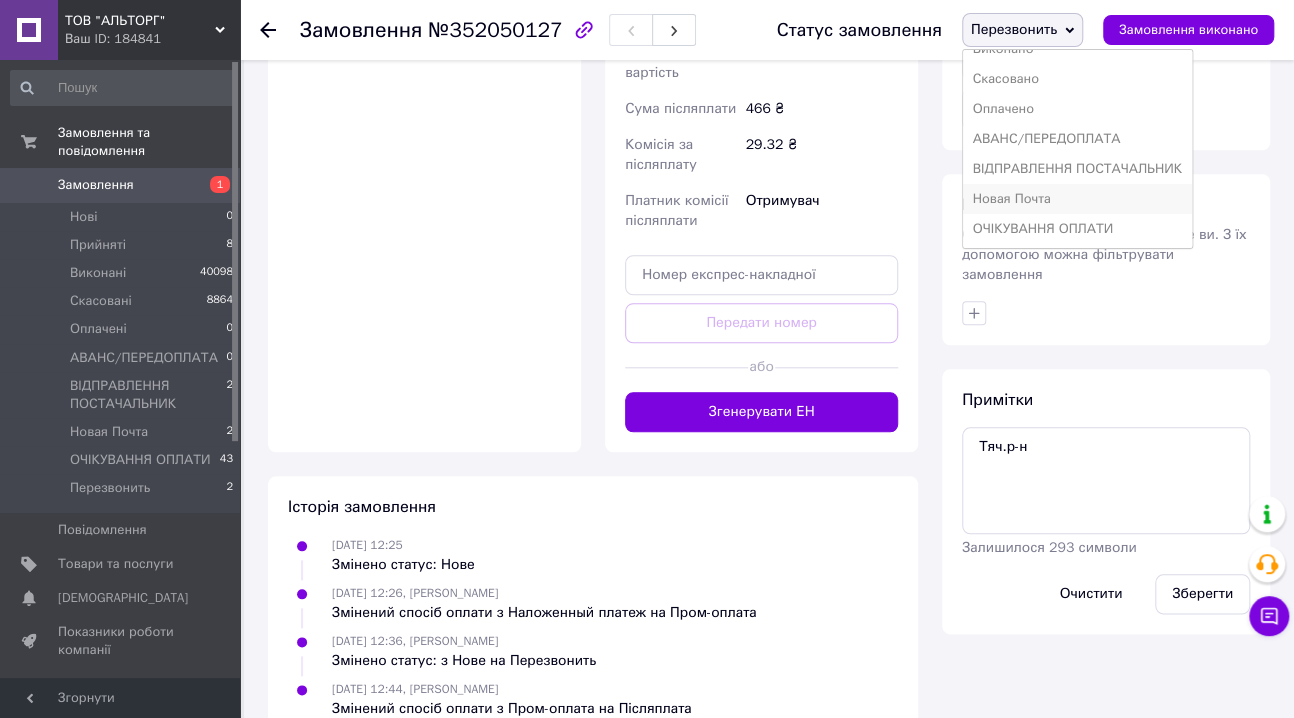 click on "Новая Почта" at bounding box center [1077, 199] 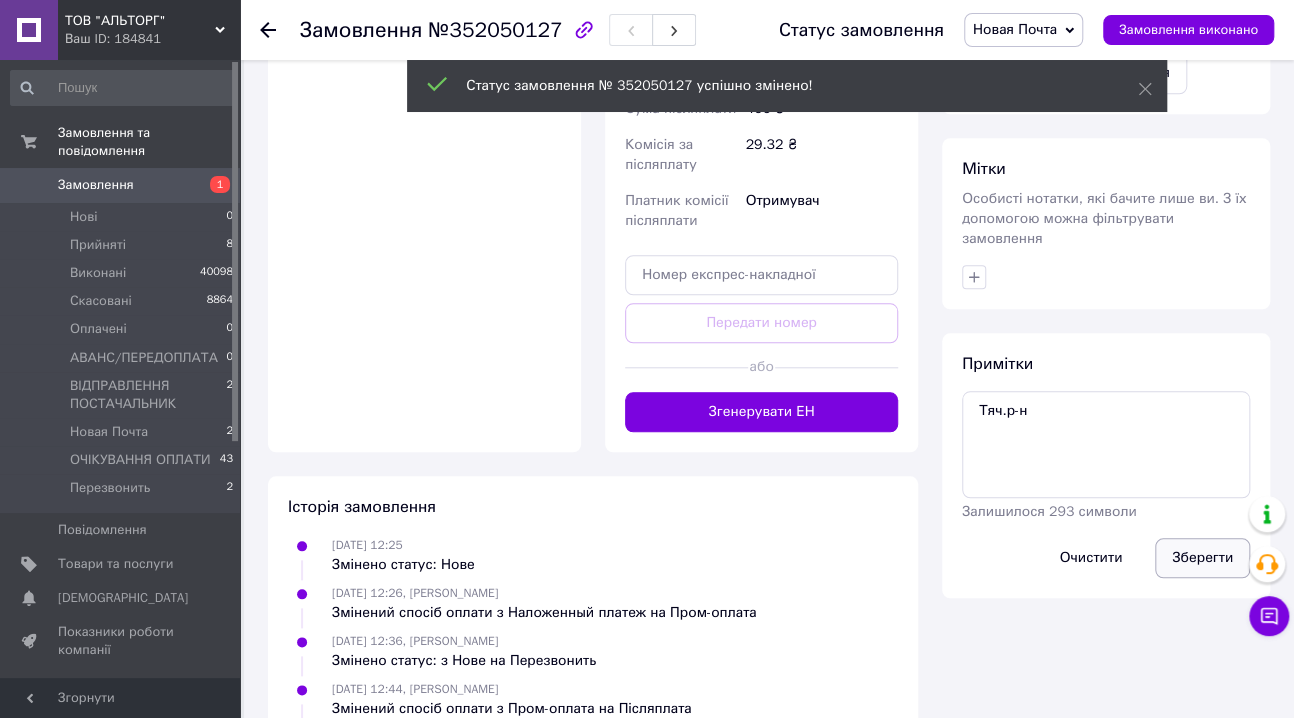 click on "Примітки Тяч.р-н Залишилося 293 символи Очистити Зберегти" at bounding box center (1106, 465) 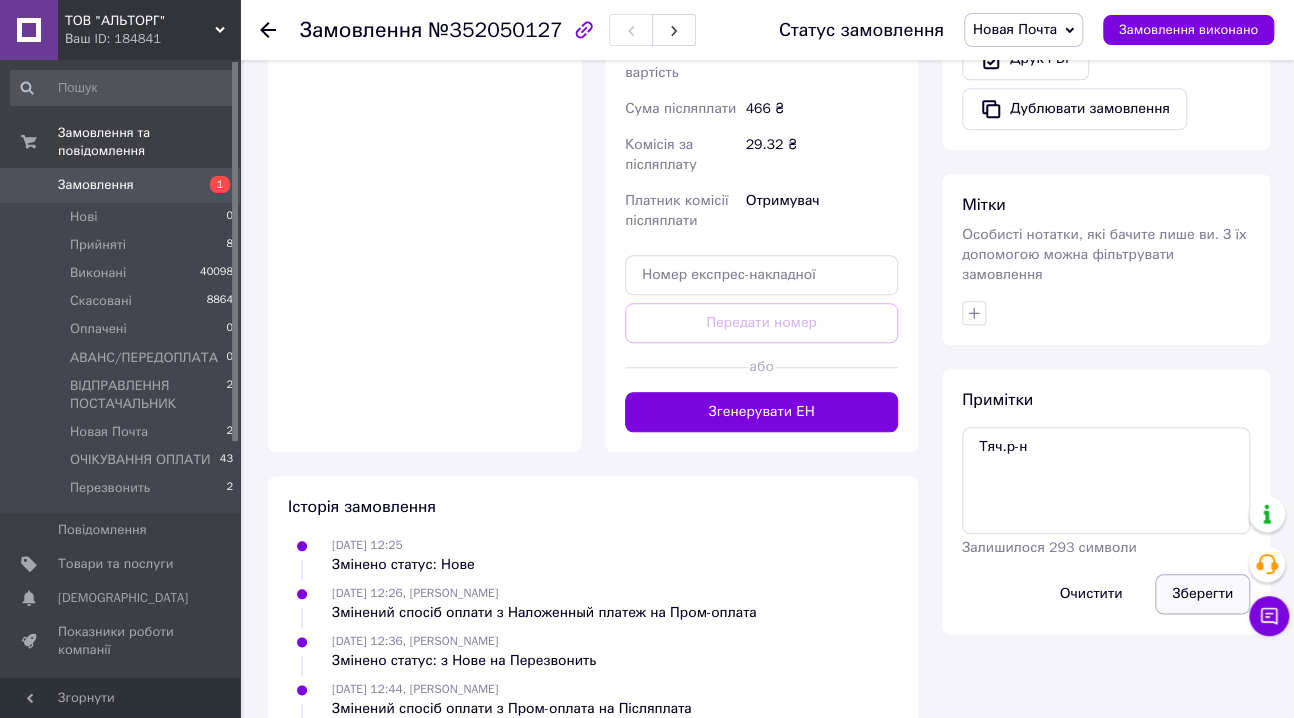 click on "Зберегти" at bounding box center [1202, 594] 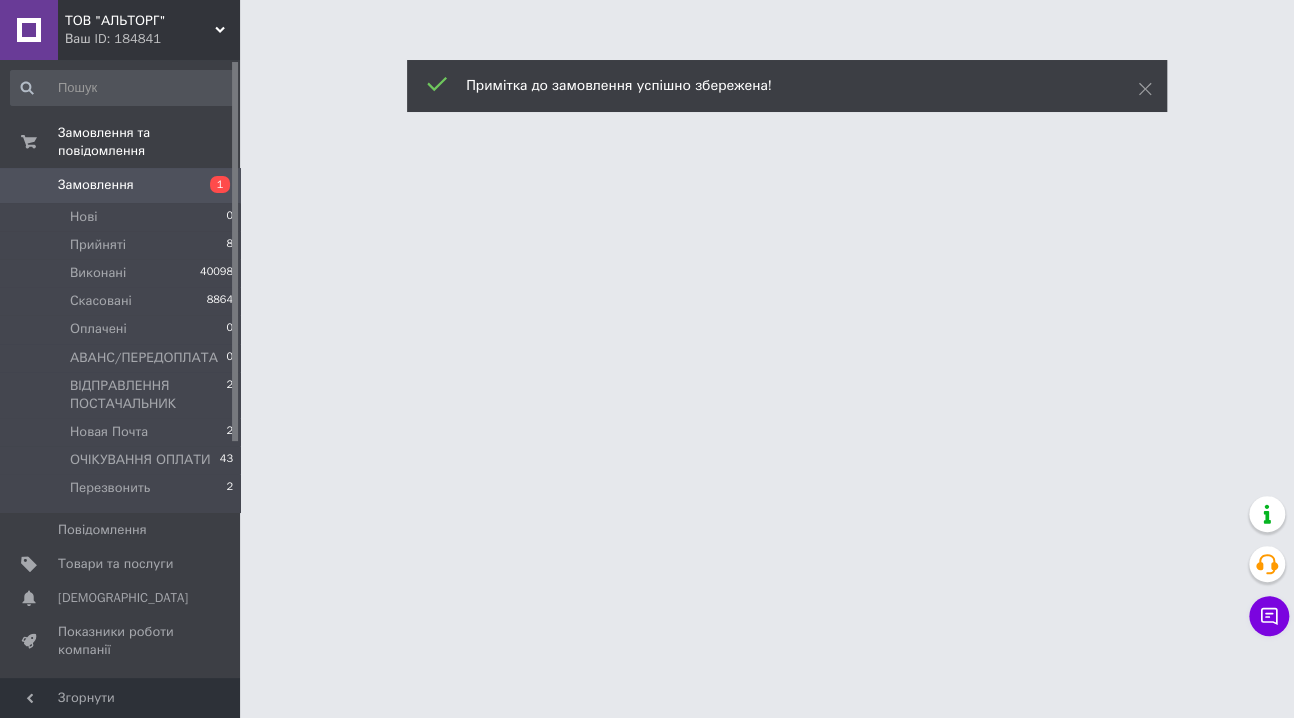 scroll, scrollTop: 0, scrollLeft: 0, axis: both 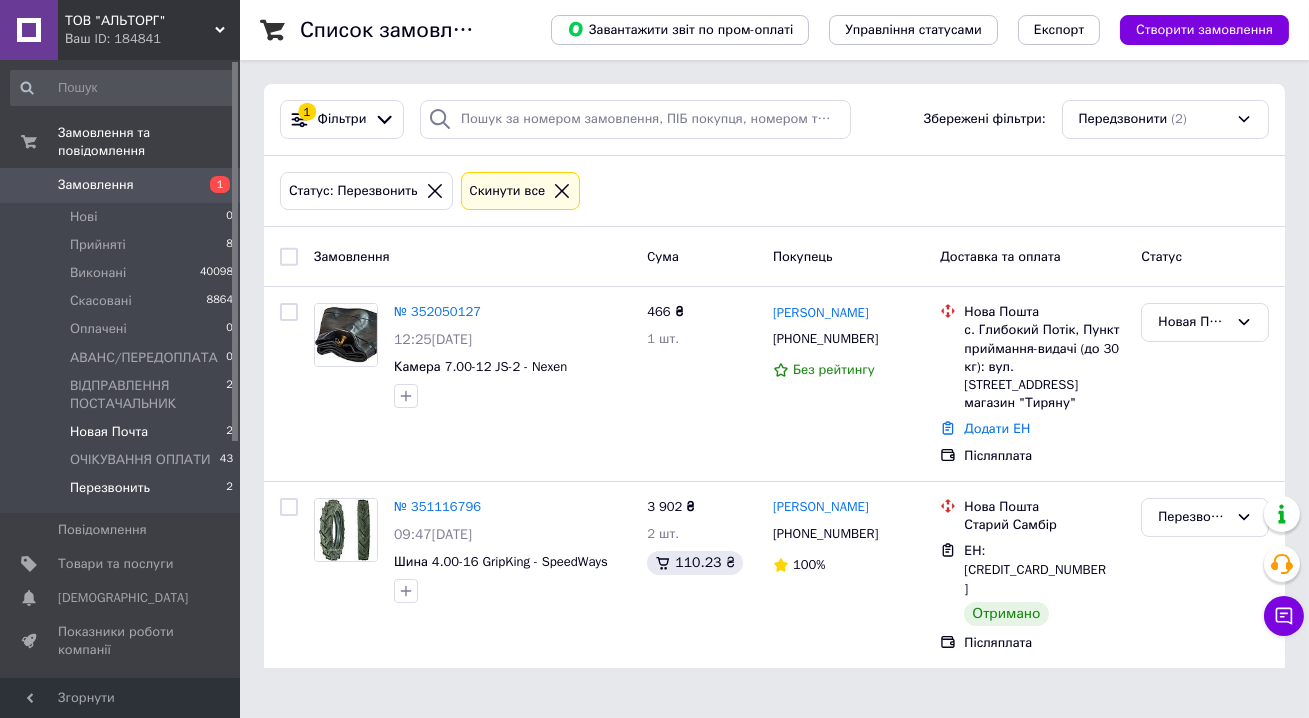 click on "Новая Почта" at bounding box center [109, 432] 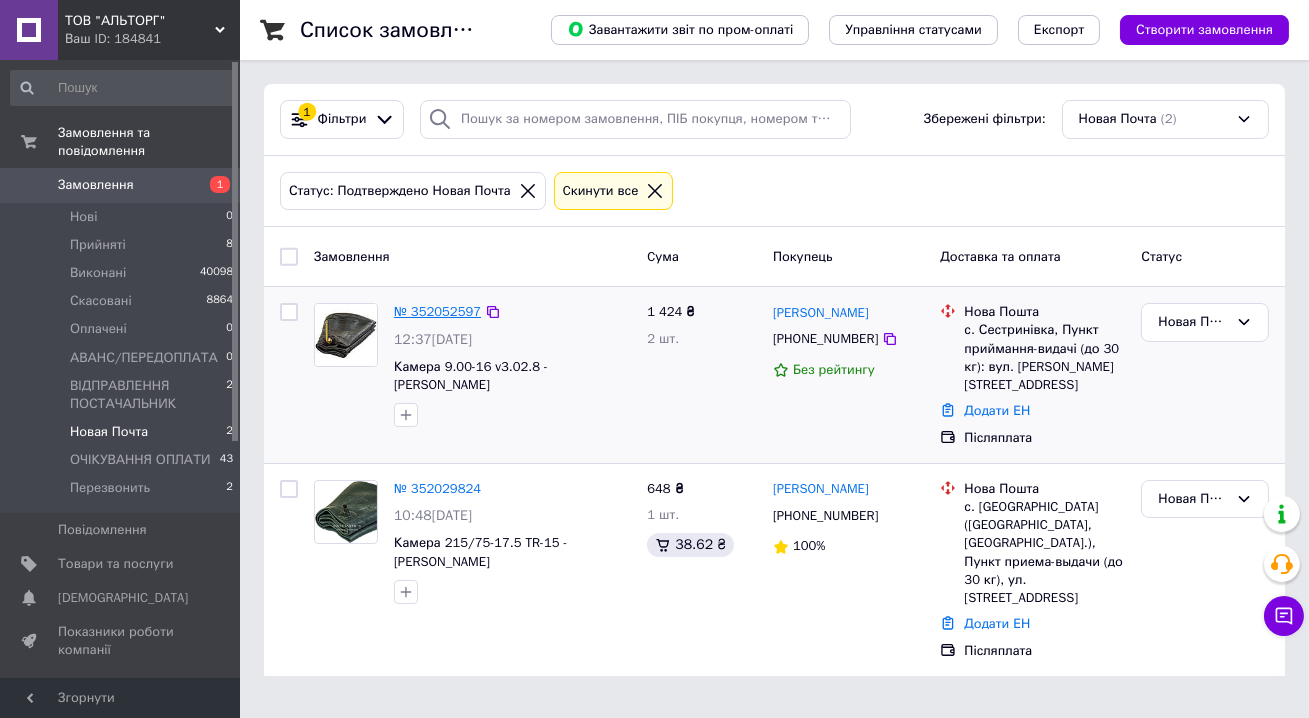 click on "№ 352052597" at bounding box center [437, 311] 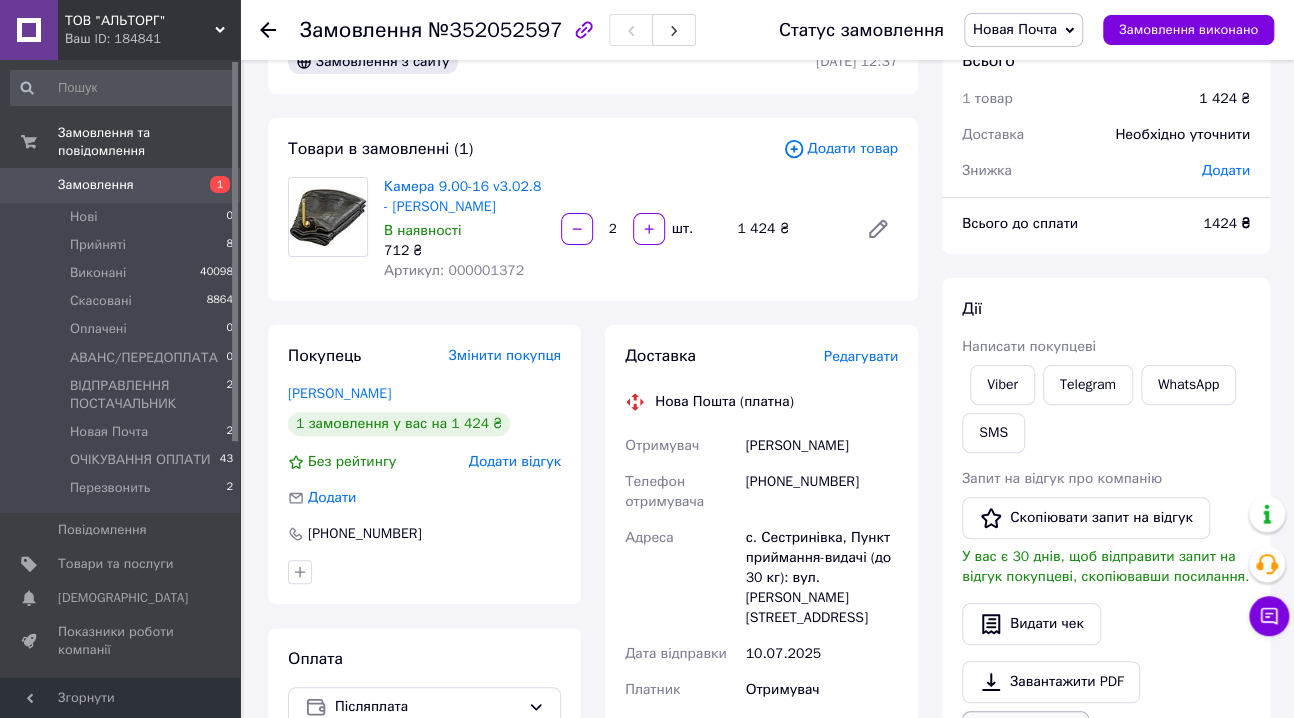 scroll, scrollTop: 0, scrollLeft: 0, axis: both 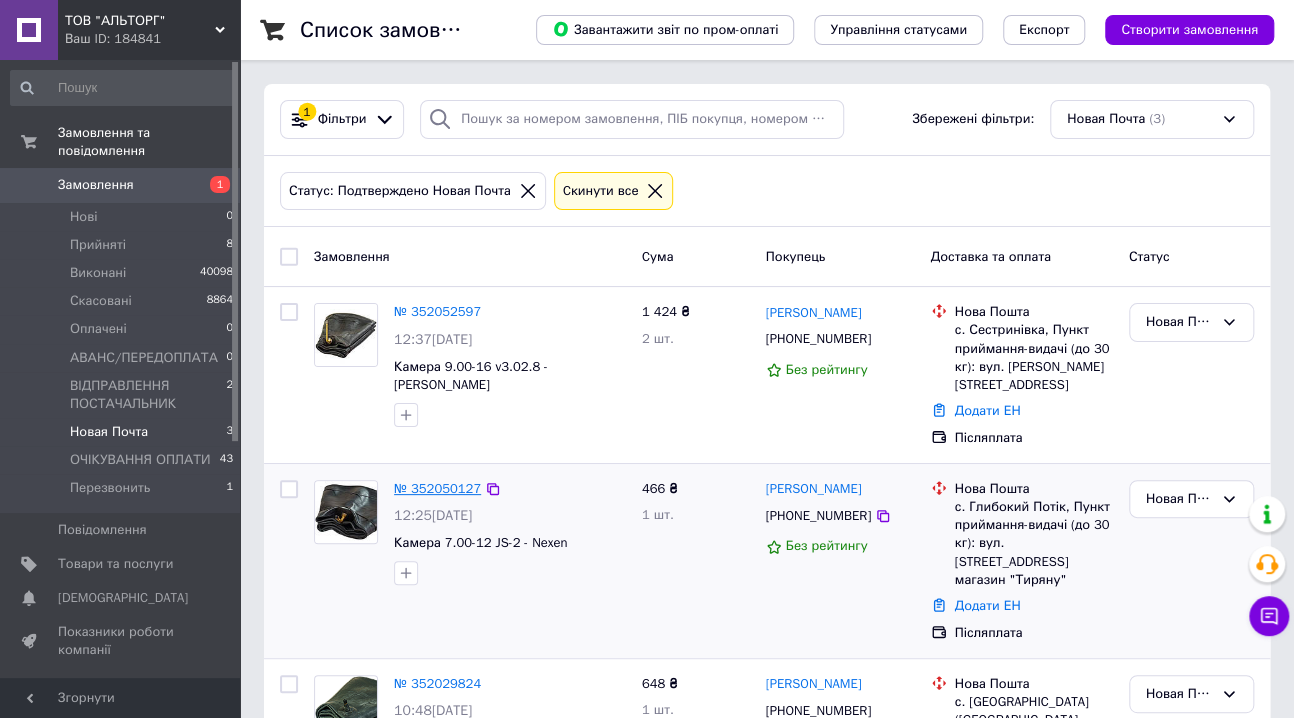 click on "№ 352050127" at bounding box center (437, 488) 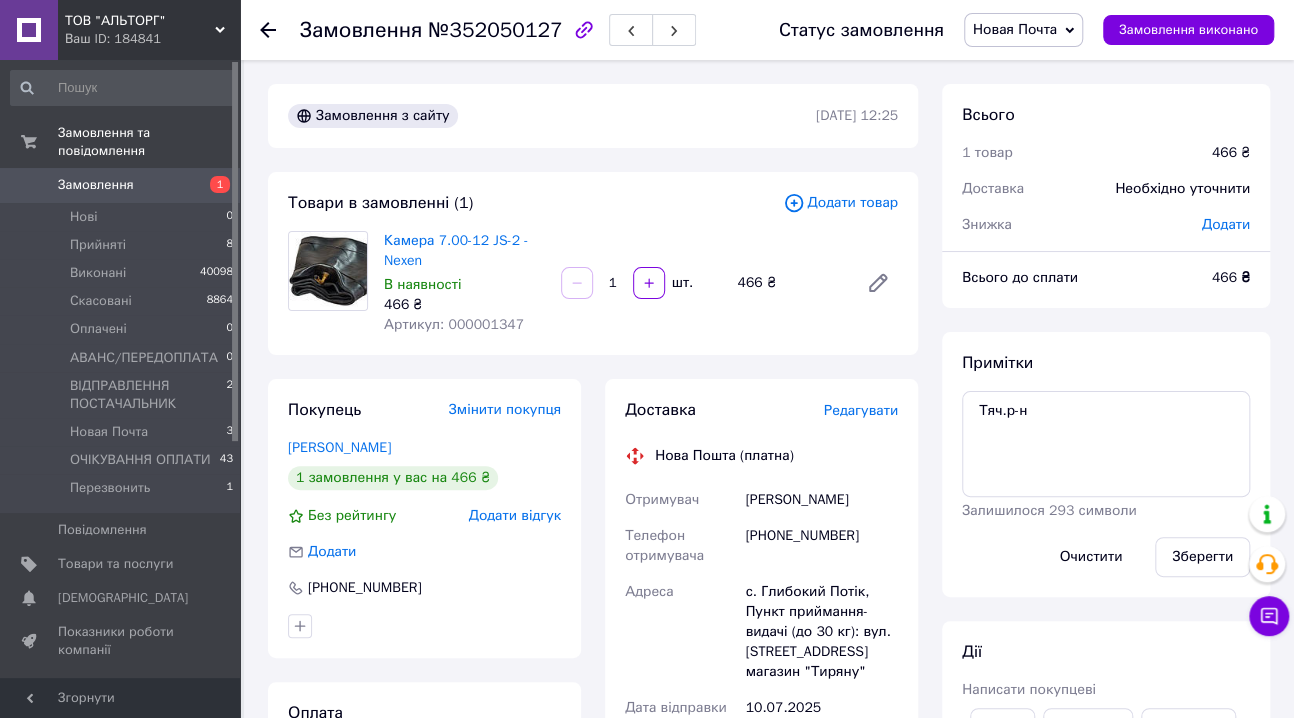 click on "№352050127" at bounding box center [495, 30] 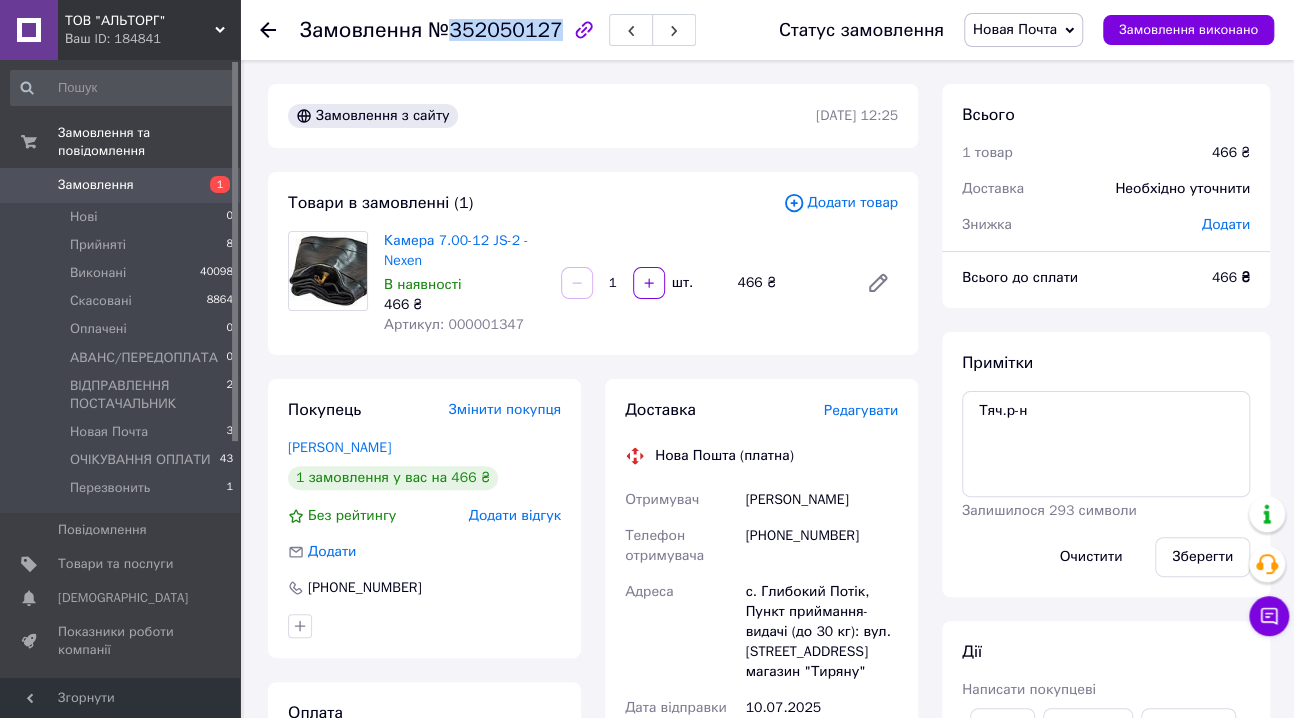 click on "№352050127" at bounding box center (495, 30) 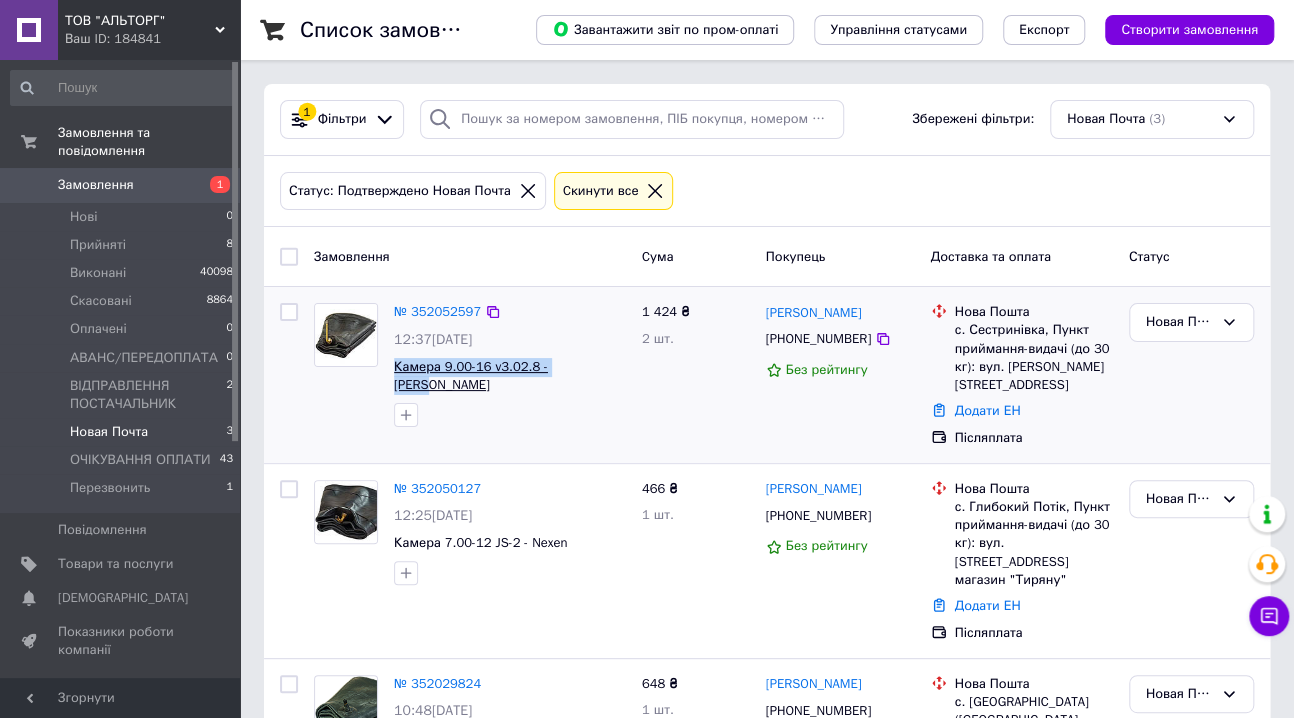 drag, startPoint x: 591, startPoint y: 367, endPoint x: 396, endPoint y: 366, distance: 195.00256 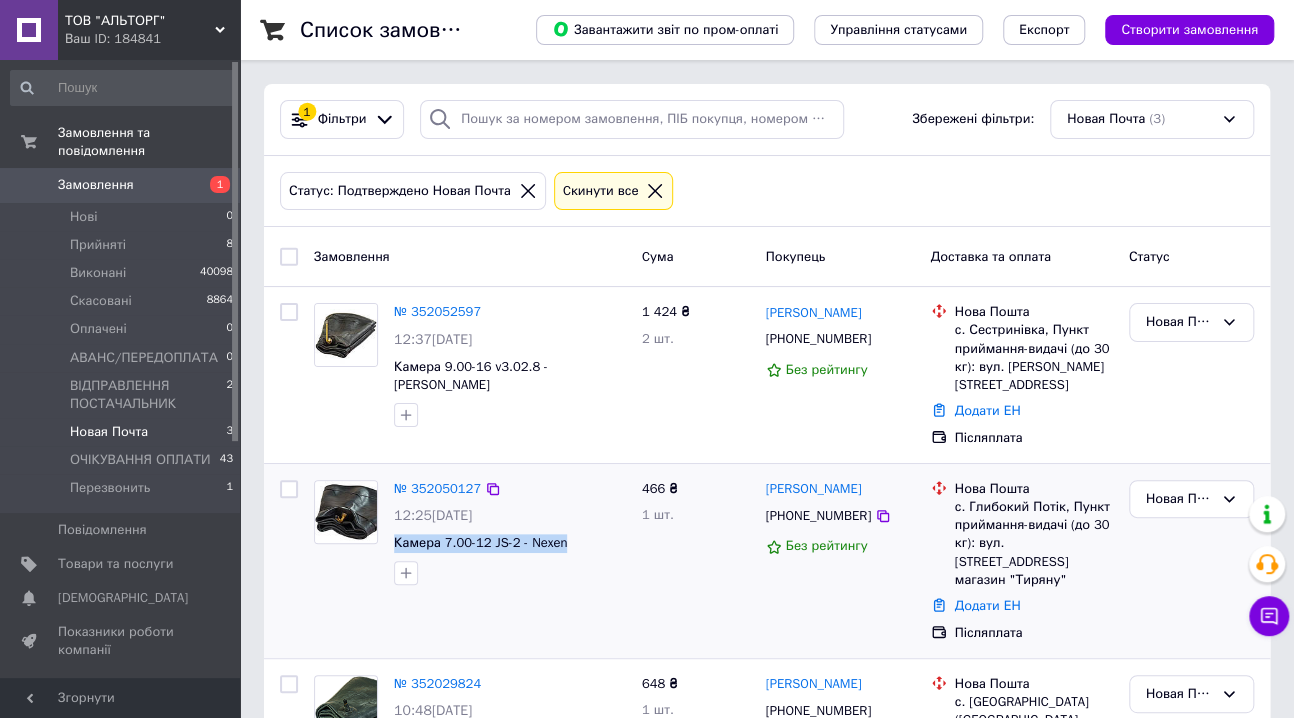drag, startPoint x: 572, startPoint y: 523, endPoint x: 390, endPoint y: 524, distance: 182.00275 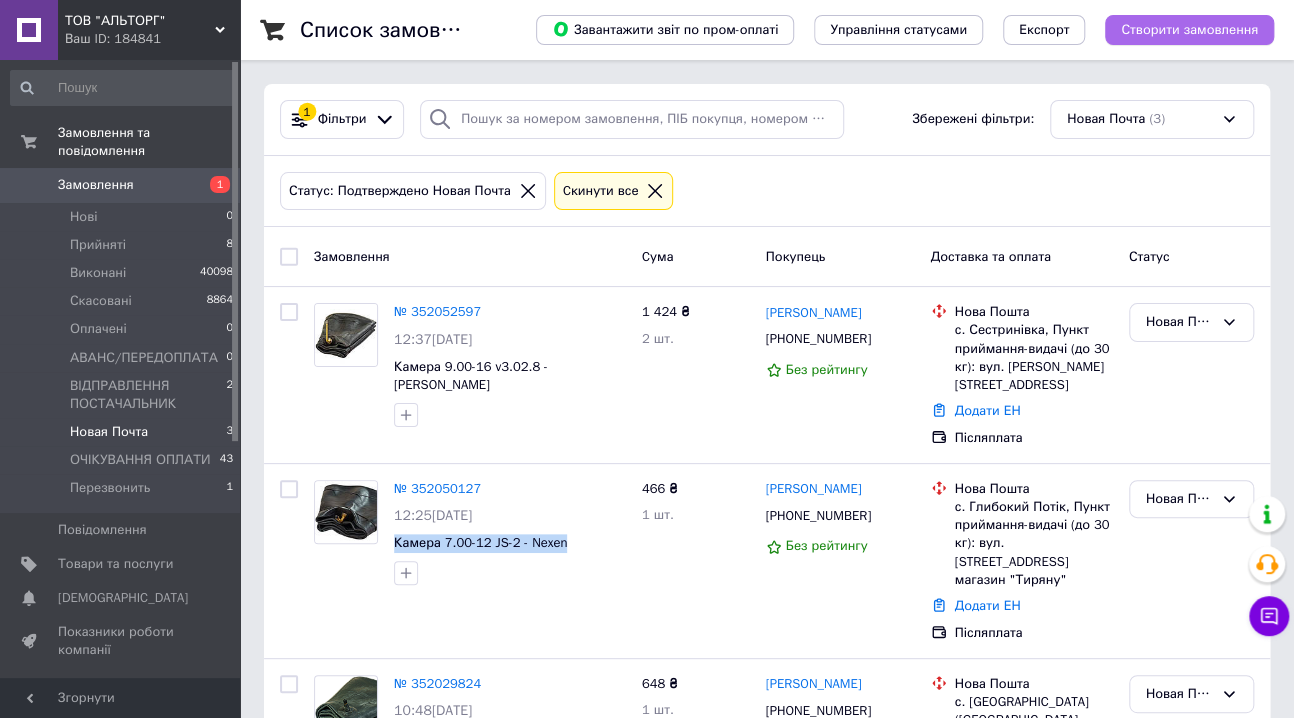 click on "Створити замовлення" at bounding box center (1189, 30) 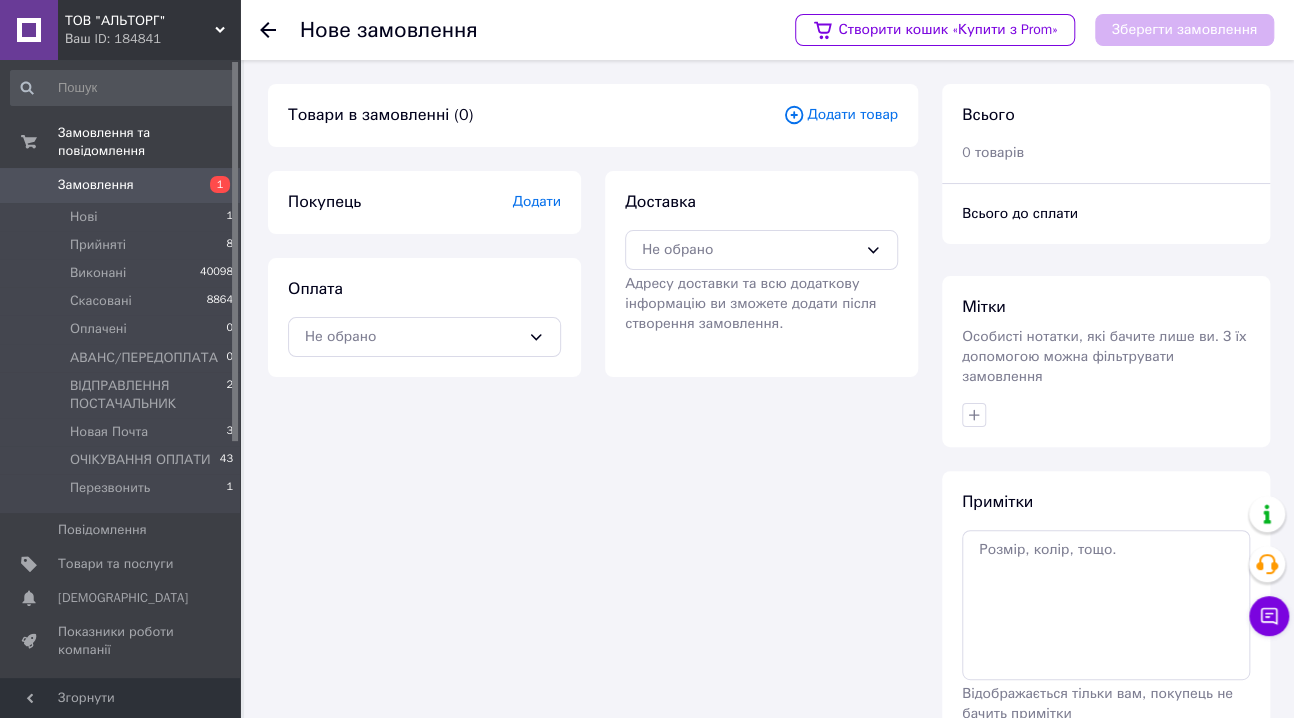 click on "Додати товар" at bounding box center [840, 115] 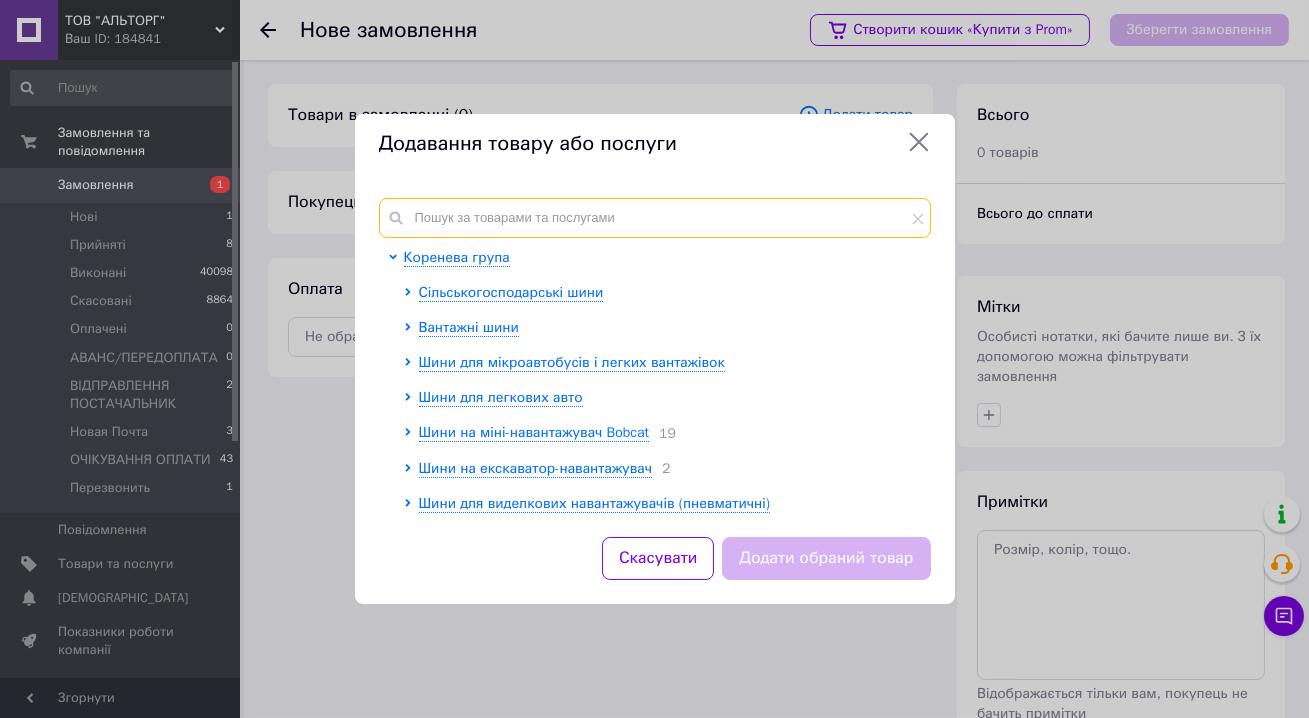 click at bounding box center (655, 218) 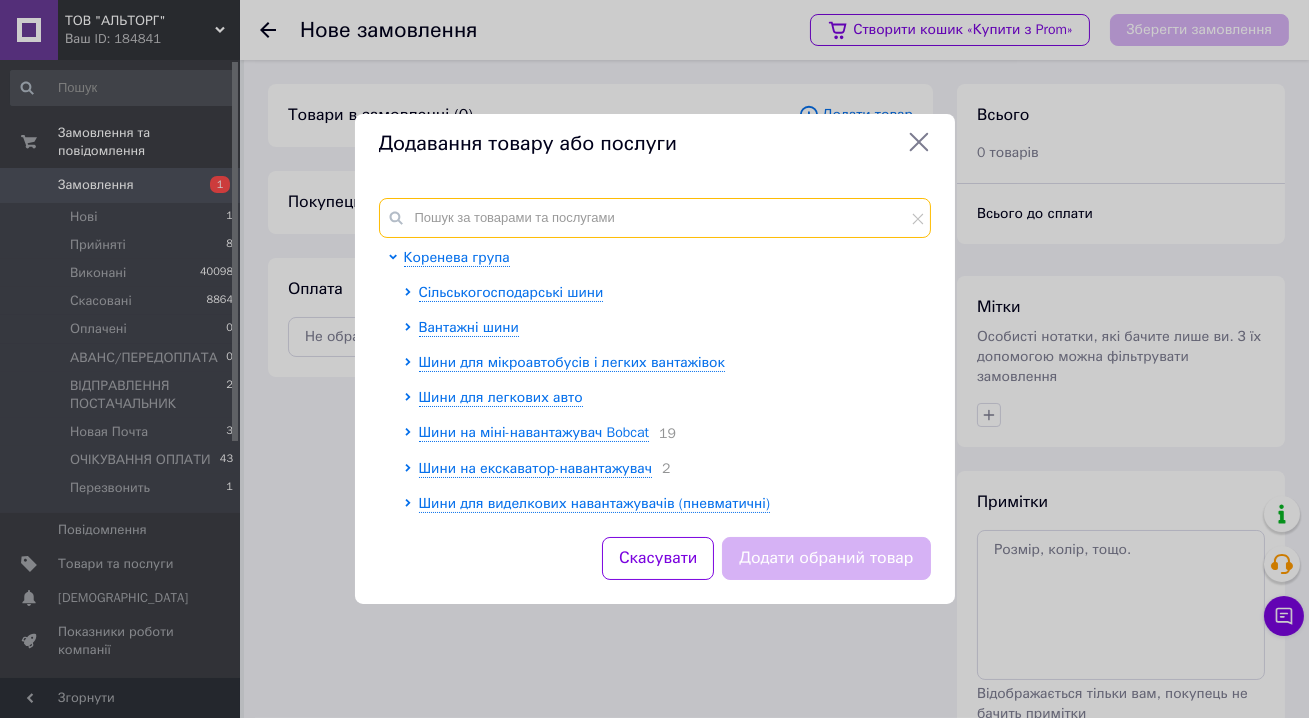 paste on "14.00-20 ГК-145 - Росава" 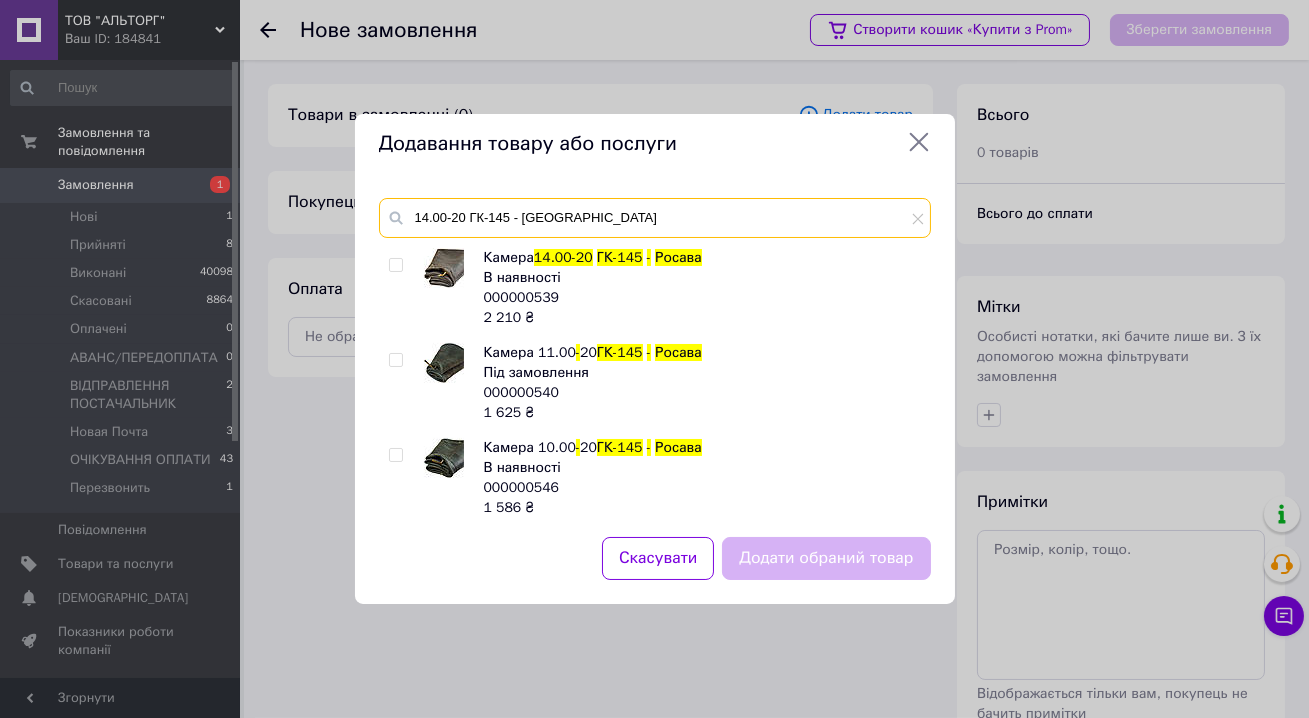 type on "14.00-20 ГК-145 - Росава" 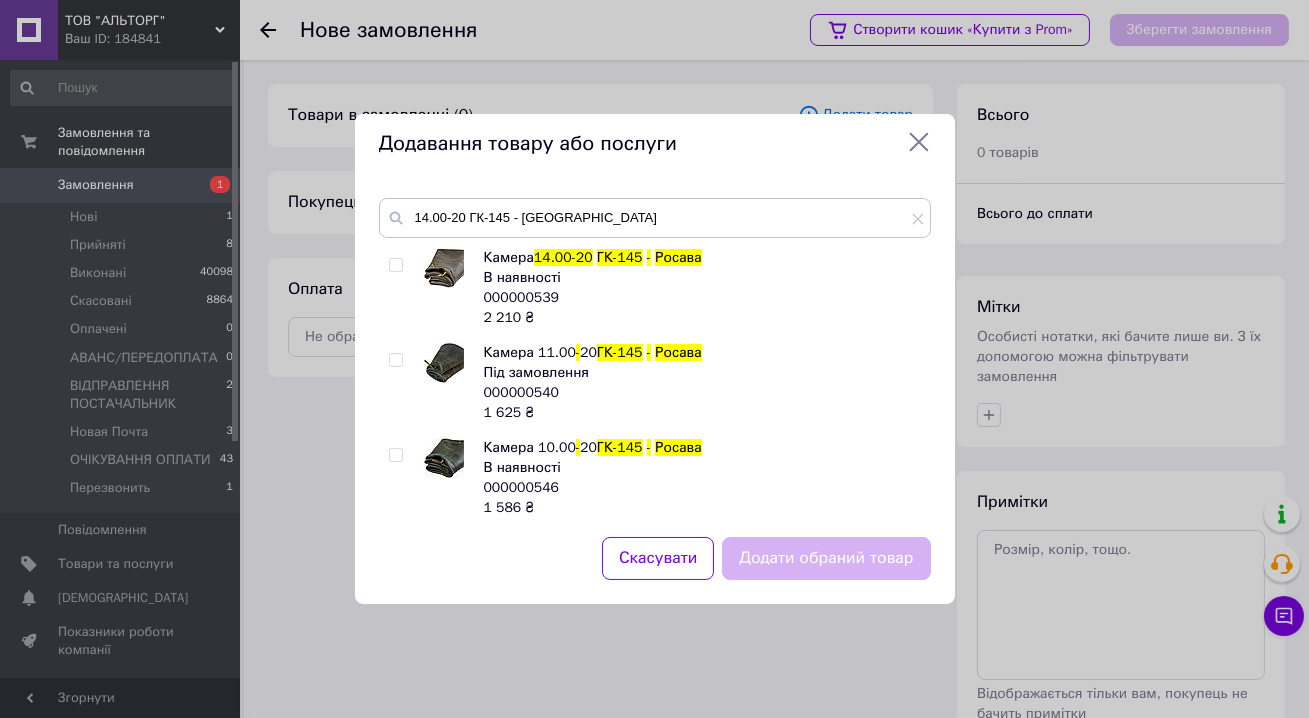 click at bounding box center (395, 265) 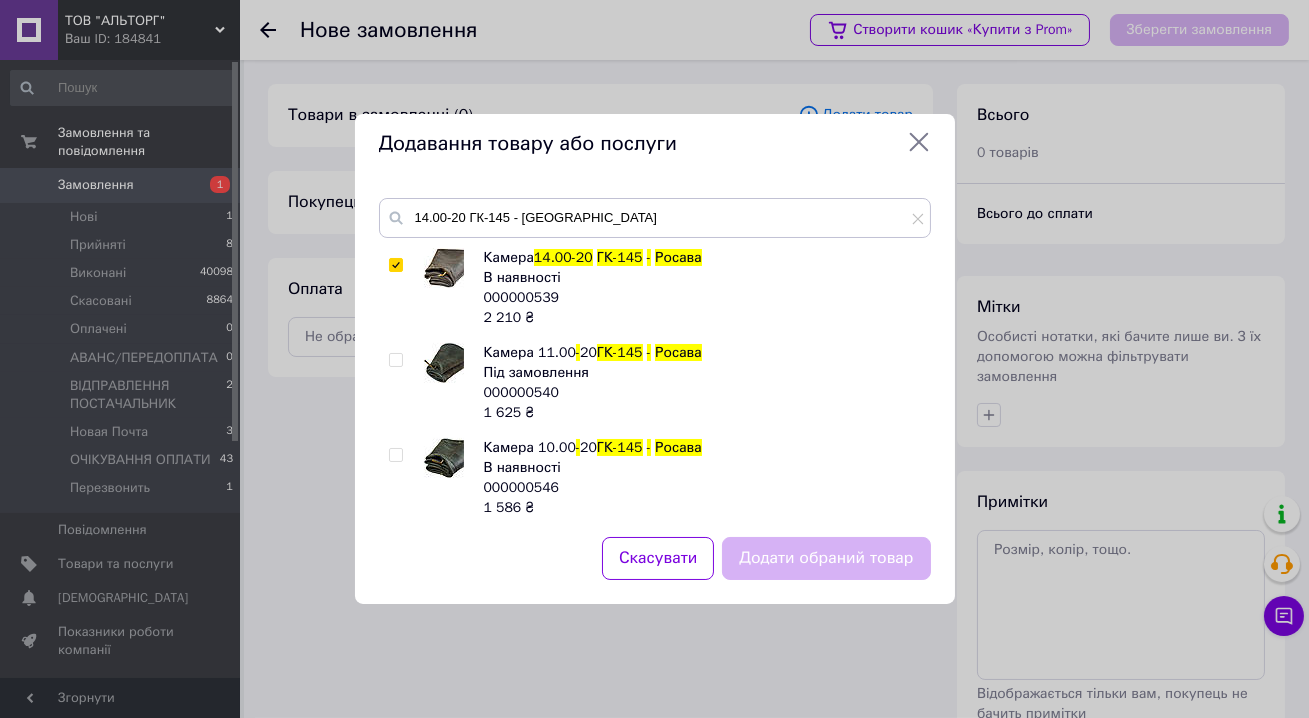 checkbox on "true" 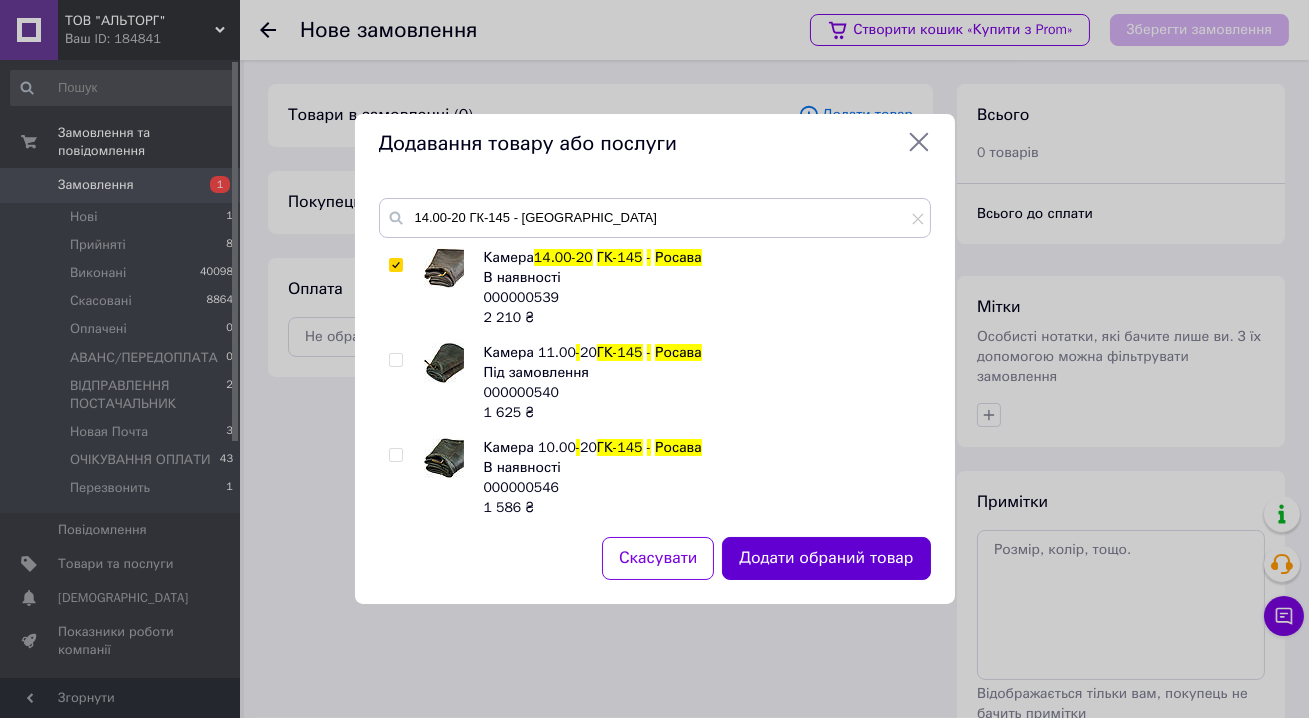 click on "Додати обраний товар" at bounding box center [826, 558] 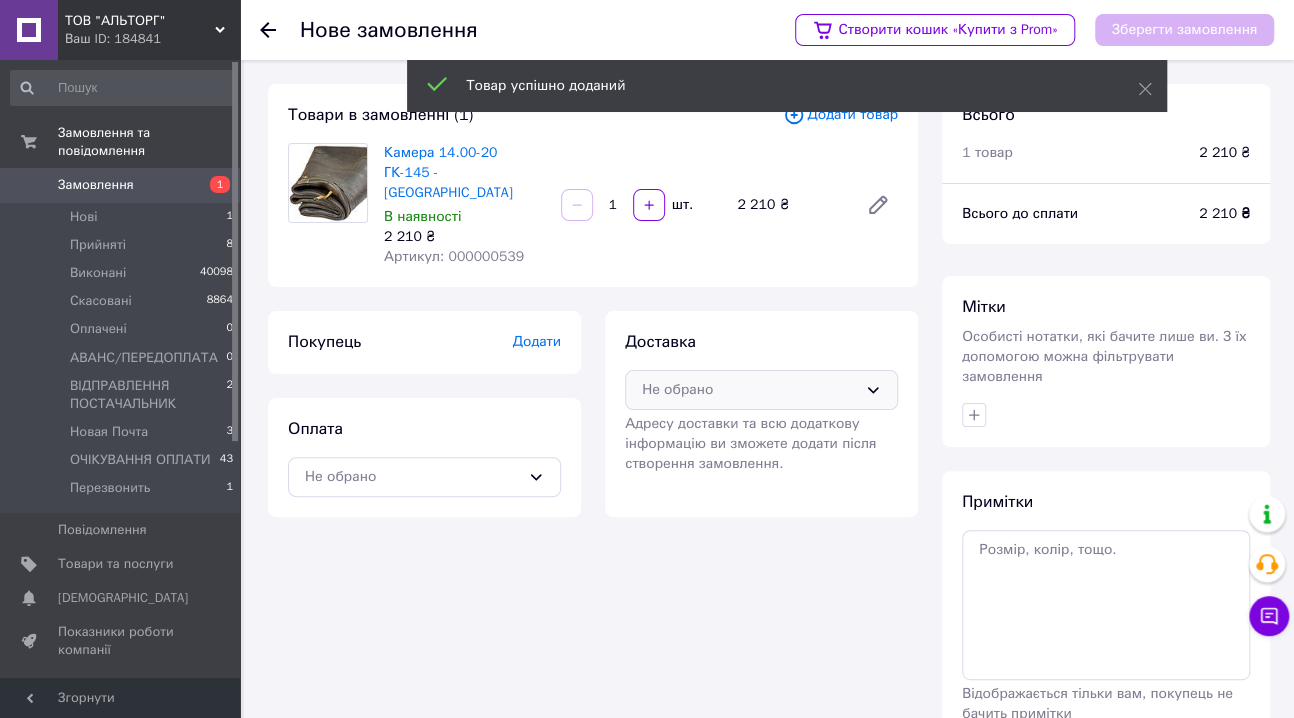 click on "Не обрано" at bounding box center (761, 390) 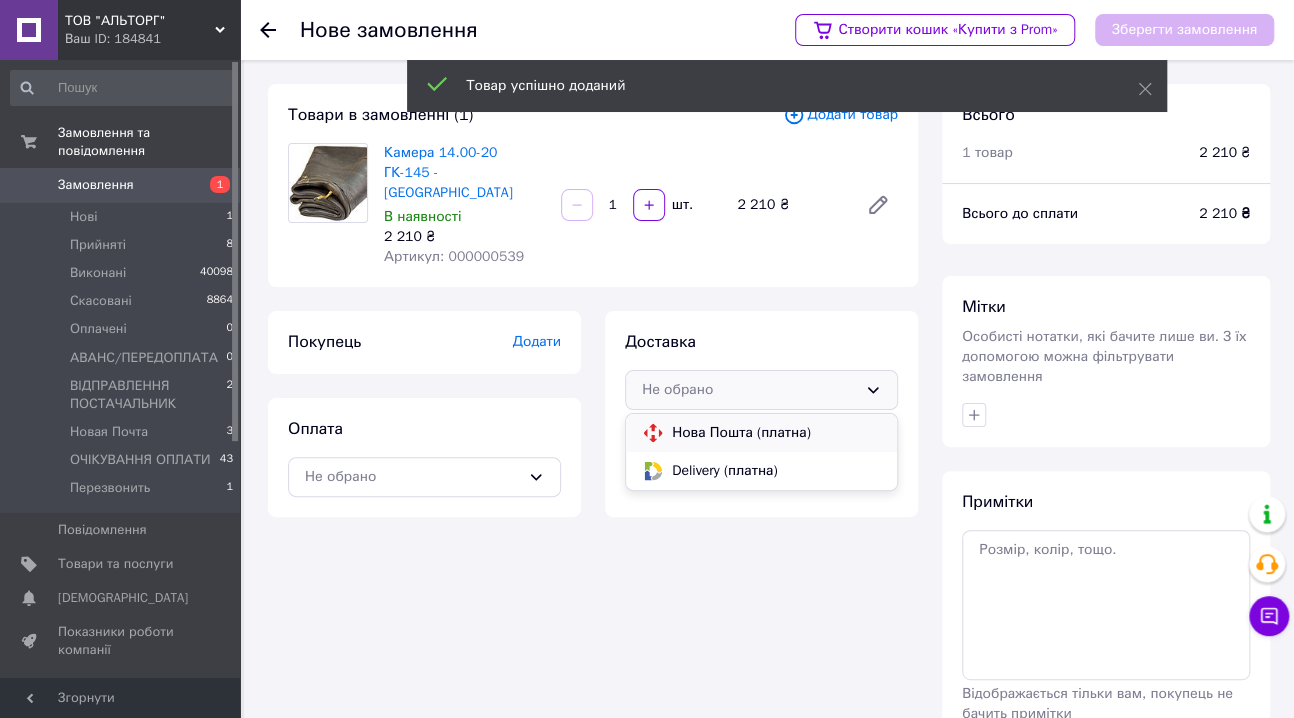 click on "Нова Пошта (платна)" at bounding box center (776, 433) 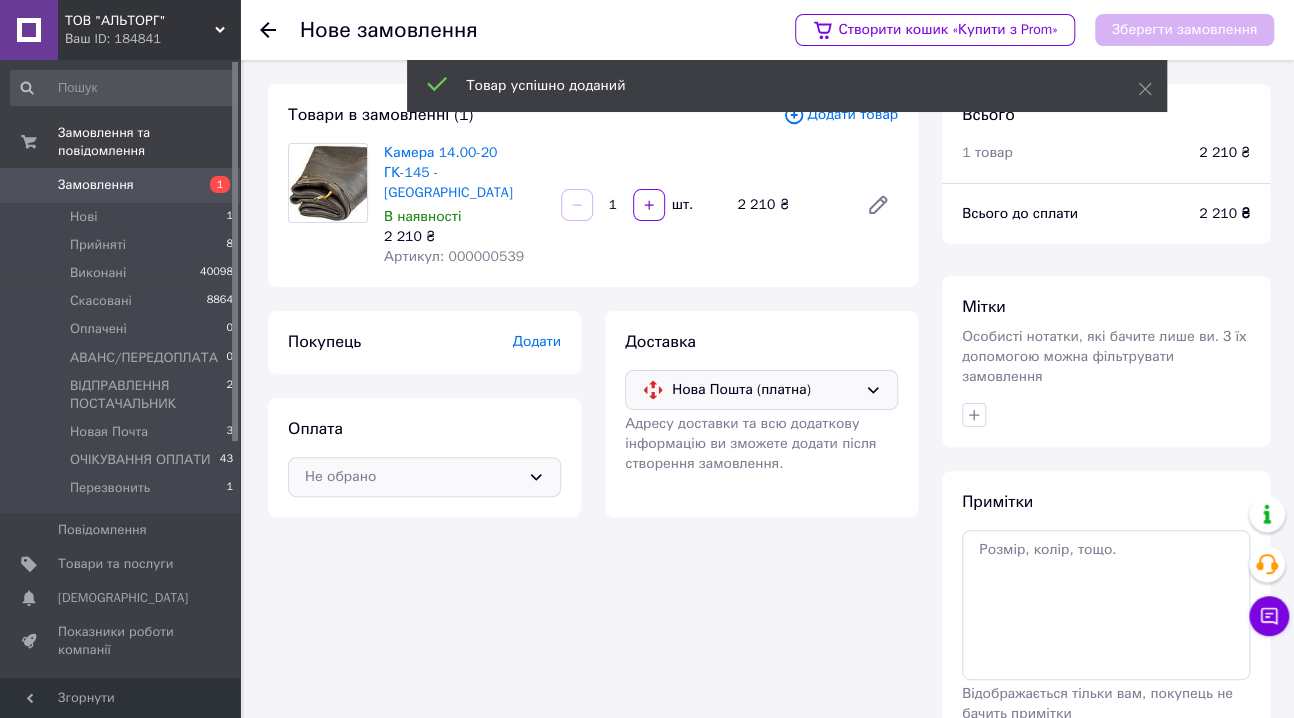 click on "Не обрано" at bounding box center (412, 477) 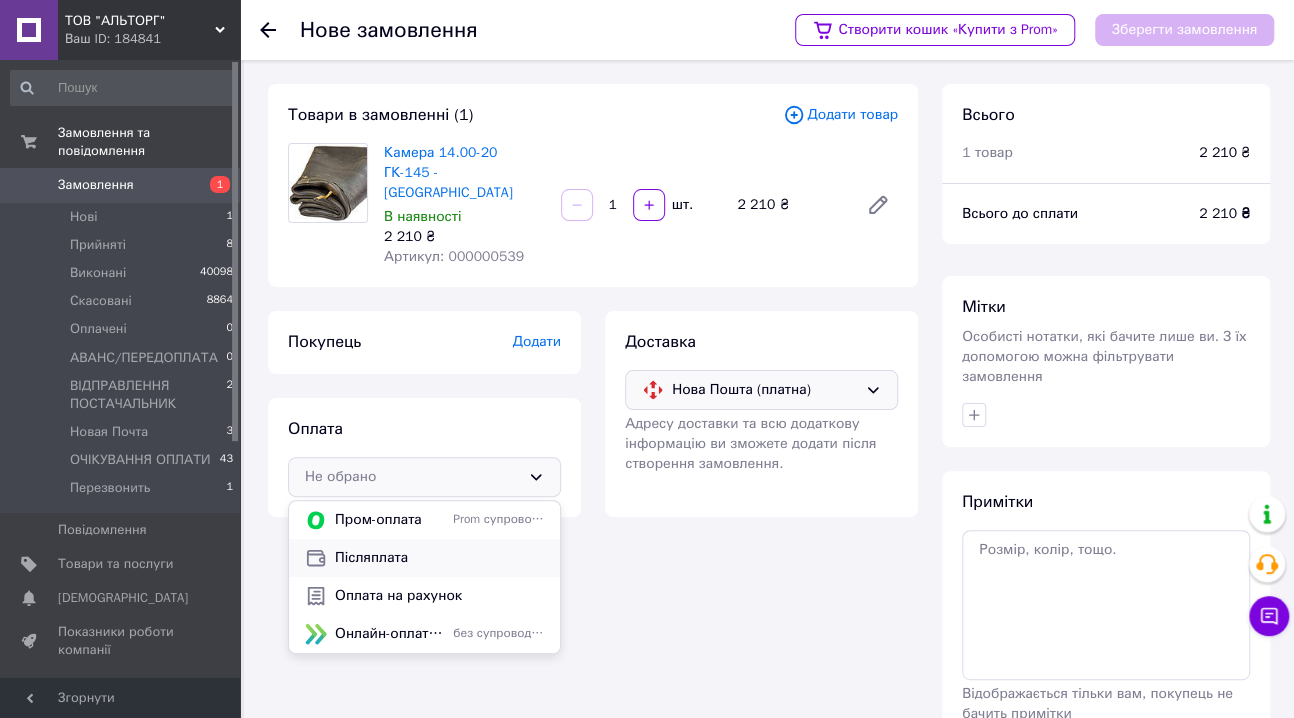 click on "Післяплата" at bounding box center (439, 558) 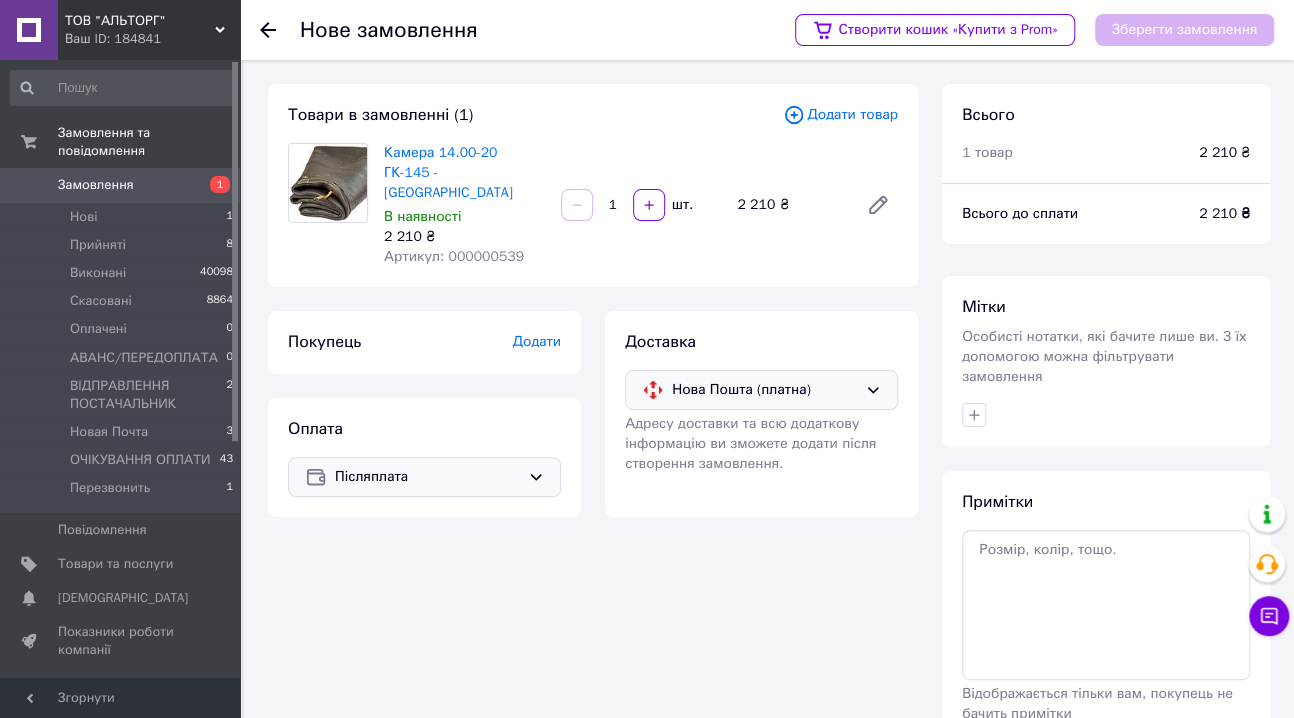 click on "Додати" at bounding box center [537, 341] 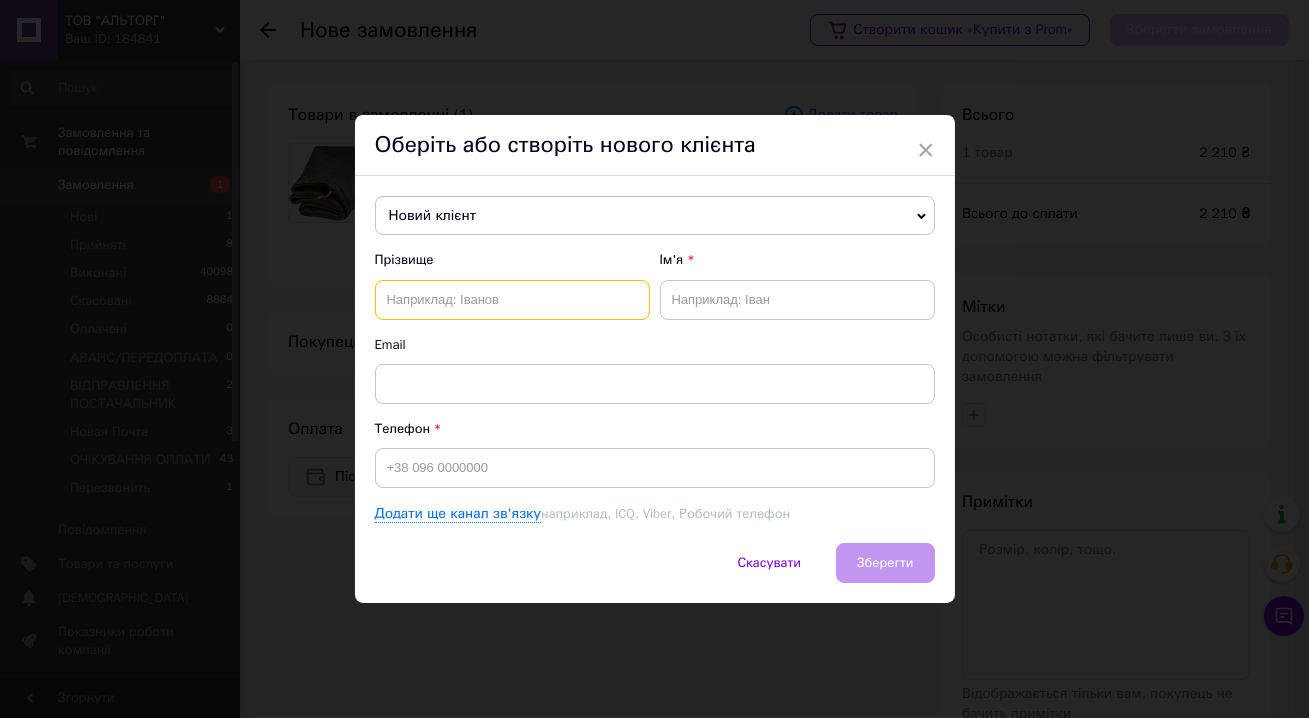 click at bounding box center (512, 300) 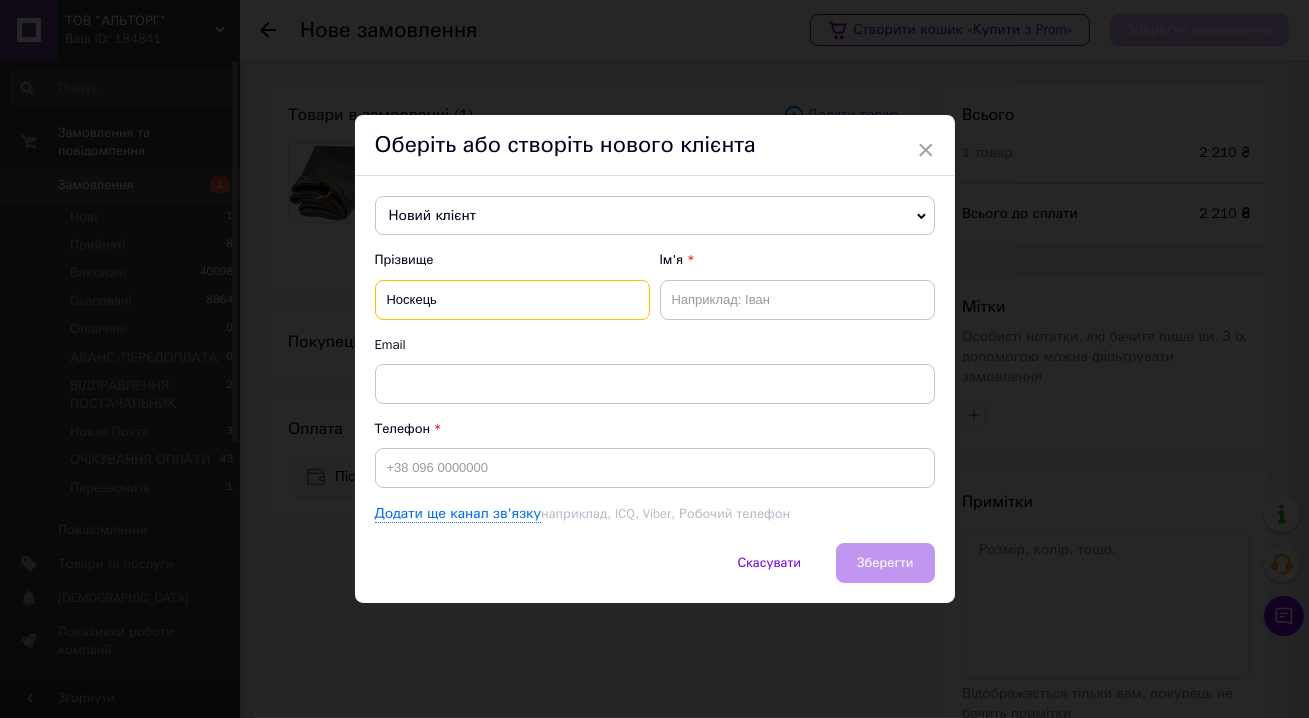 type on "Носкець" 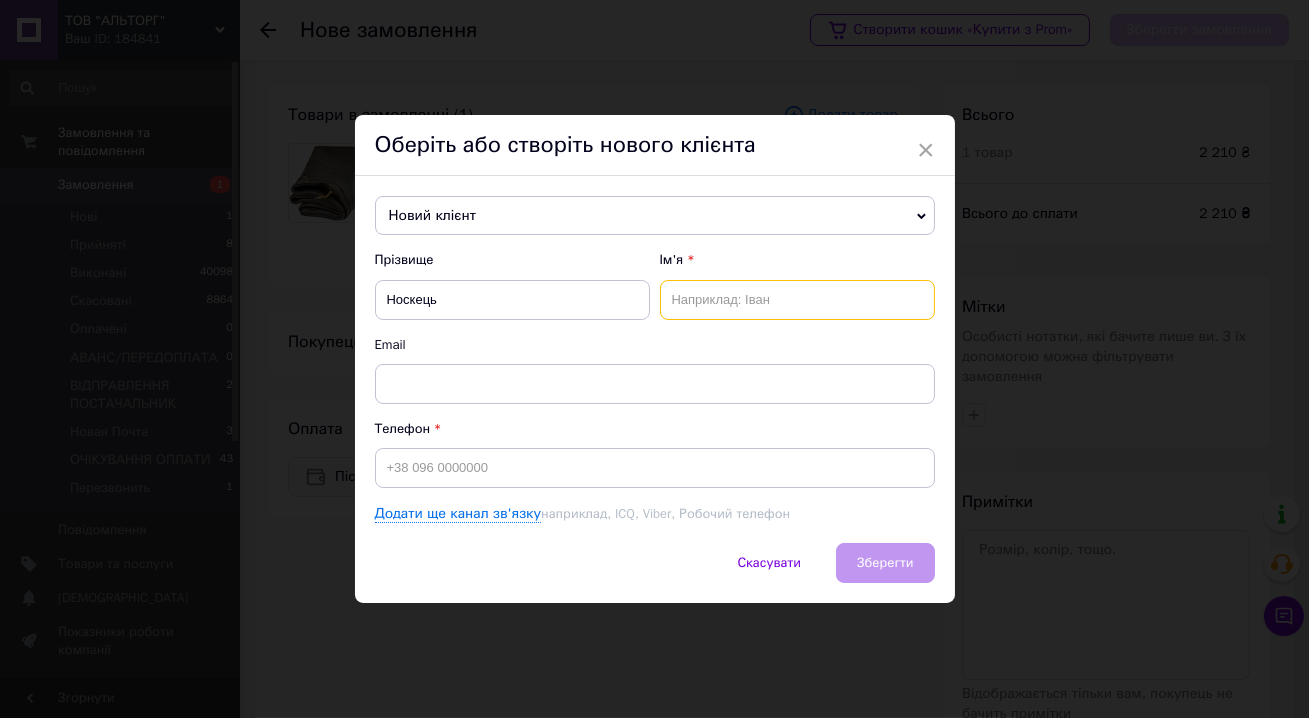 click at bounding box center [797, 300] 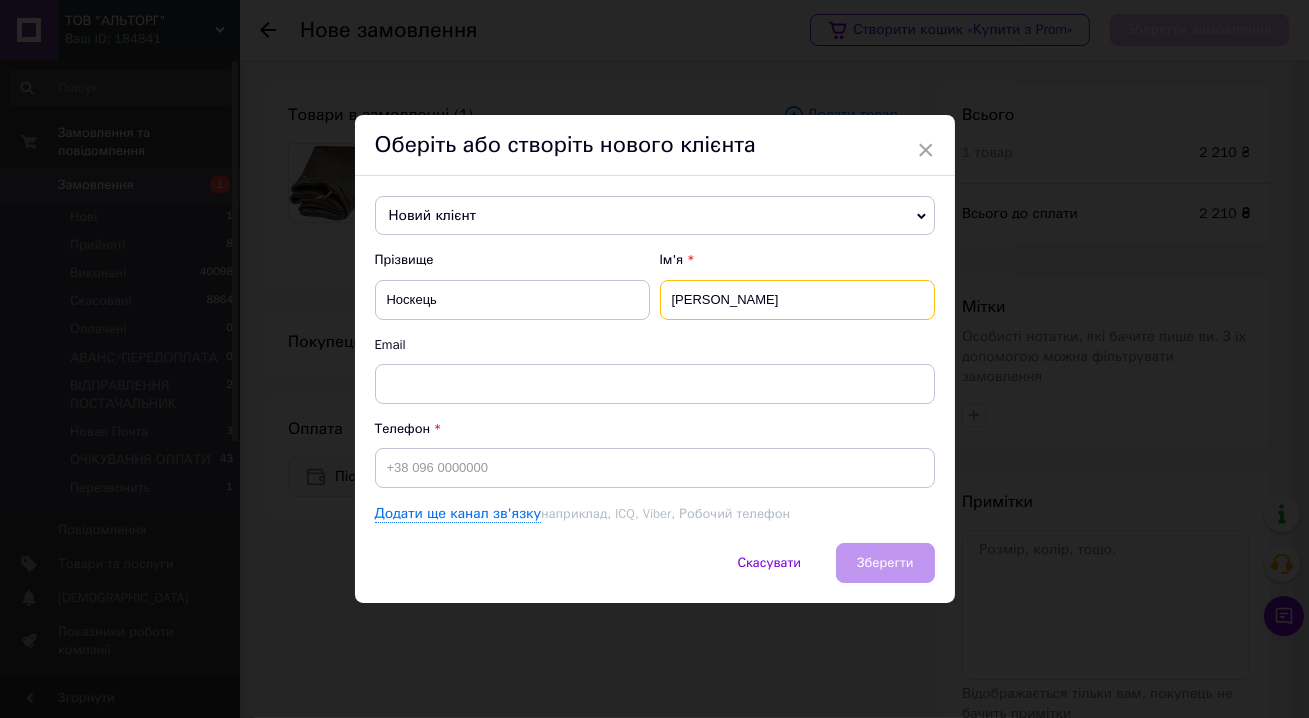 type on "Костянтин" 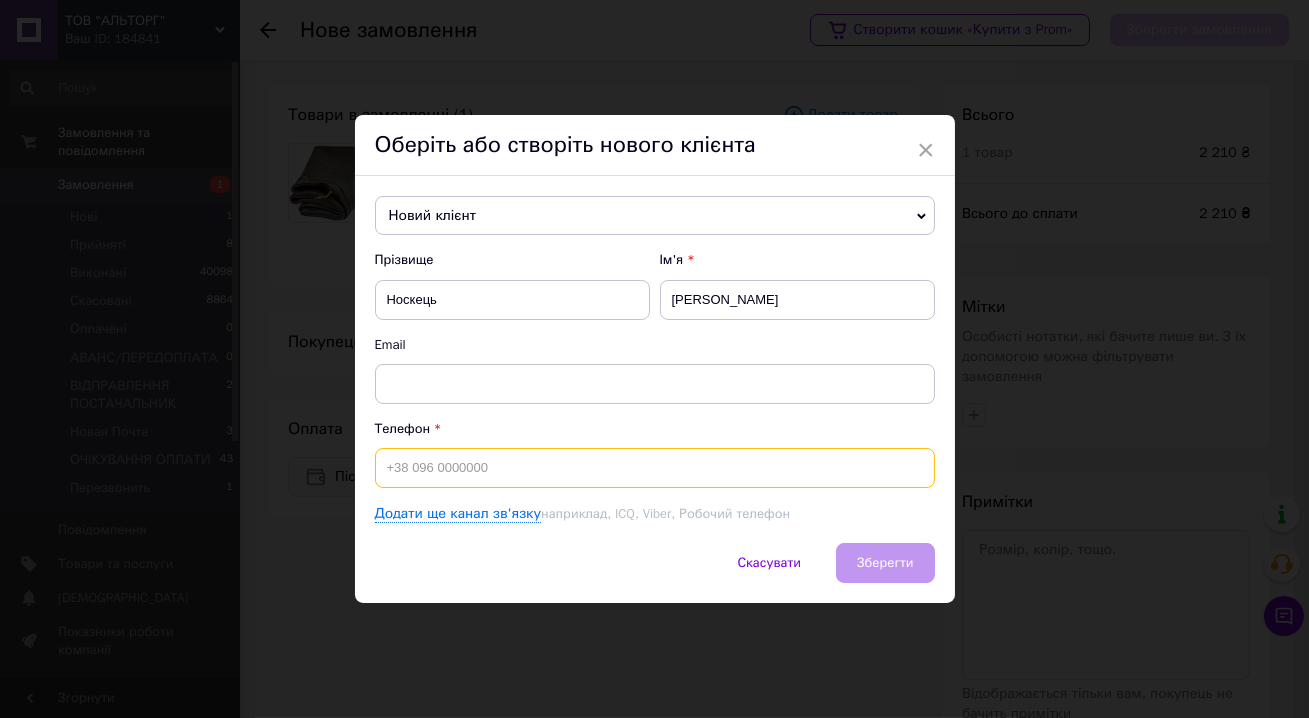 click at bounding box center [655, 468] 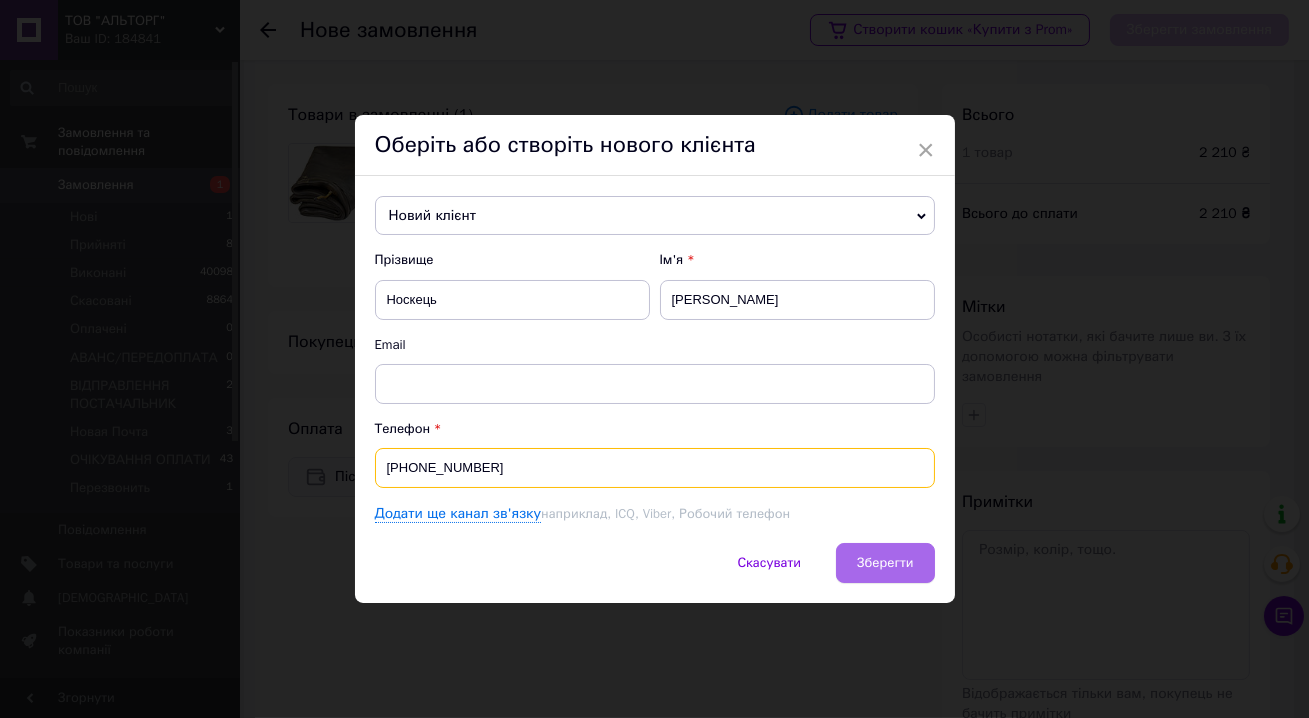 type on "[PHONE_NUMBER]" 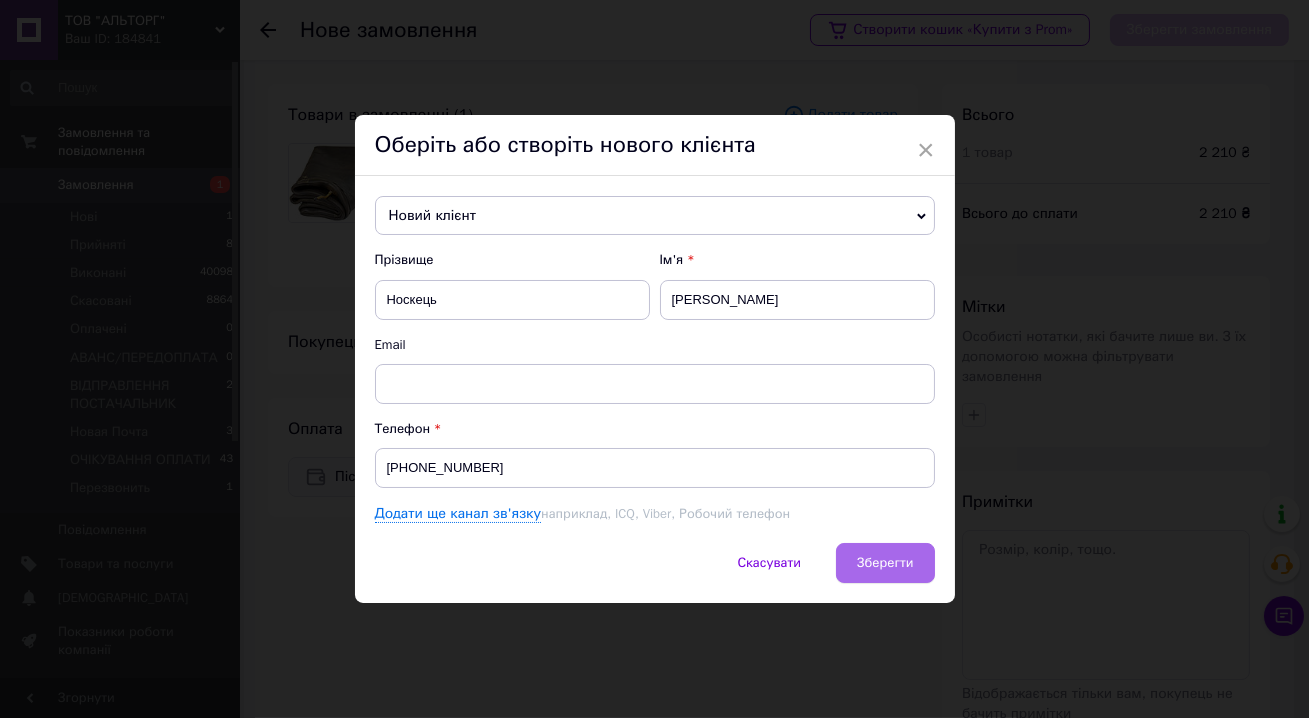 click on "Зберегти" at bounding box center [885, 562] 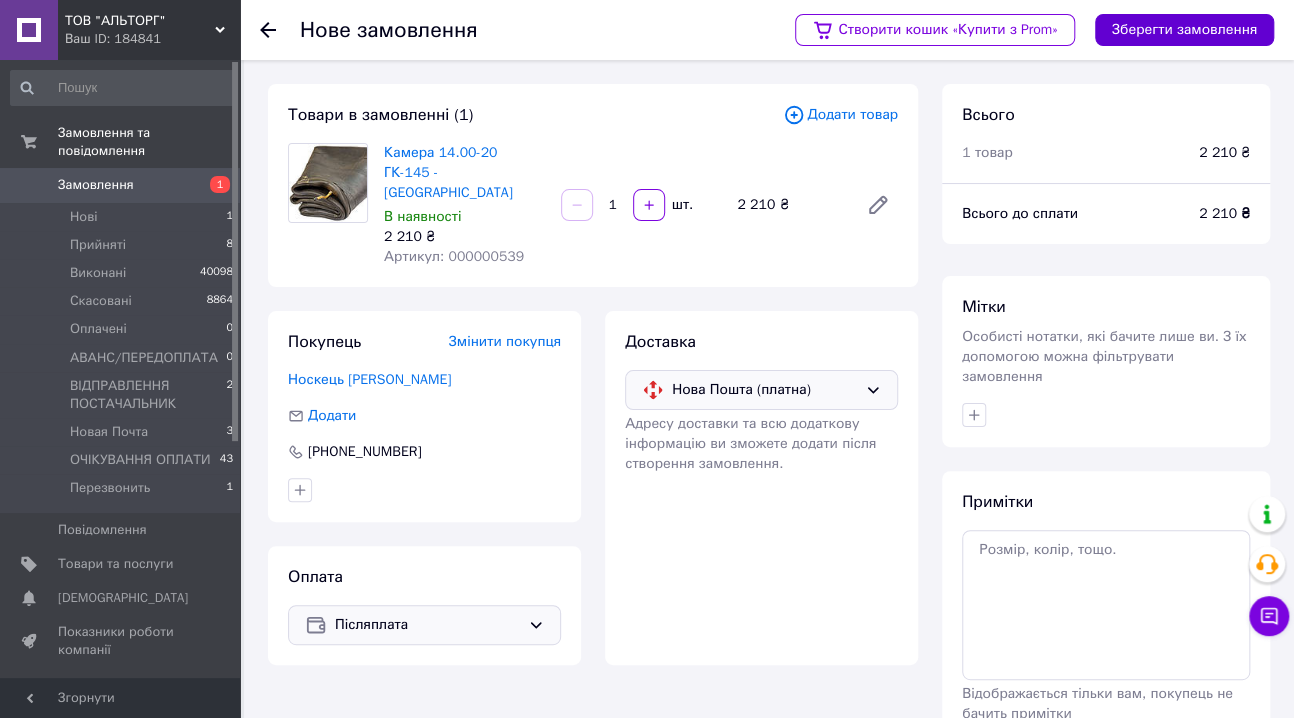 click on "Зберегти замовлення" at bounding box center [1184, 30] 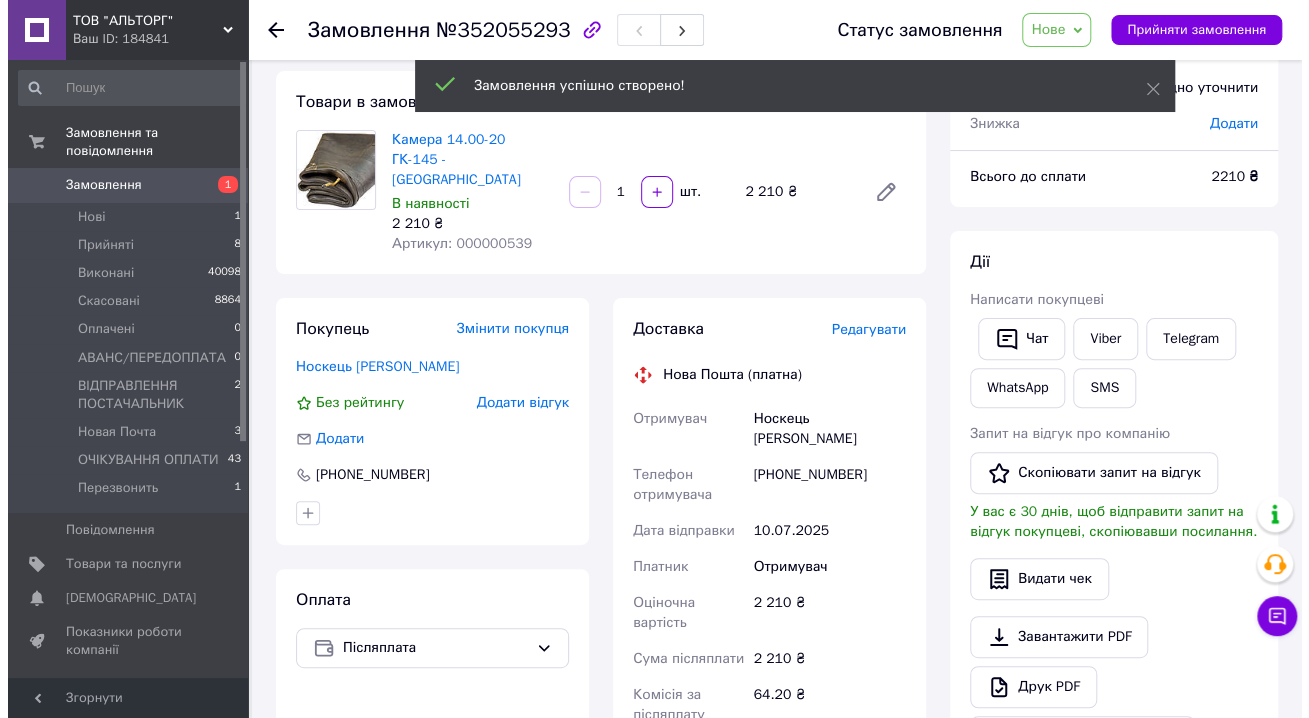 scroll, scrollTop: 181, scrollLeft: 0, axis: vertical 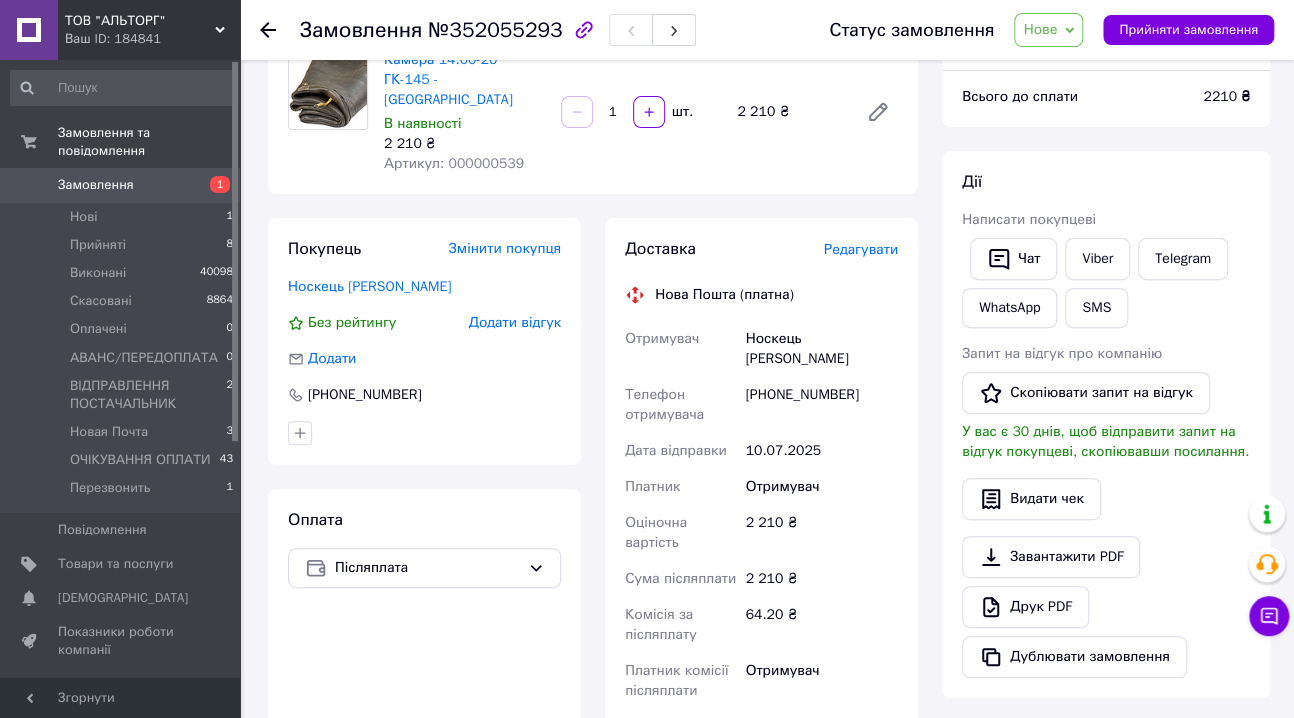 click on "Редагувати" at bounding box center (861, 249) 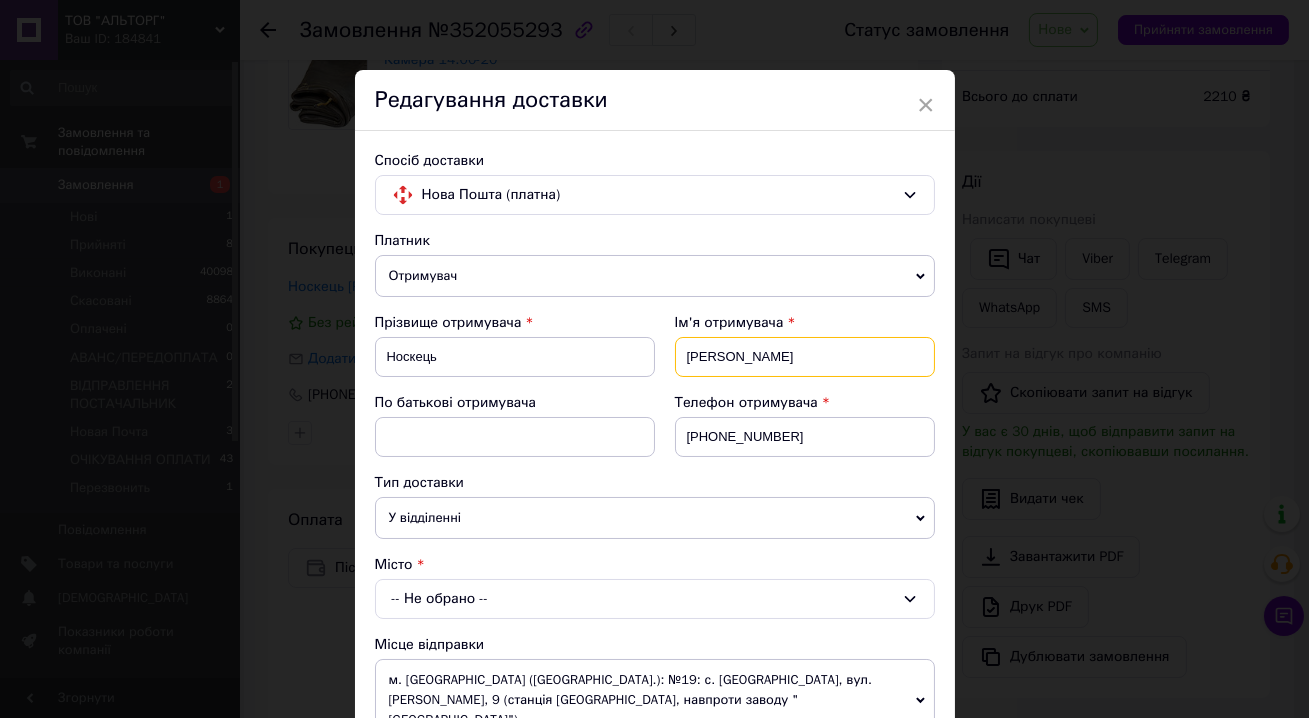 drag, startPoint x: 740, startPoint y: 358, endPoint x: 686, endPoint y: 363, distance: 54.230988 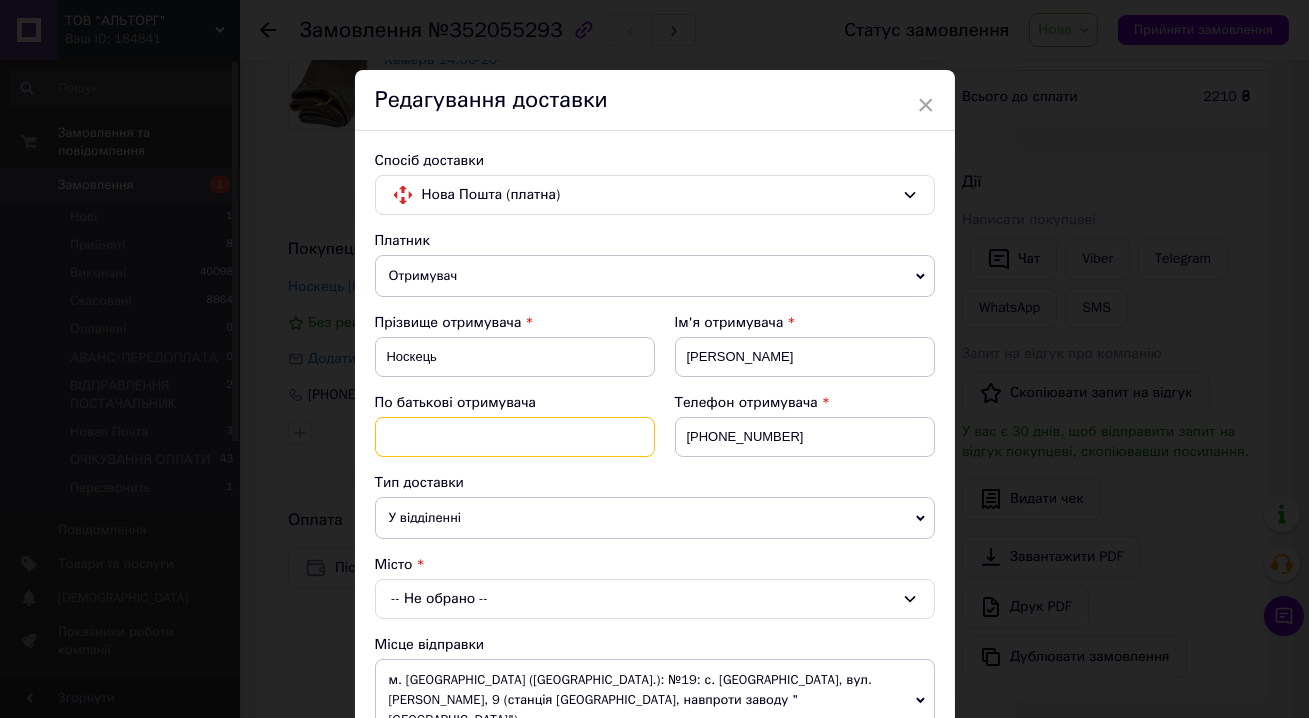 click at bounding box center [515, 437] 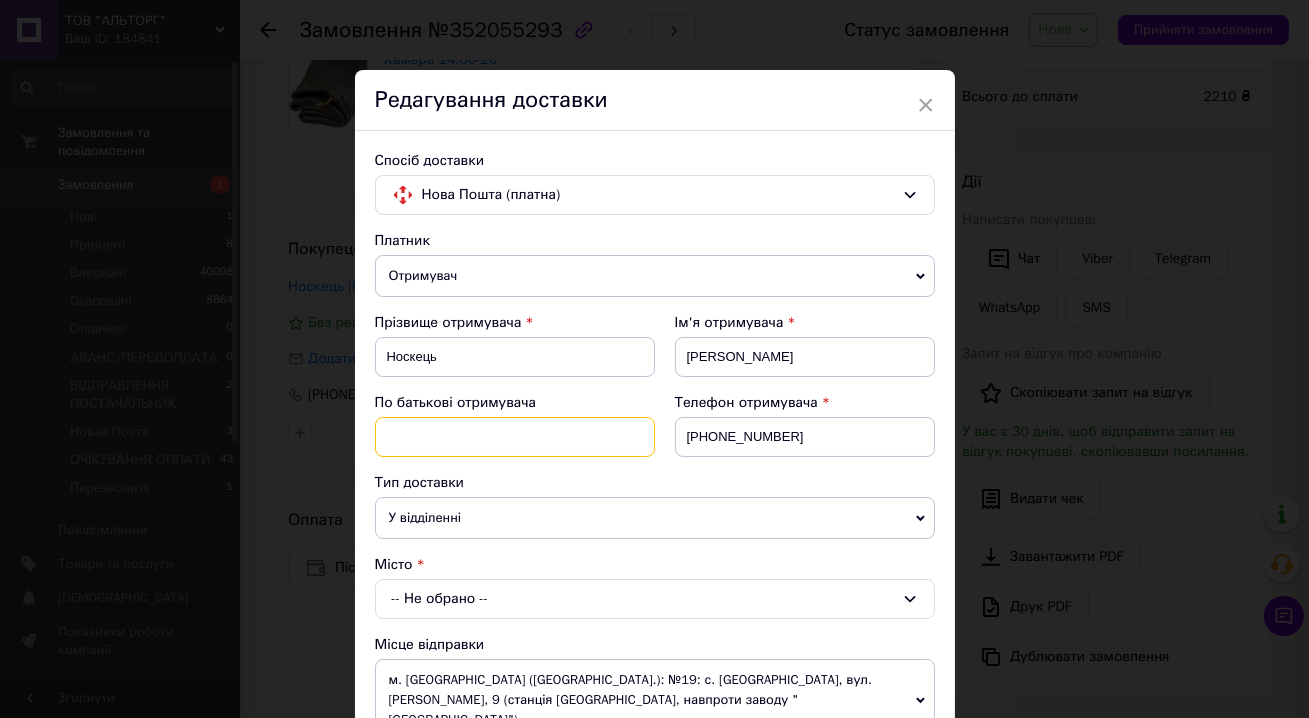 paste on "Костянтин" 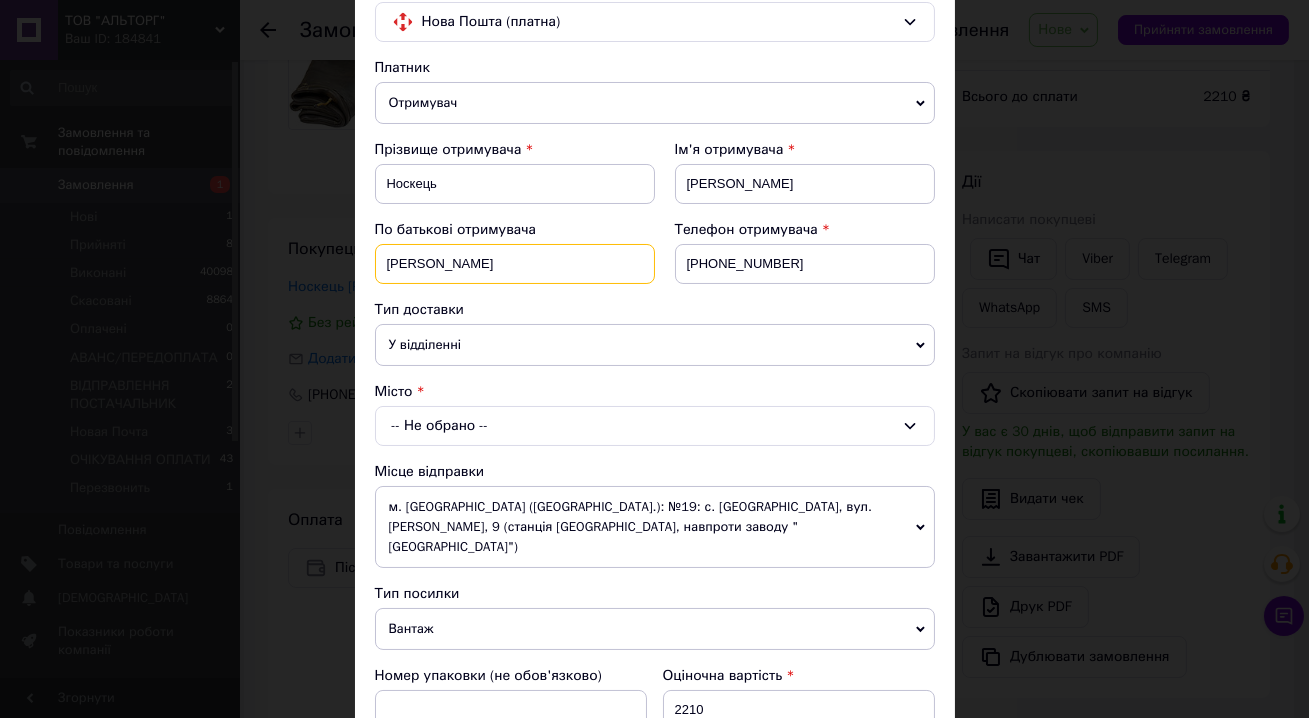 scroll, scrollTop: 181, scrollLeft: 0, axis: vertical 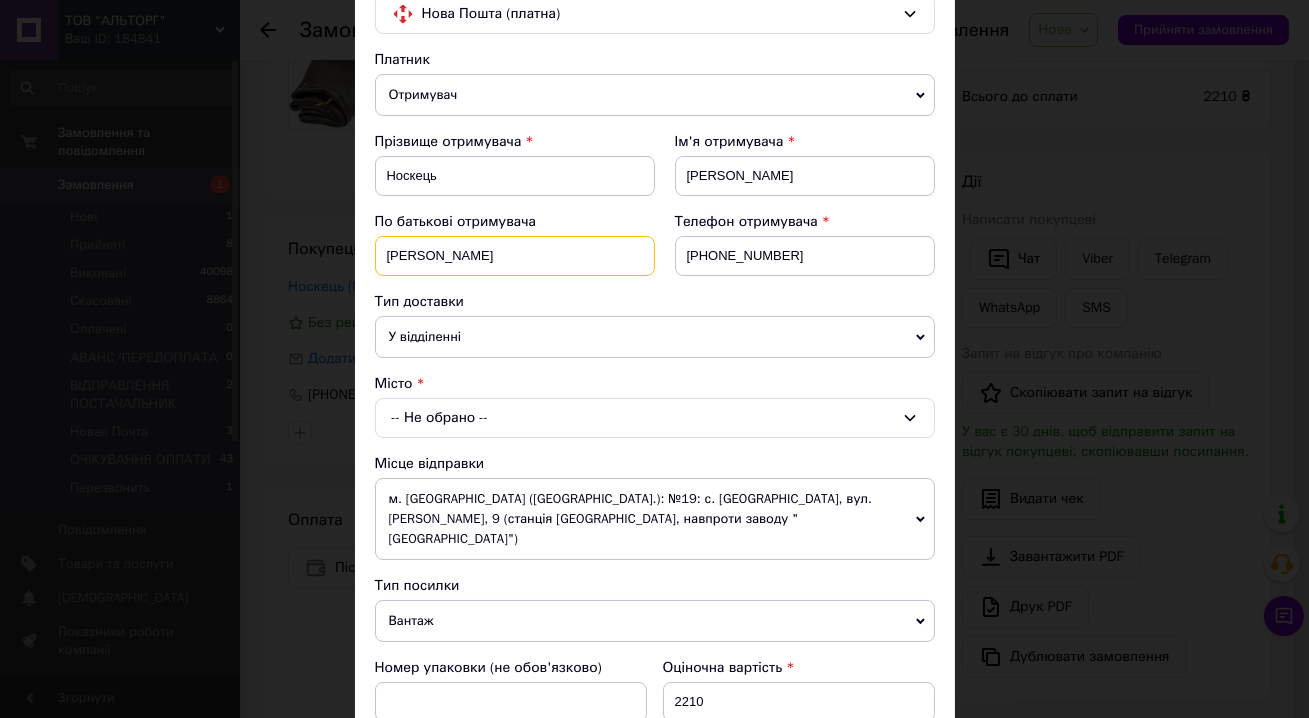 type on "Костянтинович" 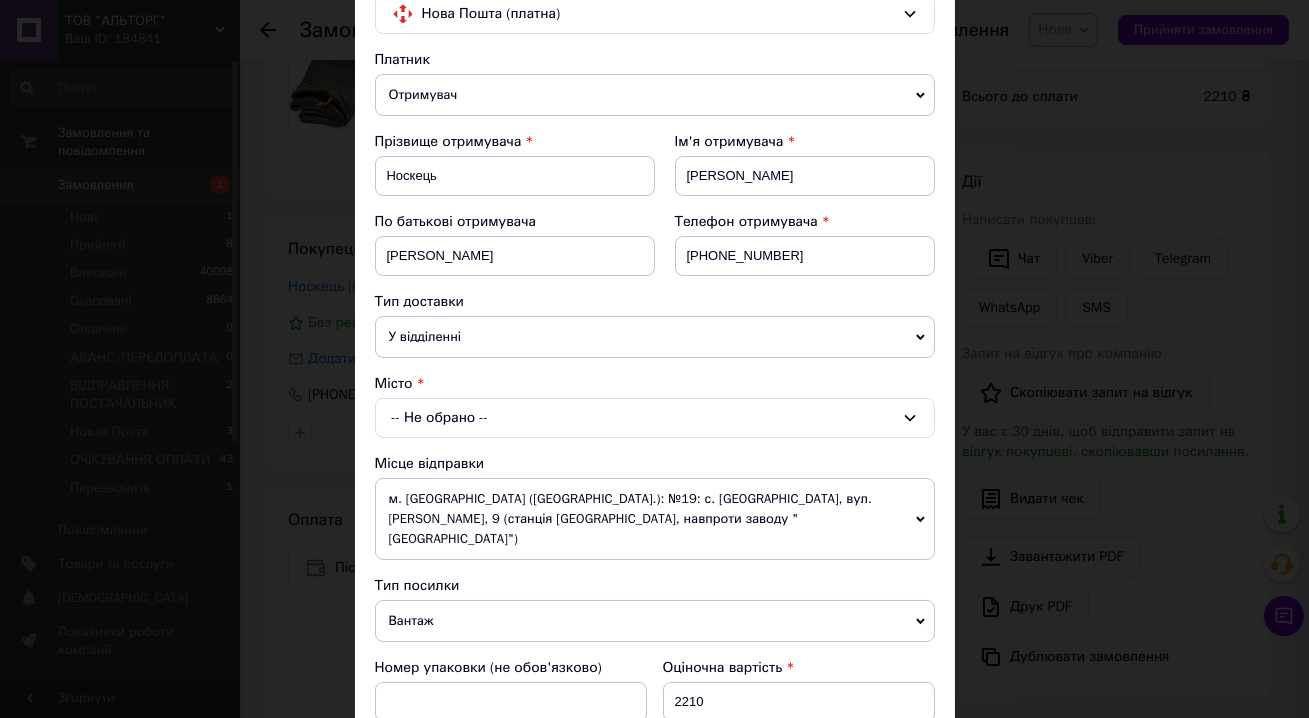 click on "-- Не обрано --" at bounding box center (655, 418) 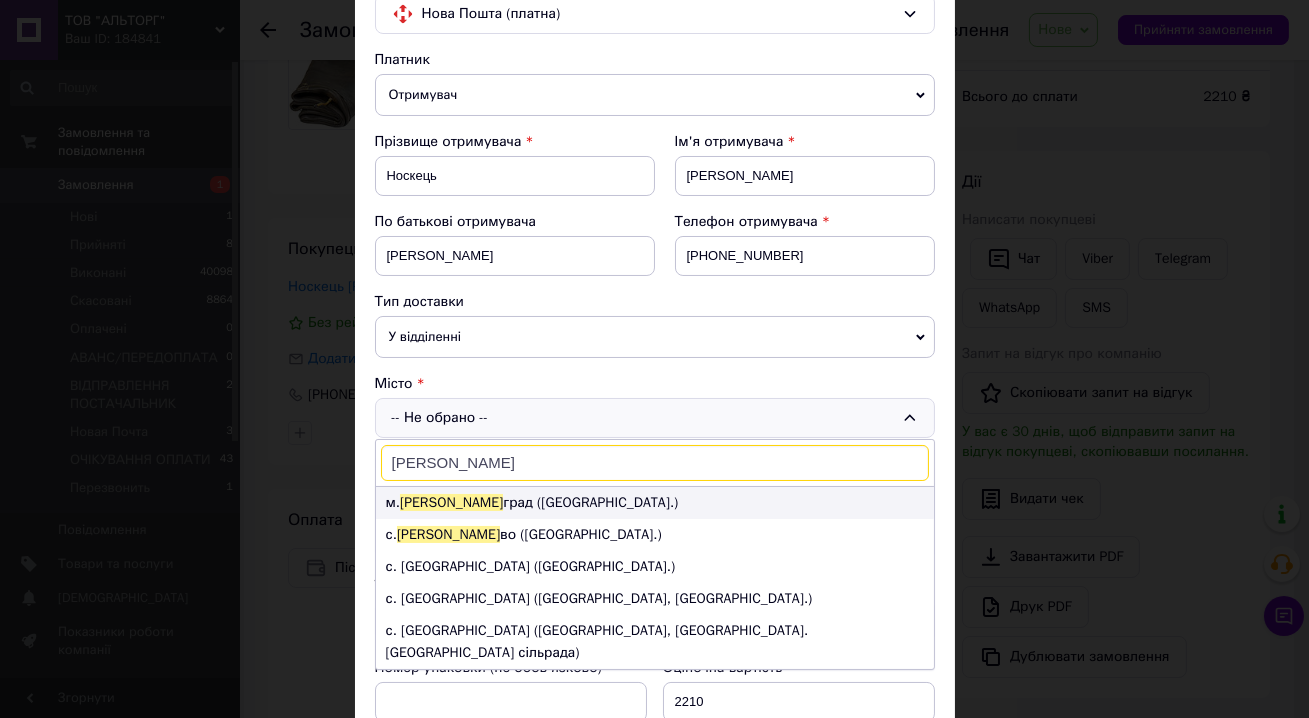 type on "павло" 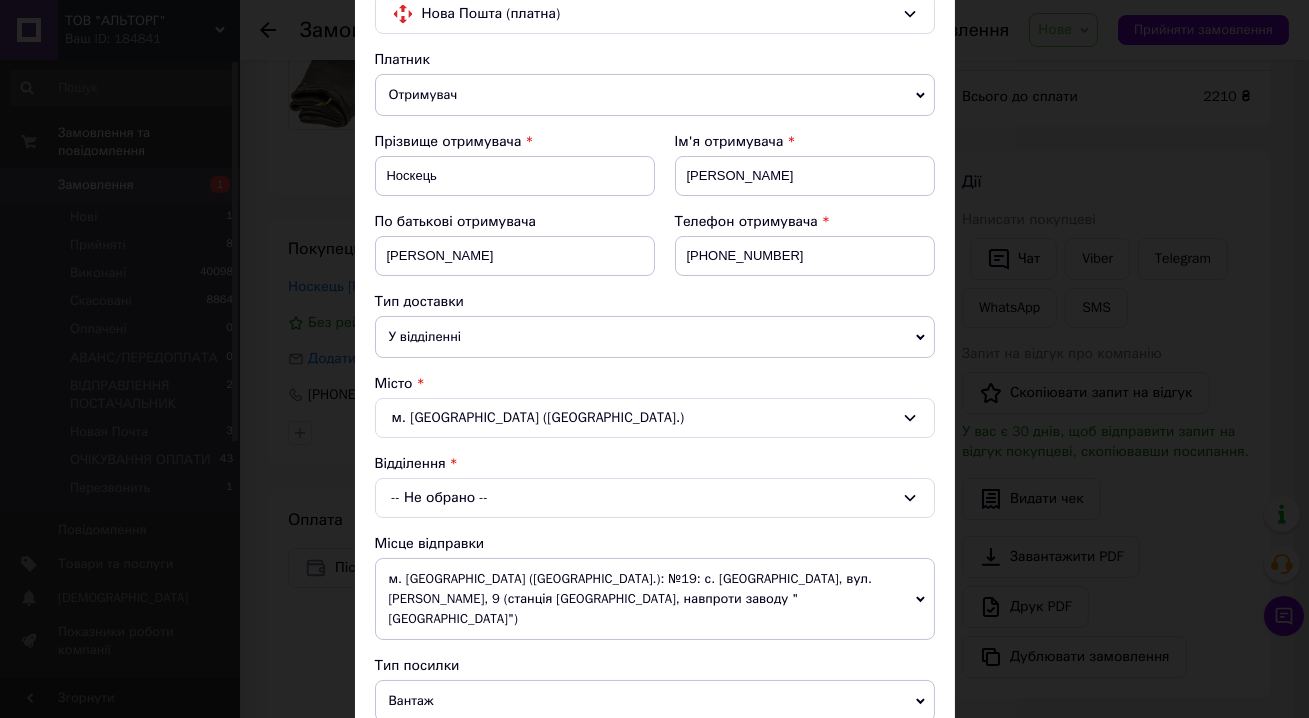 click on "-- Не обрано --" at bounding box center [655, 498] 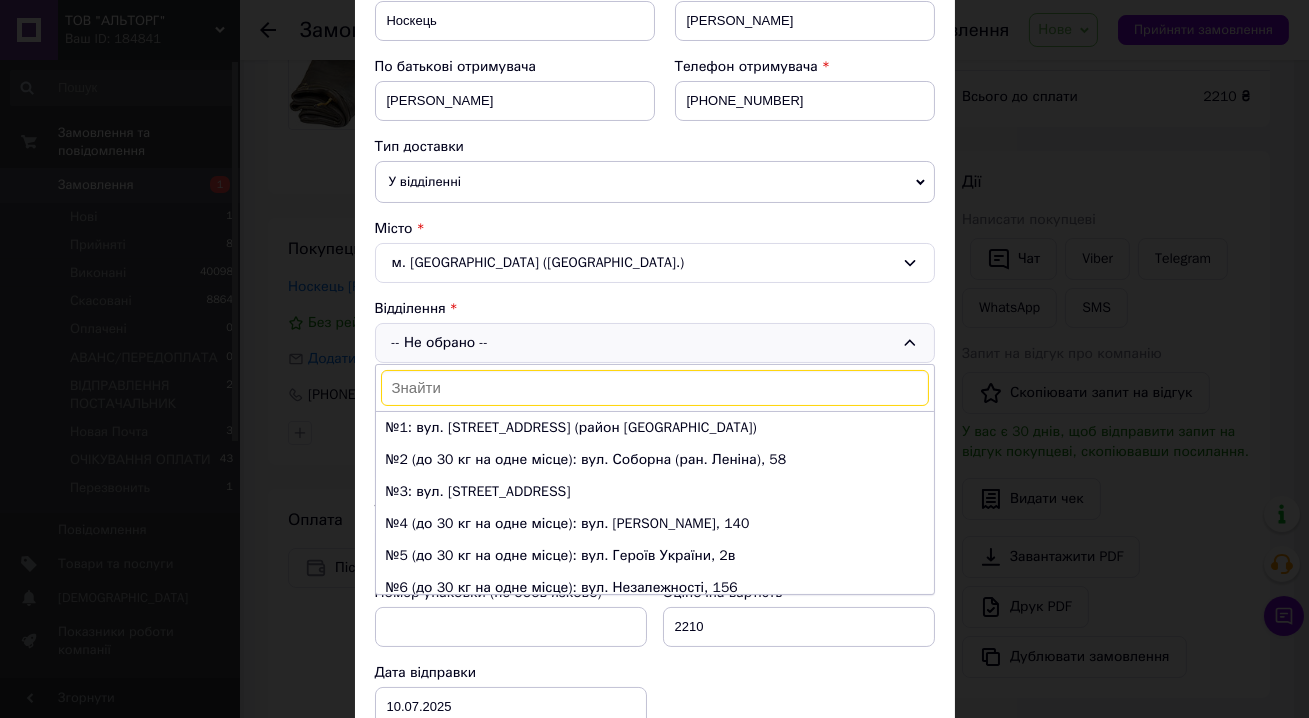 scroll, scrollTop: 363, scrollLeft: 0, axis: vertical 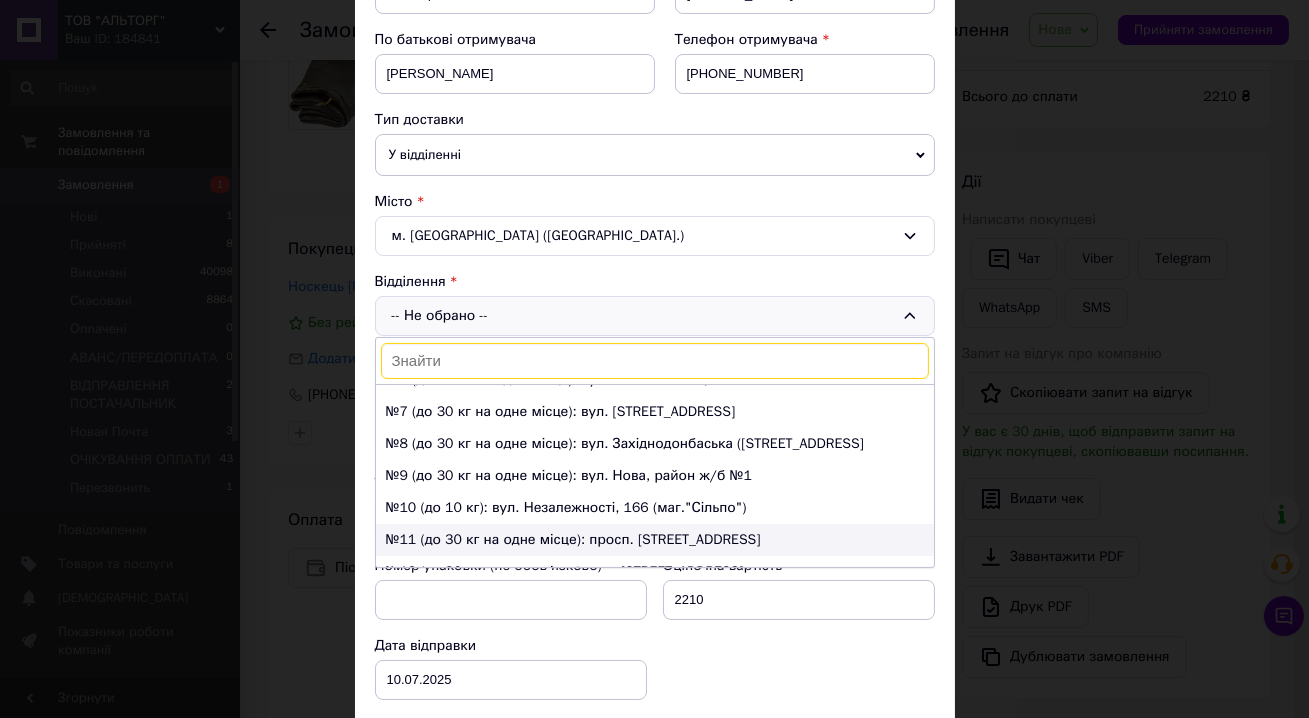 click on "№11 (до 30 кг на одне місце): просп. Шахтобудівників, 13" at bounding box center [655, 540] 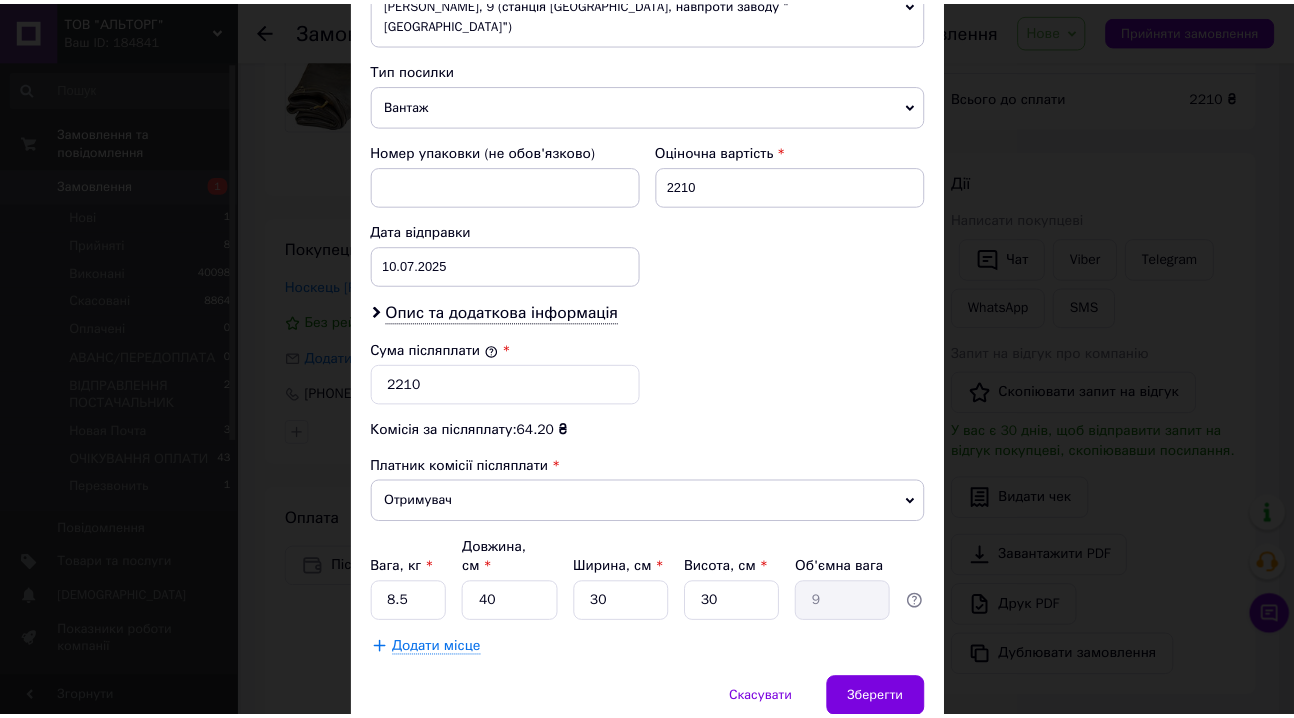 scroll, scrollTop: 824, scrollLeft: 0, axis: vertical 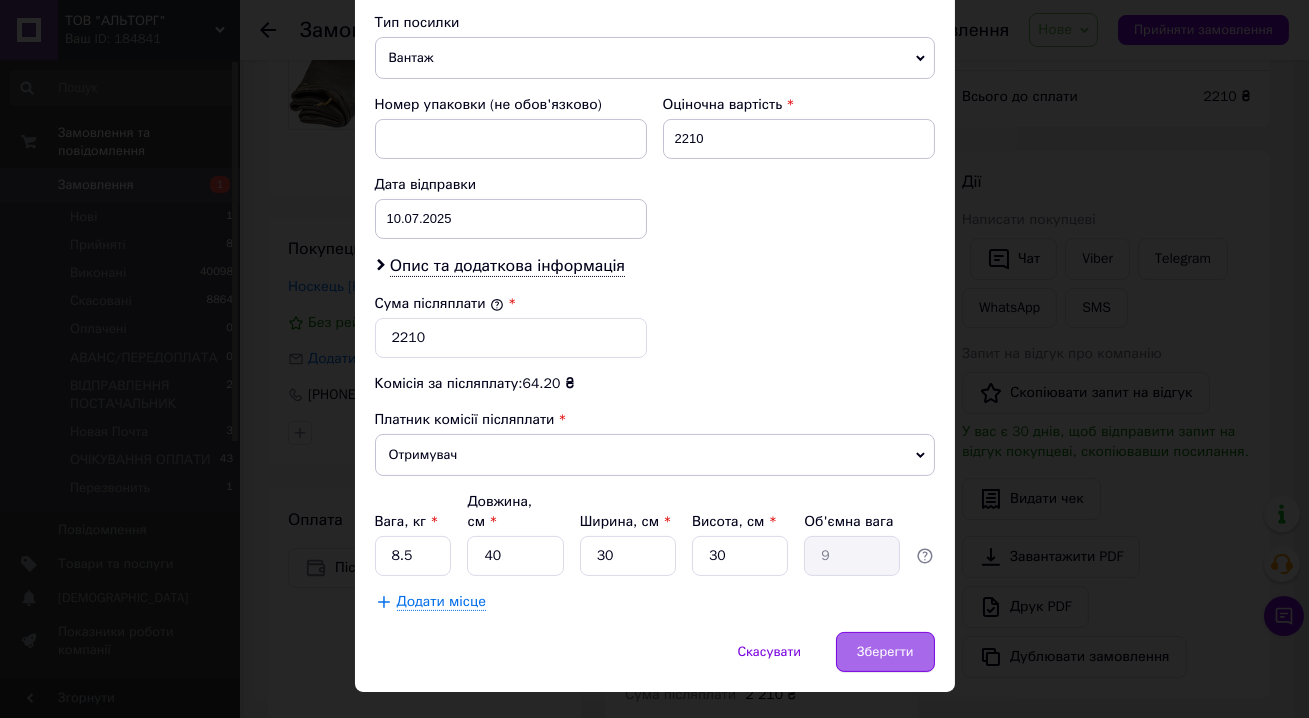 click on "Зберегти" at bounding box center [885, 652] 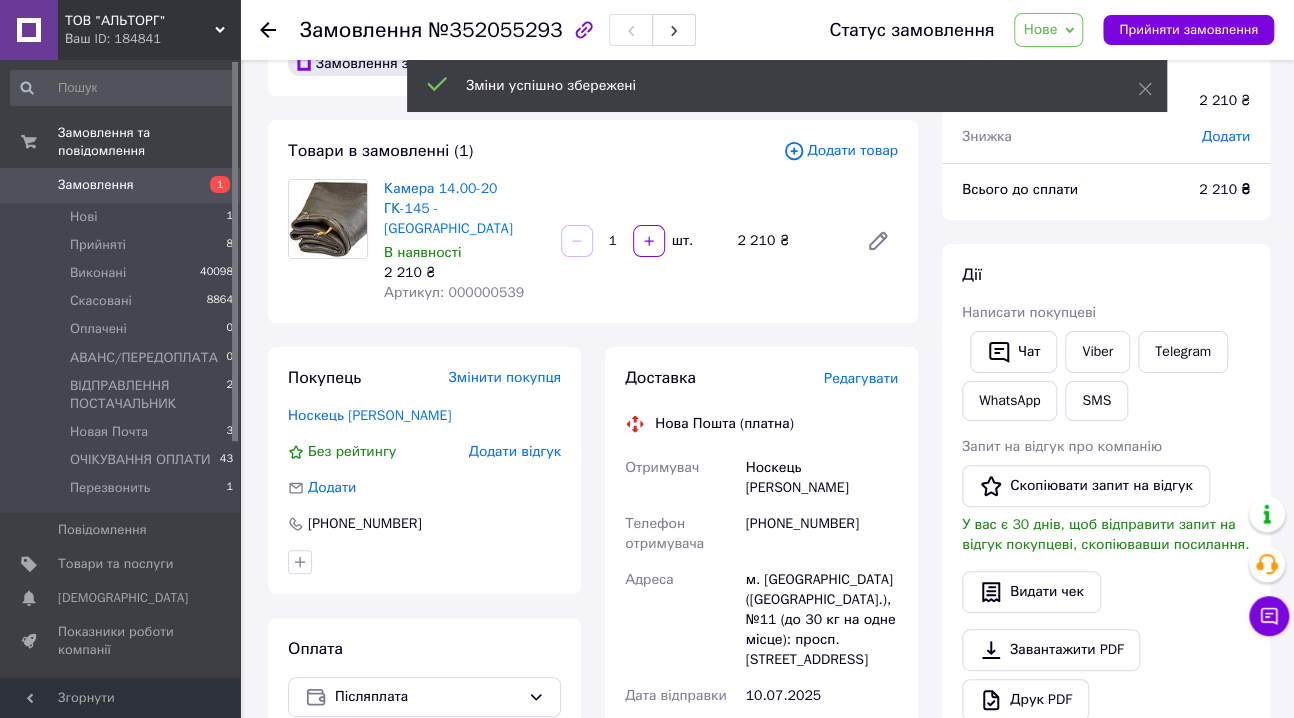 scroll, scrollTop: 0, scrollLeft: 0, axis: both 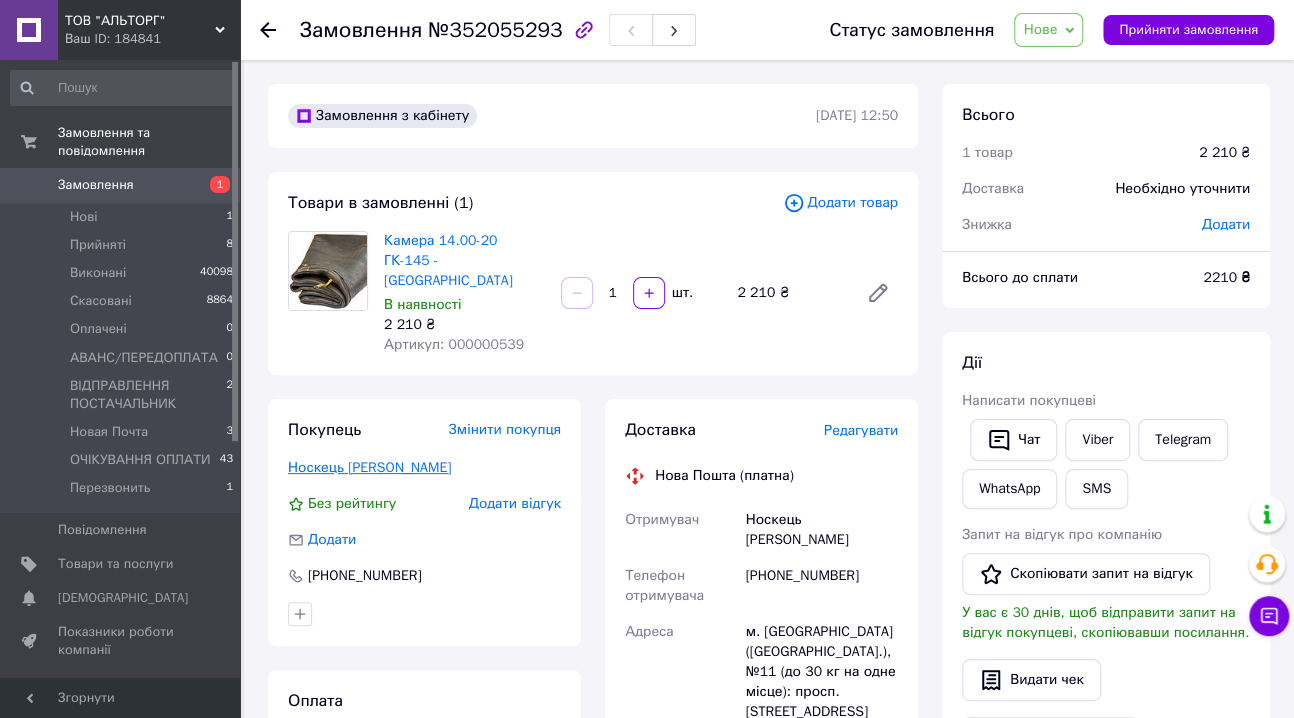 click on "Носкець Костянтин" at bounding box center (369, 467) 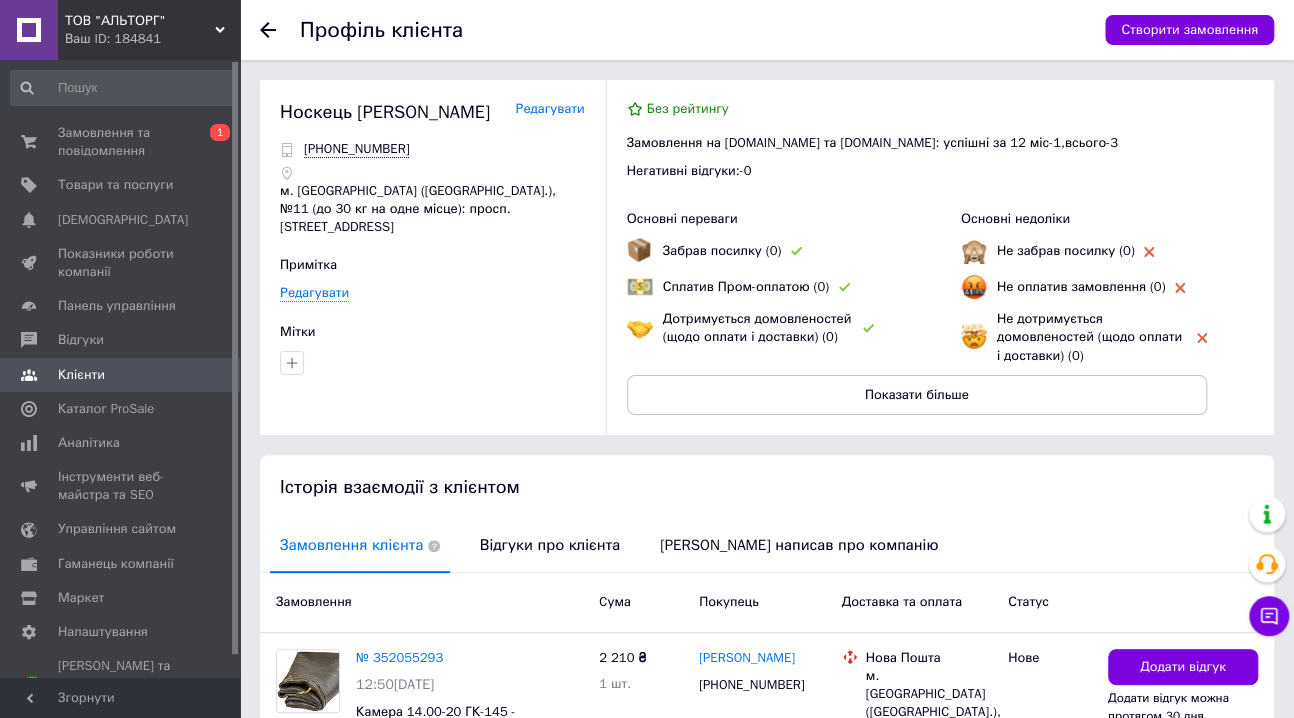 click on "Редагувати" at bounding box center (549, 109) 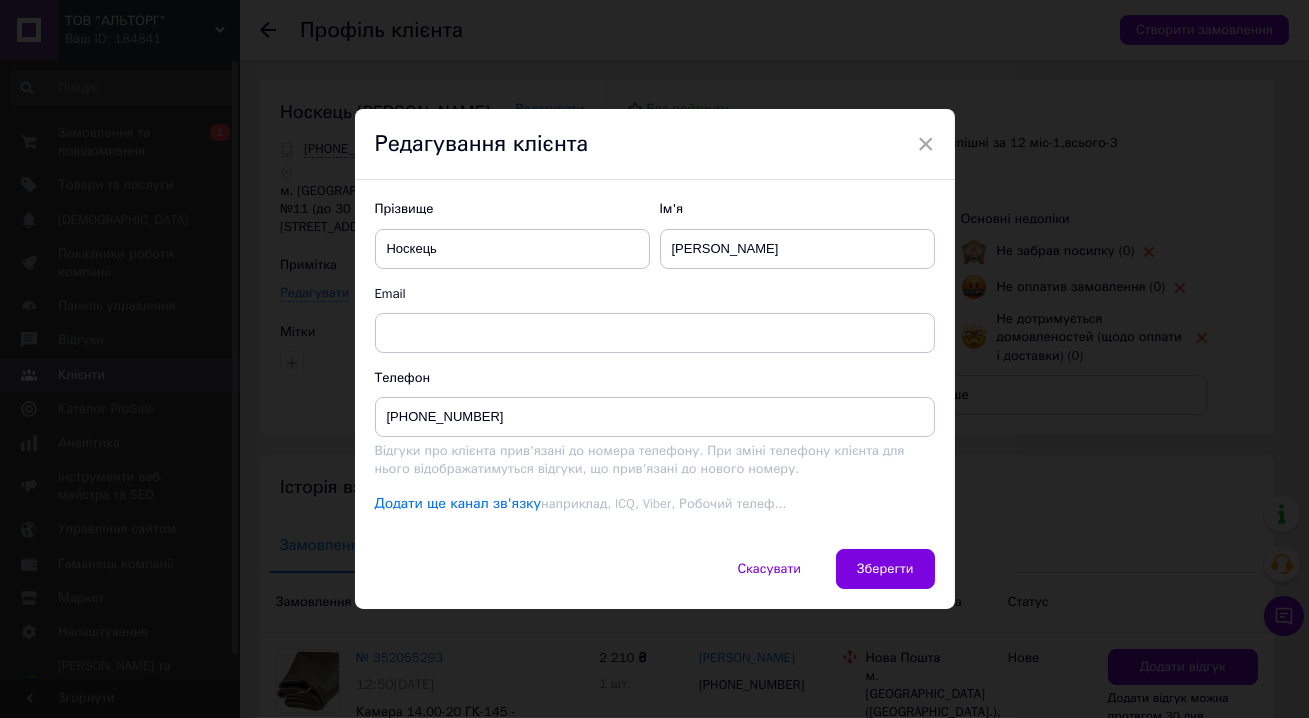click on "Додати ще канал зв'язку" at bounding box center (458, 504) 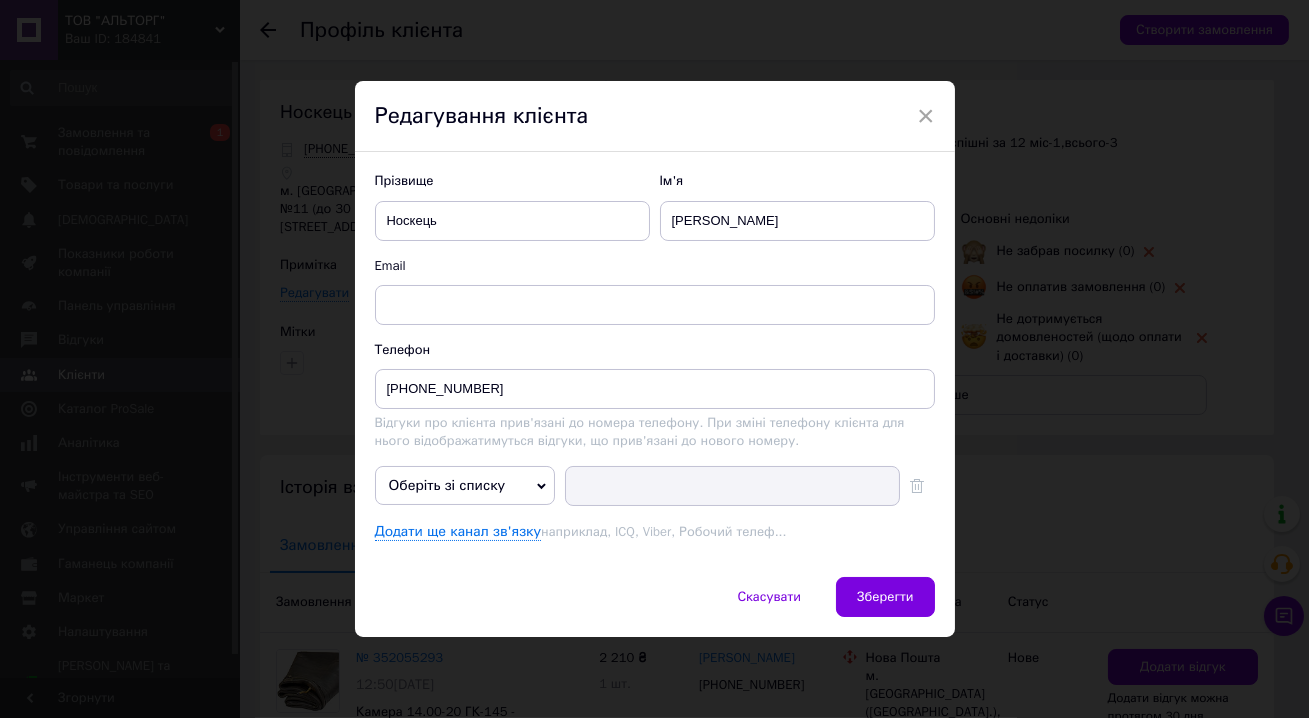 click on "Оберіть зі списку" at bounding box center [465, 486] 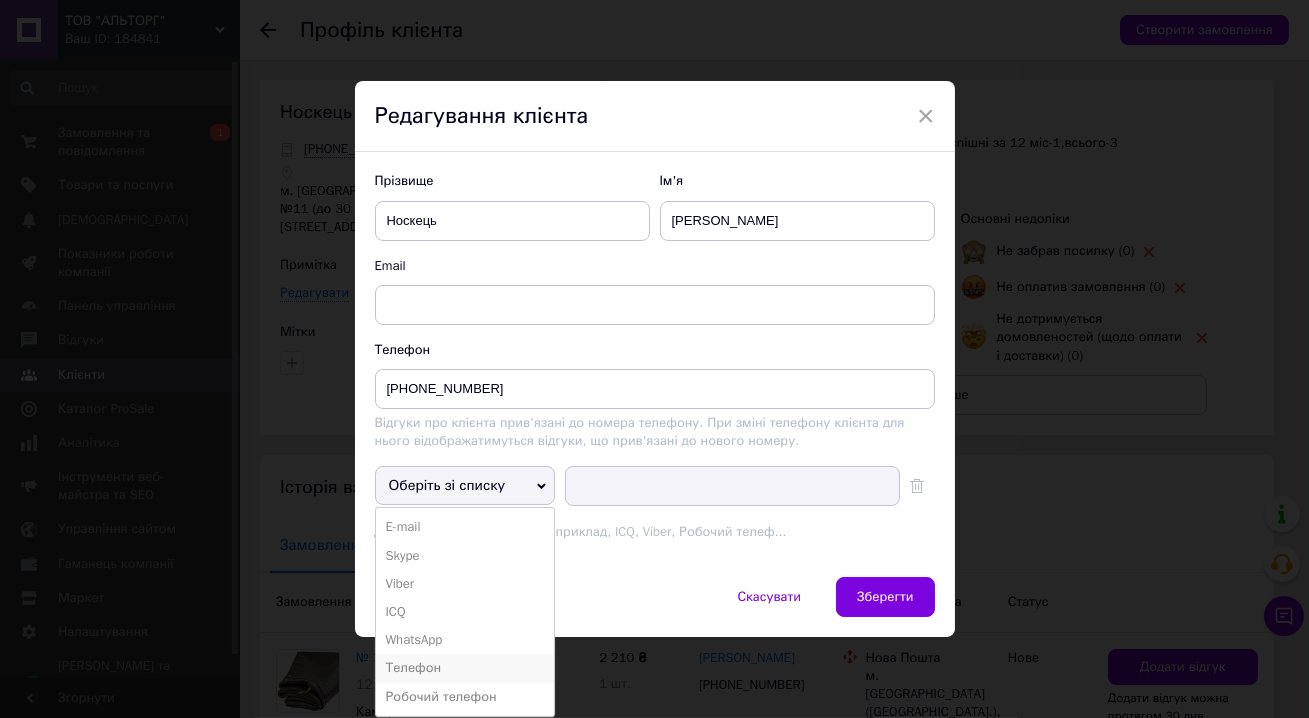 click on "Телефон" at bounding box center [465, 668] 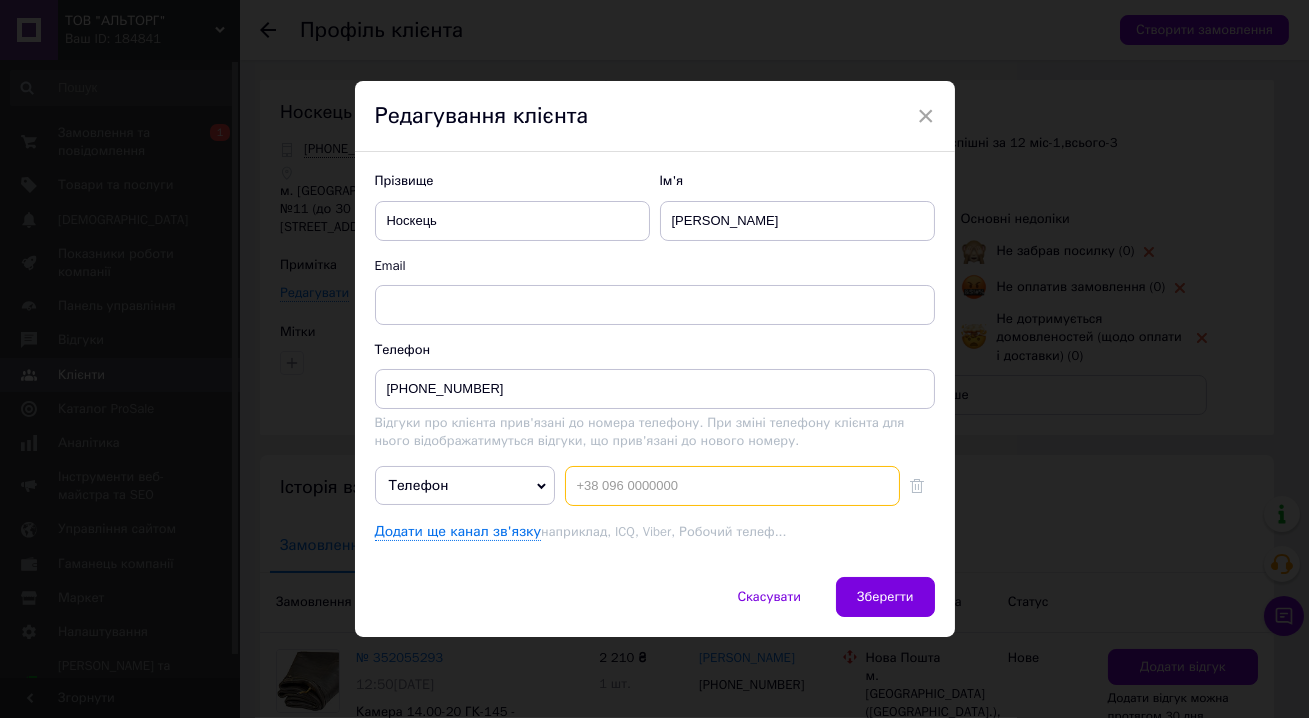 click at bounding box center [732, 486] 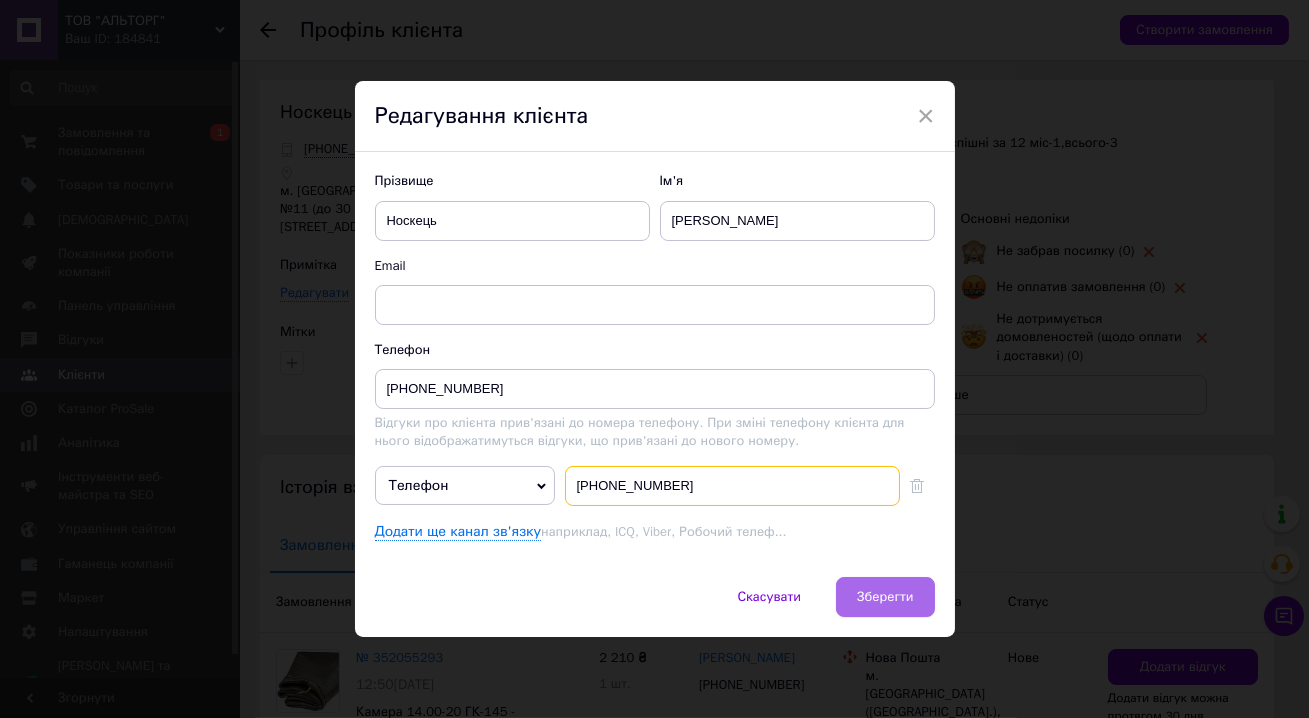 type on "+380664166723" 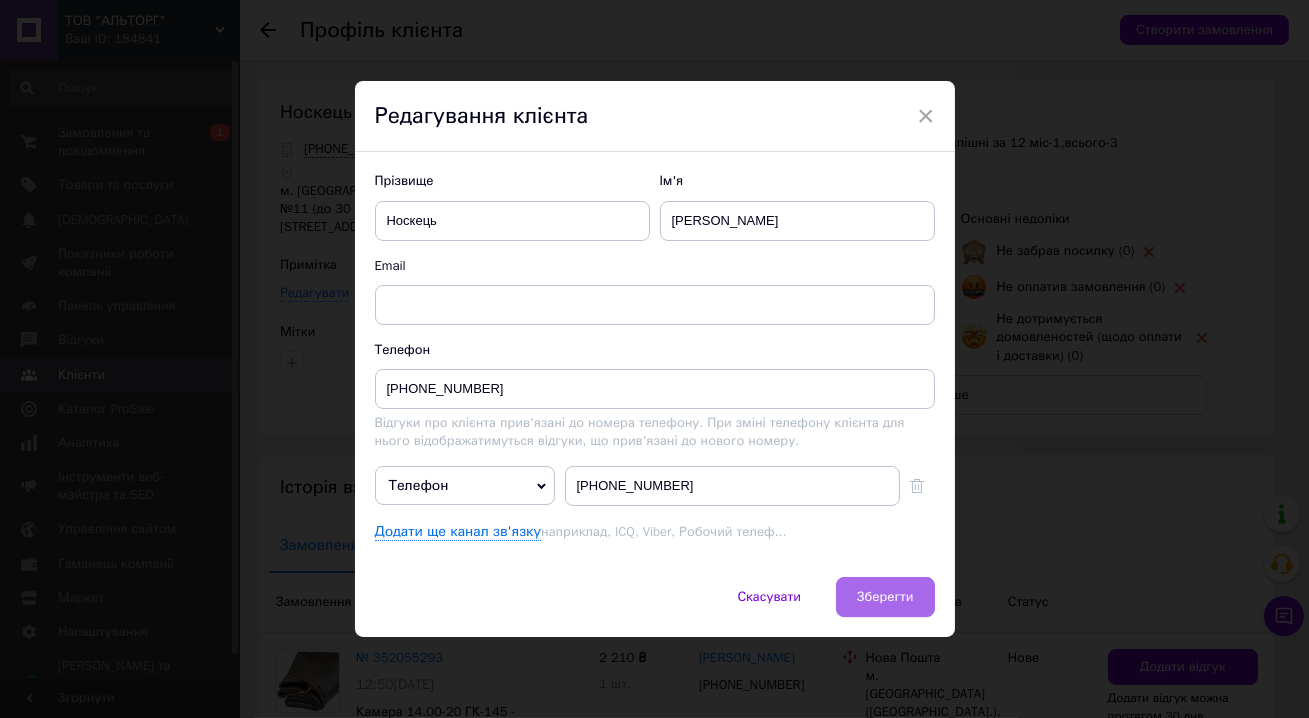 click on "Зберегти" at bounding box center (885, 597) 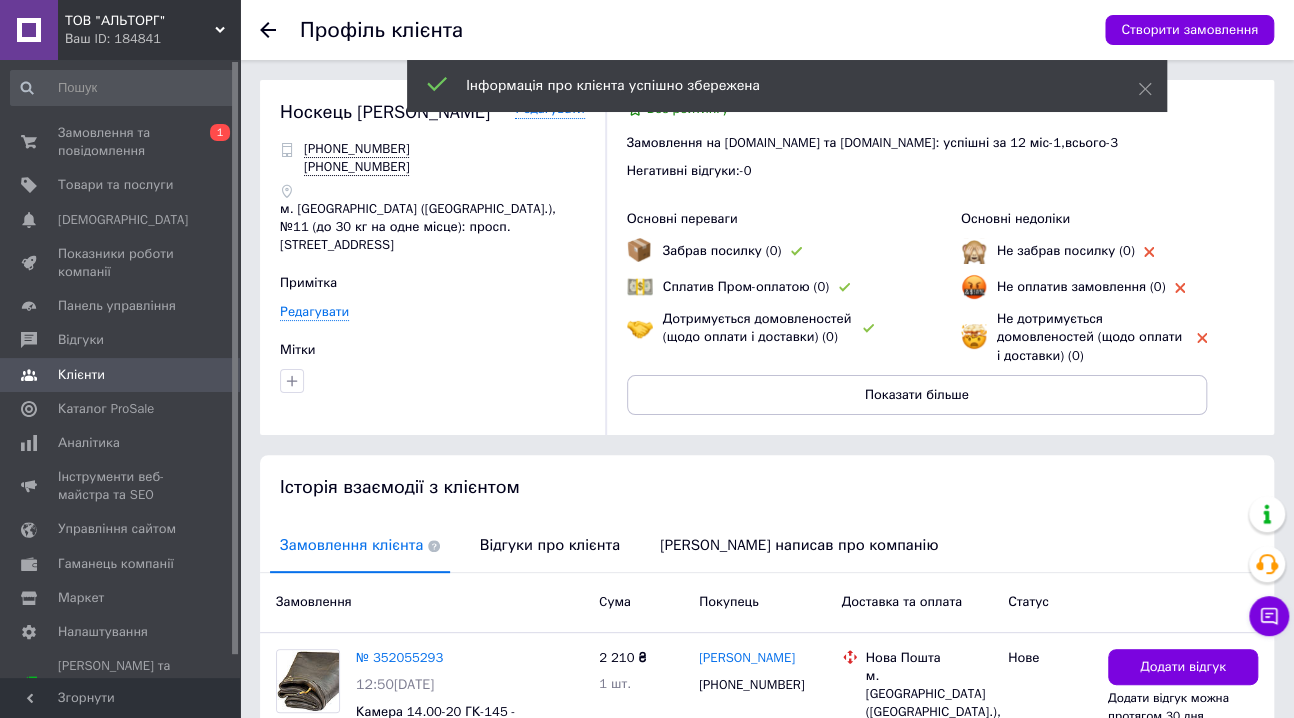 scroll, scrollTop: 90, scrollLeft: 0, axis: vertical 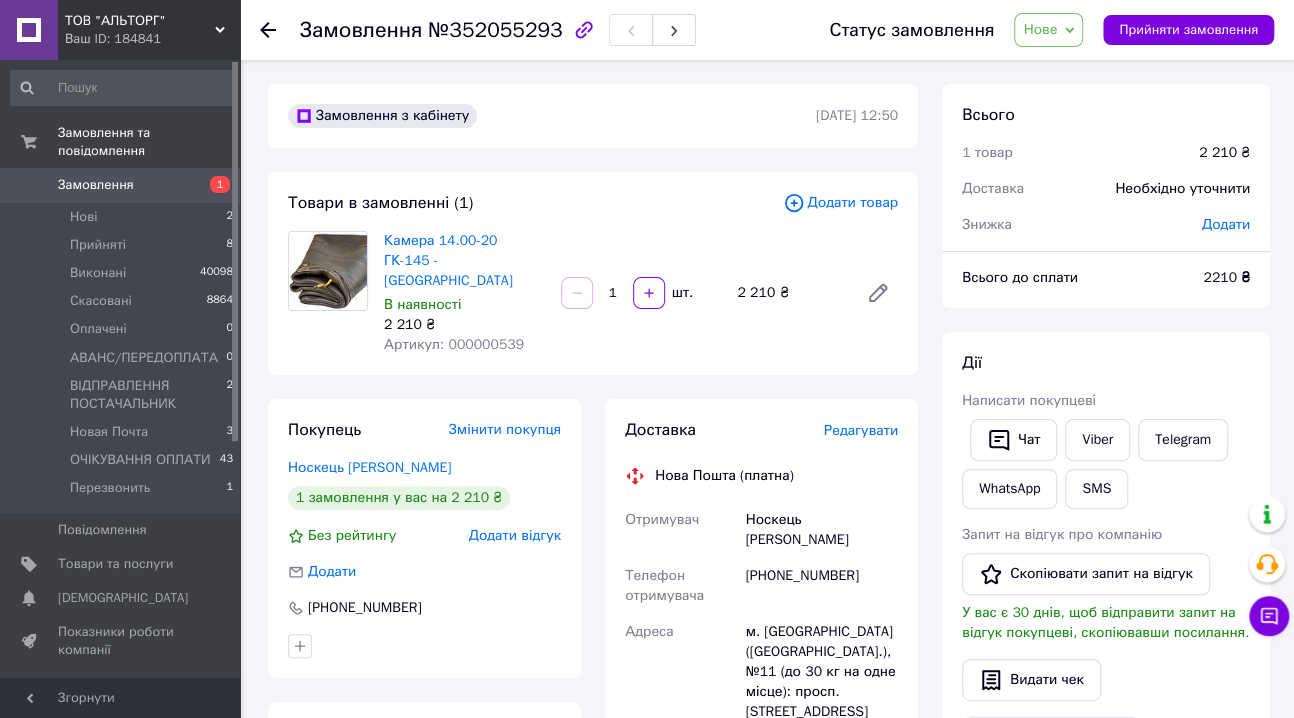 click on "№352055293" at bounding box center (495, 30) 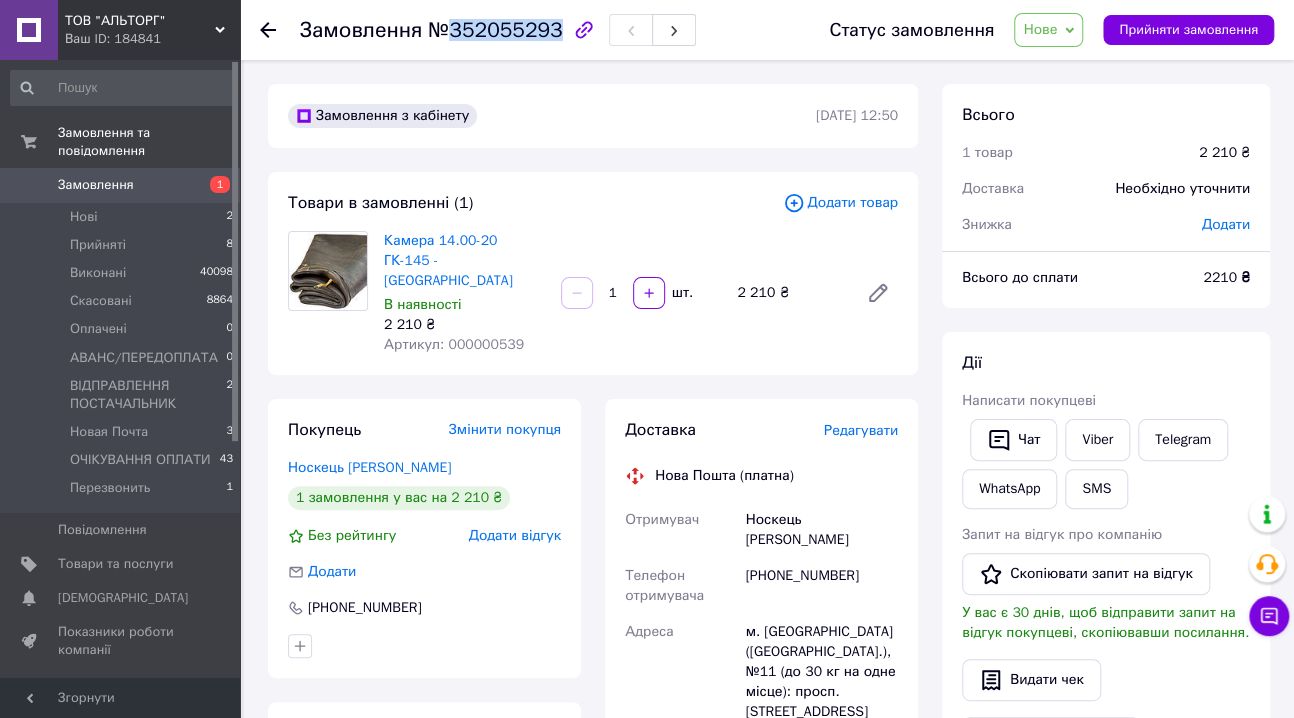 click on "№352055293" at bounding box center [495, 30] 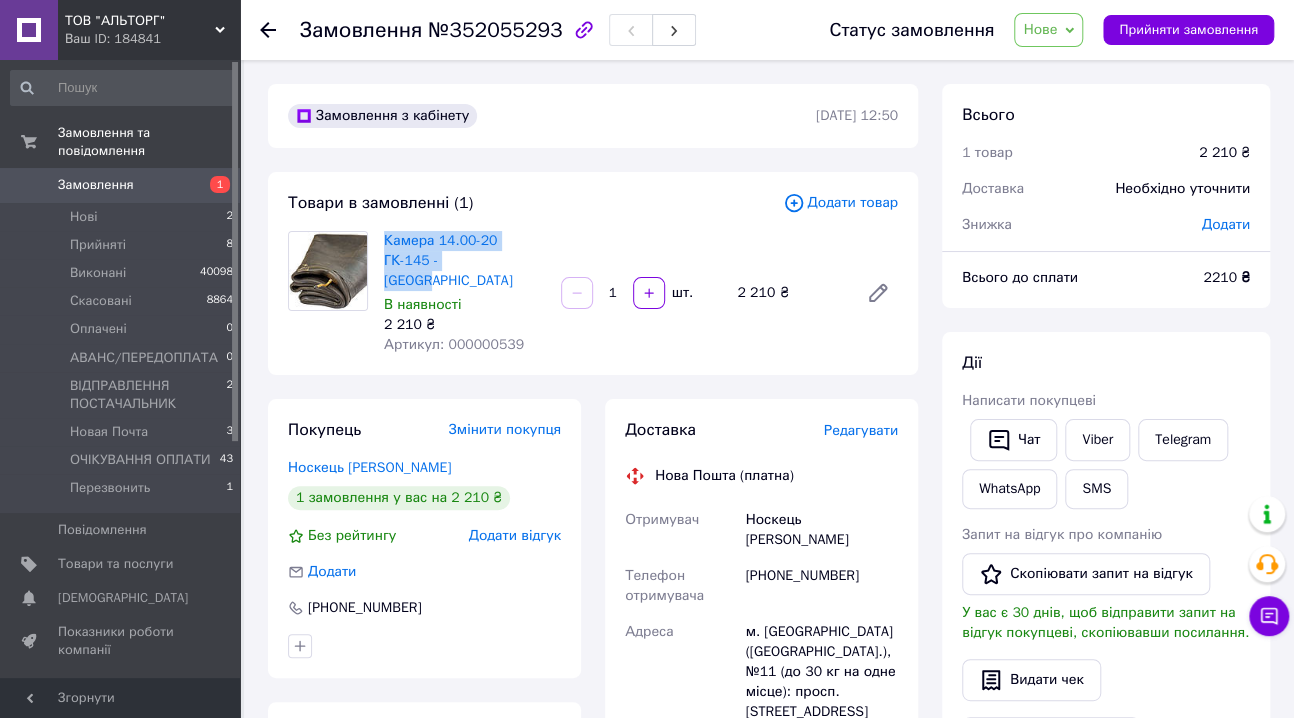drag, startPoint x: 446, startPoint y: 259, endPoint x: 378, endPoint y: 244, distance: 69.63476 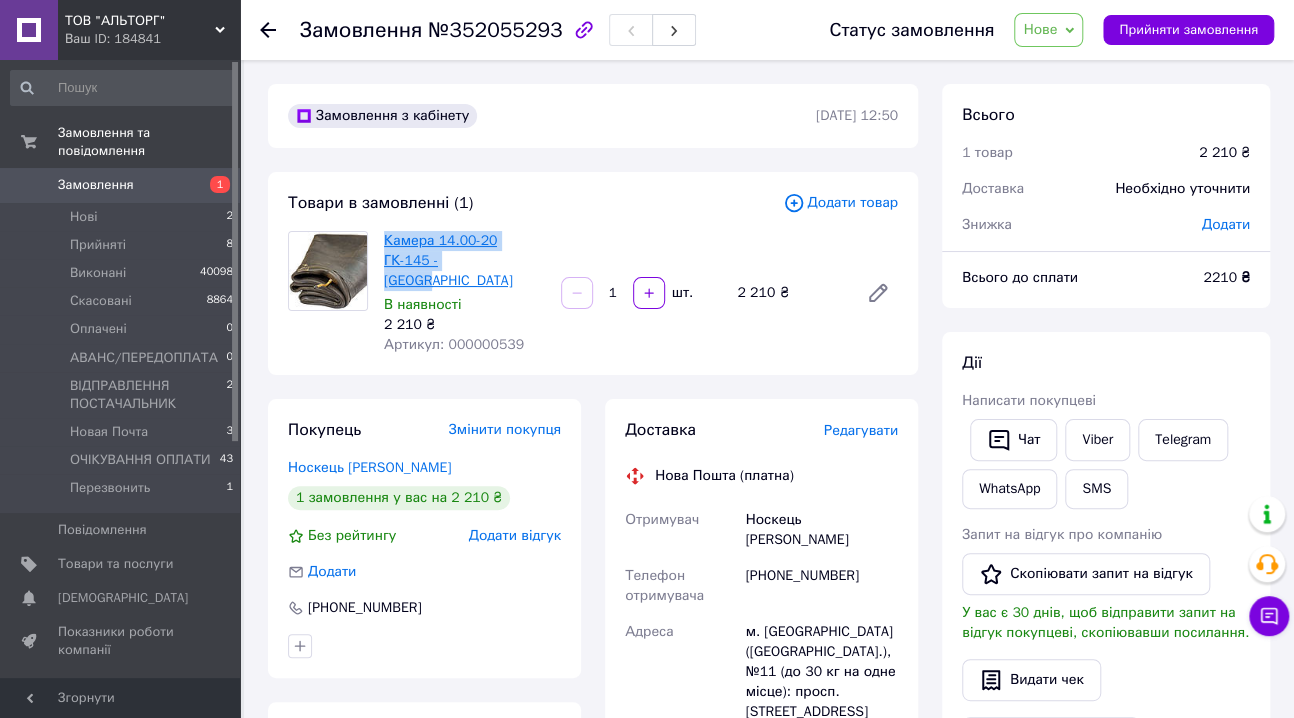 copy on "Камера 14.00-20 ГК-145 - [GEOGRAPHIC_DATA]" 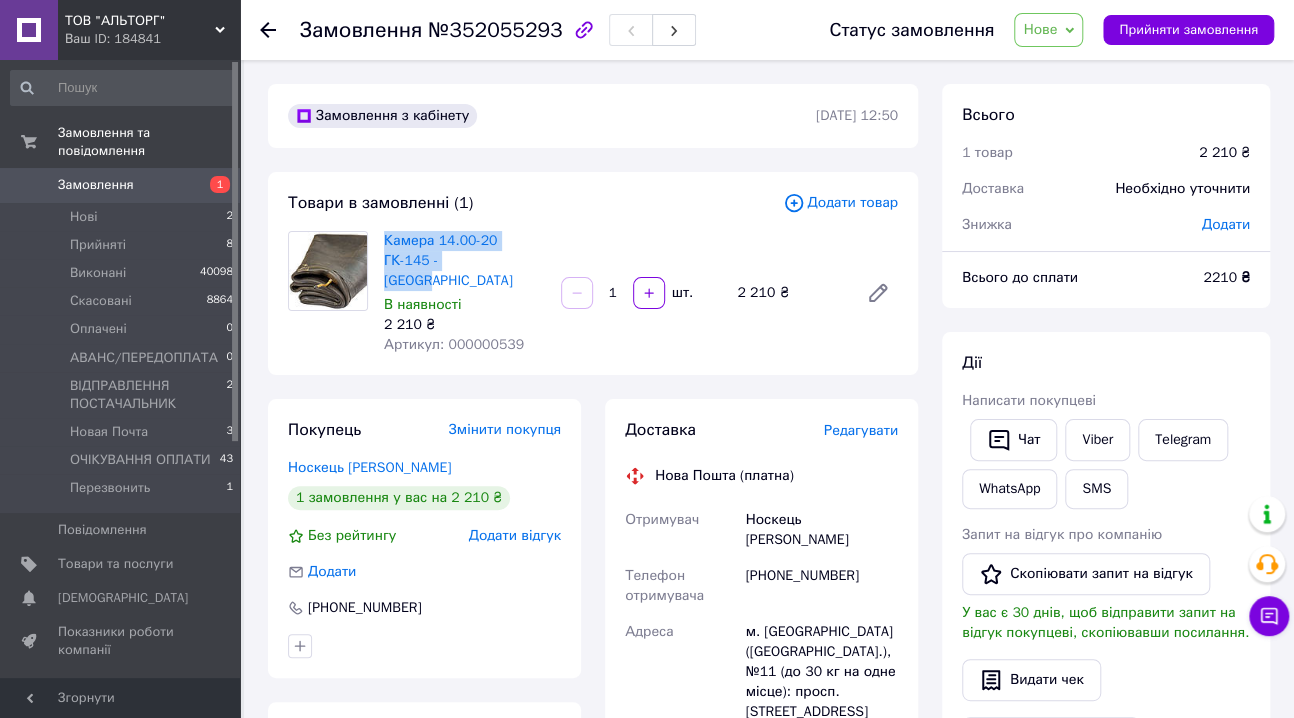 click on "Нове" at bounding box center (1048, 30) 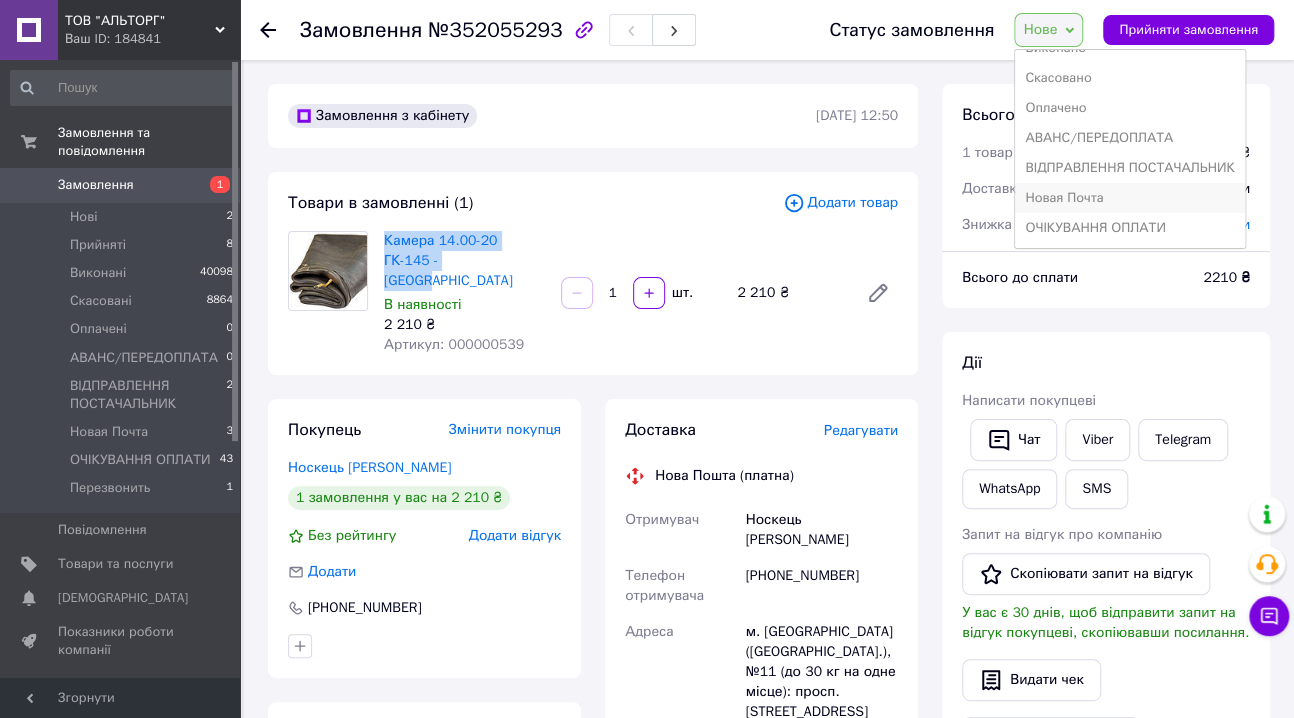scroll, scrollTop: 81, scrollLeft: 0, axis: vertical 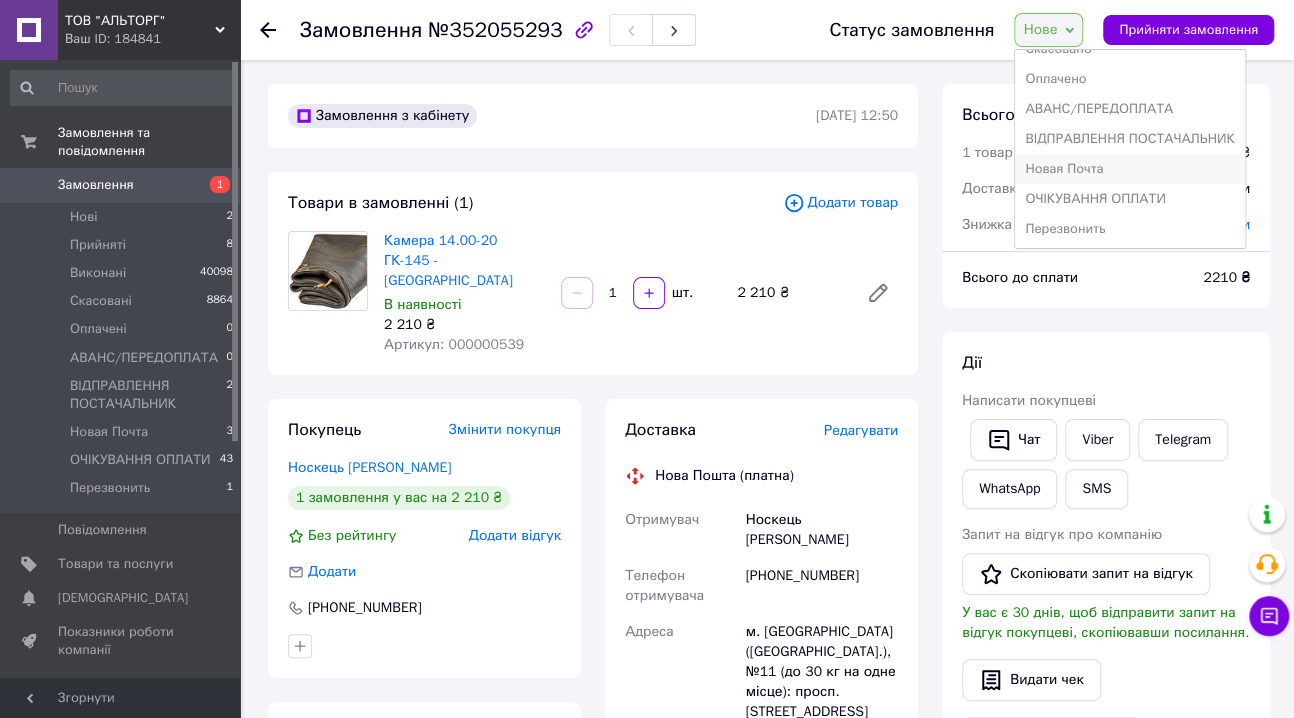 click on "Новая Почта" at bounding box center (1129, 169) 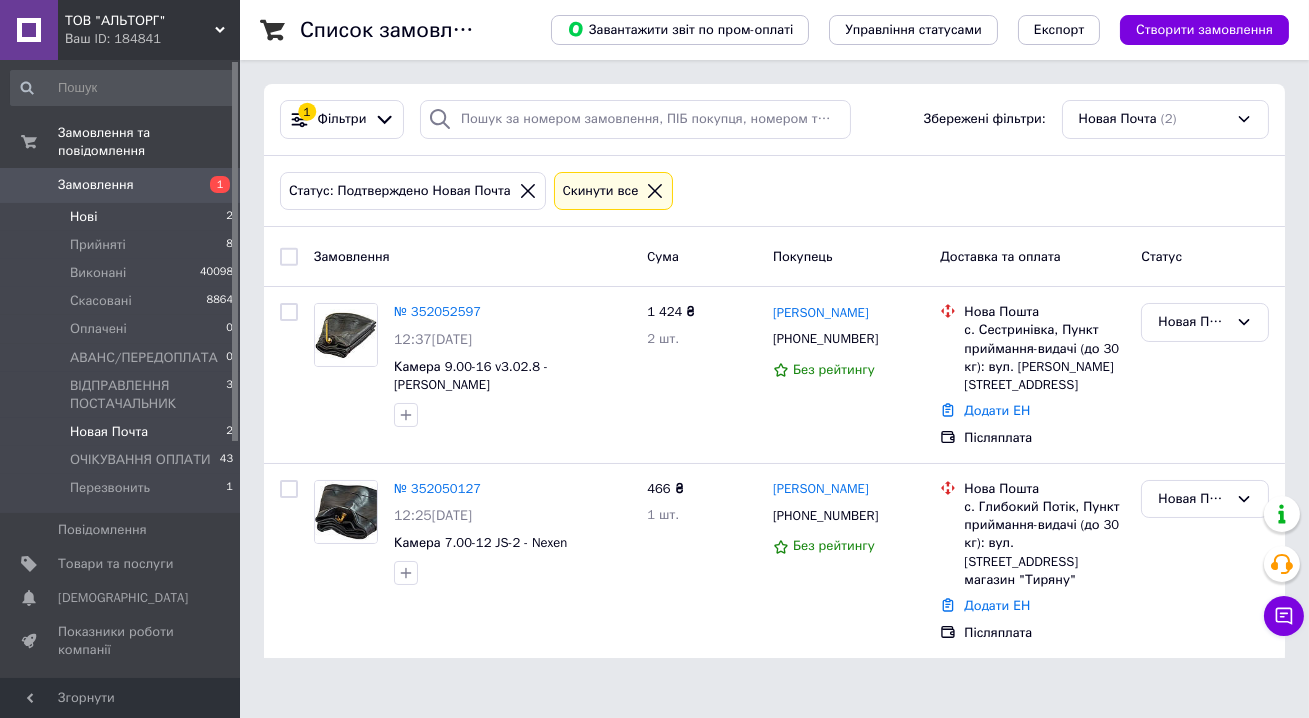 click on "Нові" at bounding box center (83, 217) 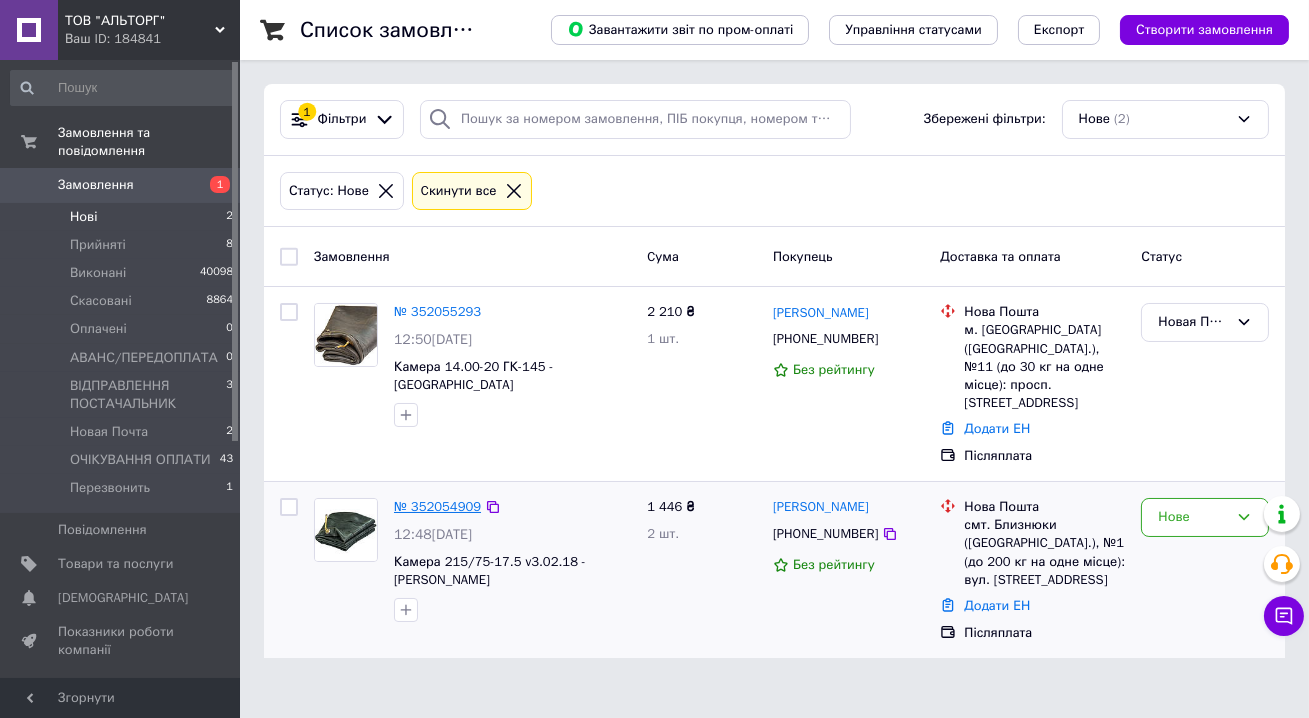 click on "№ 352054909" at bounding box center (437, 506) 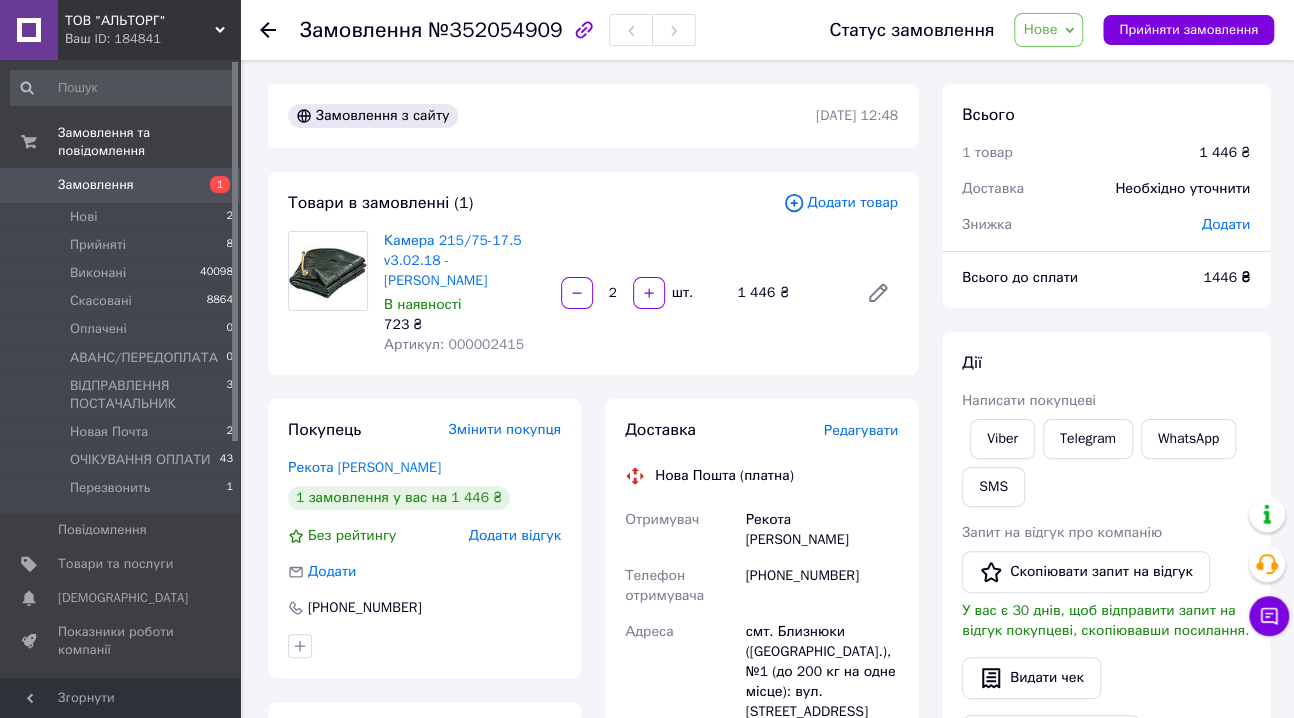 scroll, scrollTop: 90, scrollLeft: 0, axis: vertical 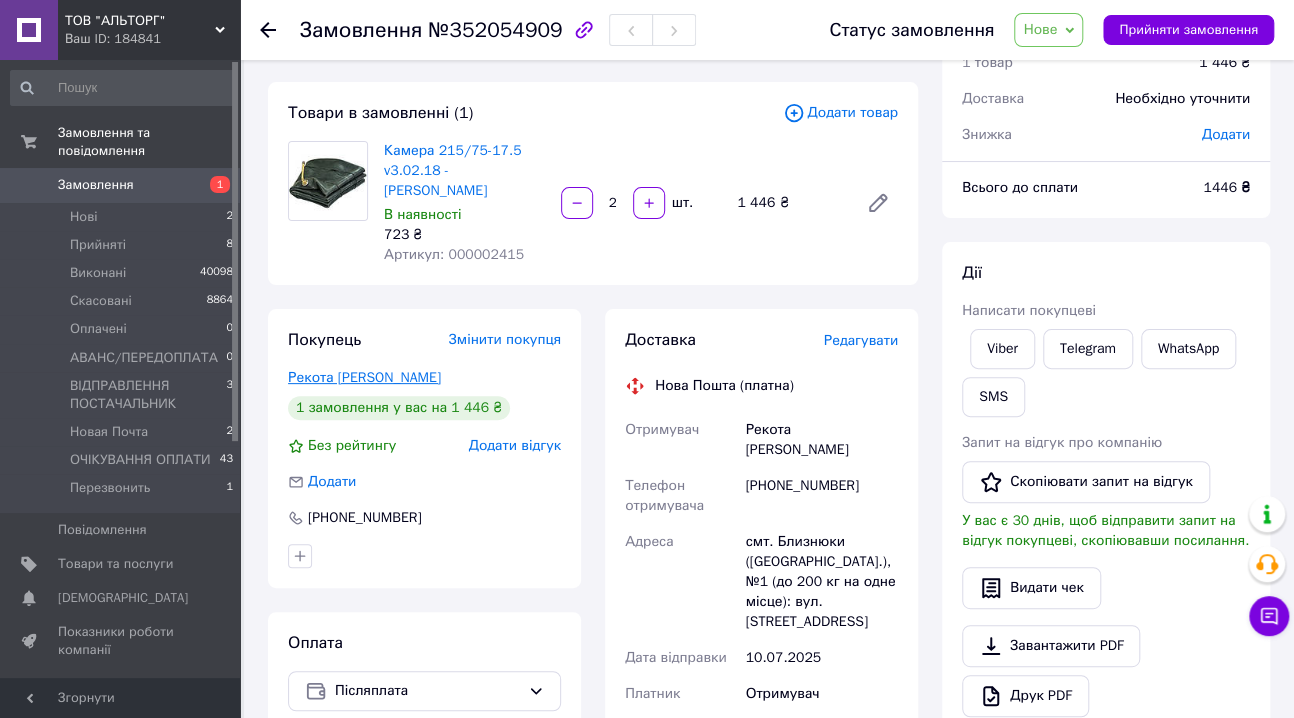 click on "Рекота Олександр" at bounding box center (364, 377) 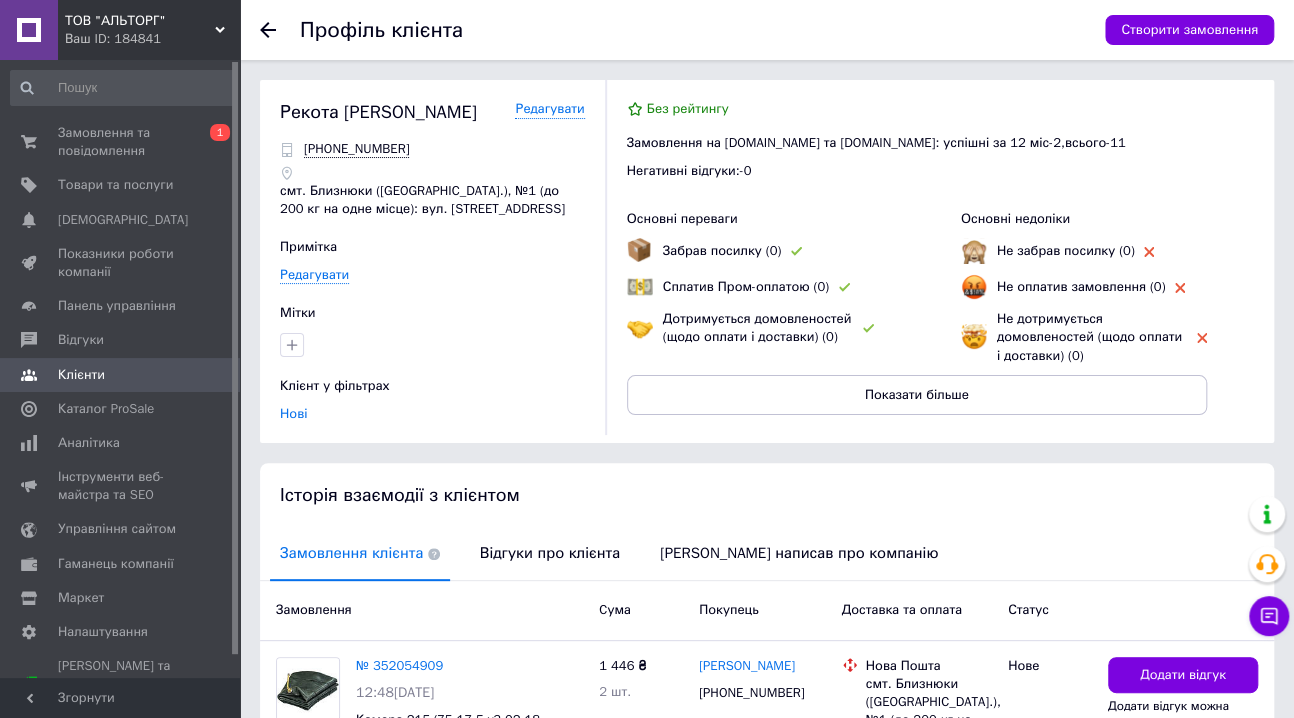scroll, scrollTop: 90, scrollLeft: 0, axis: vertical 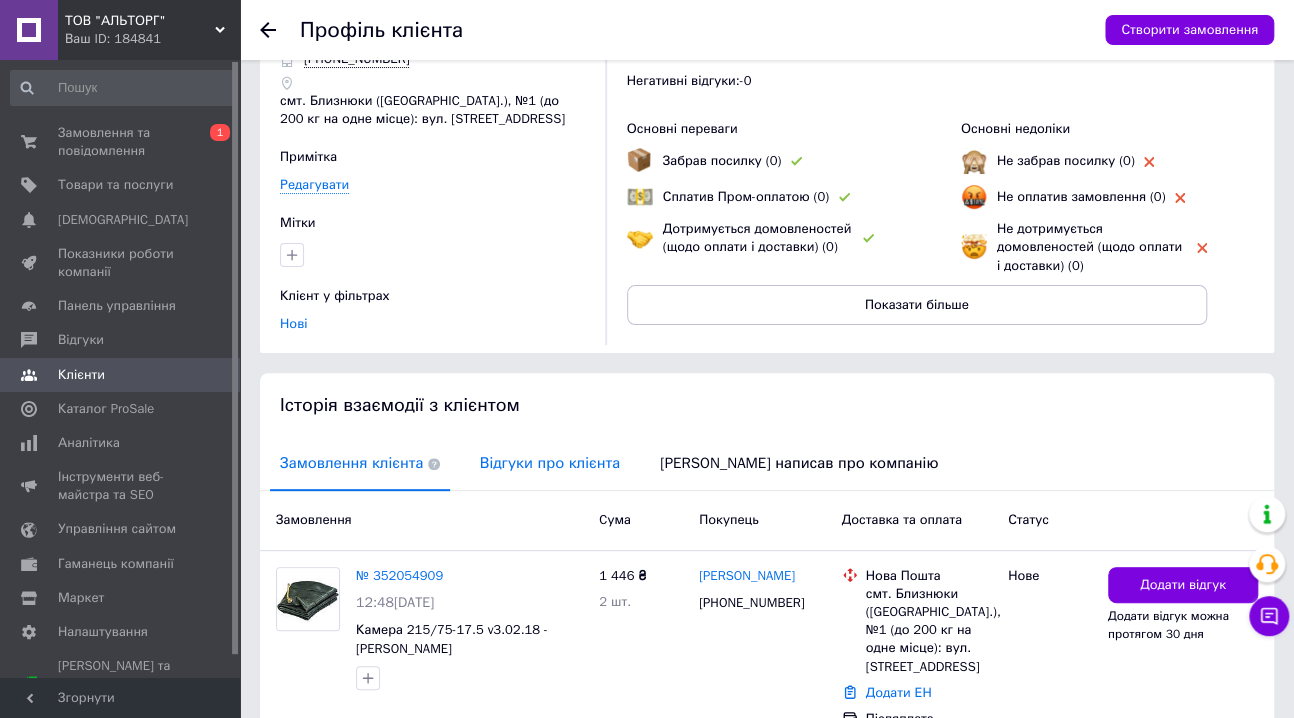 click on "Відгуки про клієнта" at bounding box center (550, 463) 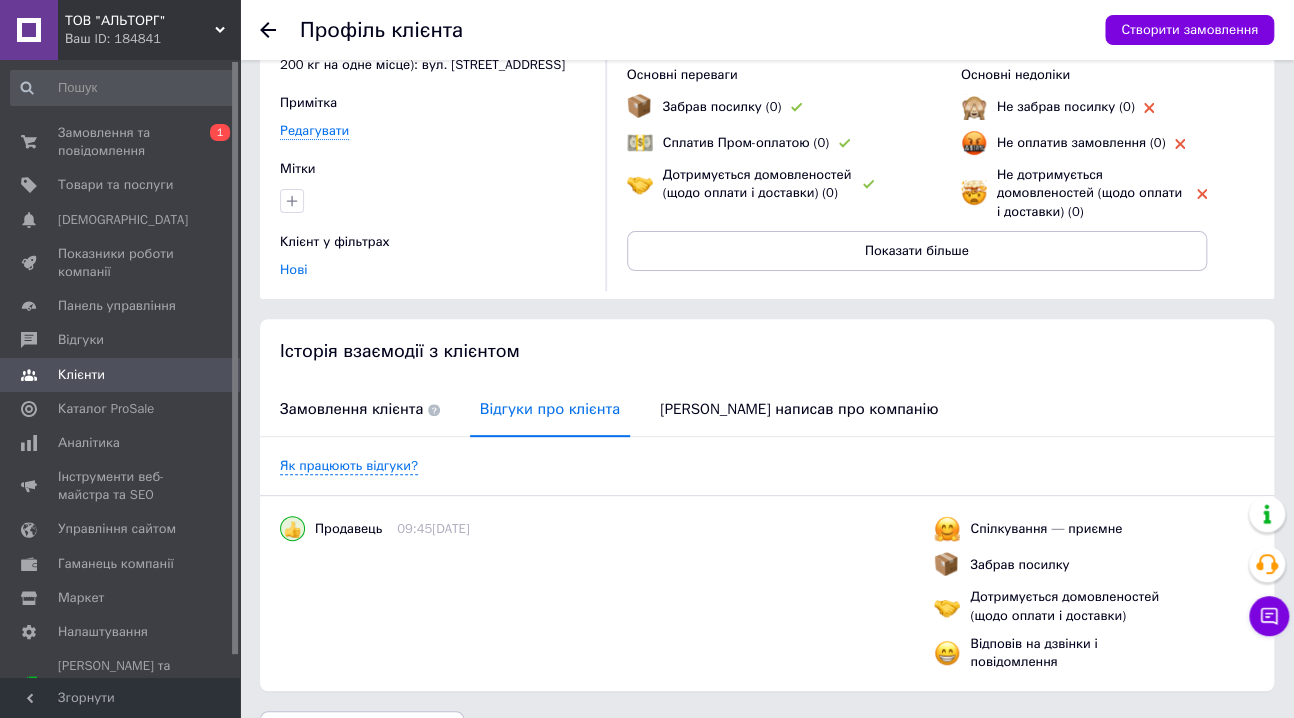scroll, scrollTop: 196, scrollLeft: 0, axis: vertical 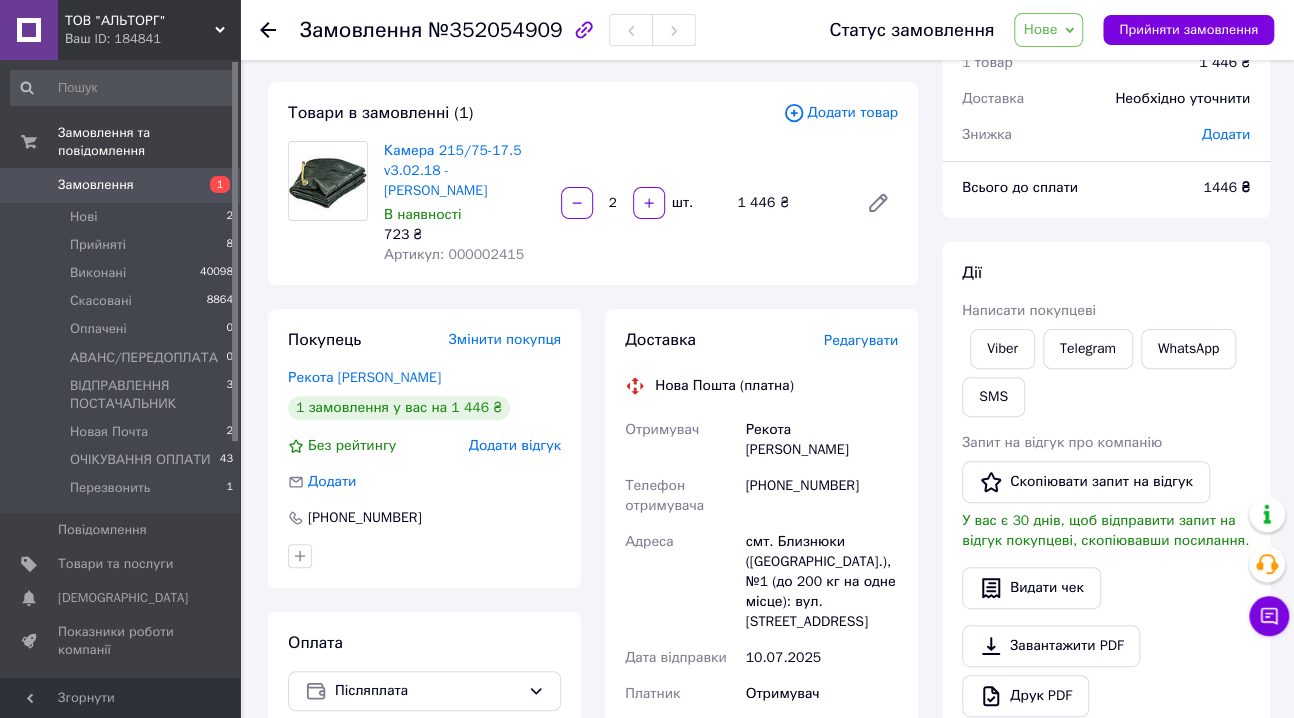 click on "Нове" at bounding box center (1040, 29) 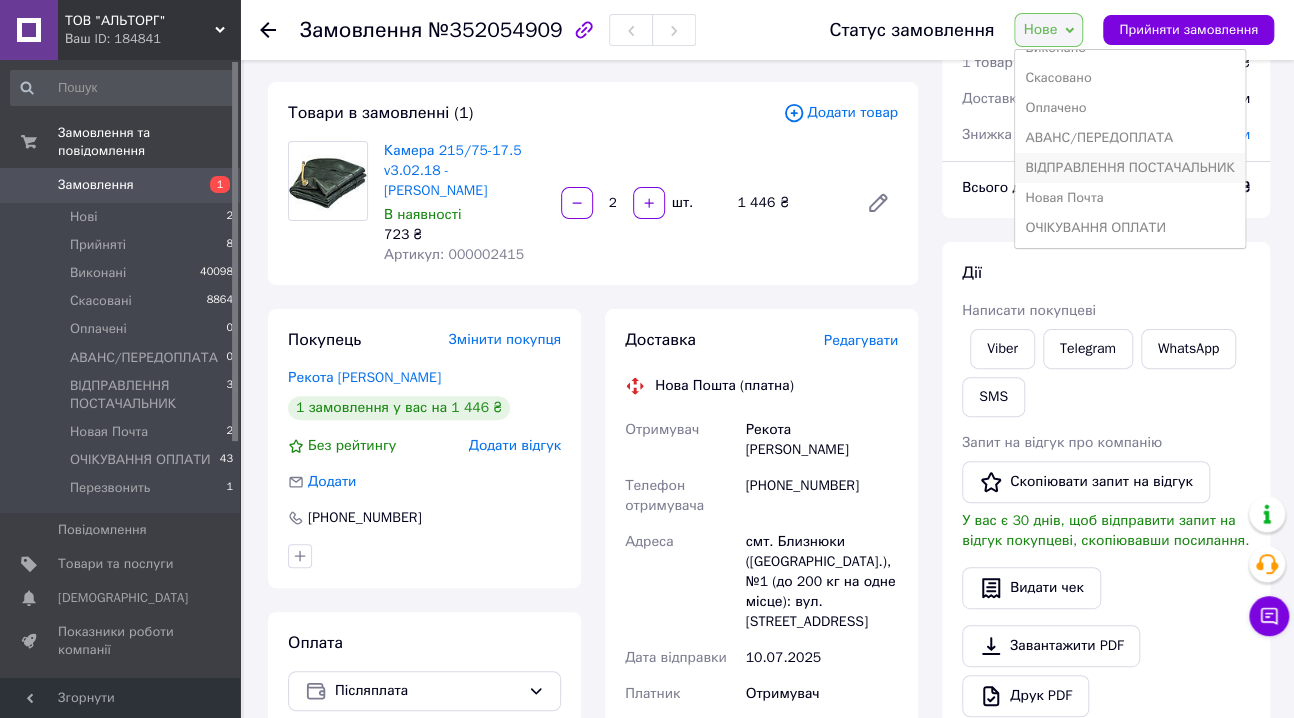 scroll, scrollTop: 81, scrollLeft: 0, axis: vertical 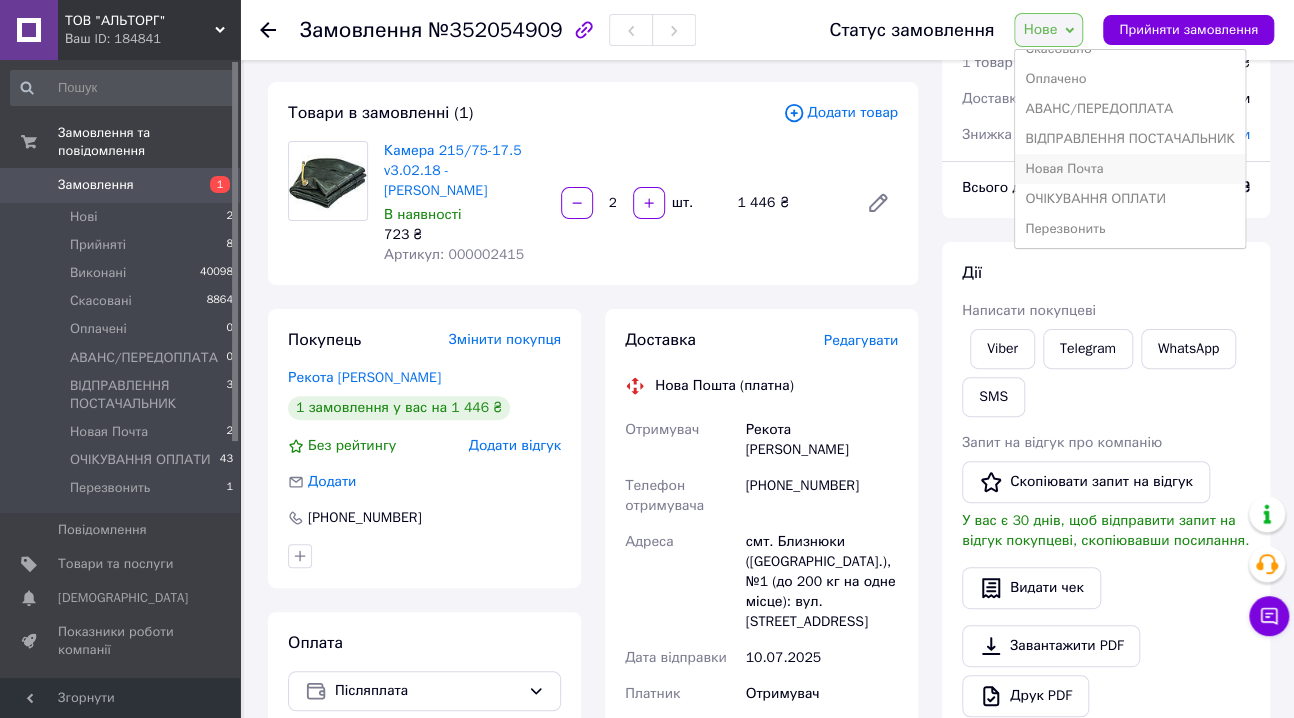 click on "Новая Почта" at bounding box center (1129, 169) 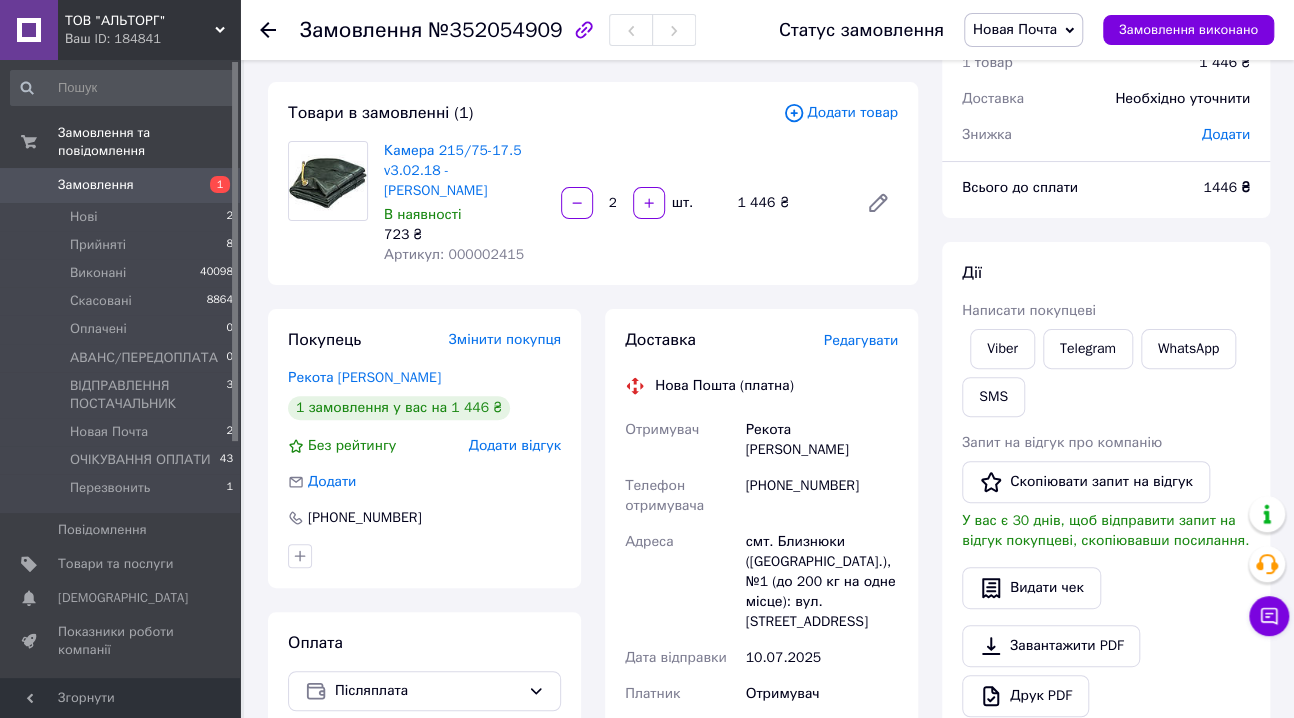 click on "№352054909" at bounding box center (495, 30) 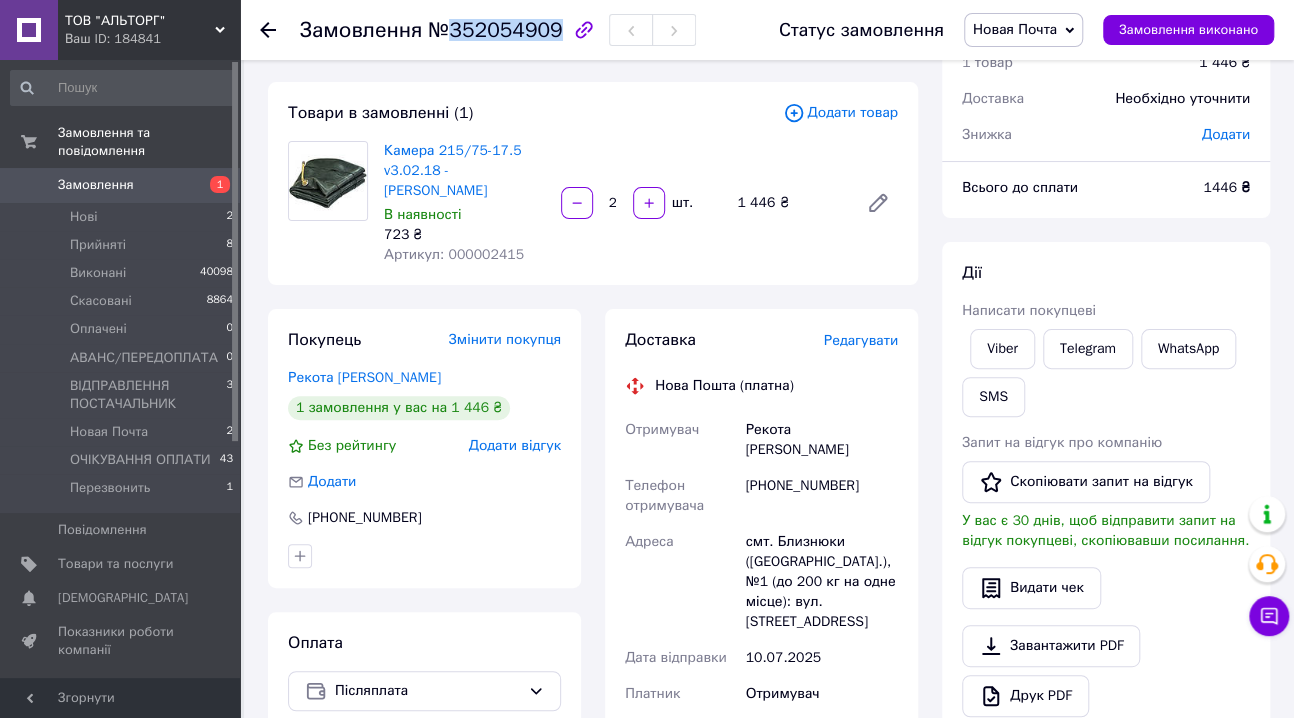 click on "№352054909" at bounding box center [495, 30] 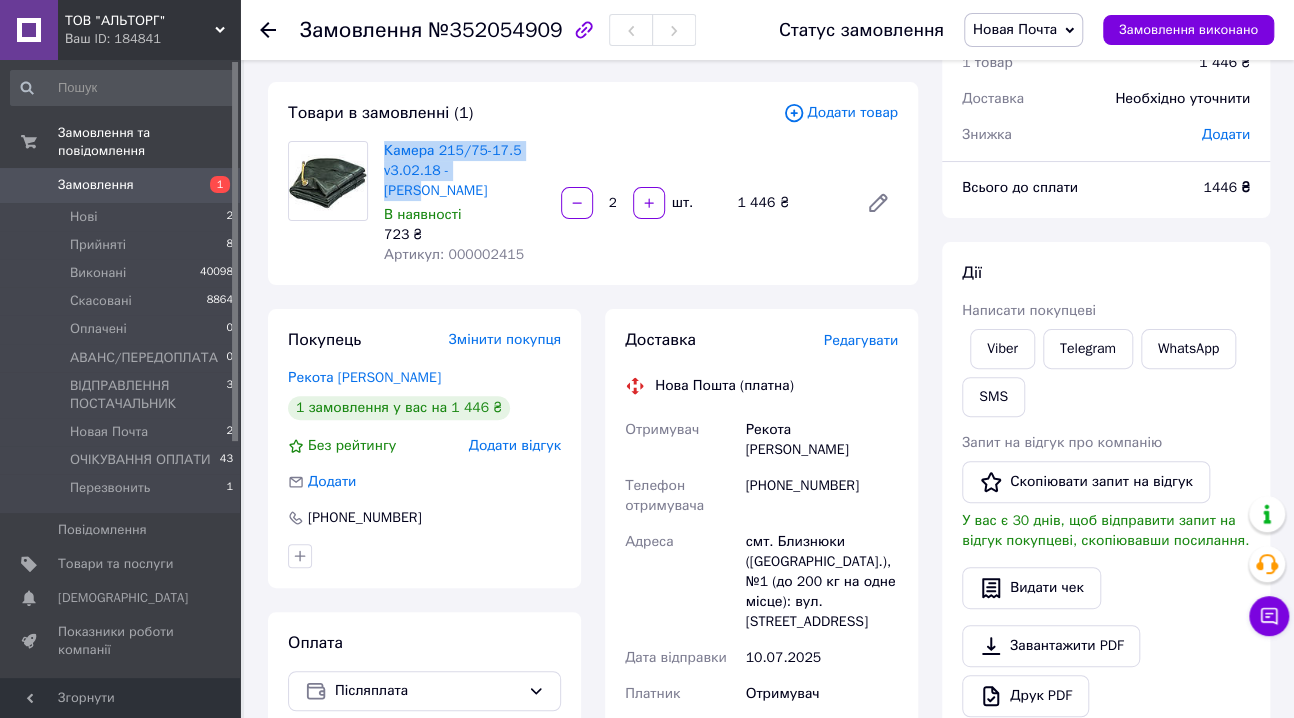 drag, startPoint x: 496, startPoint y: 168, endPoint x: 382, endPoint y: 150, distance: 115.41231 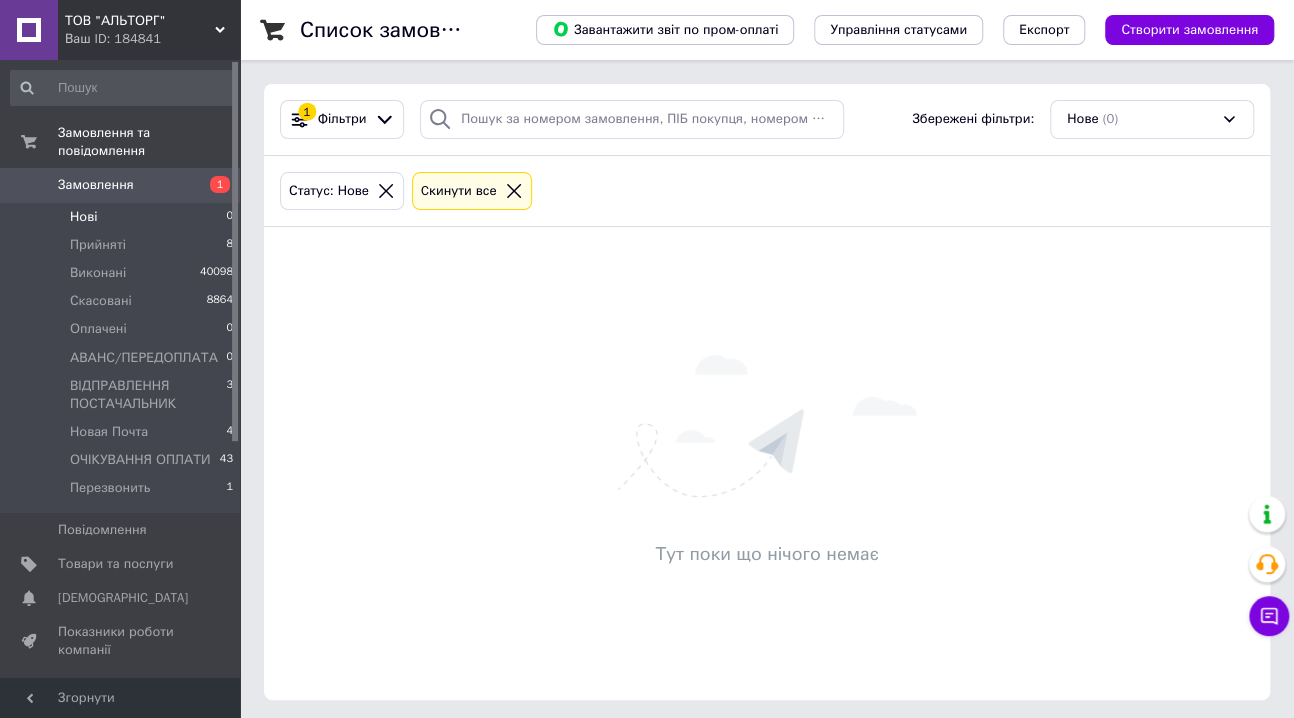 click on "Замовлення" at bounding box center [96, 185] 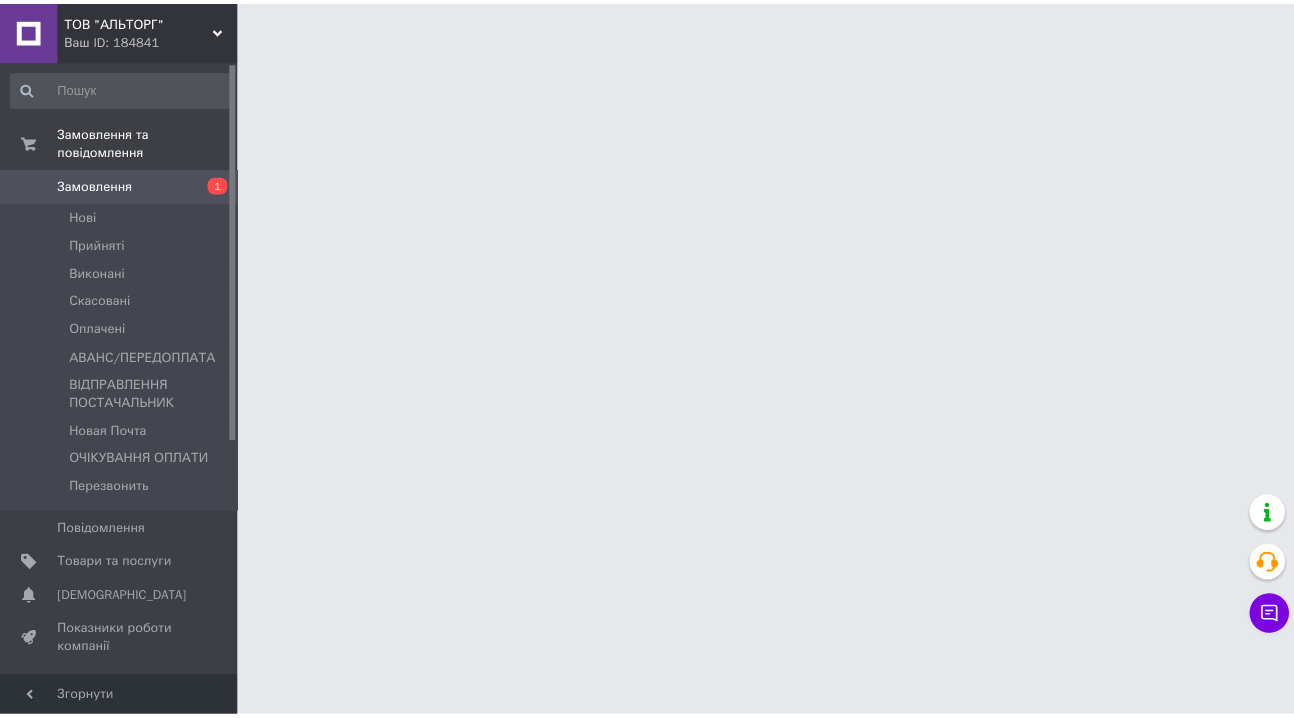 scroll, scrollTop: 0, scrollLeft: 0, axis: both 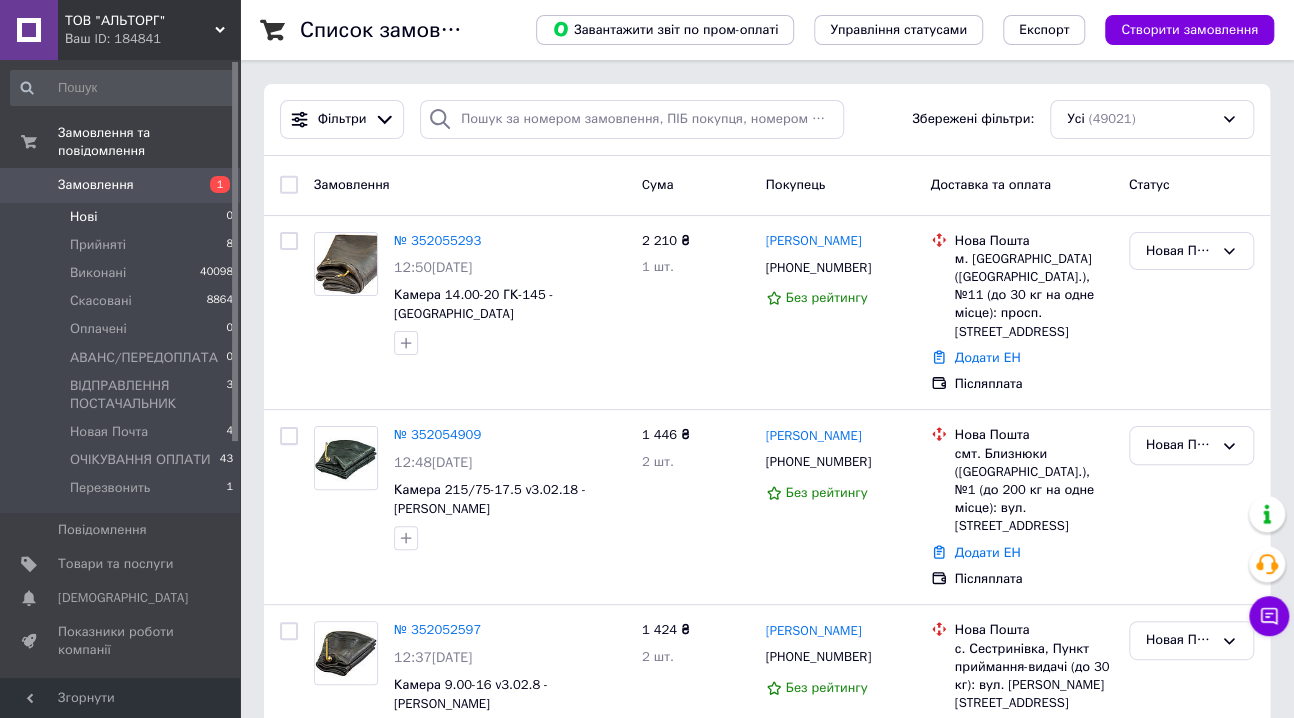 click on "Нові" at bounding box center [83, 217] 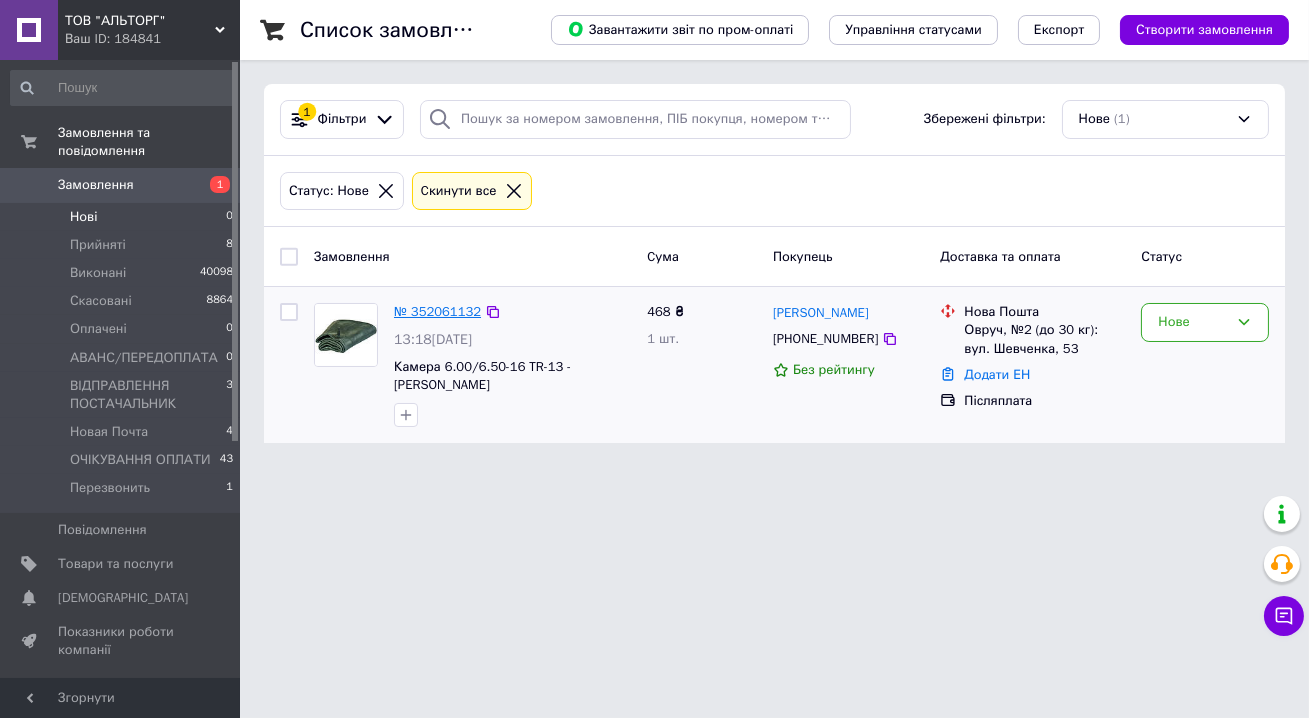 click on "№ 352061132" at bounding box center [437, 311] 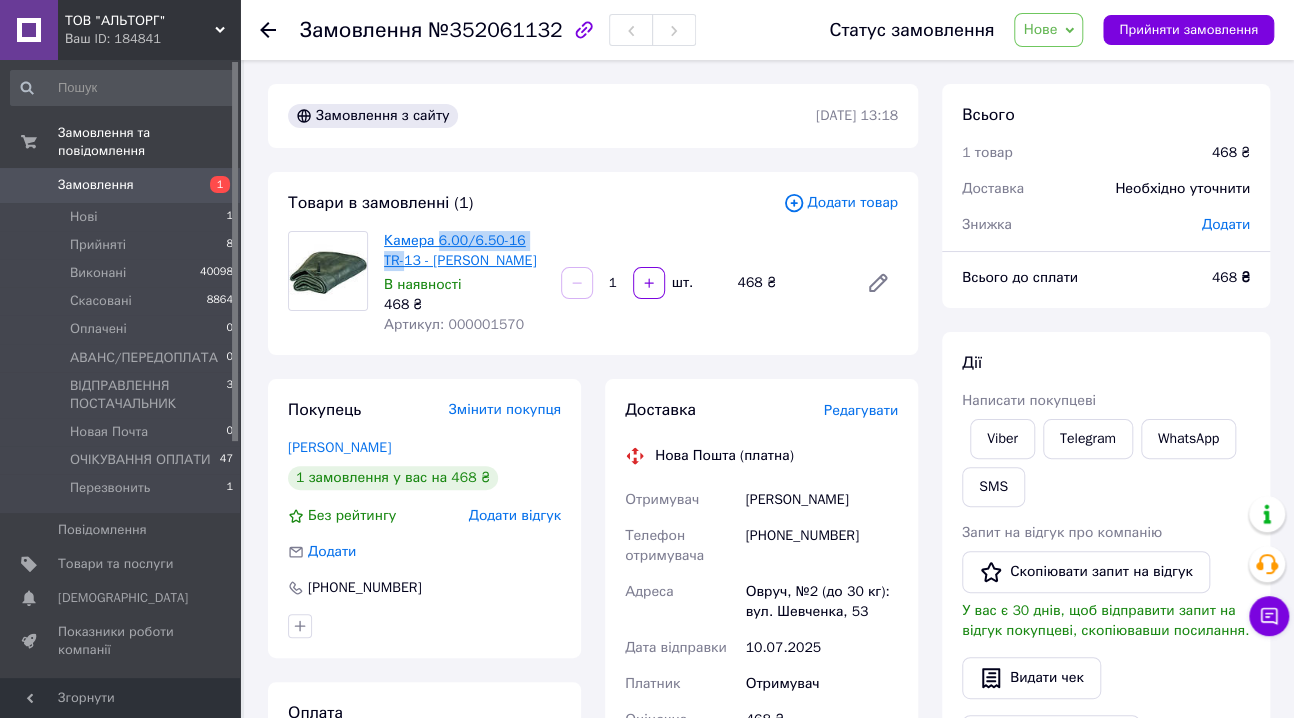 drag, startPoint x: 550, startPoint y: 239, endPoint x: 435, endPoint y: 237, distance: 115.01739 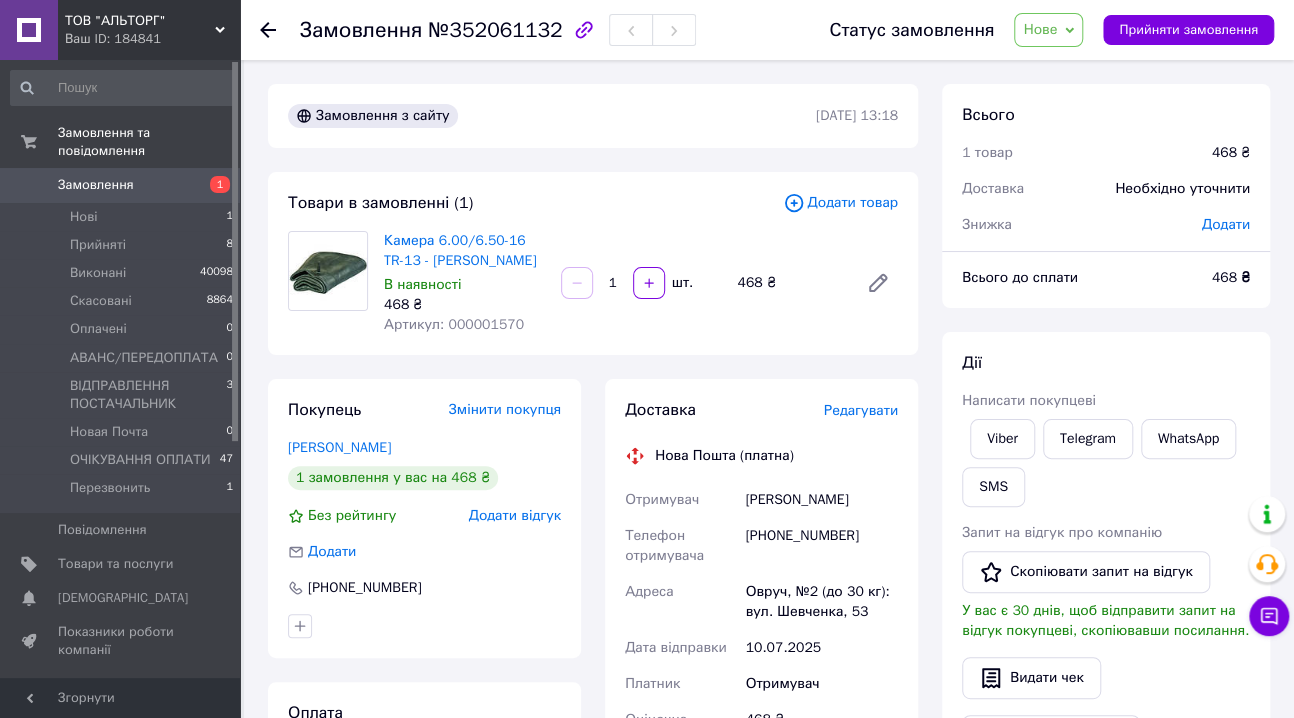 click on "Додати товар" at bounding box center (840, 203) 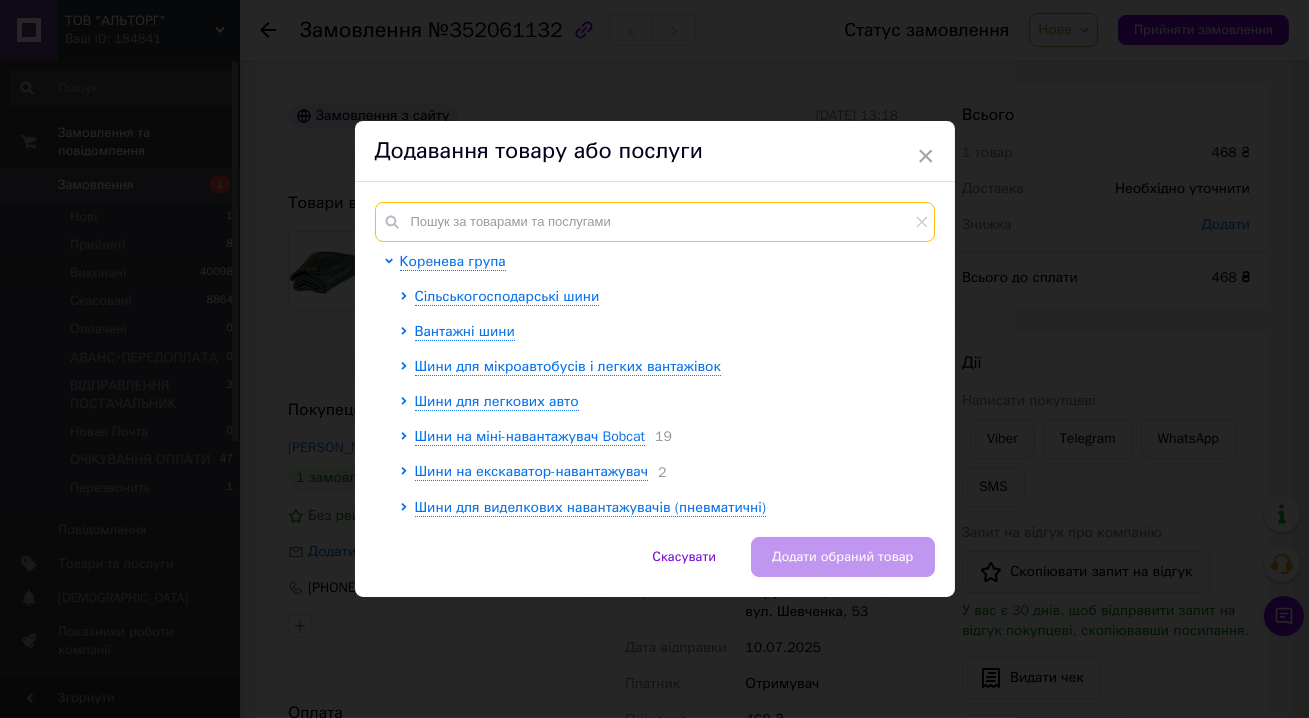 click at bounding box center [655, 222] 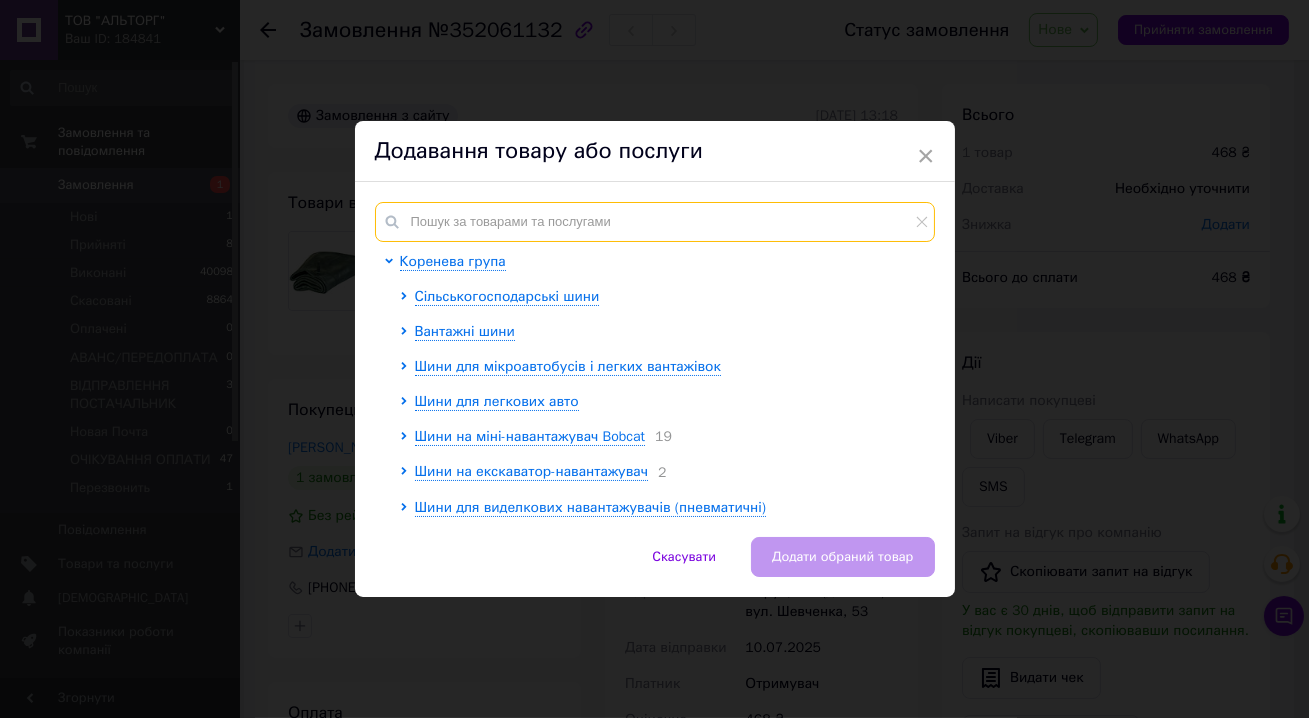 paste on "6.00/6.50-16 TR-" 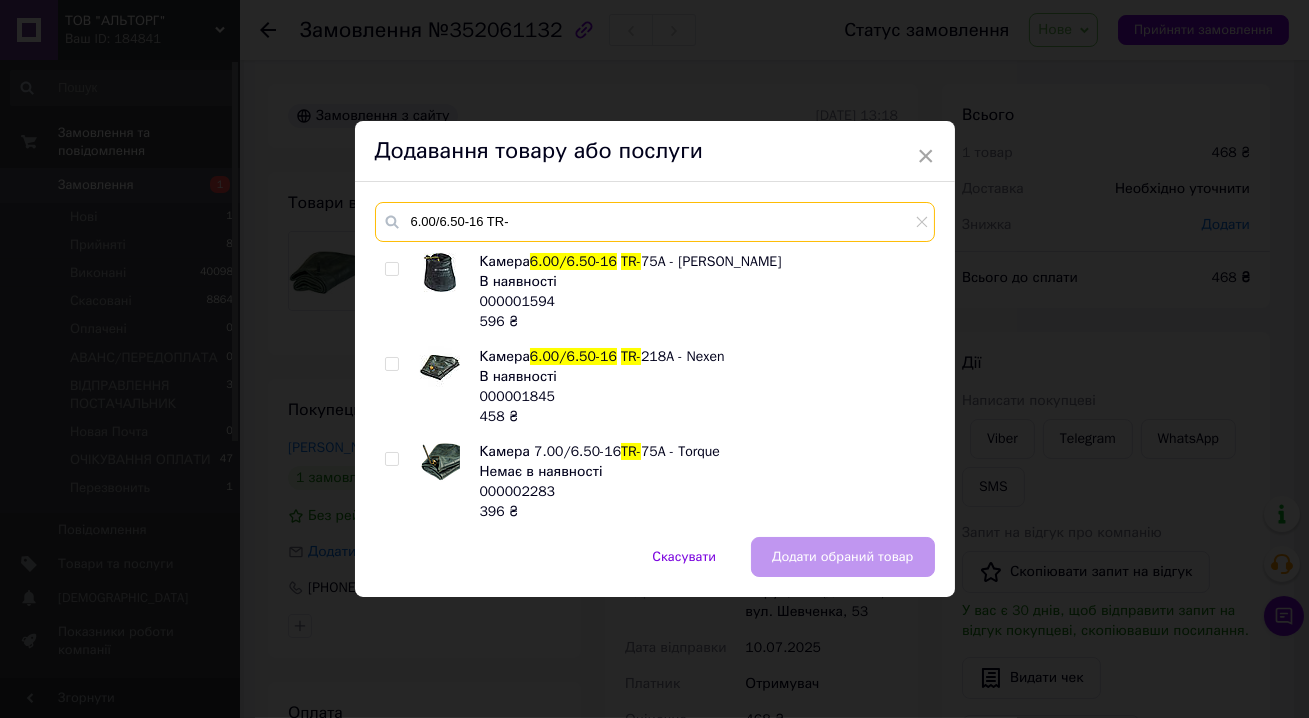 type on "6.00/6.50-16 TR-" 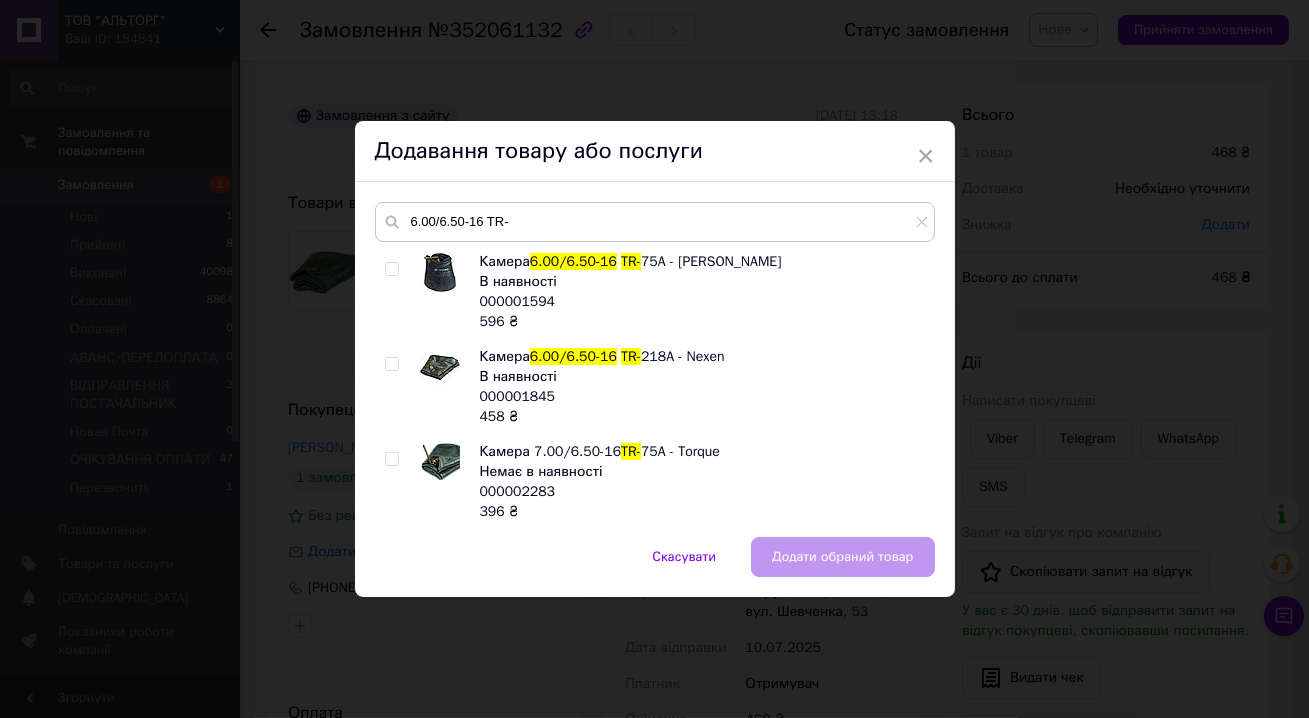click at bounding box center [391, 364] 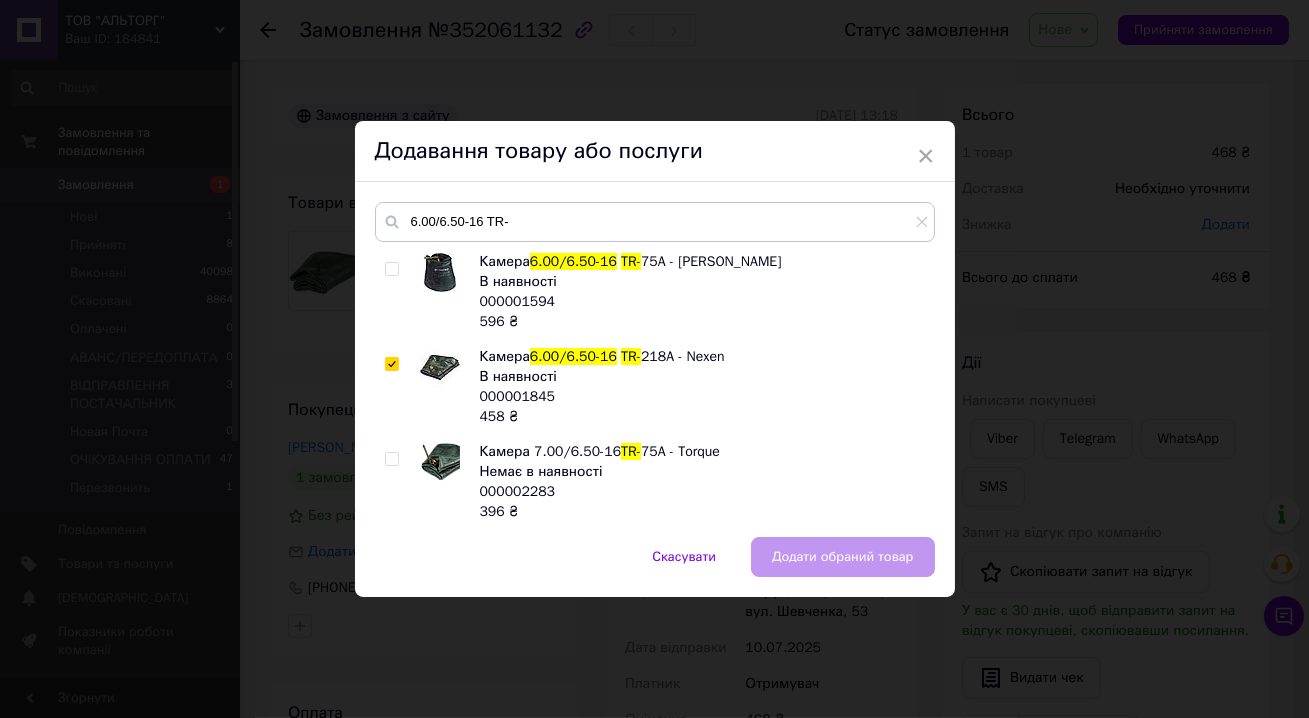 checkbox on "true" 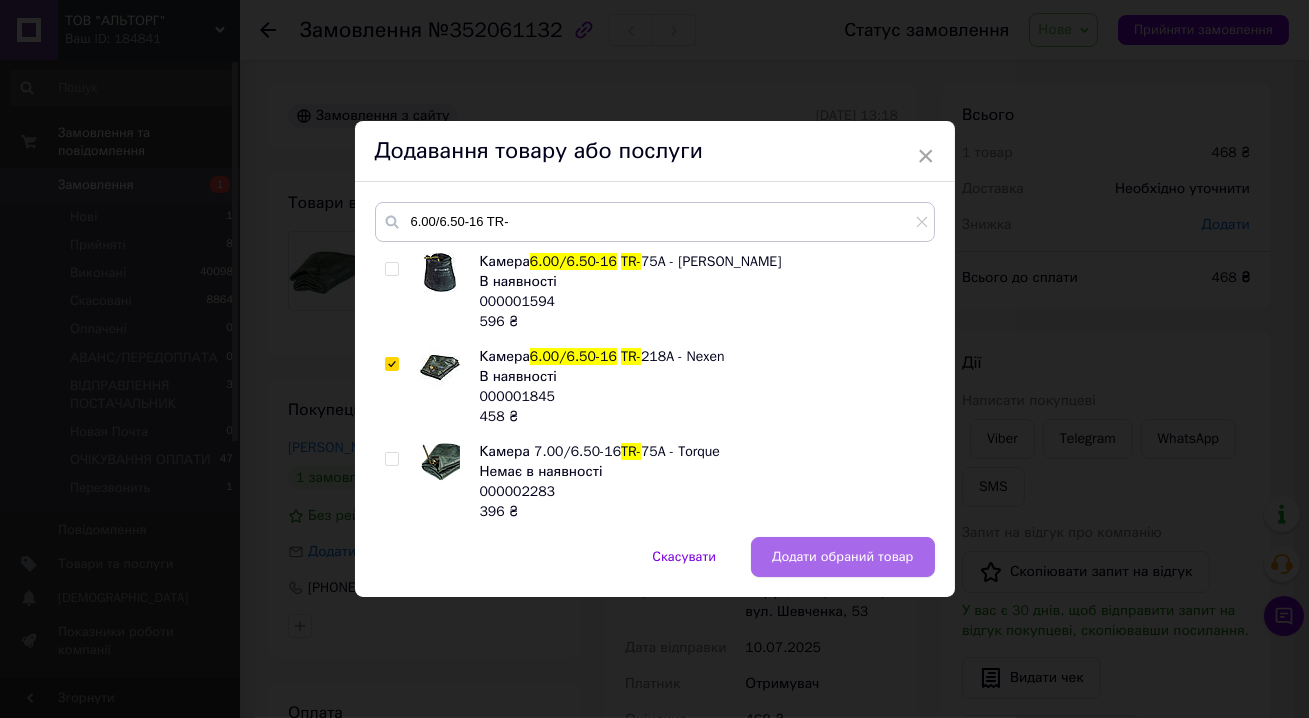 click on "Додати обраний товар" at bounding box center (843, 557) 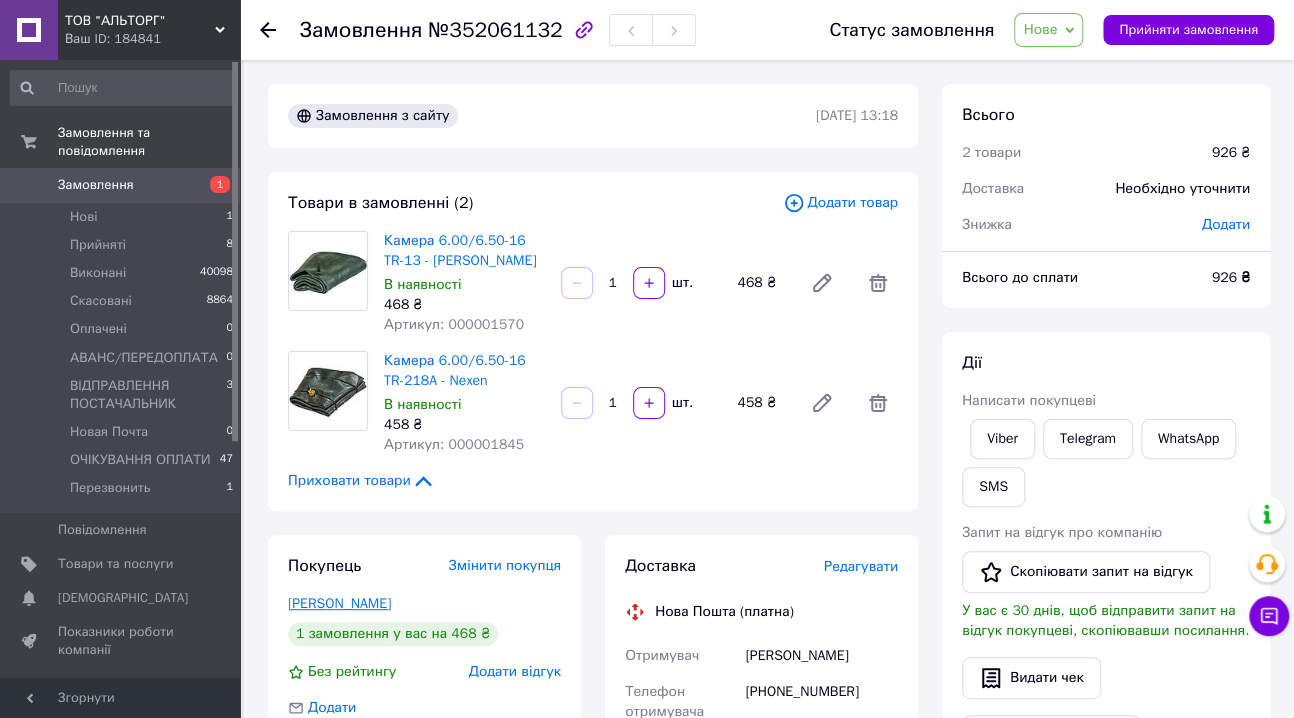 click on "[PERSON_NAME]" at bounding box center [339, 603] 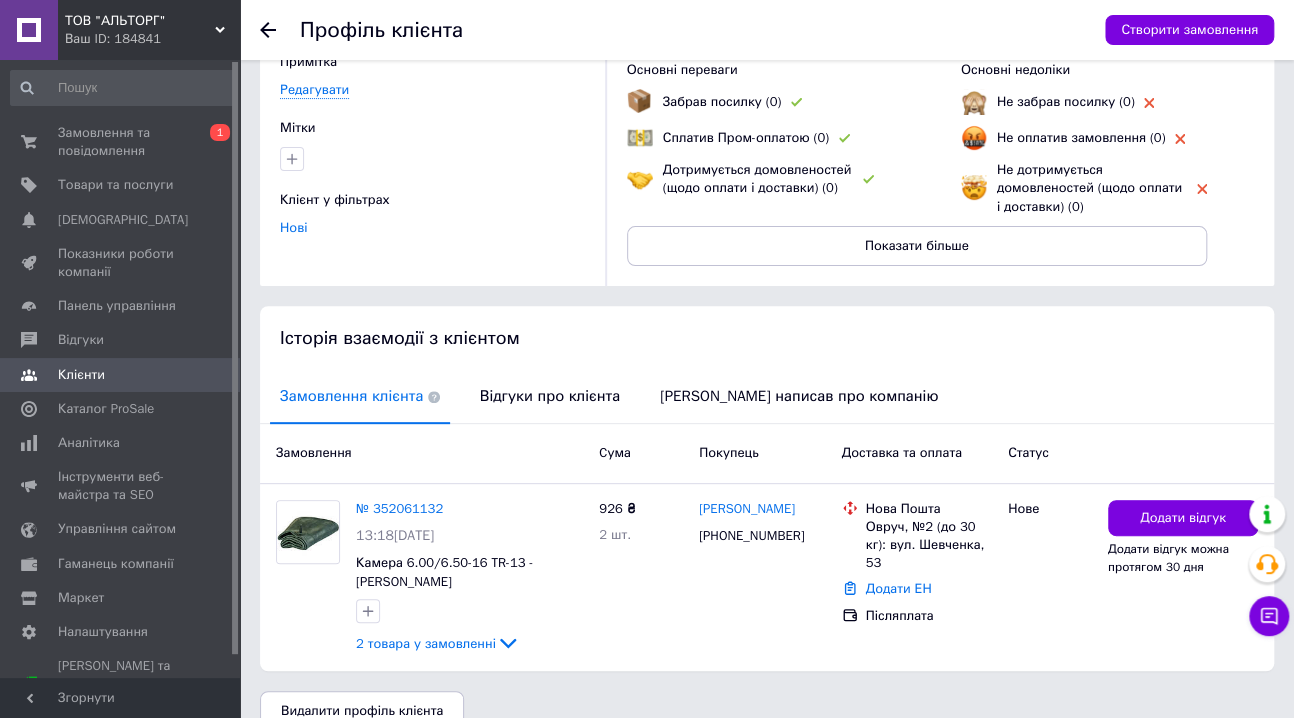 scroll, scrollTop: 162, scrollLeft: 0, axis: vertical 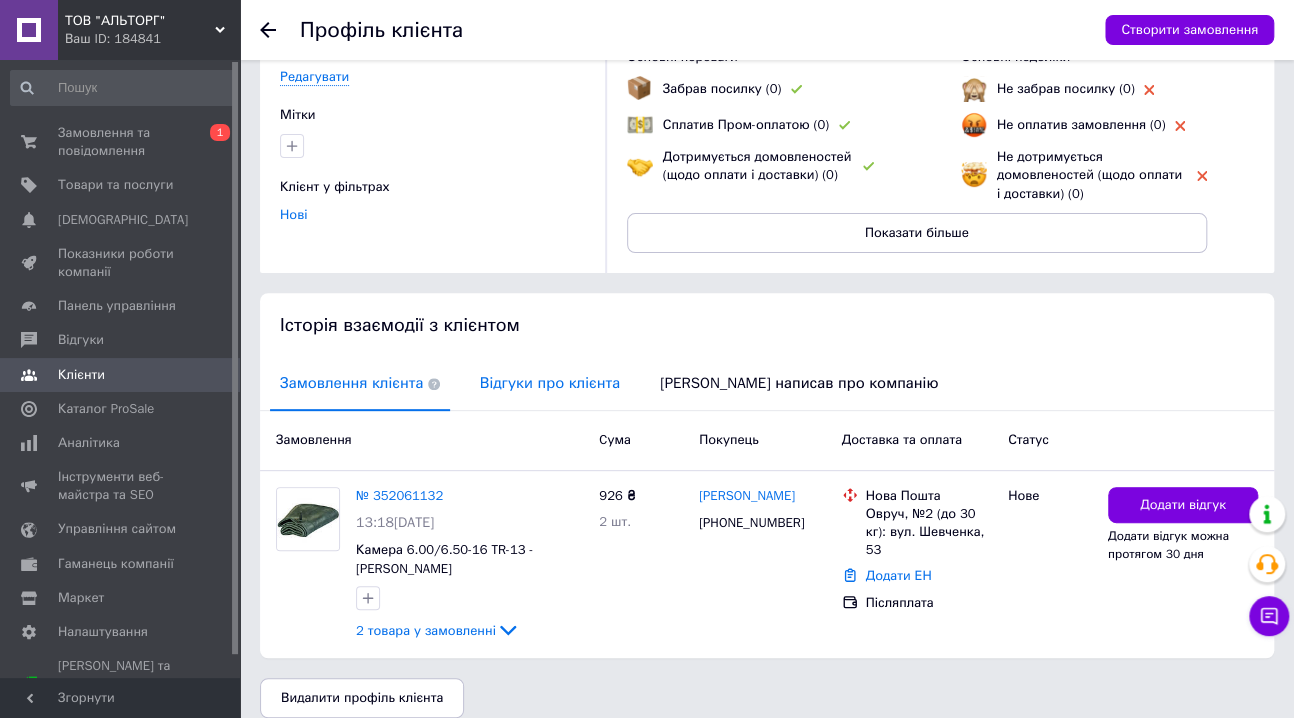 click on "Відгуки про клієнта" at bounding box center [550, 383] 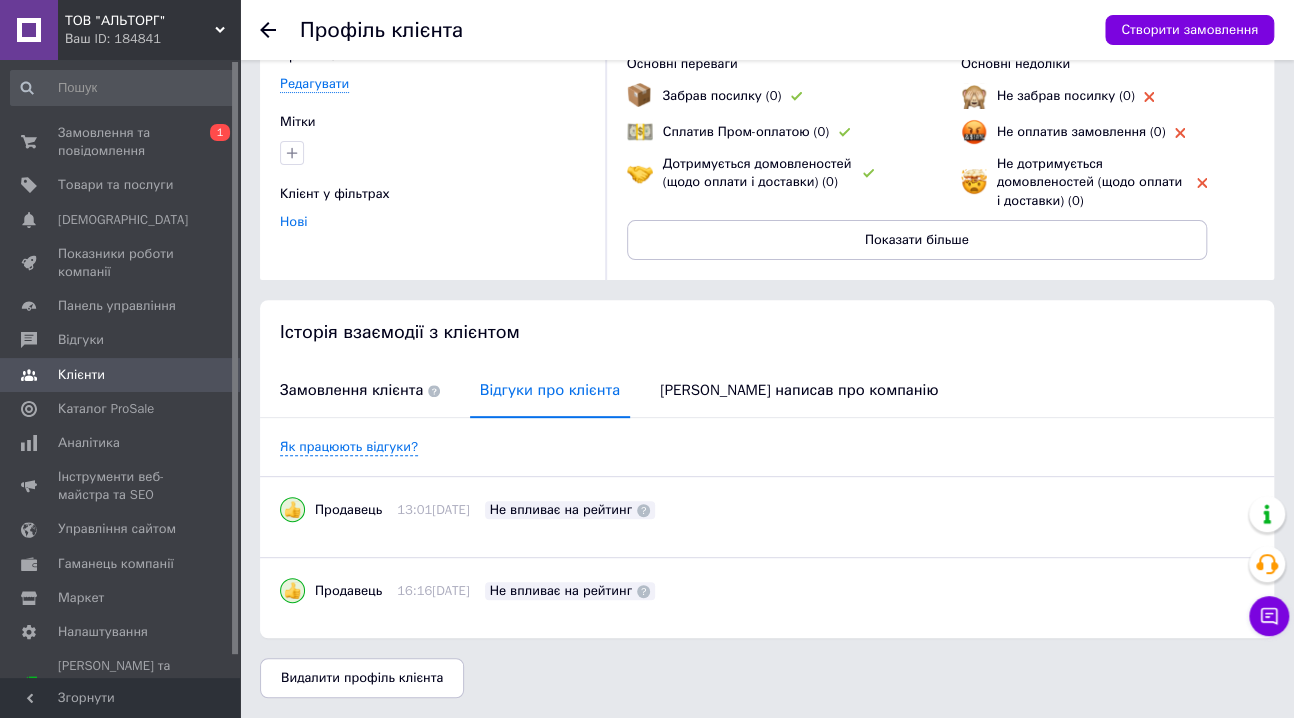 scroll, scrollTop: 154, scrollLeft: 0, axis: vertical 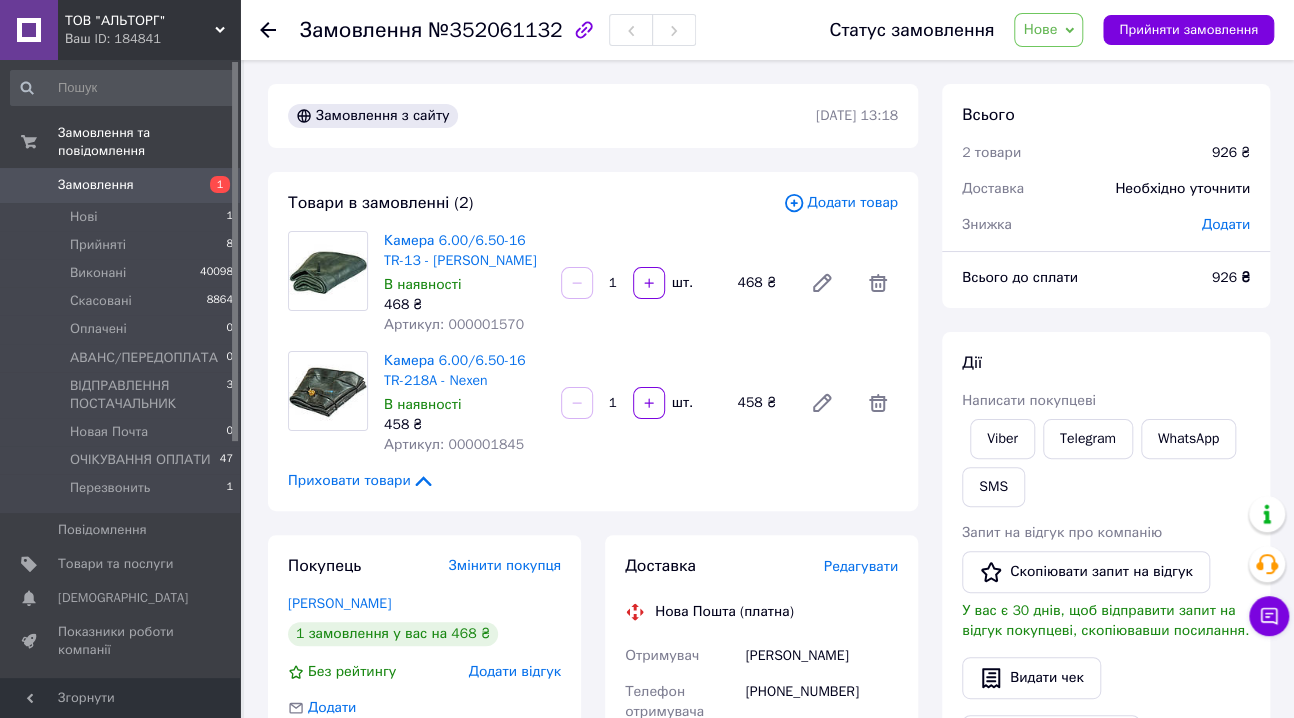 click on "Додати товар" at bounding box center [840, 203] 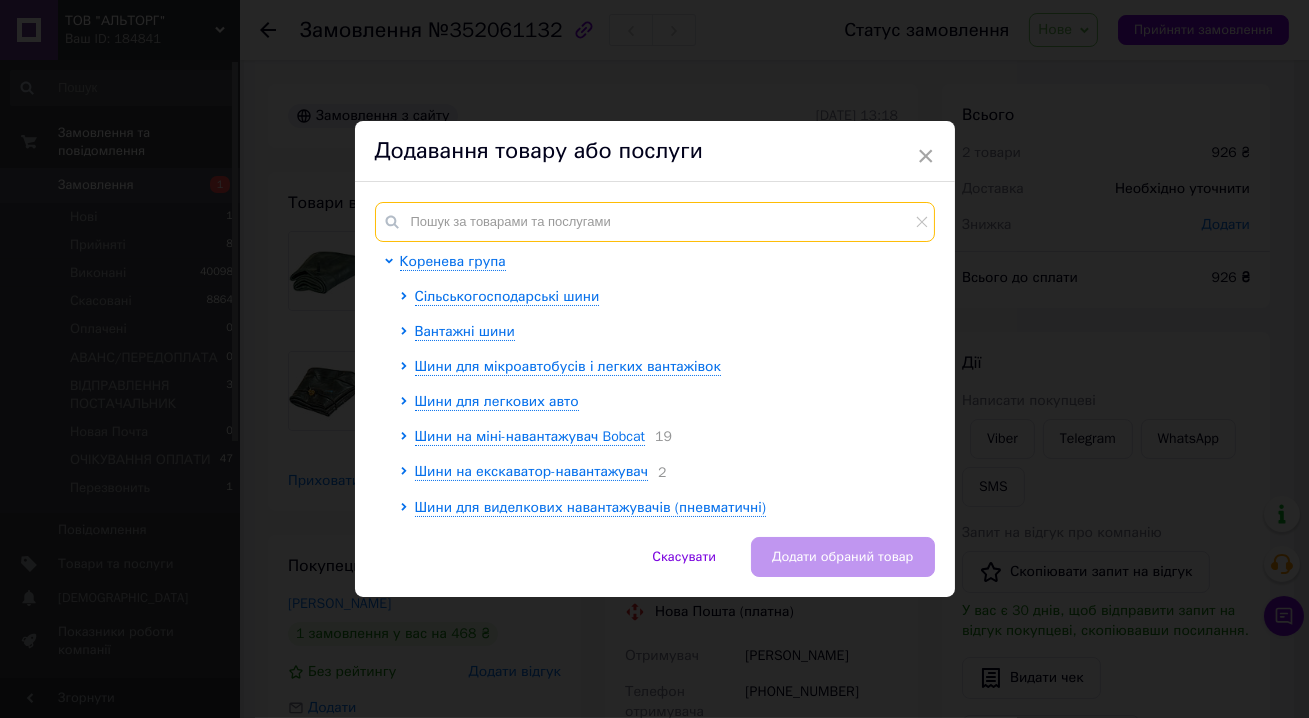 click at bounding box center (655, 222) 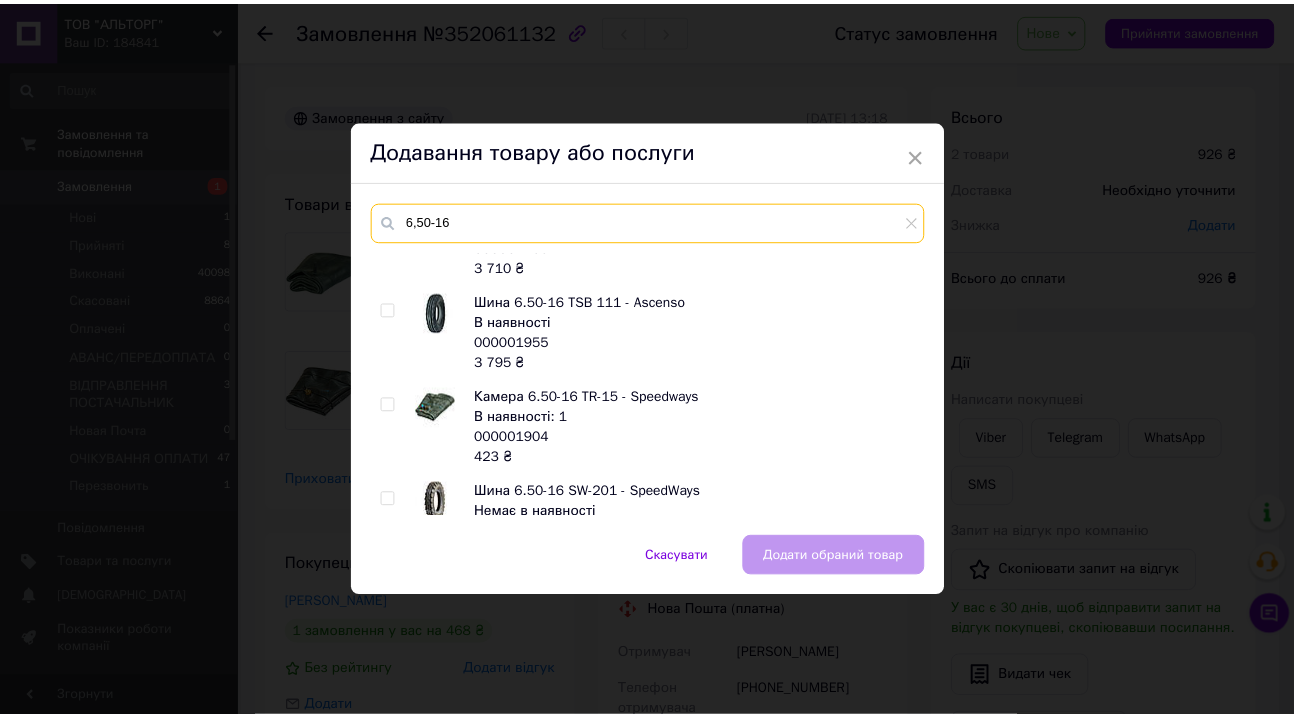 scroll, scrollTop: 1090, scrollLeft: 0, axis: vertical 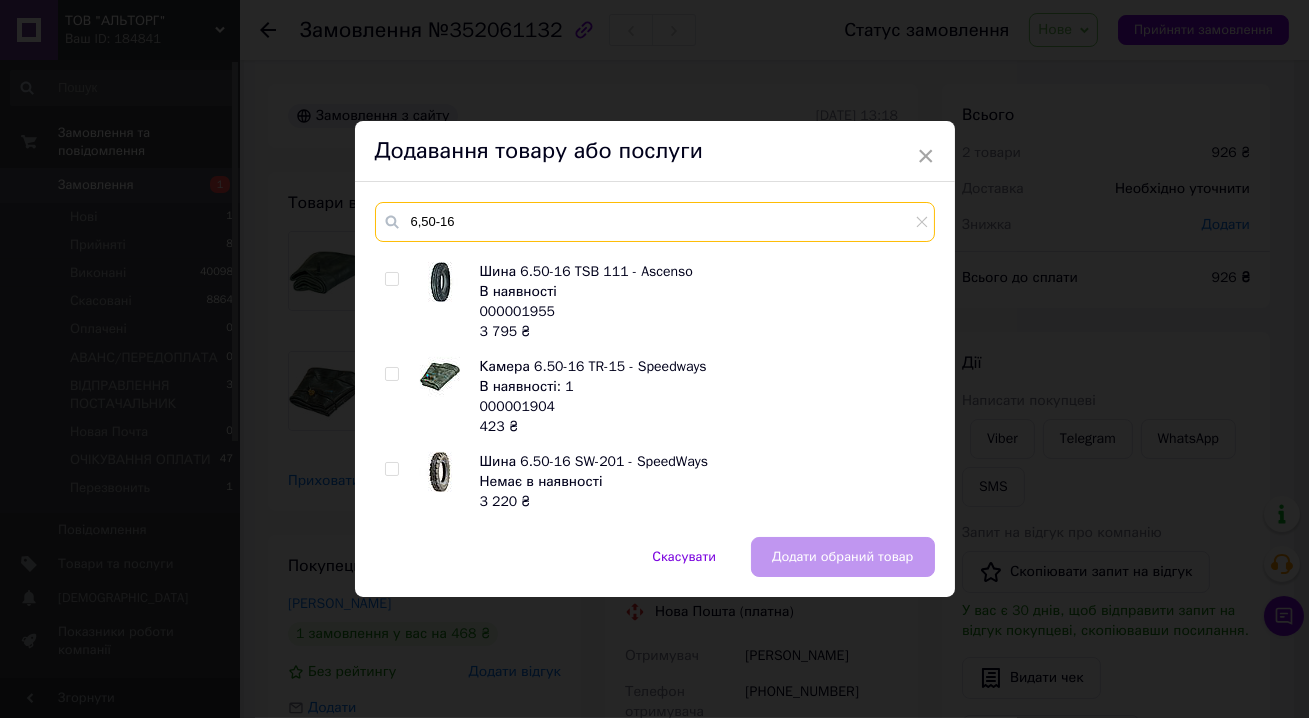 type on "6,50-16" 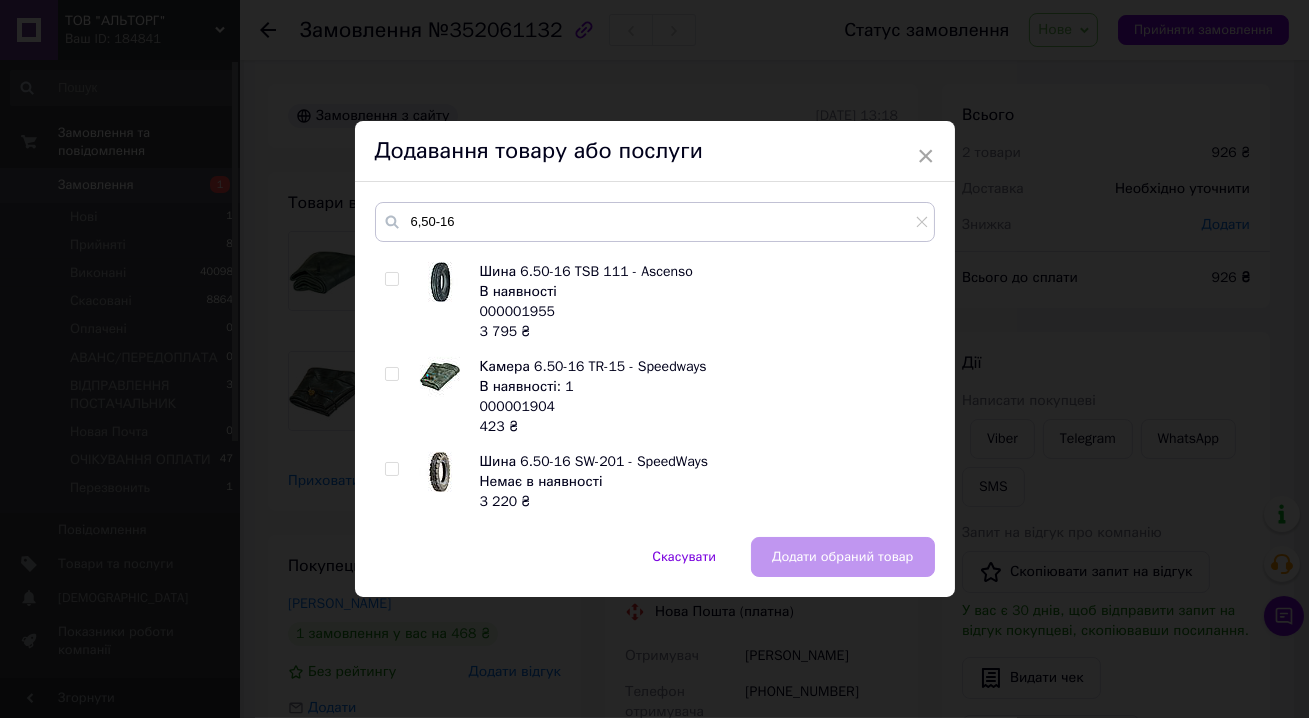 click at bounding box center [391, 374] 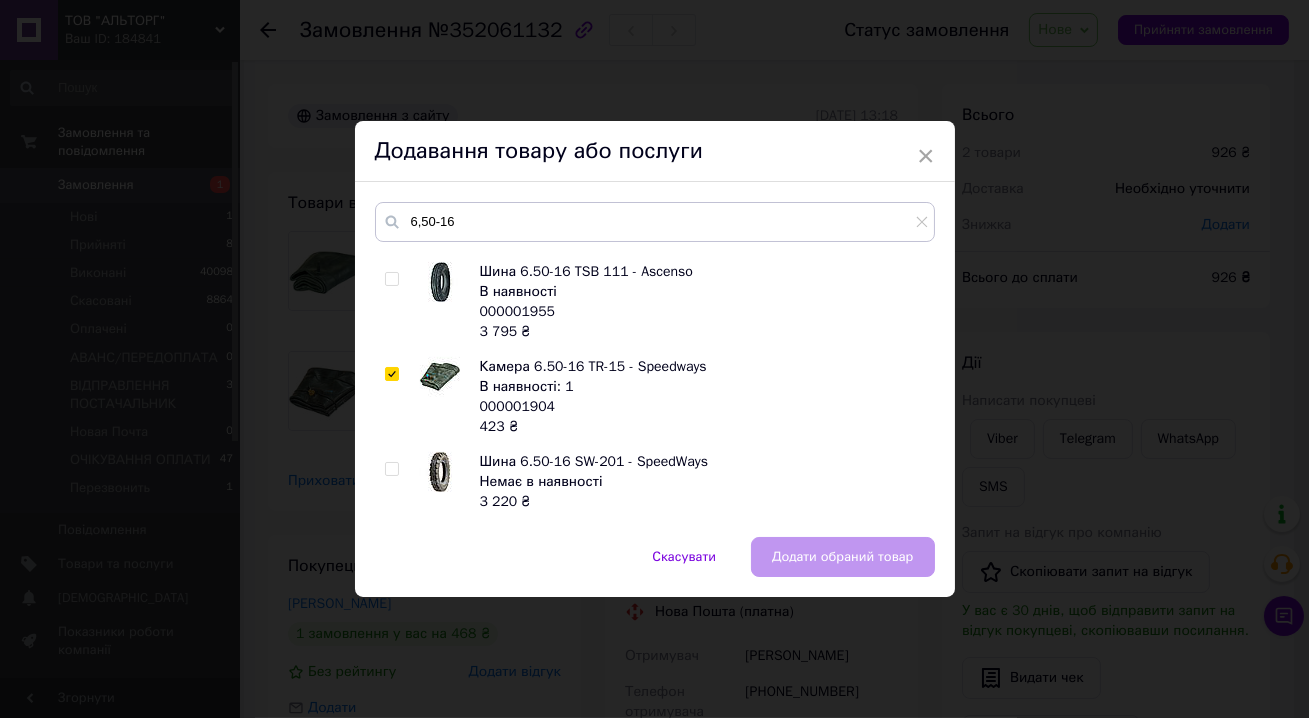 checkbox on "true" 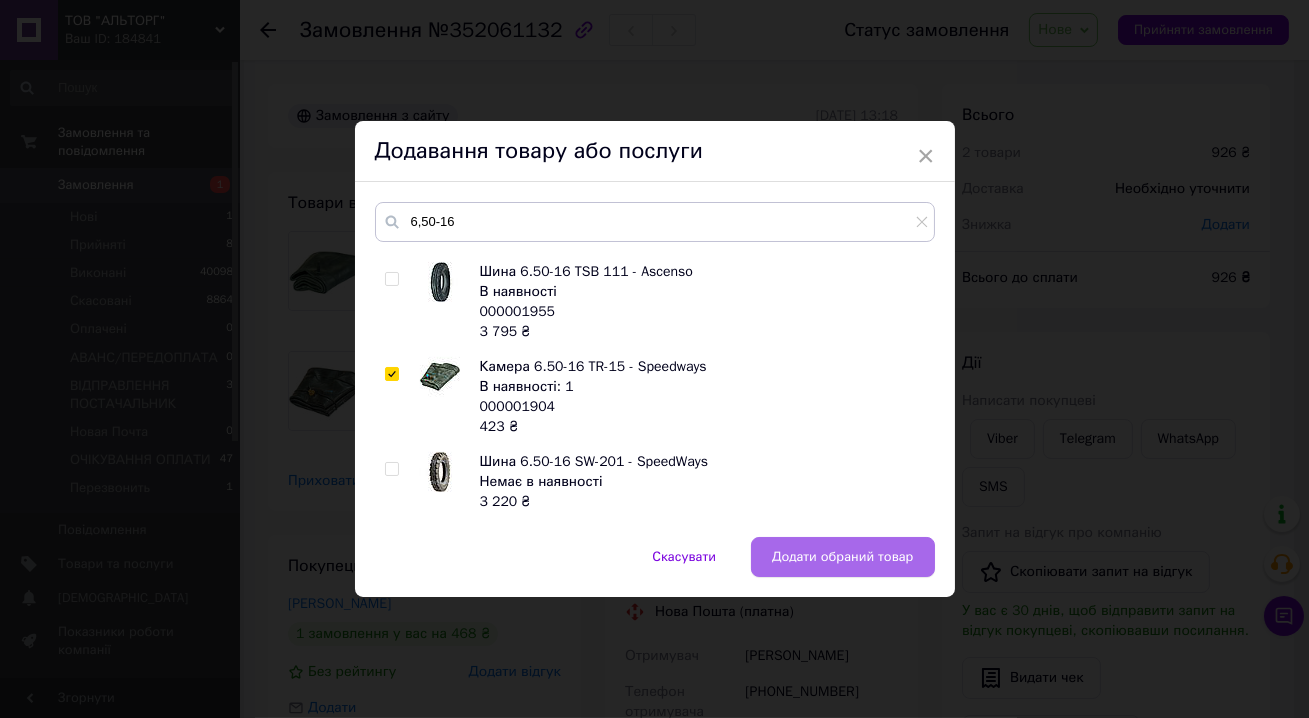 click on "Додати обраний товар" at bounding box center [843, 557] 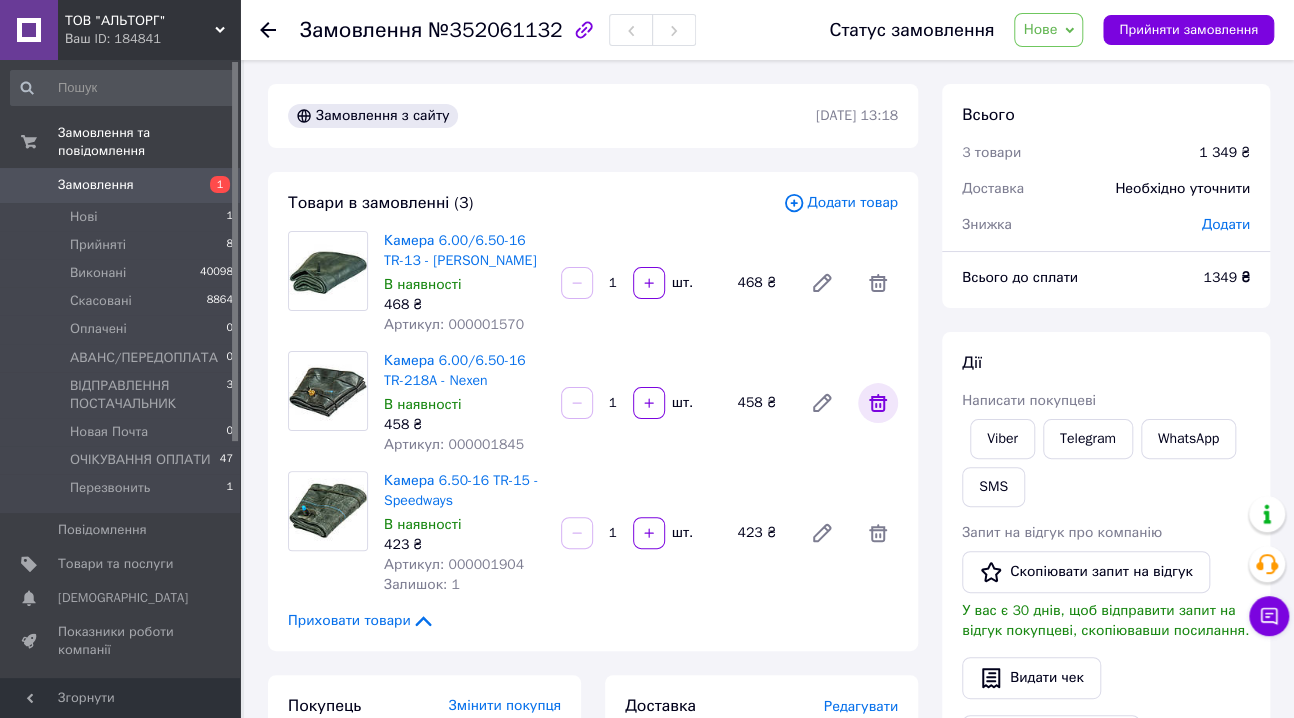 click 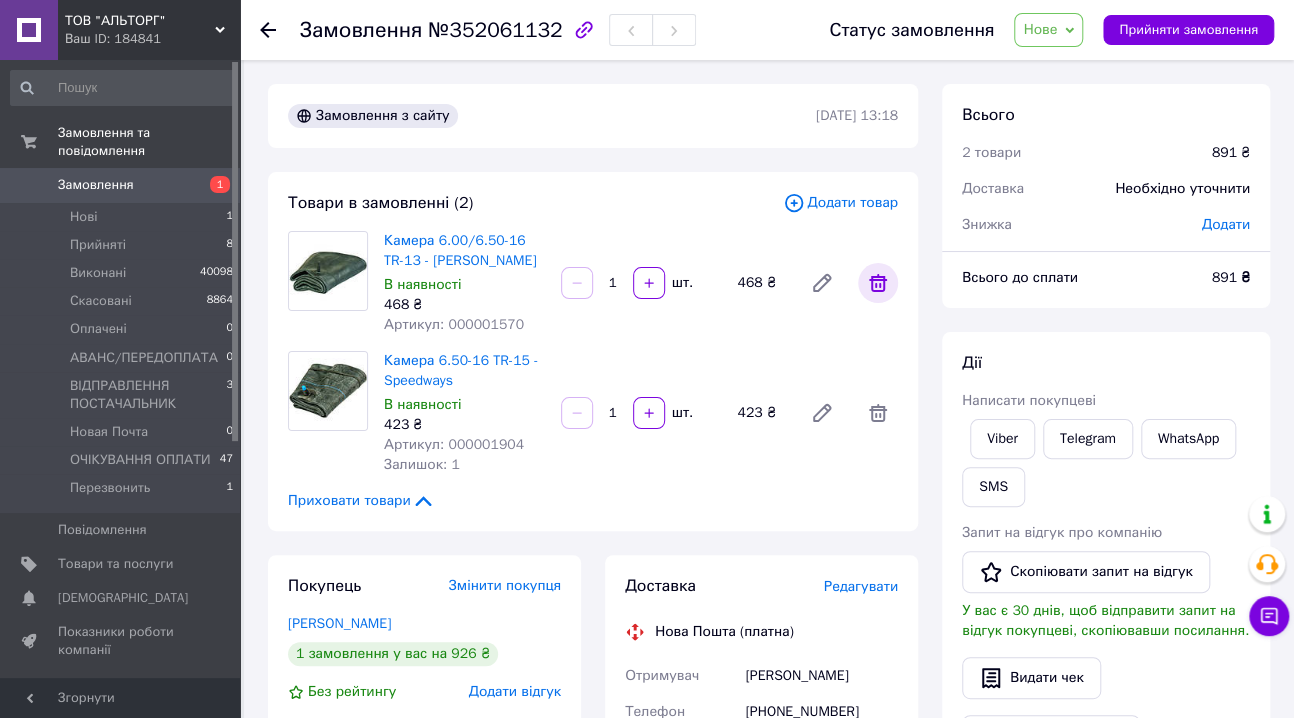 click 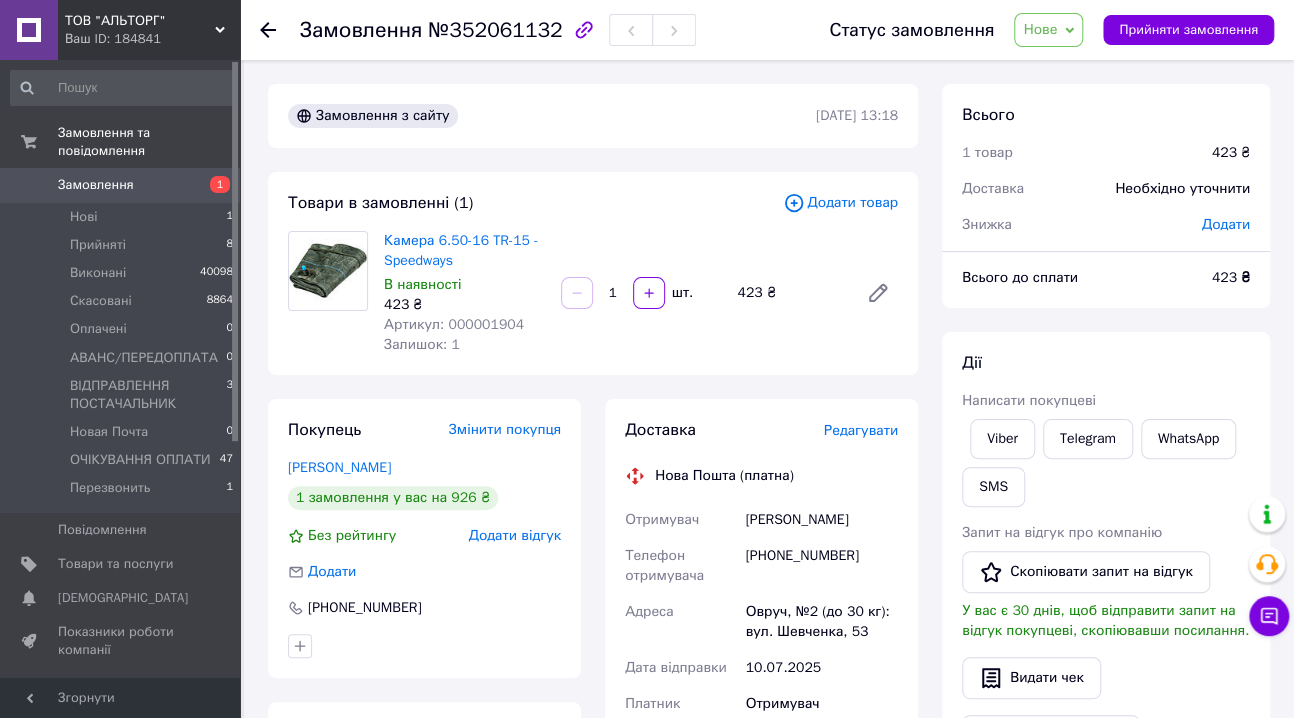 scroll, scrollTop: 0, scrollLeft: 0, axis: both 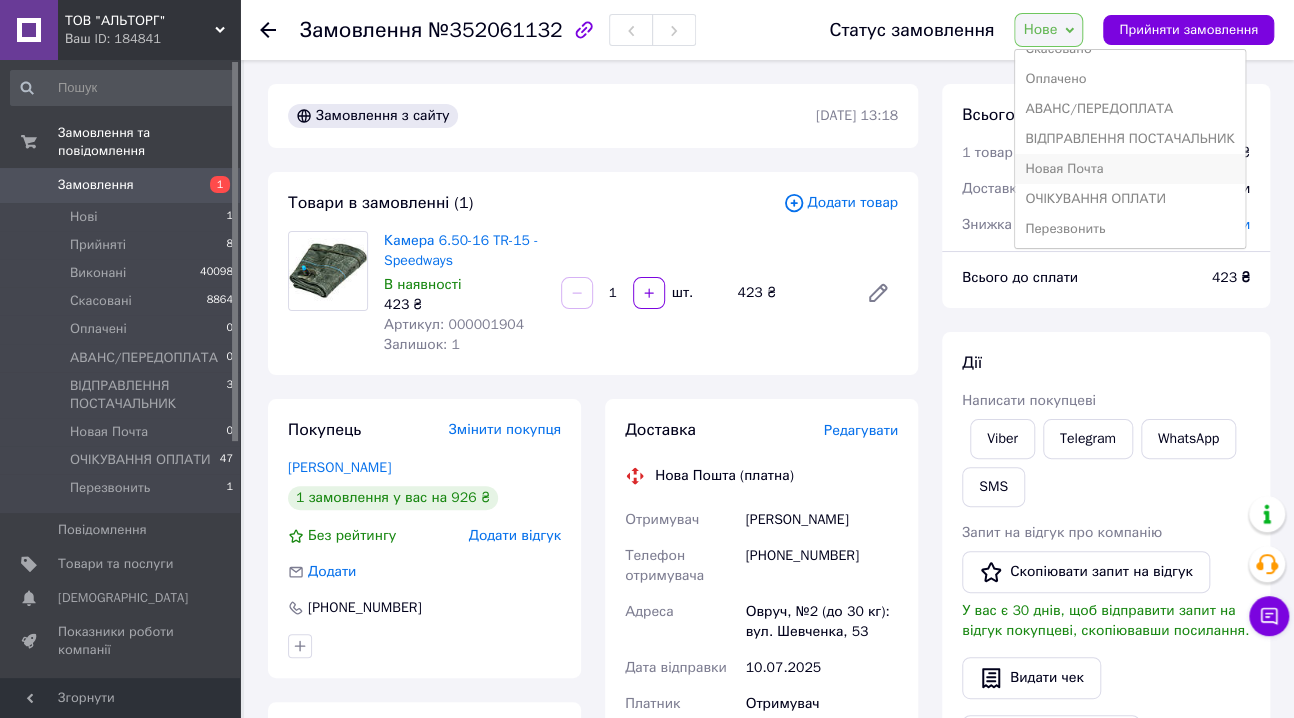 click on "Новая Почта" at bounding box center [1129, 169] 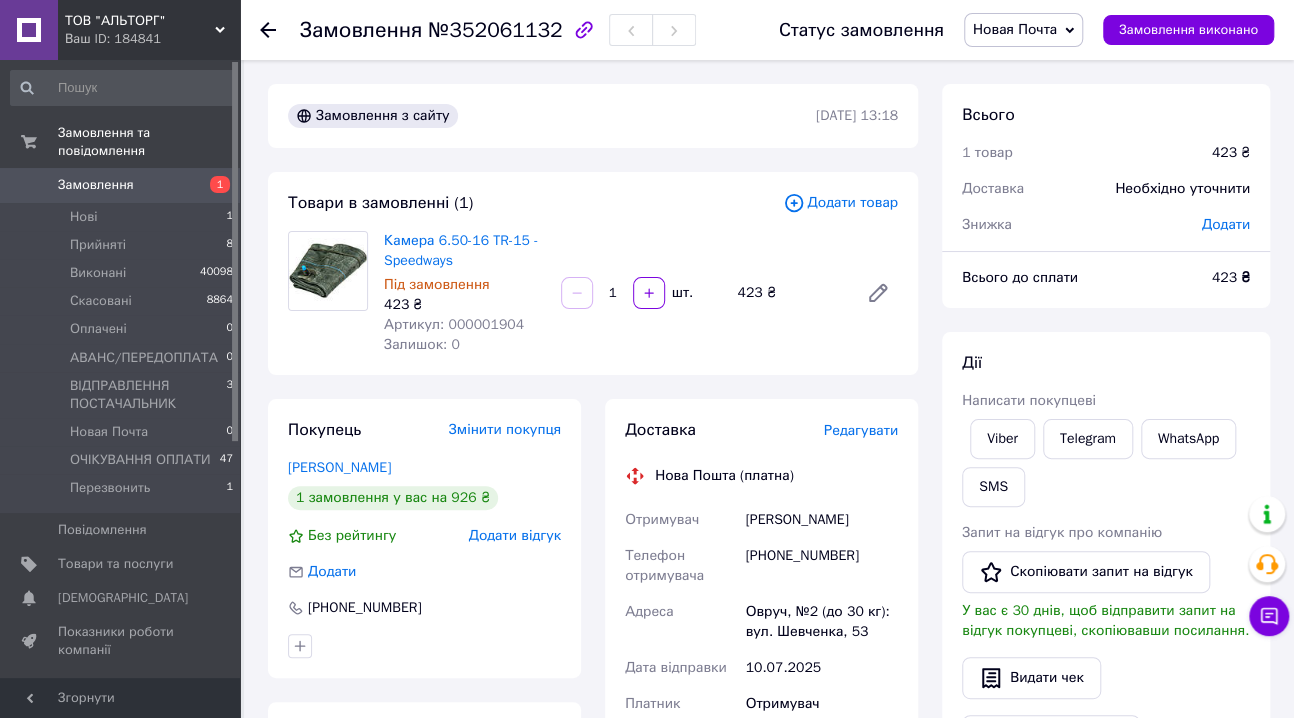 click on "№352061132" at bounding box center (495, 30) 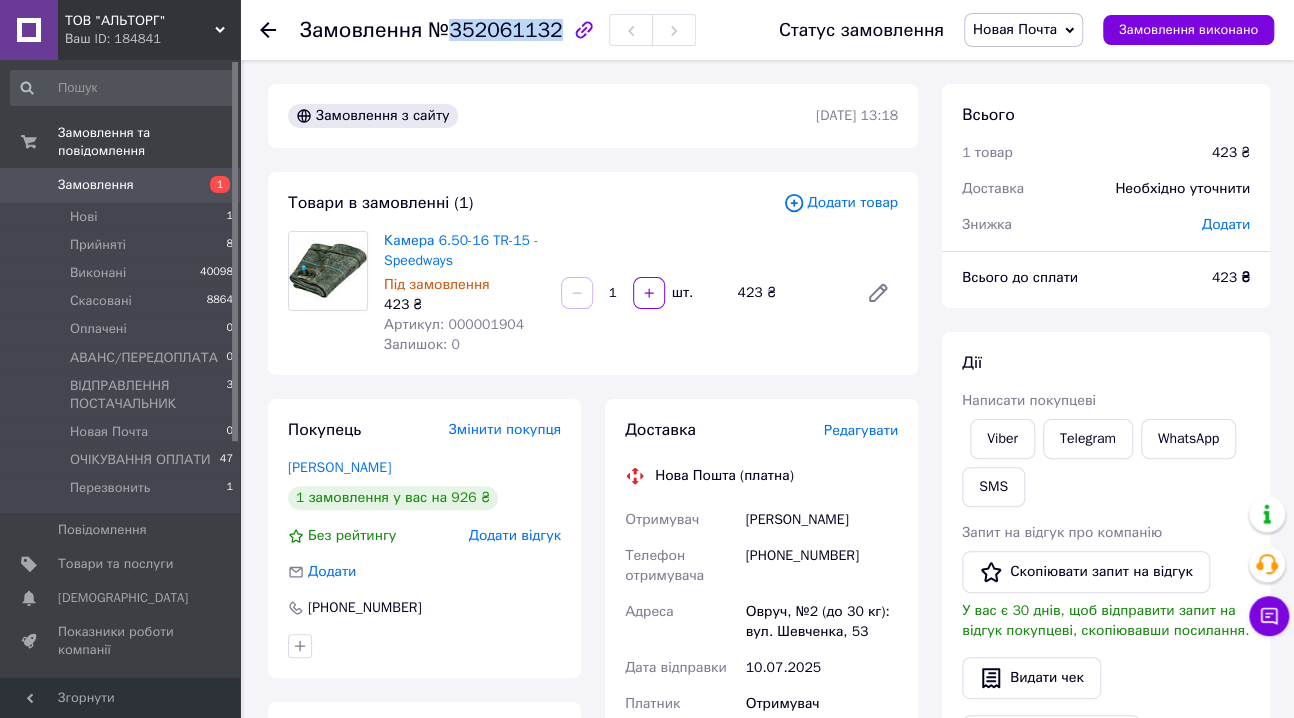 click on "№352061132" at bounding box center (495, 30) 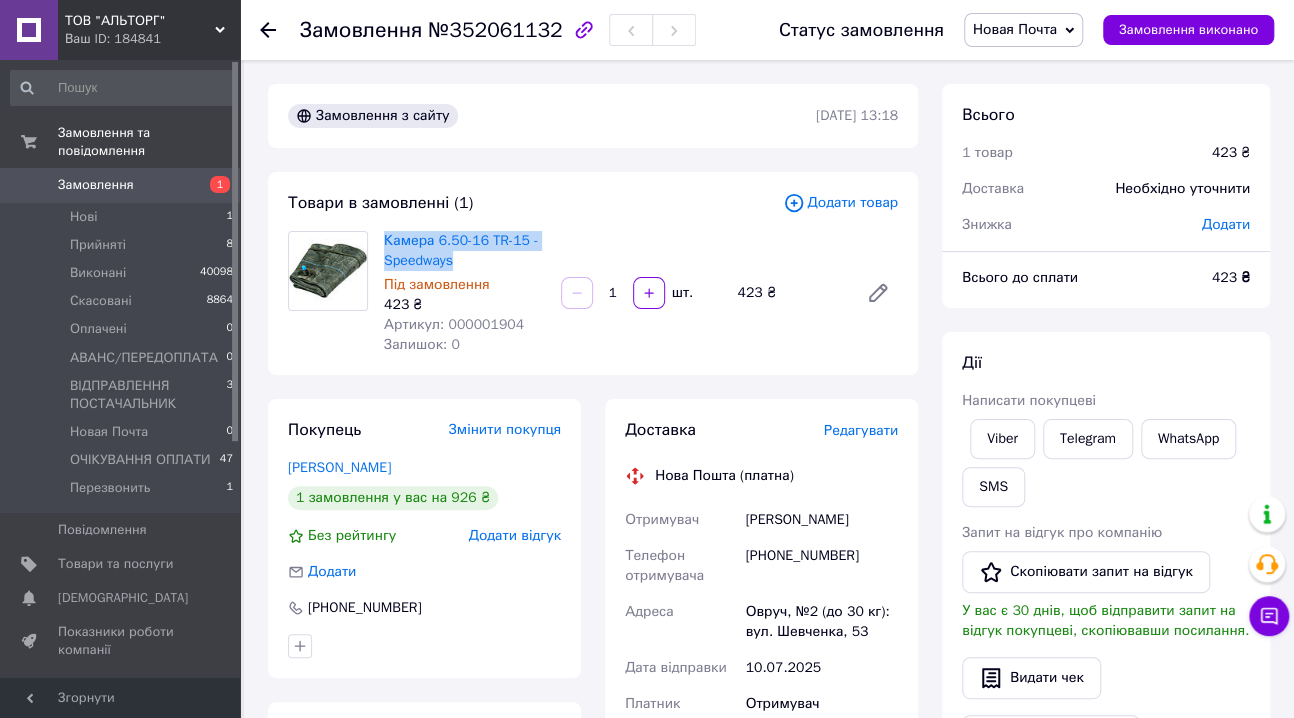drag, startPoint x: 463, startPoint y: 260, endPoint x: 381, endPoint y: 248, distance: 82.8734 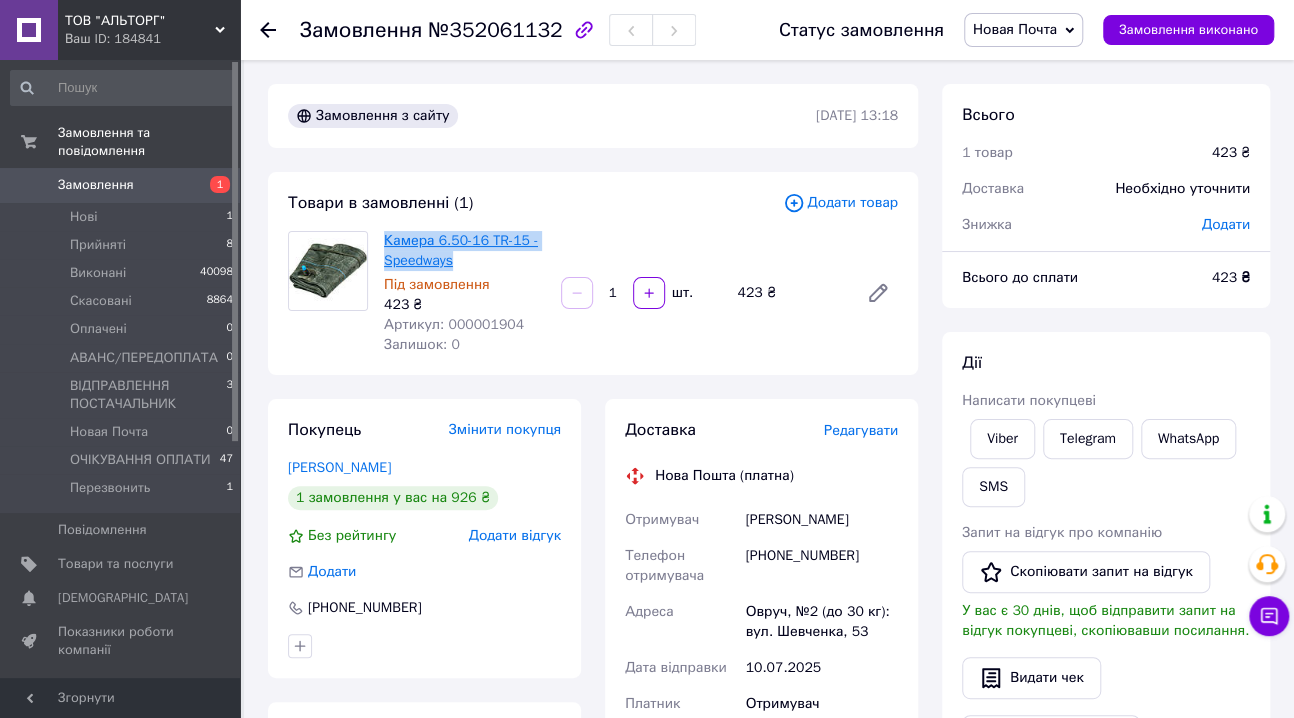 copy on "Камера 6.50-16 TR-15 - Speedways" 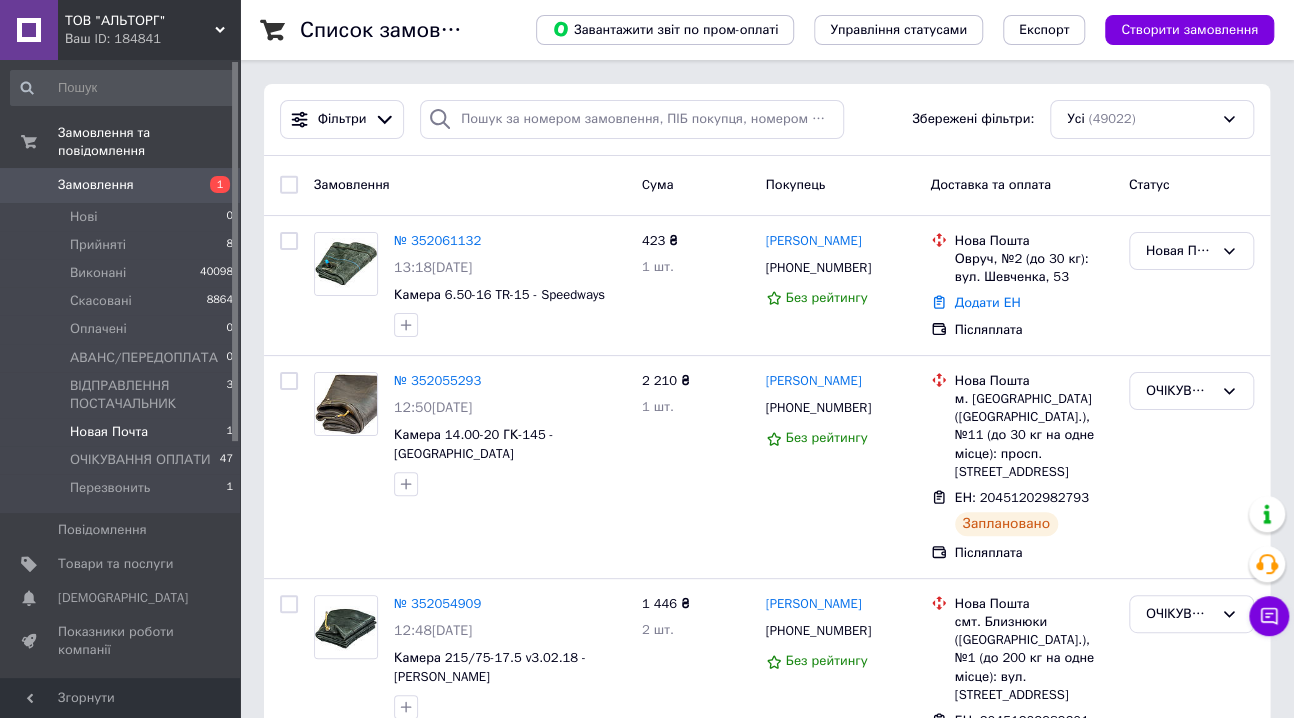 click on "Новая Почта" at bounding box center [109, 432] 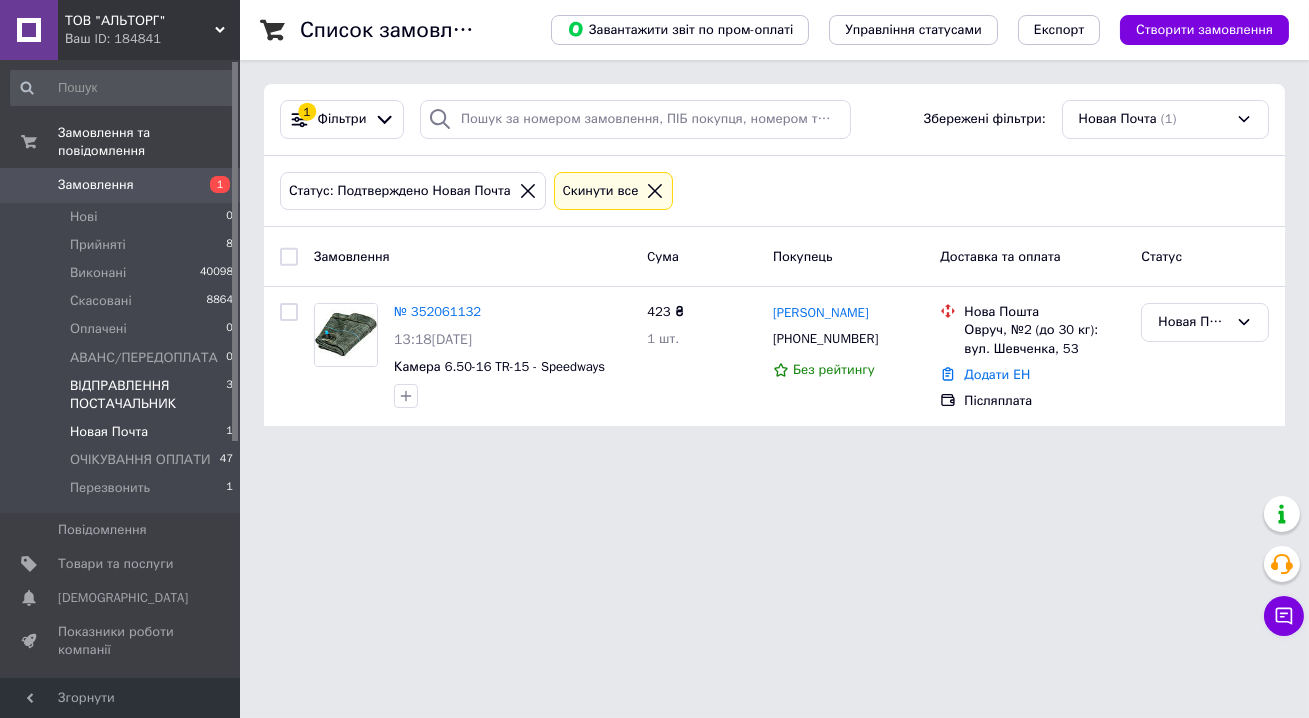 click on "ВІДПРАВЛЕННЯ ПОСТАЧАЛЬНИК" at bounding box center [148, 395] 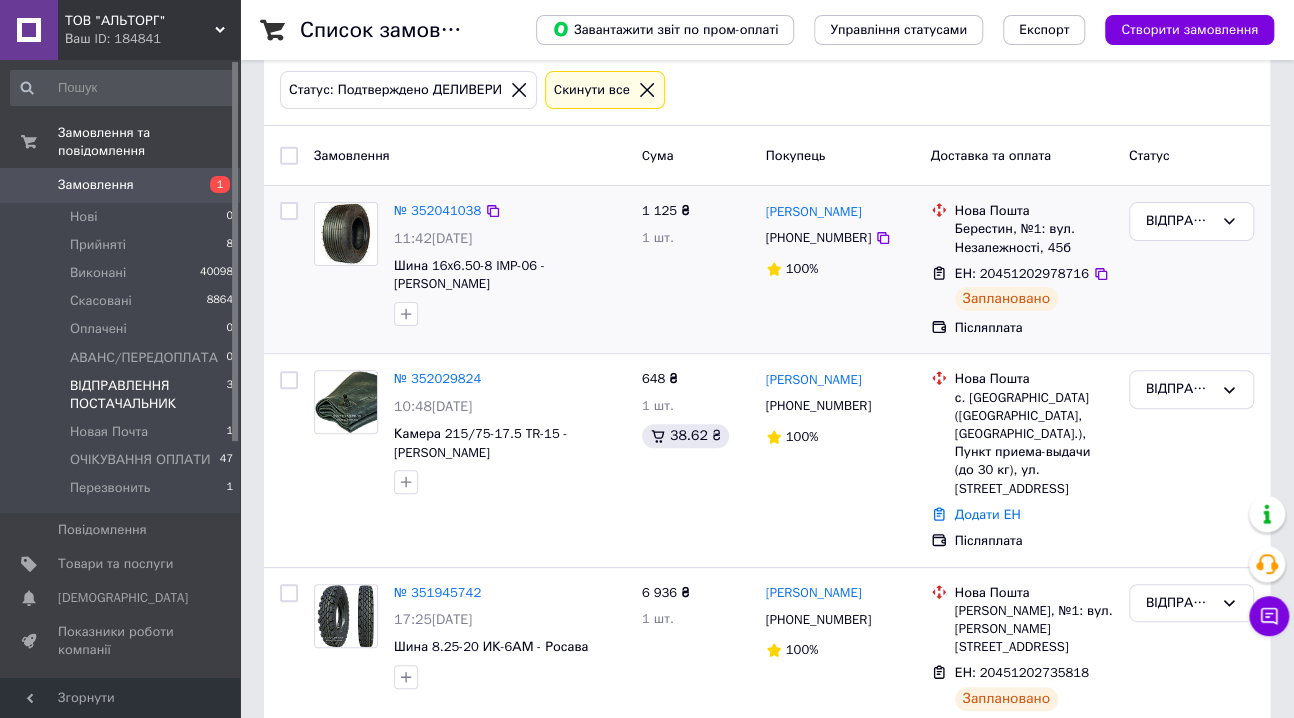 scroll, scrollTop: 104, scrollLeft: 0, axis: vertical 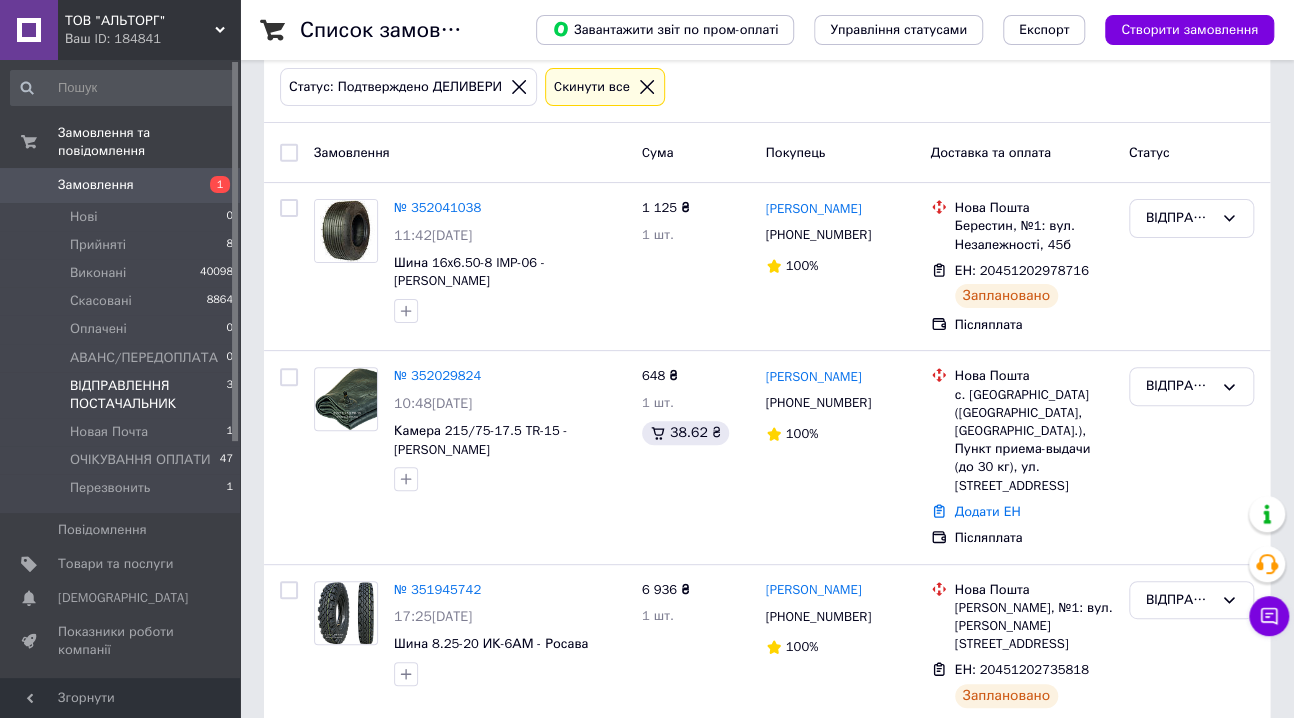 click on "Замовлення" at bounding box center [96, 185] 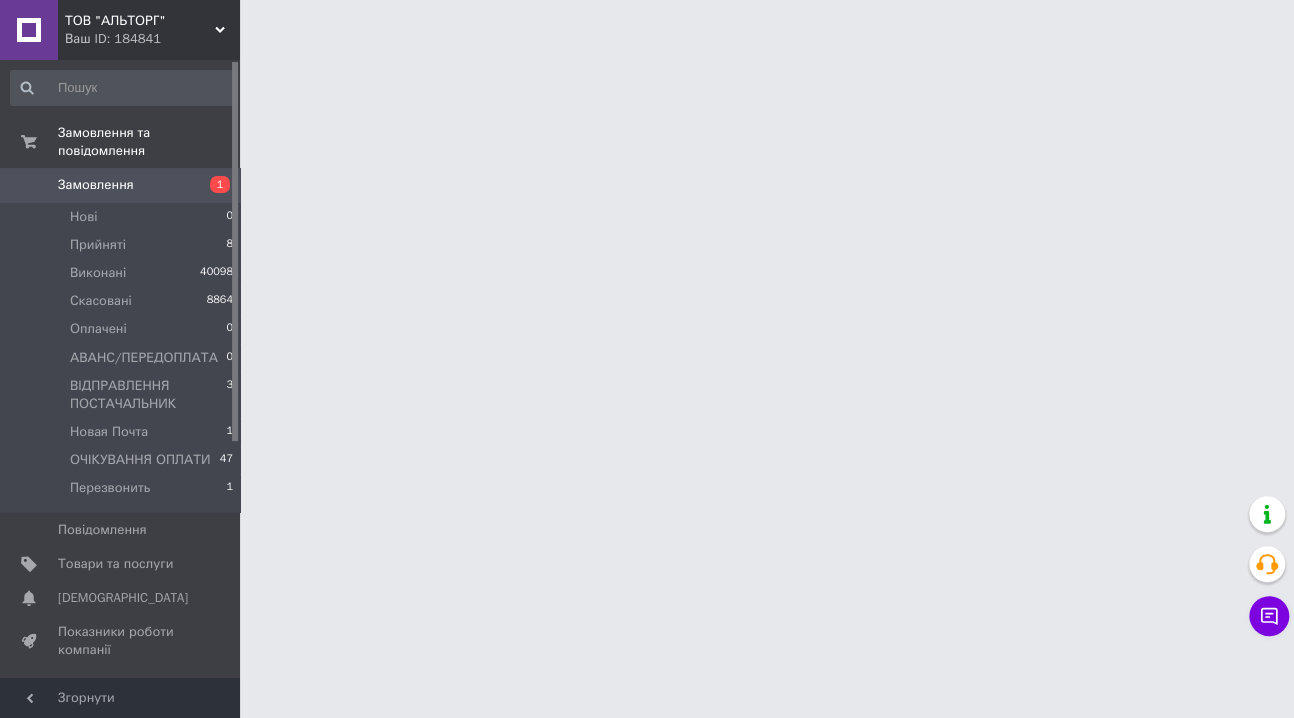 scroll, scrollTop: 0, scrollLeft: 0, axis: both 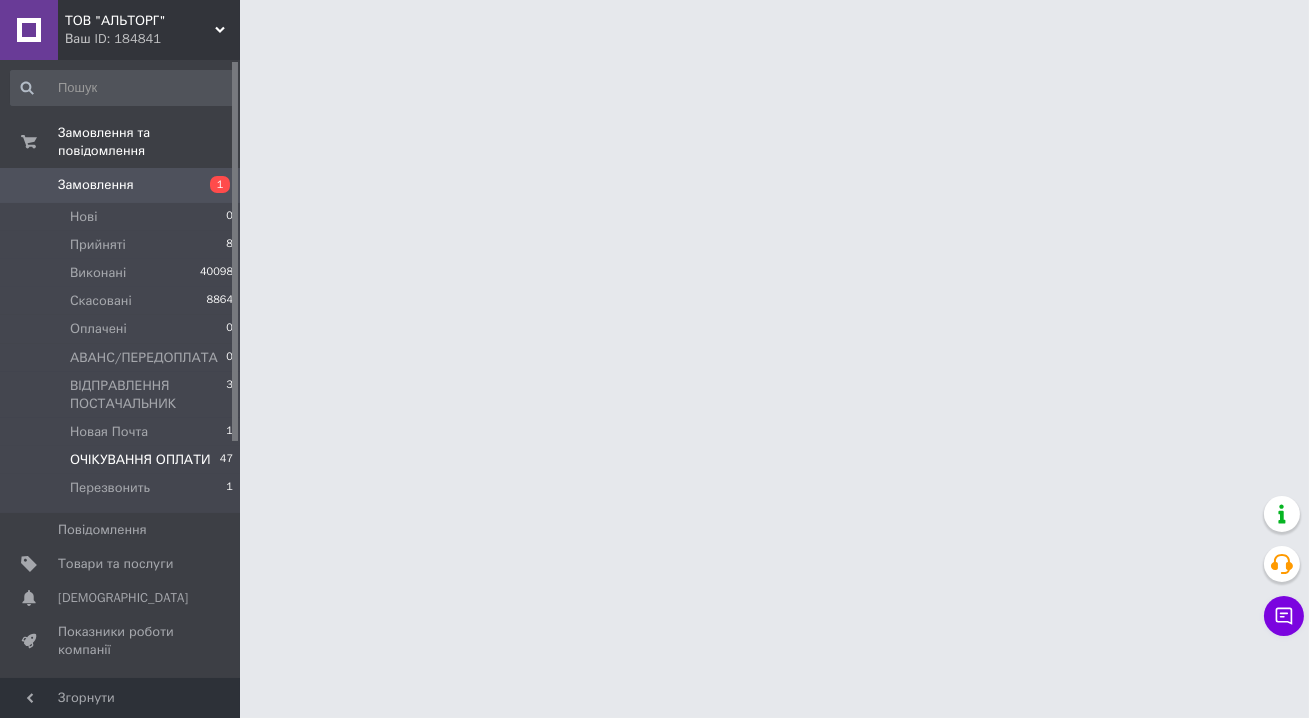 click on "ОЧІКУВАННЯ ОПЛАТИ" at bounding box center (140, 460) 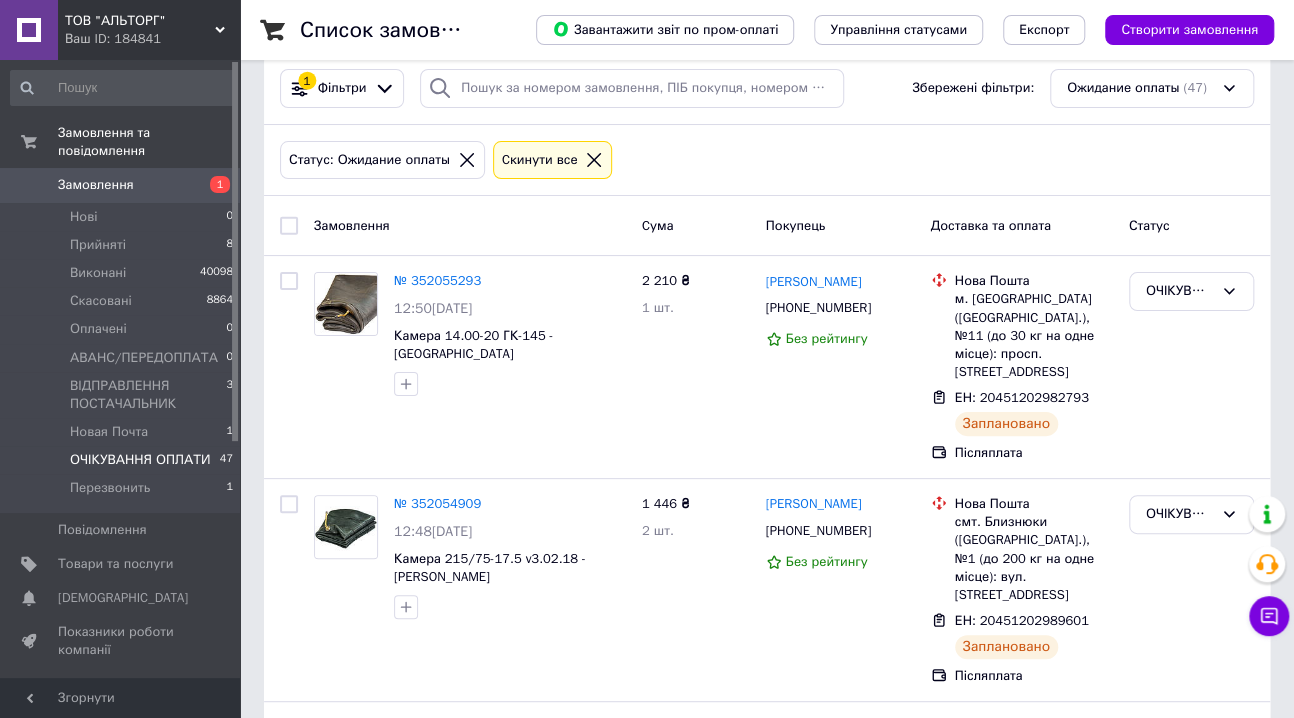 scroll, scrollTop: 0, scrollLeft: 0, axis: both 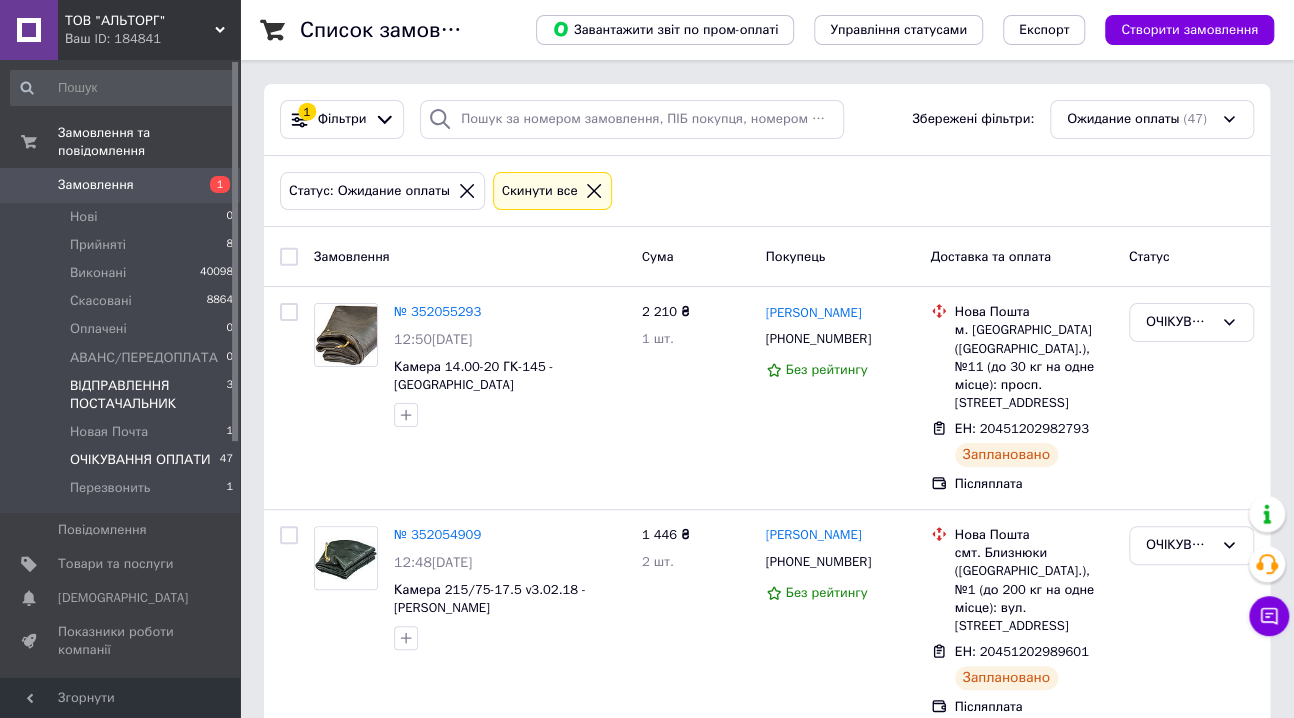 click on "ВІДПРАВЛЕННЯ ПОСТАЧАЛЬНИК" at bounding box center (148, 395) 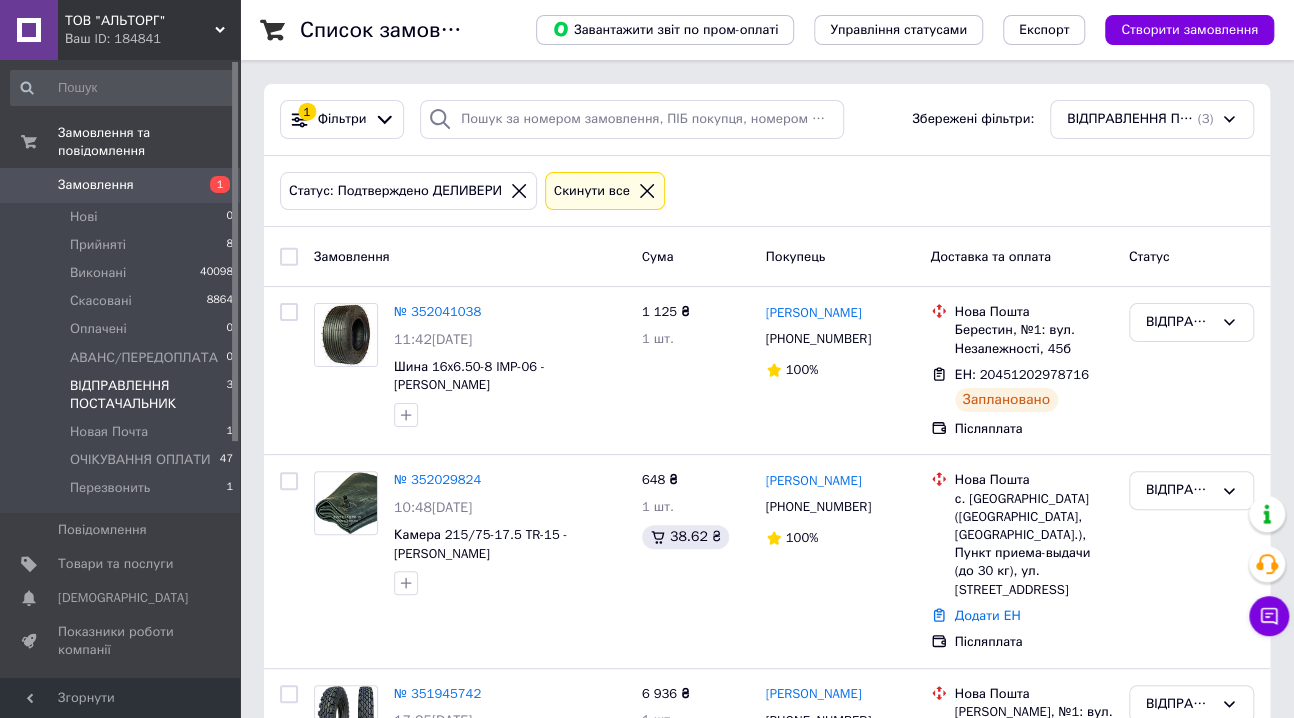 scroll, scrollTop: 90, scrollLeft: 0, axis: vertical 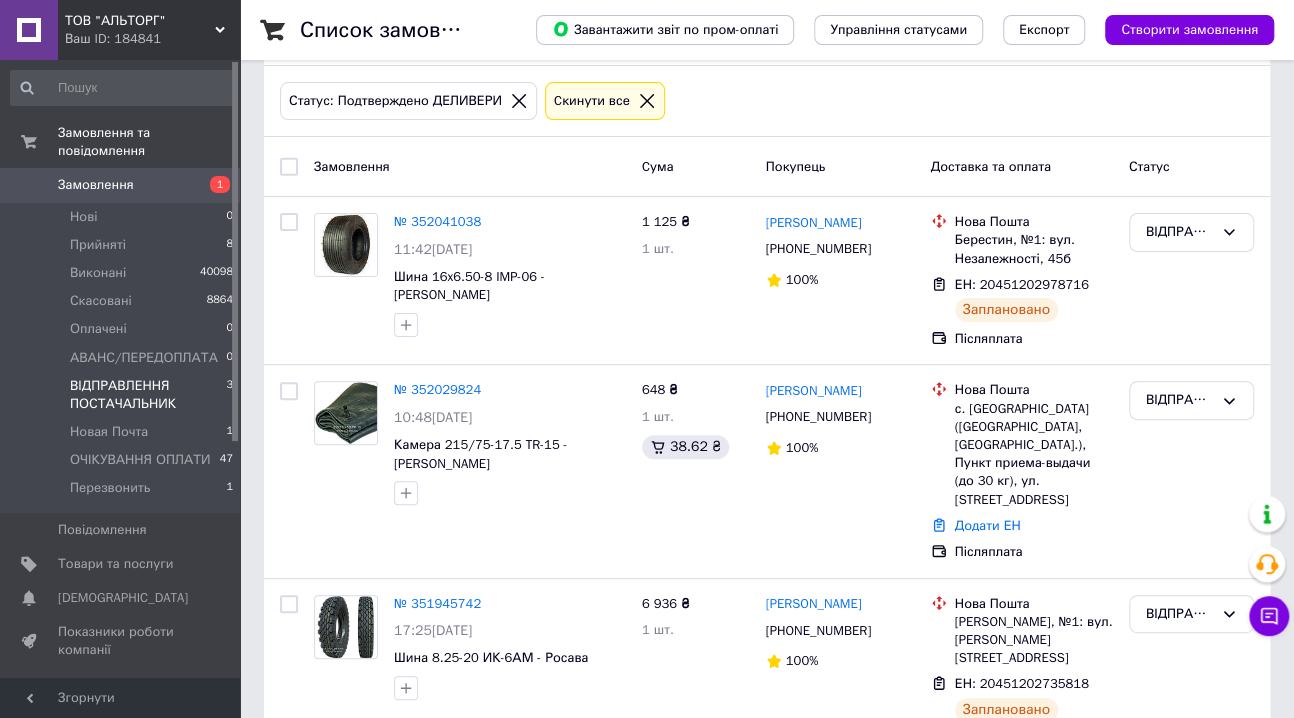 click on "Замовлення" at bounding box center (96, 185) 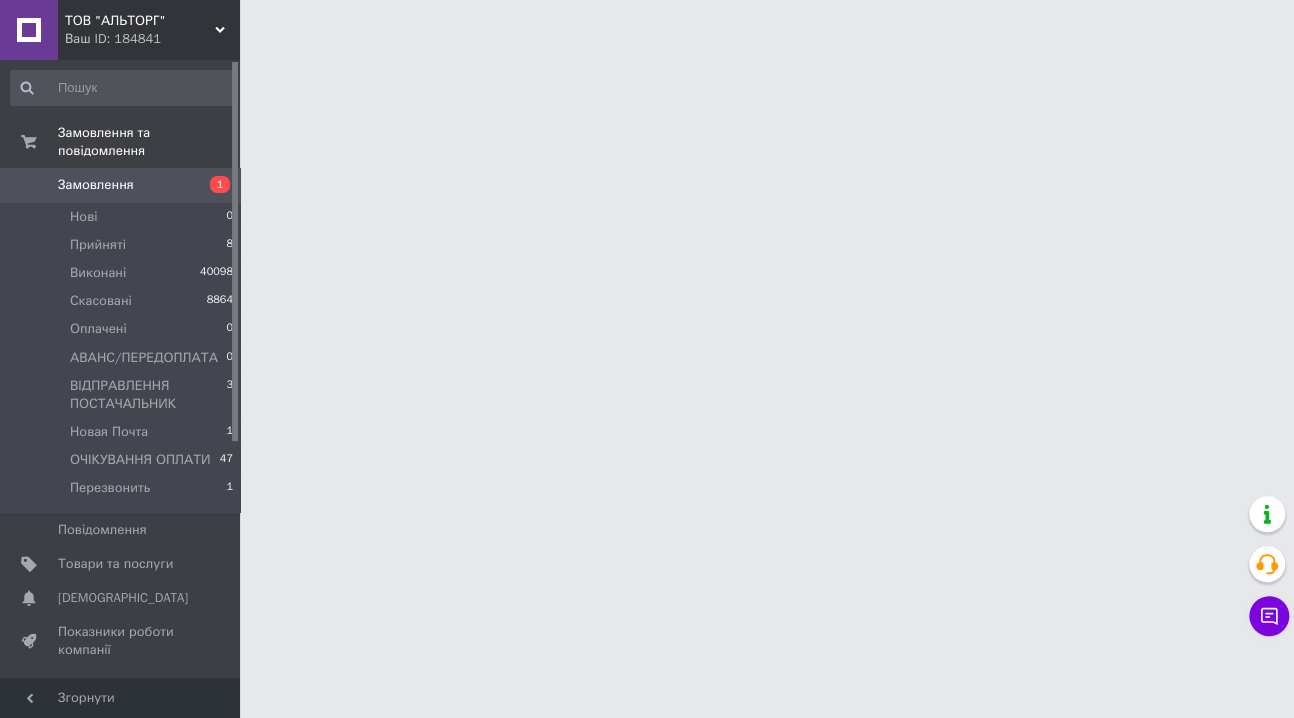 scroll, scrollTop: 0, scrollLeft: 0, axis: both 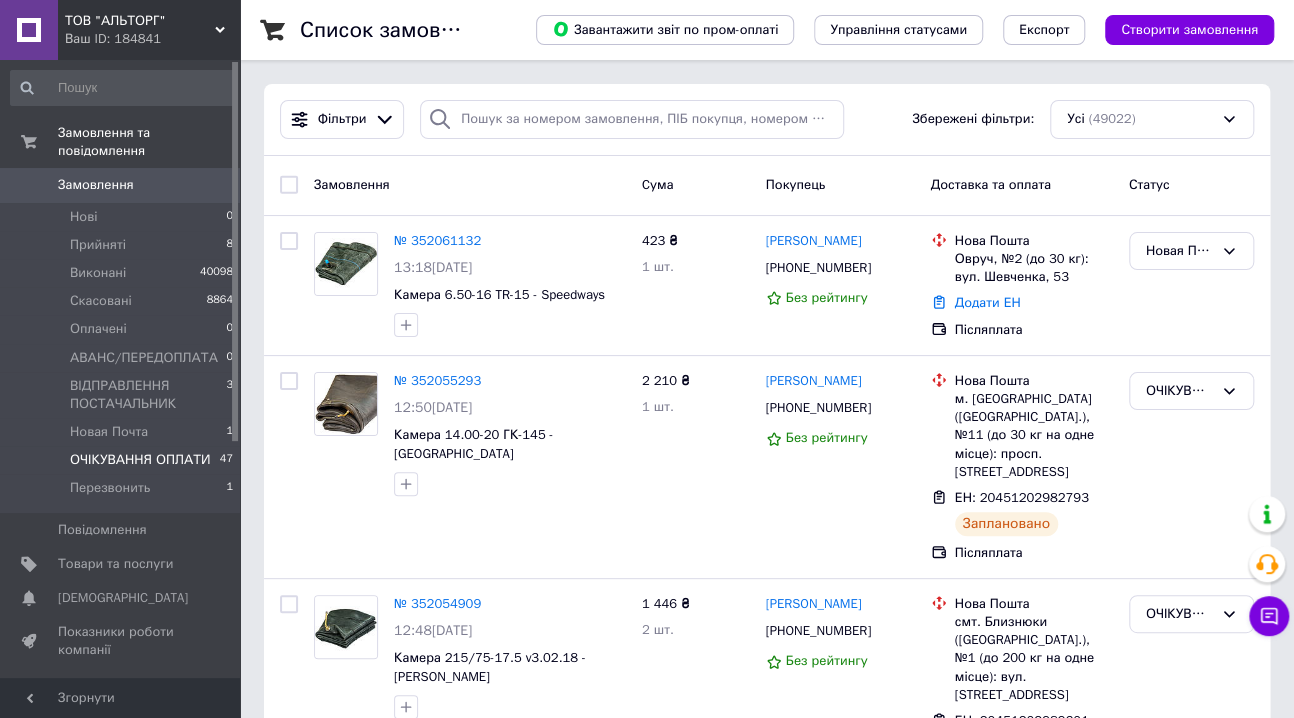click on "ОЧІКУВАННЯ ОПЛАТИ" at bounding box center [140, 460] 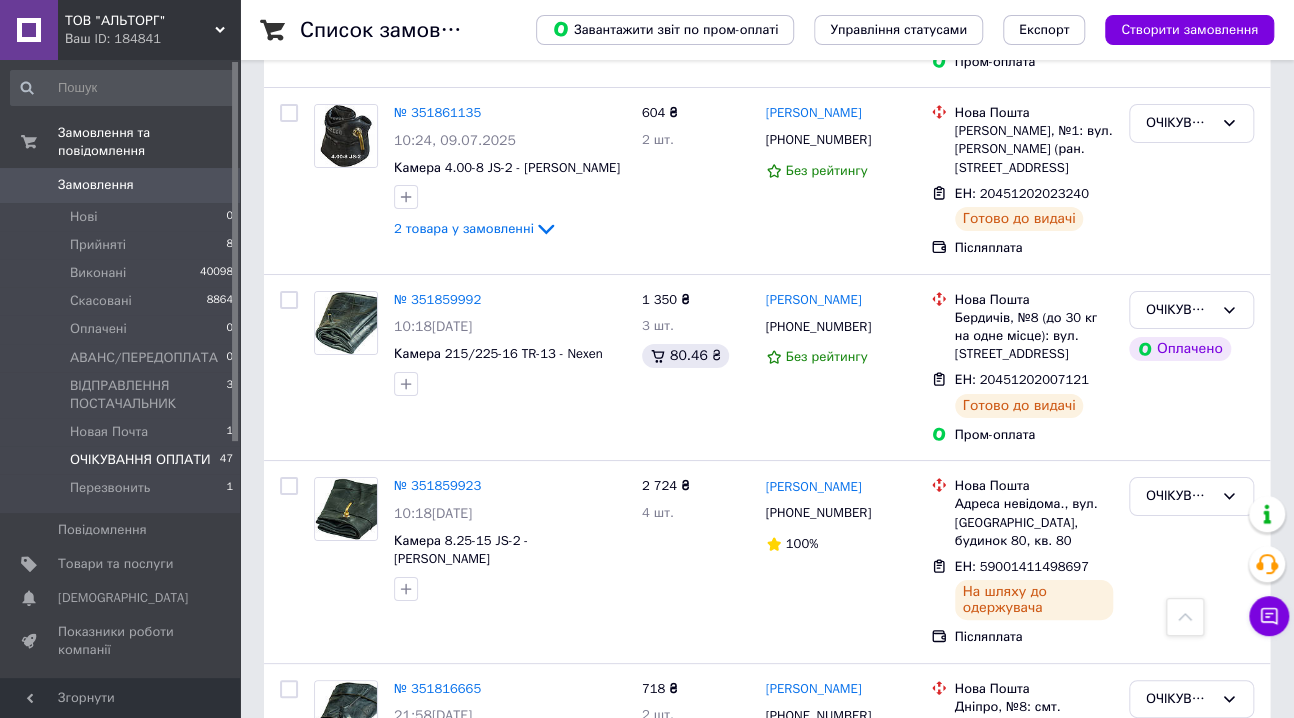 scroll, scrollTop: 3481, scrollLeft: 0, axis: vertical 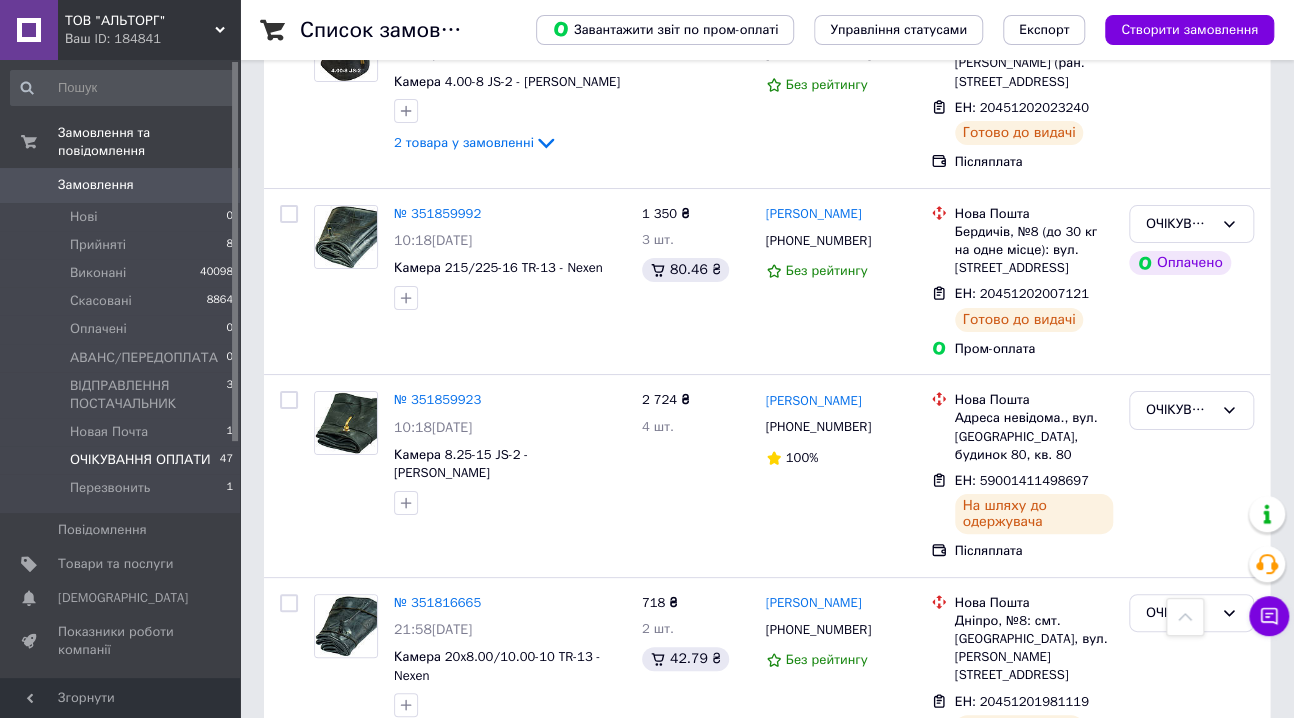 click on "2" at bounding box center (327, 826) 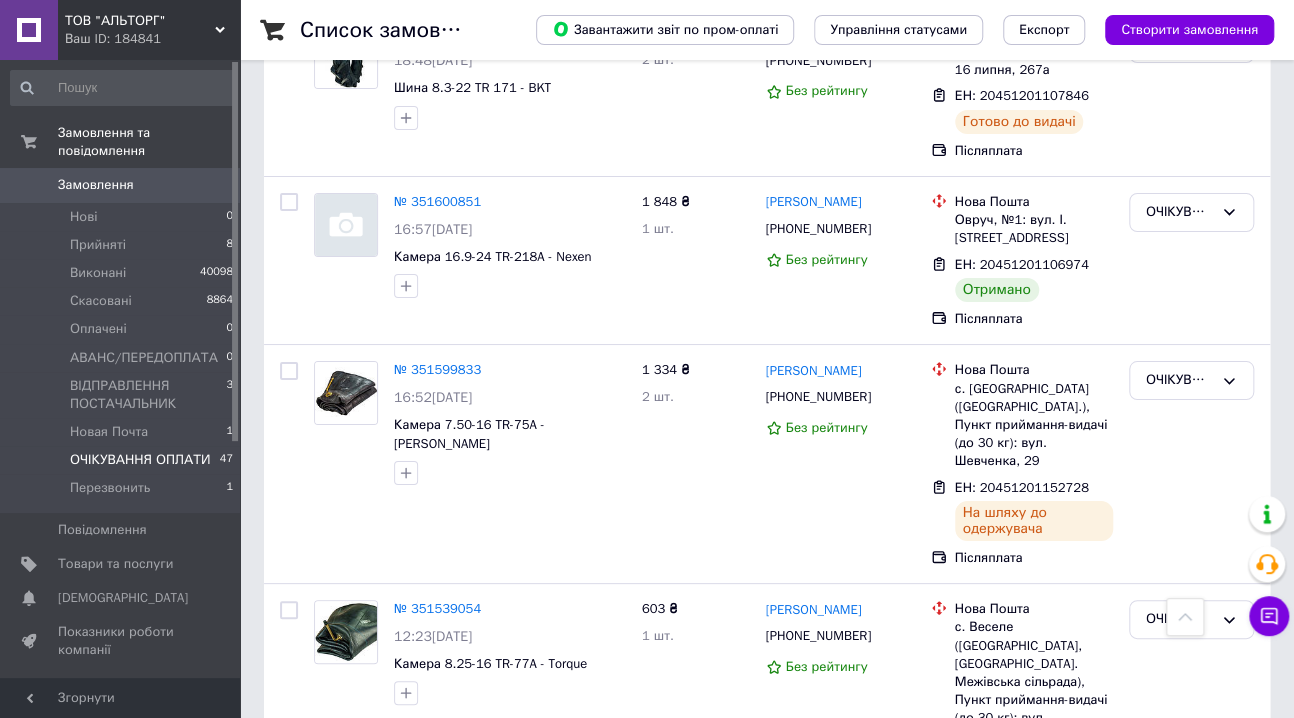 scroll, scrollTop: 3533, scrollLeft: 0, axis: vertical 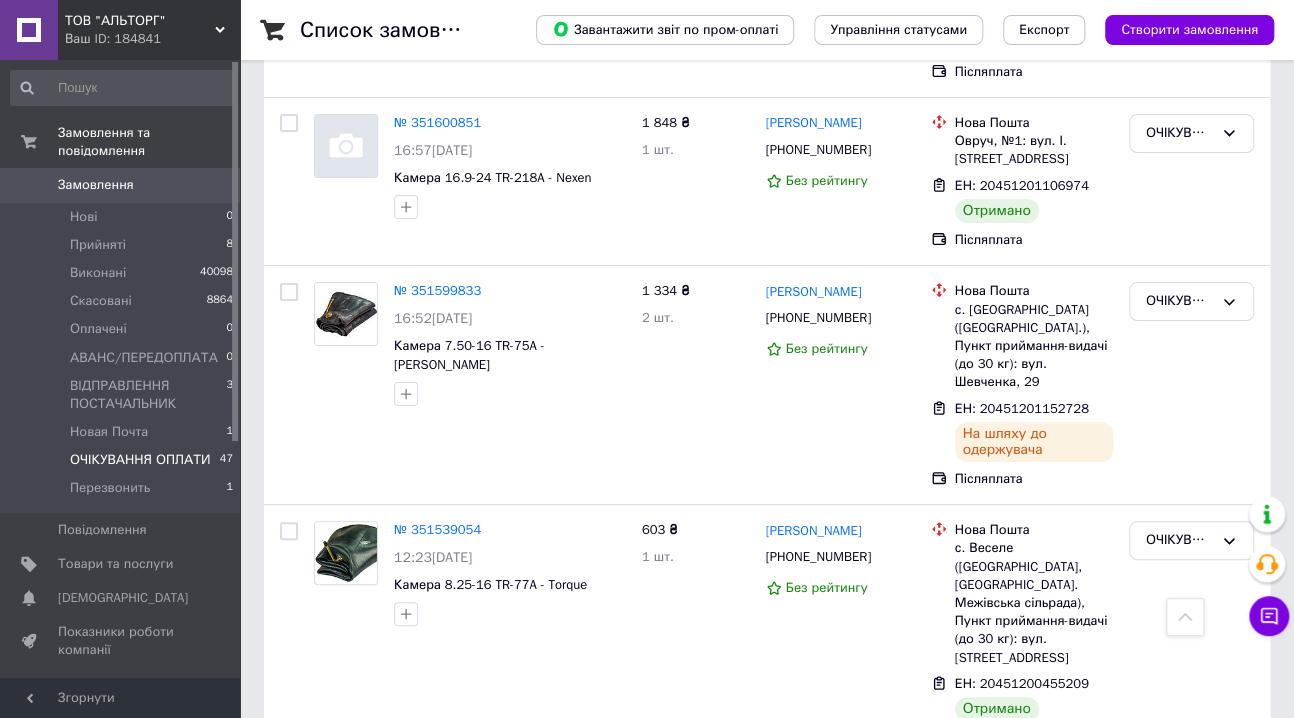 click on "3" at bounding box center (494, 809) 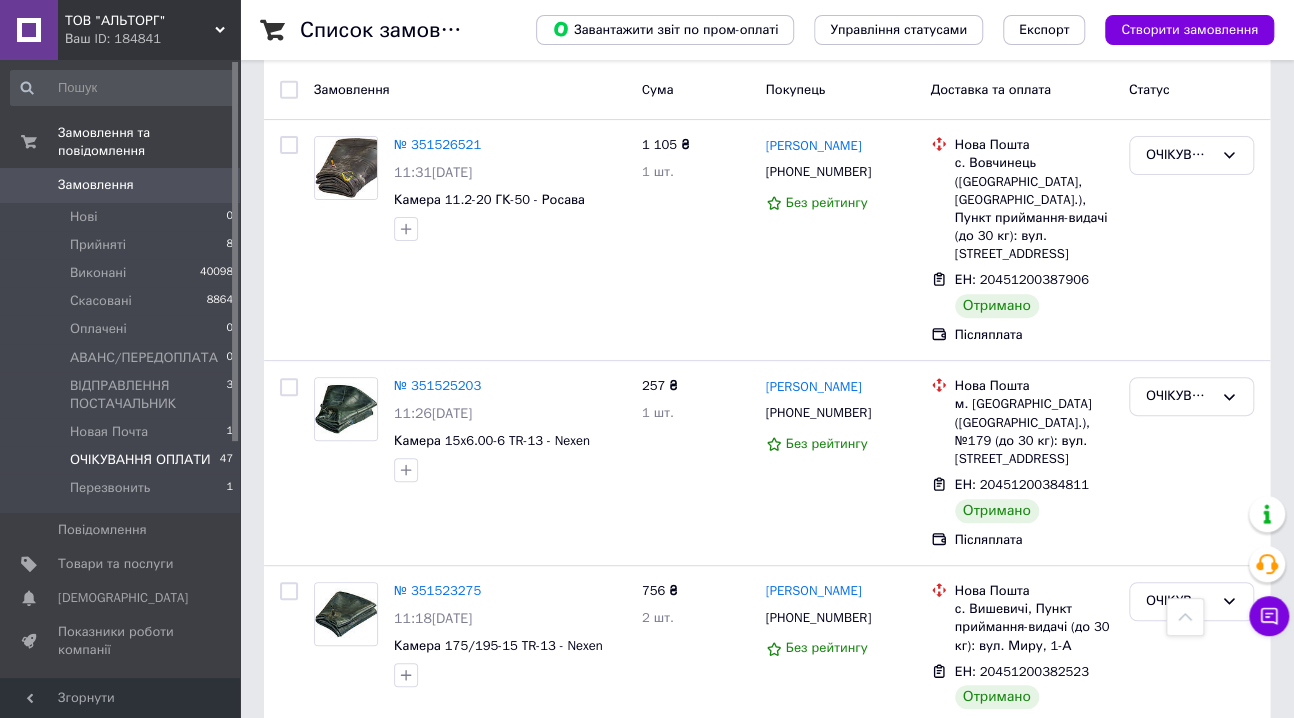 scroll, scrollTop: 162, scrollLeft: 0, axis: vertical 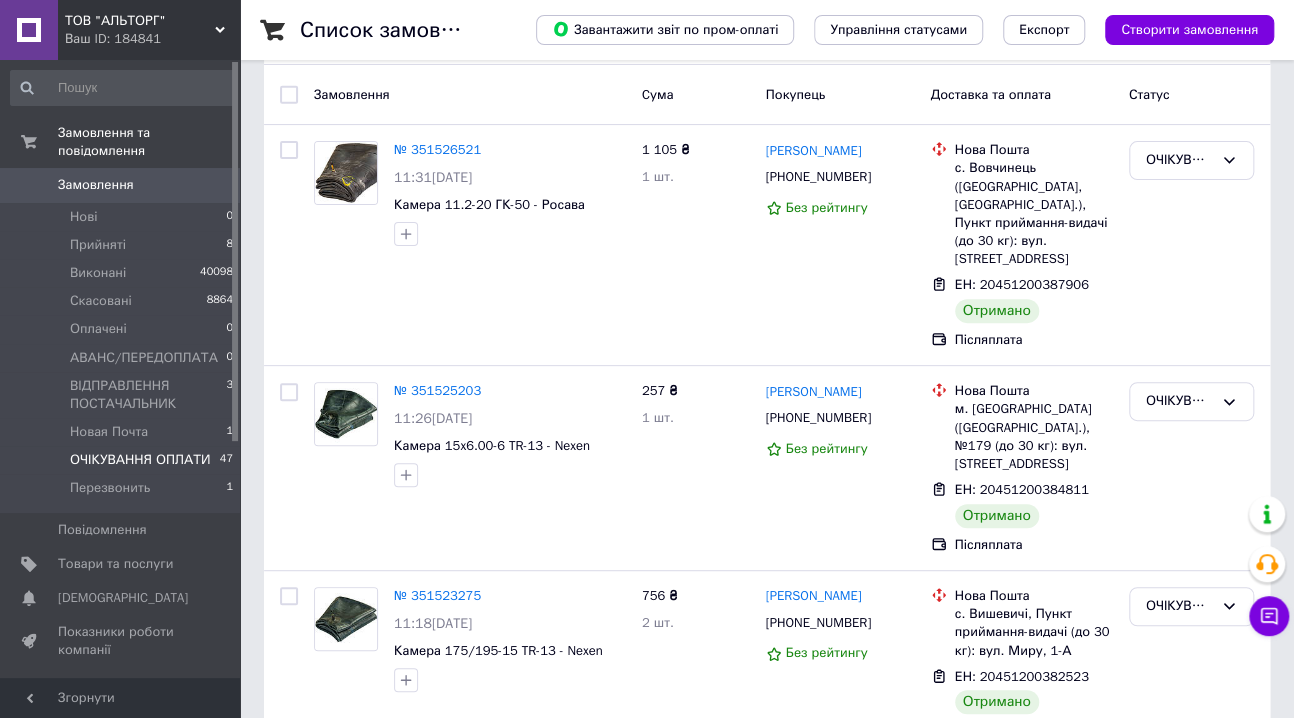 click on "Замовлення" at bounding box center (96, 185) 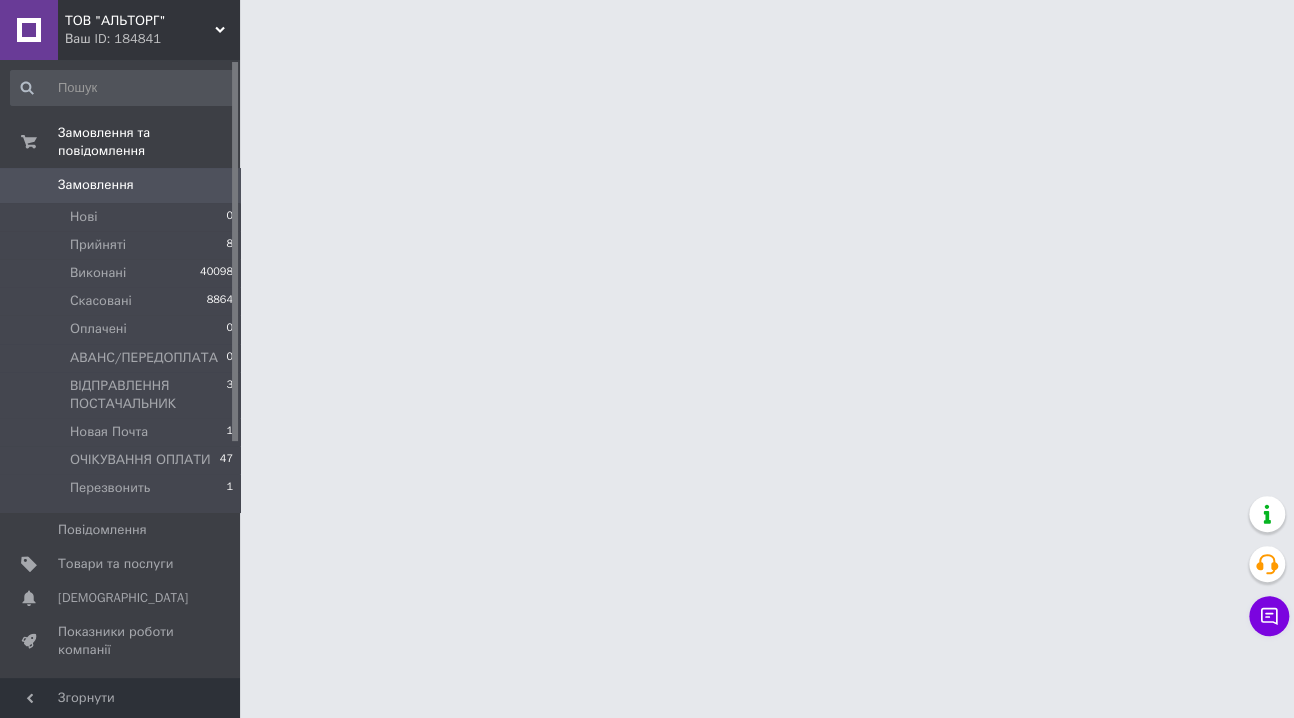 scroll, scrollTop: 0, scrollLeft: 0, axis: both 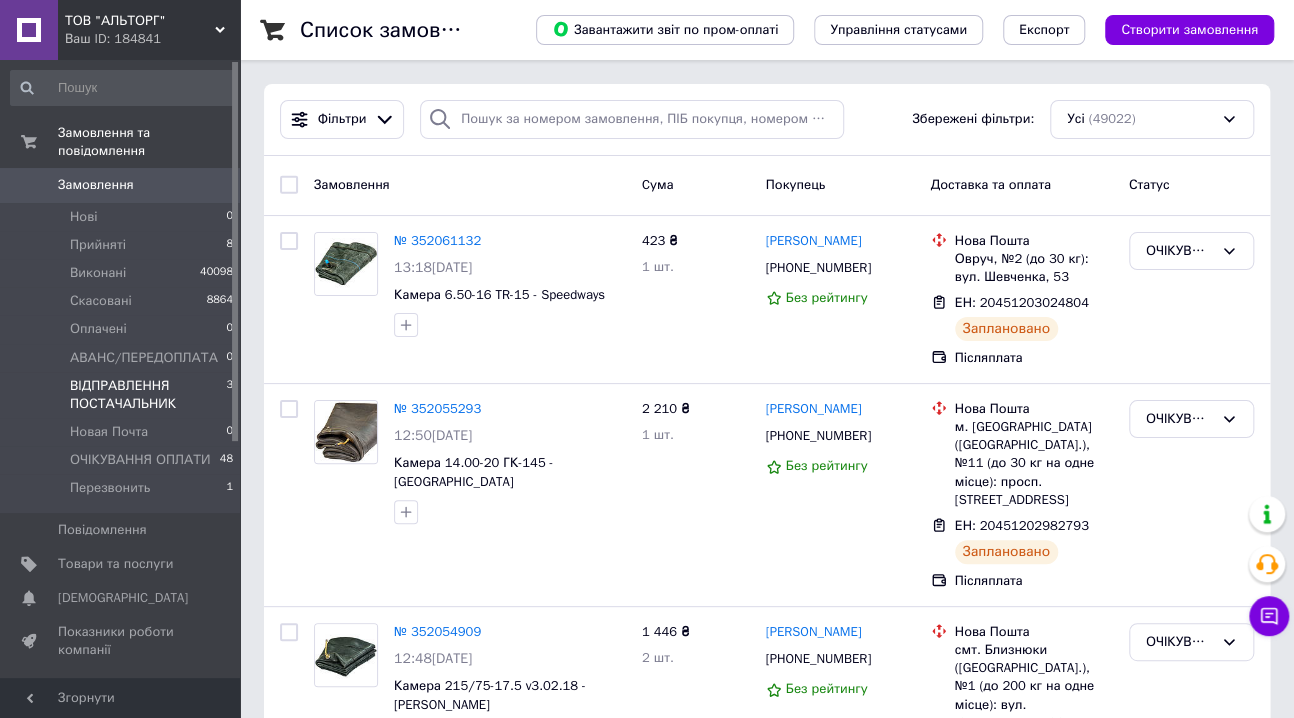 click on "ВІДПРАВЛЕННЯ ПОСТАЧАЛЬНИК" at bounding box center (148, 395) 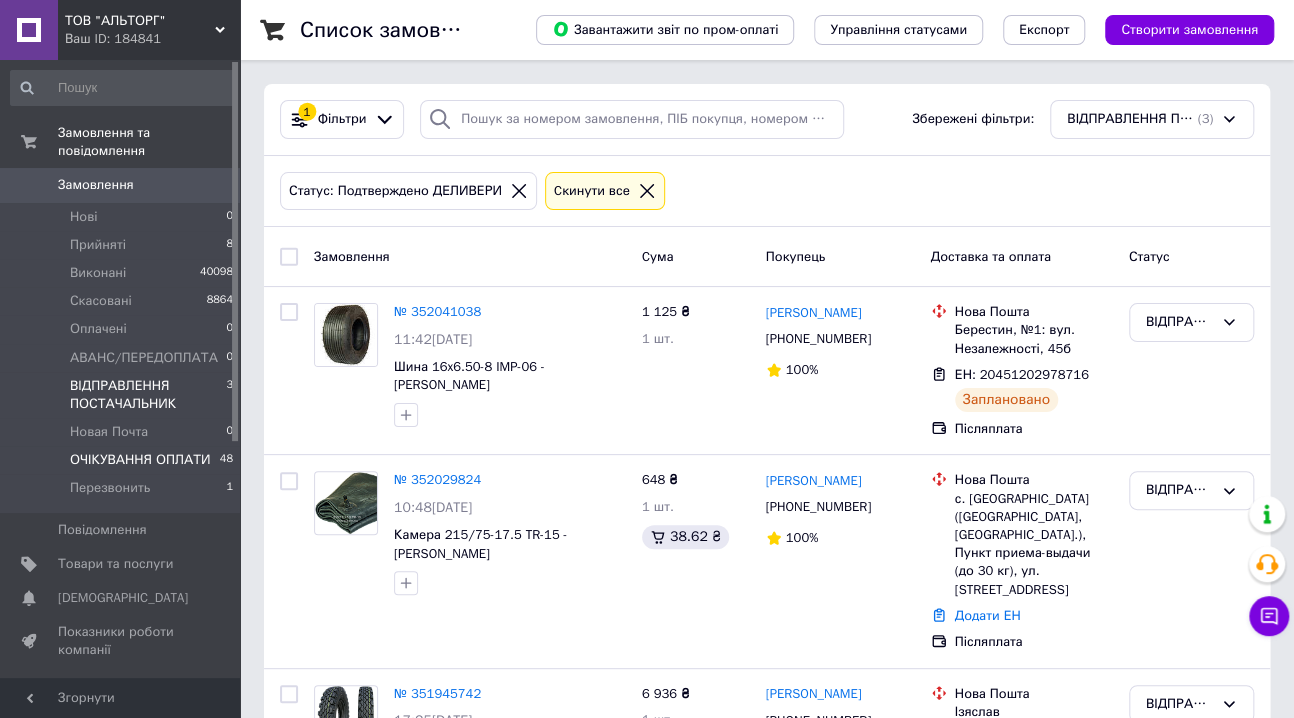 click on "ОЧІКУВАННЯ ОПЛАТИ" at bounding box center (140, 460) 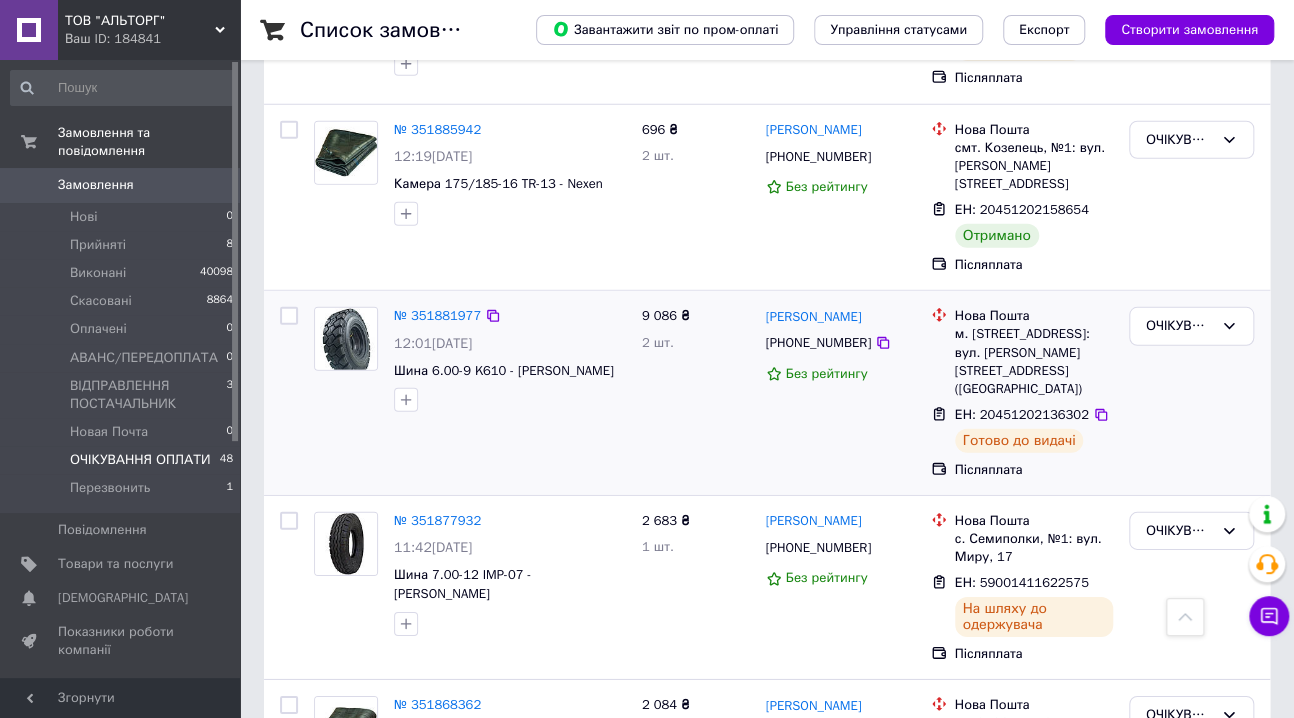 scroll, scrollTop: 2545, scrollLeft: 0, axis: vertical 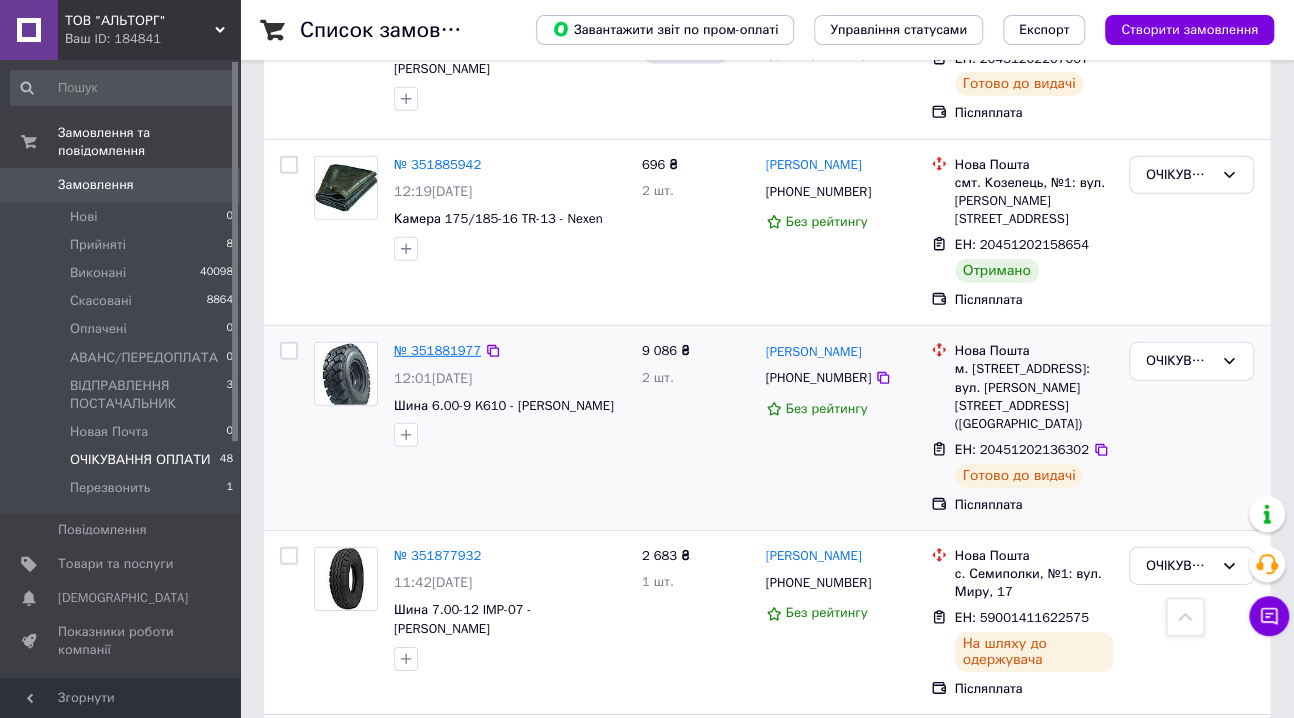 click on "№ 351881977" at bounding box center (437, 350) 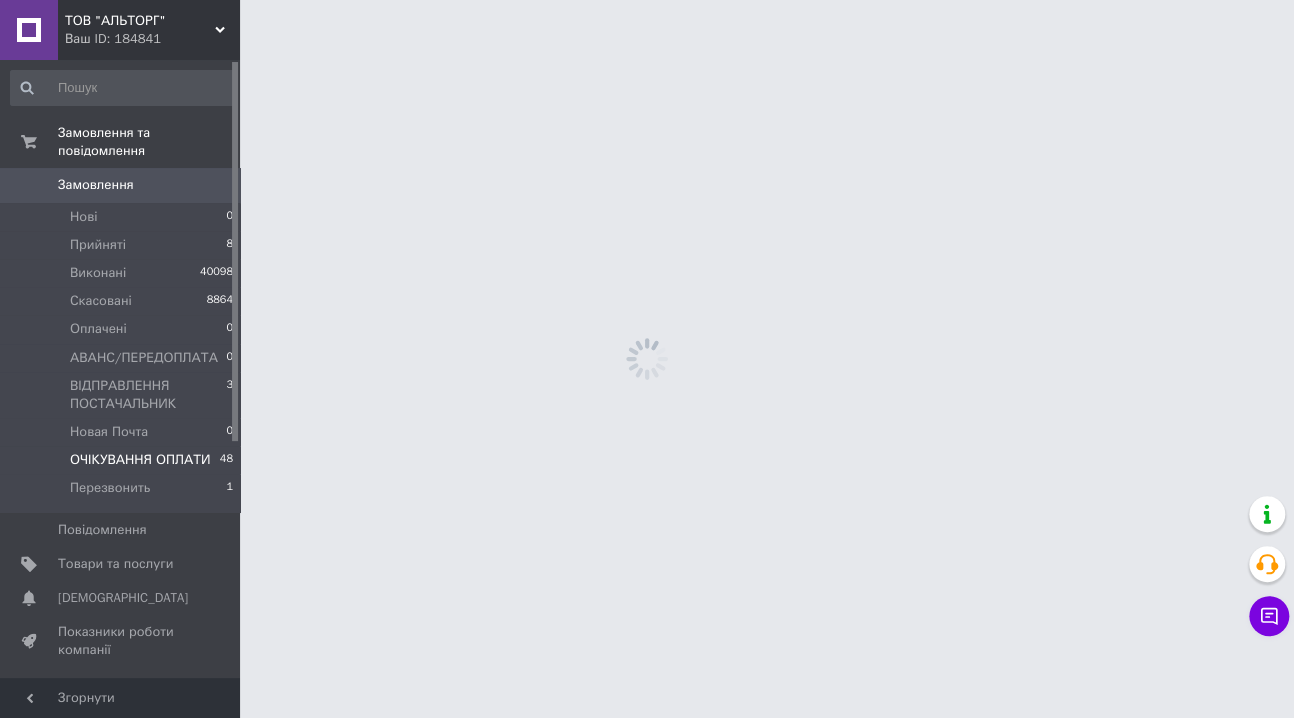 scroll, scrollTop: 0, scrollLeft: 0, axis: both 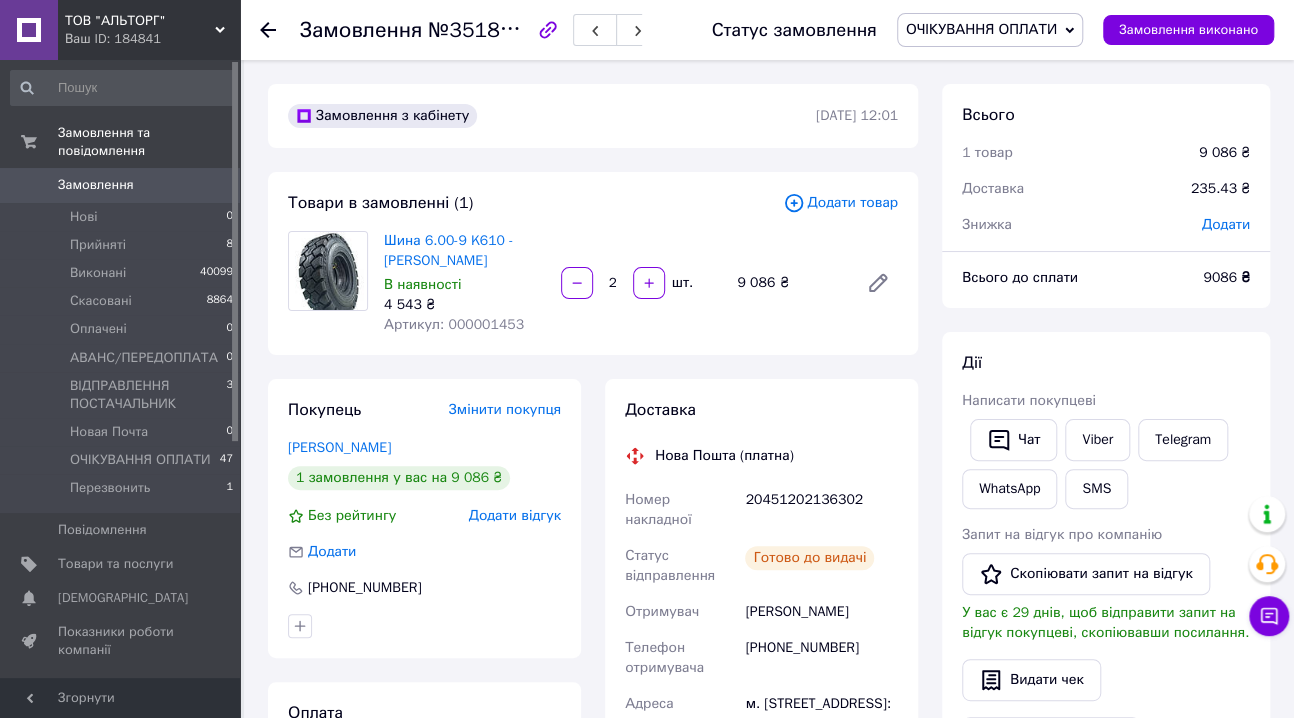 click on "№351881977" at bounding box center (495, 29) 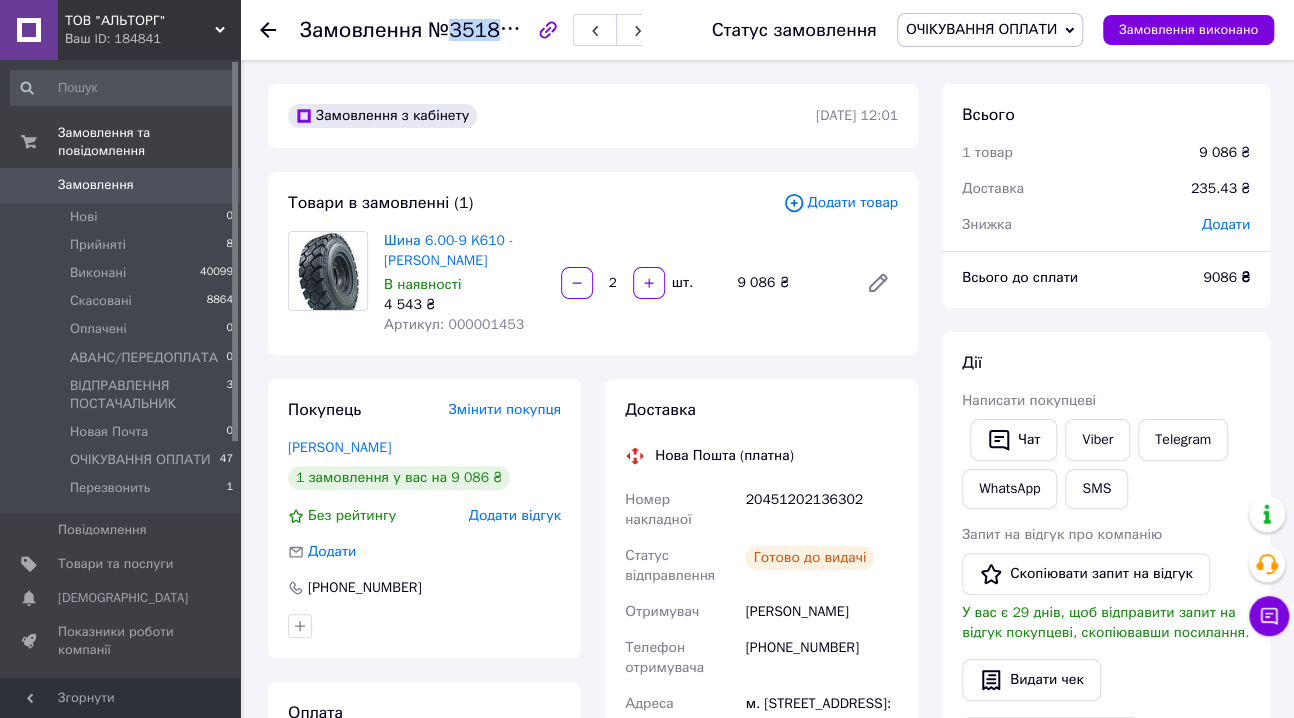 click on "№351881977" at bounding box center [495, 29] 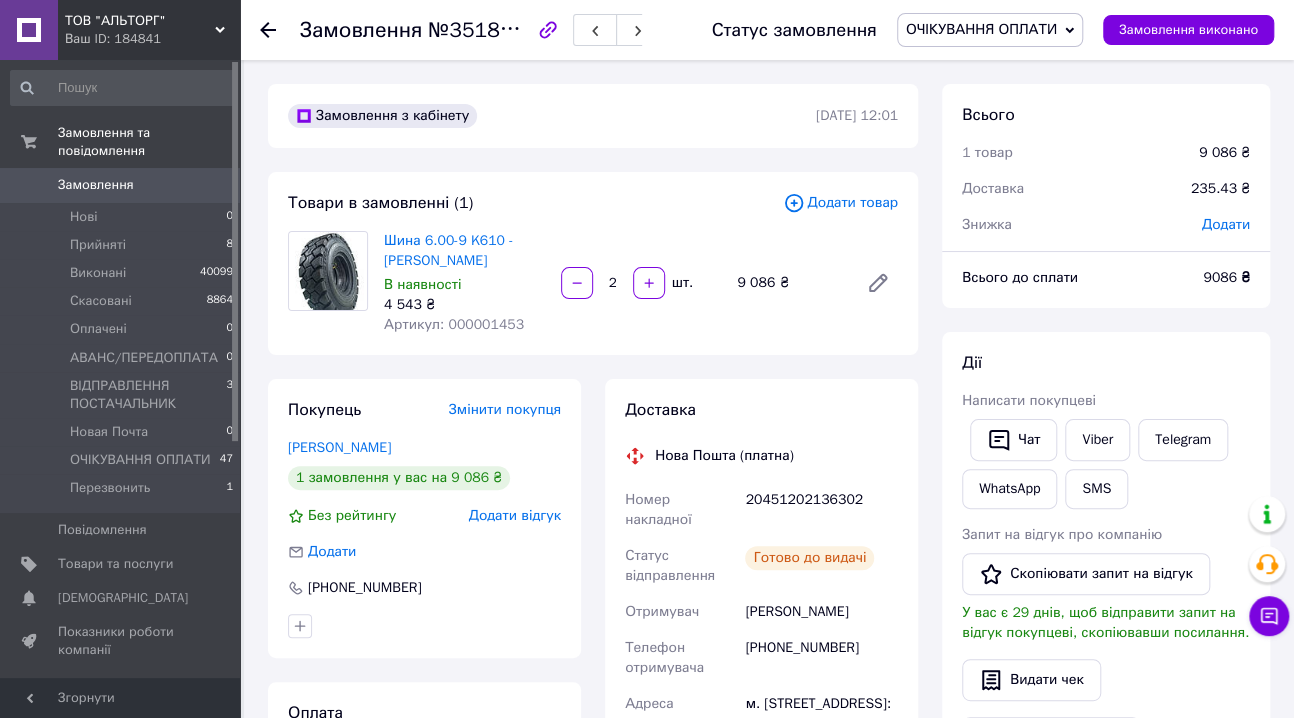 click on "Замовлення з кабінету" at bounding box center [550, 116] 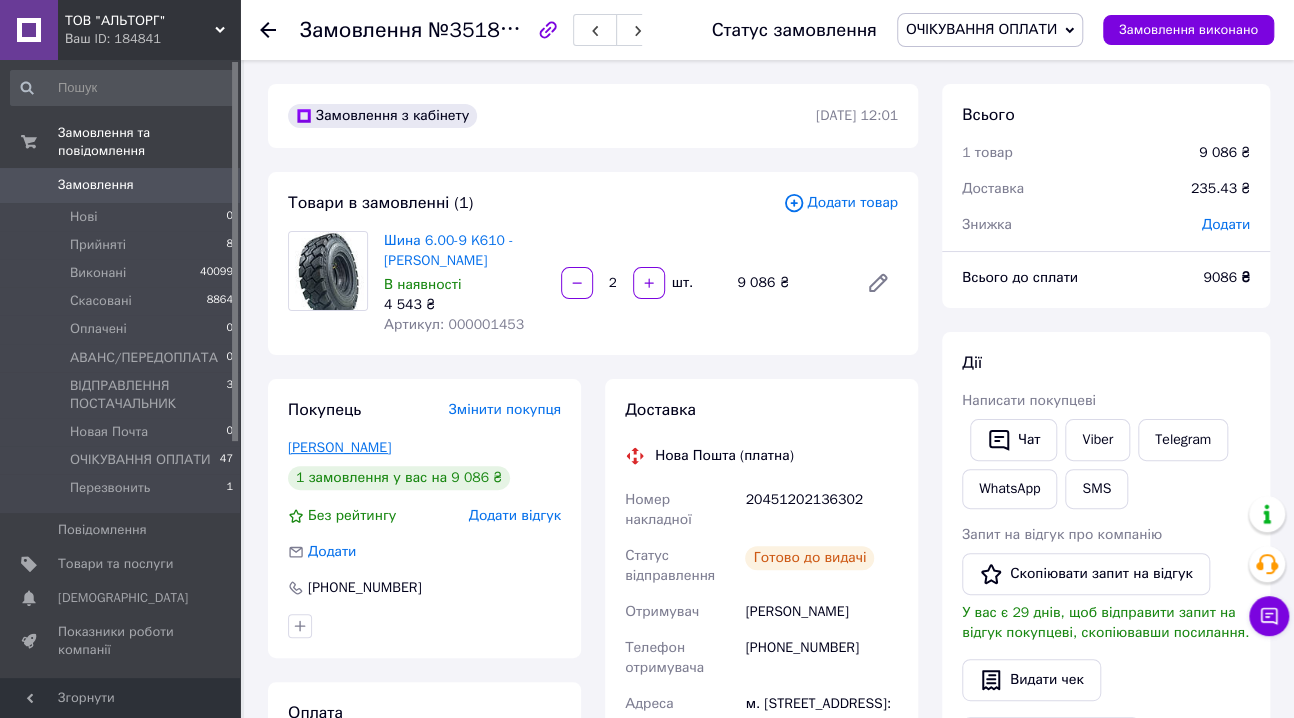 click on "[PERSON_NAME]" at bounding box center (339, 447) 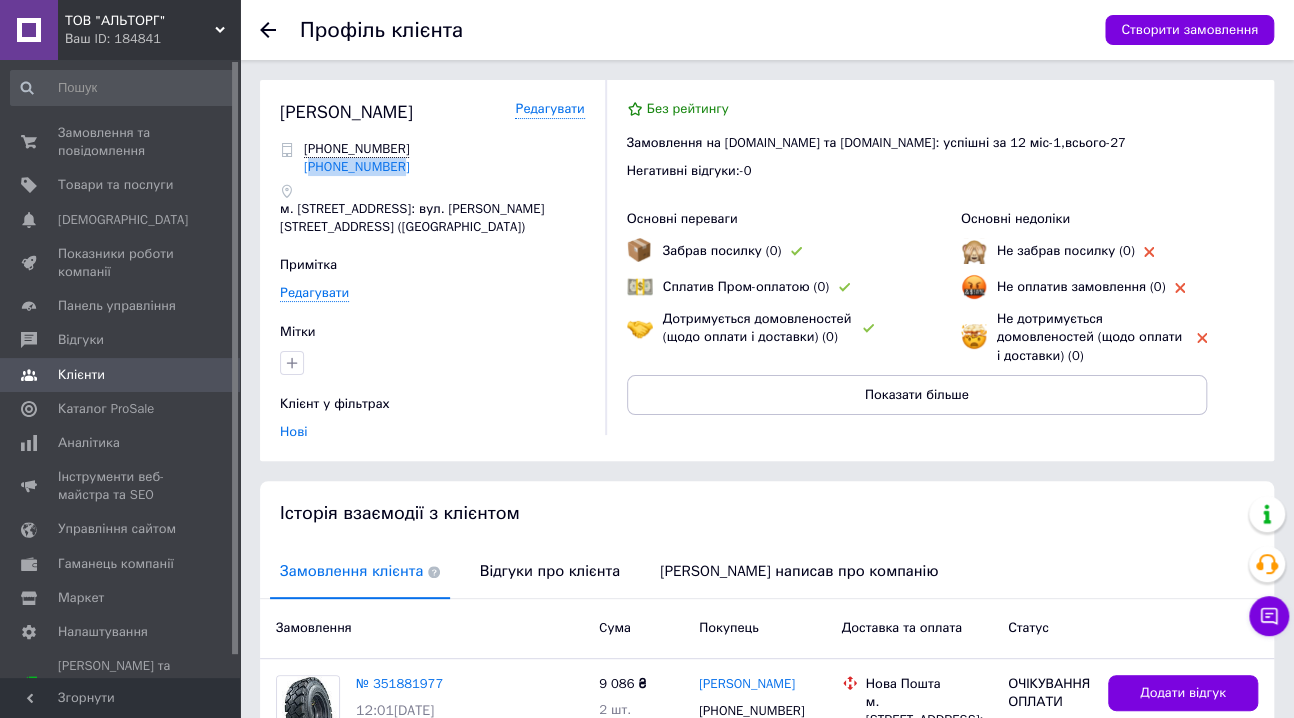 drag, startPoint x: 404, startPoint y: 171, endPoint x: 311, endPoint y: 175, distance: 93.08598 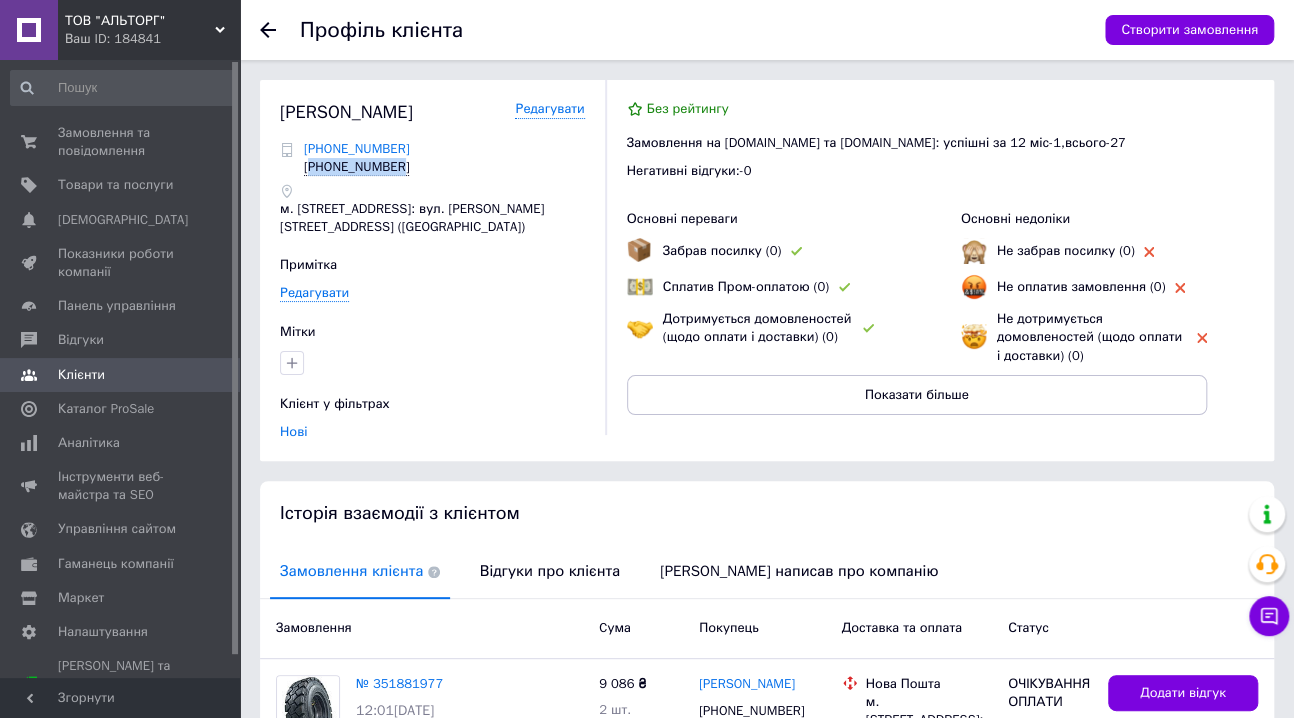 copy on "380660210298" 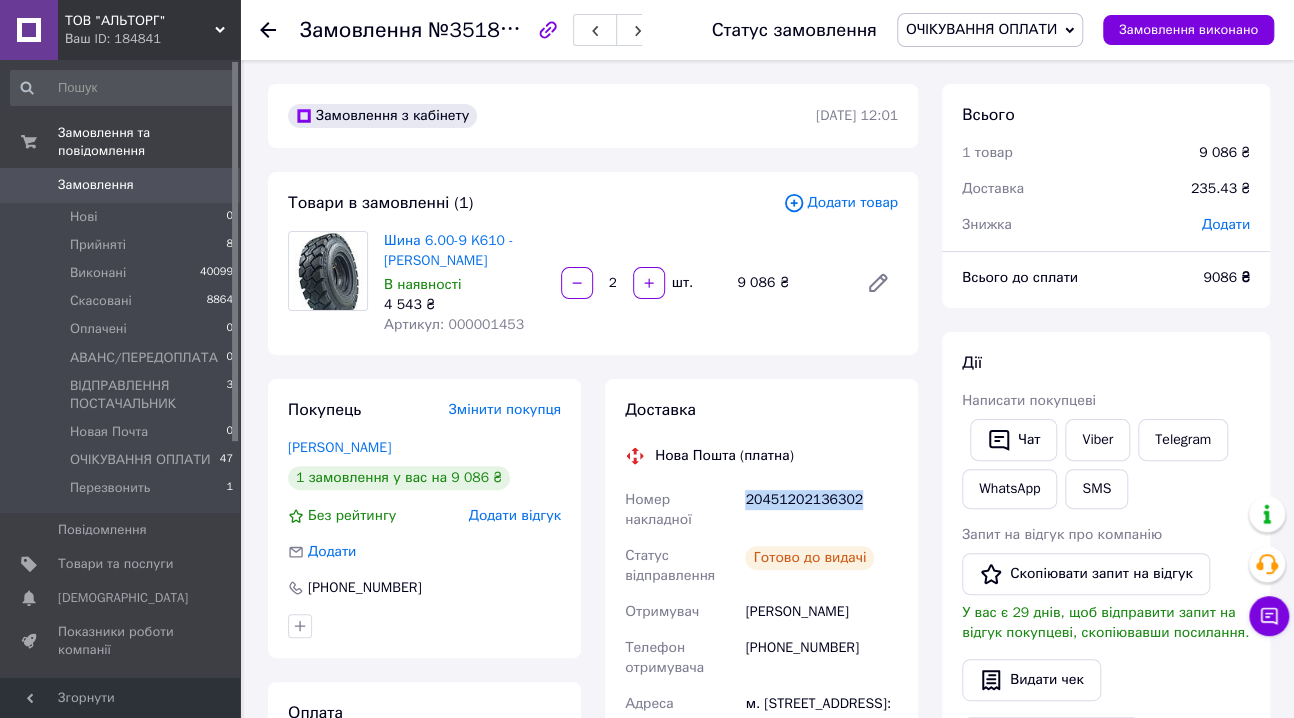 drag, startPoint x: 877, startPoint y: 500, endPoint x: 740, endPoint y: 495, distance: 137.09122 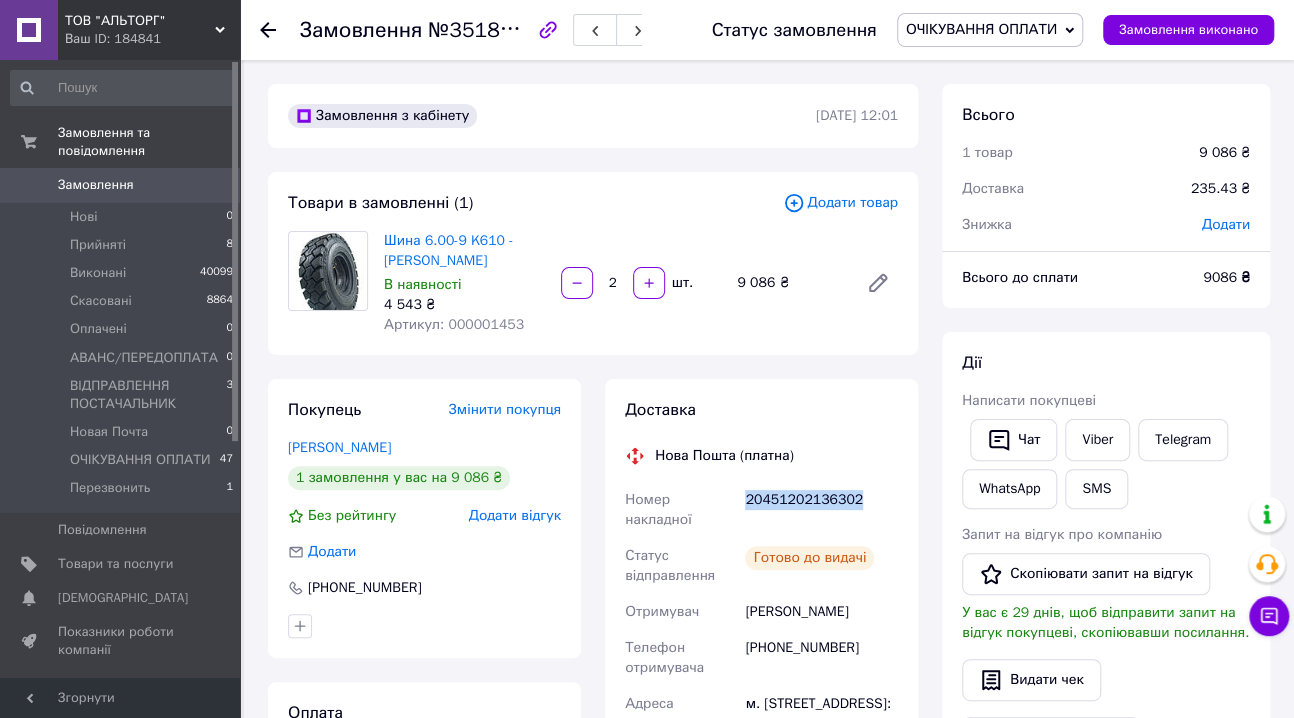 copy on "Номер накладної 20451202136302" 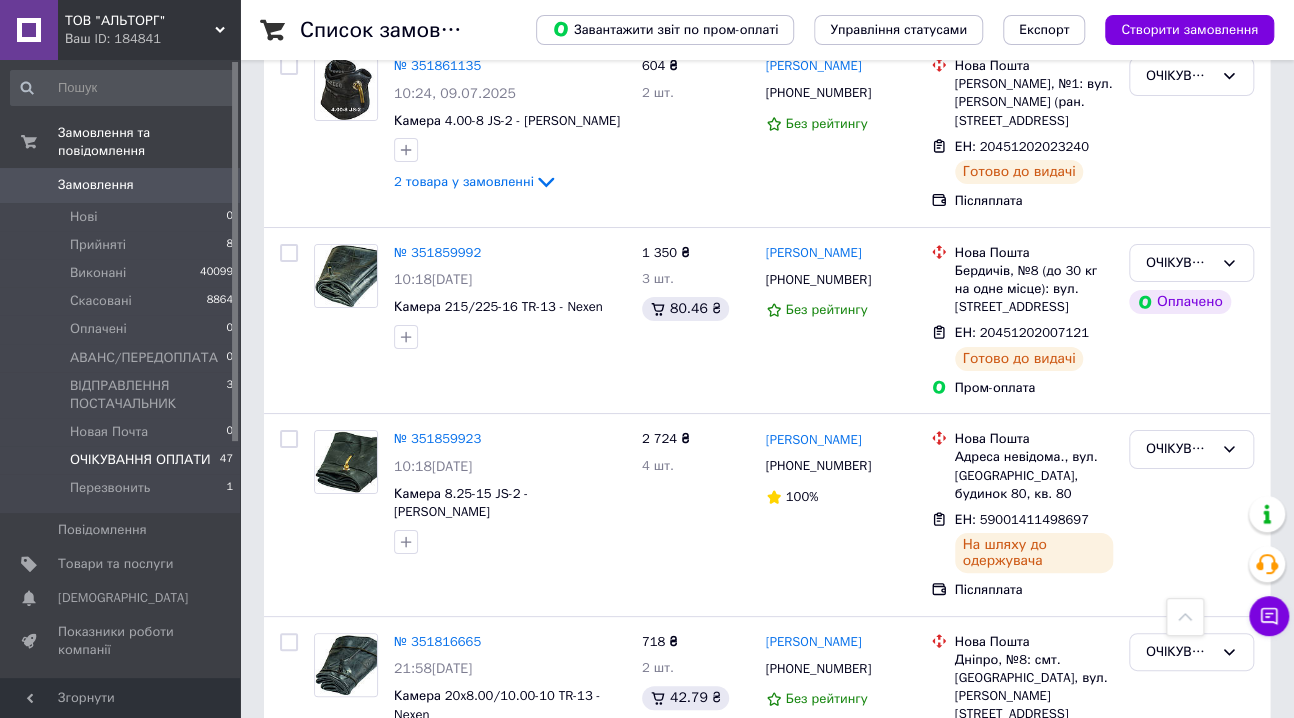 scroll, scrollTop: 3481, scrollLeft: 0, axis: vertical 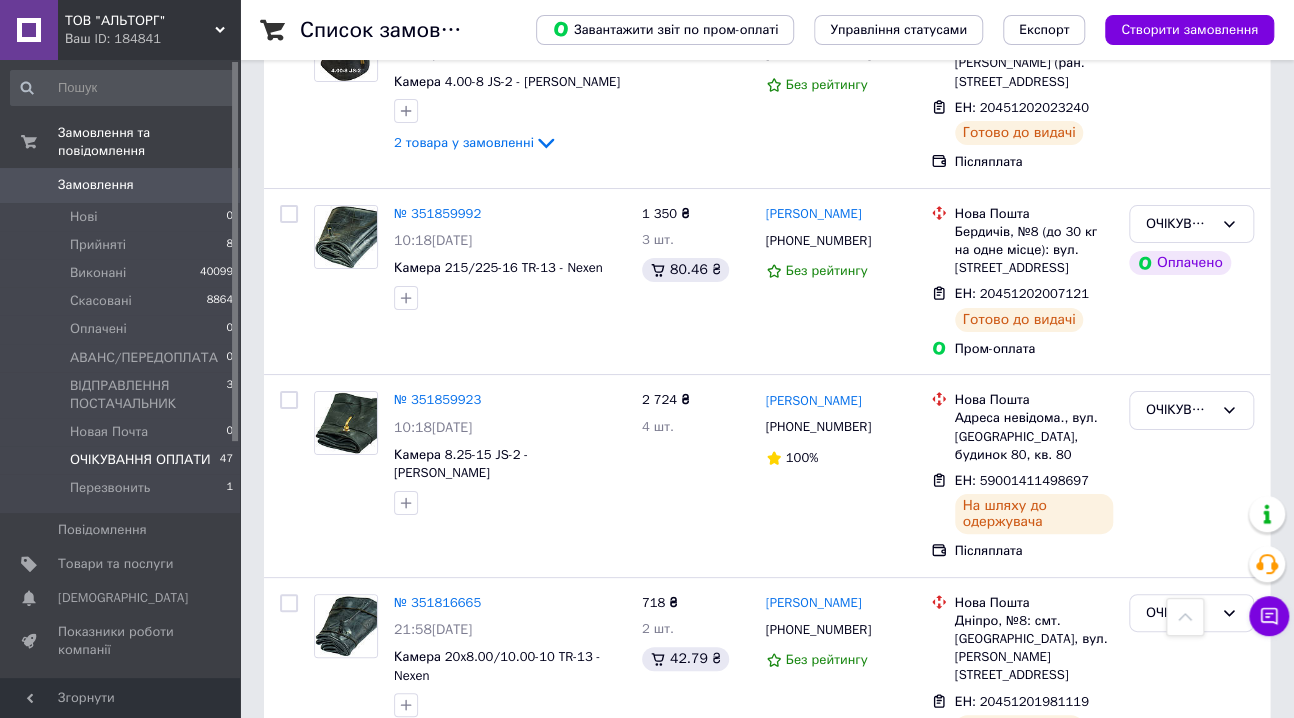 click on "2" at bounding box center (327, 826) 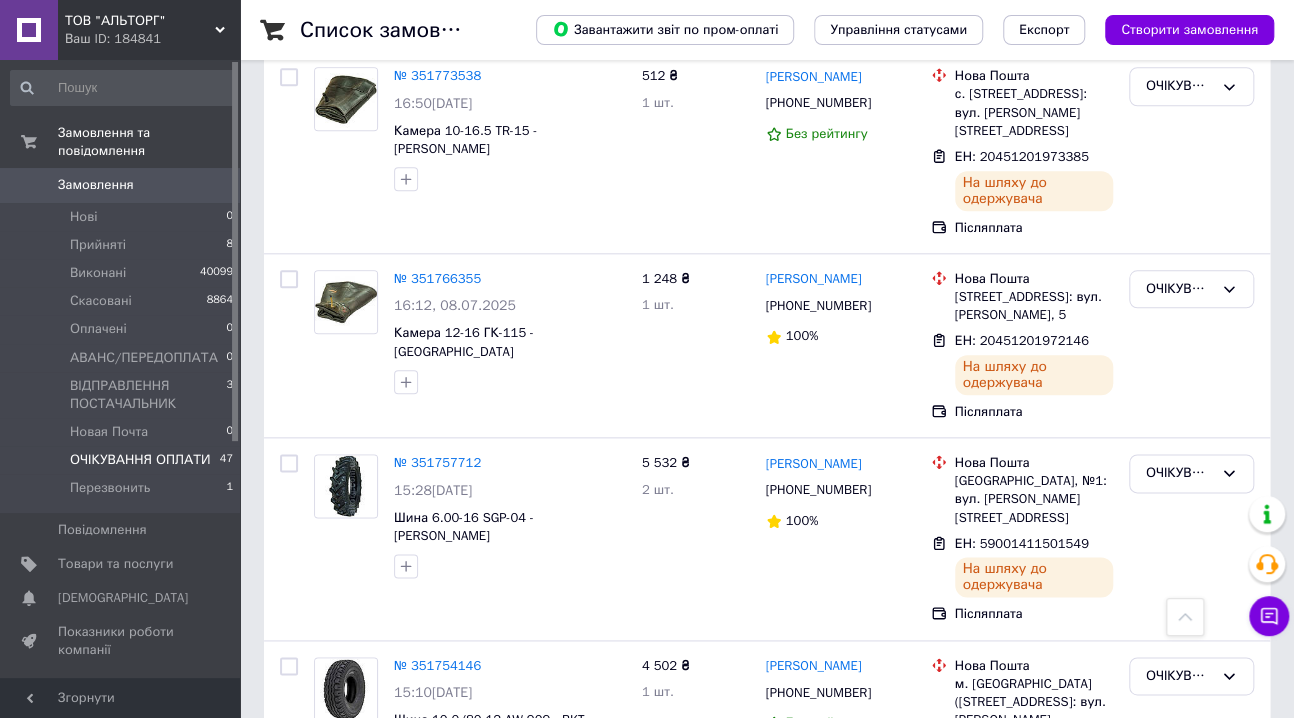 scroll, scrollTop: 1000, scrollLeft: 0, axis: vertical 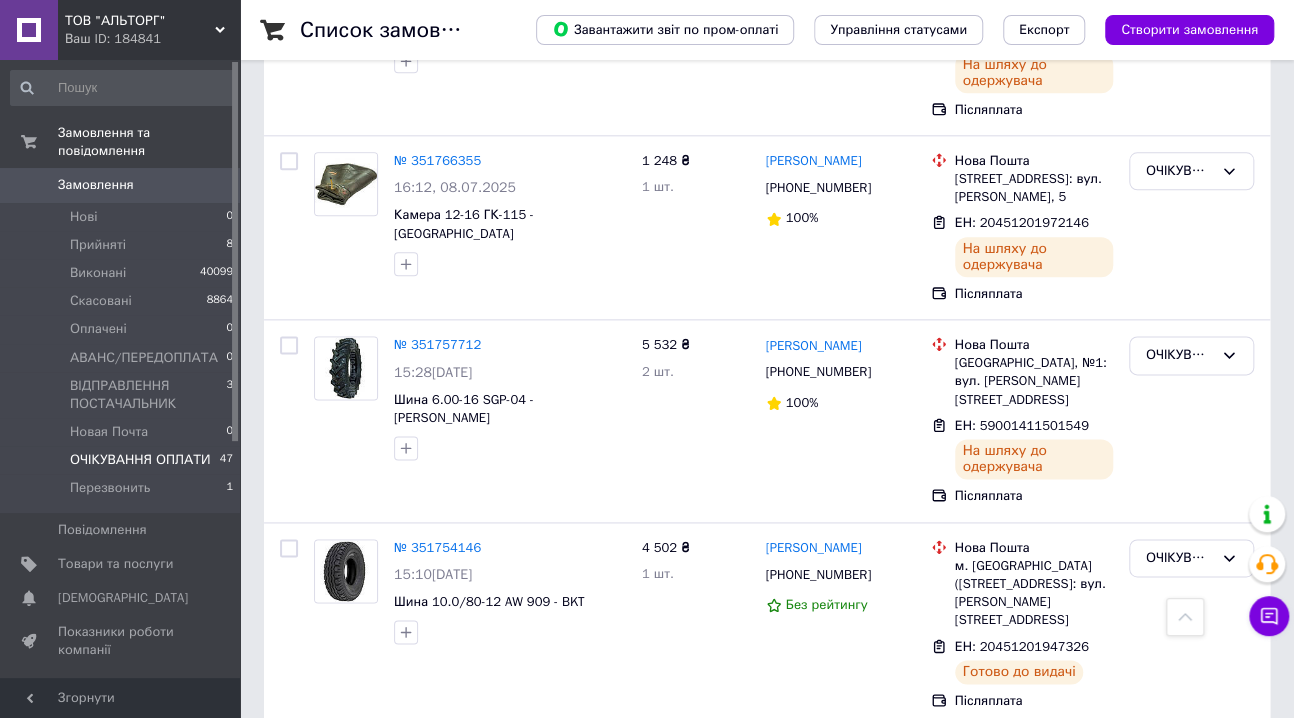 click on "Замовлення" at bounding box center [96, 185] 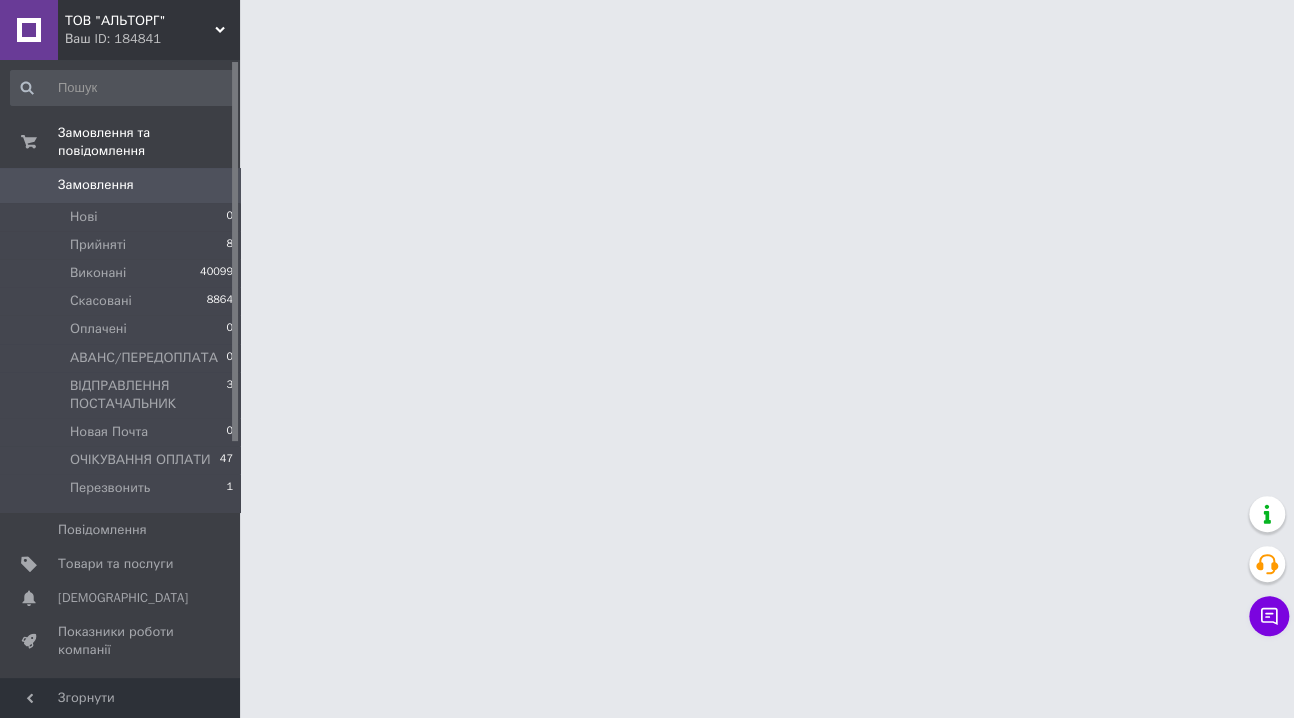 scroll, scrollTop: 0, scrollLeft: 0, axis: both 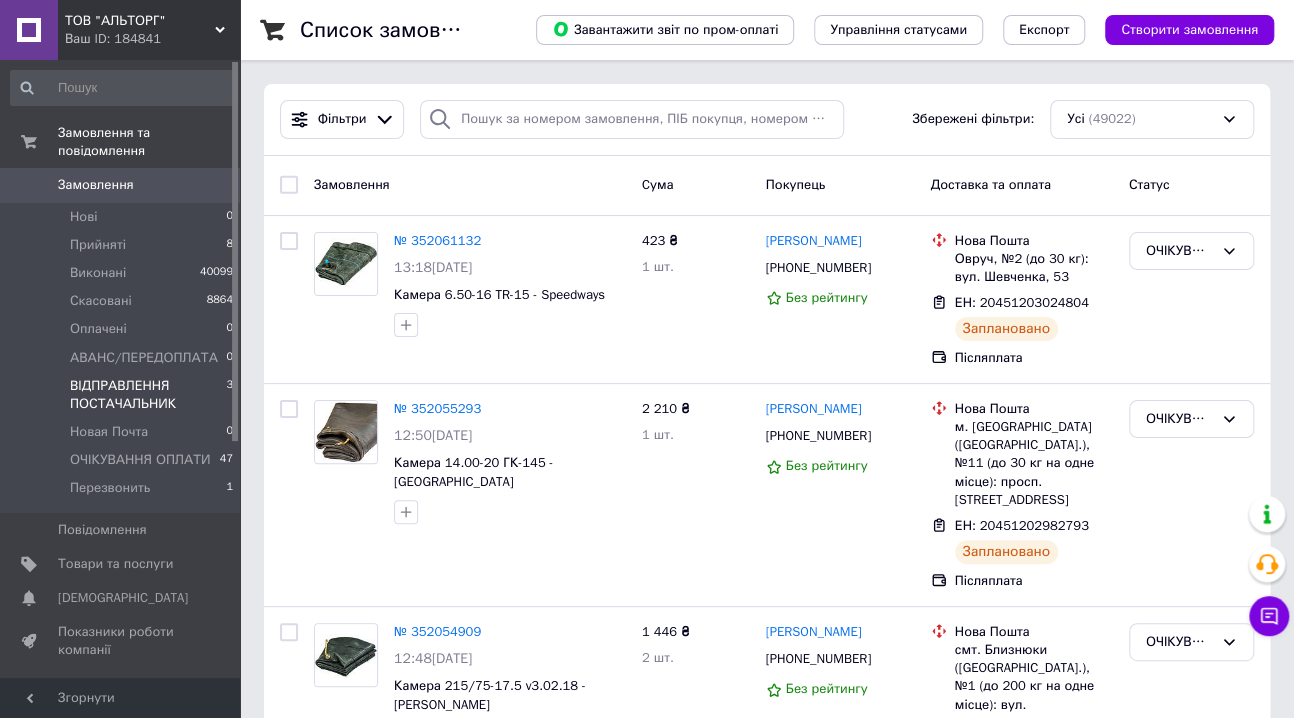 click on "ВІДПРАВЛЕННЯ ПОСТАЧАЛЬНИК" at bounding box center [148, 395] 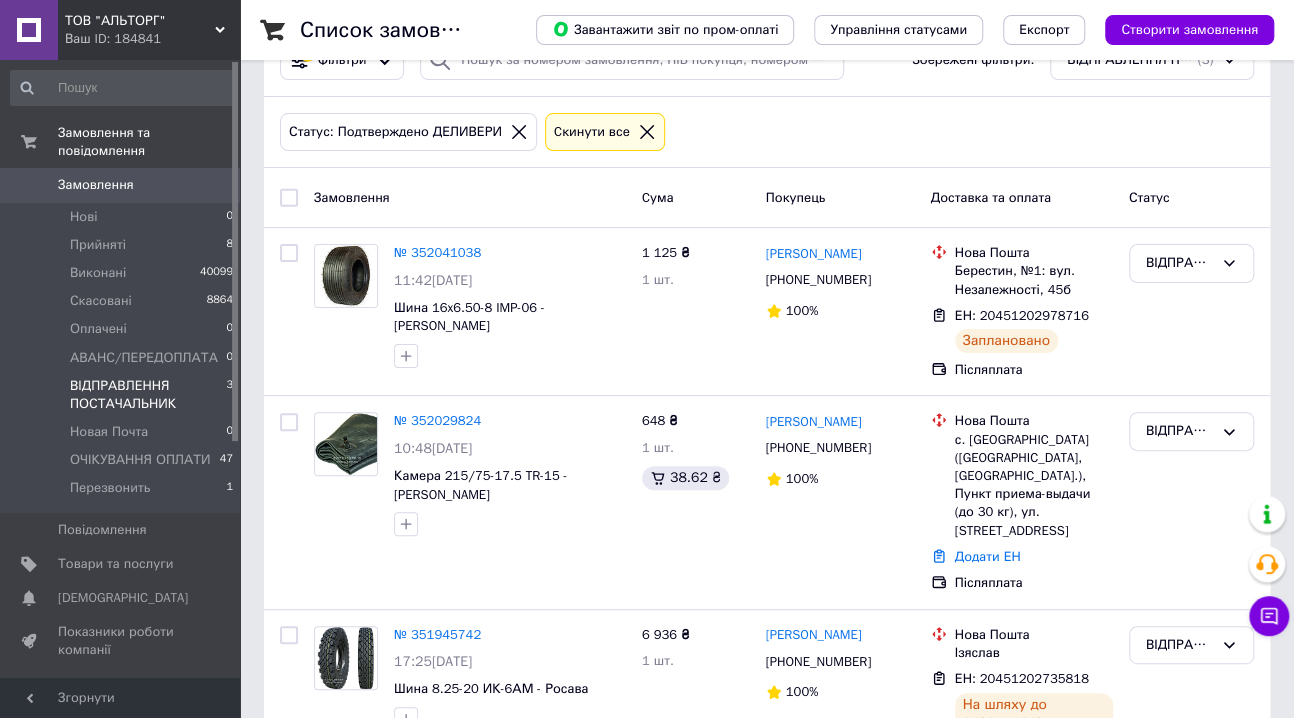 scroll, scrollTop: 90, scrollLeft: 0, axis: vertical 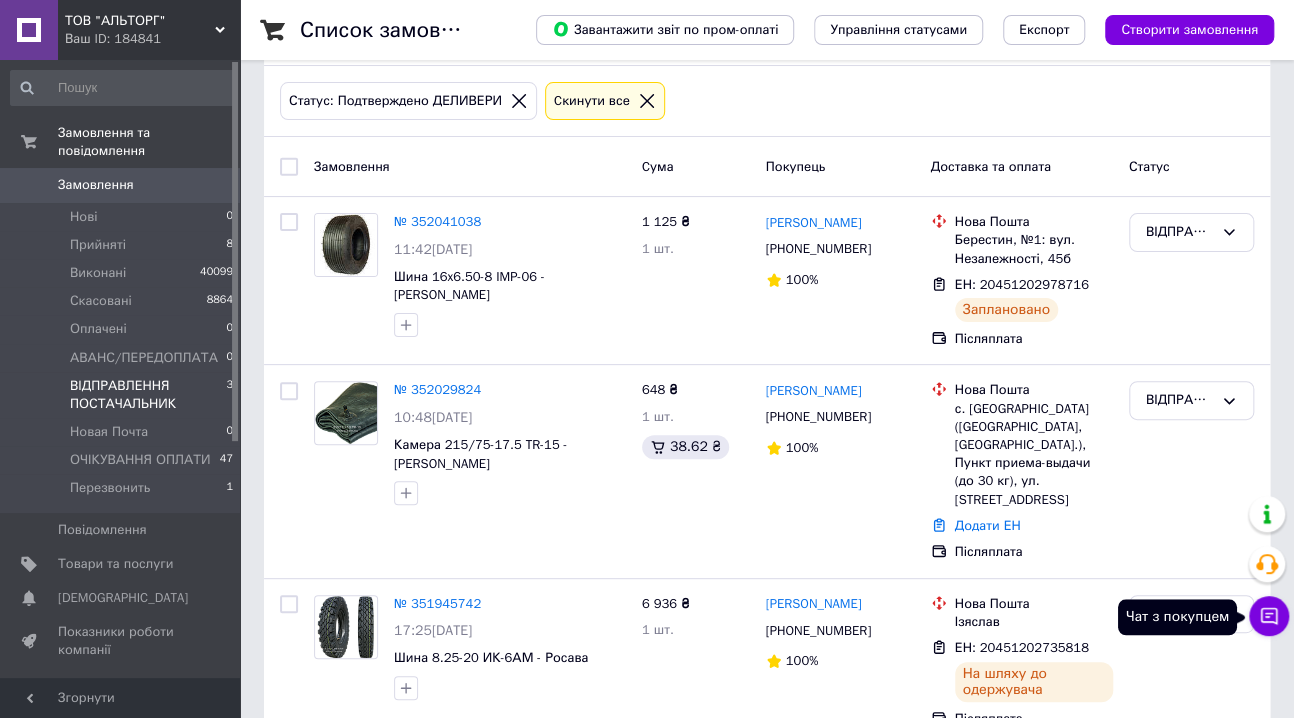 click 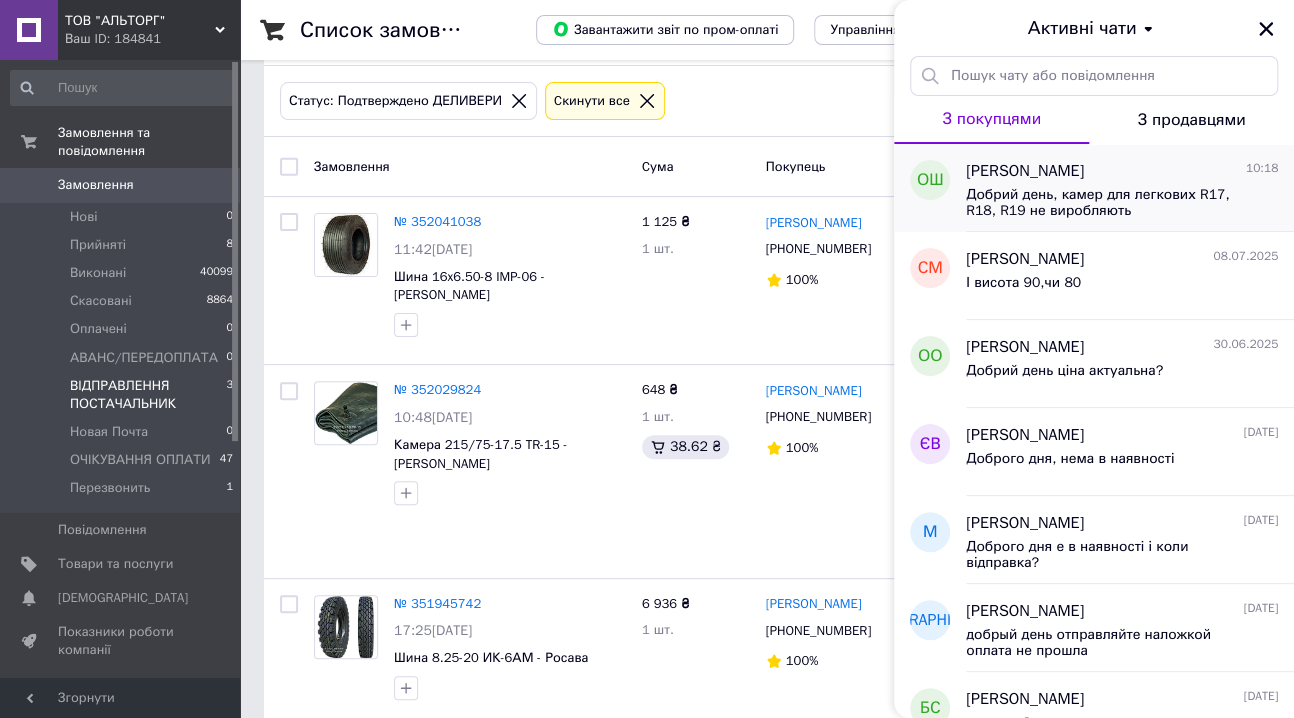 click on "[PERSON_NAME]" at bounding box center (1025, 171) 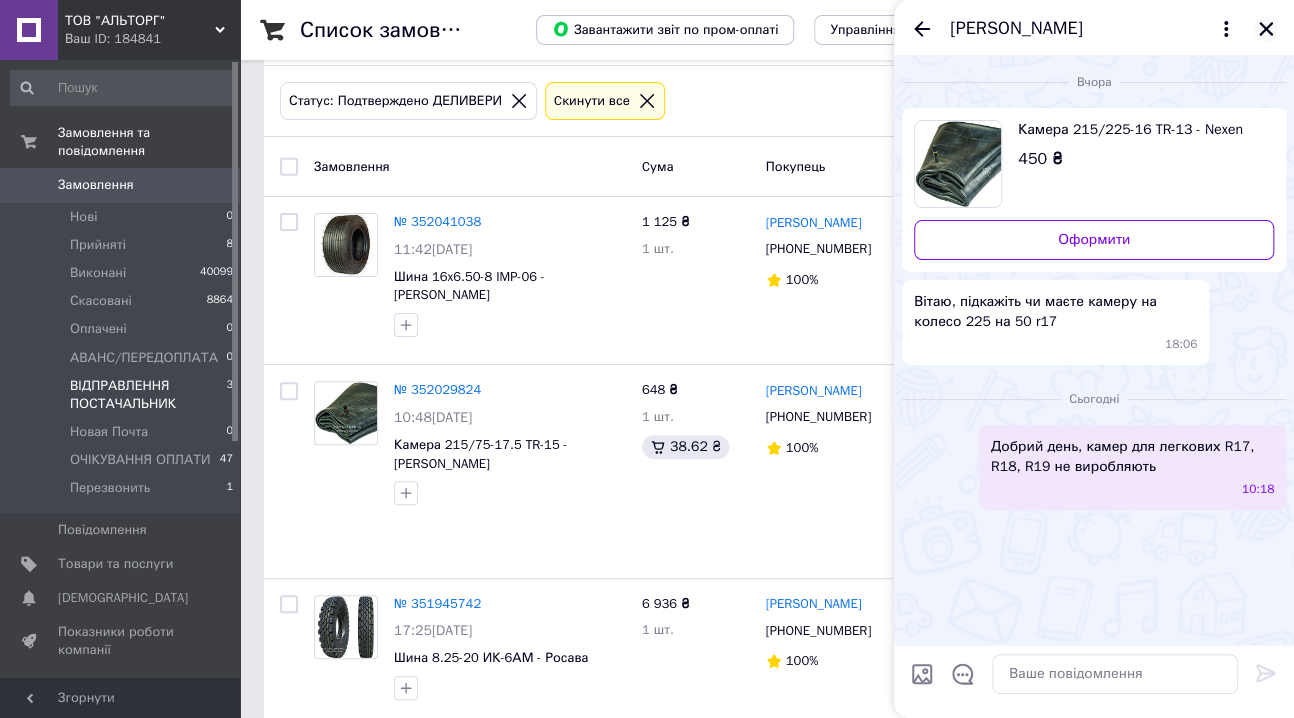 click 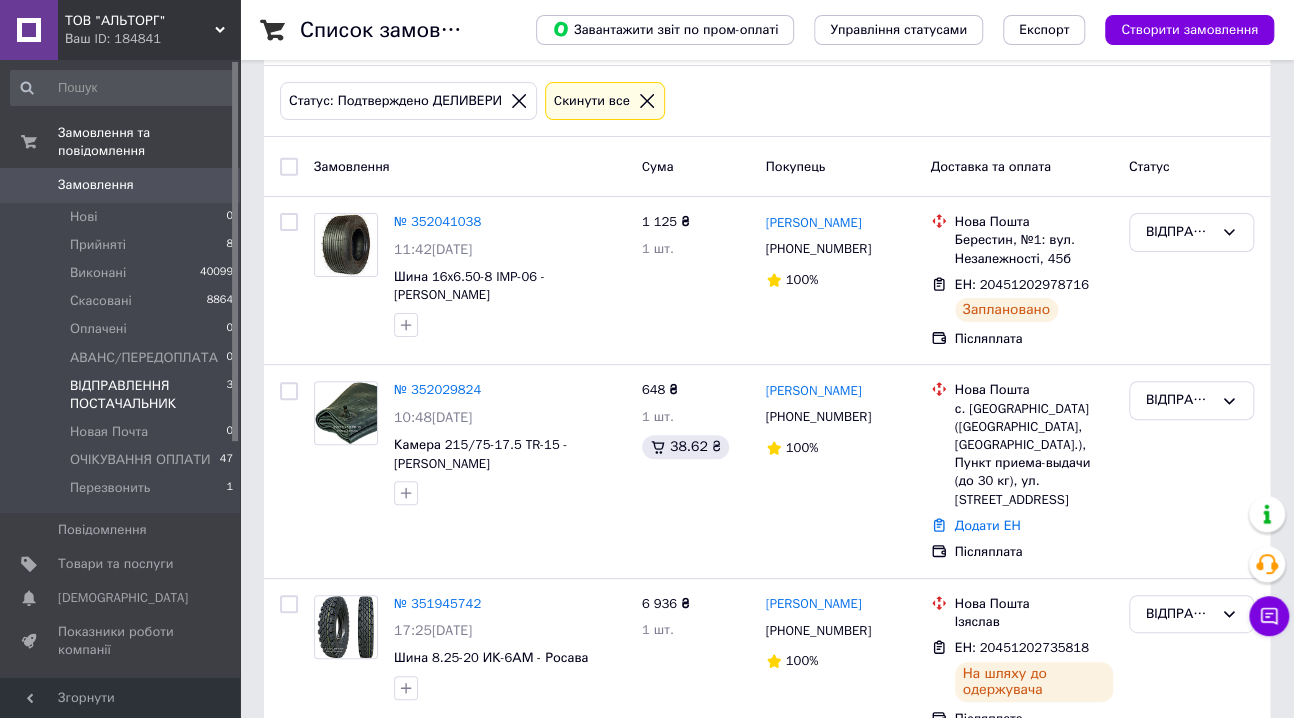 click on "Замовлення" at bounding box center (96, 185) 